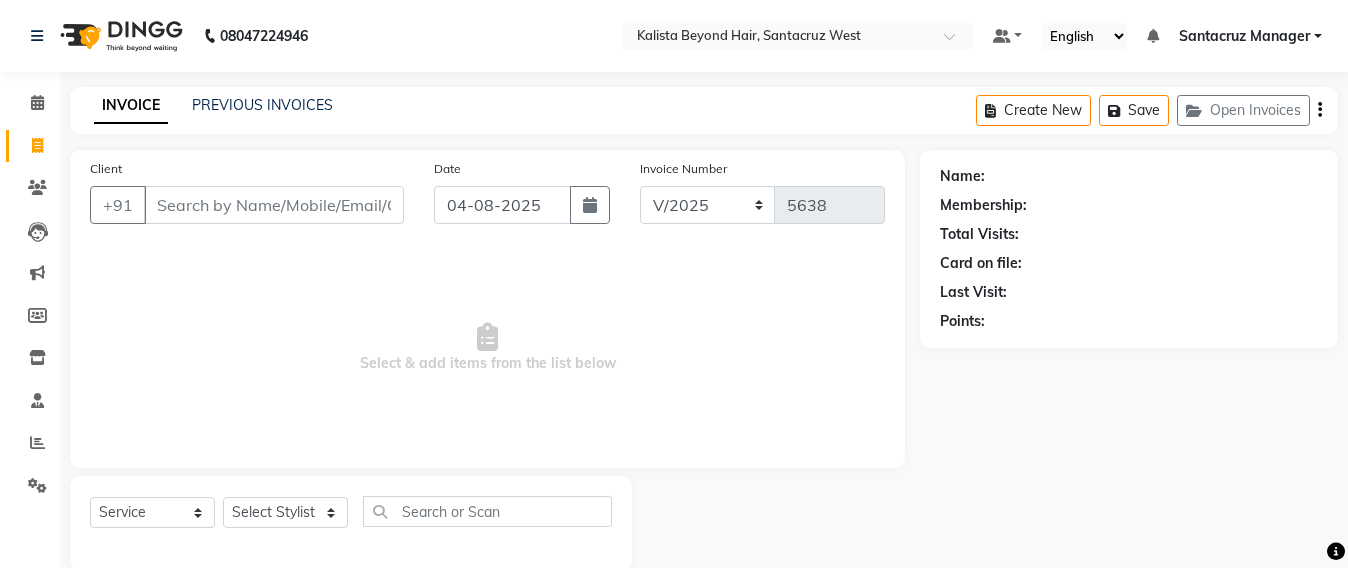 select on "6357" 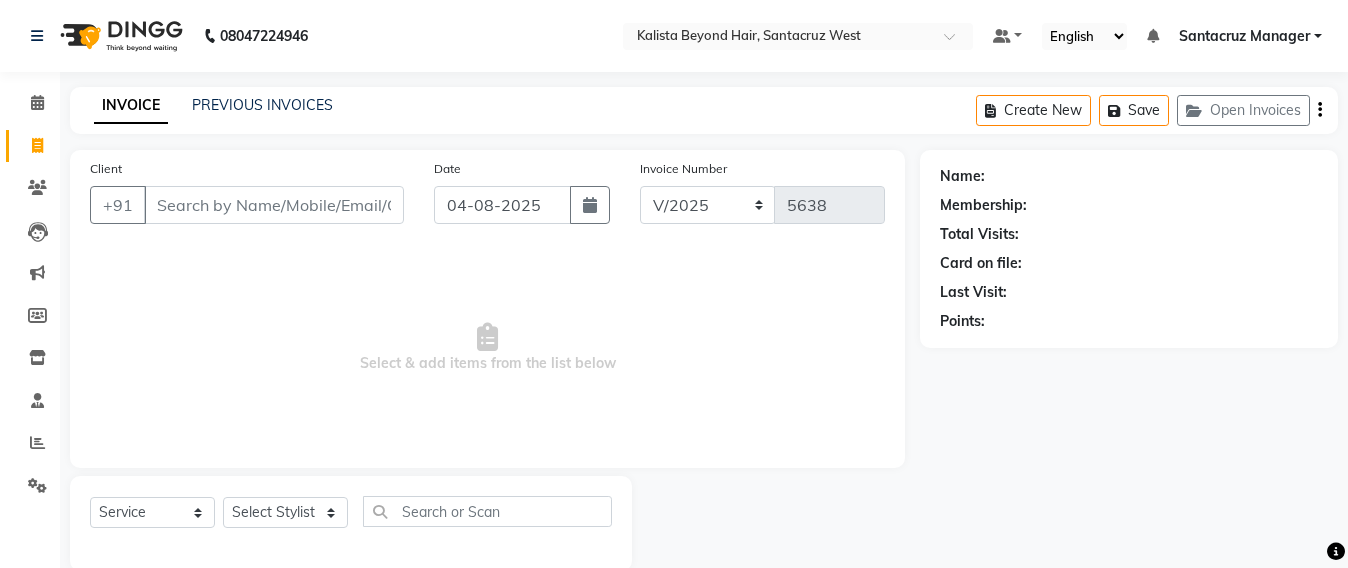 scroll, scrollTop: 33, scrollLeft: 0, axis: vertical 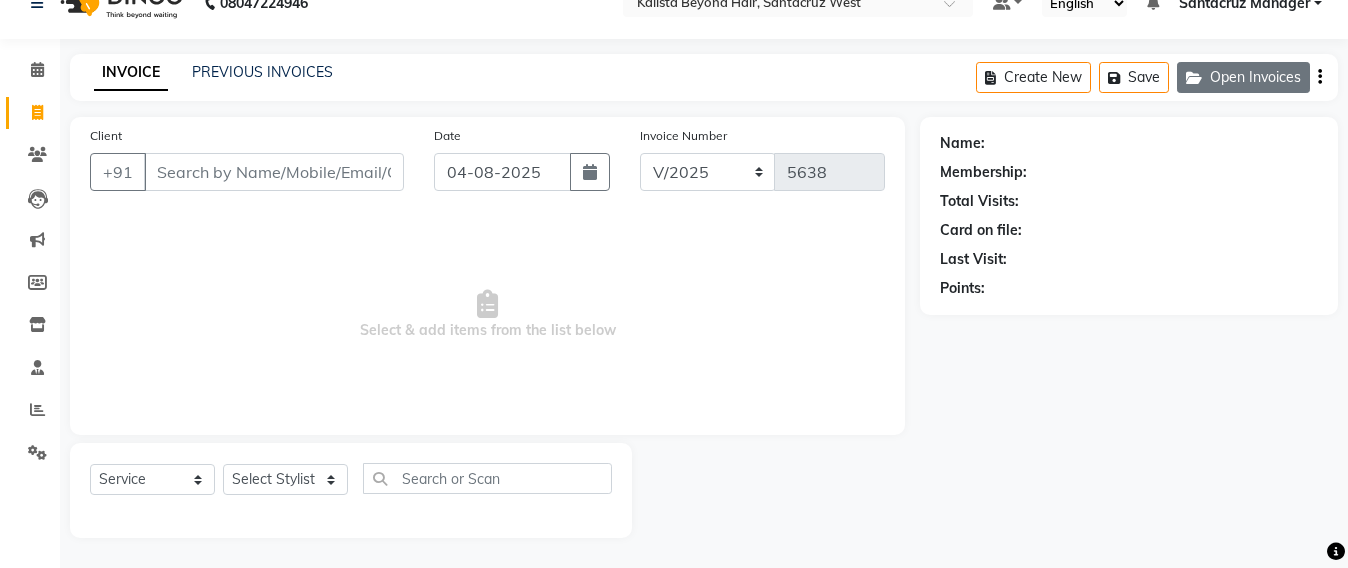 click on "Open Invoices" 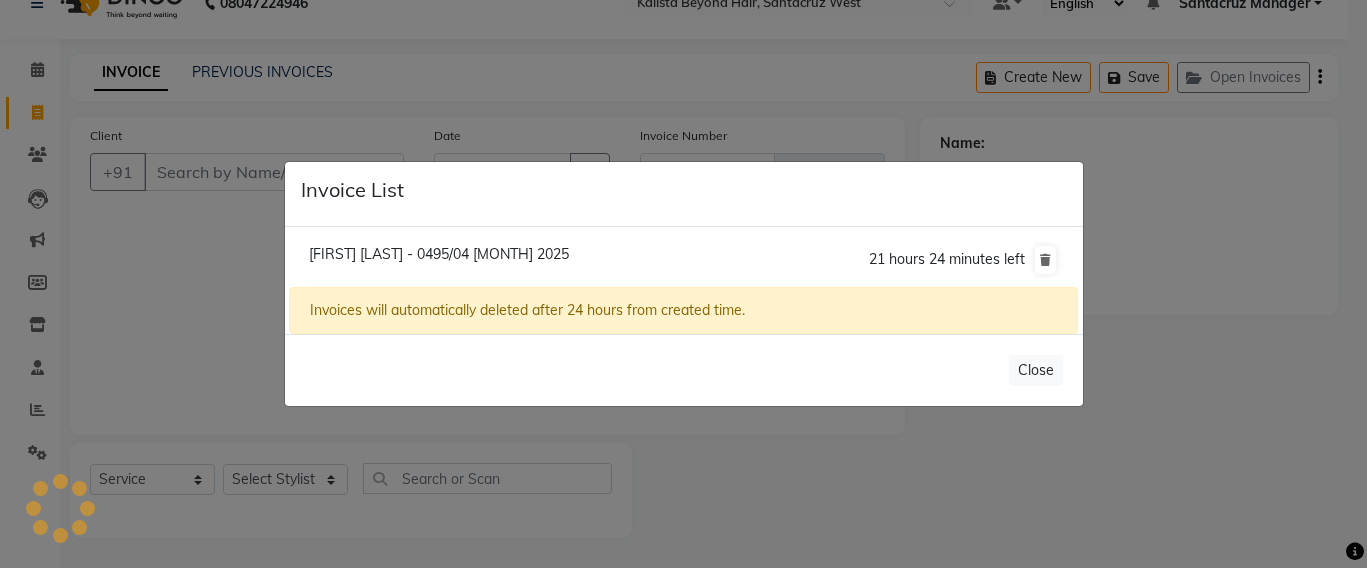 click on "[FIRST] [LAST] - 0495/04 [MONTH] 2025" 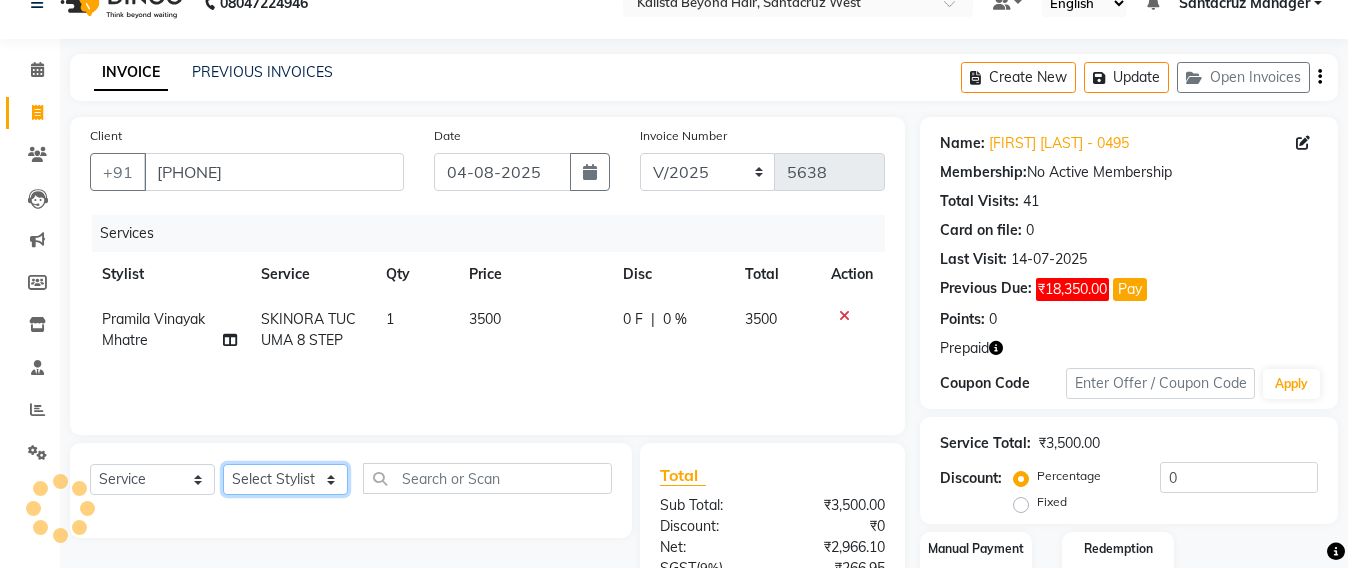 click on "Select Stylist Admin Avesh Sankat AZHER SHAIKH Jayeshree Mahtre Manisha Subodh Shedge Muskaan Pramila Vinayak Mhatre prathmesh mahattre Pratibha Nilesh Sharma RINKI SAV Rosy Sunil Jadhav Sameer shah admin Santacruz Manager SAURAV Siddhi SOMAYANG VASHUM Tejasvi Bhosle" 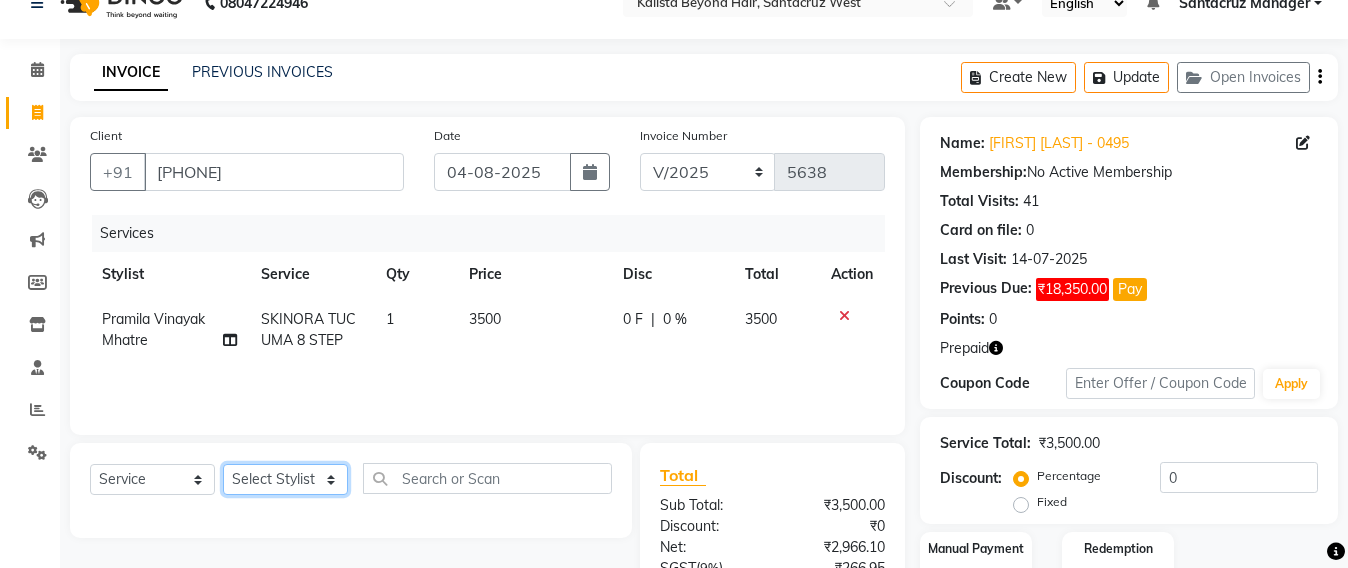 select on "48082" 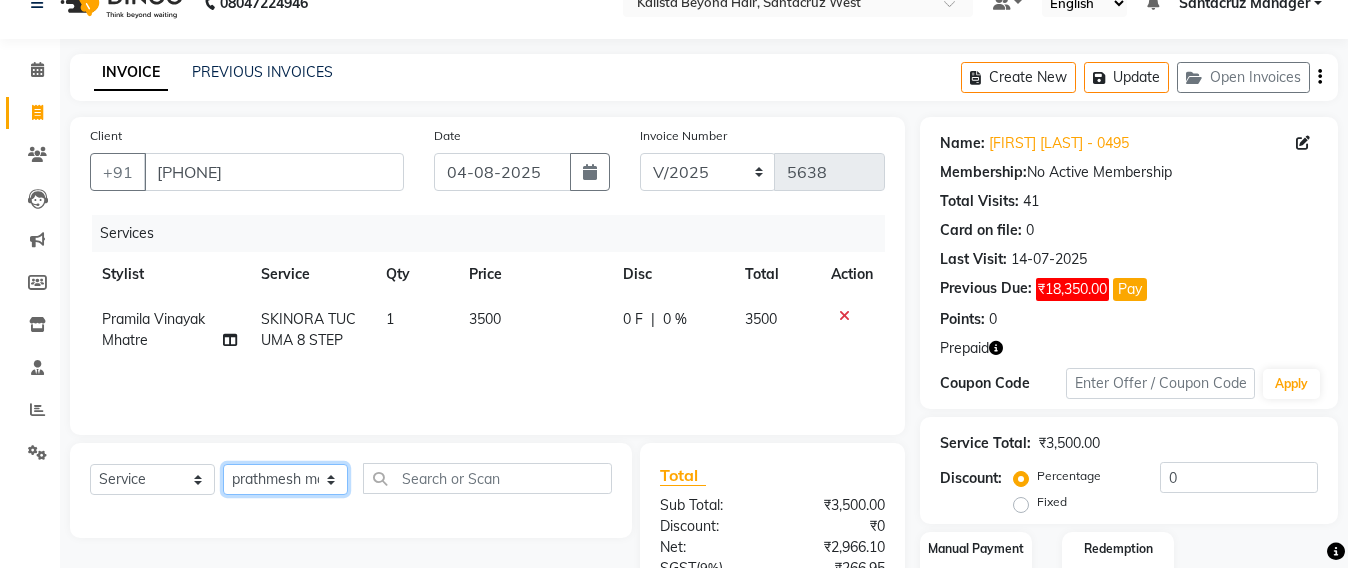 click on "Select Stylist Admin Avesh Sankat AZHER SHAIKH Jayeshree Mahtre Manisha Subodh Shedge Muskaan Pramila Vinayak Mhatre prathmesh mahattre Pratibha Nilesh Sharma RINKI SAV Rosy Sunil Jadhav Sameer shah admin Santacruz Manager SAURAV Siddhi SOMAYANG VASHUM Tejasvi Bhosle" 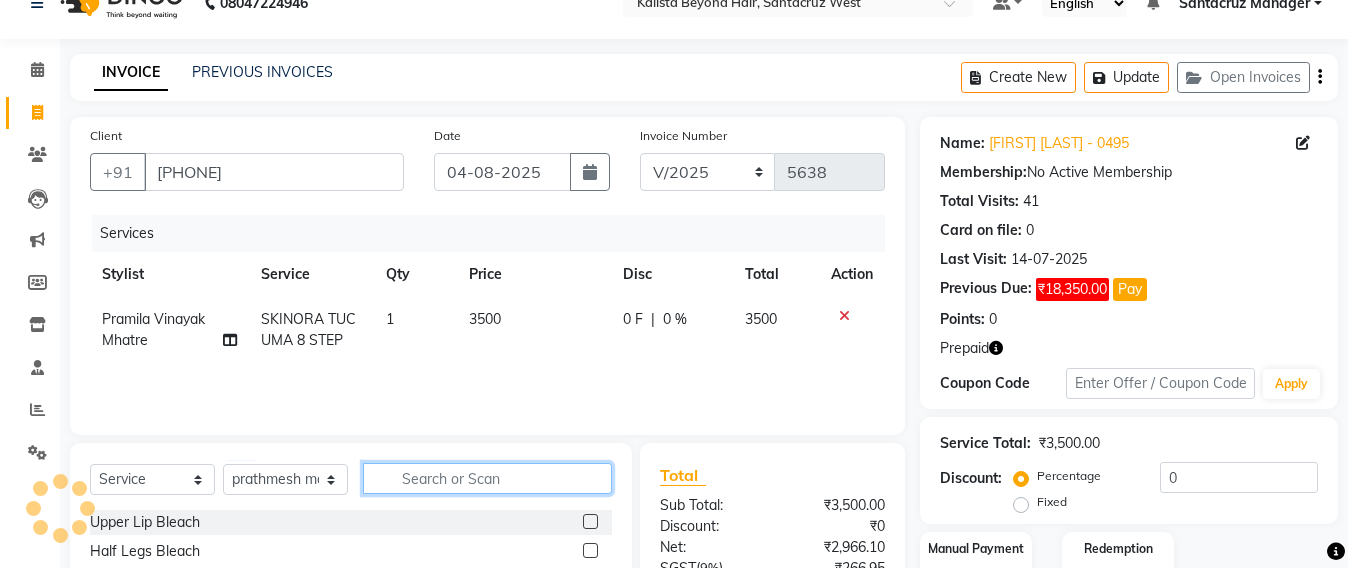 click 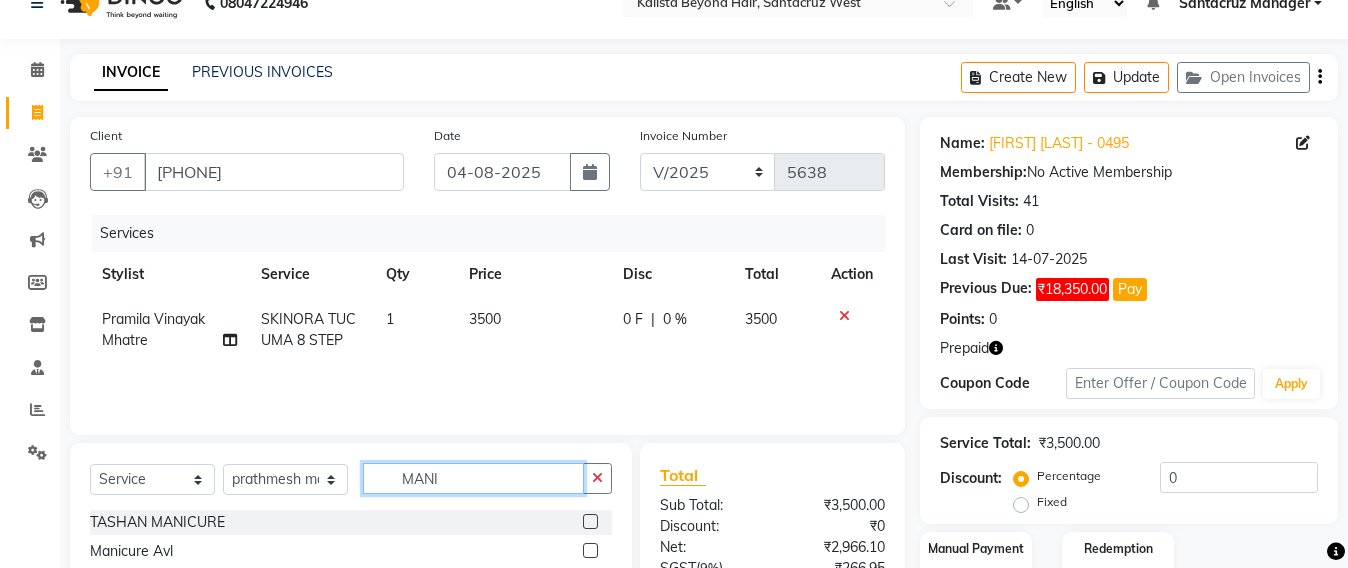 scroll, scrollTop: 232, scrollLeft: 0, axis: vertical 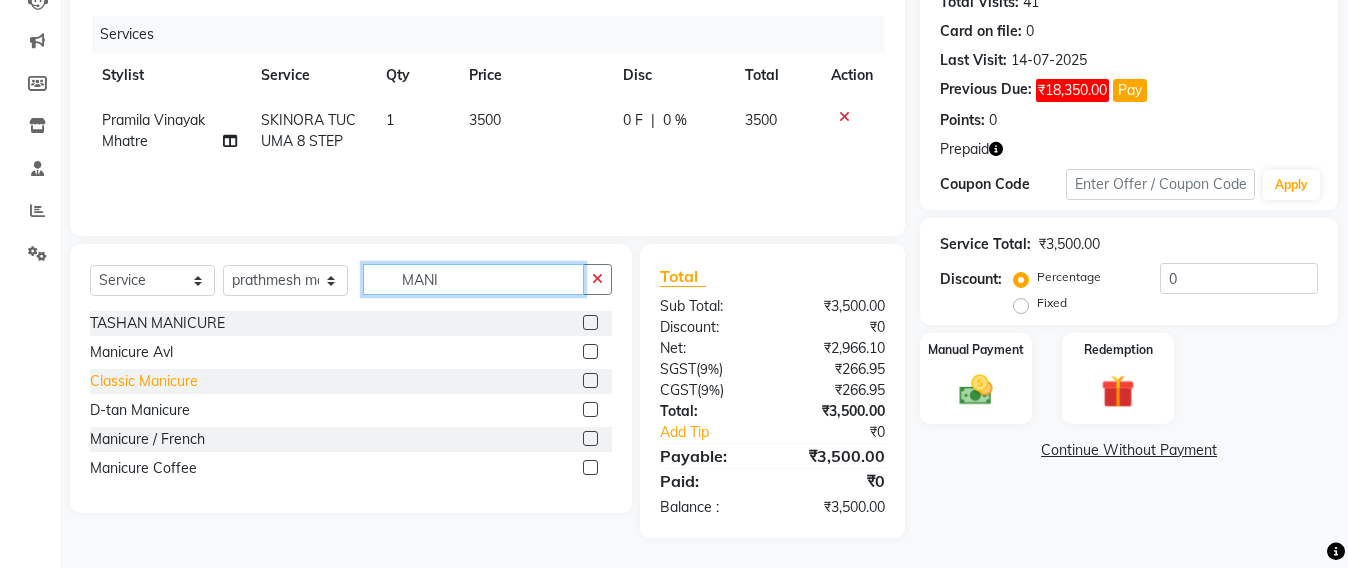 type on "MANI" 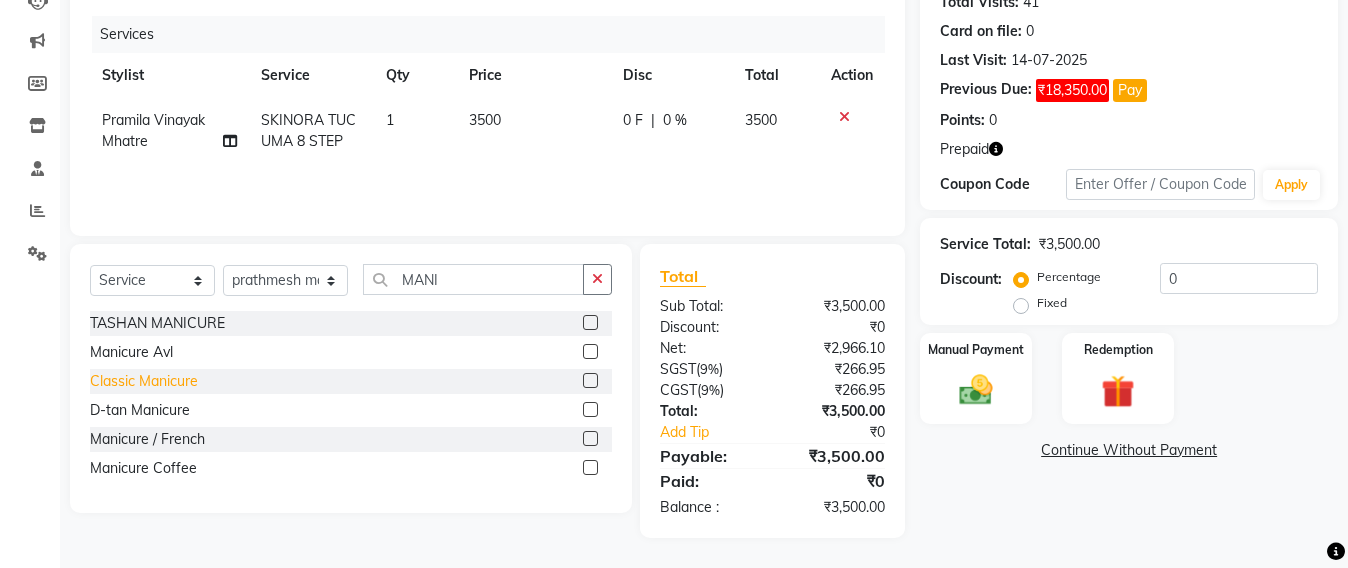 click on "Classic Manicure" 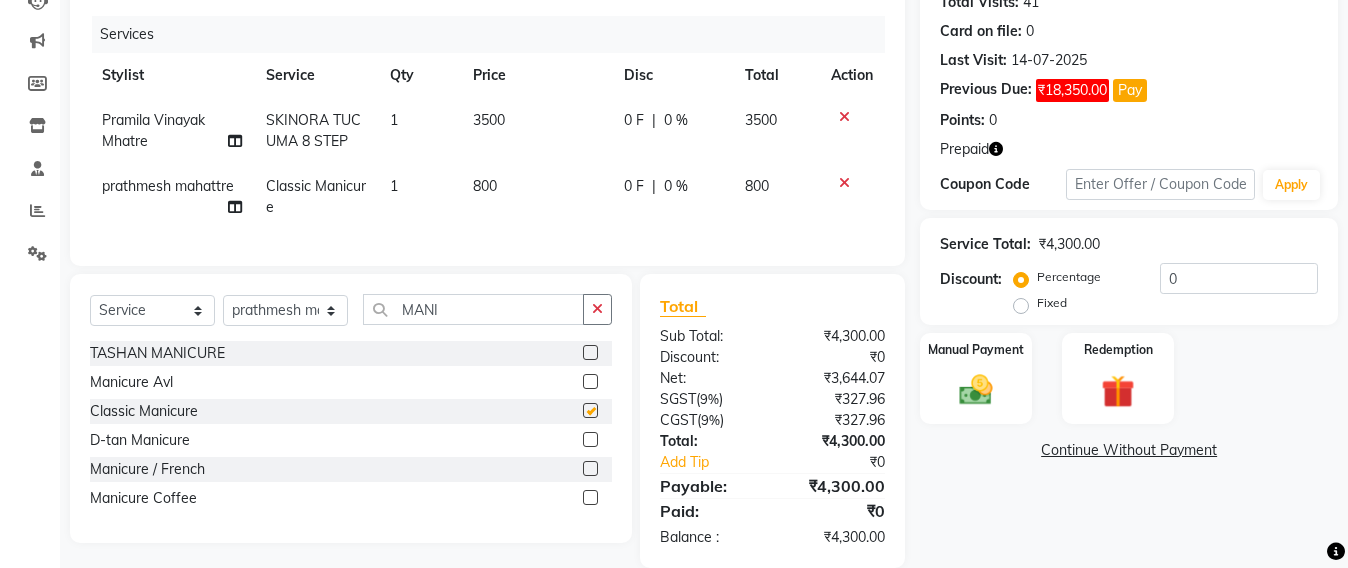 checkbox on "false" 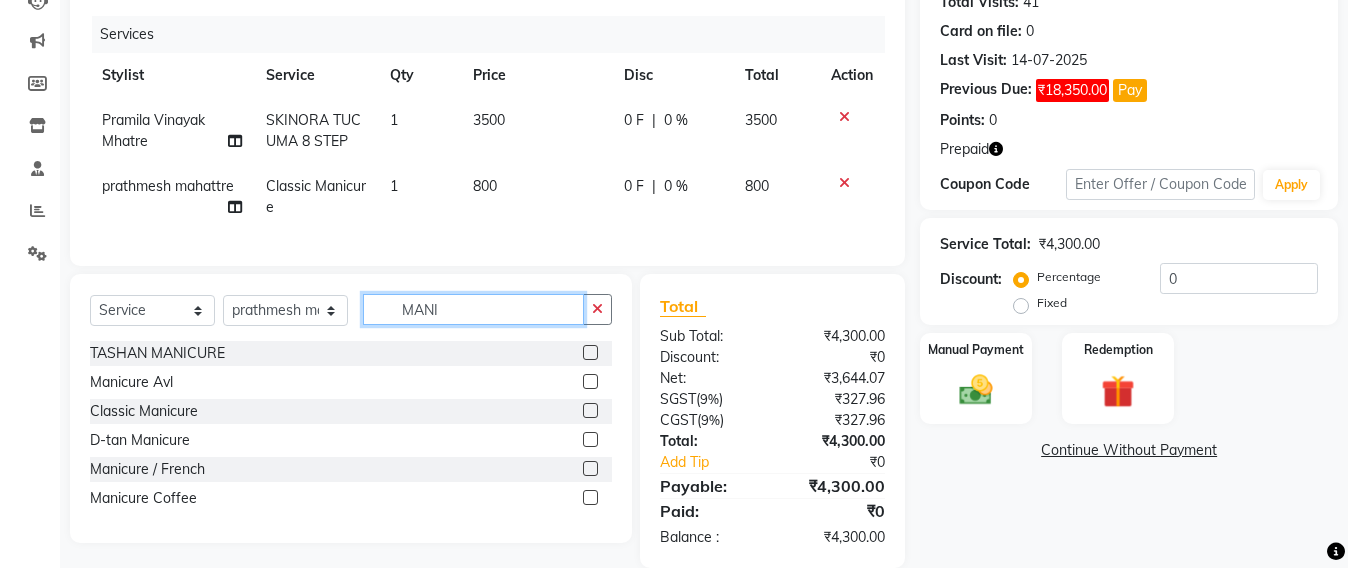 click on "MANI" 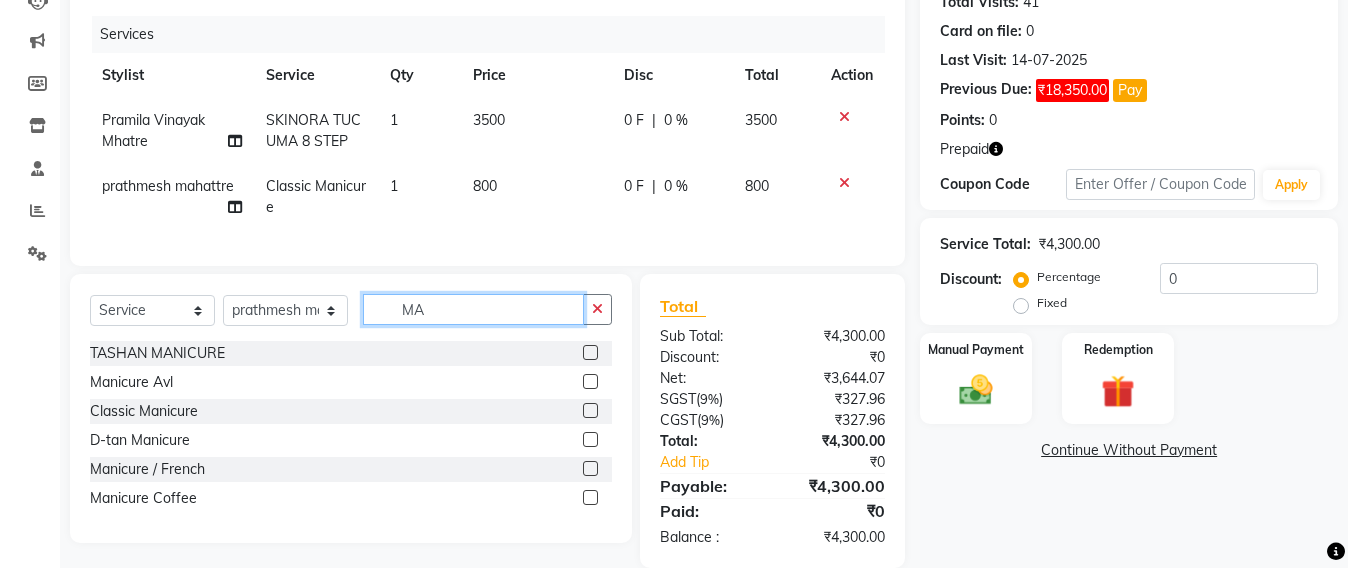 type on "M" 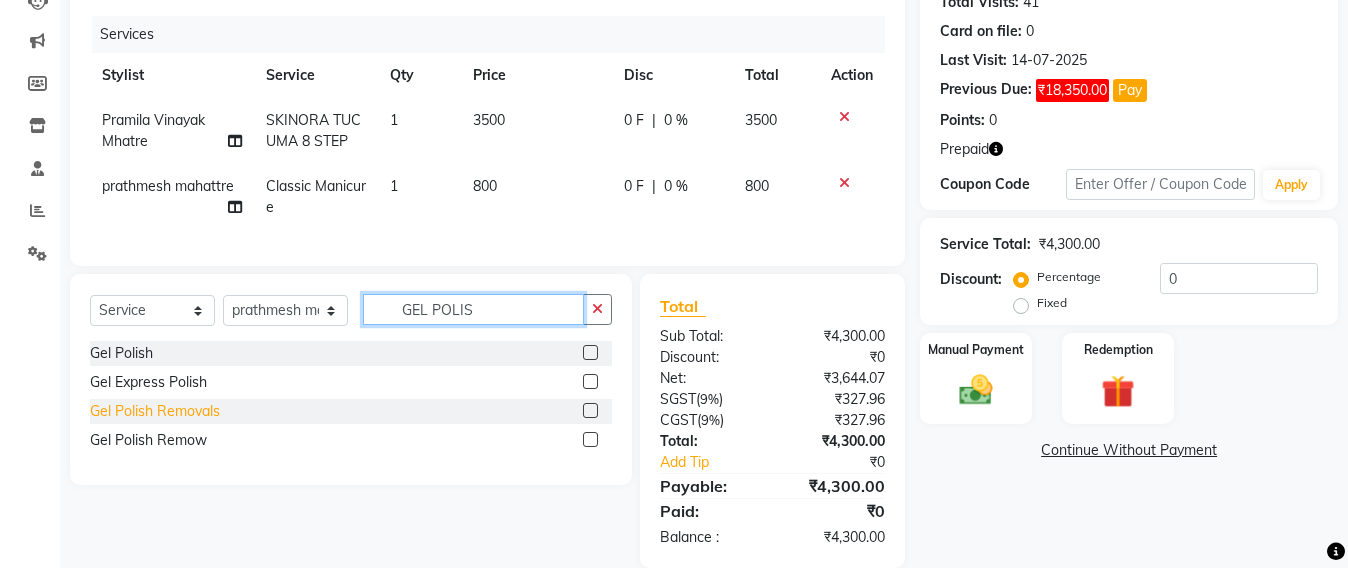 type on "GEL POLIS" 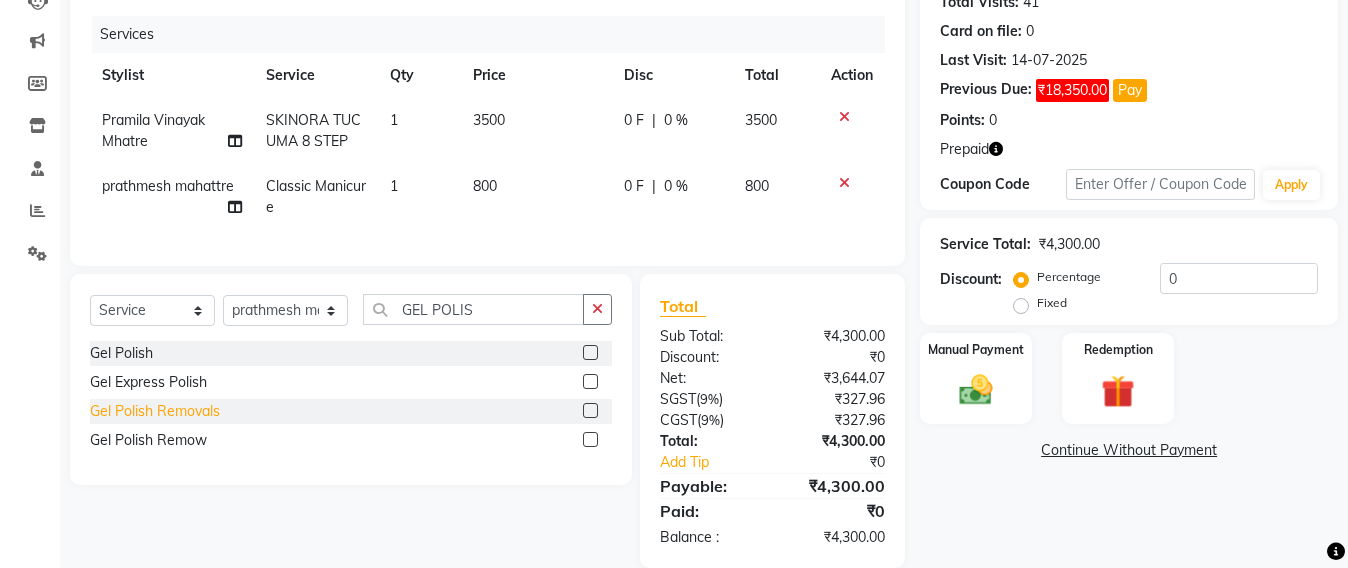 click on "Gel Polish Removals" 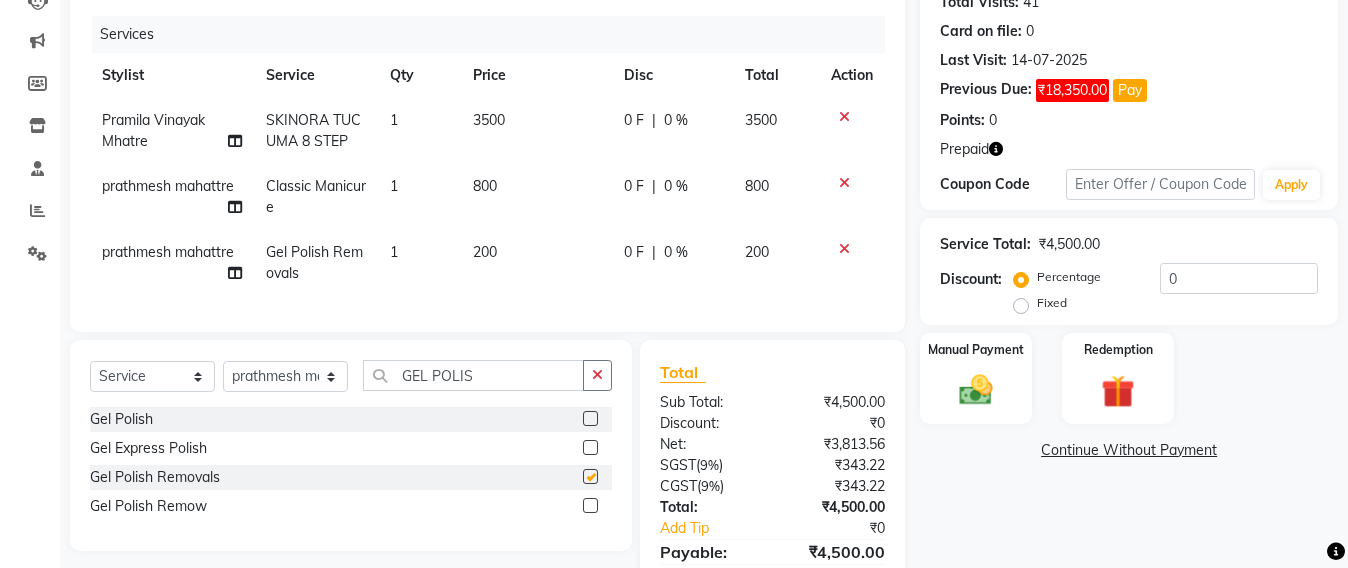 checkbox on "false" 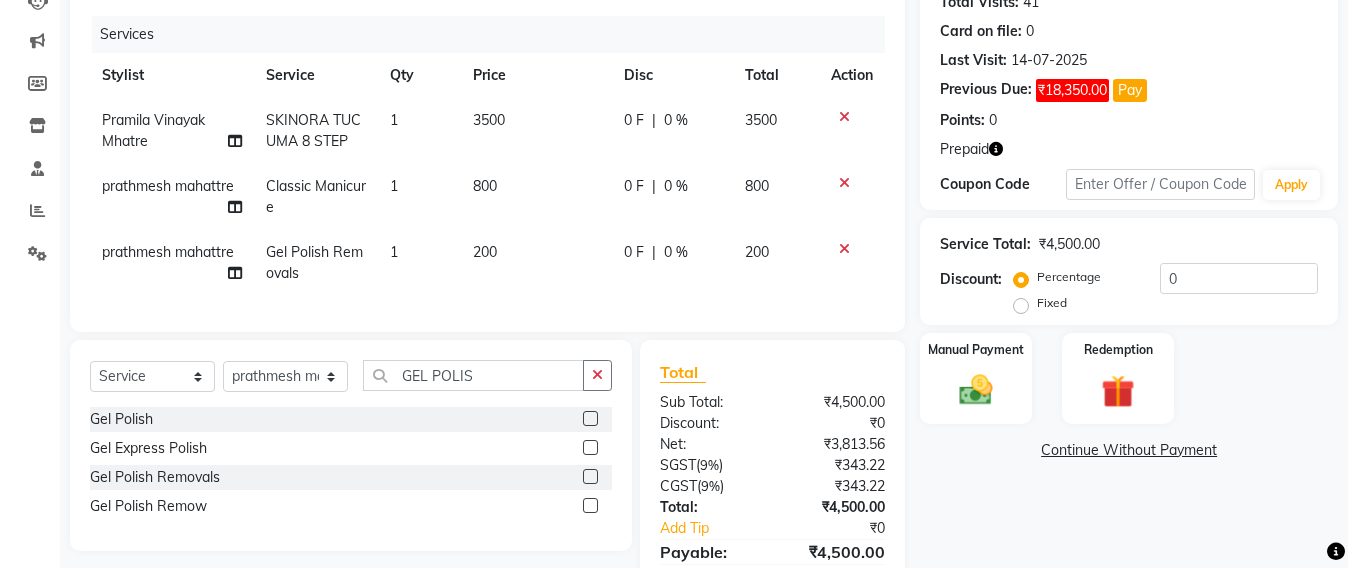 scroll, scrollTop: 0, scrollLeft: 0, axis: both 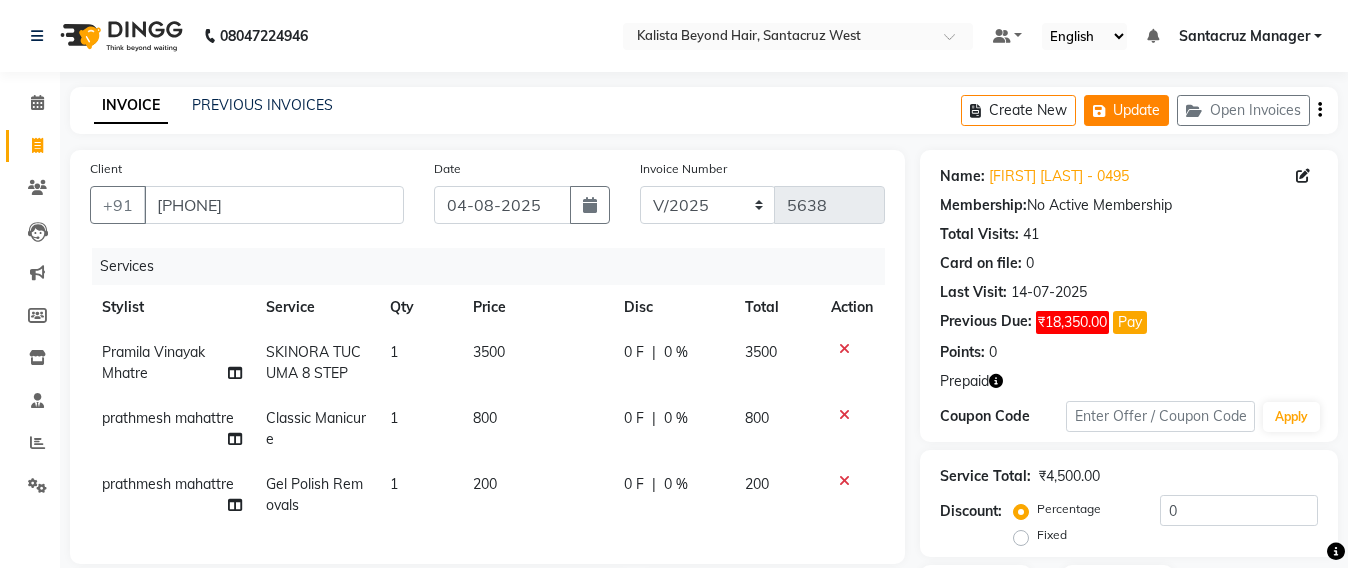 click on "Update" 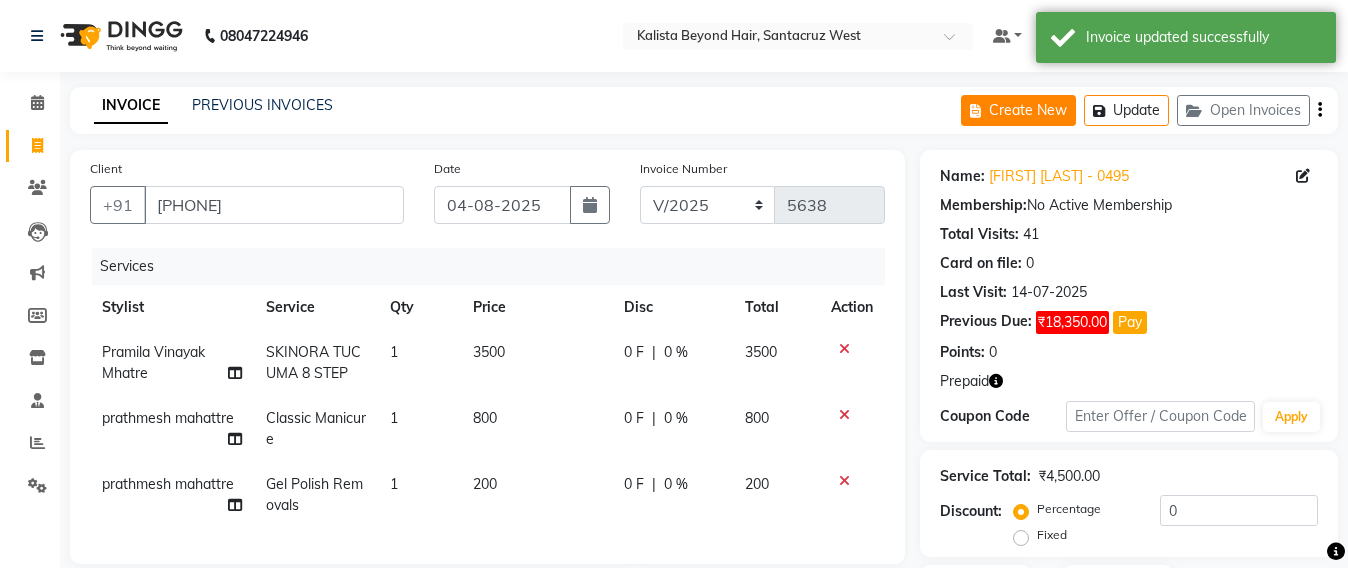 click on "Create New" 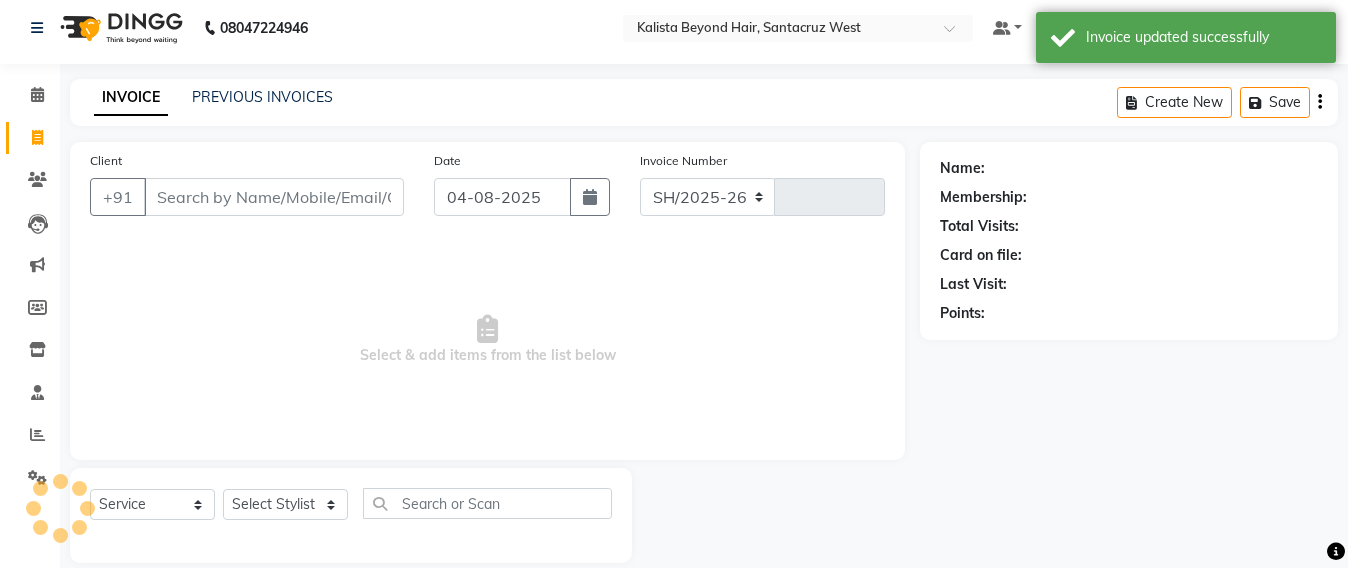 select on "6357" 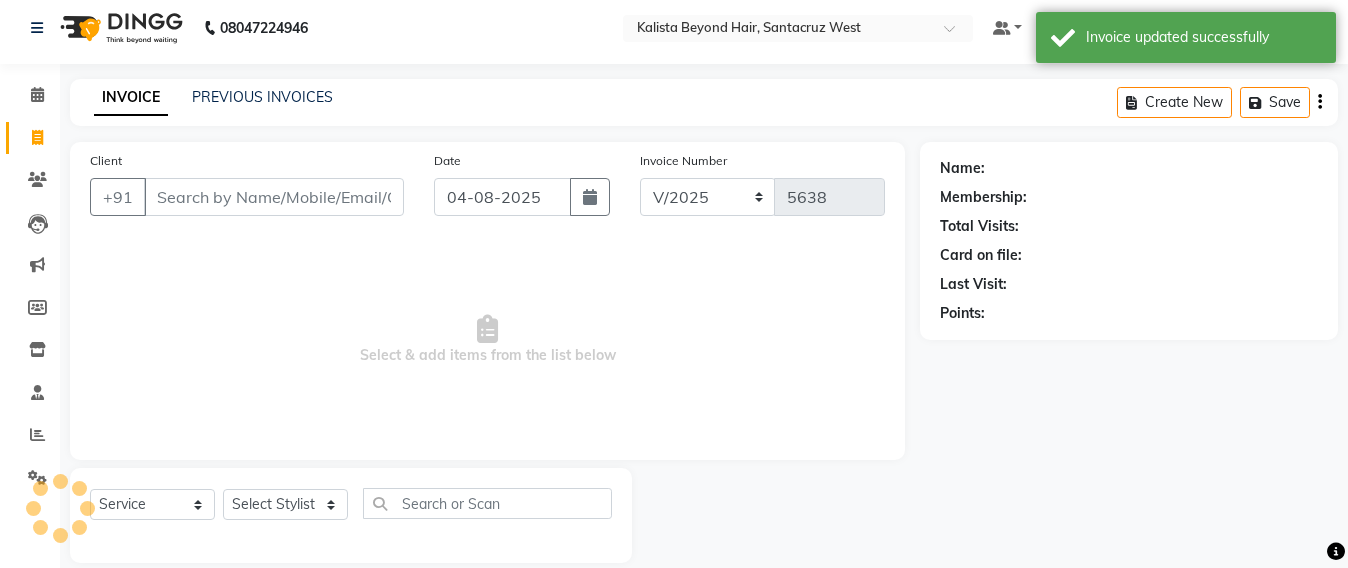scroll, scrollTop: 33, scrollLeft: 0, axis: vertical 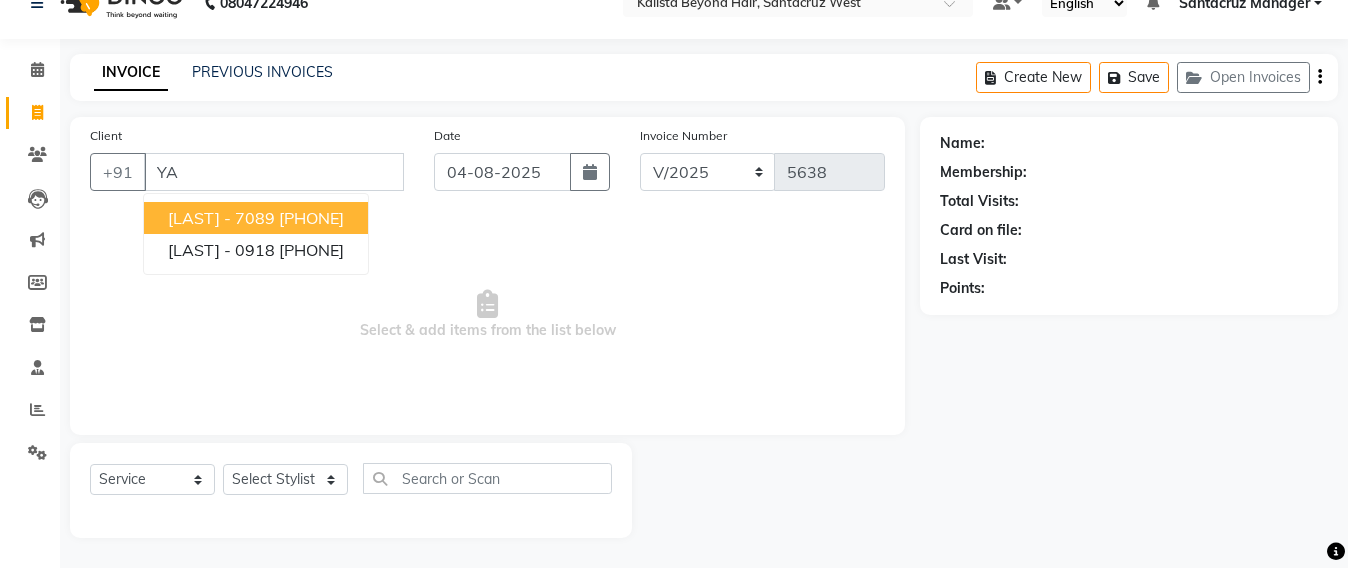 type on "Y" 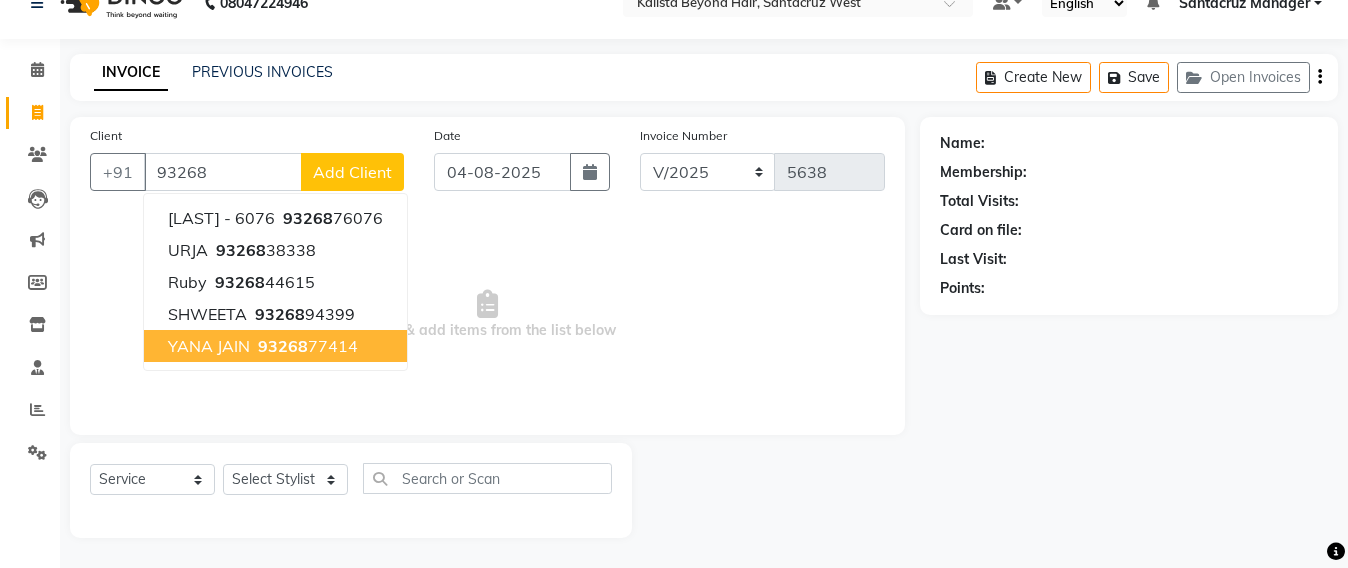 click on "YANA JAIN" at bounding box center [209, 346] 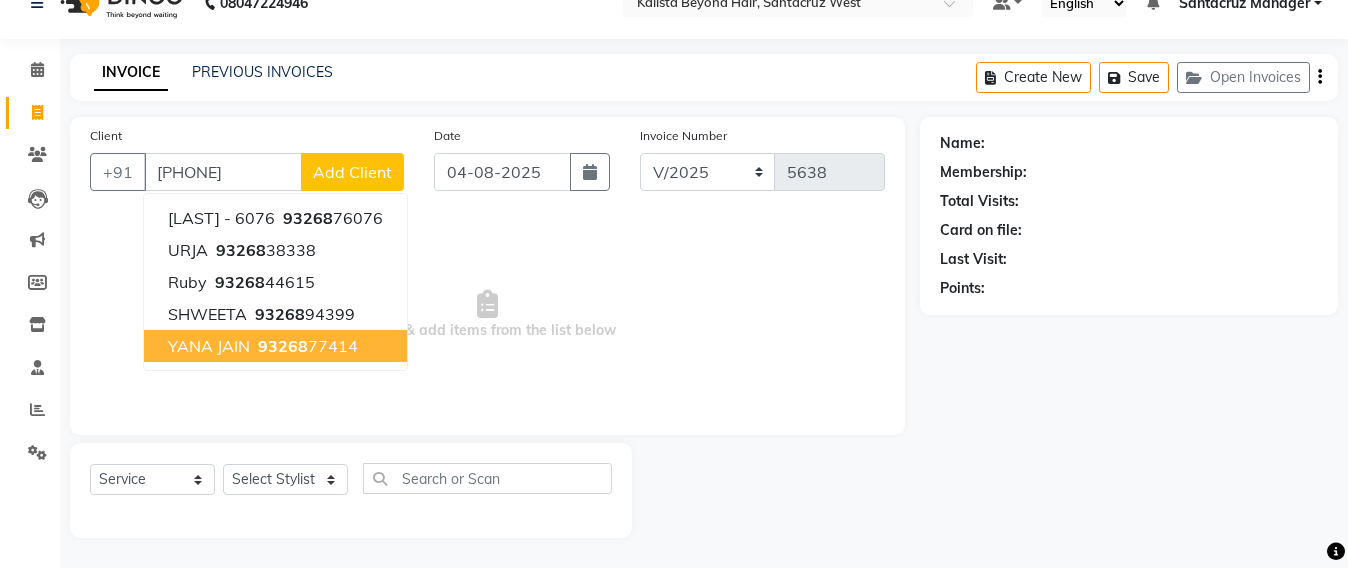 type on "[PHONE]" 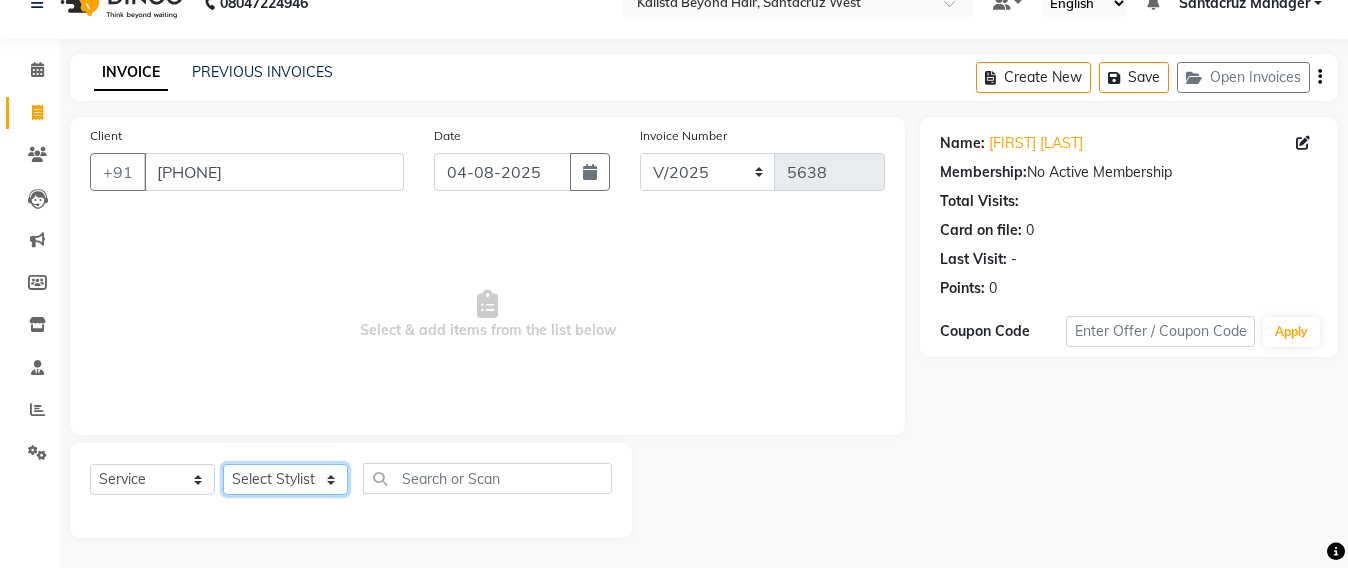 click on "Select Stylist Admin Avesh Sankat AZHER SHAIKH Jayeshree Mahtre Manisha Subodh Shedge Muskaan Pramila Vinayak Mhatre prathmesh mahattre Pratibha Nilesh Sharma RINKI SAV Rosy Sunil Jadhav Sameer shah admin Santacruz Manager SAURAV Siddhi SOMAYANG VASHUM Tejasvi Bhosle" 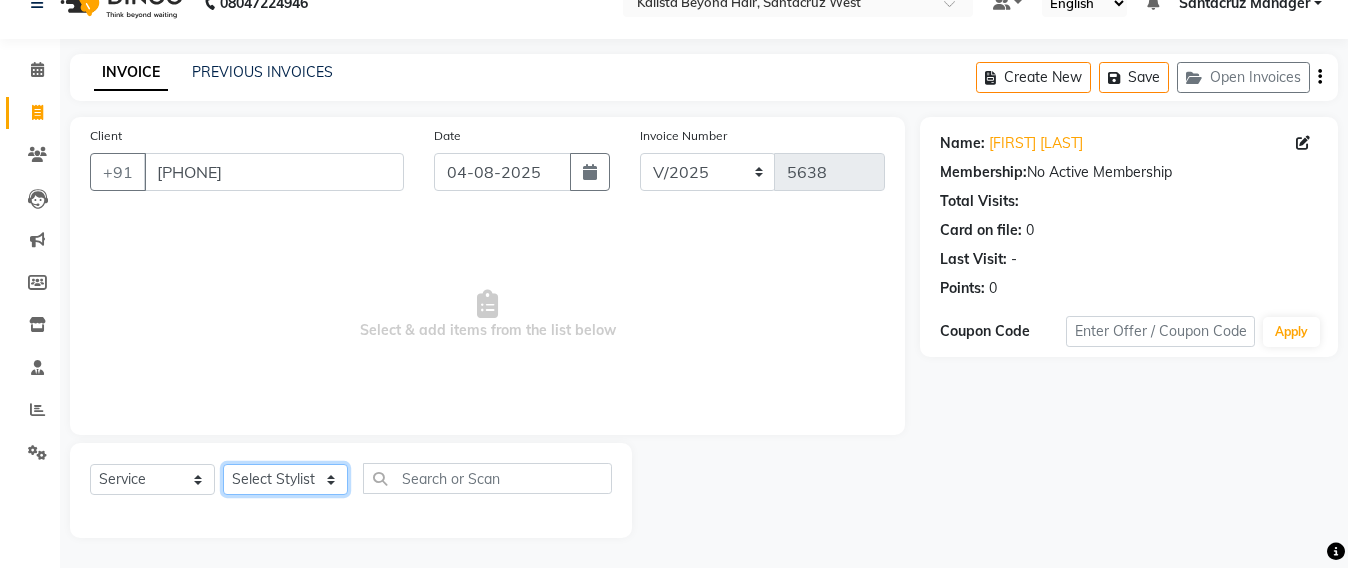 select on "51588" 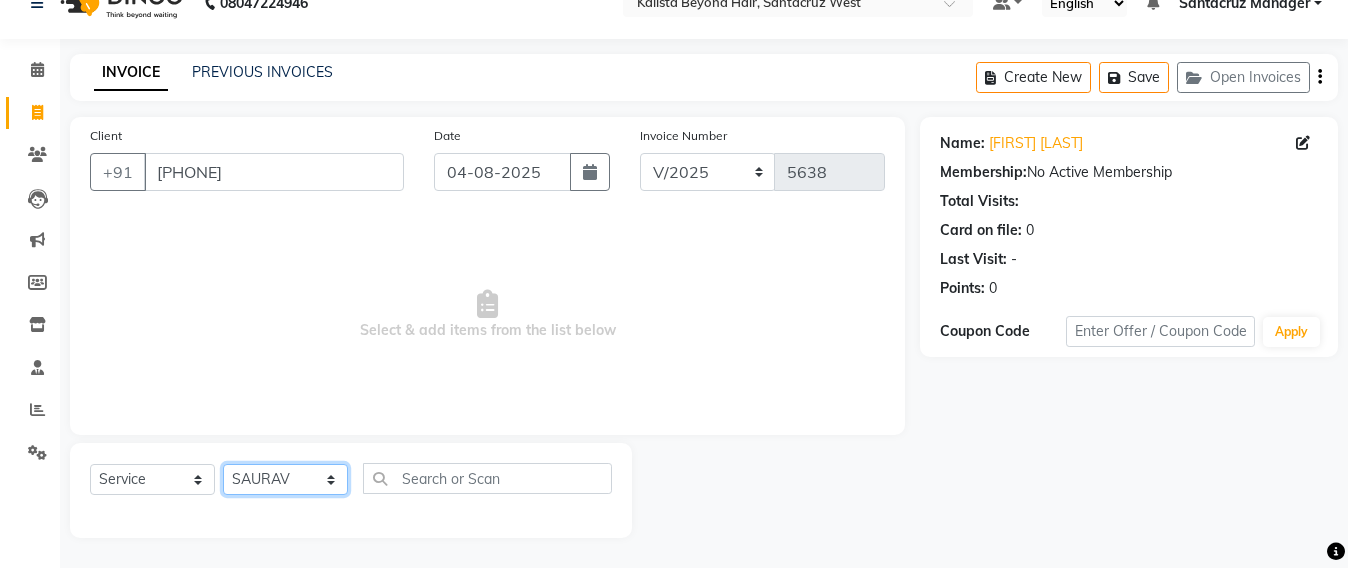 click on "Select Stylist Admin Avesh Sankat AZHER SHAIKH Jayeshree Mahtre Manisha Subodh Shedge Muskaan Pramila Vinayak Mhatre prathmesh mahattre Pratibha Nilesh Sharma RINKI SAV Rosy Sunil Jadhav Sameer shah admin Santacruz Manager SAURAV Siddhi SOMAYANG VASHUM Tejasvi Bhosle" 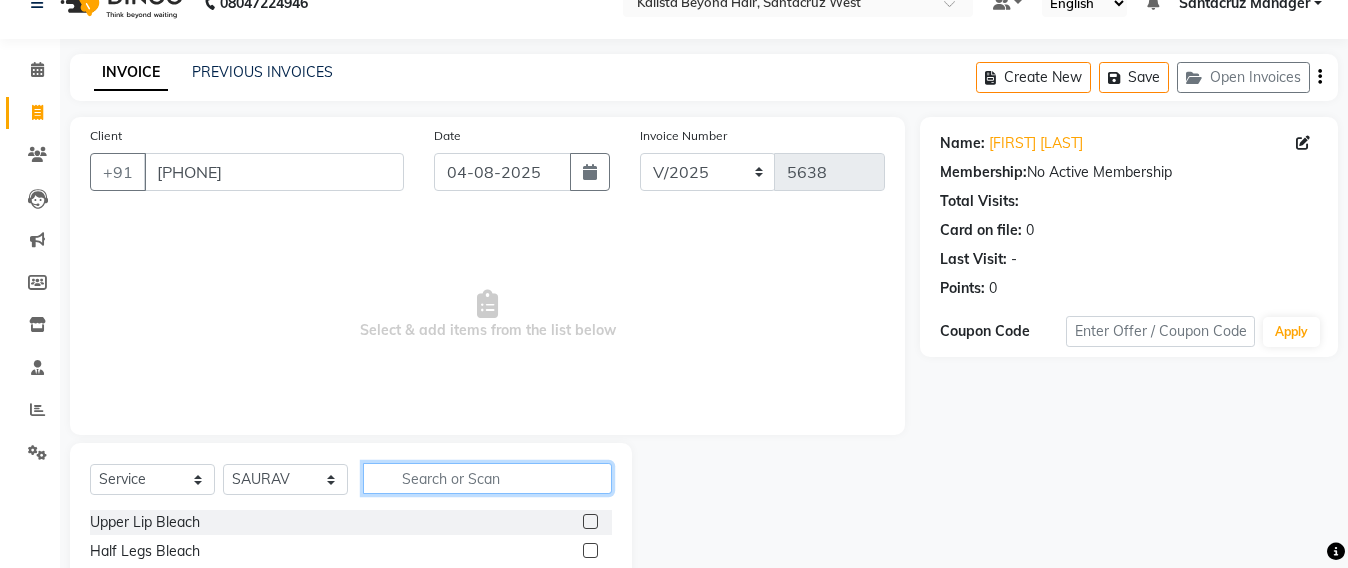 click 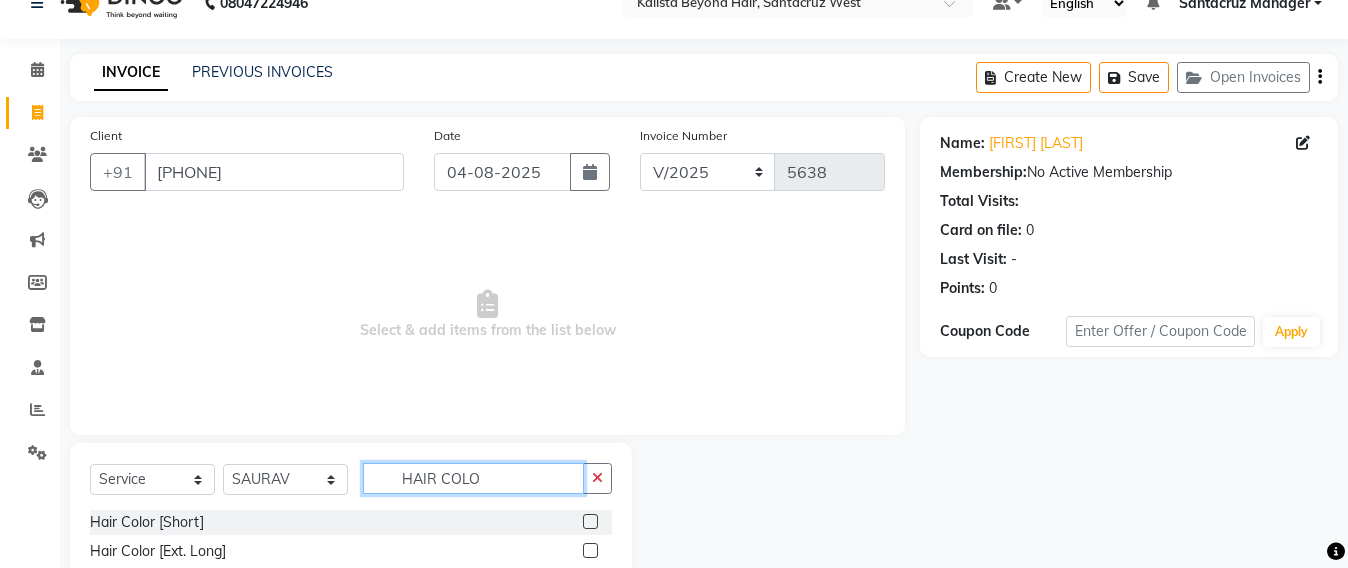 scroll, scrollTop: 158, scrollLeft: 0, axis: vertical 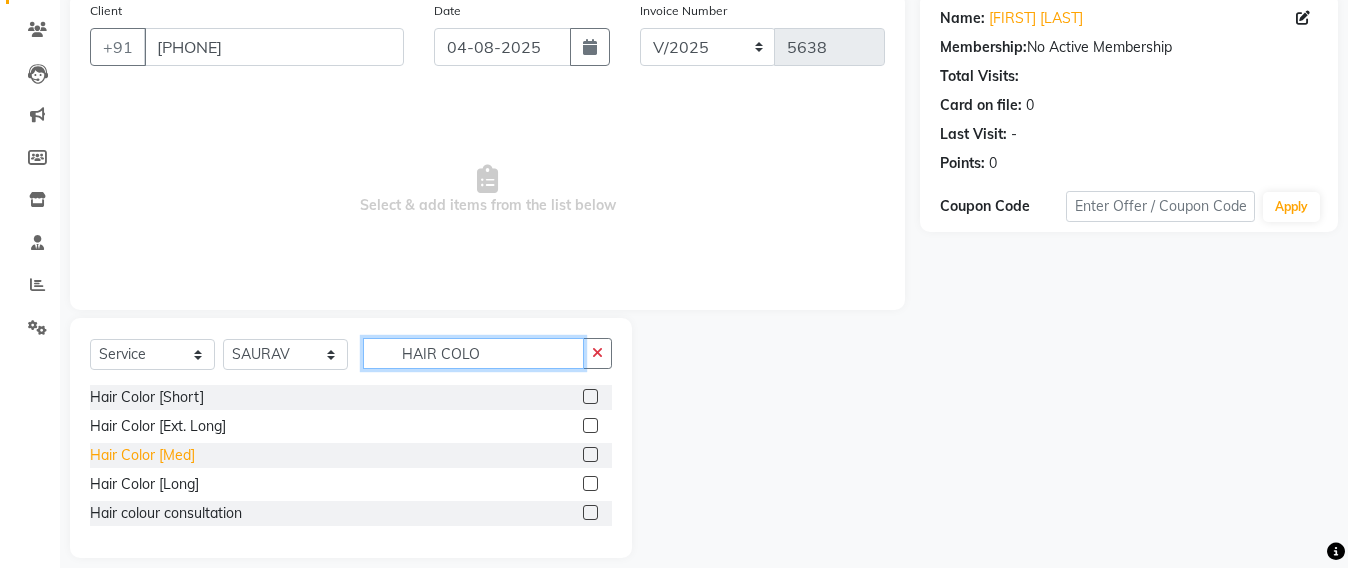 type on "HAIR COLO" 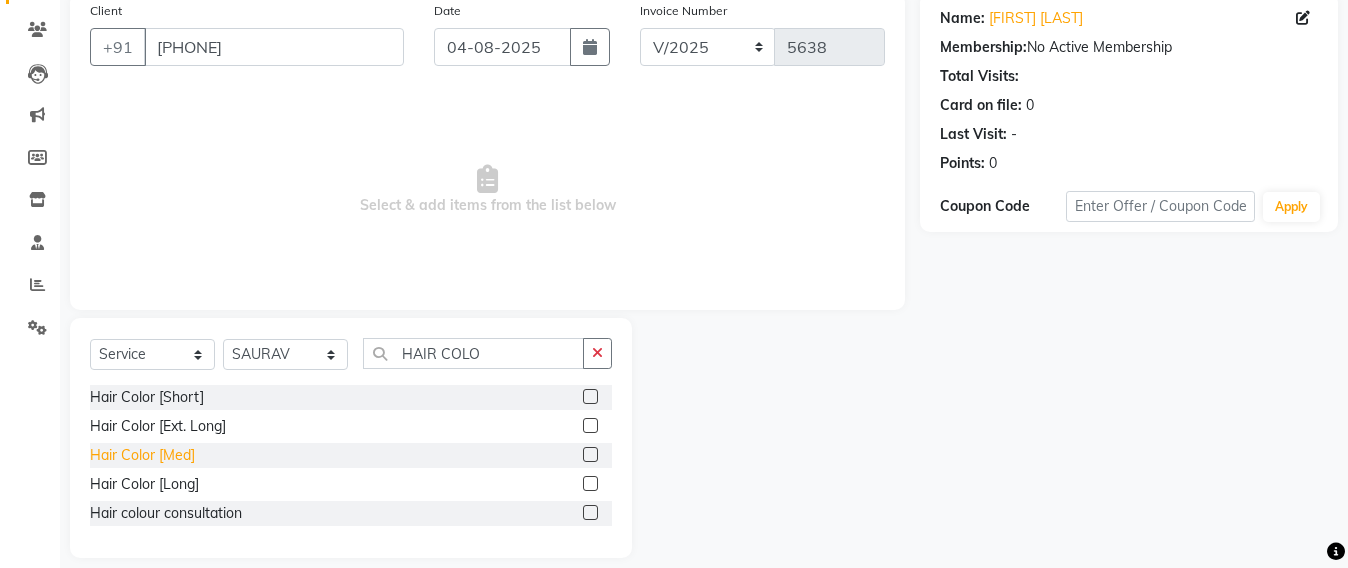 click on "Hair Color [Med]" 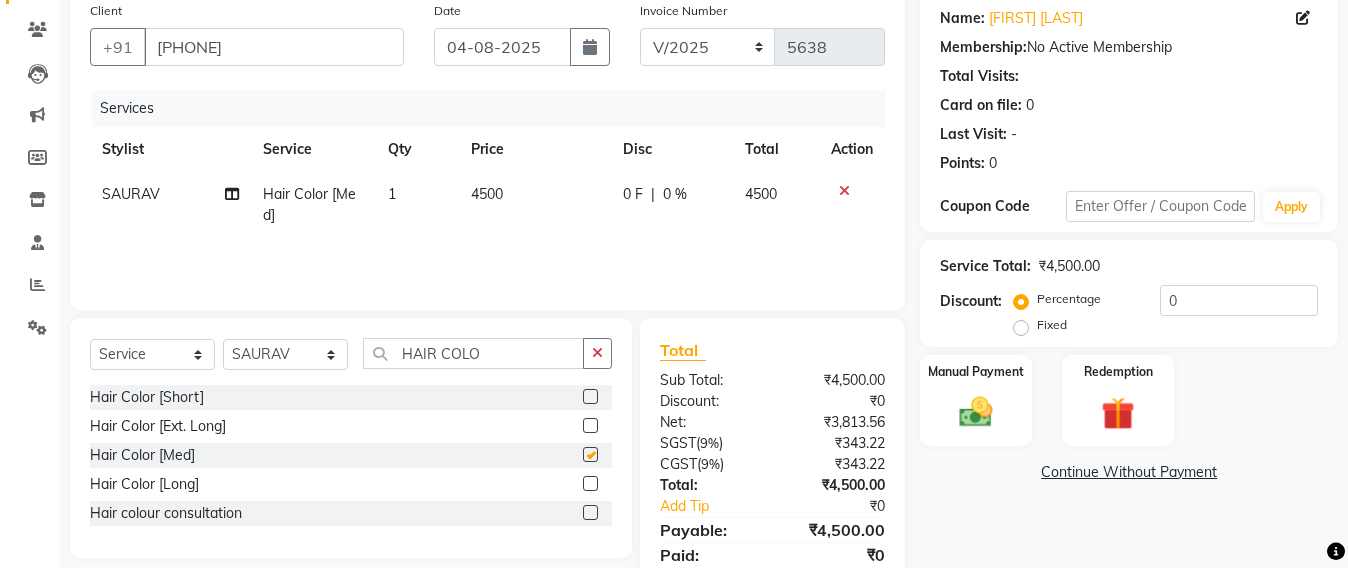 checkbox on "false" 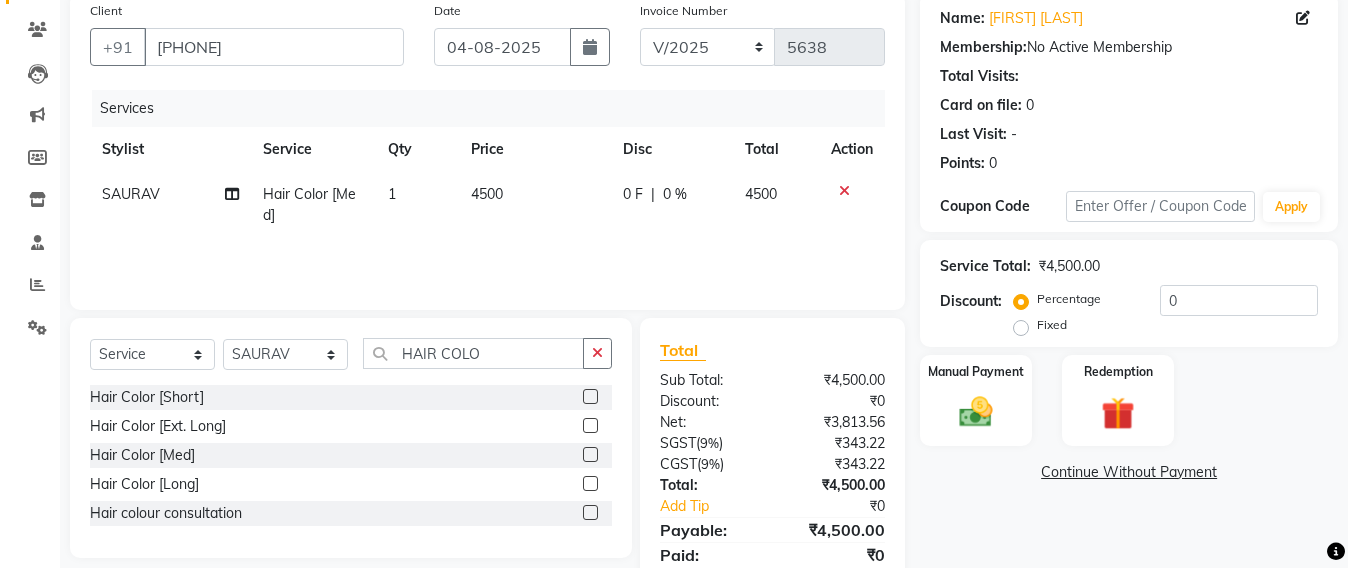 click on "4500" 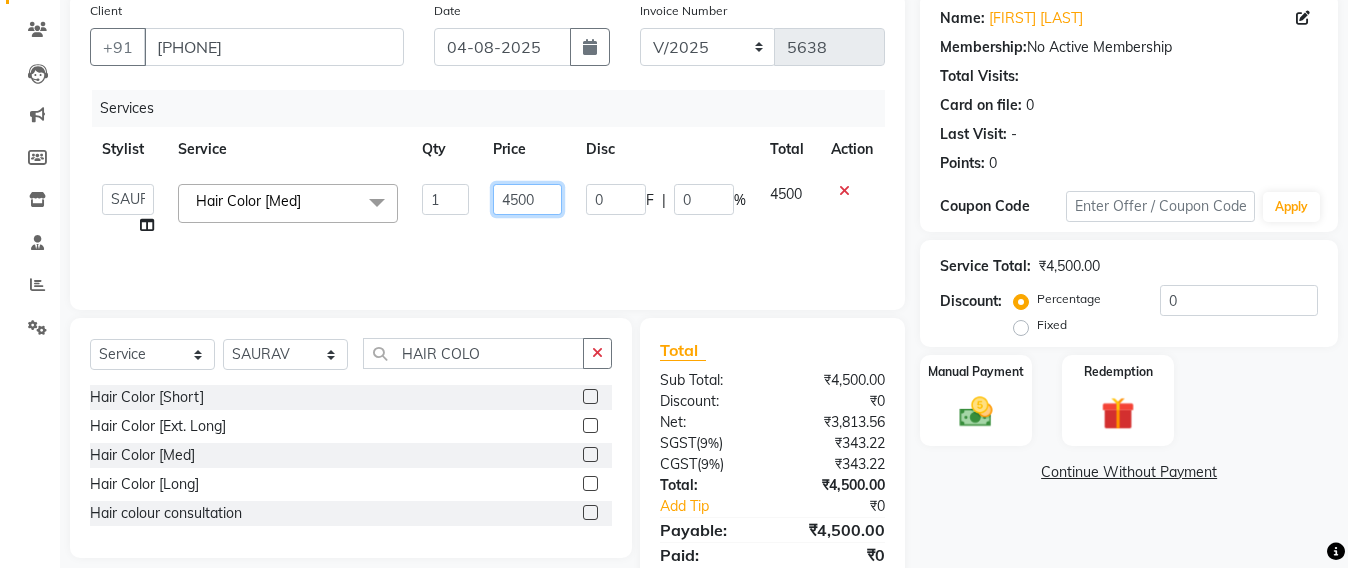 click on "4500" 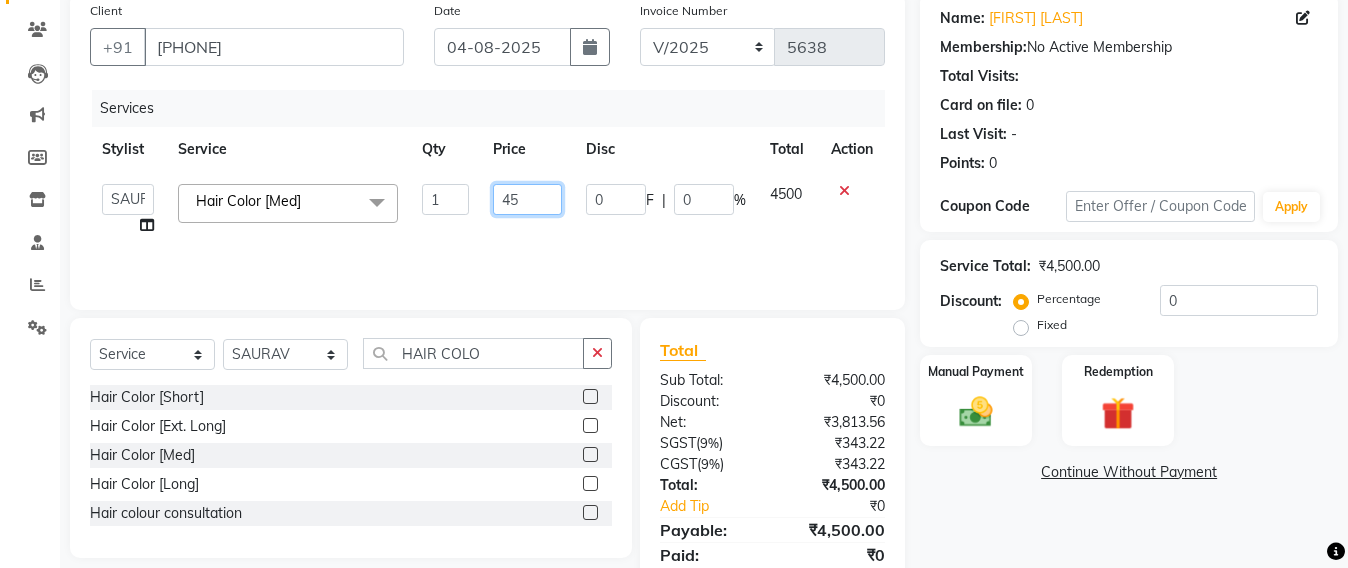 type on "4" 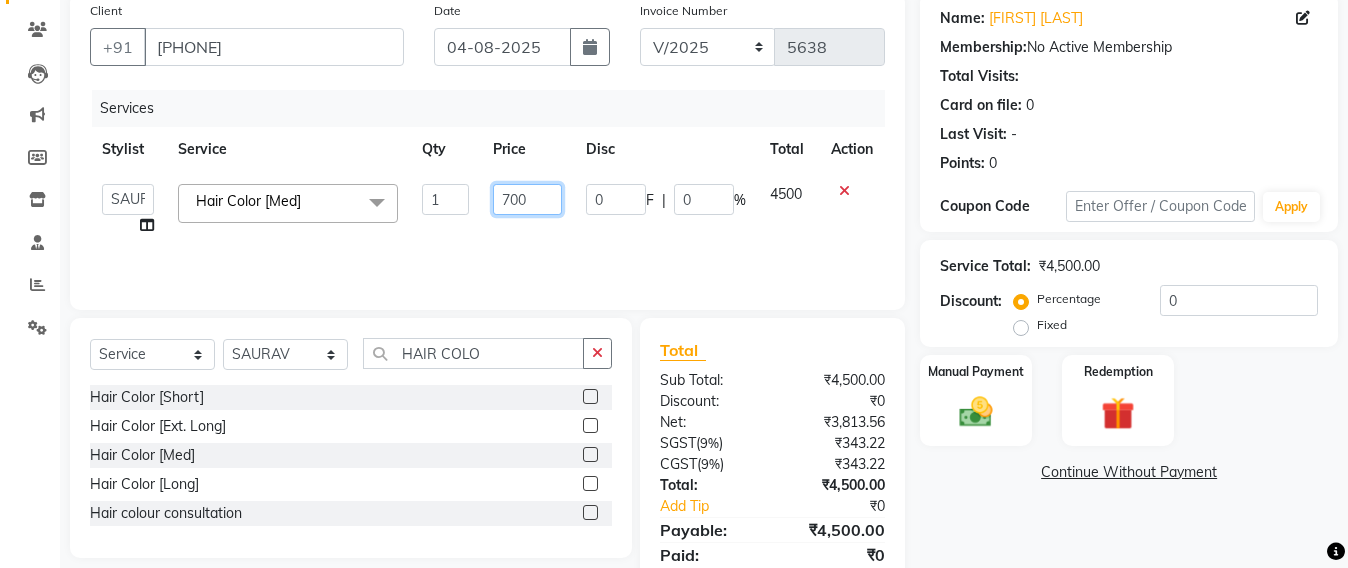 type on "7000" 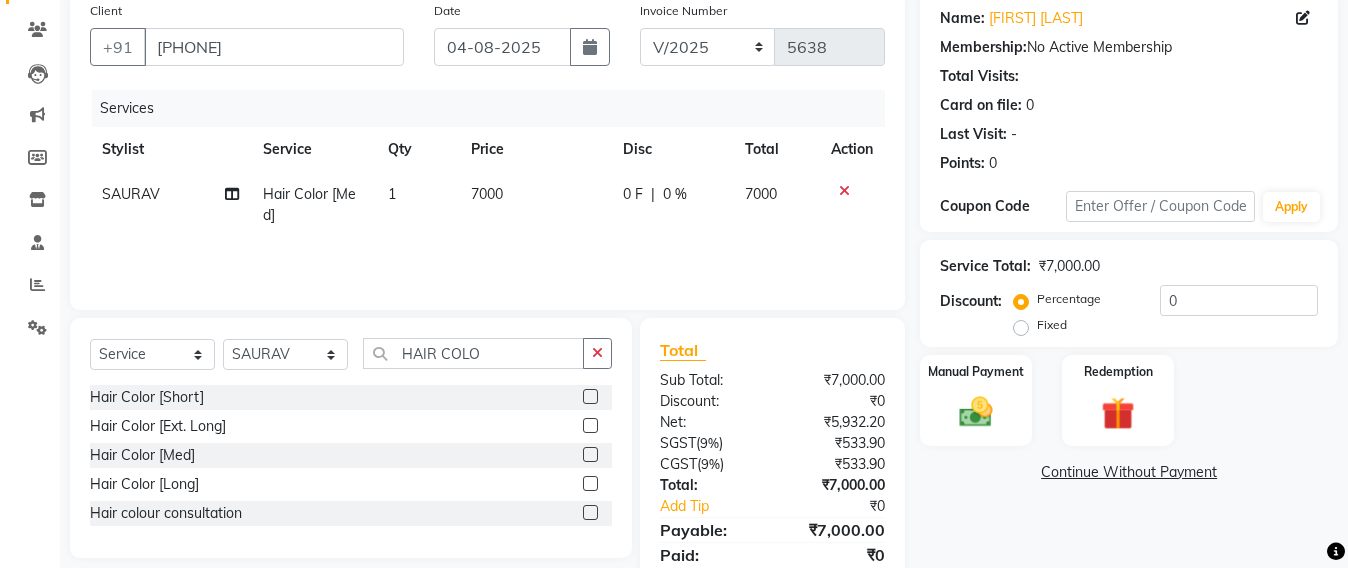 click on "Services Stylist Service Qty Price Disc Total Action SAURAV Hair Color [Med] 1 7000 0 F | 0 % 7000" 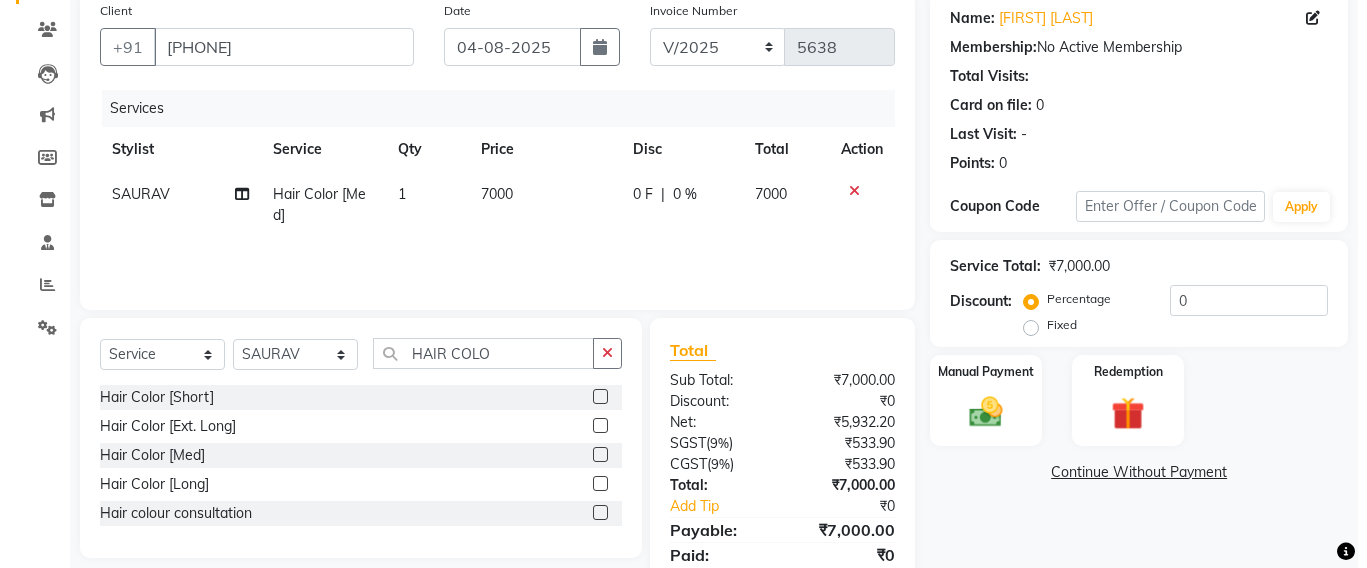 scroll, scrollTop: 33, scrollLeft: 0, axis: vertical 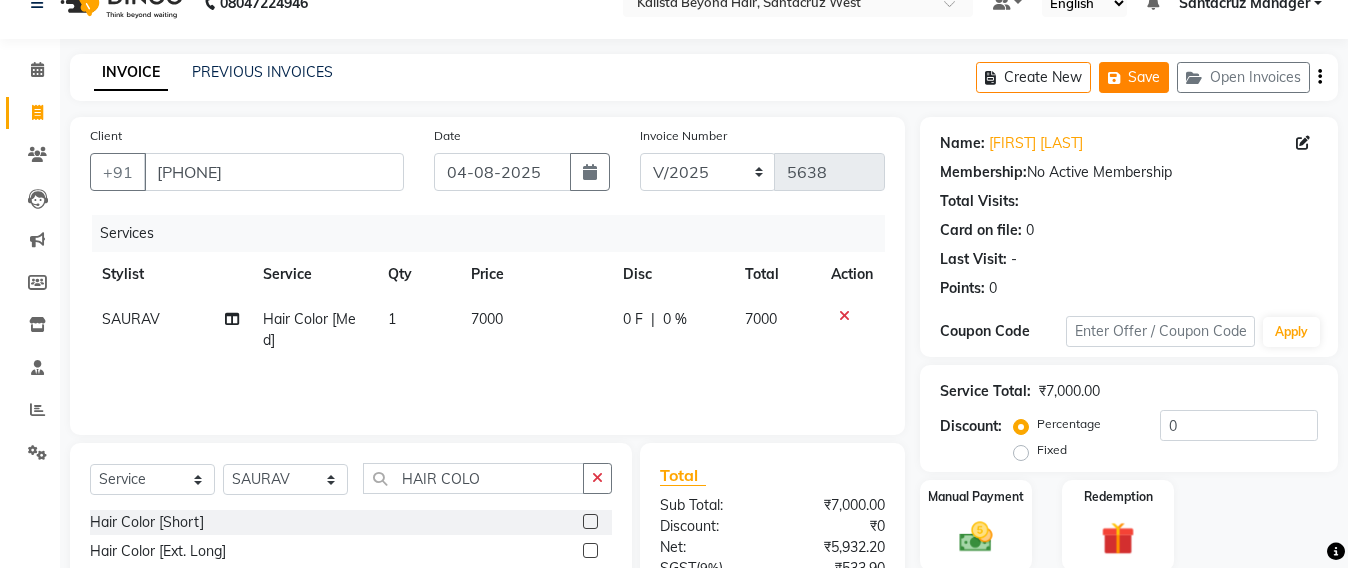 click on "Save" 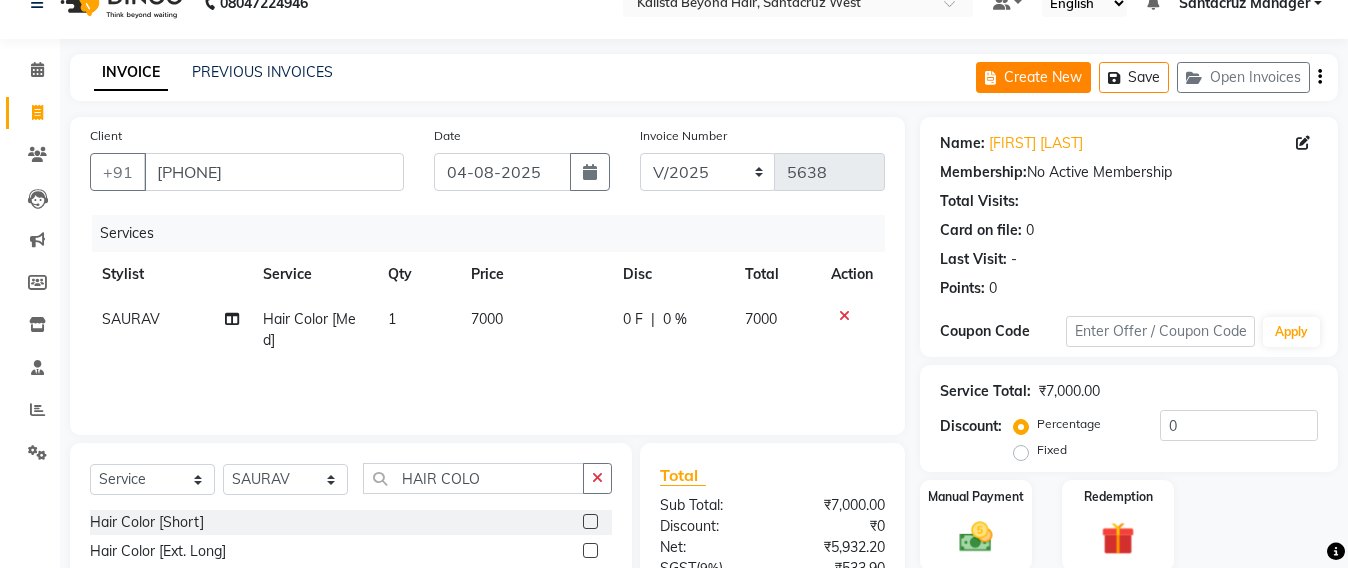click on "Create New" 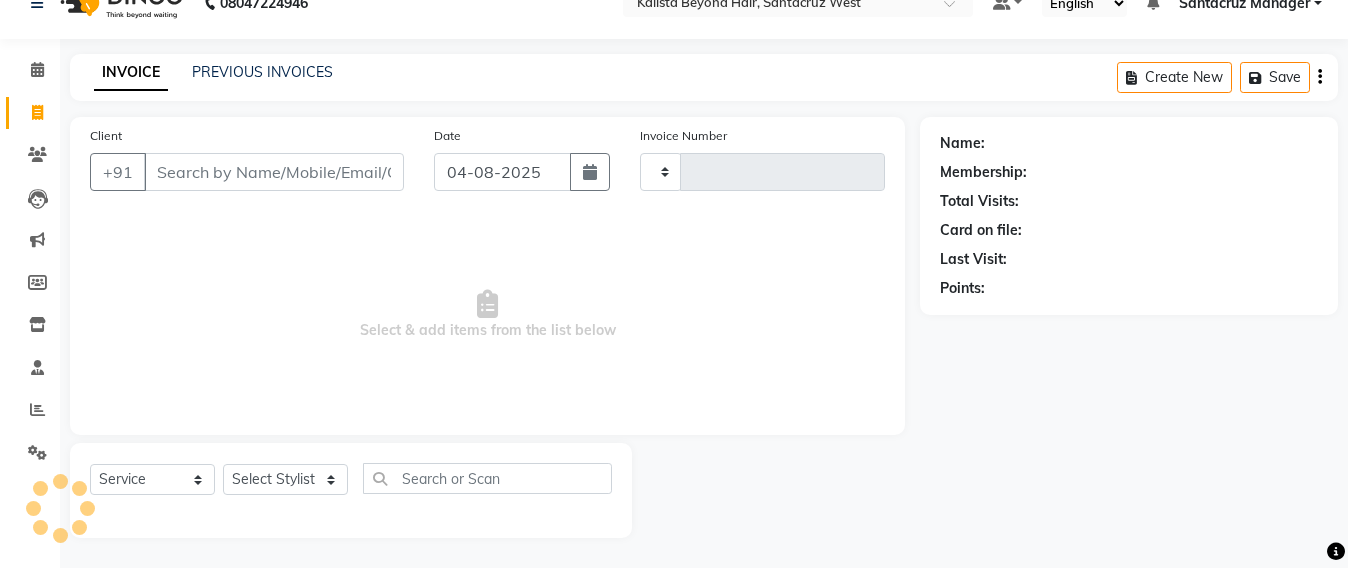 type on "5638" 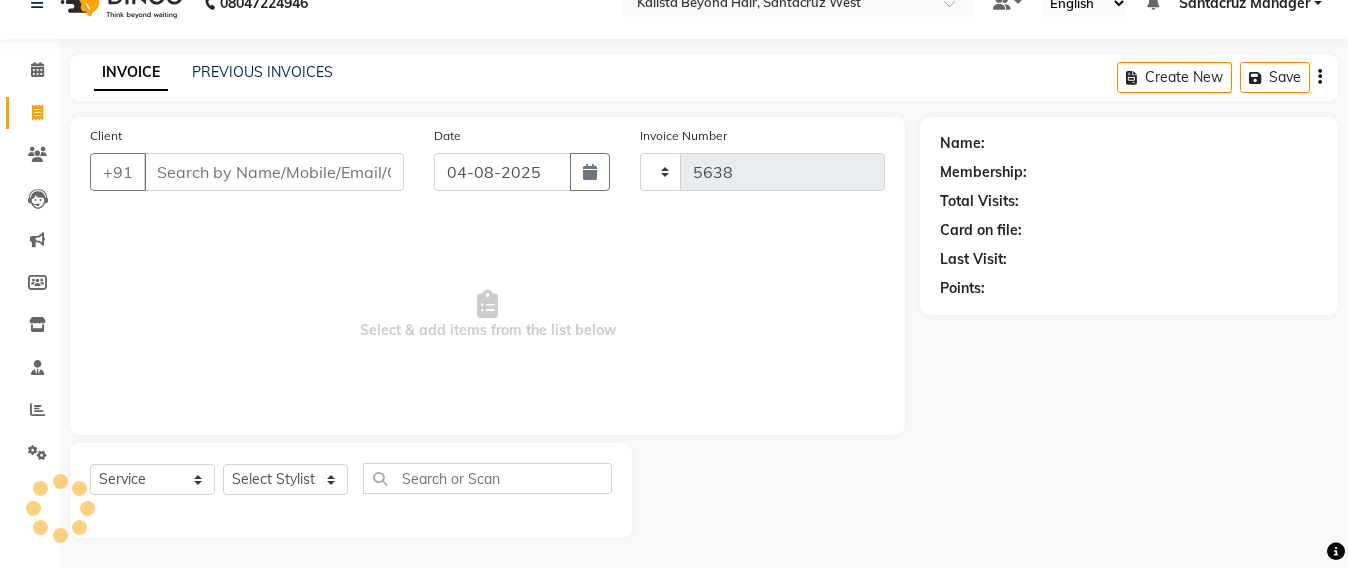 select on "6357" 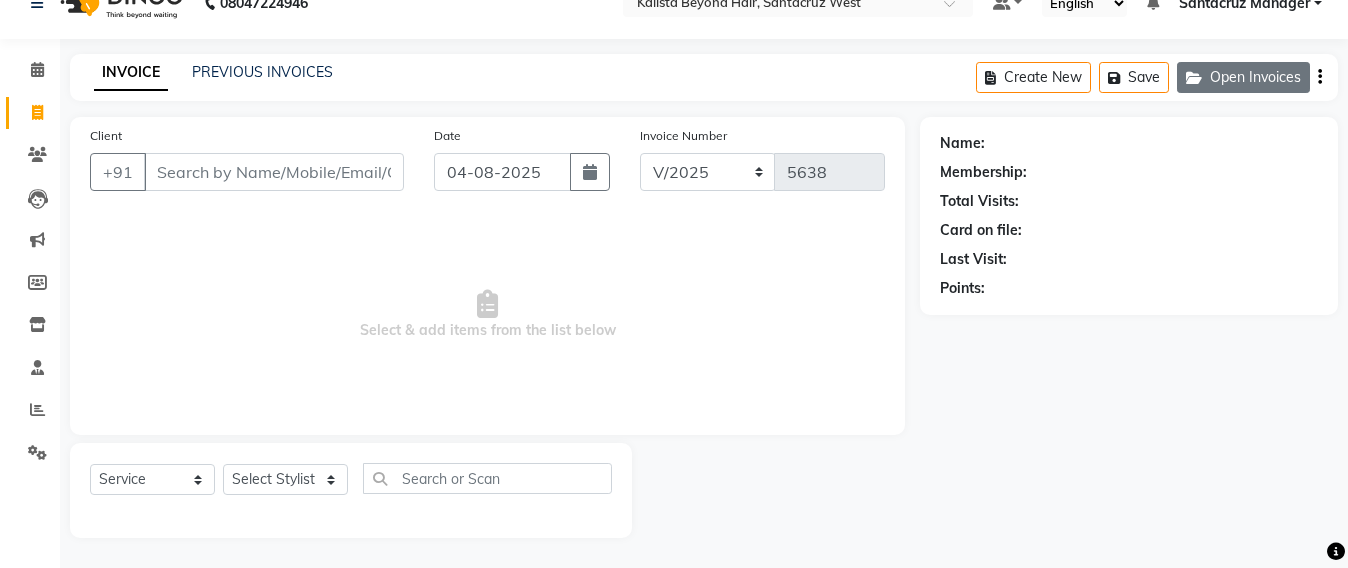 click on "Open Invoices" 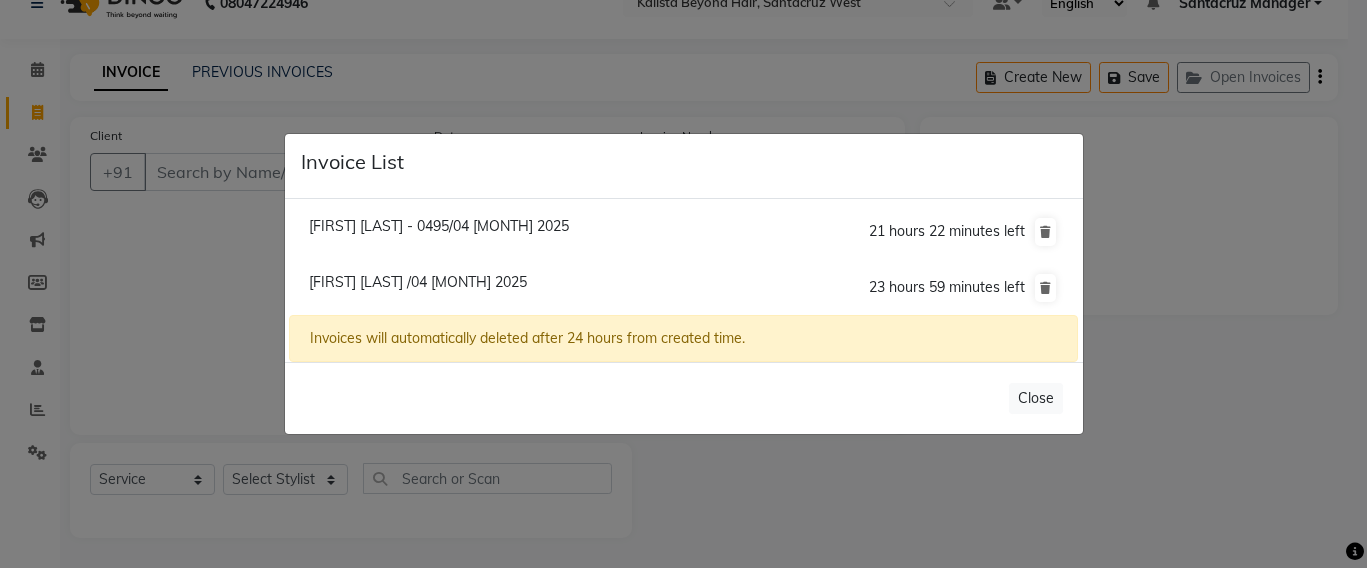 click on "Invoice List  Dipali Bhutani - 0495/04 August 2025  21 hours 22 minutes left  Yana Jain /04 August 2025  23 hours 59 minutes left  Invoices will automatically deleted after 24 hours from created time.   Close" 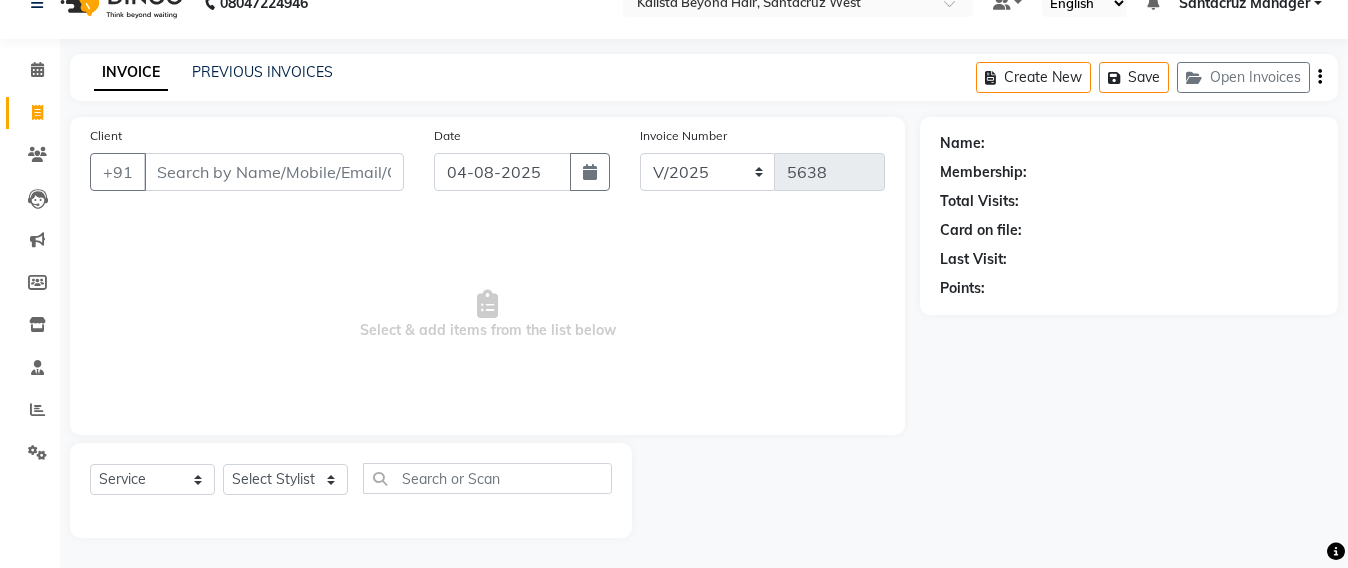 type 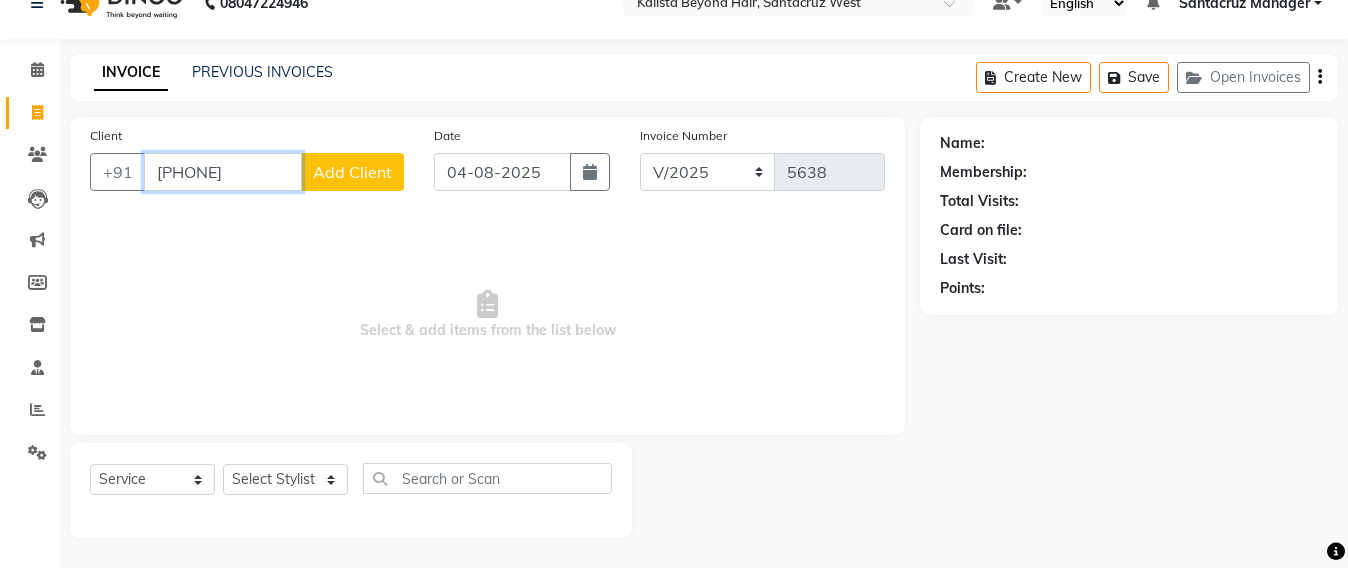 type on "[PHONE]" 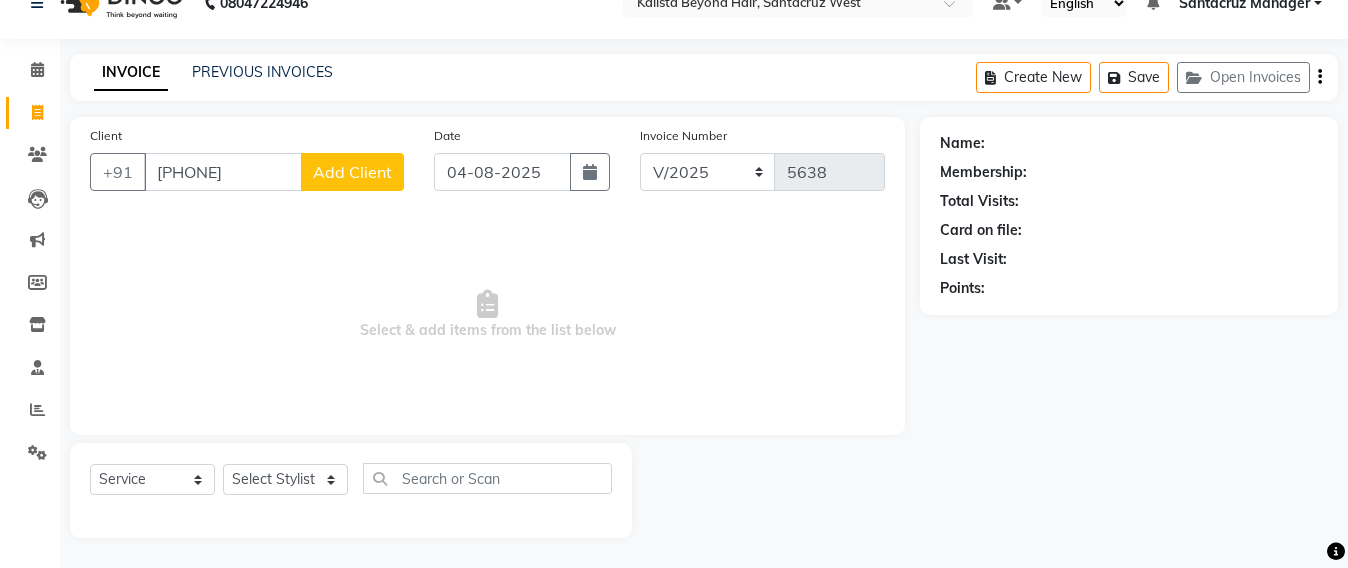 click on "Add Client" 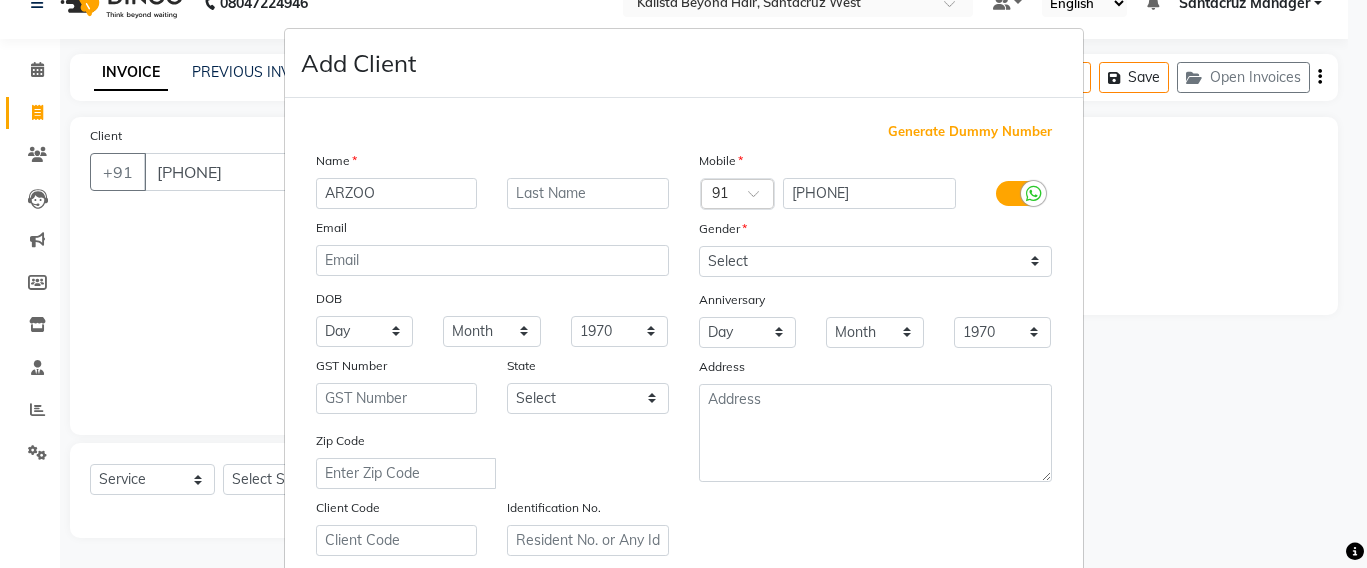 type on "ARZOO" 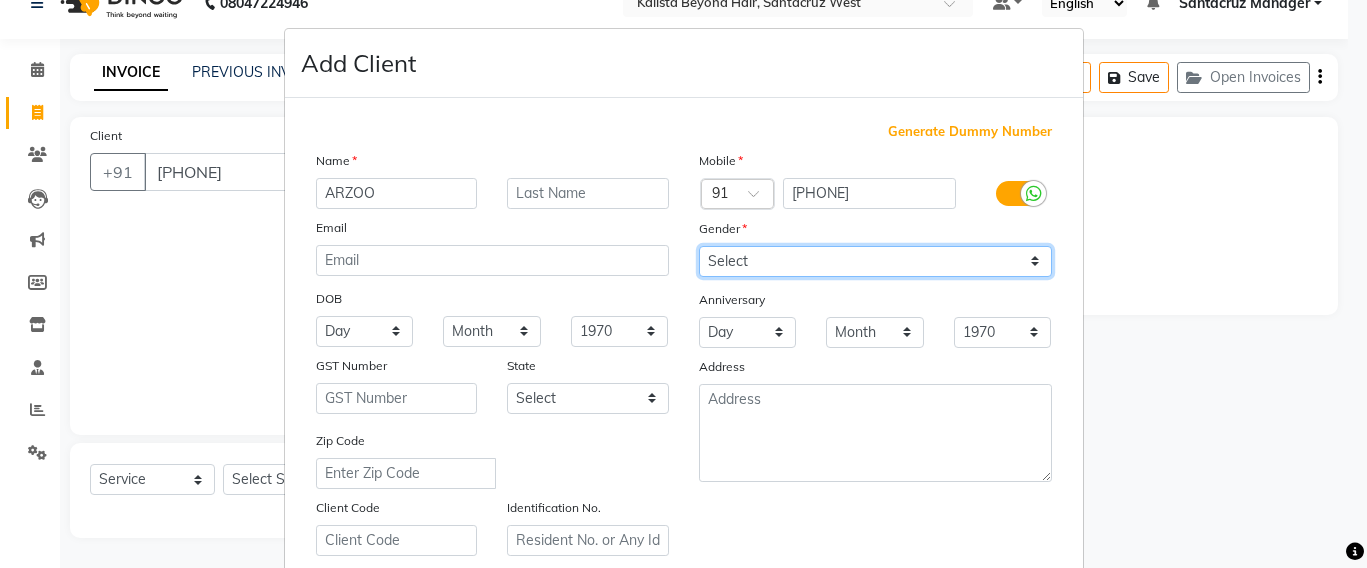 click on "Select Male Female Other Prefer Not To Say" at bounding box center [875, 261] 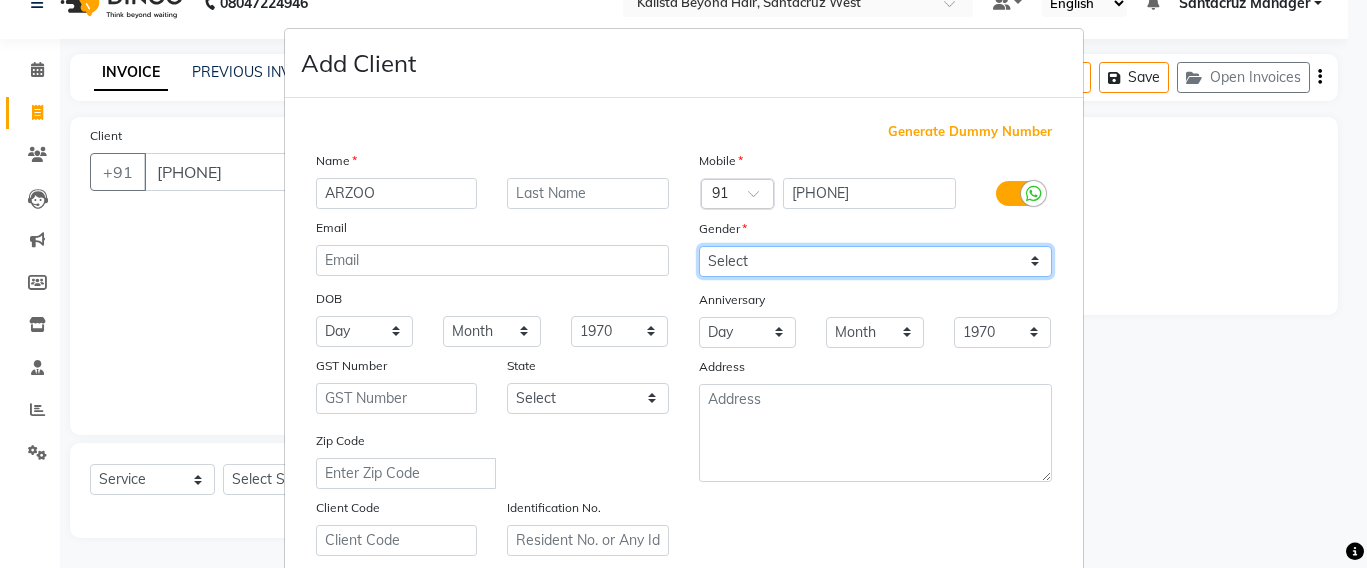 select on "female" 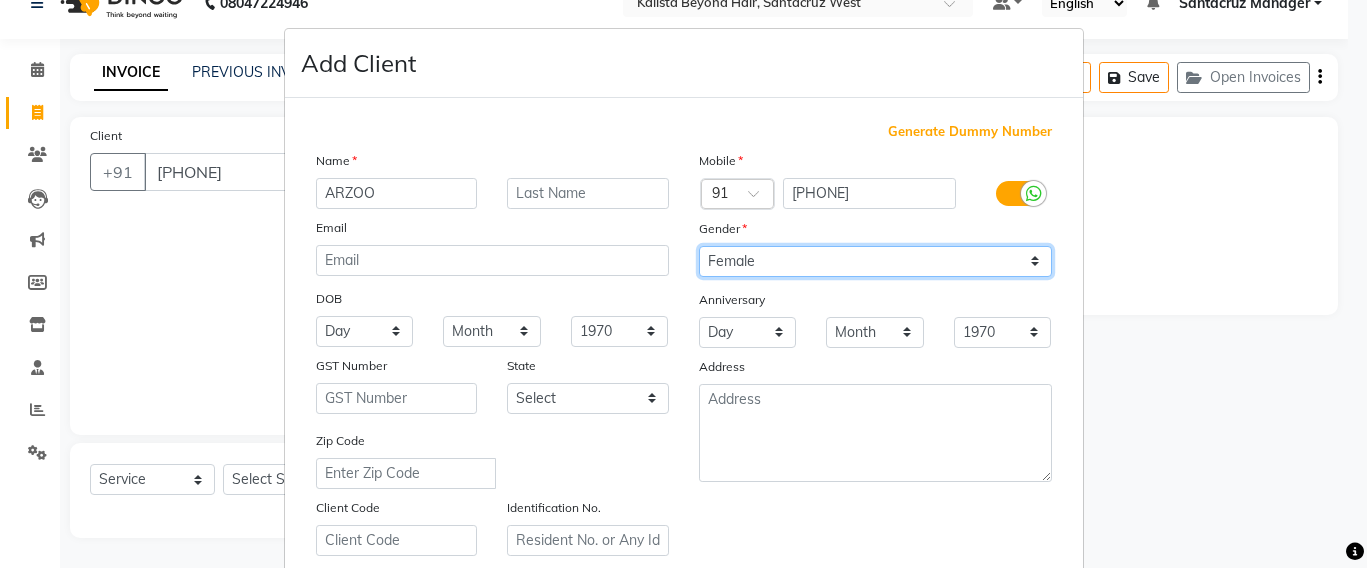 click on "Select Male Female Other Prefer Not To Say" at bounding box center [875, 261] 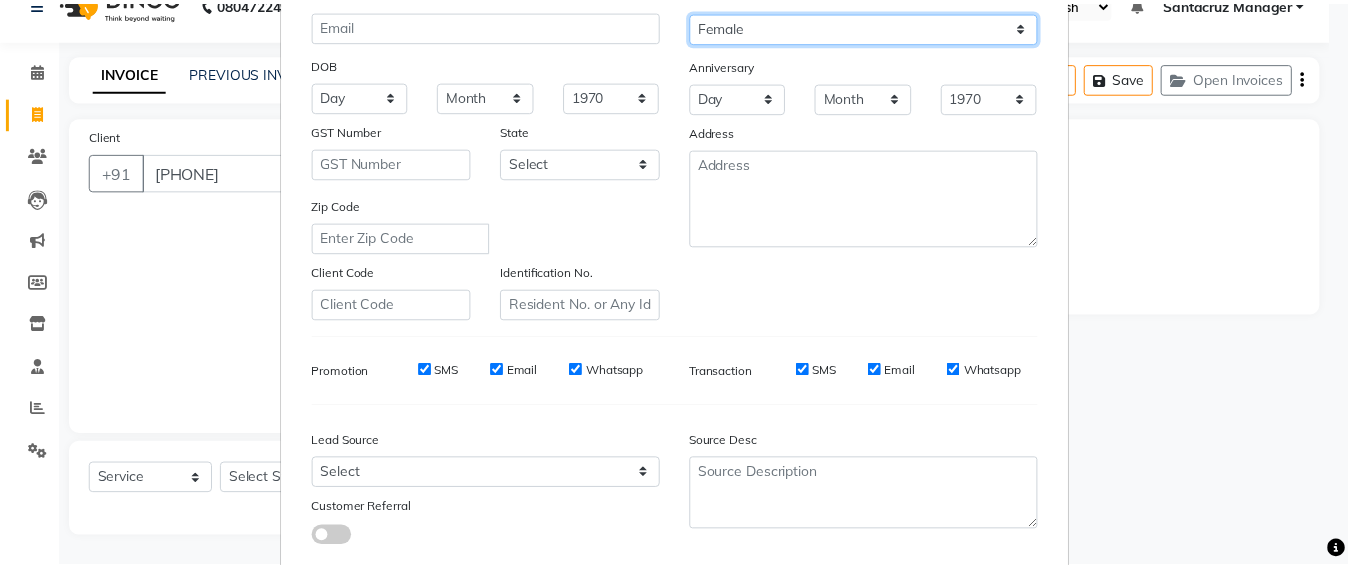 scroll, scrollTop: 355, scrollLeft: 0, axis: vertical 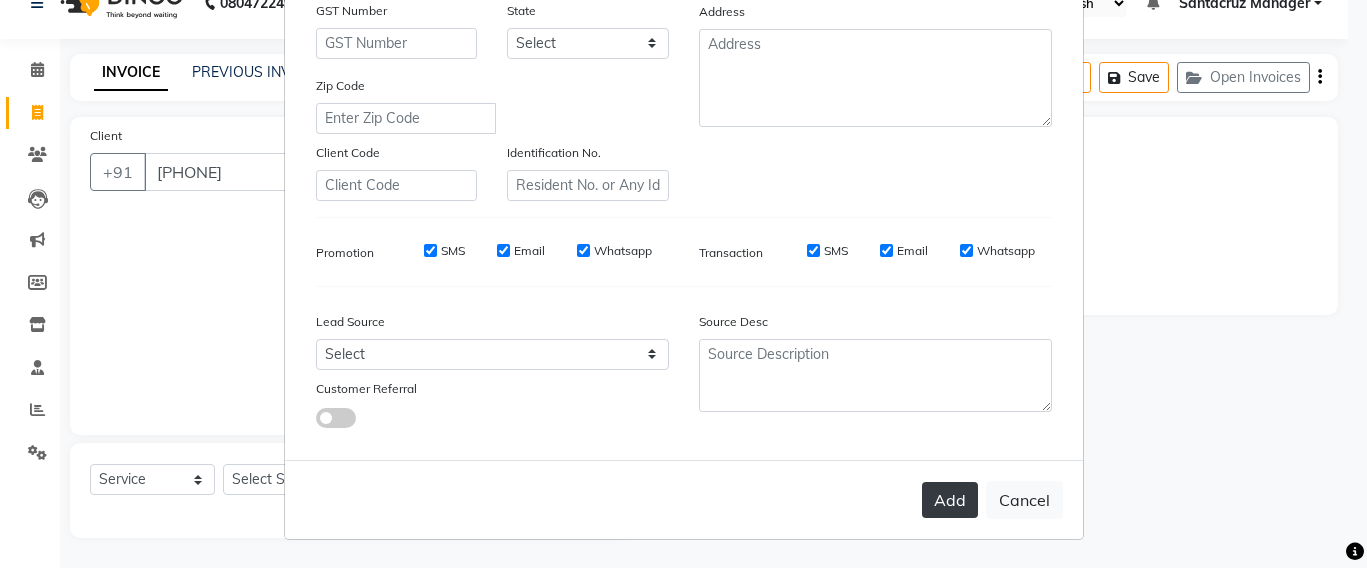 click on "Add" at bounding box center (950, 500) 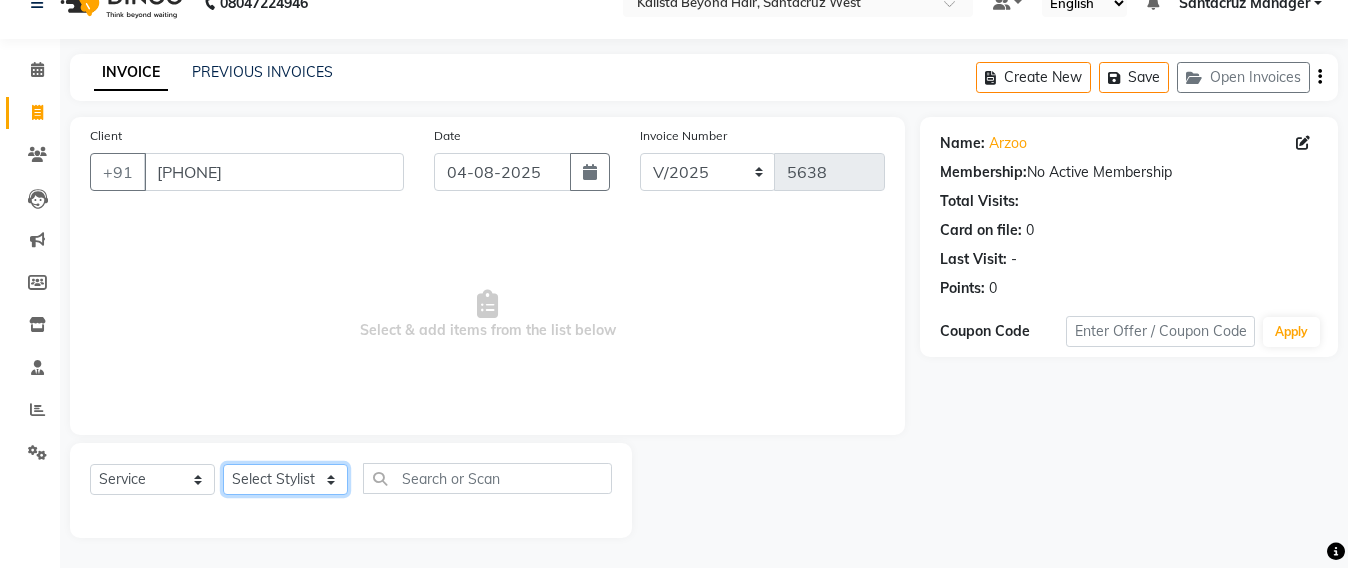 click on "Select Stylist Admin Avesh Sankat AZHER SHAIKH Jayeshree Mahtre Manisha Subodh Shedge Muskaan Pramila Vinayak Mhatre prathmesh mahattre Pratibha Nilesh Sharma RINKI SAV Rosy Sunil Jadhav Sameer shah admin Santacruz Manager SAURAV Siddhi SOMAYANG VASHUM Tejasvi Bhosle" 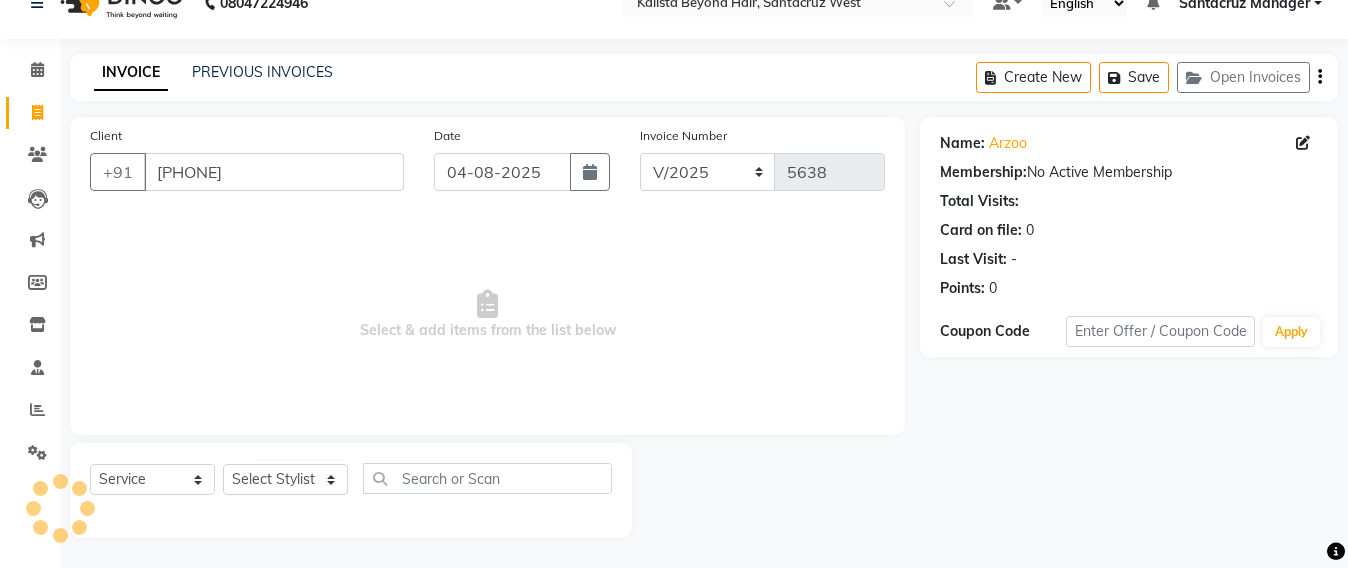 click on "Select & add items from the list below" at bounding box center [487, 315] 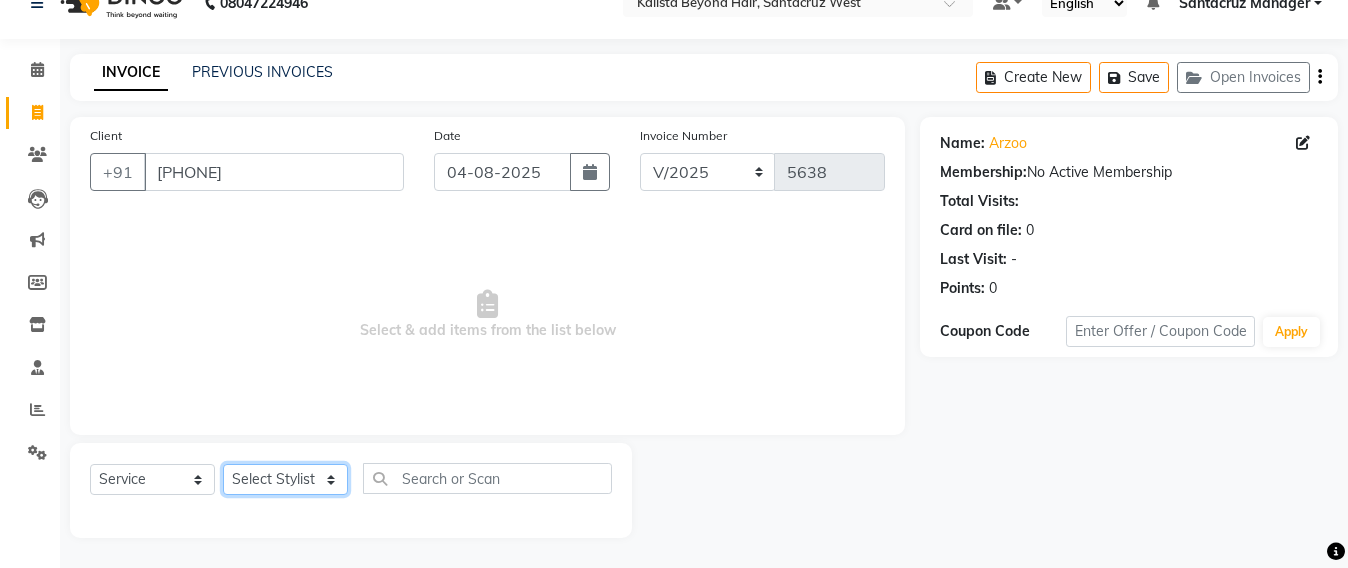 drag, startPoint x: 263, startPoint y: 479, endPoint x: 272, endPoint y: 467, distance: 15 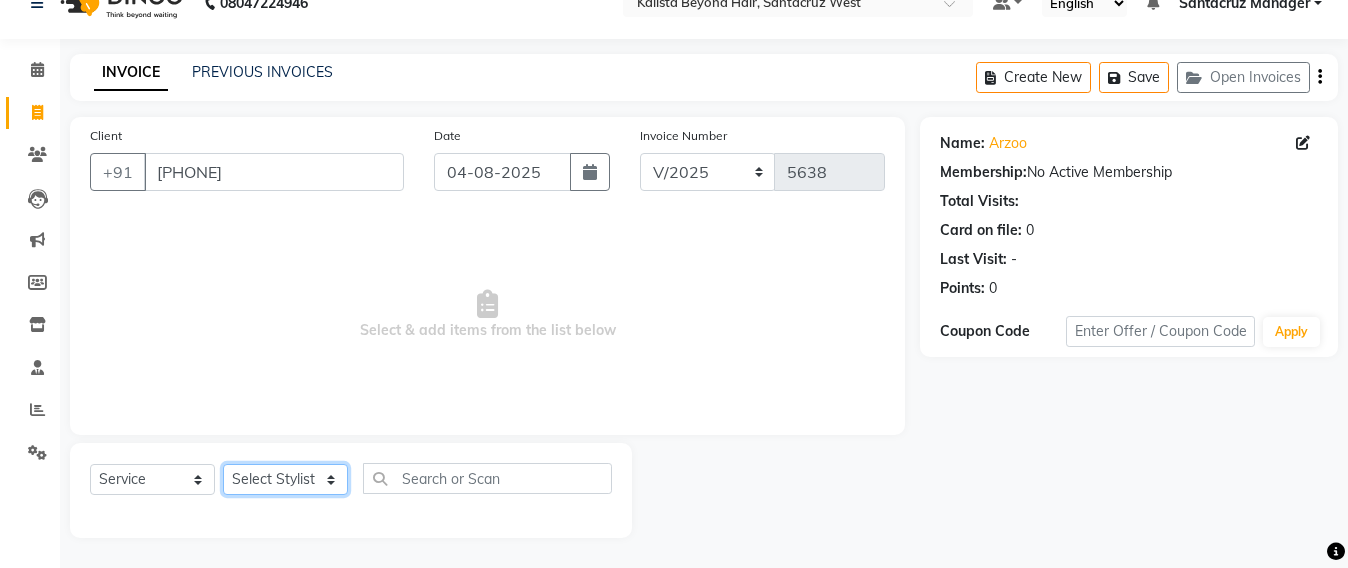 select on "47842" 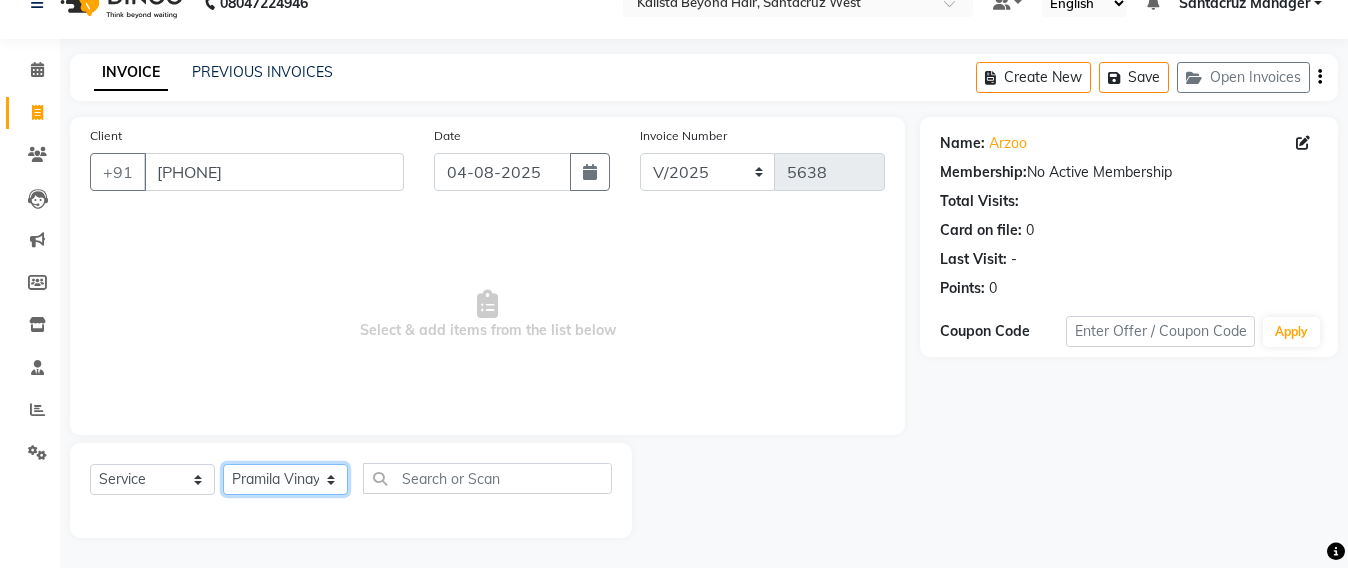 click on "Select Stylist Admin Avesh Sankat AZHER SHAIKH Jayeshree Mahtre Manisha Subodh Shedge Muskaan Pramila Vinayak Mhatre prathmesh mahattre Pratibha Nilesh Sharma RINKI SAV Rosy Sunil Jadhav Sameer shah admin Santacruz Manager SAURAV Siddhi SOMAYANG VASHUM Tejasvi Bhosle" 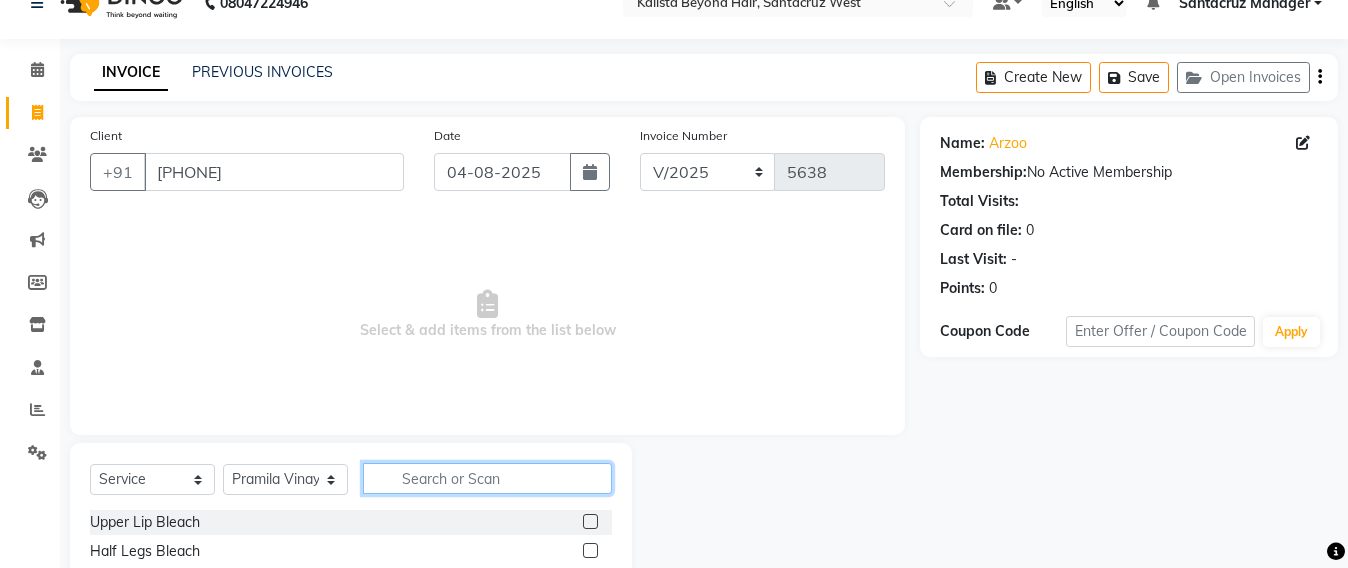 click 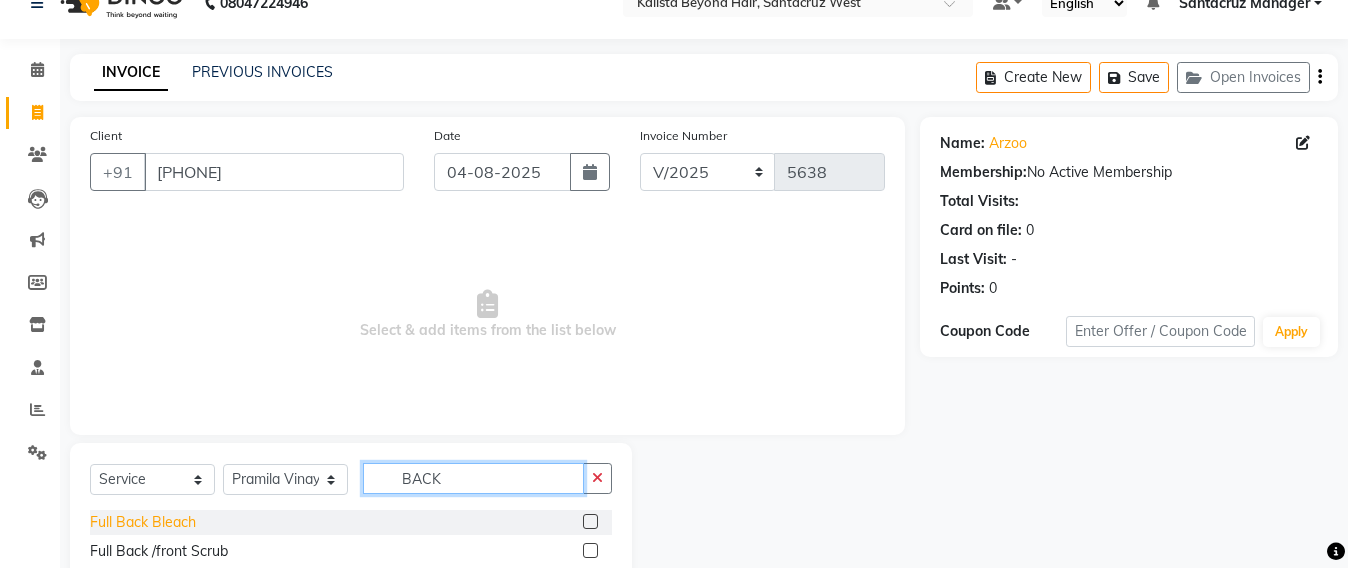 type on "BACK" 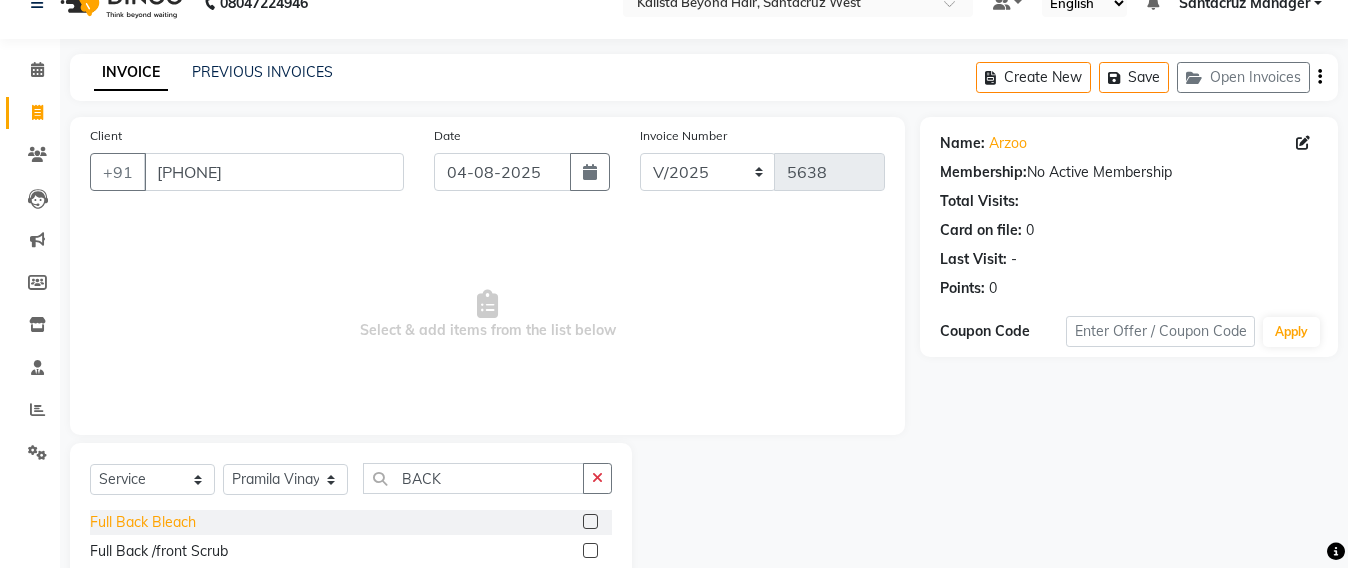 click on "Full Back Bleach" 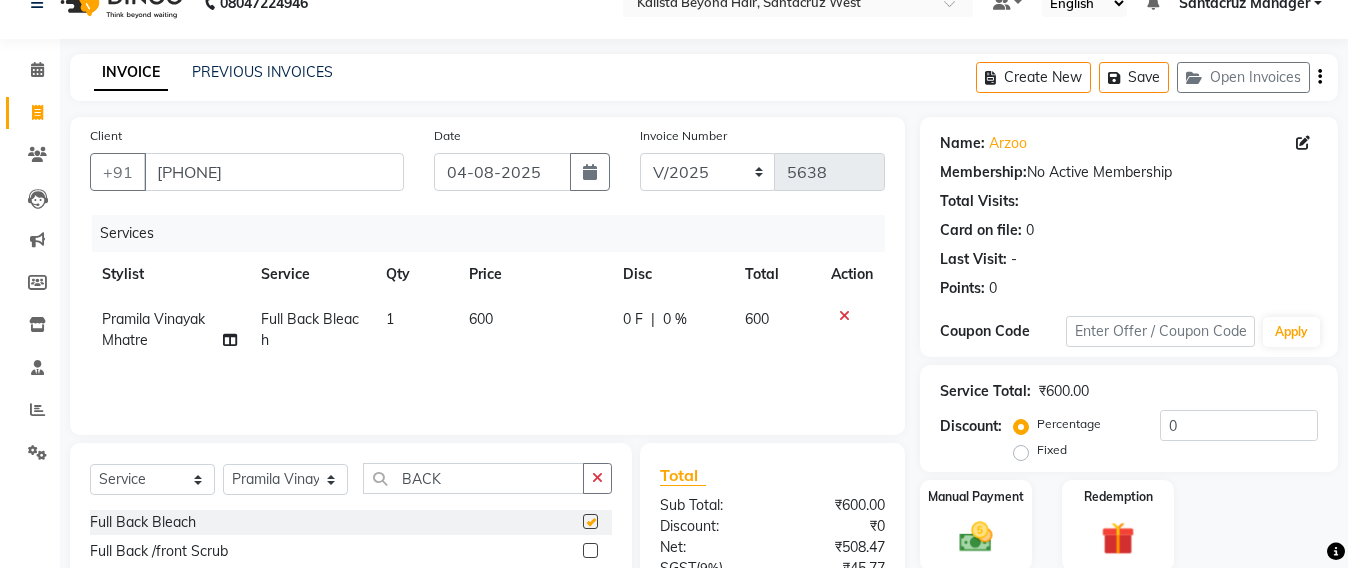 checkbox on "false" 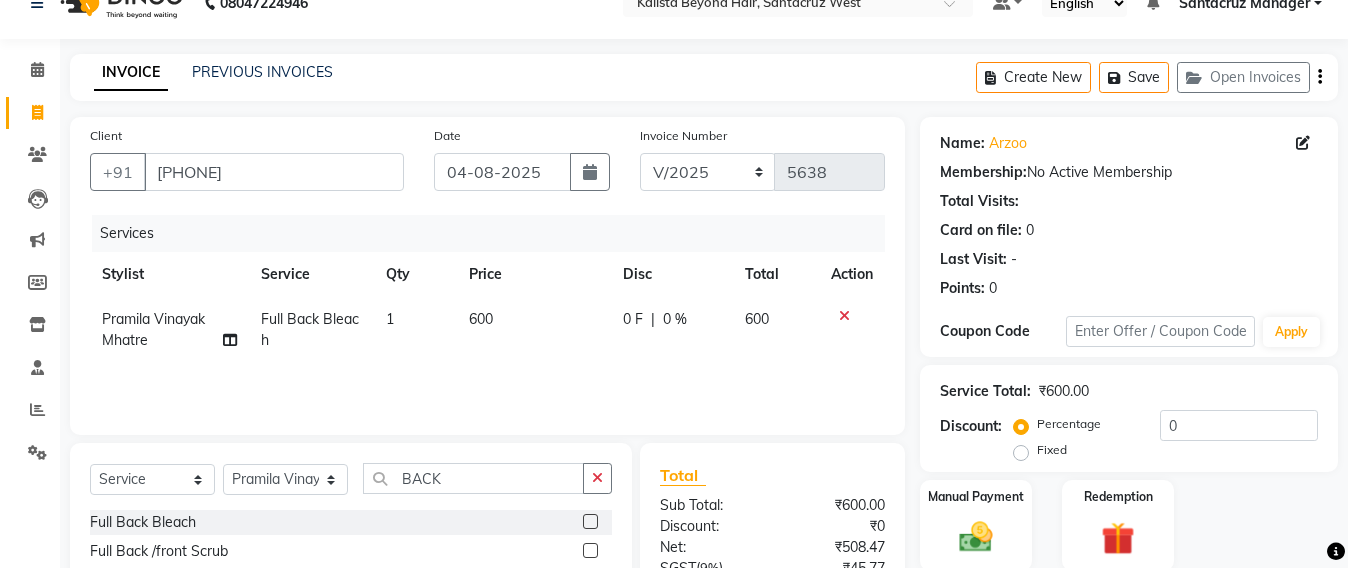 click on "600" 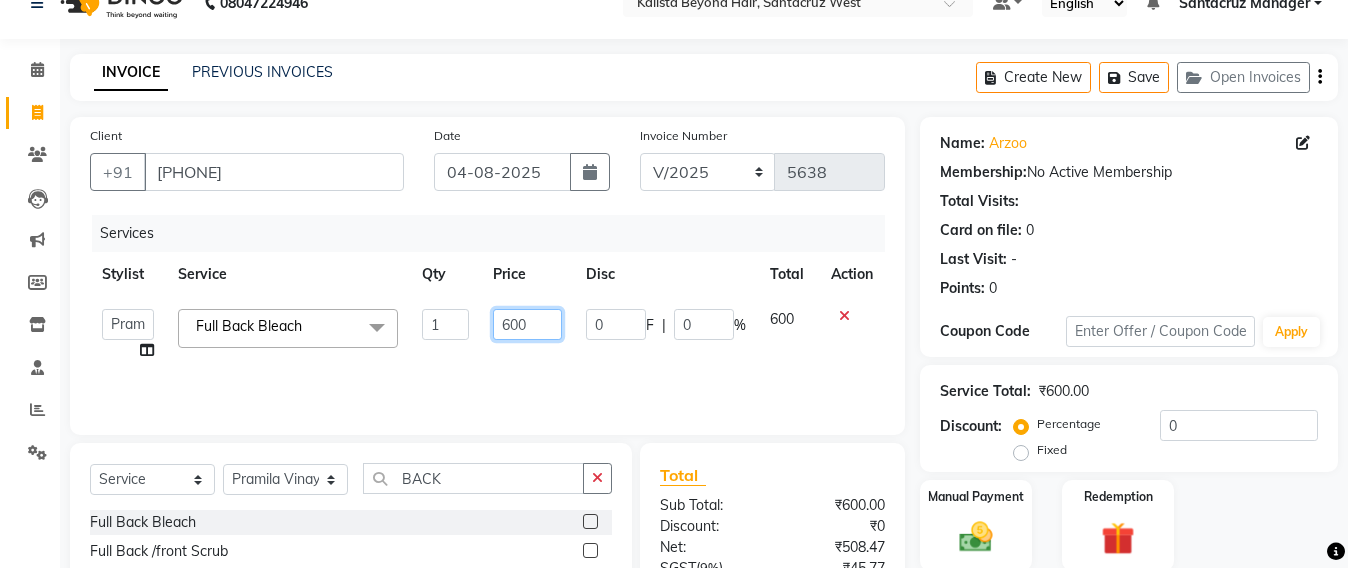click on "600" 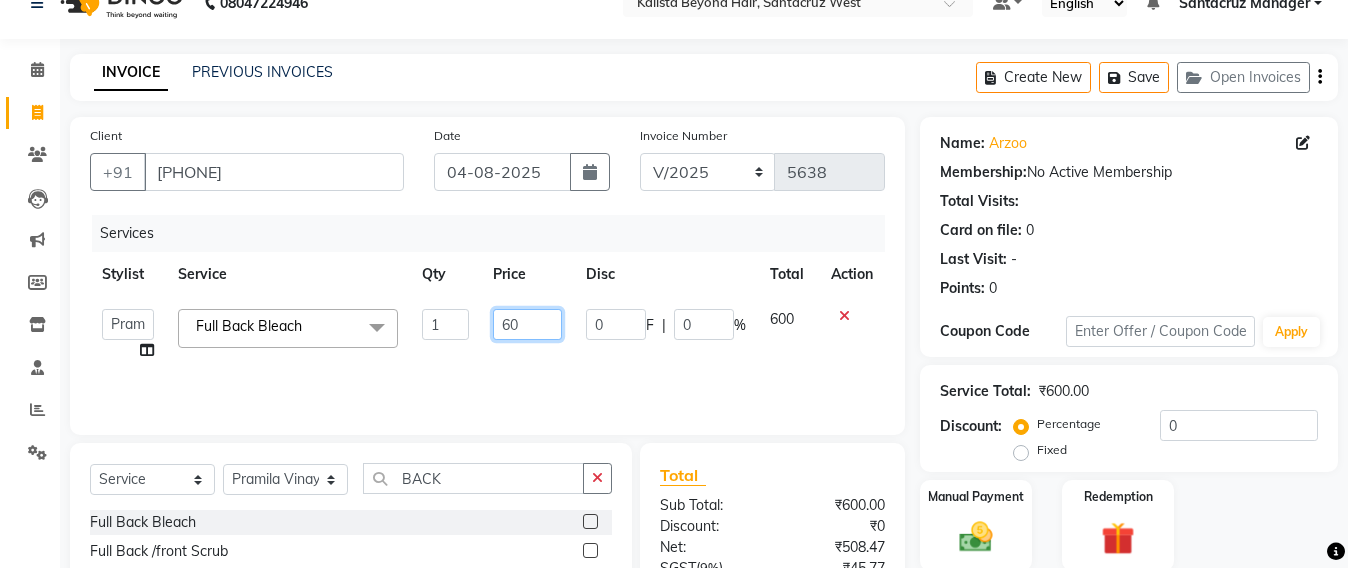 type on "6" 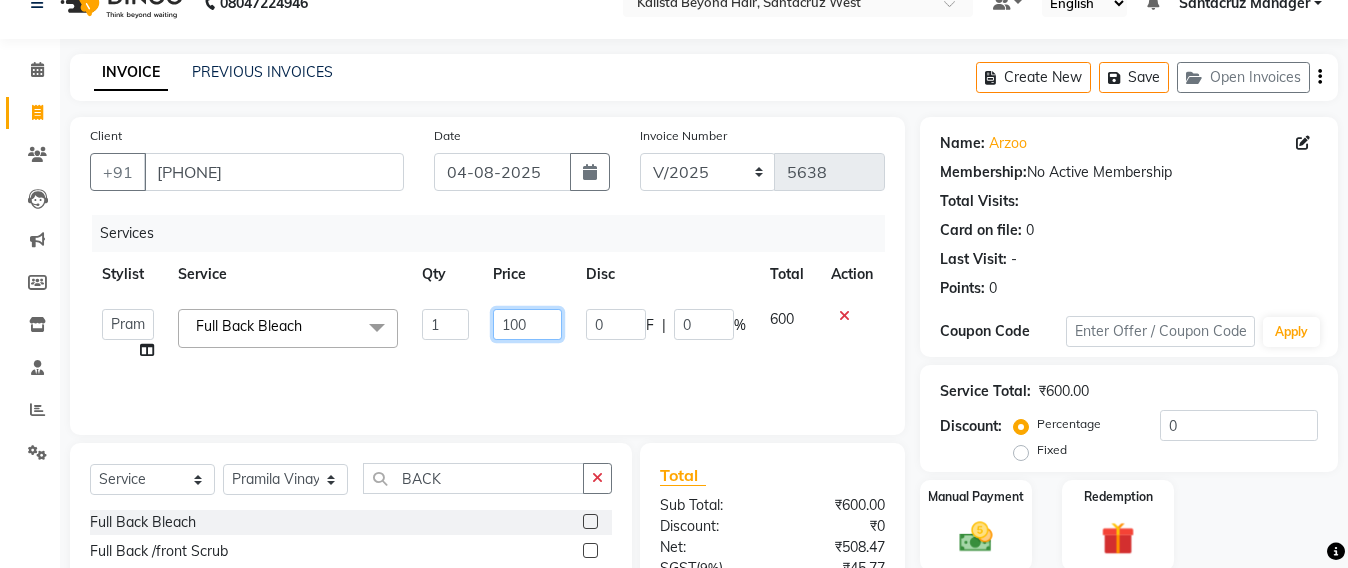 type on "1000" 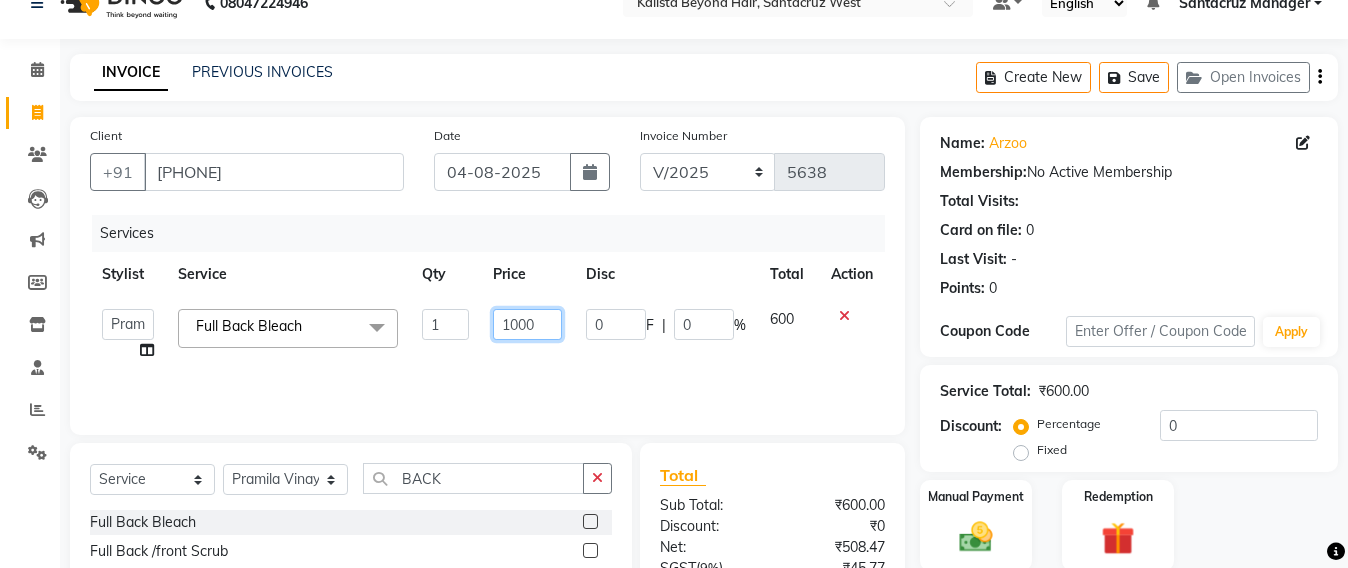 scroll, scrollTop: 233, scrollLeft: 0, axis: vertical 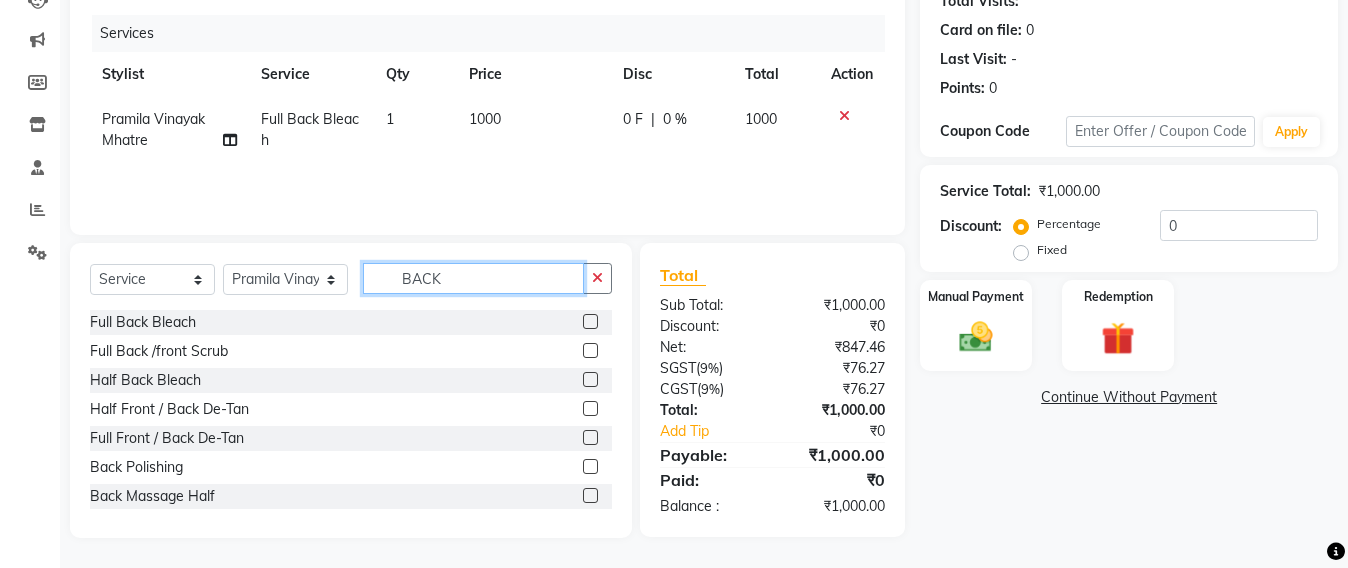 click on "BACK" 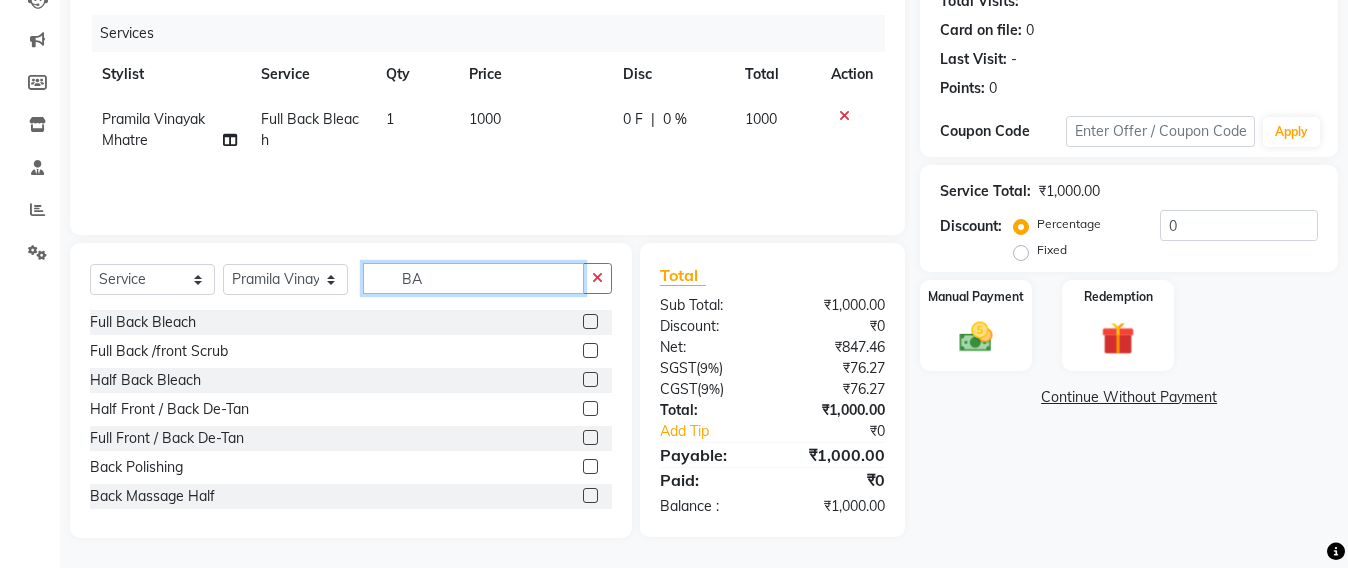 type on "B" 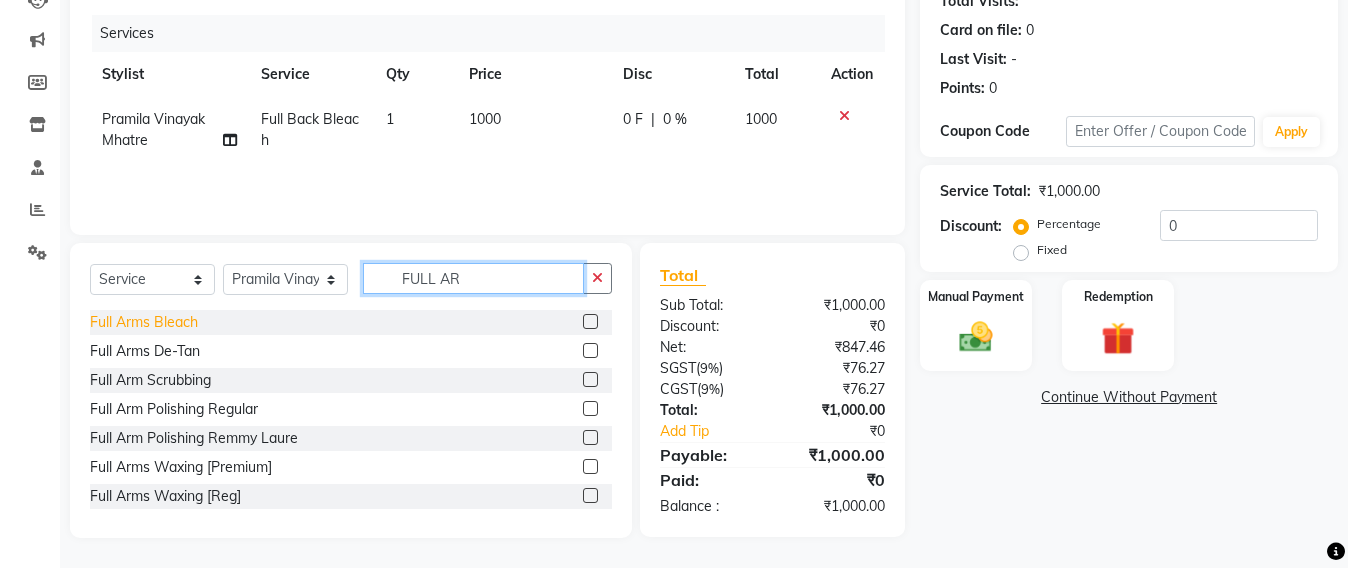 type on "FULL AR" 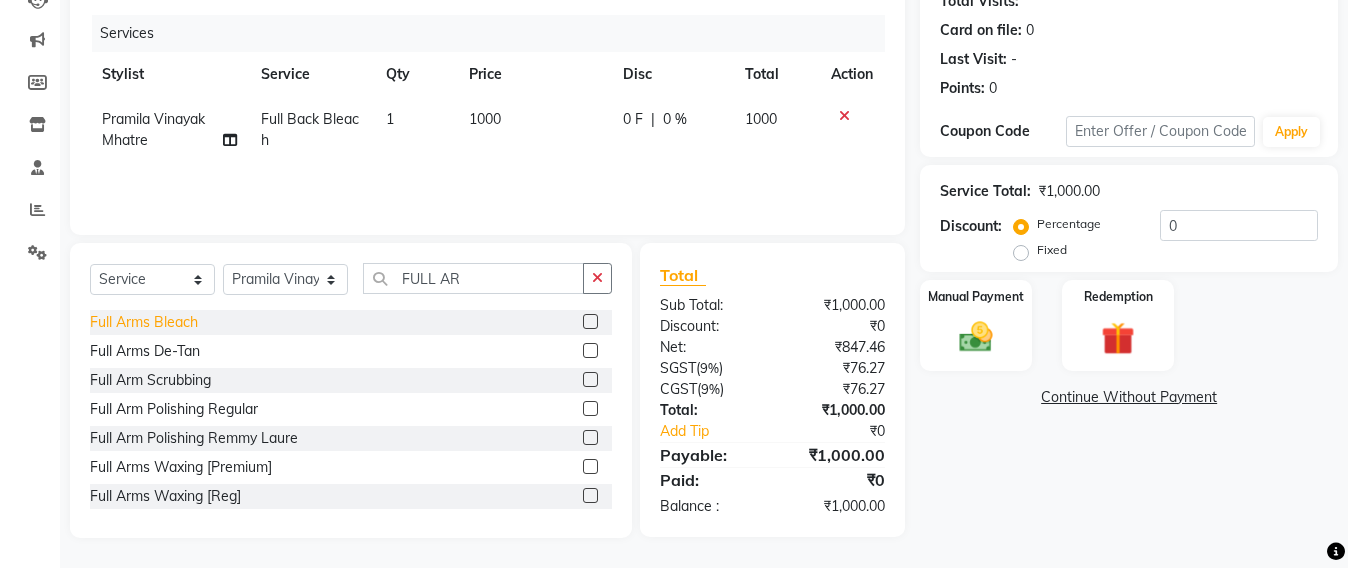 click on "Full Arms Bleach" 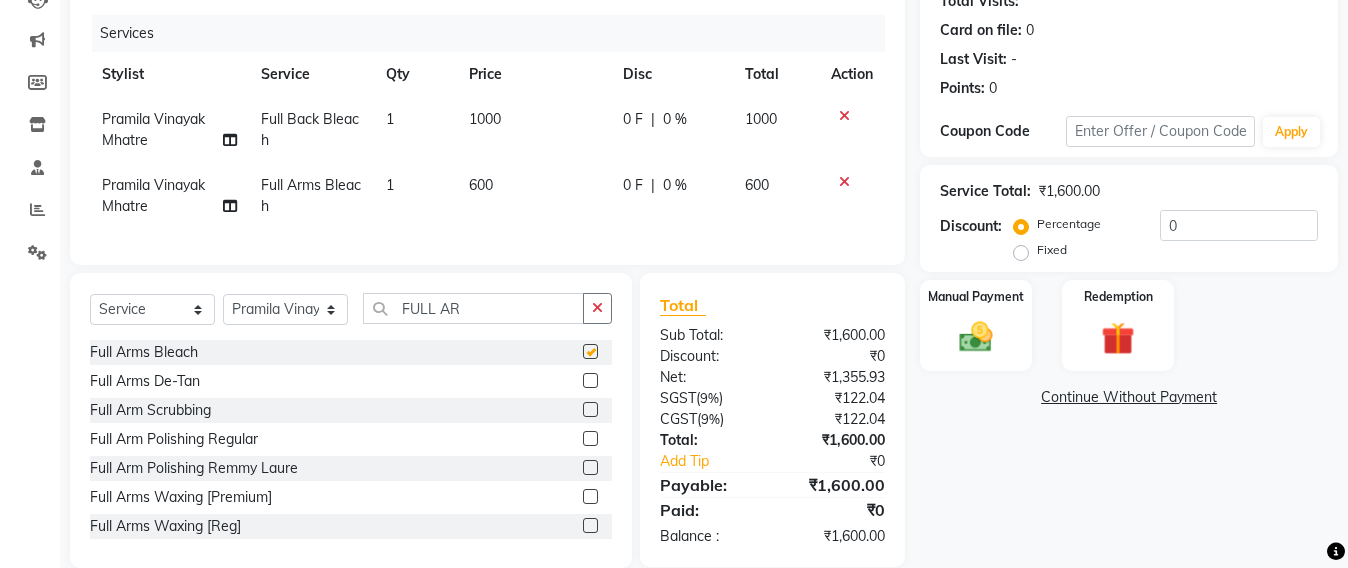 checkbox on "false" 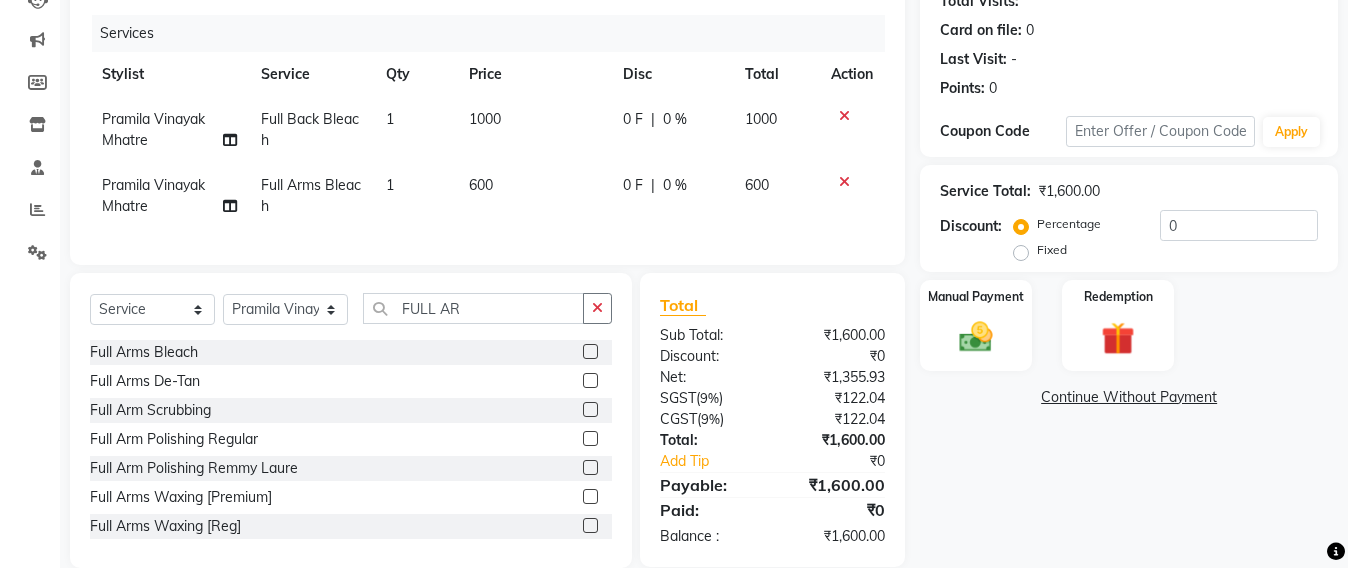 click on "600" 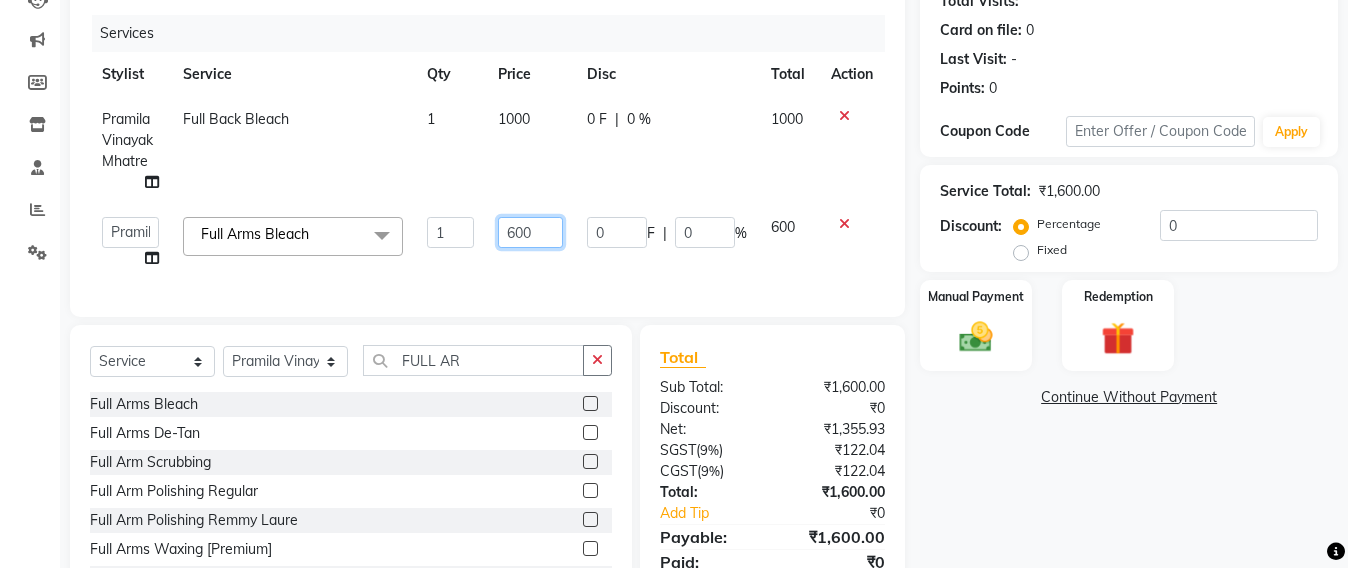click on "600" 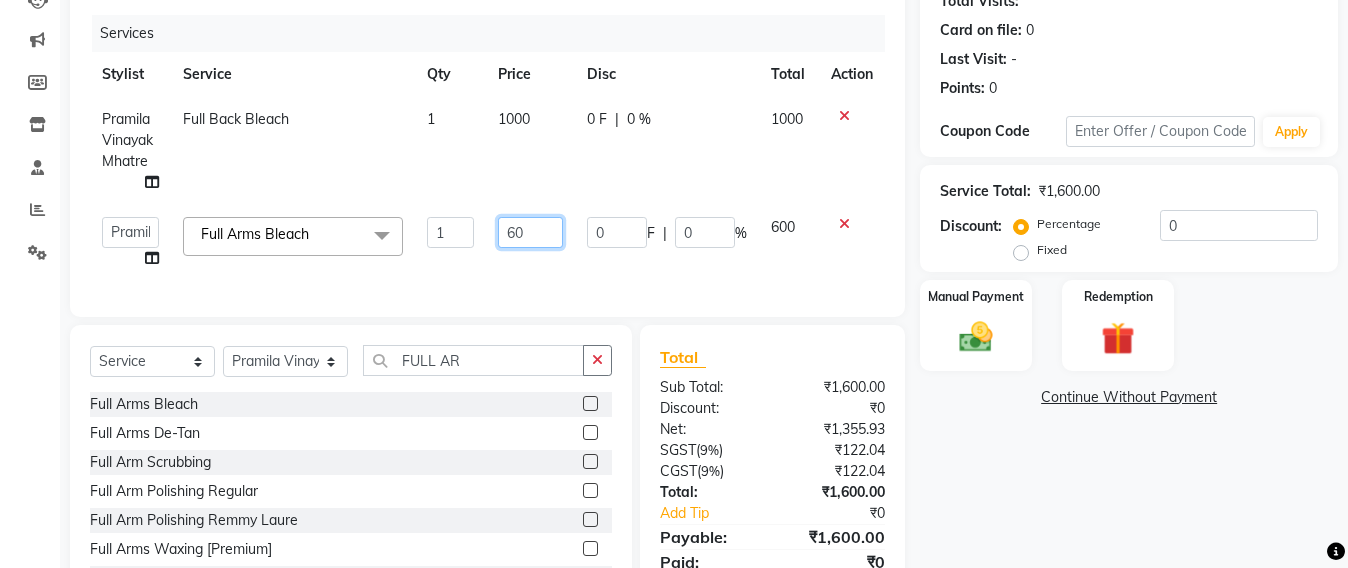 type on "6" 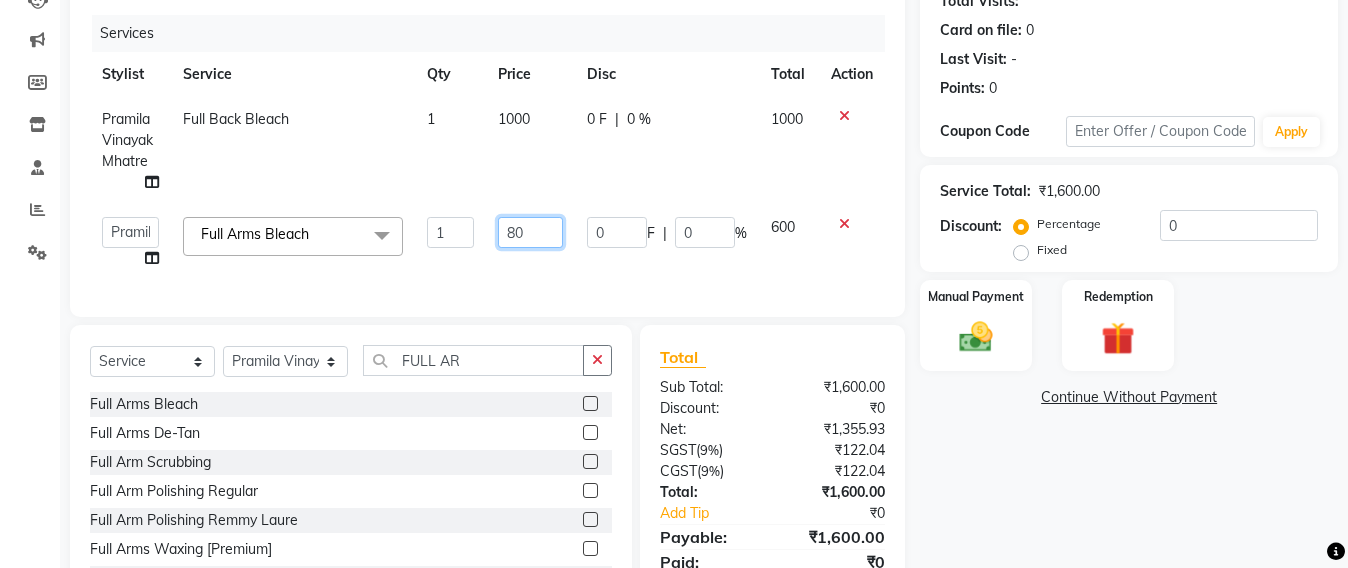 type on "800" 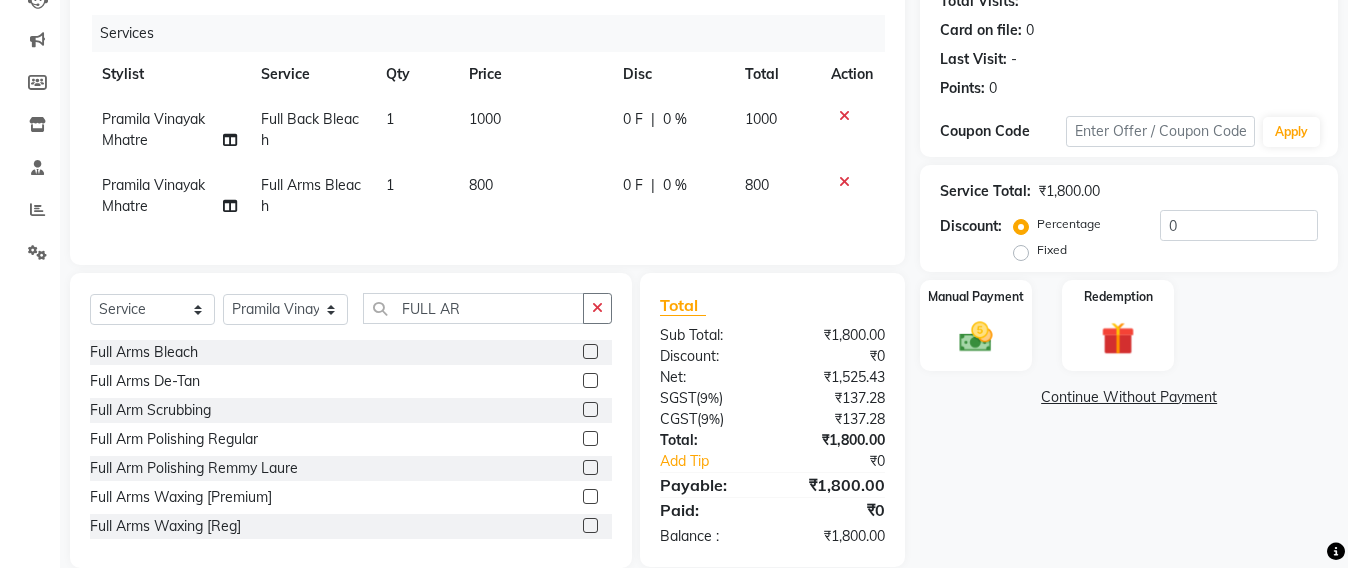 click on "Client +91 9711948827 Date 04-08-2025 Invoice Number SH/2025-26 V/2025 V/2025-26 5638 Services Stylist Service Qty Price Disc Total Action Pramila Vinayak Mhatre Full Back Bleach 1 1000 0 F | 0 % 1000 Pramila Vinayak Mhatre Full Arms Bleach 1 800 0 F | 0 % 800" 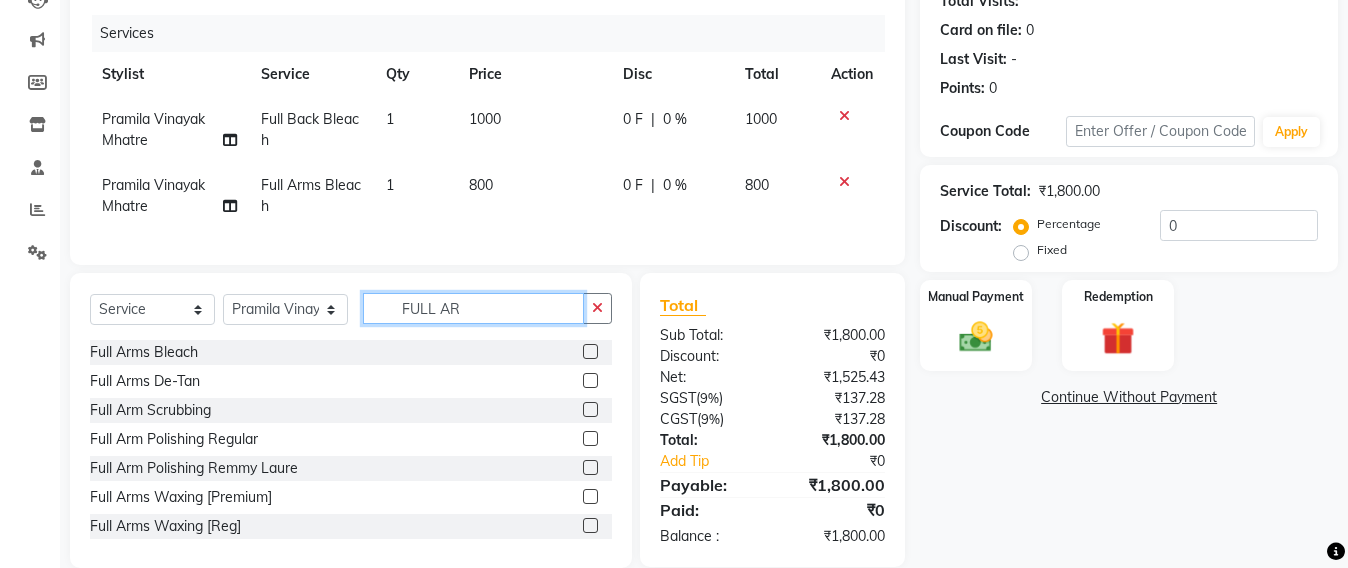 click on "FULL AR" 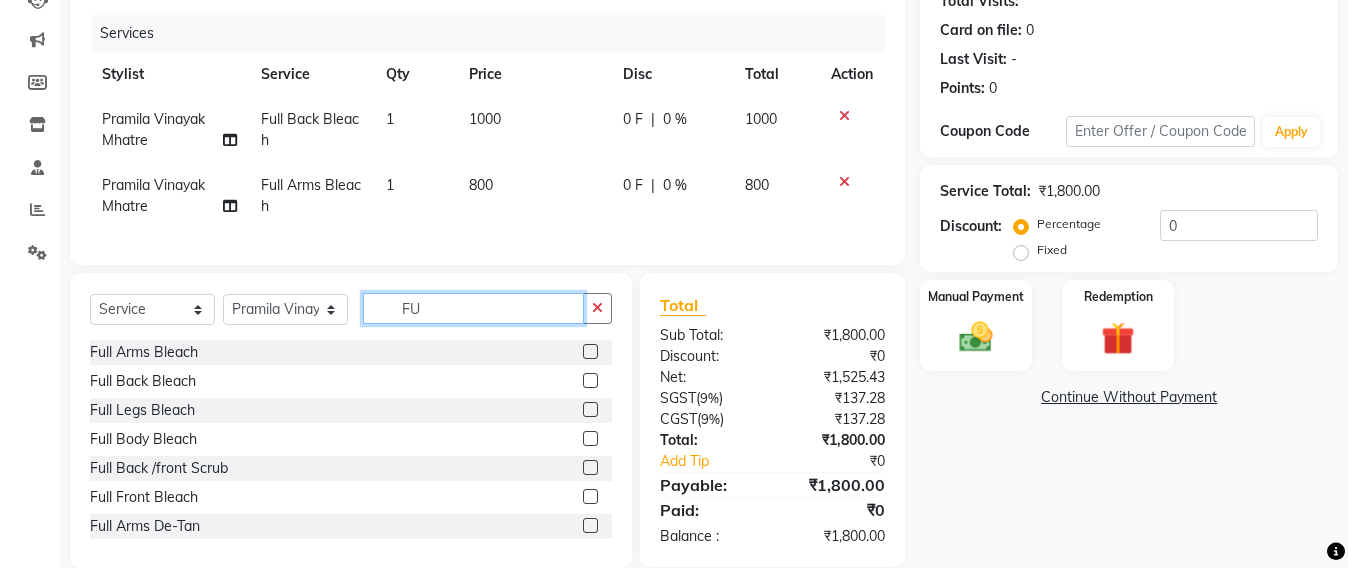 type on "F" 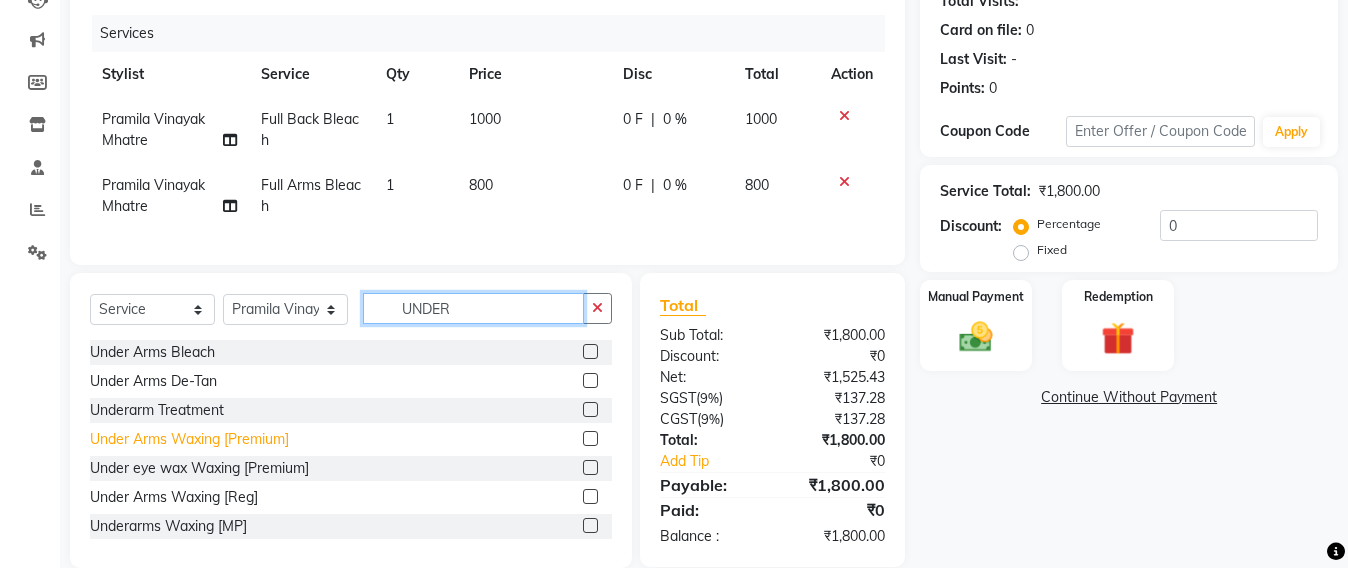 type on "UNDER" 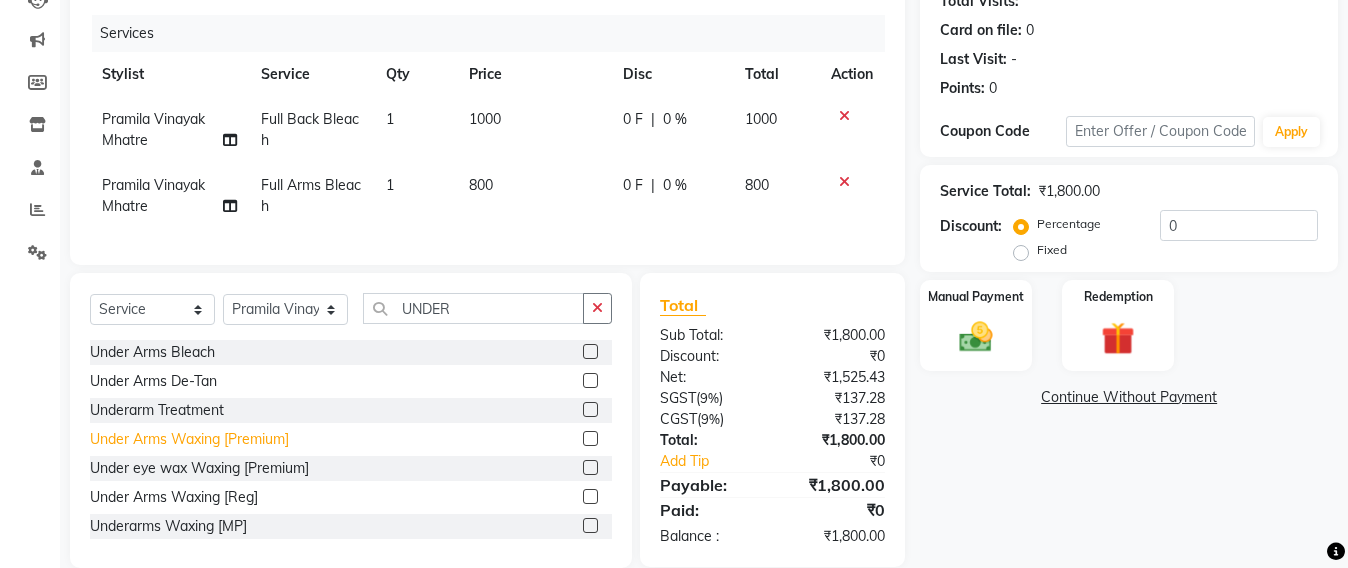 click on "Under Arms Waxing [Premium]" 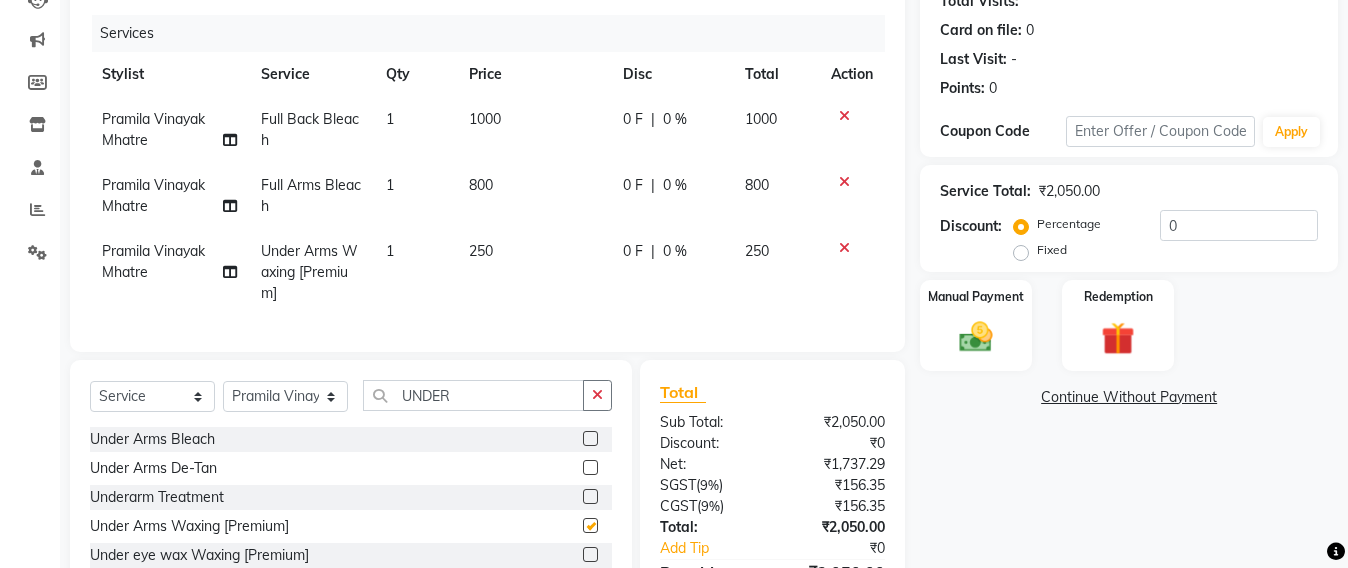 checkbox on "false" 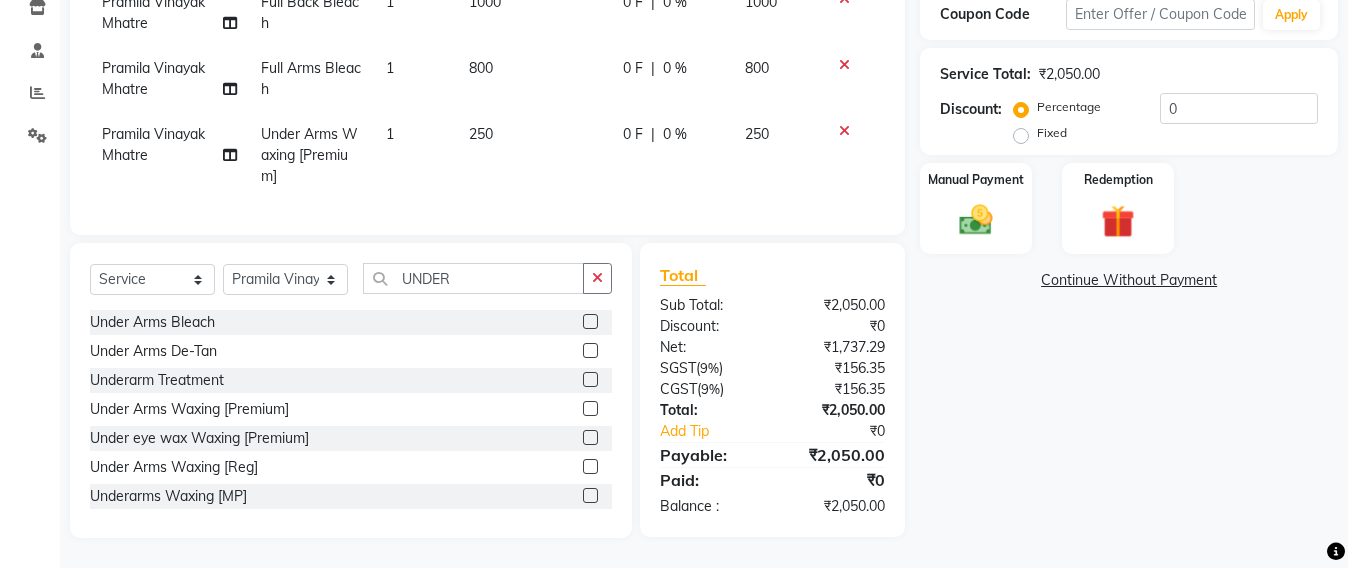 scroll, scrollTop: 244, scrollLeft: 0, axis: vertical 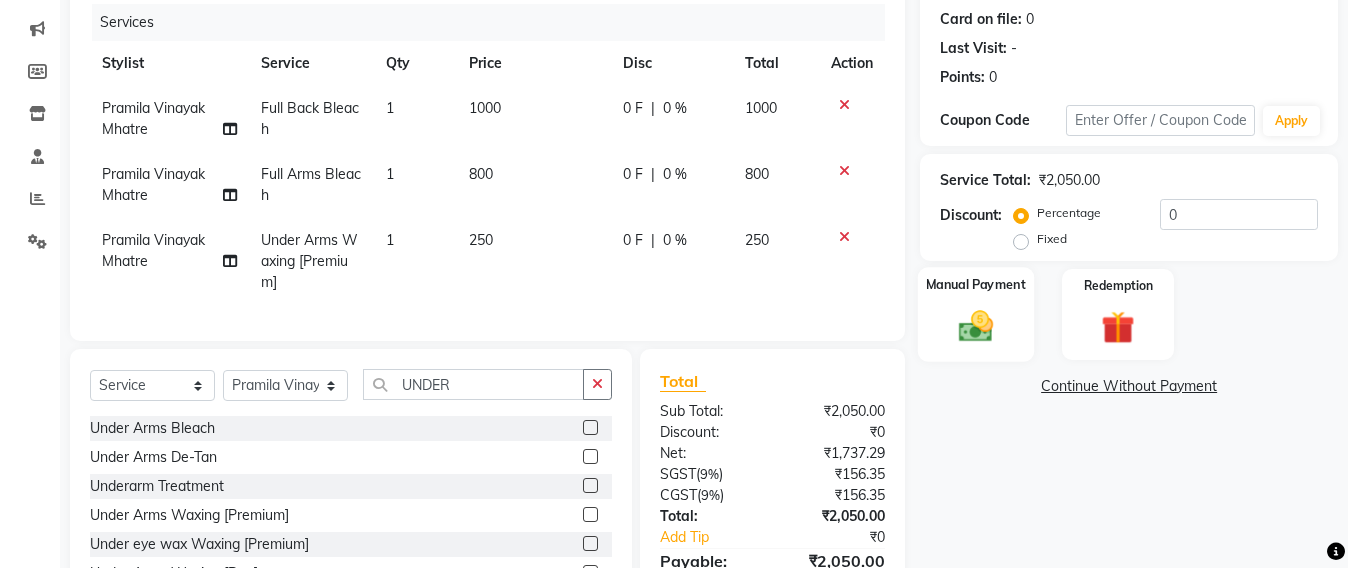 click 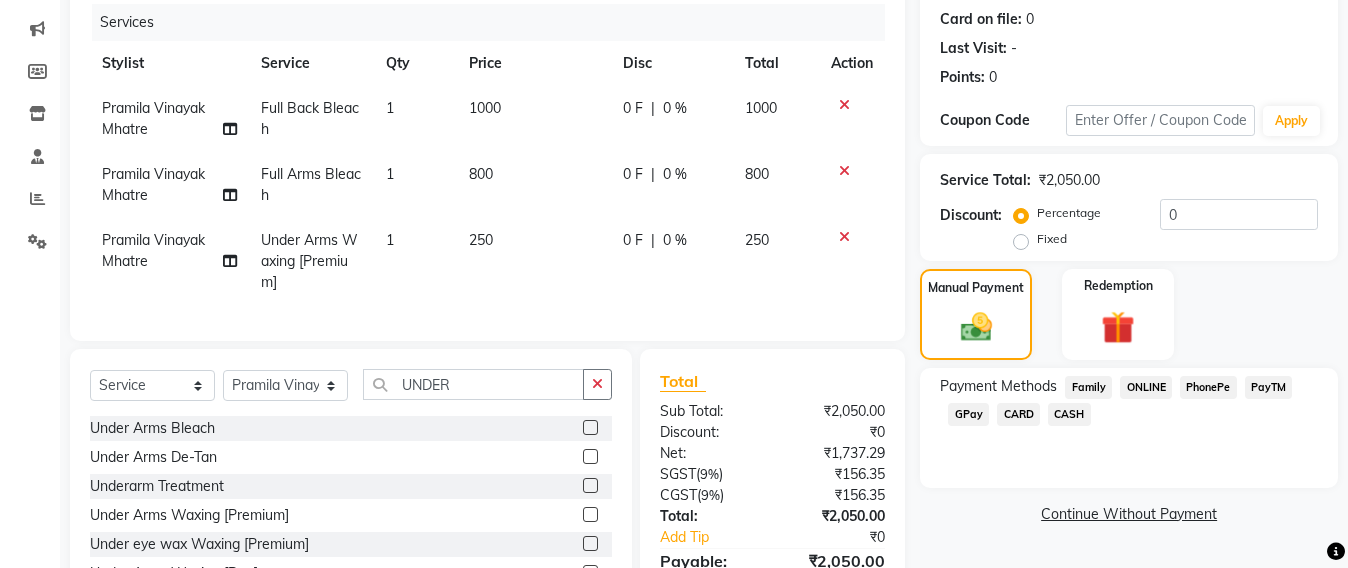 click on "GPay" 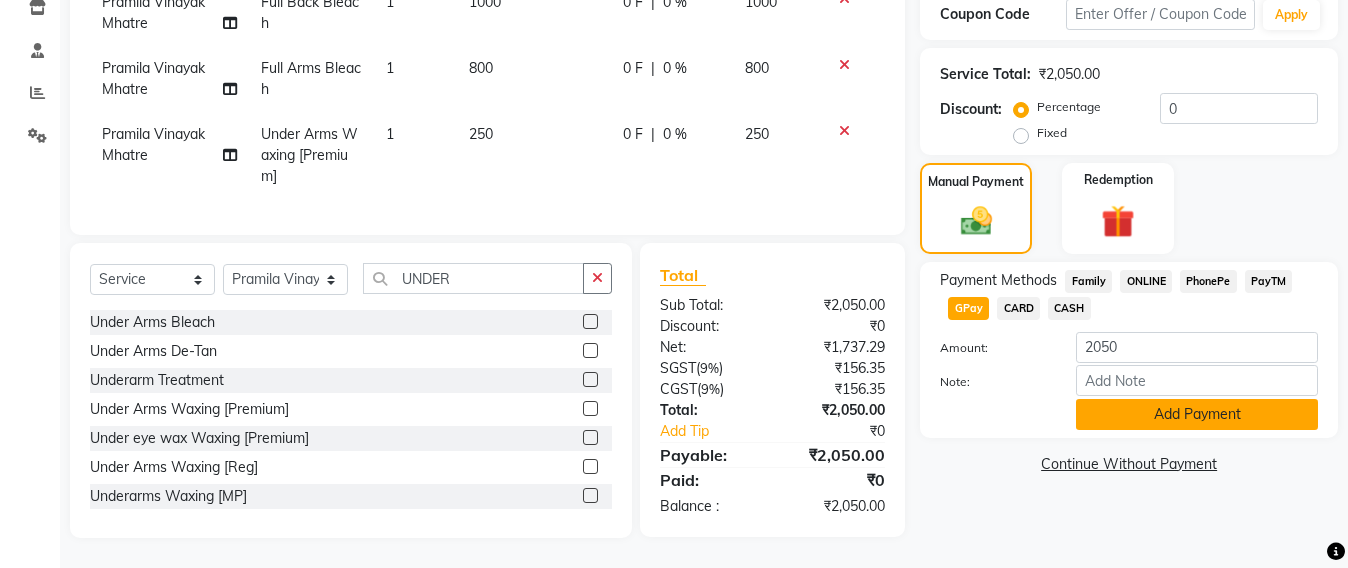 scroll, scrollTop: 369, scrollLeft: 0, axis: vertical 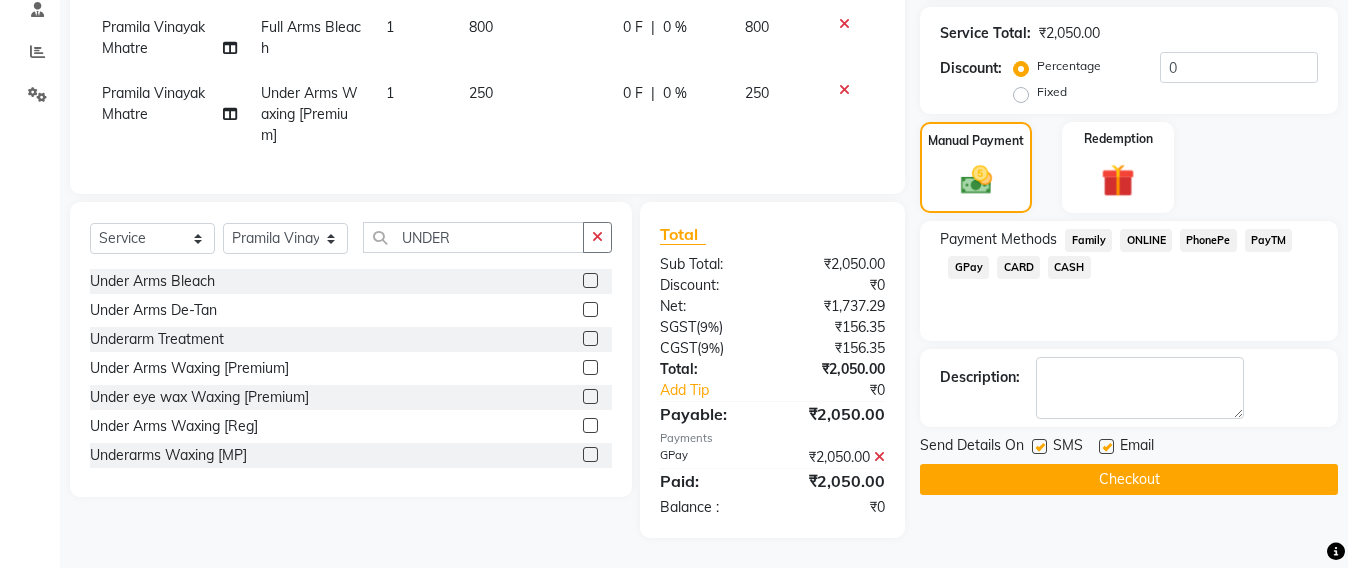 click on "Checkout" 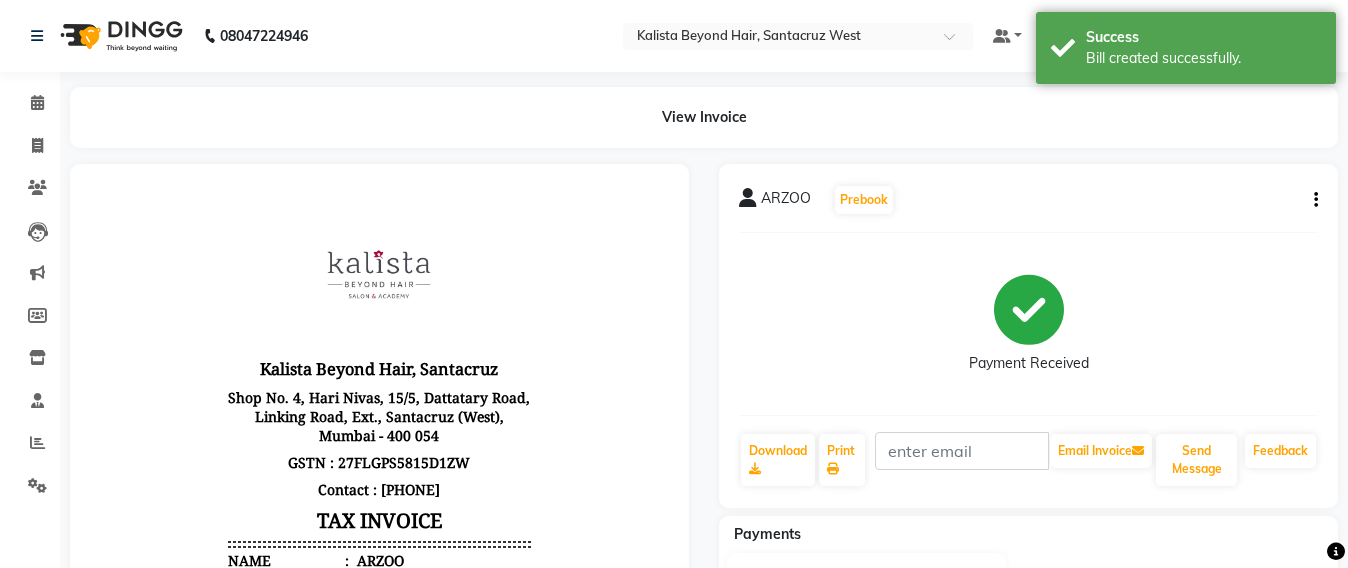 scroll, scrollTop: 0, scrollLeft: 0, axis: both 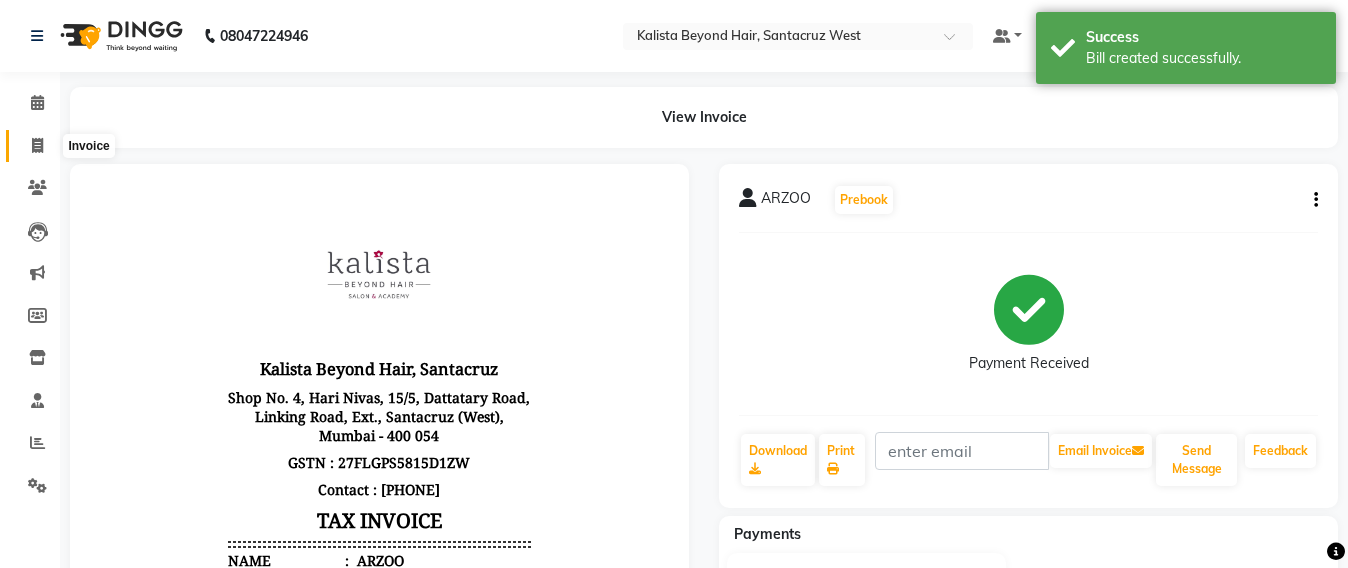 click 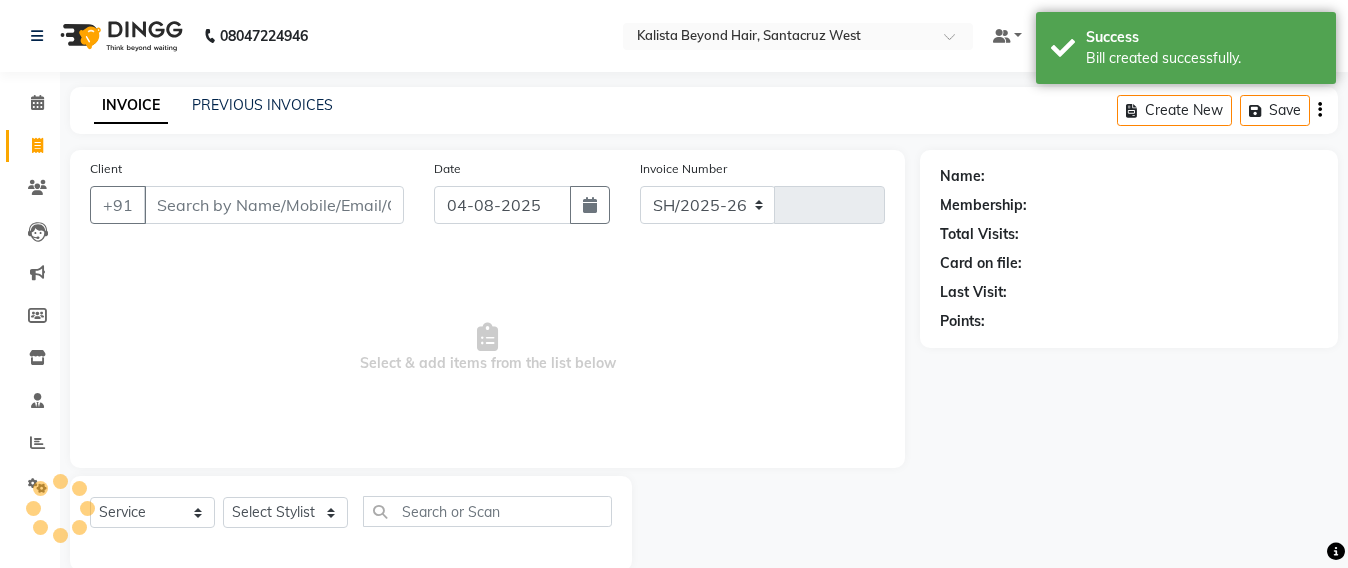 scroll, scrollTop: 33, scrollLeft: 0, axis: vertical 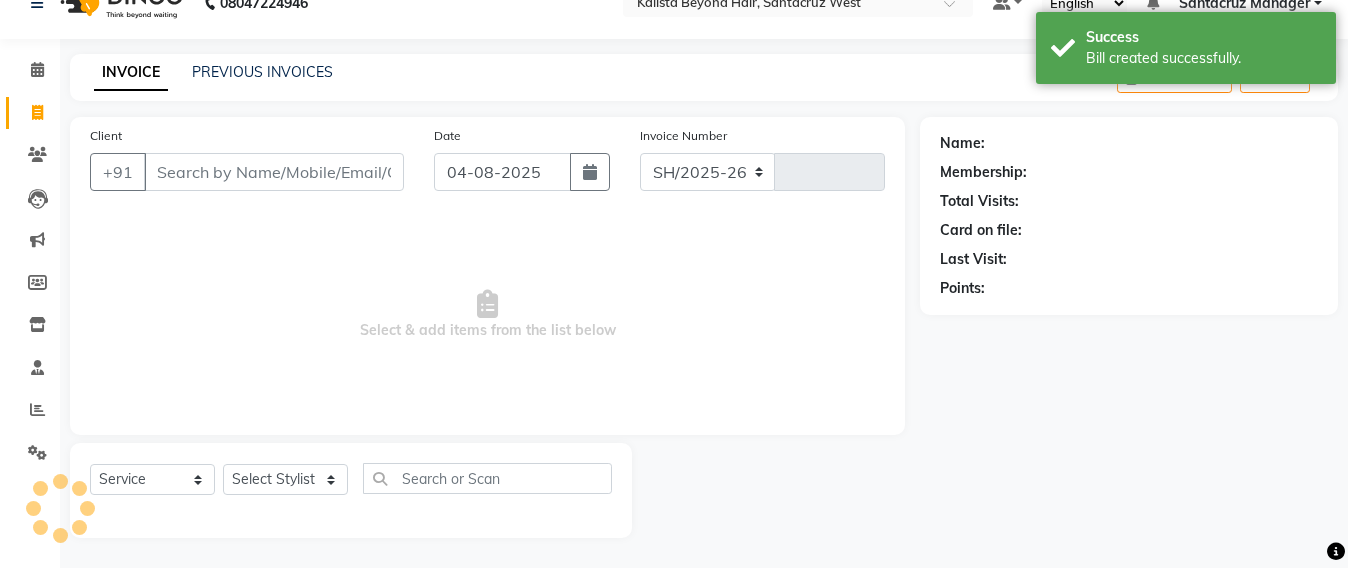 select on "6357" 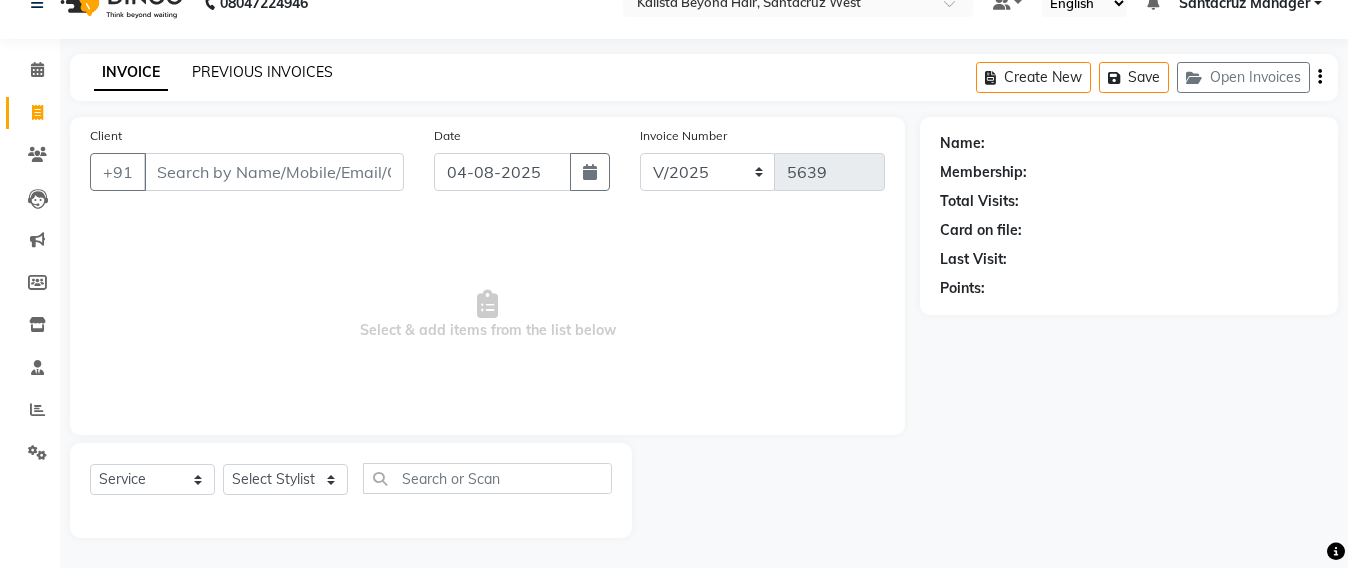 click on "PREVIOUS INVOICES" 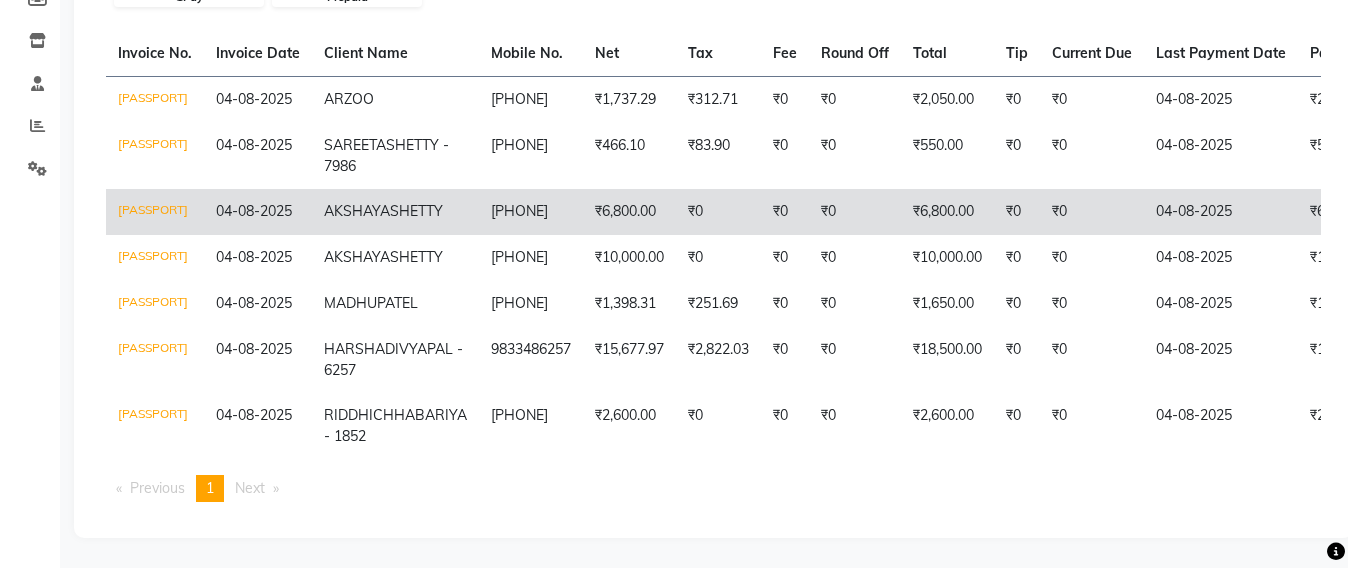 scroll, scrollTop: 0, scrollLeft: 0, axis: both 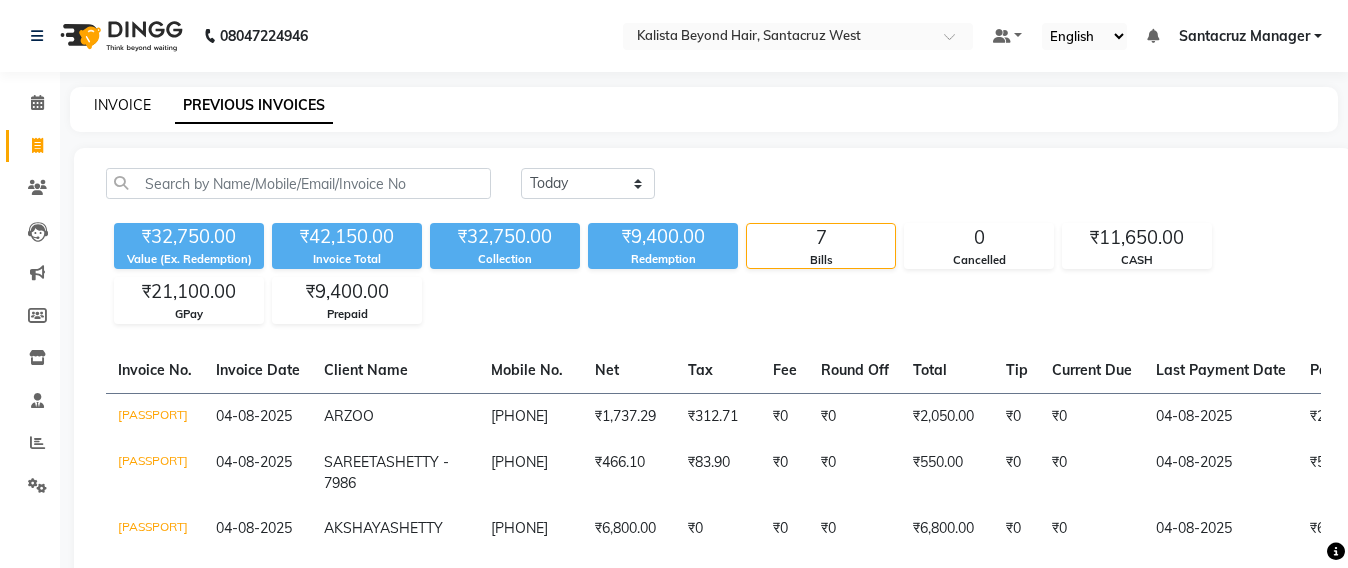 click on "INVOICE" 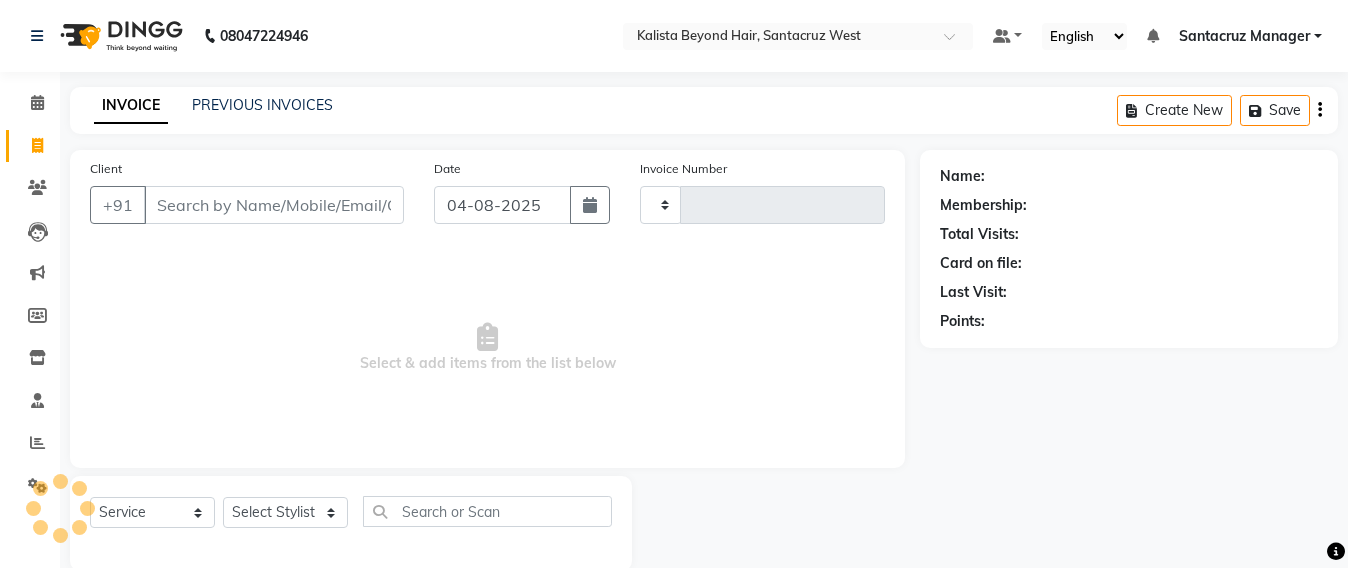 scroll, scrollTop: 33, scrollLeft: 0, axis: vertical 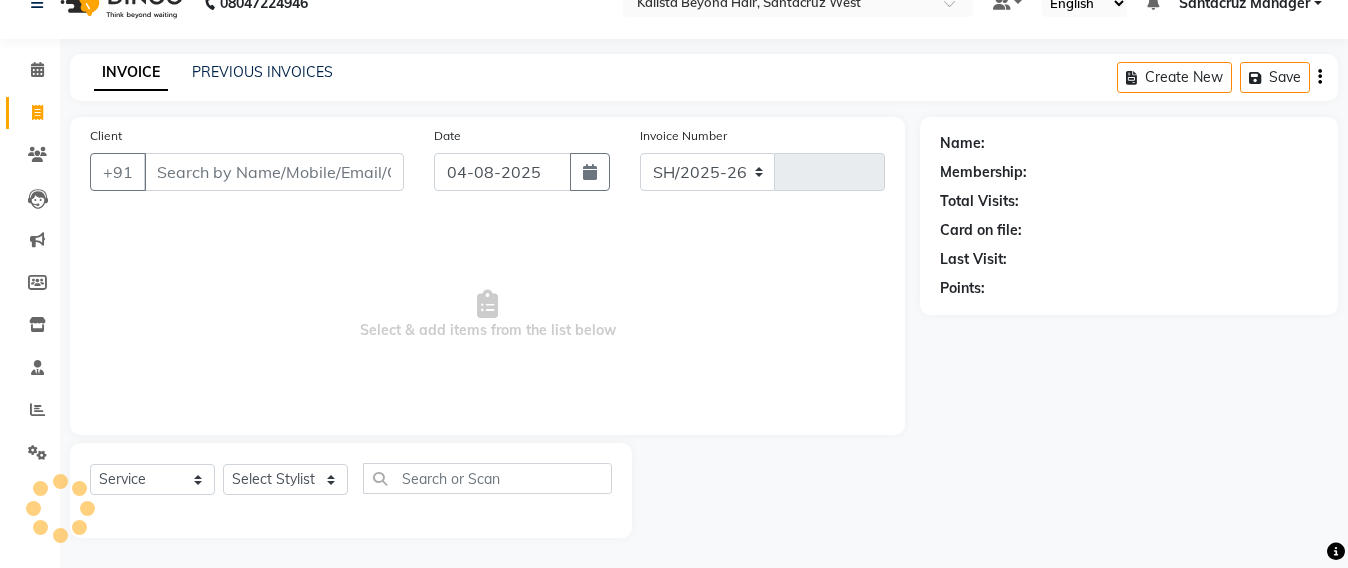 select on "6357" 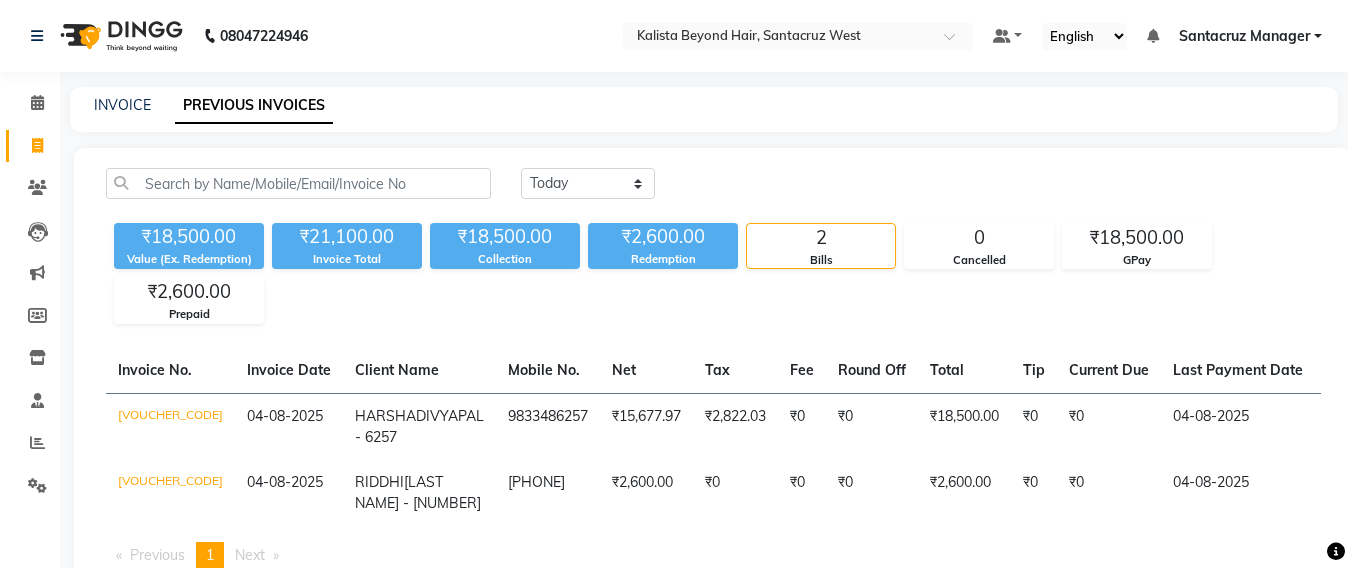 scroll, scrollTop: 0, scrollLeft: 0, axis: both 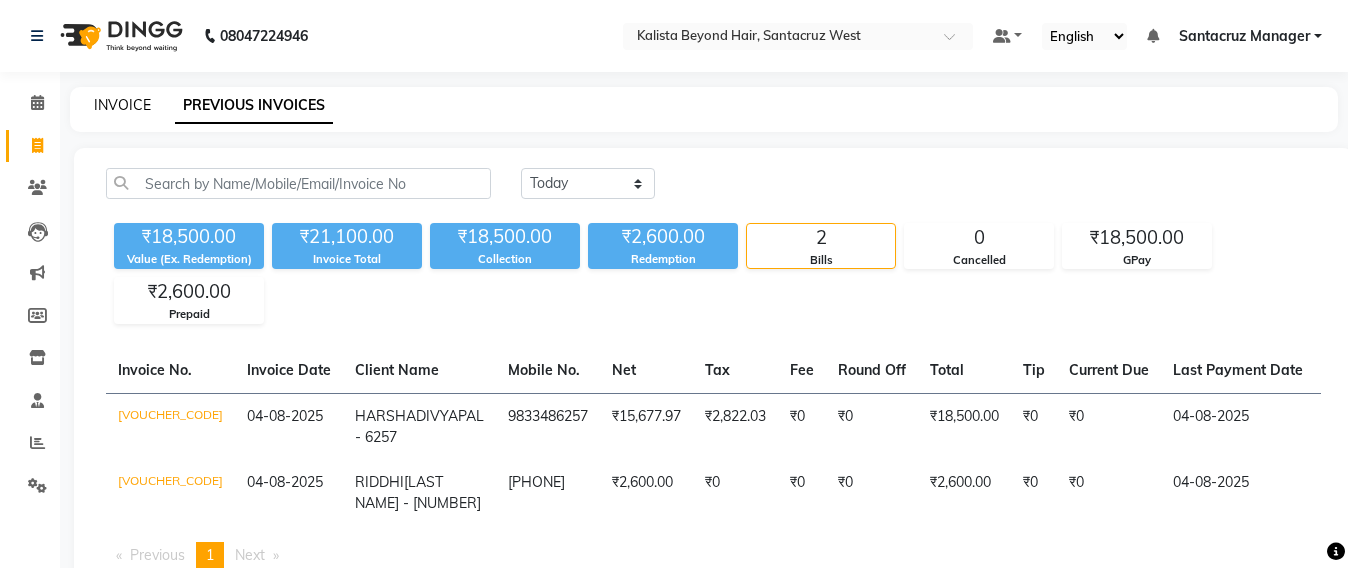 click on "INVOICE" 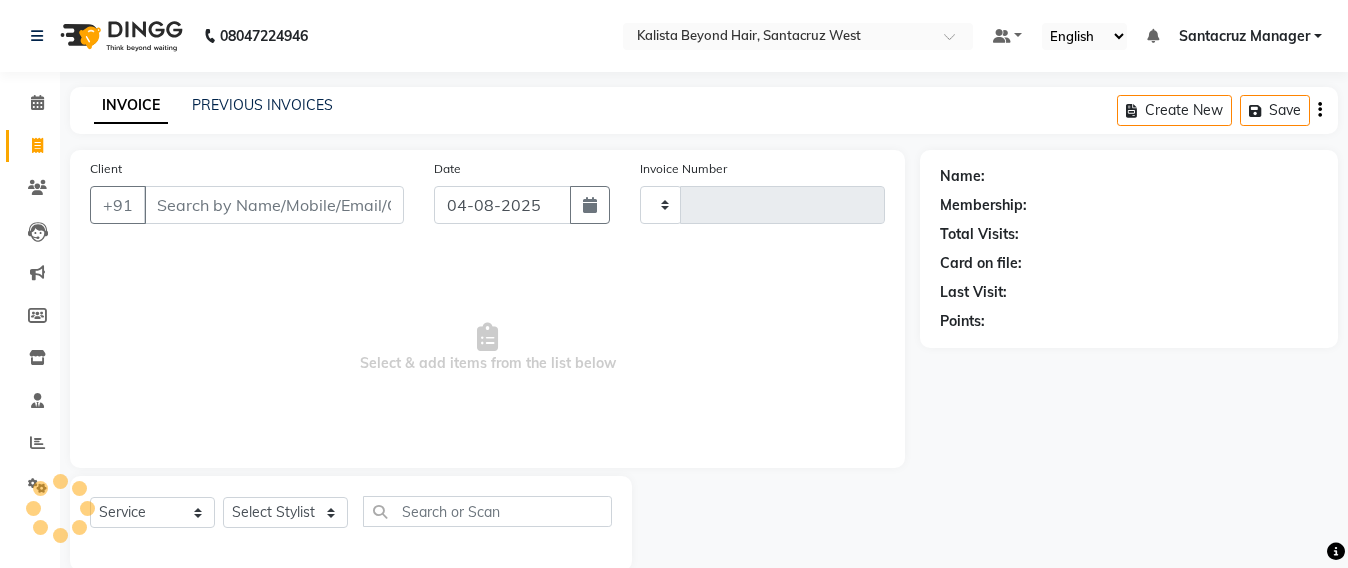 scroll, scrollTop: 33, scrollLeft: 0, axis: vertical 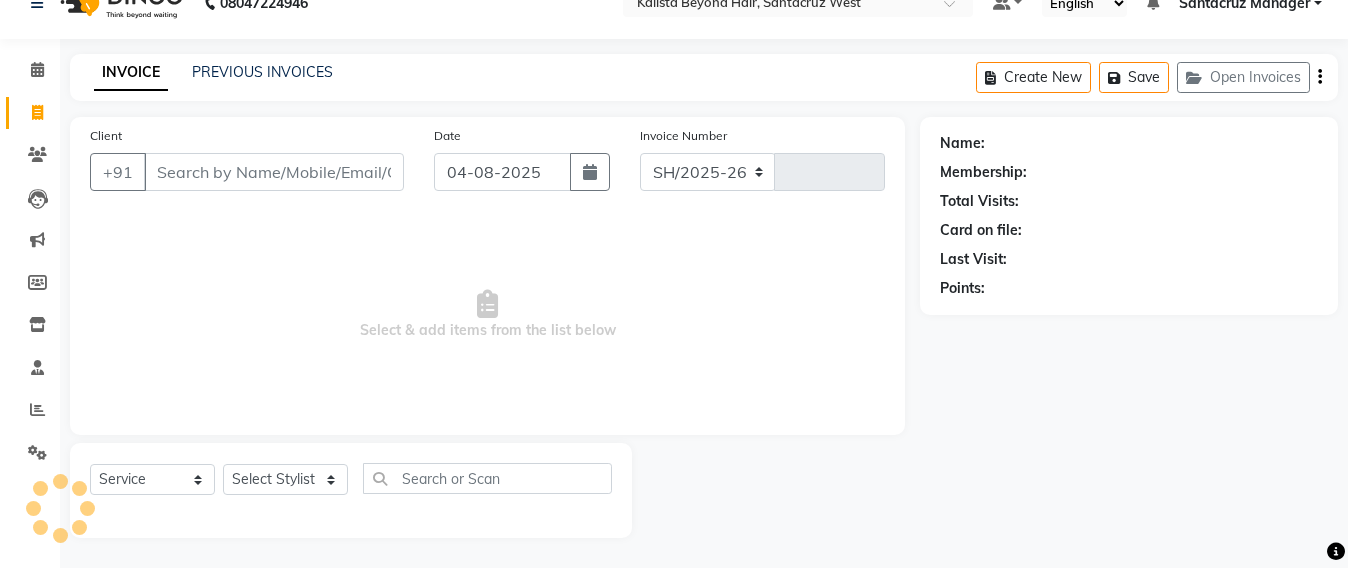 select on "6357" 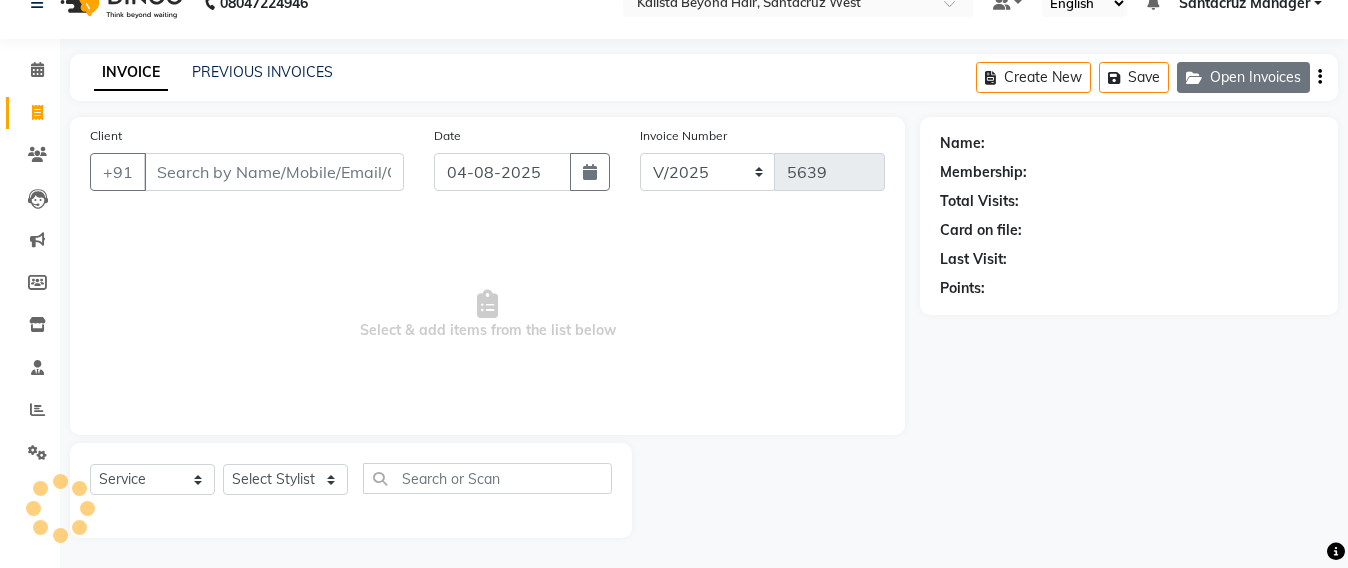 click on "Open Invoices" 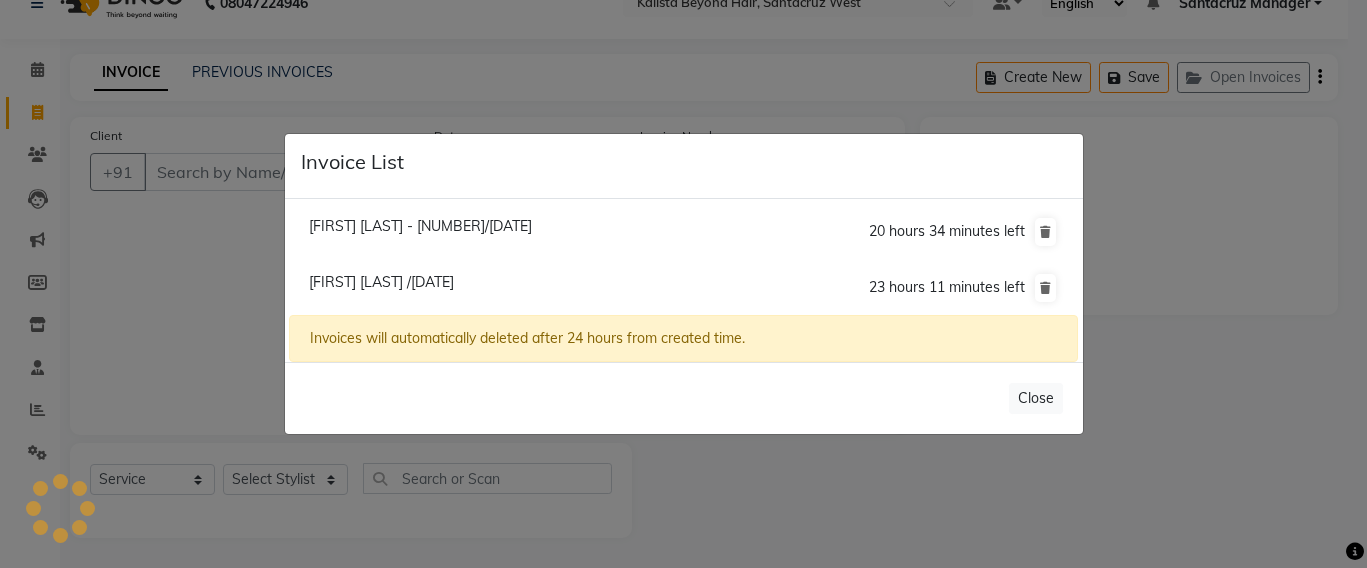 click on "[FIRST] [LAST] - [NUMBER]/[DATE]" 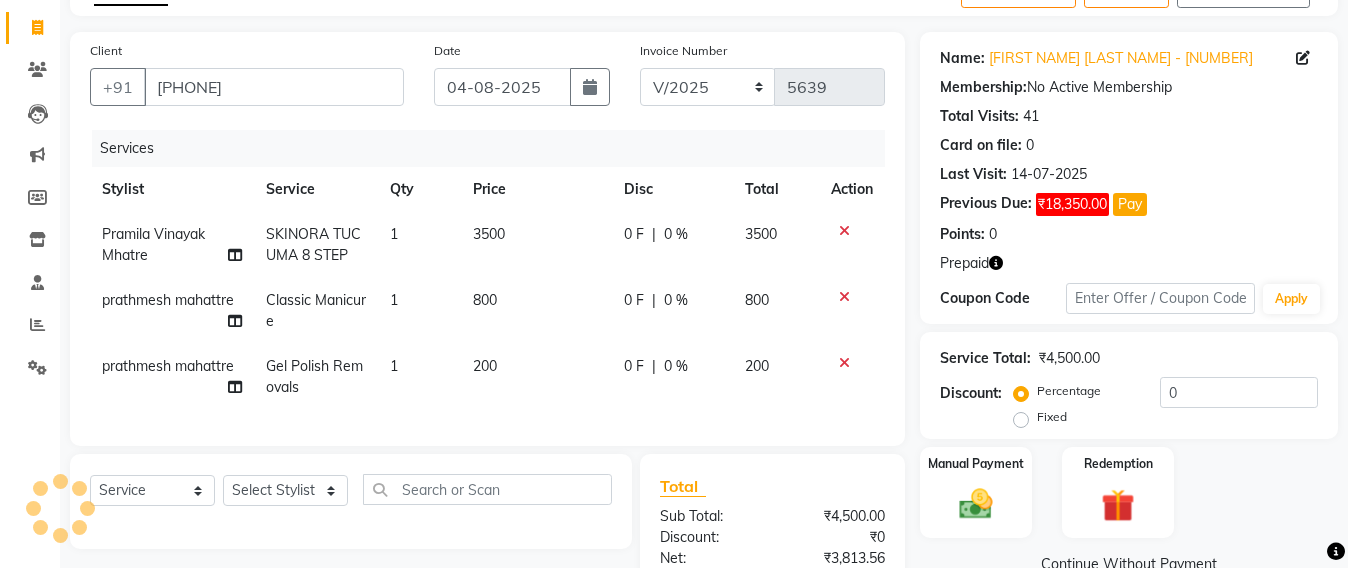 scroll, scrollTop: 158, scrollLeft: 0, axis: vertical 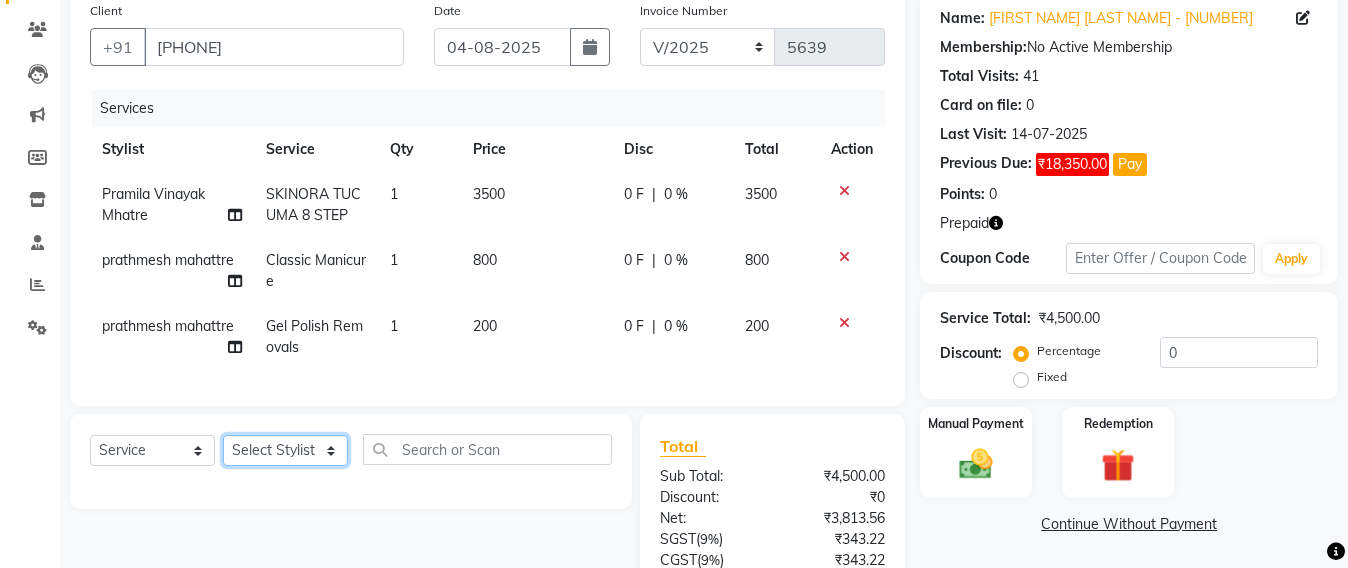 click on "Select Stylist Admin Avesh Sankat AZHER SHAIKH Jayeshree Mahtre Manisha Subodh Shedge Muskaan Pramila Vinayak Mhatre prathmesh mahattre Pratibha Nilesh Sharma RINKI SAV Rosy Sunil Jadhav Sameer shah admin Santacruz Manager SAURAV Siddhi SOMAYANG VASHUM Tejasvi Bhosle" 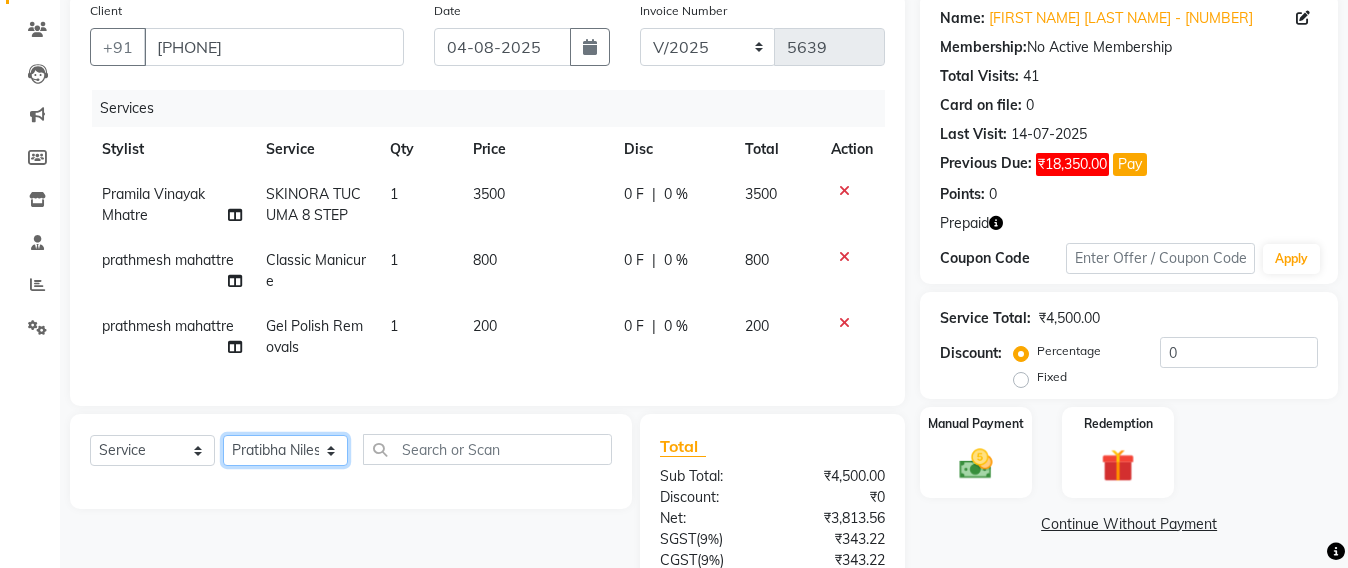 click on "Select Stylist Admin Avesh Sankat AZHER SHAIKH Jayeshree Mahtre Manisha Subodh Shedge Muskaan Pramila Vinayak Mhatre prathmesh mahattre Pratibha Nilesh Sharma RINKI SAV Rosy Sunil Jadhav Sameer shah admin Santacruz Manager SAURAV Siddhi SOMAYANG VASHUM Tejasvi Bhosle" 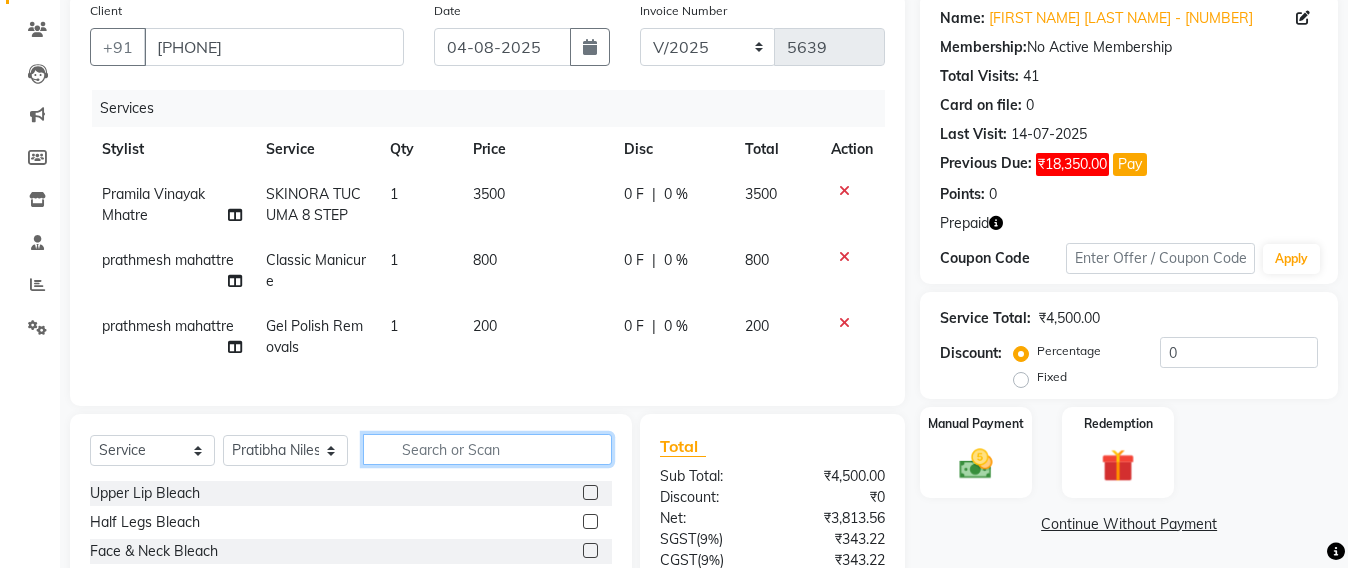 click 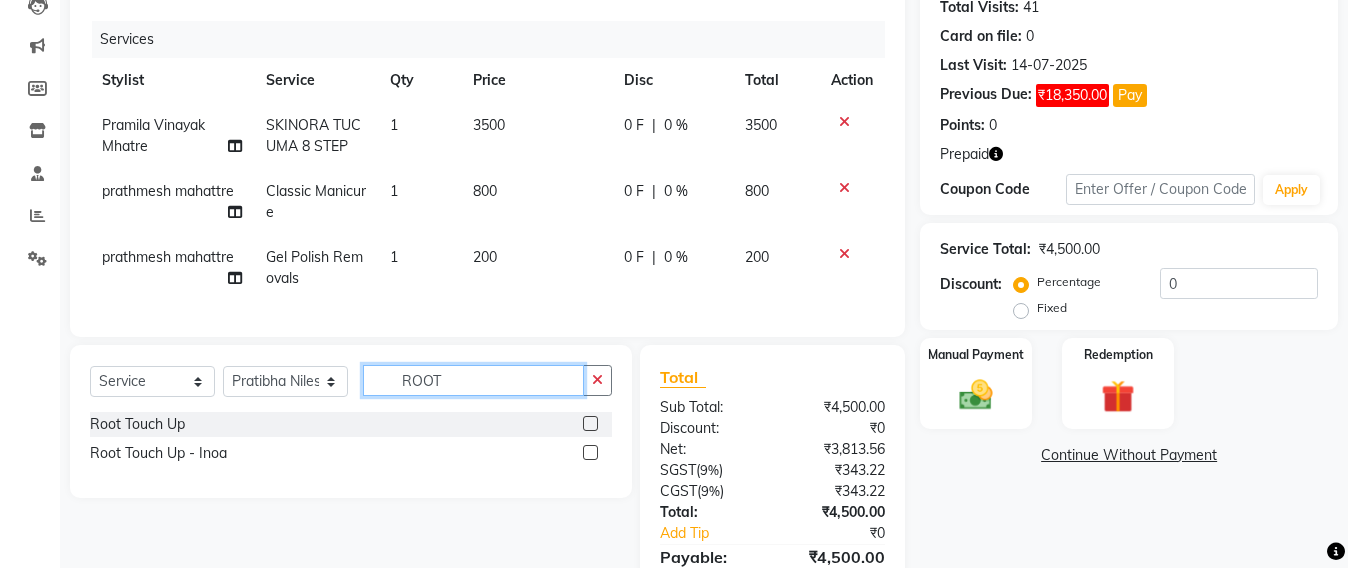 scroll, scrollTop: 283, scrollLeft: 0, axis: vertical 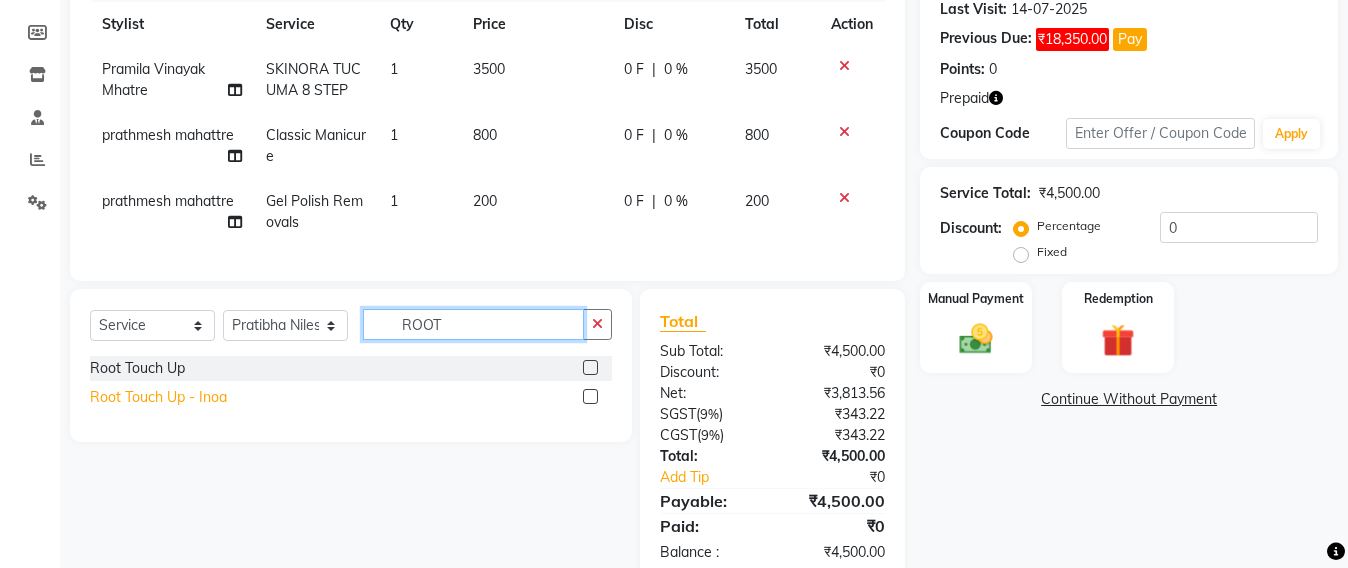 type on "ROOT" 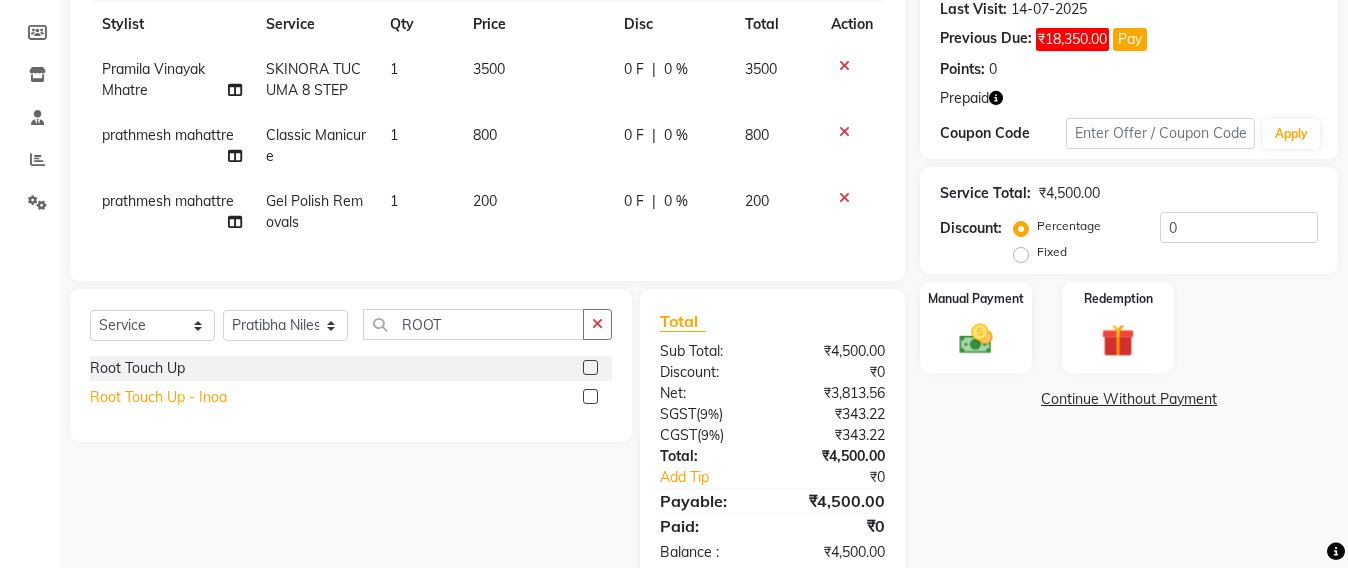 click on "Root Touch Up - Inoa" 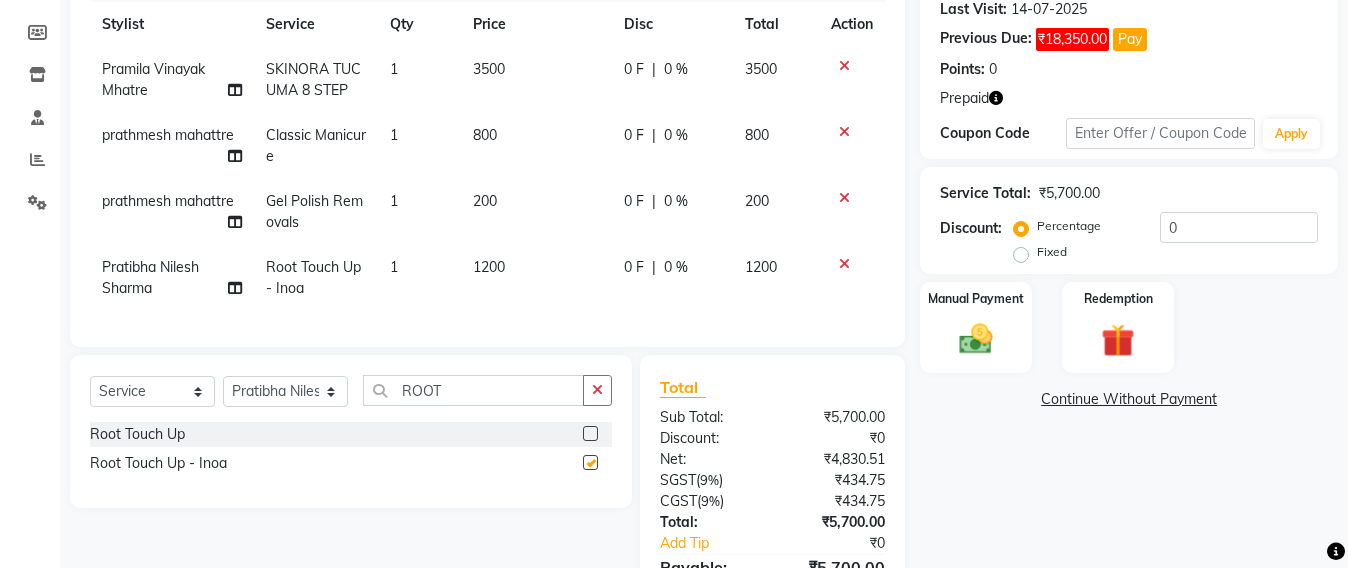 checkbox on "false" 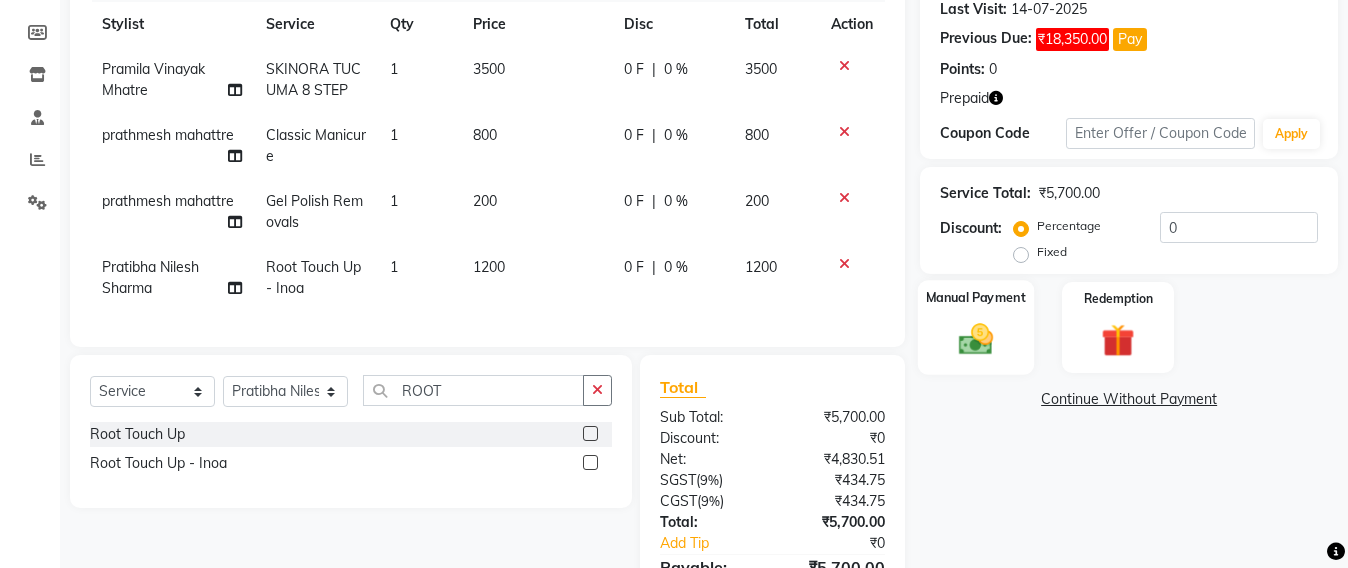 click 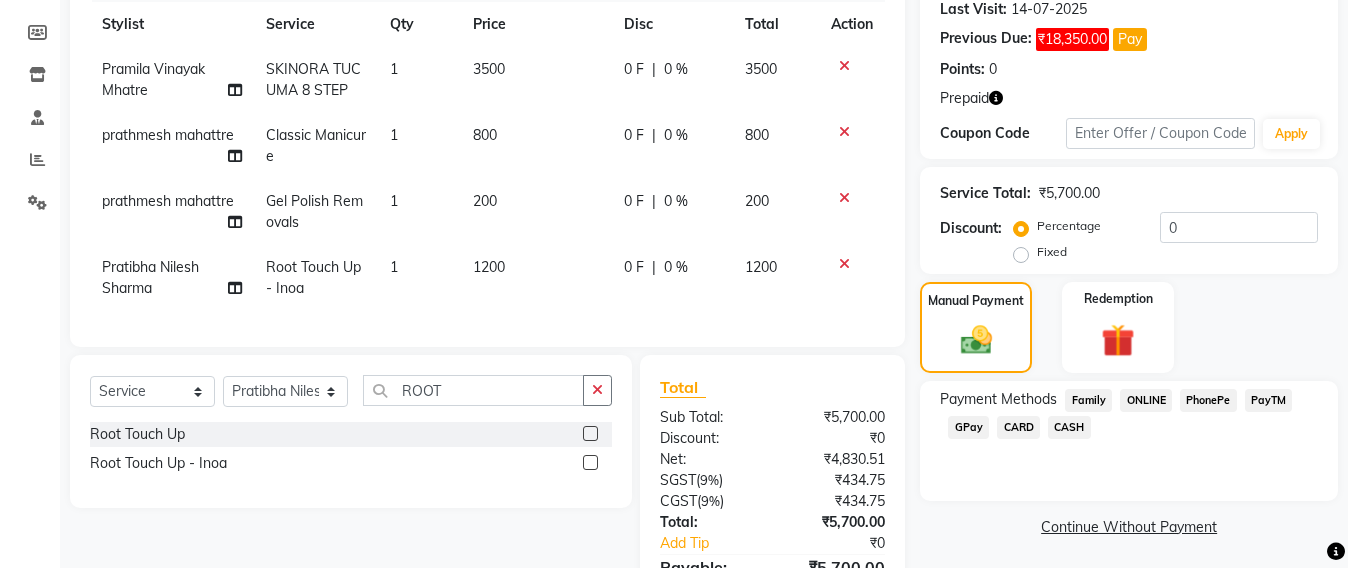 click on "Continue Without Payment" 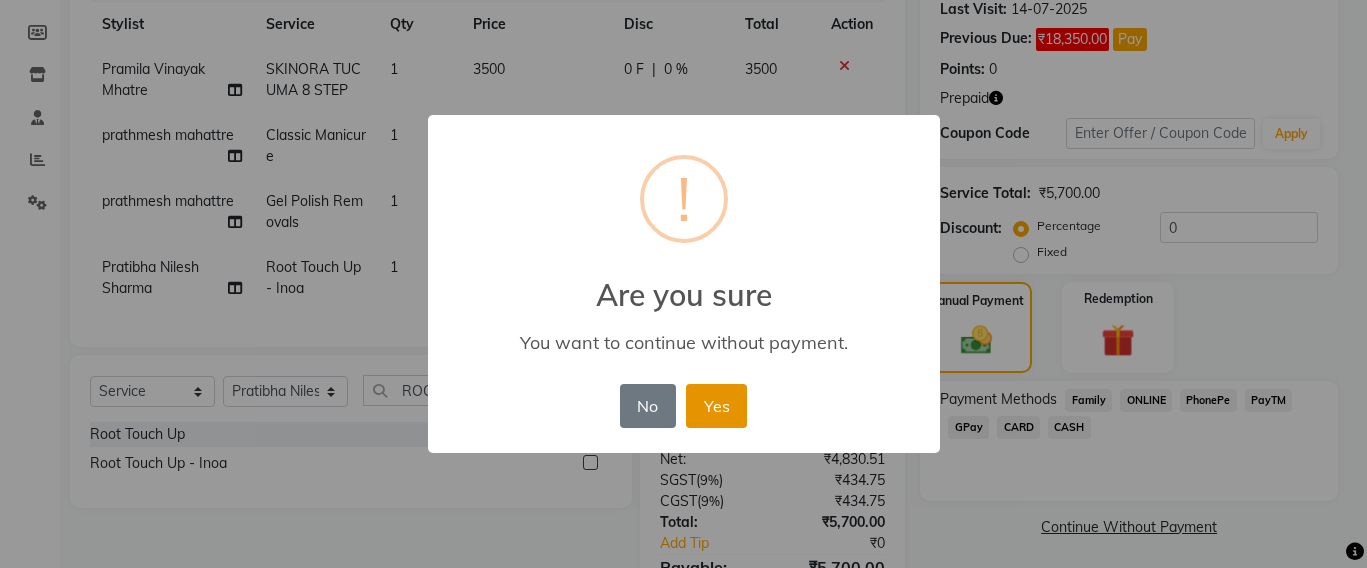 click on "Yes" at bounding box center (716, 406) 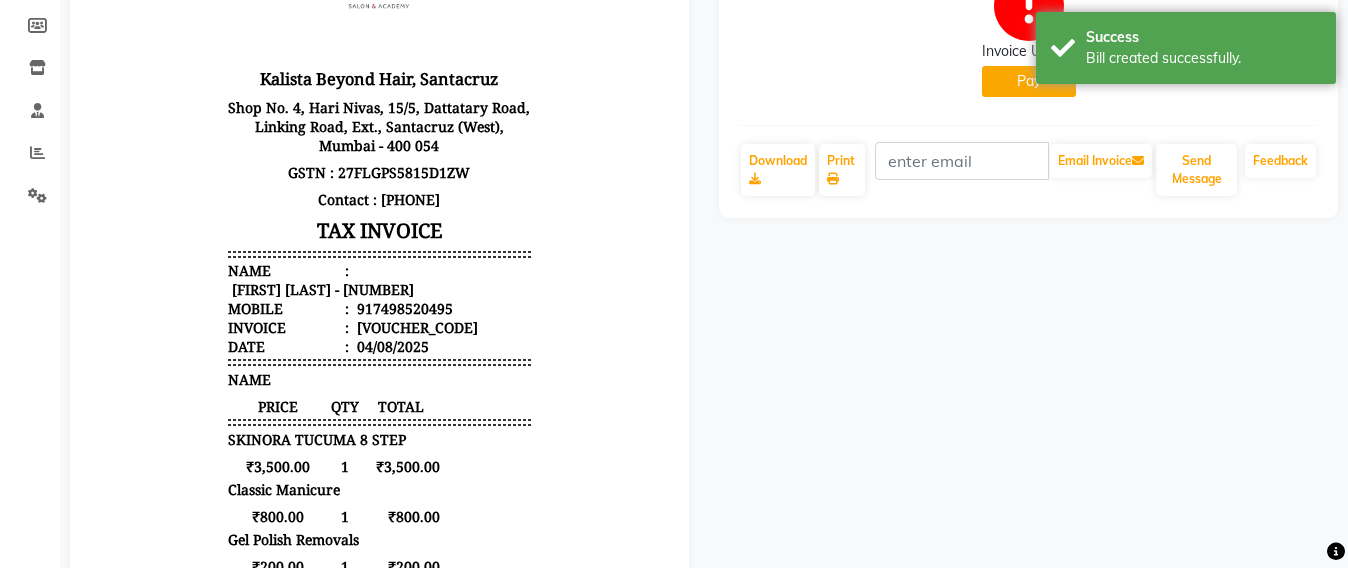 scroll, scrollTop: 0, scrollLeft: 0, axis: both 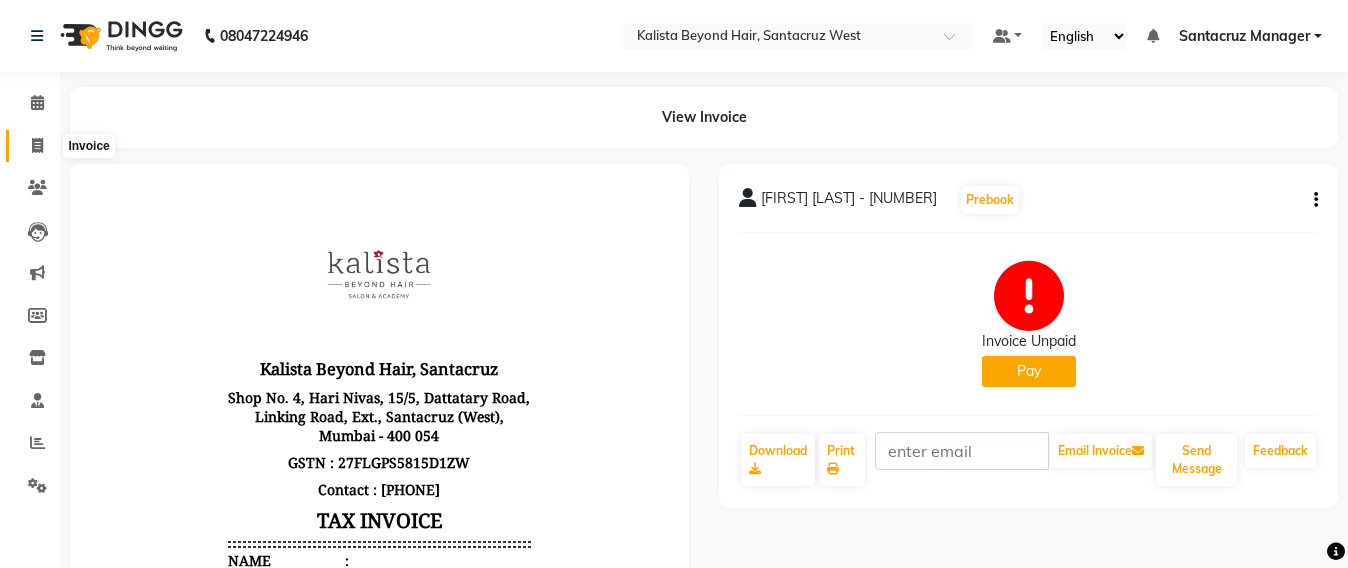 click 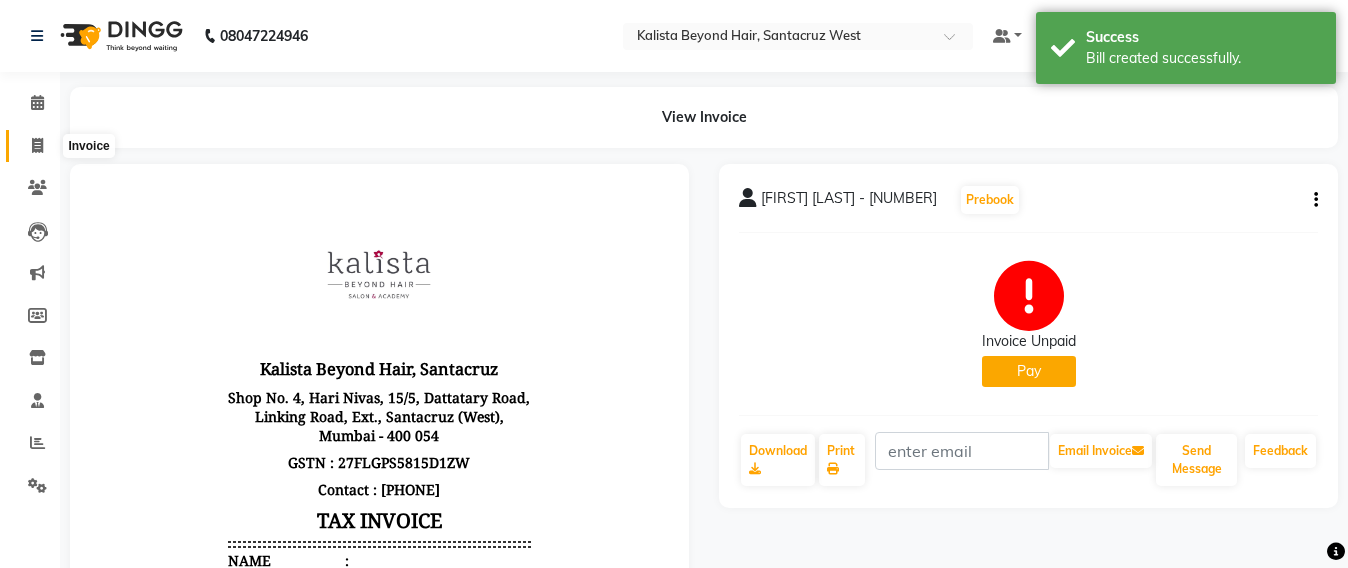 select on "service" 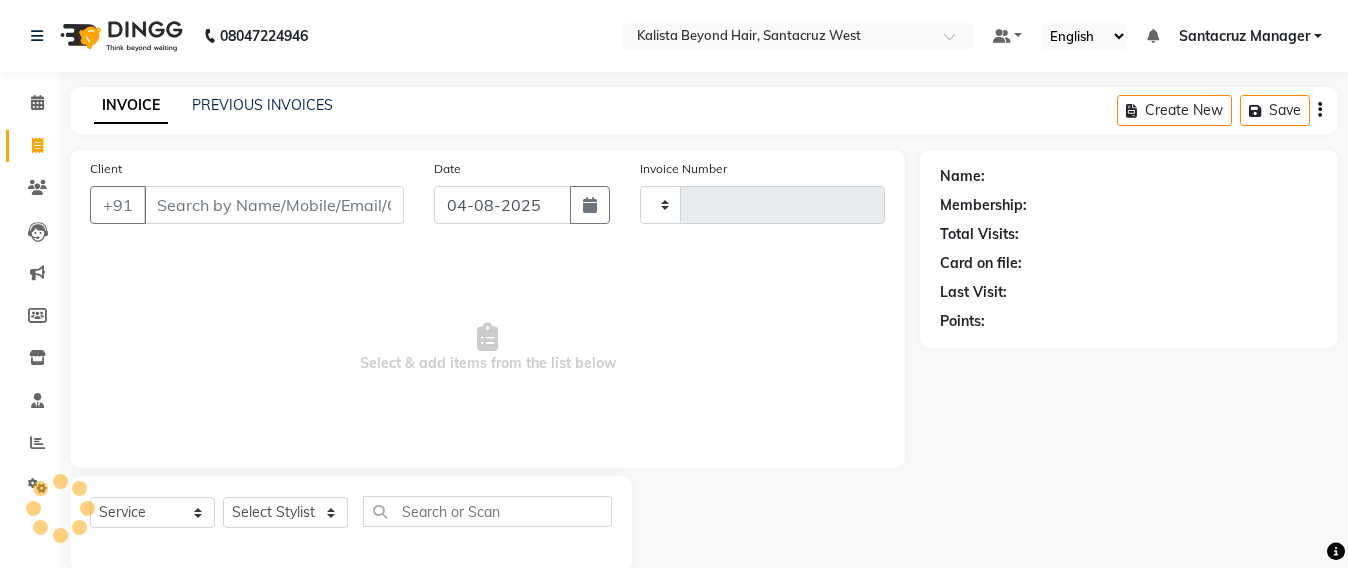 scroll, scrollTop: 33, scrollLeft: 0, axis: vertical 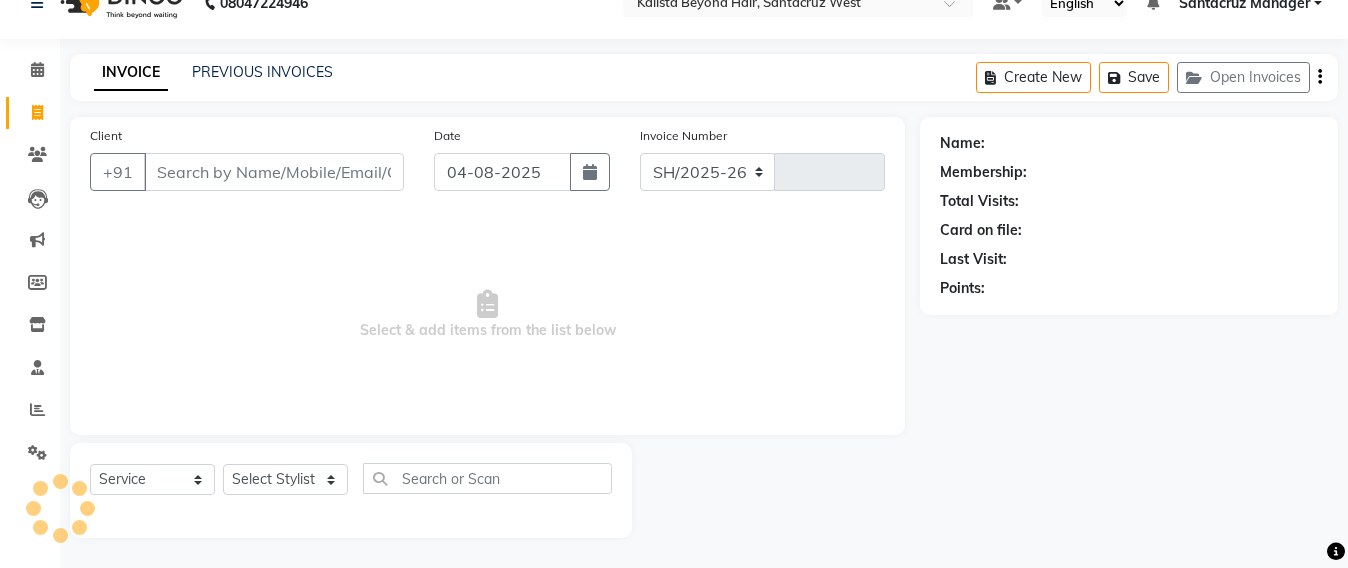 select on "6357" 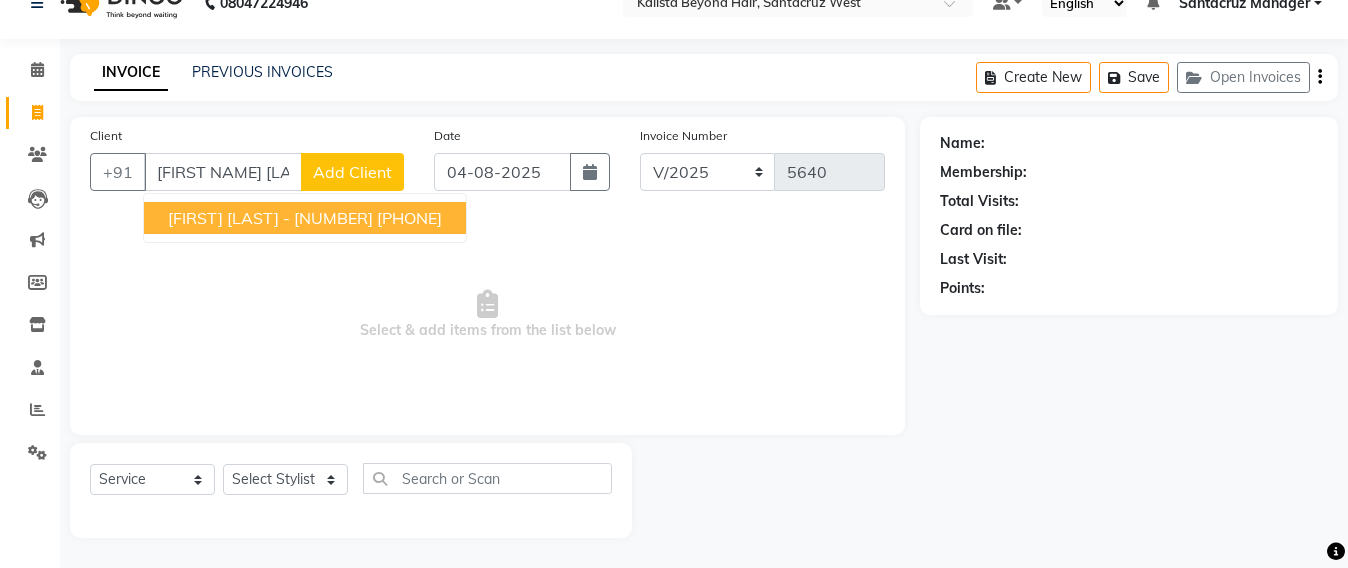 click on "[FIRST NAME] [LAST NAME] - [NUMBER]  [PHONE]" at bounding box center [305, 218] 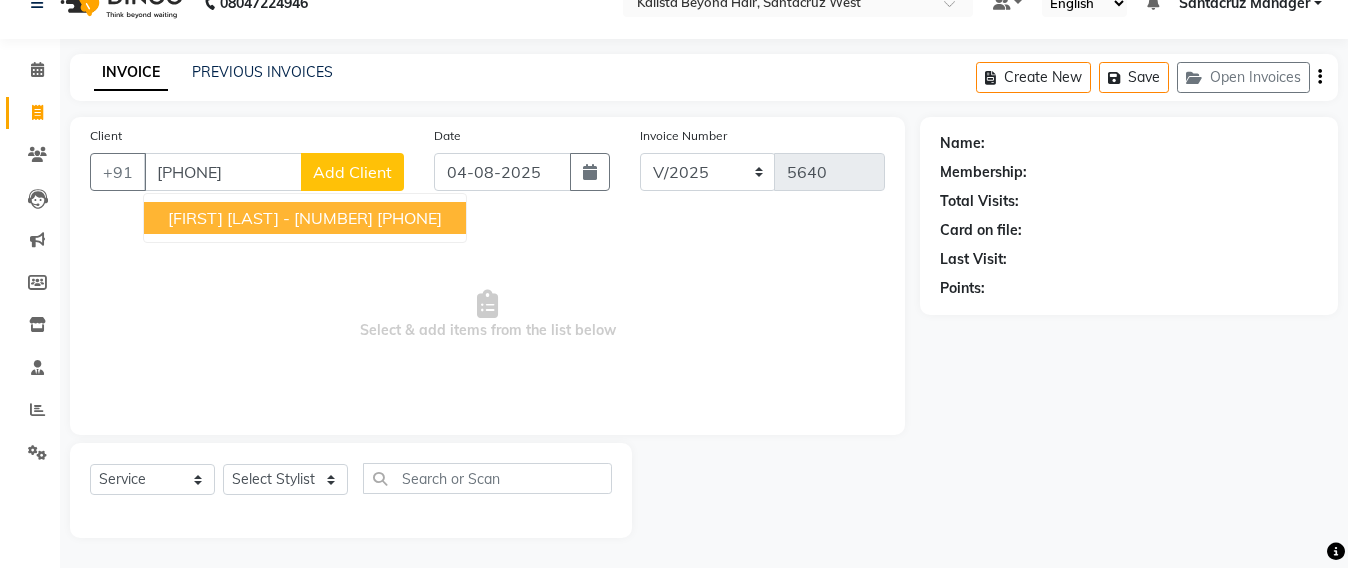 type on "[PHONE]" 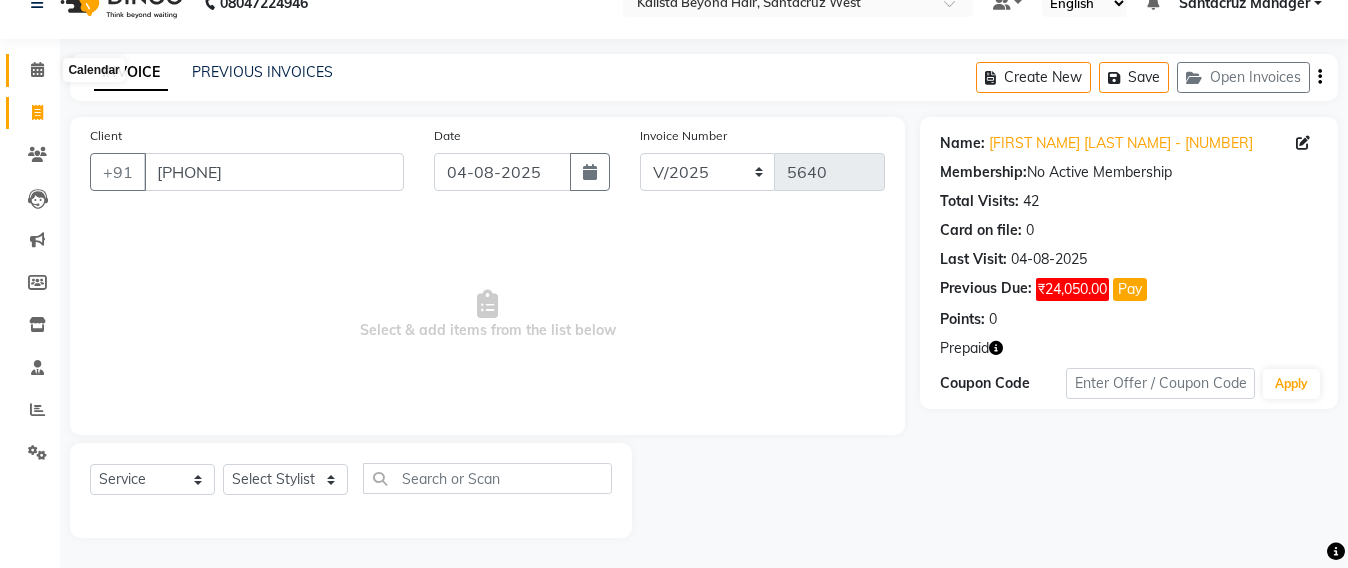 click 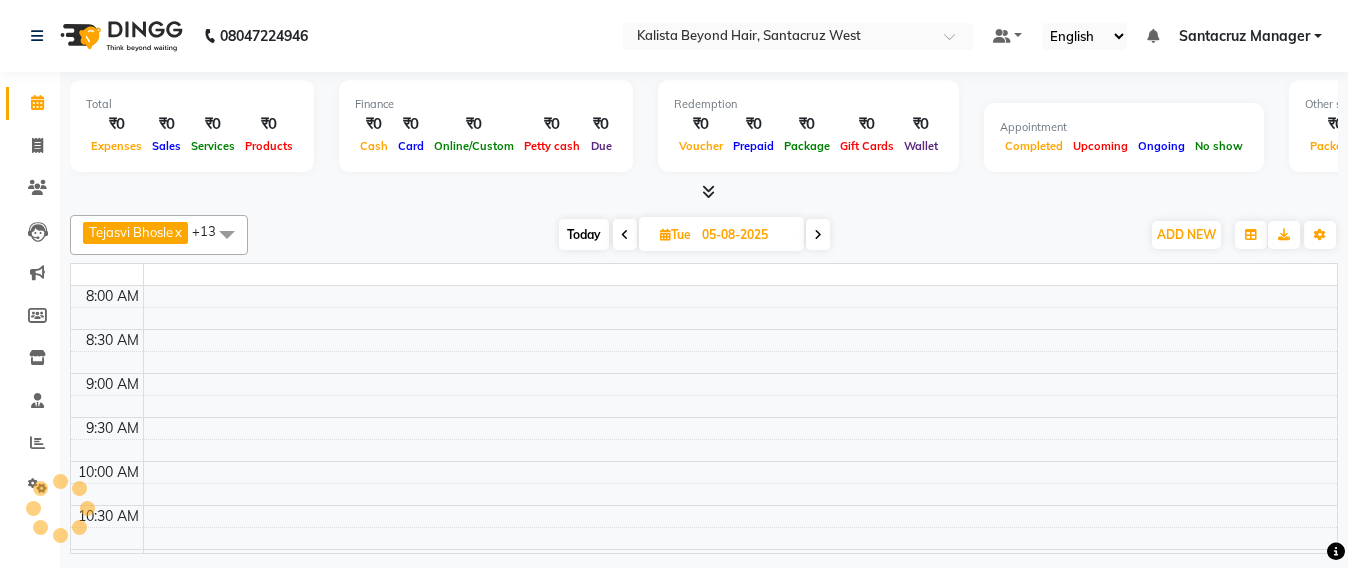 scroll, scrollTop: 0, scrollLeft: 0, axis: both 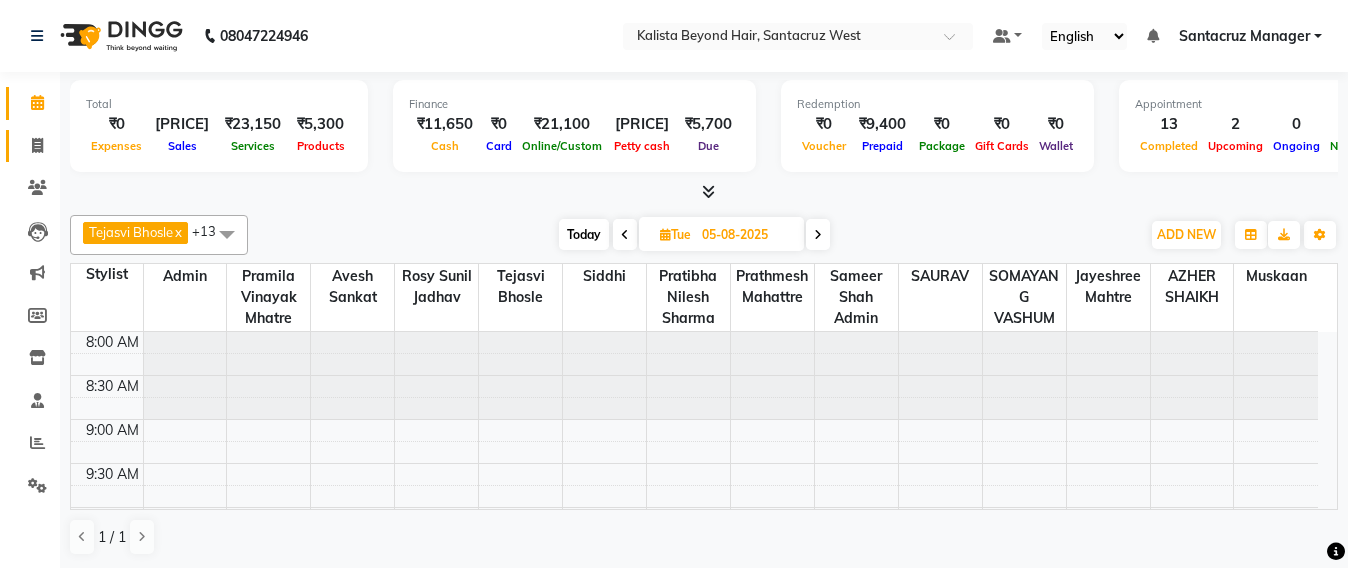 click on "Invoice" 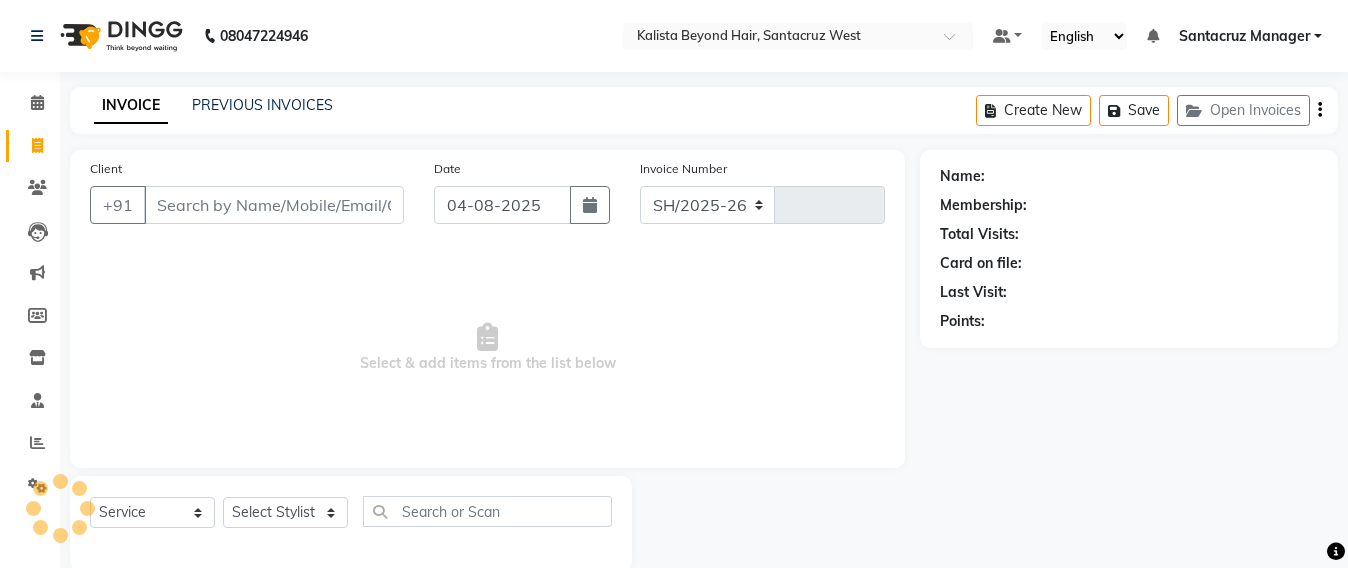 select on "6357" 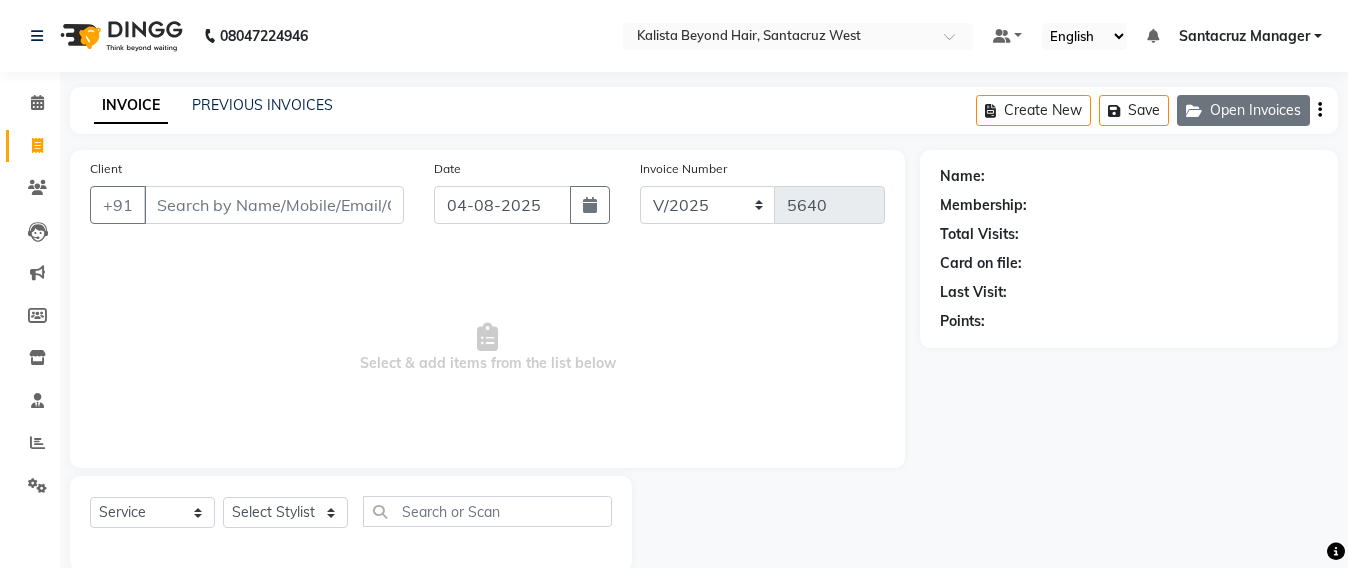 click on "Open Invoices" 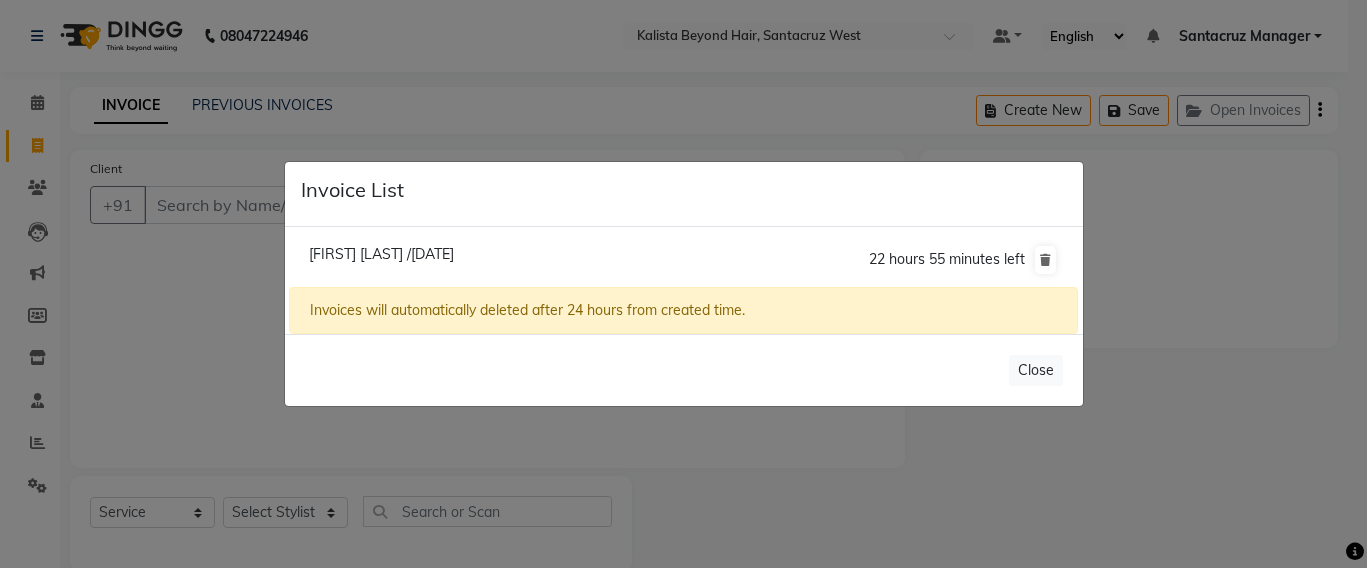 click on "Invoice List  [FIRST] /[DATE]  [TIME] left  Invoices will automatically deleted after 24 hours from created time.   Close" 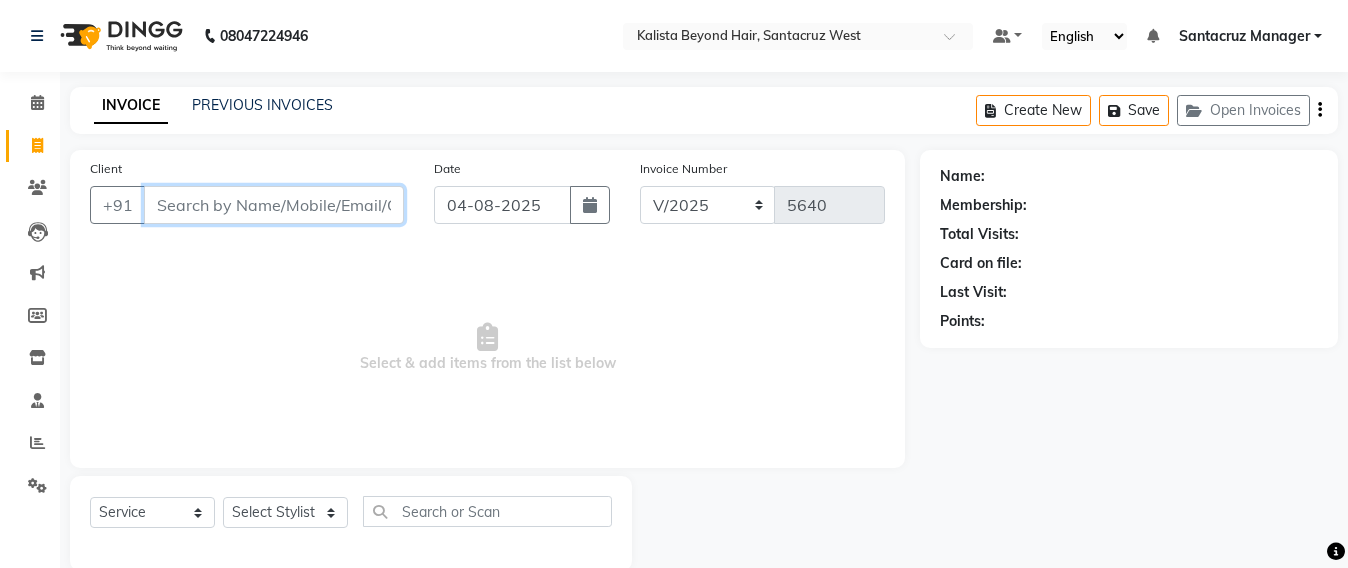 click on "Client" at bounding box center [274, 205] 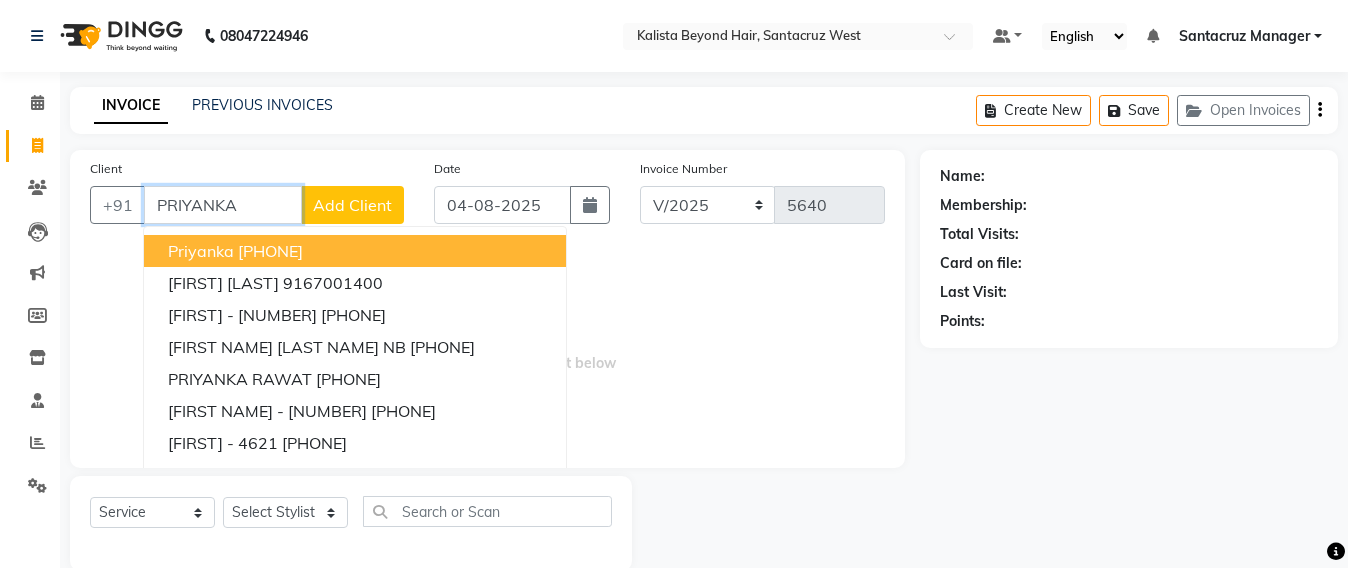 scroll, scrollTop: 33, scrollLeft: 0, axis: vertical 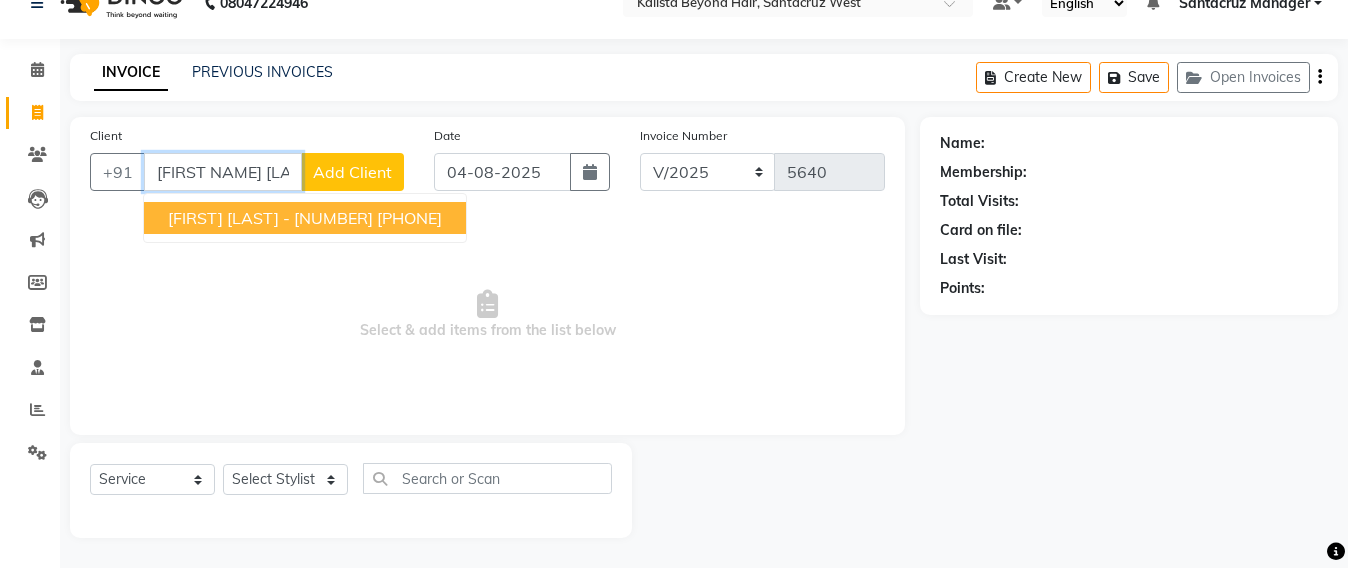 click on "[FIRST] [LAST] - [NUMBER]" at bounding box center (270, 218) 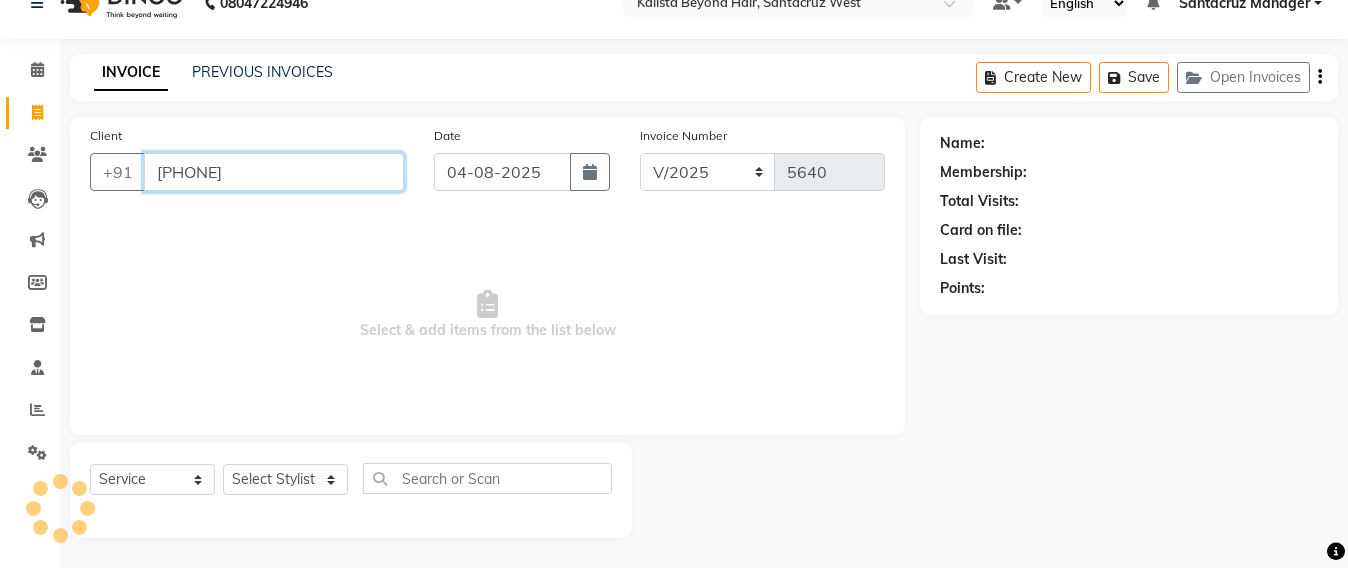 type on "[PHONE]" 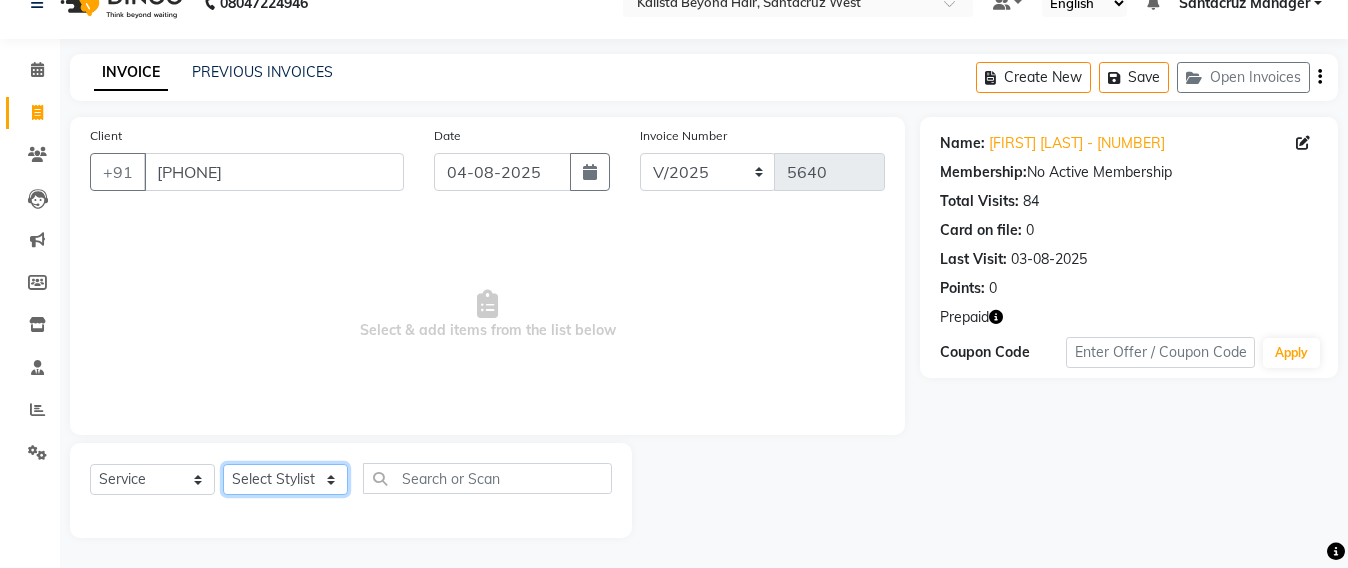 click on "Select Stylist Admin Avesh Sankat AZHER SHAIKH Jayeshree Mahtre Manisha Subodh Shedge Muskaan Pramila Vinayak Mhatre prathmesh mahattre Pratibha Nilesh Sharma RINKI SAV Rosy Sunil Jadhav Sameer shah admin Santacruz Manager SAURAV Siddhi SOMAYANG VASHUM Tejasvi Bhosle" 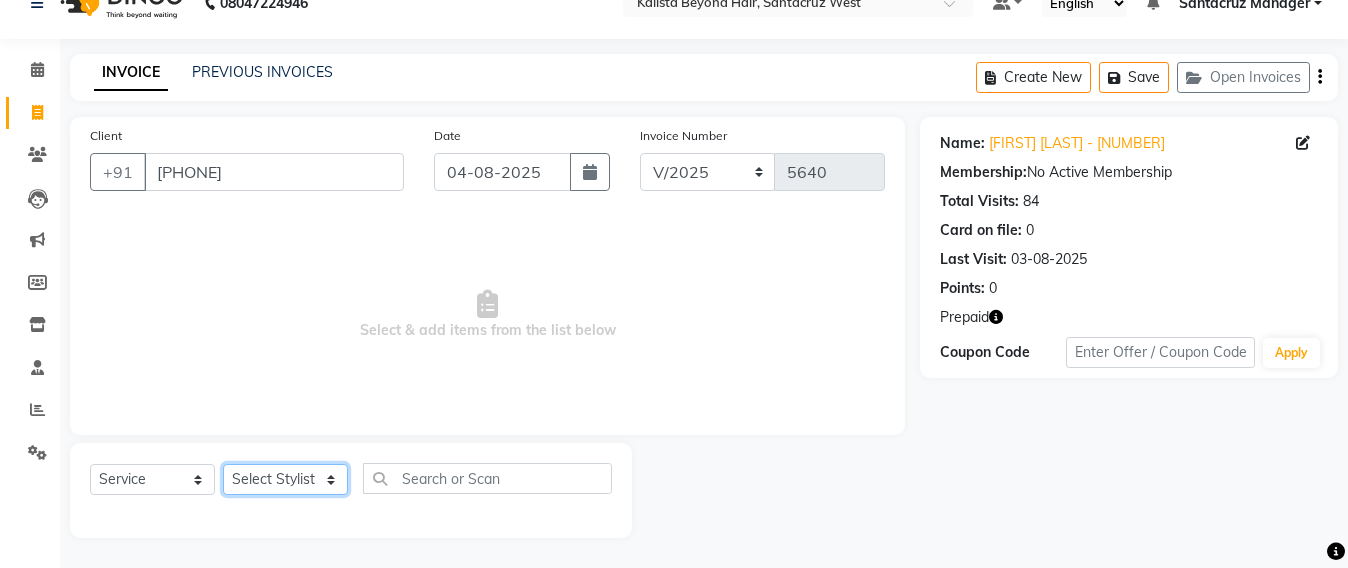 select on "47916" 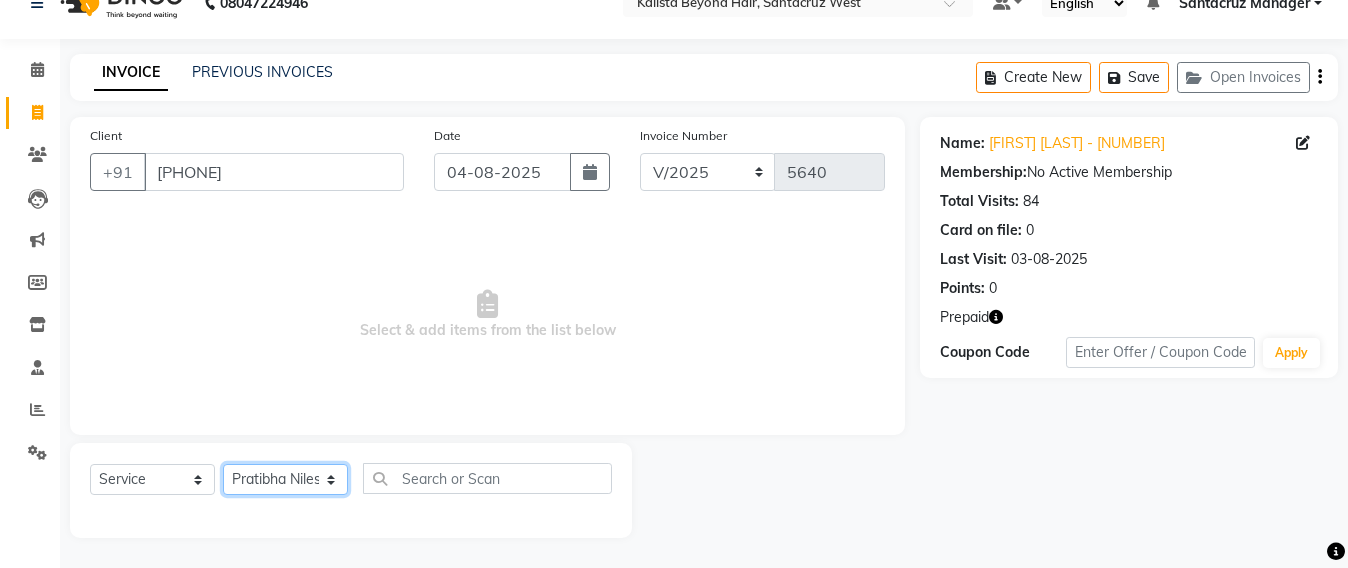 click on "Select Stylist Admin Avesh Sankat AZHER SHAIKH Jayeshree Mahtre Manisha Subodh Shedge Muskaan Pramila Vinayak Mhatre prathmesh mahattre Pratibha Nilesh Sharma RINKI SAV Rosy Sunil Jadhav Sameer shah admin Santacruz Manager SAURAV Siddhi SOMAYANG VASHUM Tejasvi Bhosle" 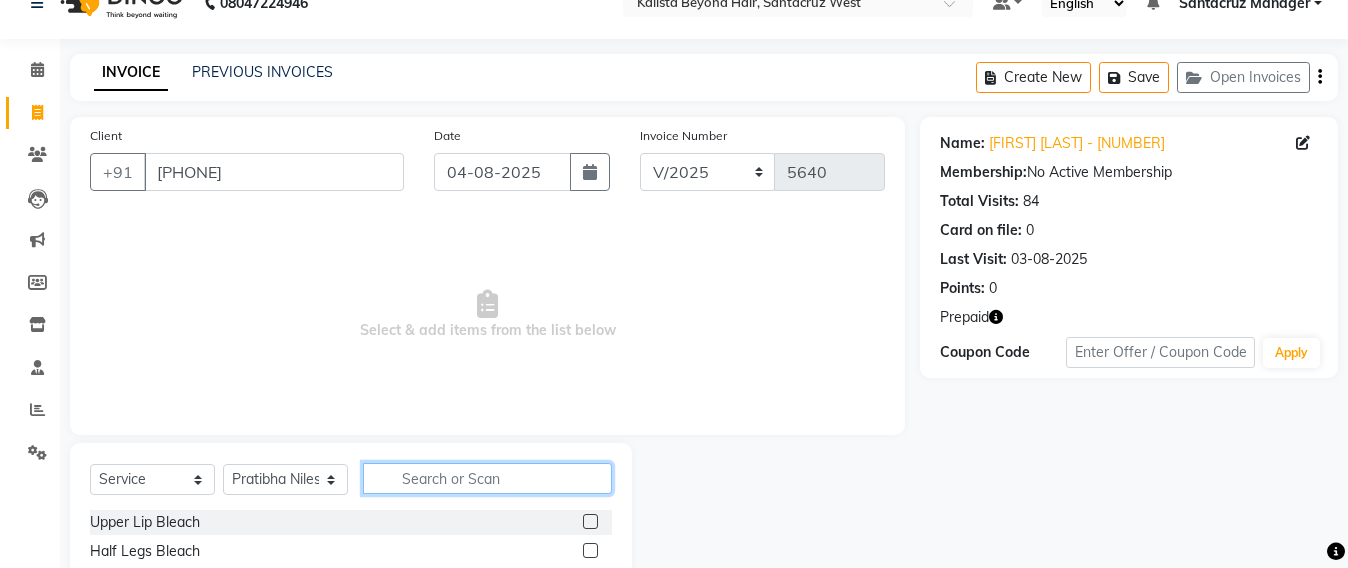click 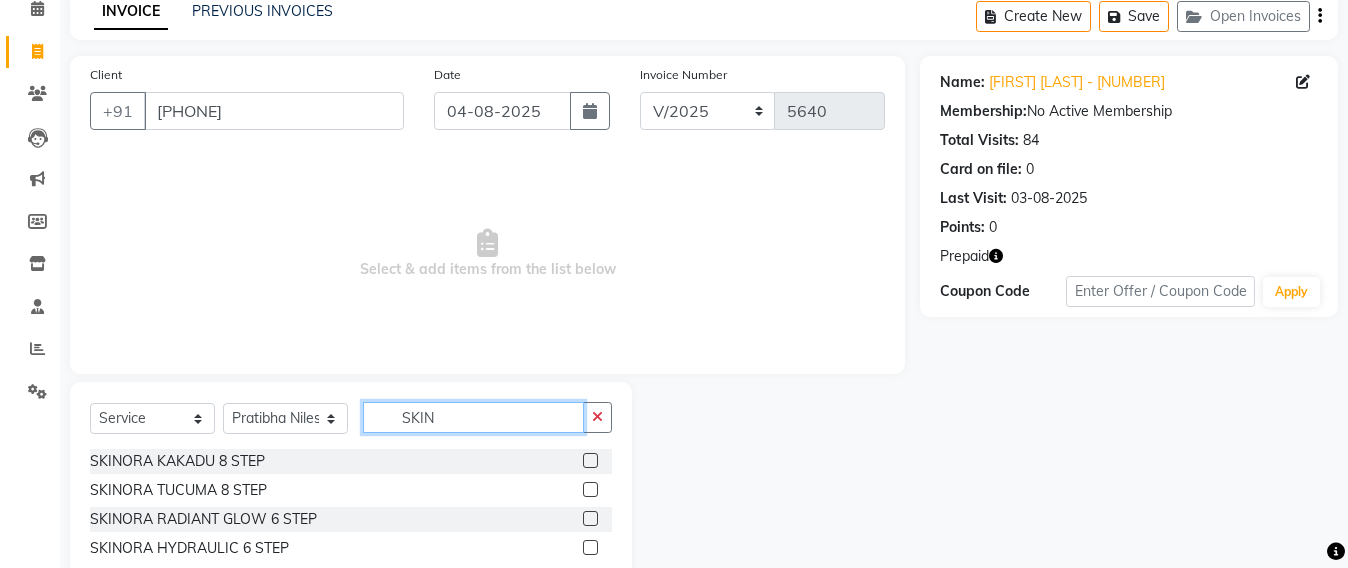 scroll, scrollTop: 149, scrollLeft: 0, axis: vertical 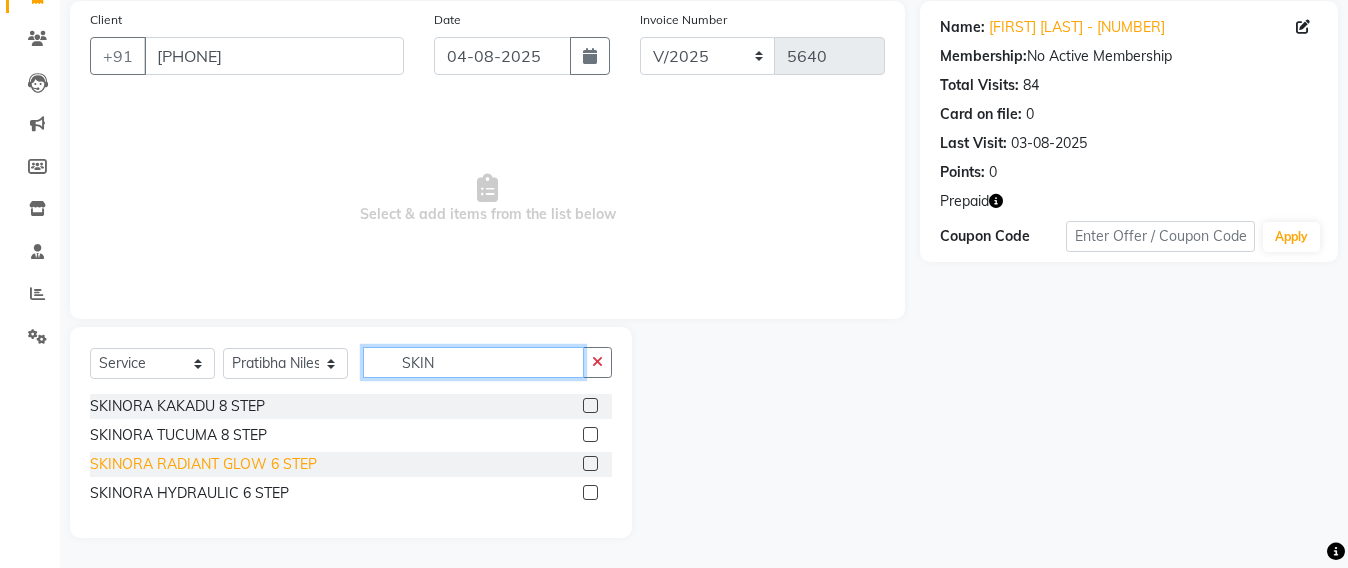 type on "SKIN" 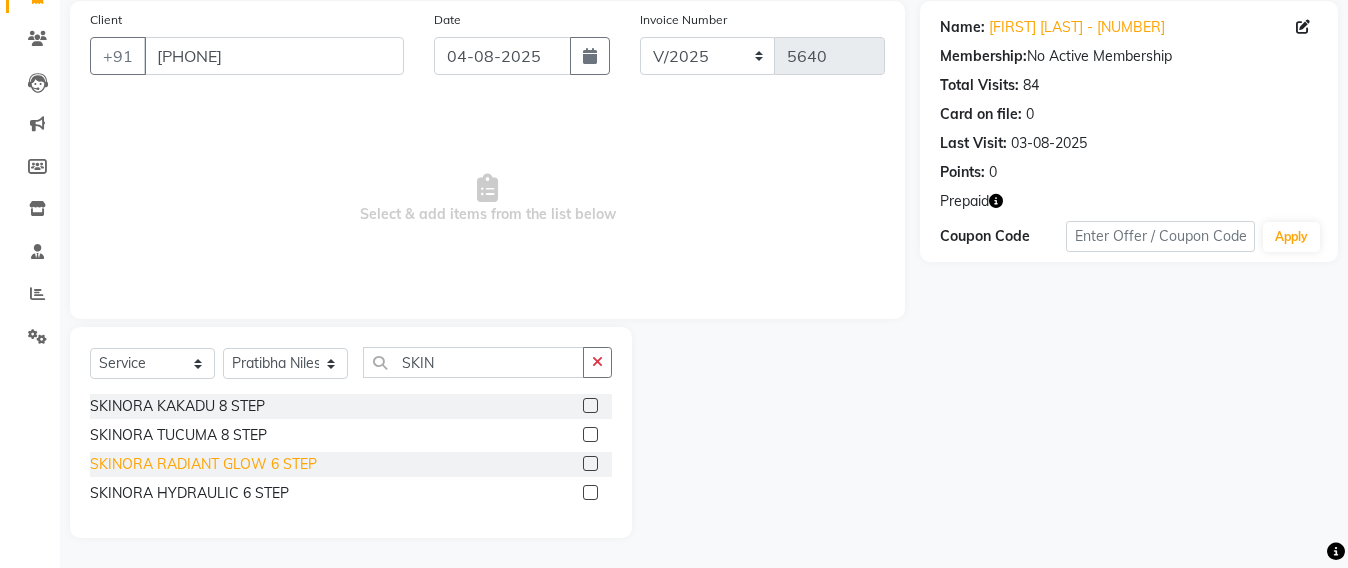 click on "SKINORA RADIANT GLOW 6 STEP" 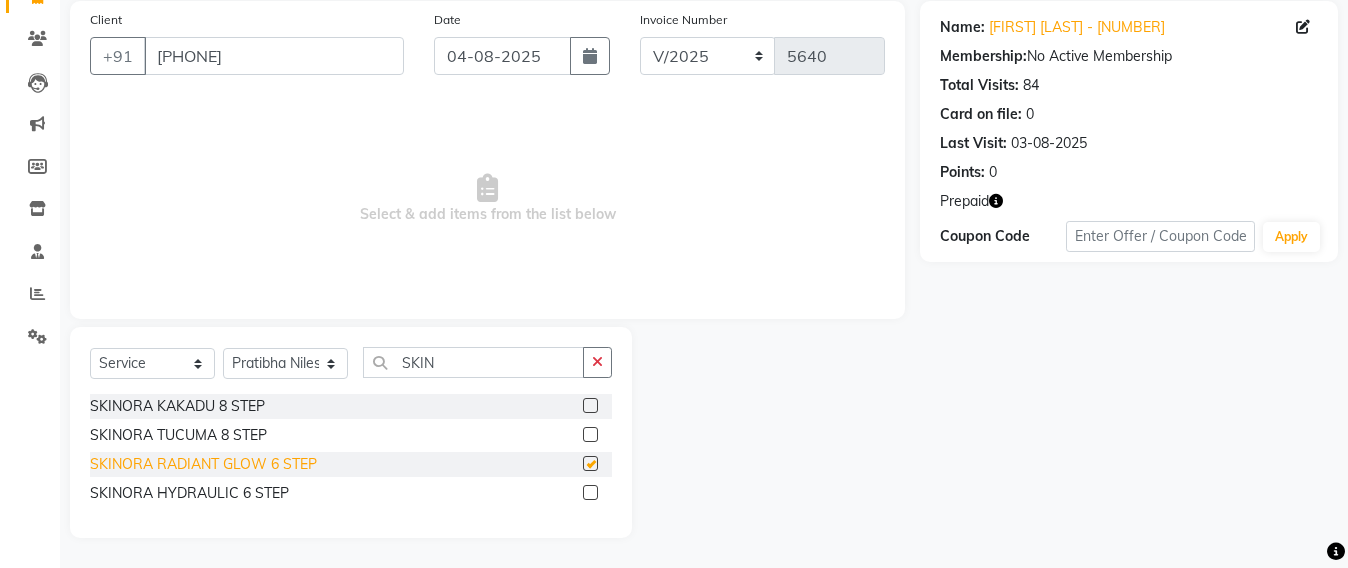 checkbox on "false" 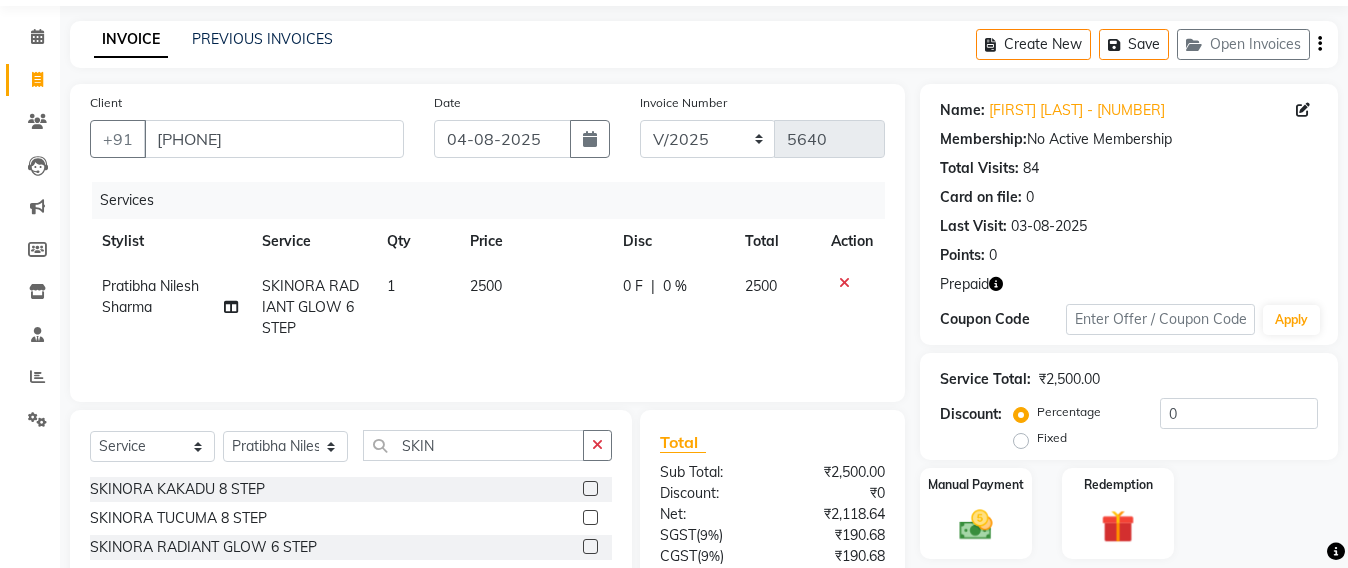 scroll, scrollTop: 24, scrollLeft: 0, axis: vertical 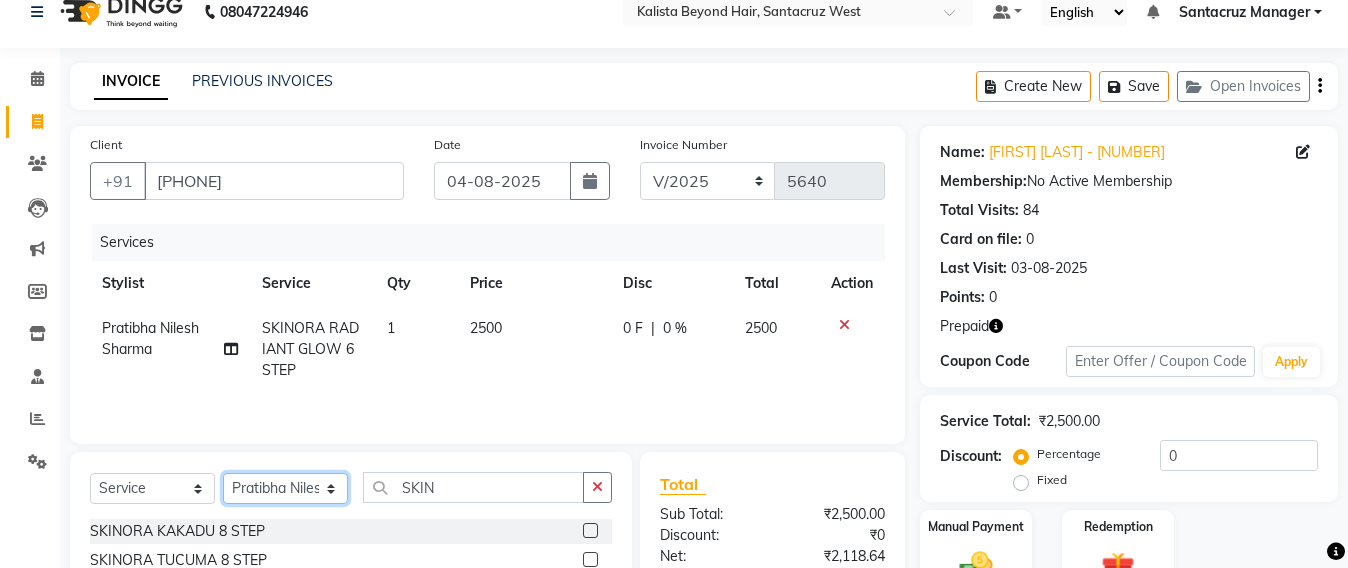 click on "Select Stylist Admin Avesh Sankat AZHER SHAIKH Jayeshree Mahtre Manisha Subodh Shedge Muskaan Pramila Vinayak Mhatre prathmesh mahattre Pratibha Nilesh Sharma RINKI SAV Rosy Sunil Jadhav Sameer shah admin Santacruz Manager SAURAV Siddhi SOMAYANG VASHUM Tejasvi Bhosle" 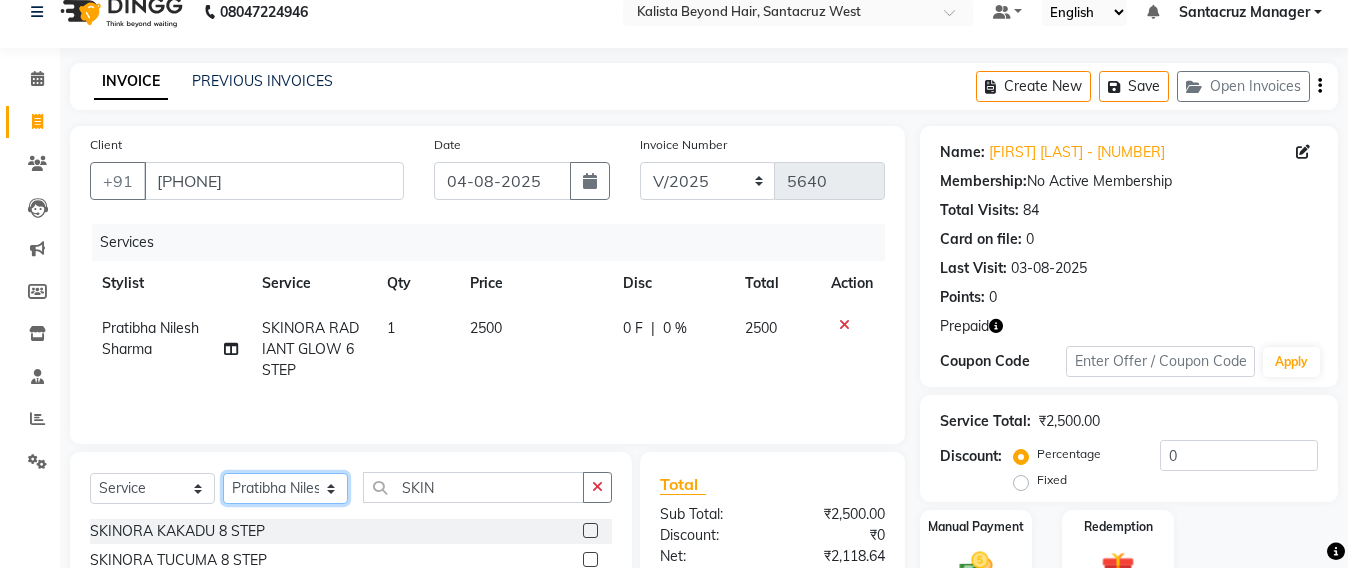 select on "48082" 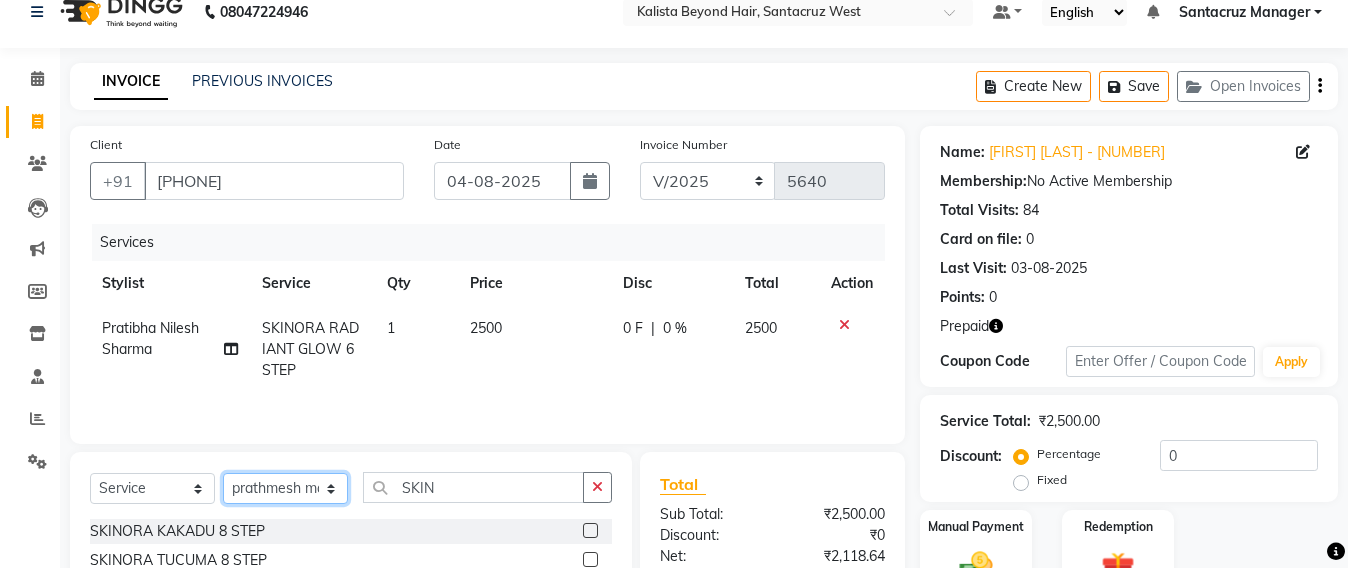 click on "Select Stylist Admin Avesh Sankat AZHER SHAIKH Jayeshree Mahtre Manisha Subodh Shedge Muskaan Pramila Vinayak Mhatre prathmesh mahattre Pratibha Nilesh Sharma RINKI SAV Rosy Sunil Jadhav Sameer shah admin Santacruz Manager SAURAV Siddhi SOMAYANG VASHUM Tejasvi Bhosle" 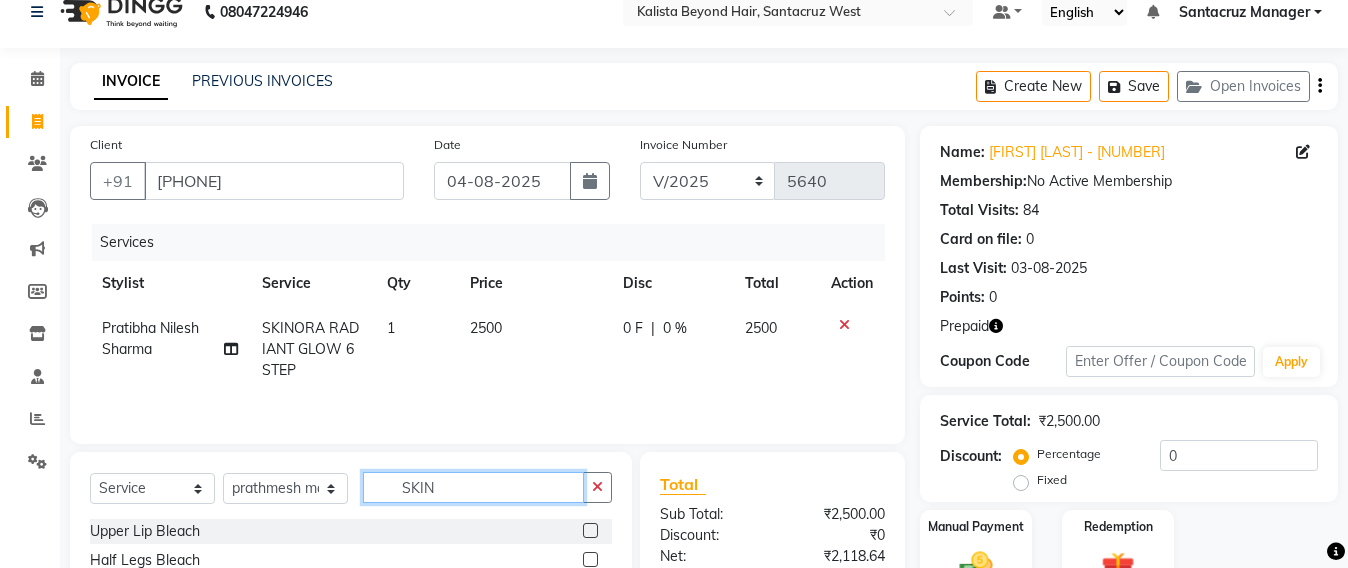click on "SKIN" 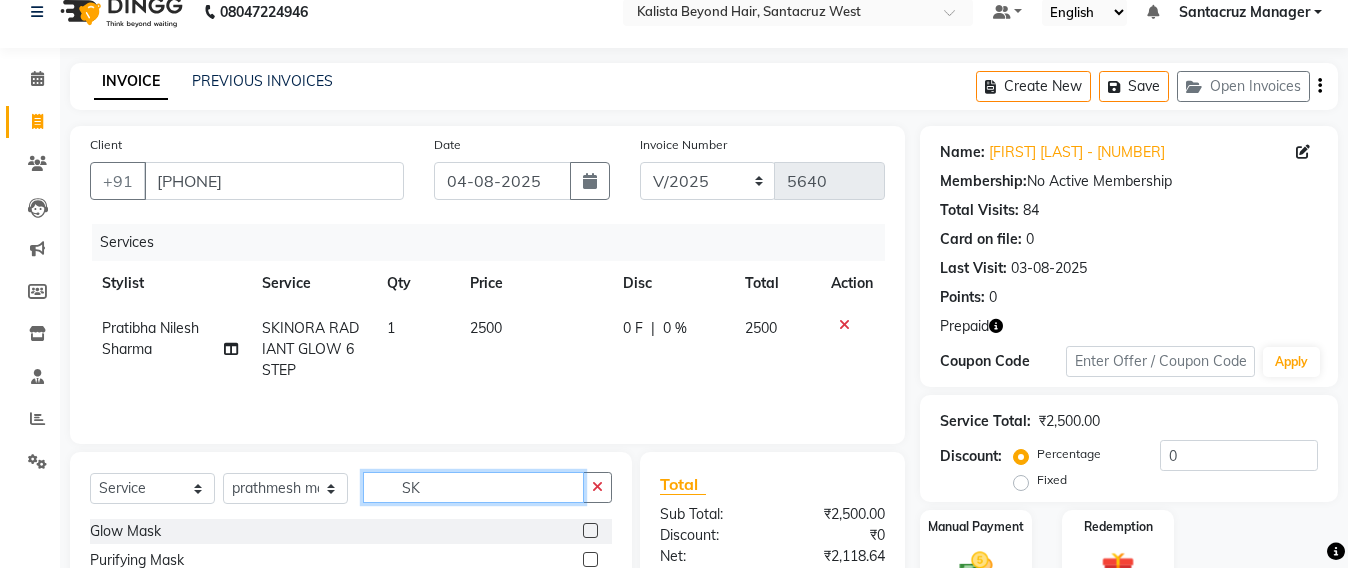 type on "S" 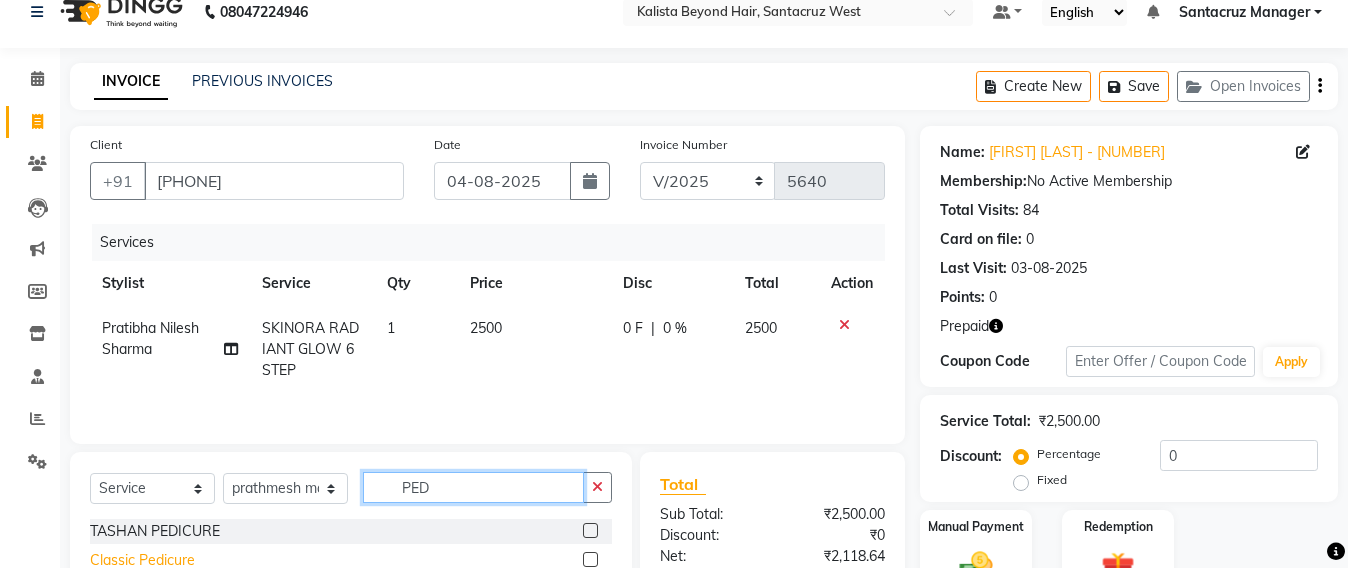 type on "PED" 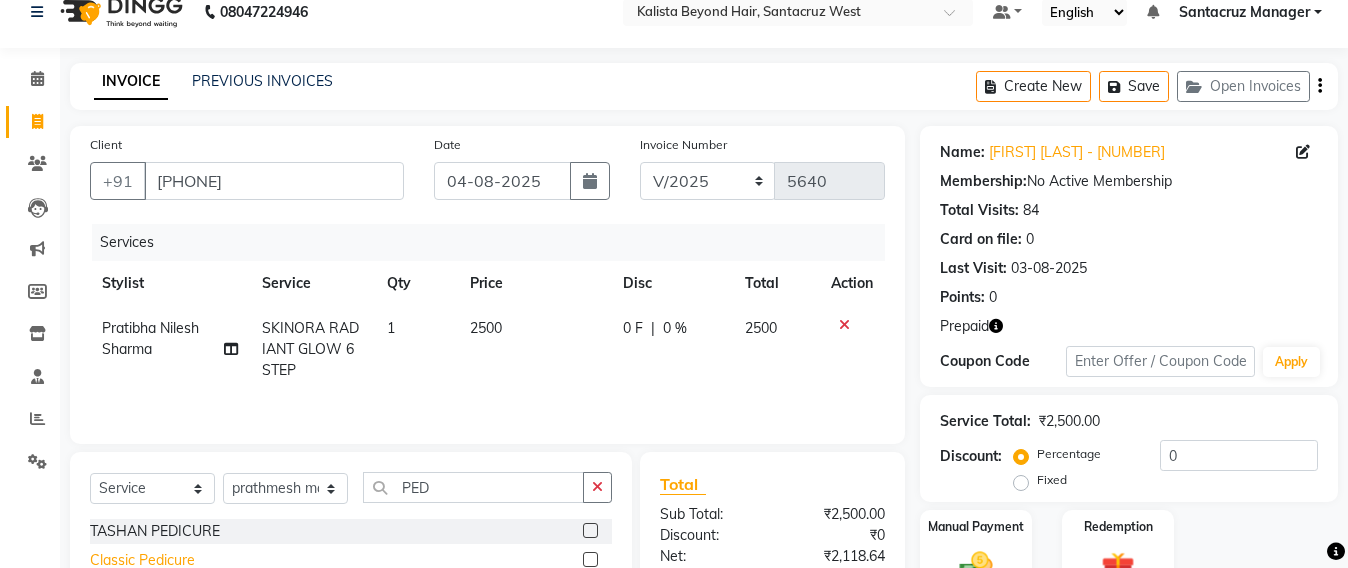 click on "Classic Pedicure" 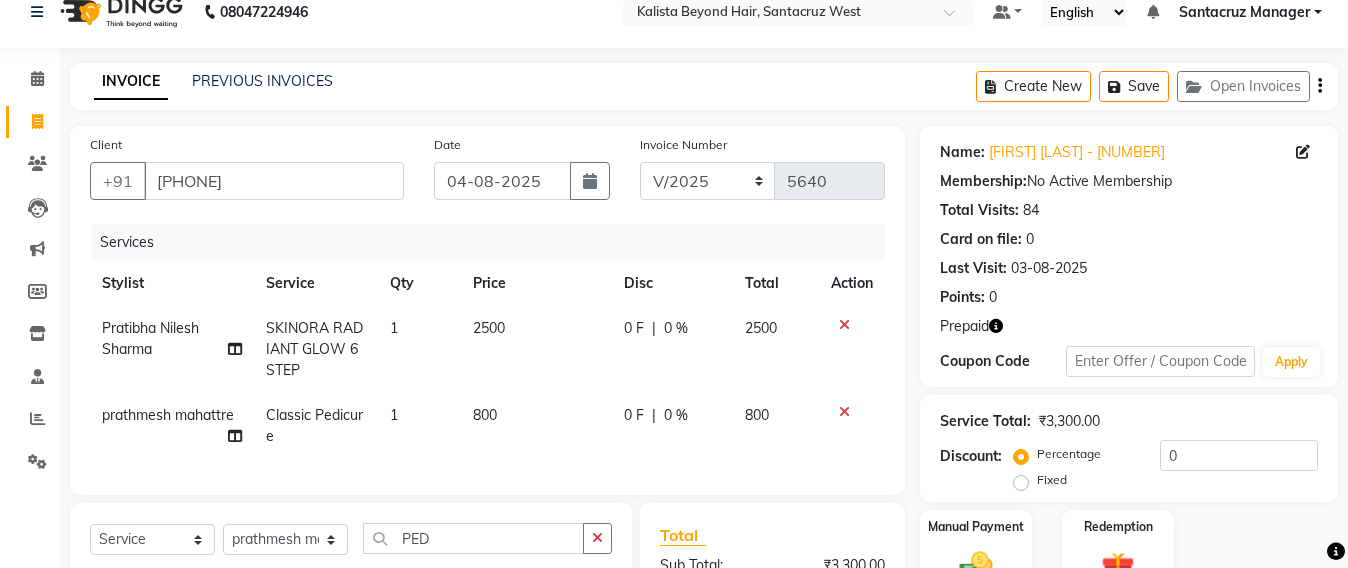 checkbox on "false" 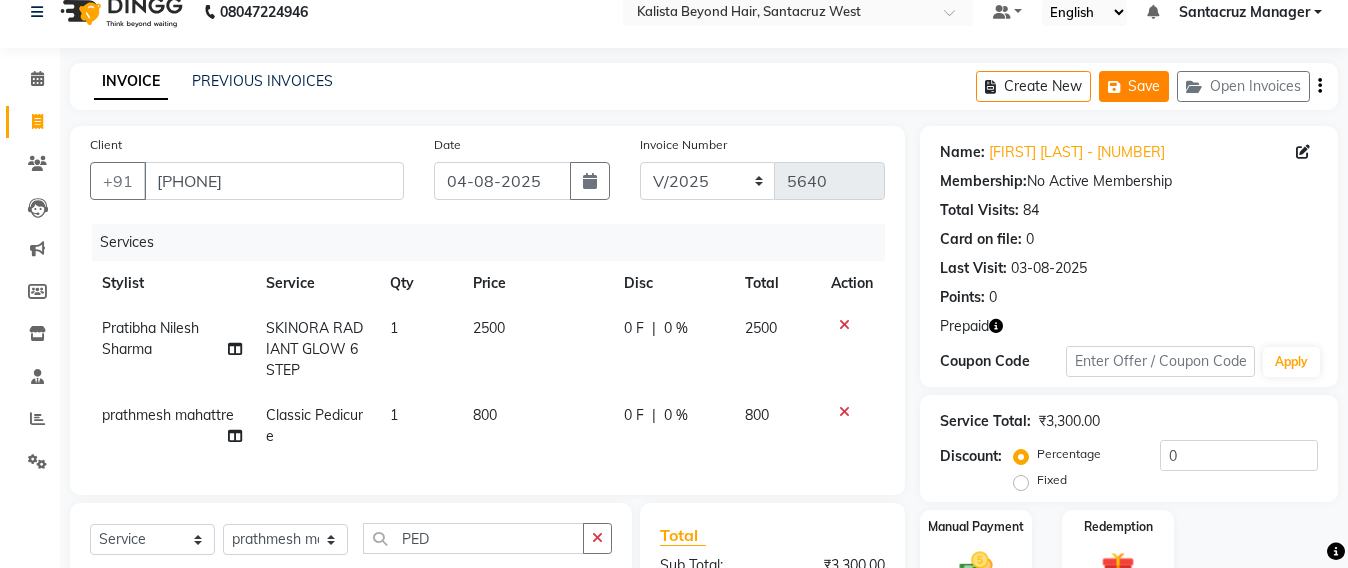 click 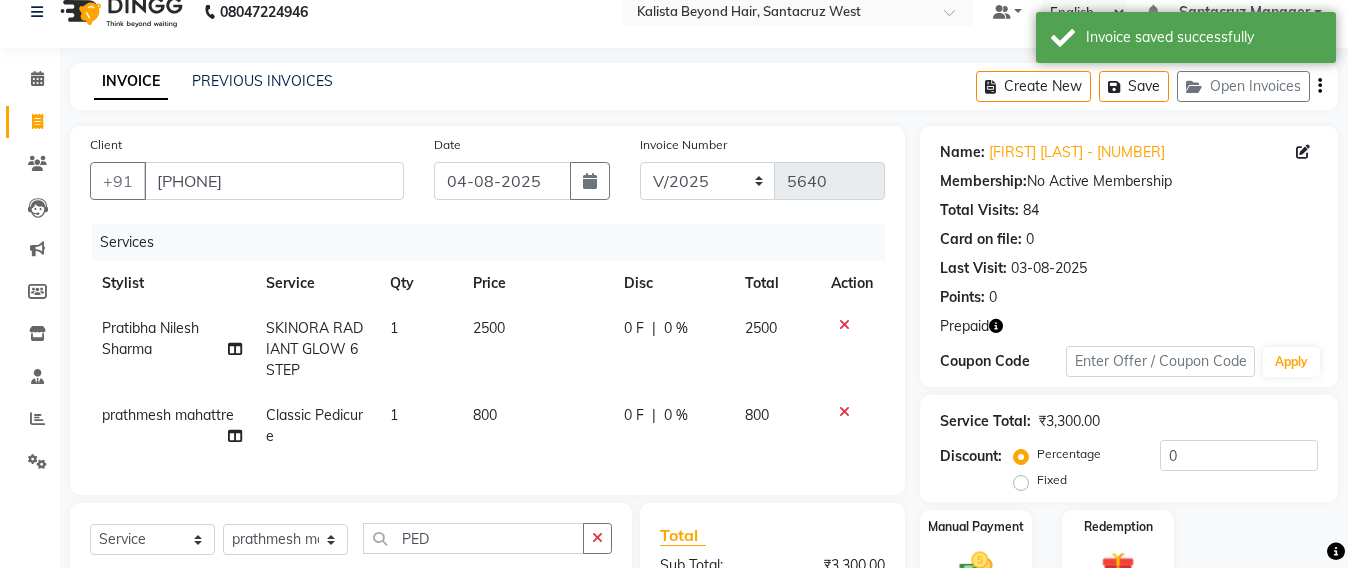 click 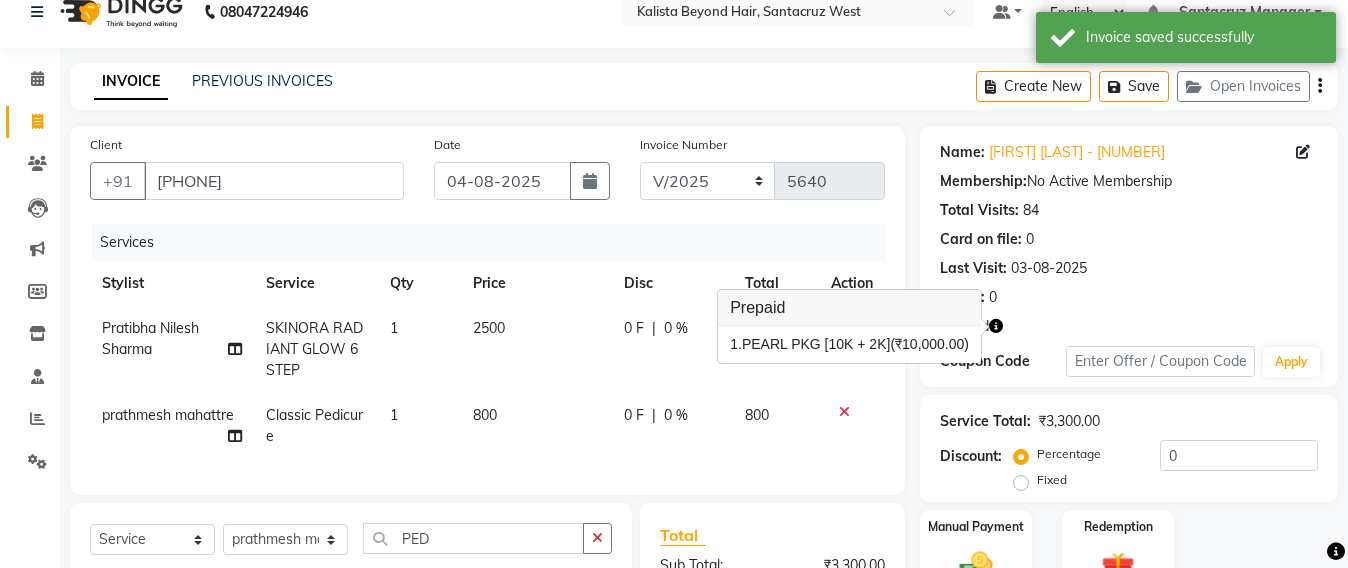 click on "INVOICE PREVIOUS INVOICES Create New   Save   Open Invoices" 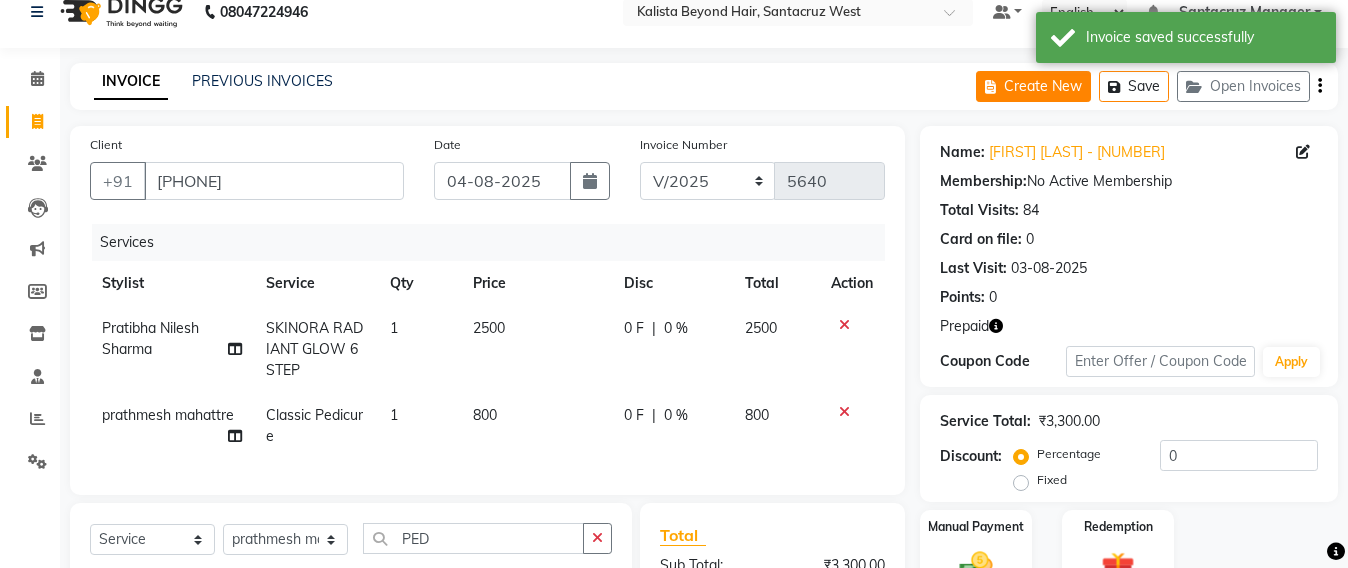 click 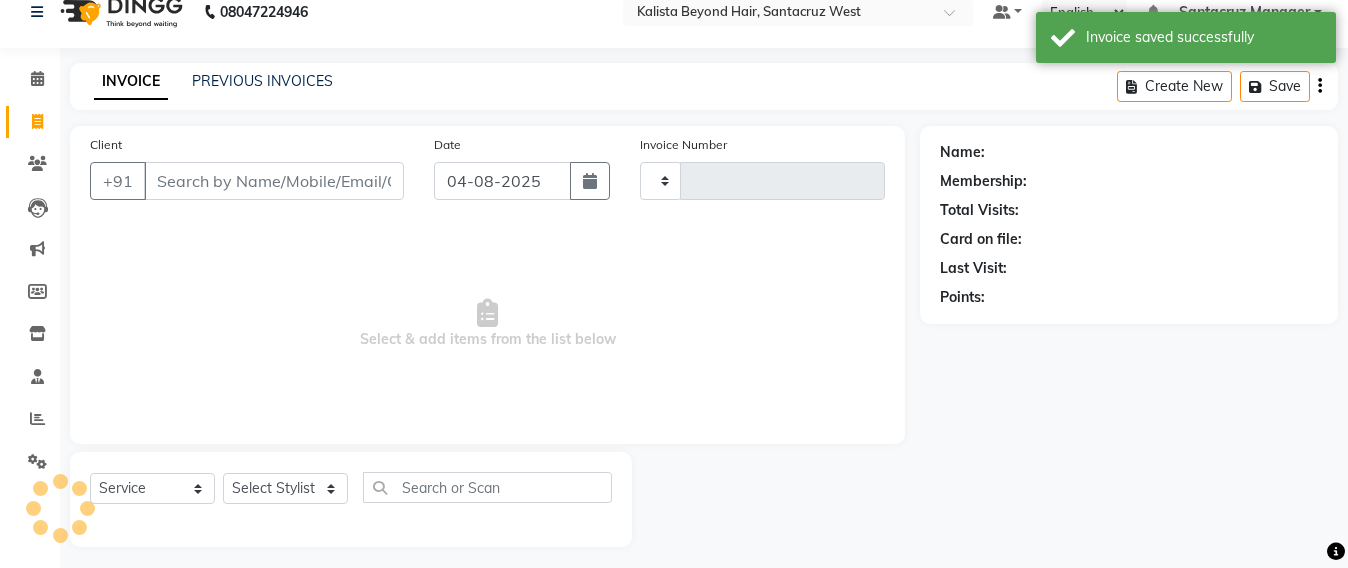 scroll, scrollTop: 33, scrollLeft: 0, axis: vertical 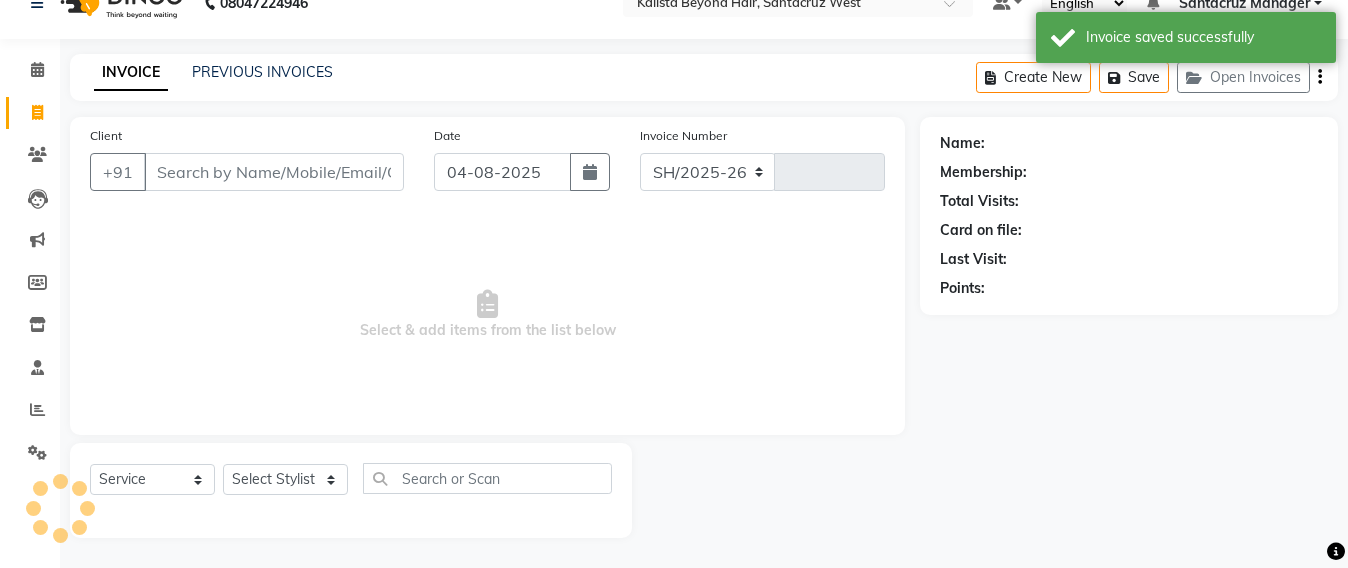 select on "6357" 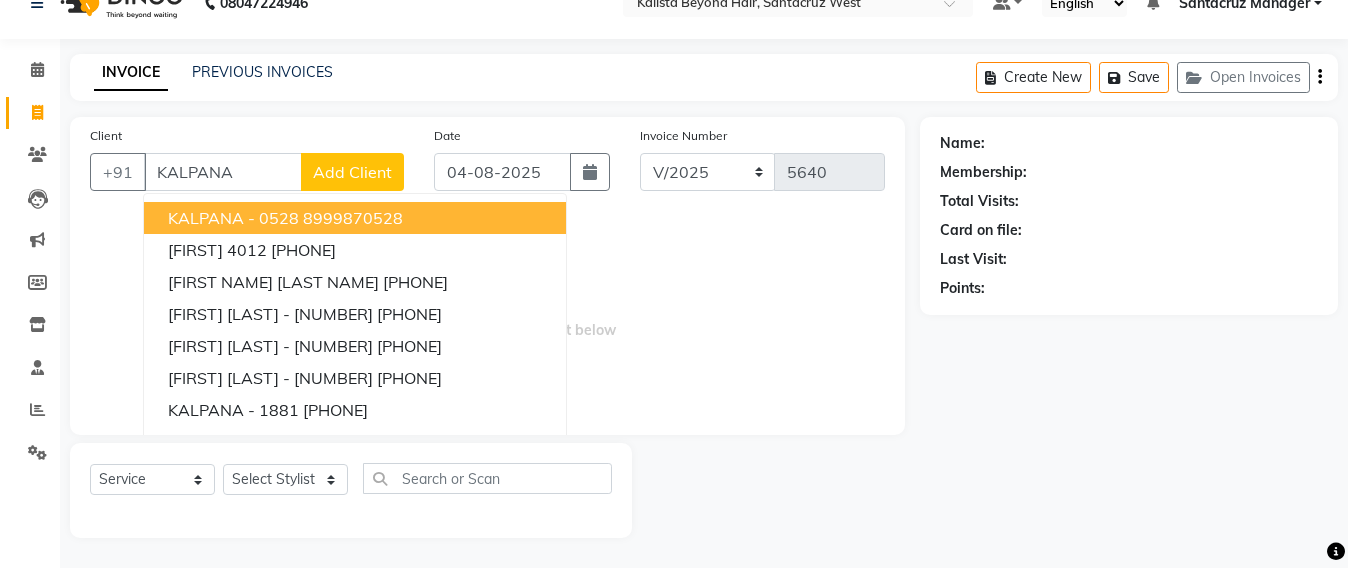 click on "KALPANA" at bounding box center (223, 172) 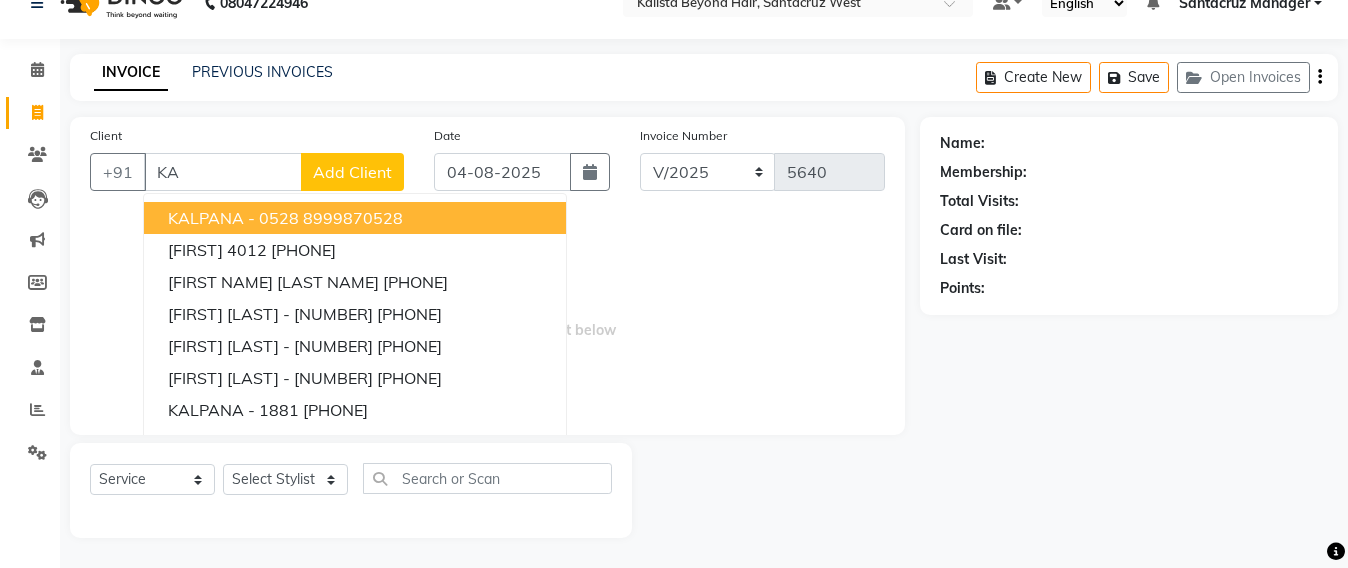 type on "K" 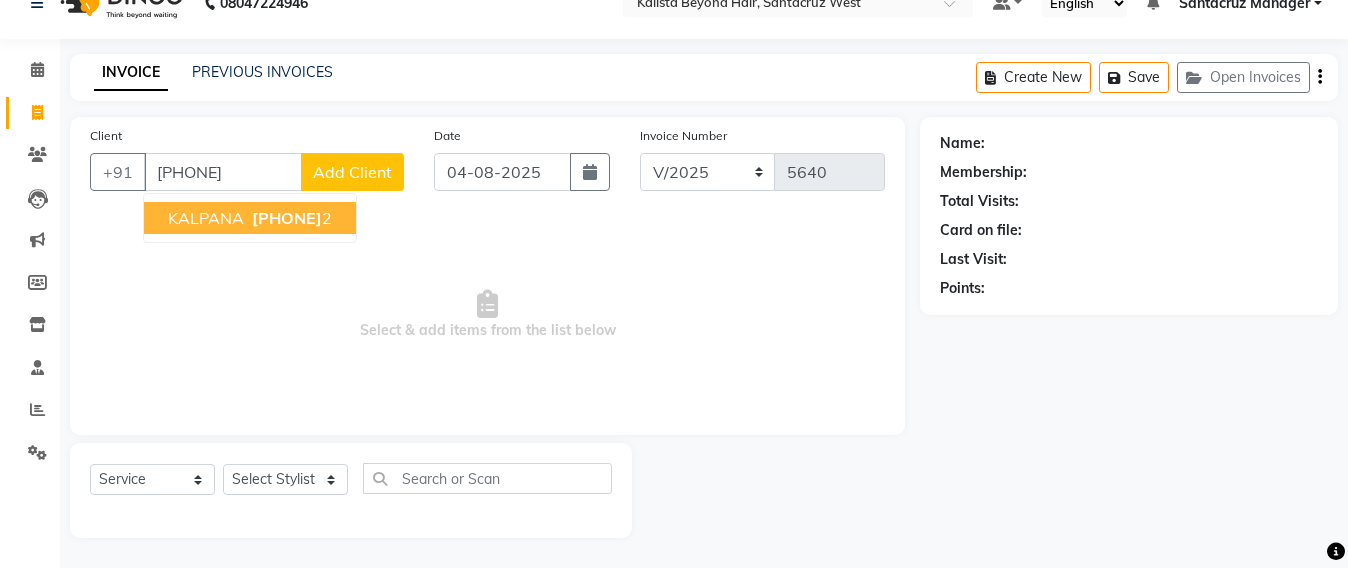 click on "[PHONE]" at bounding box center [287, 218] 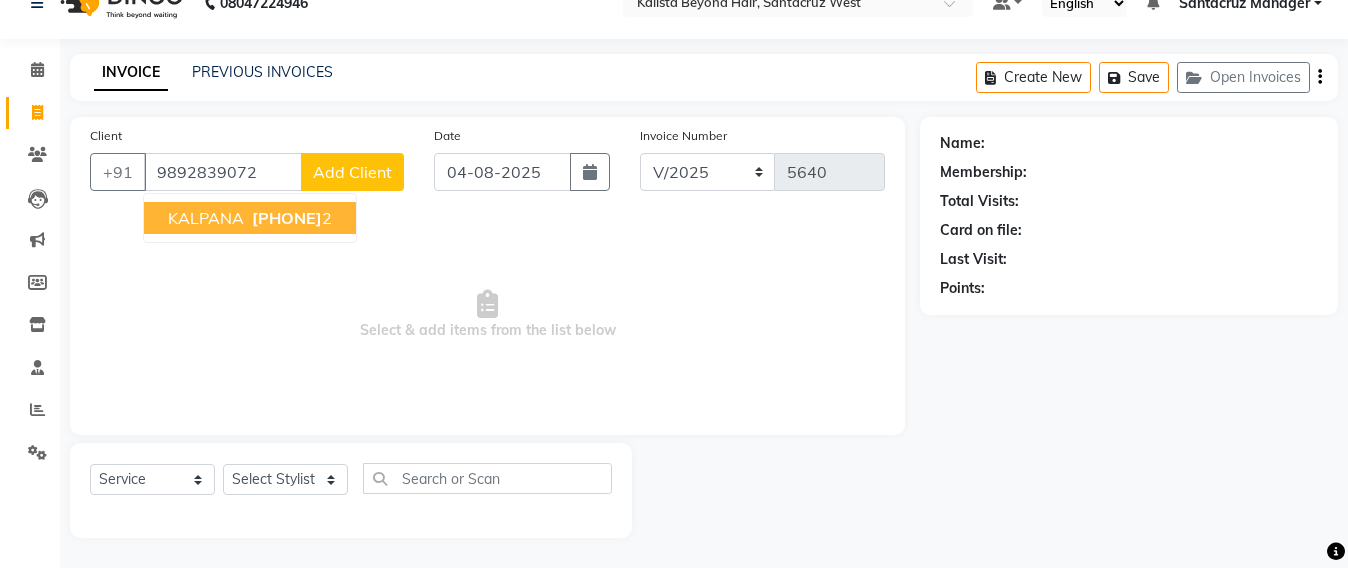 type on "9892839072" 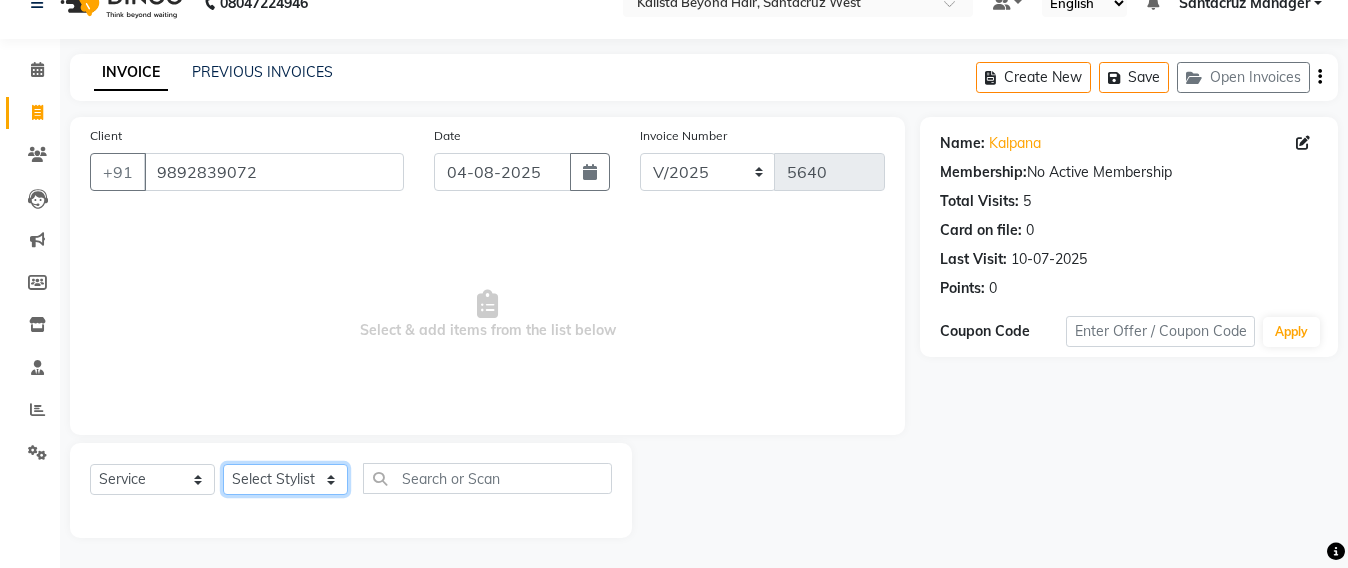 click on "Select Stylist Admin Avesh Sankat AZHER SHAIKH Jayeshree Mahtre Manisha Subodh Shedge Muskaan Pramila Vinayak Mhatre prathmesh mahattre Pratibha Nilesh Sharma RINKI SAV Rosy Sunil Jadhav Sameer shah admin Santacruz Manager SAURAV Siddhi SOMAYANG VASHUM Tejasvi Bhosle" 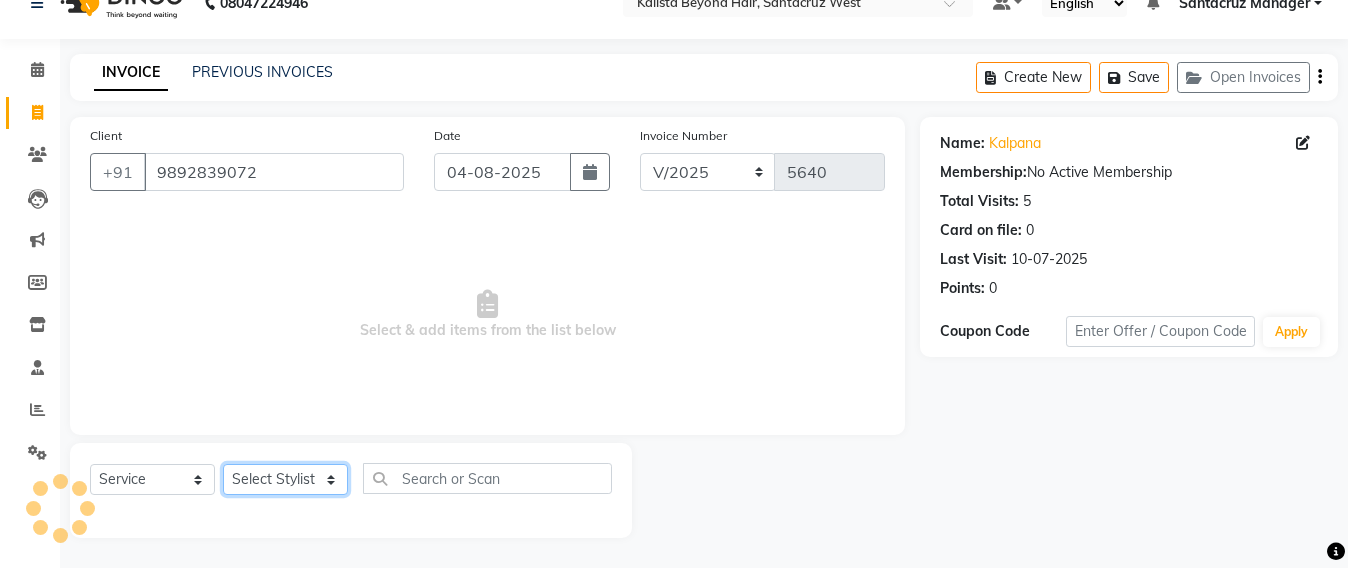 select on "48409" 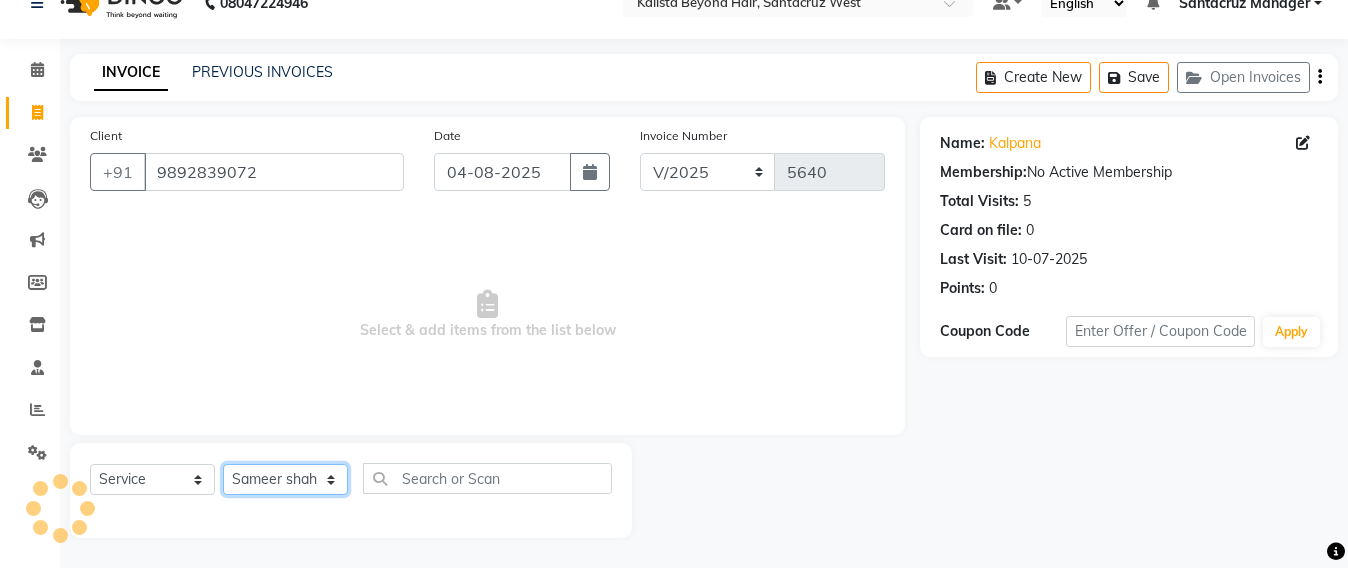 click on "Select Stylist Admin Avesh Sankat AZHER SHAIKH Jayeshree Mahtre Manisha Subodh Shedge Muskaan Pramila Vinayak Mhatre prathmesh mahattre Pratibha Nilesh Sharma RINKI SAV Rosy Sunil Jadhav Sameer shah admin Santacruz Manager SAURAV Siddhi SOMAYANG VASHUM Tejasvi Bhosle" 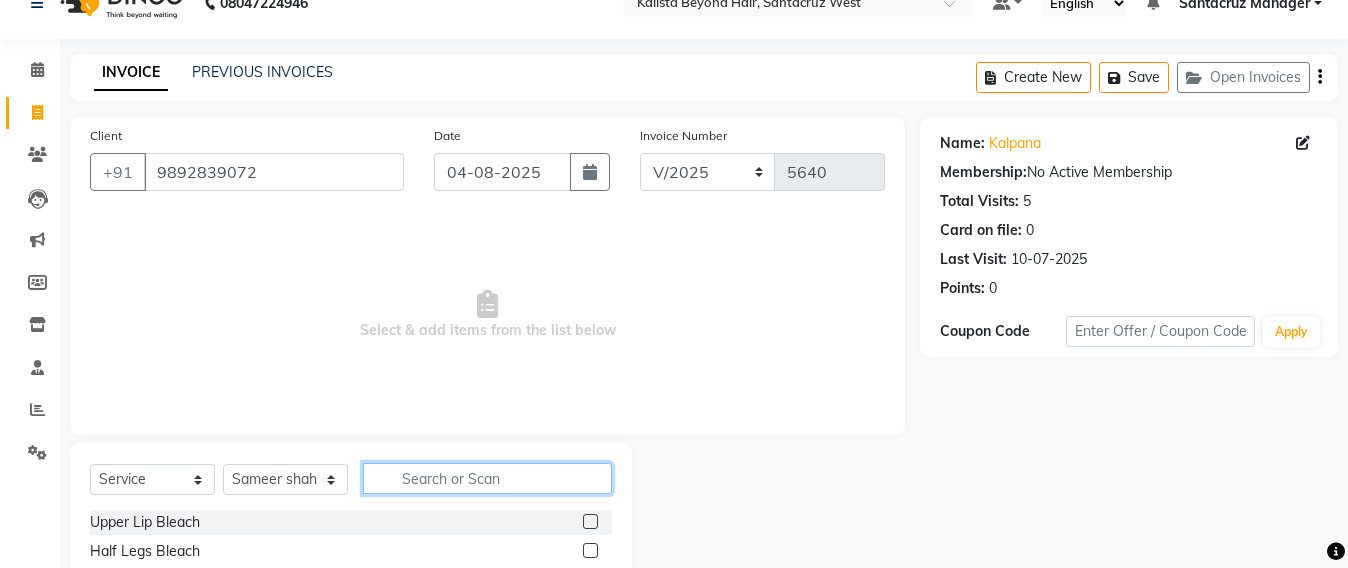 click 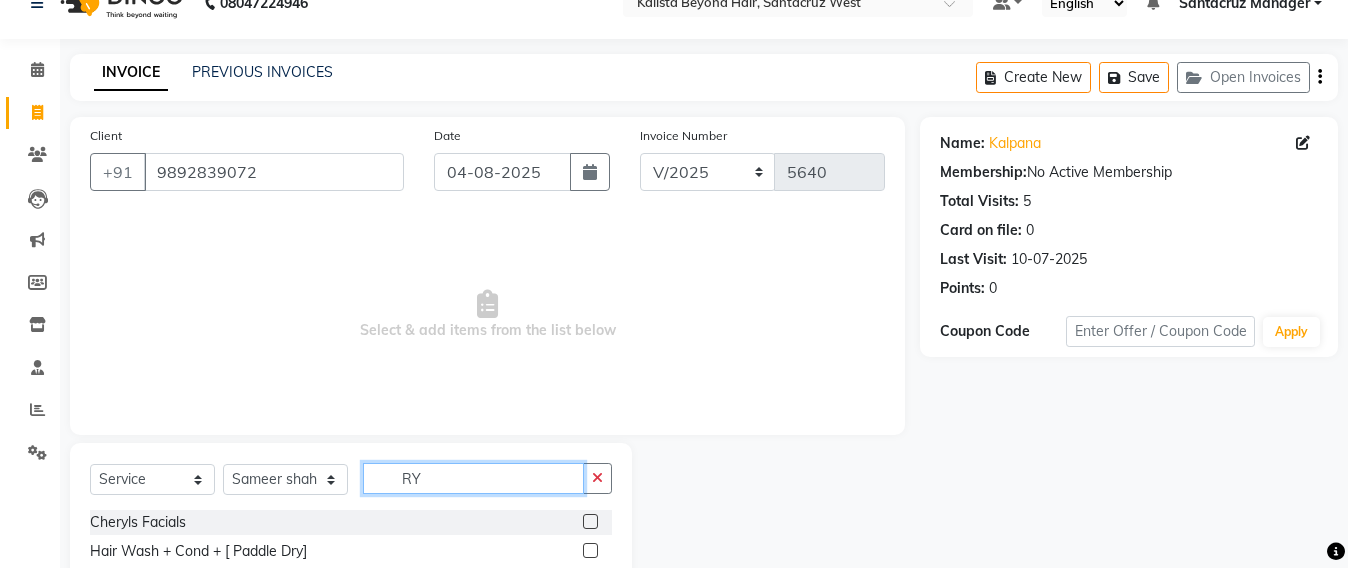 type on "R" 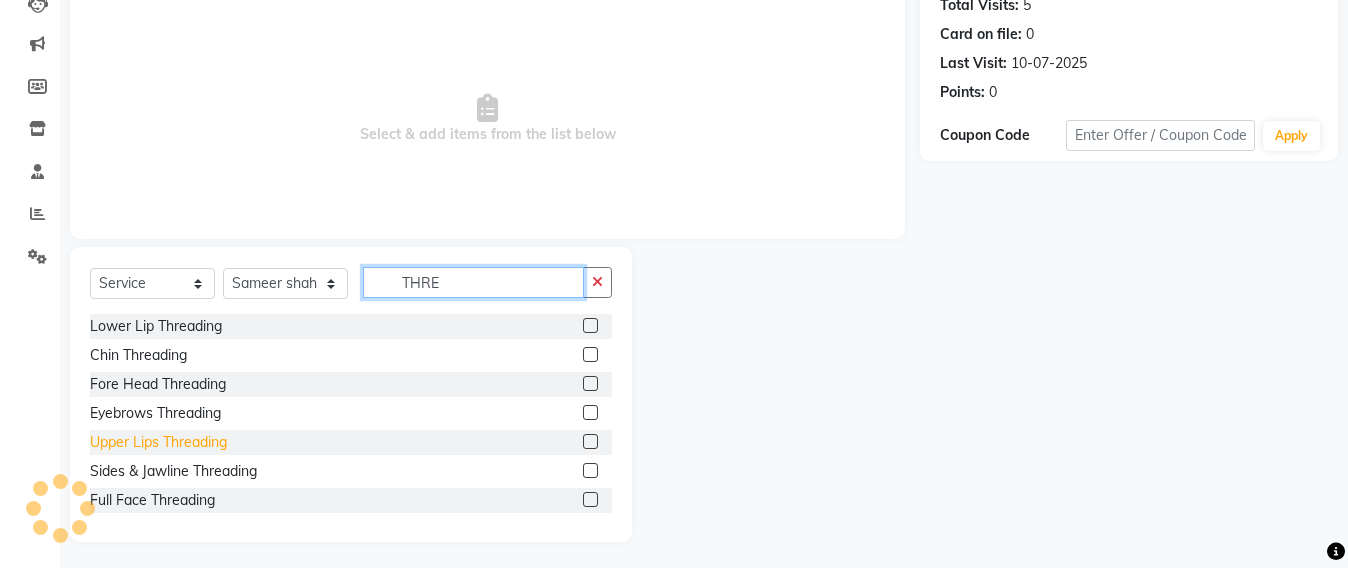 scroll, scrollTop: 233, scrollLeft: 0, axis: vertical 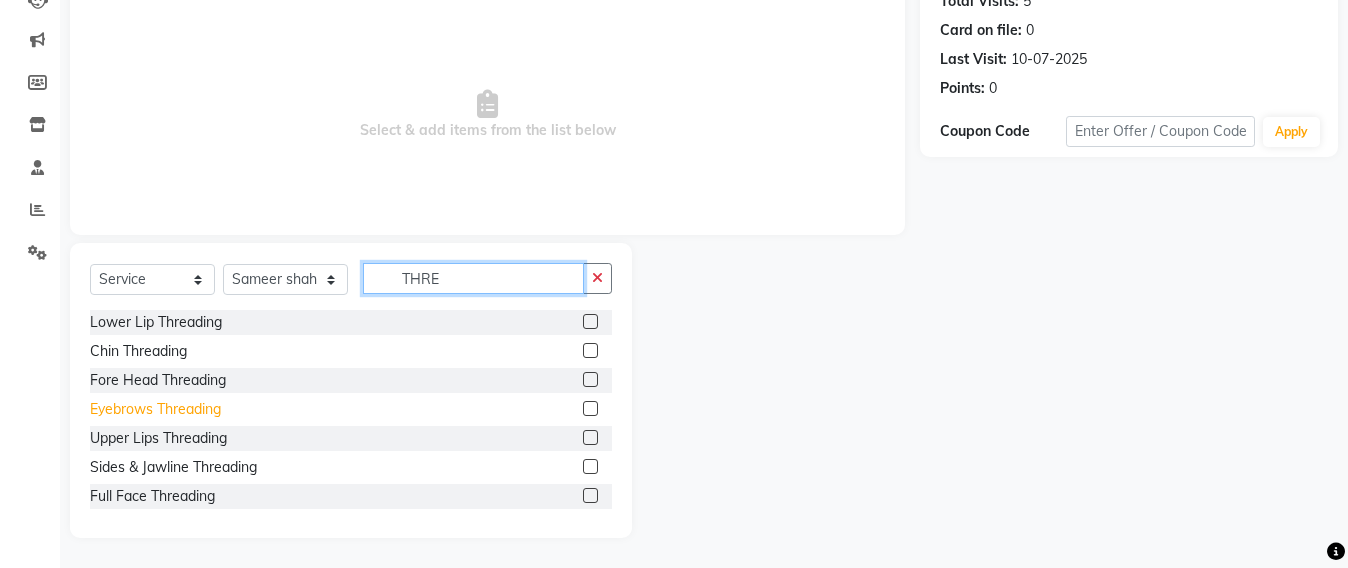 type on "THRE" 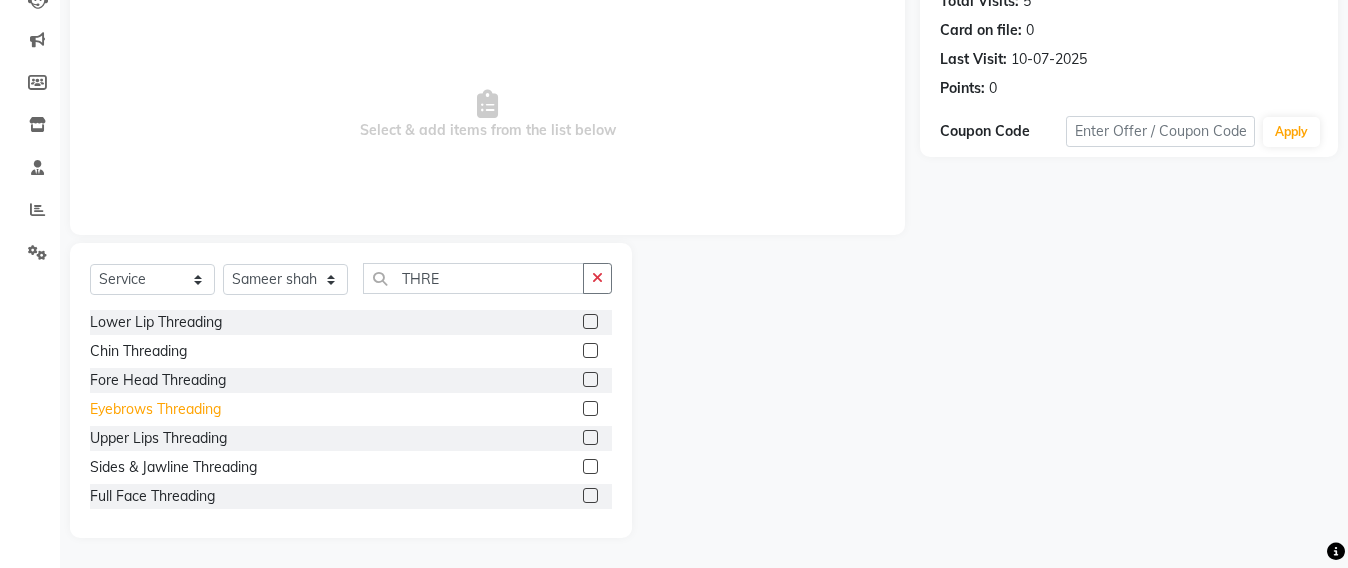 click on "Eyebrows Threading" 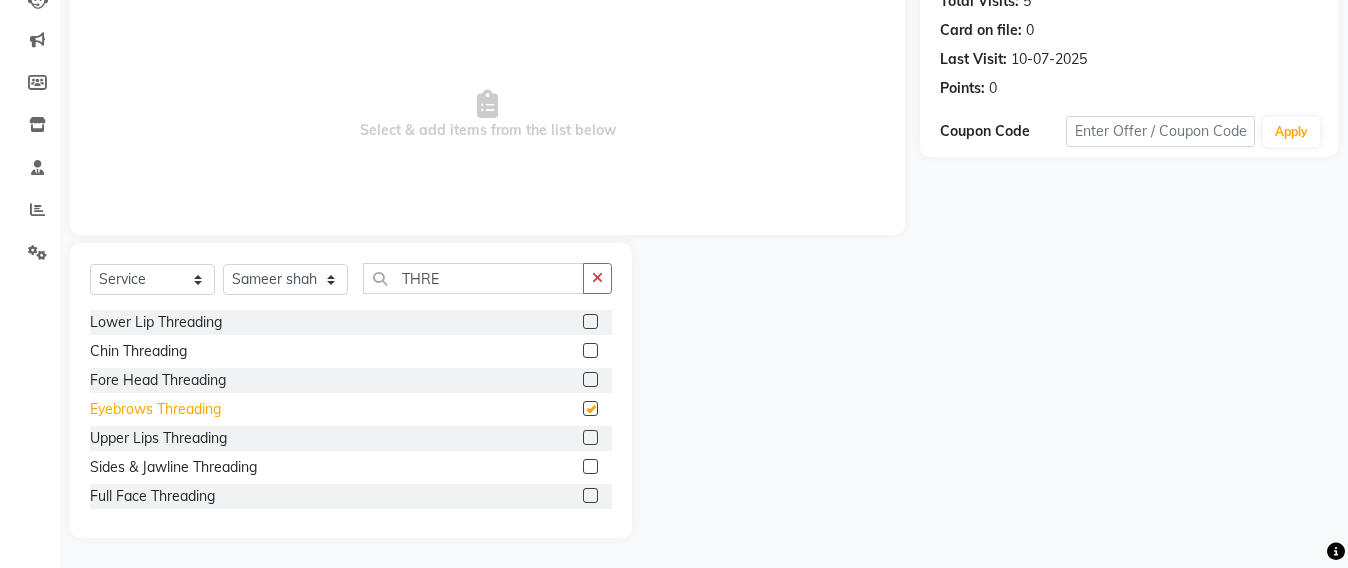 checkbox on "false" 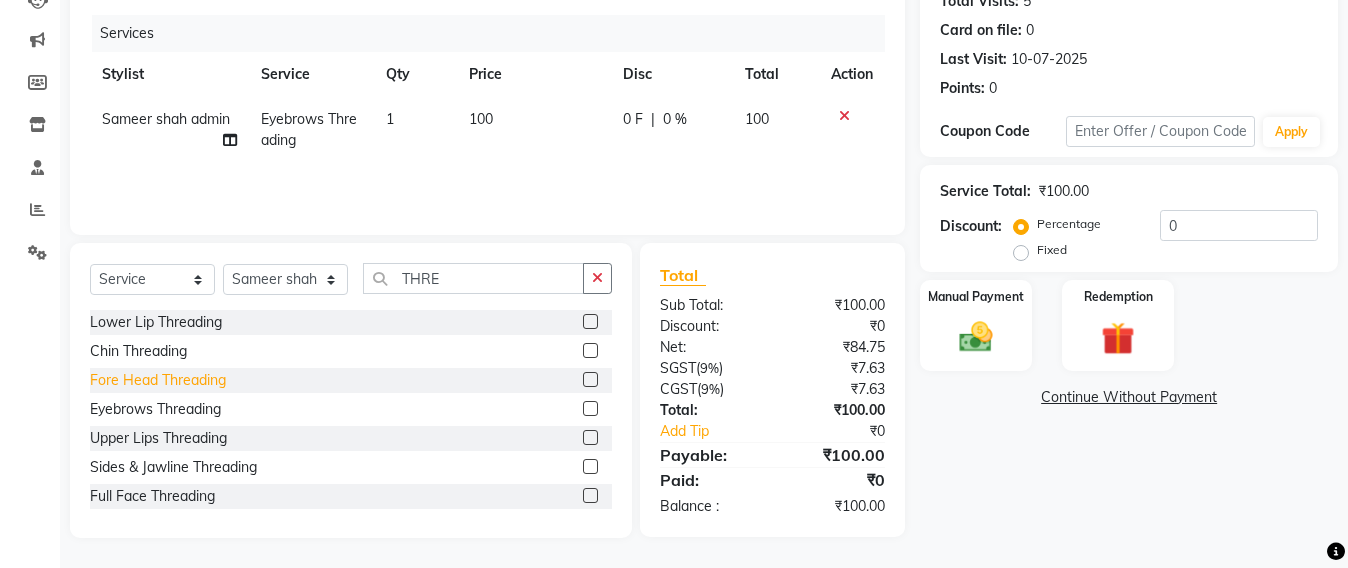click on "Fore Head Threading" 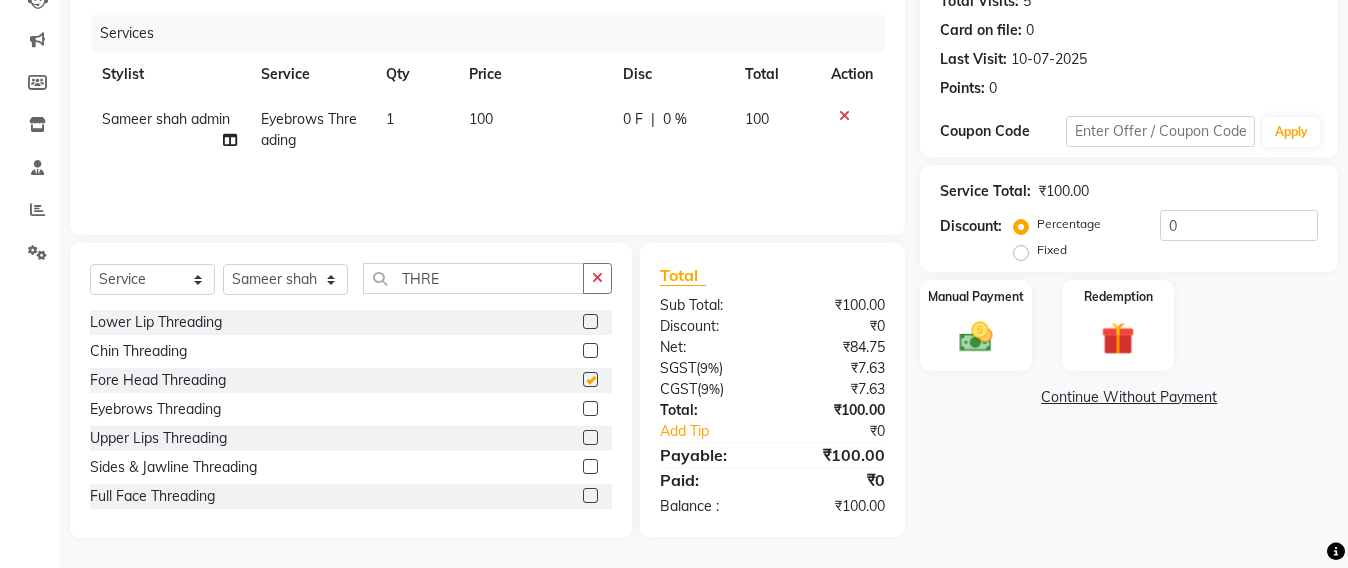 checkbox on "false" 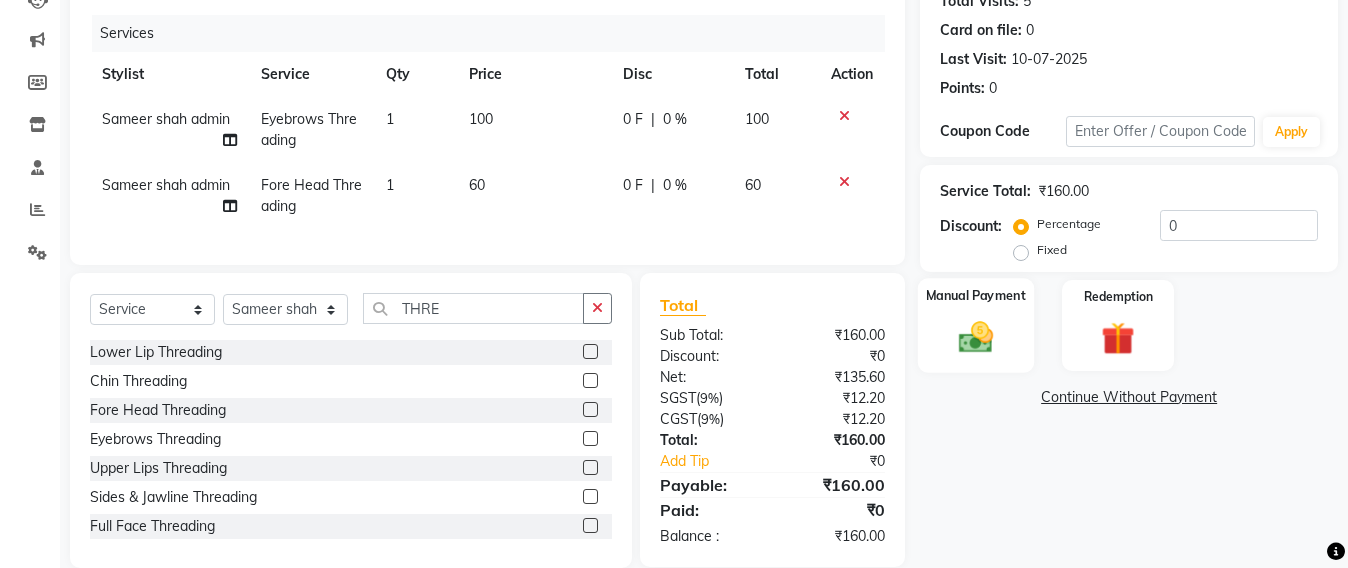 click 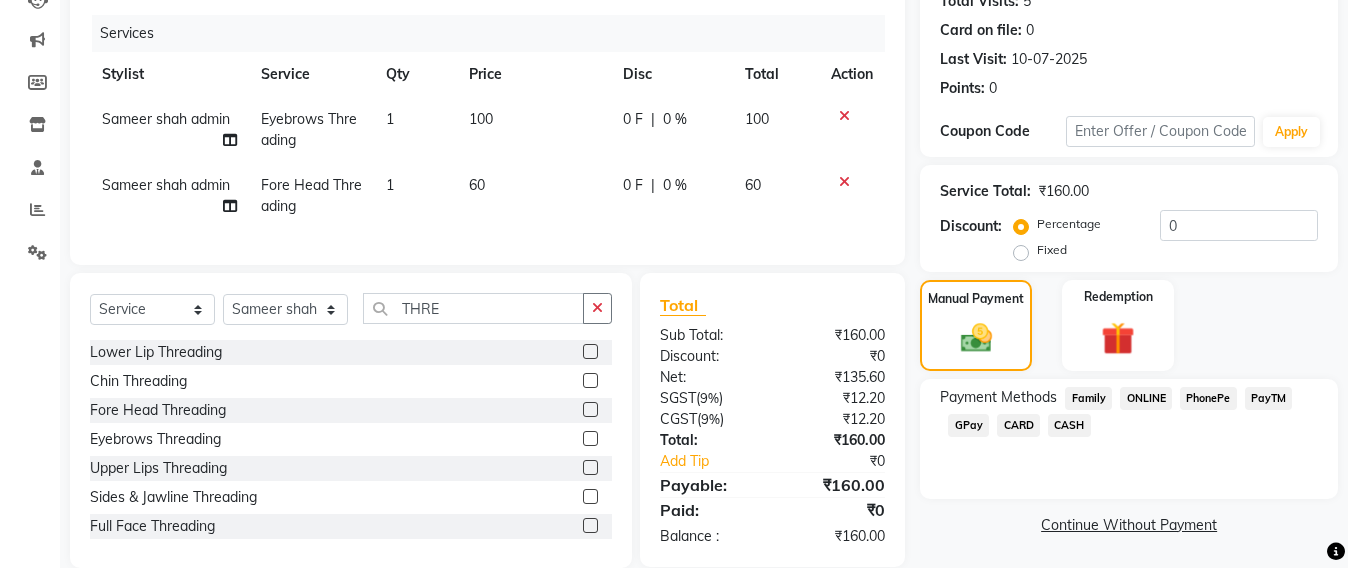 click on "CASH" 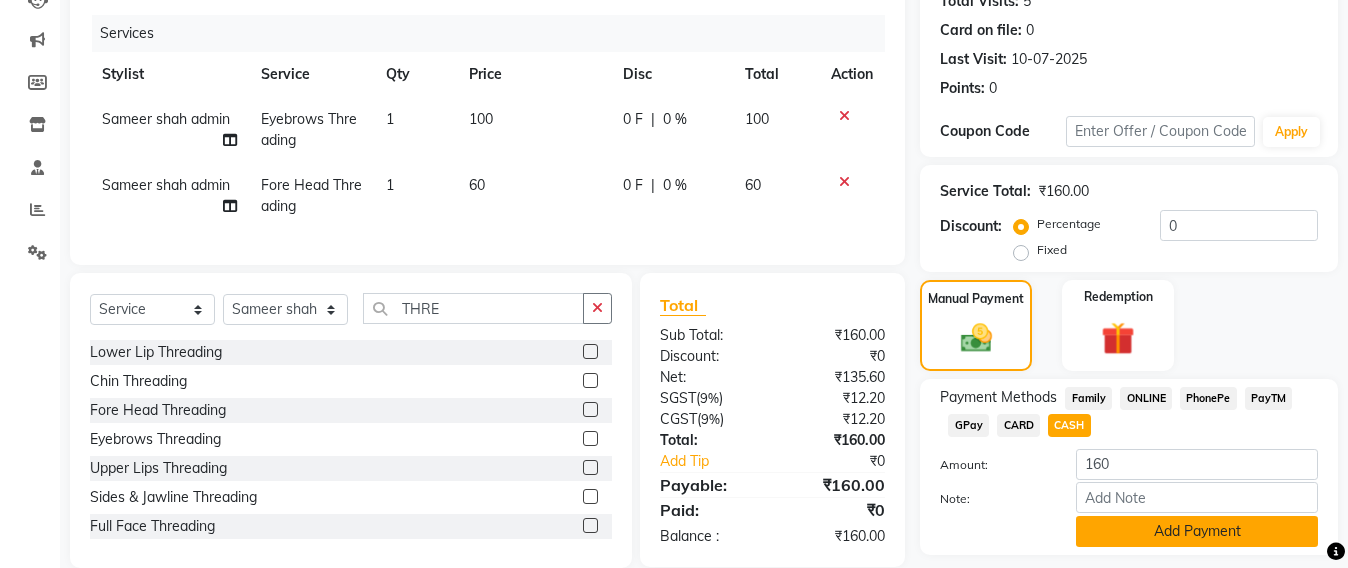 click on "Add Payment" 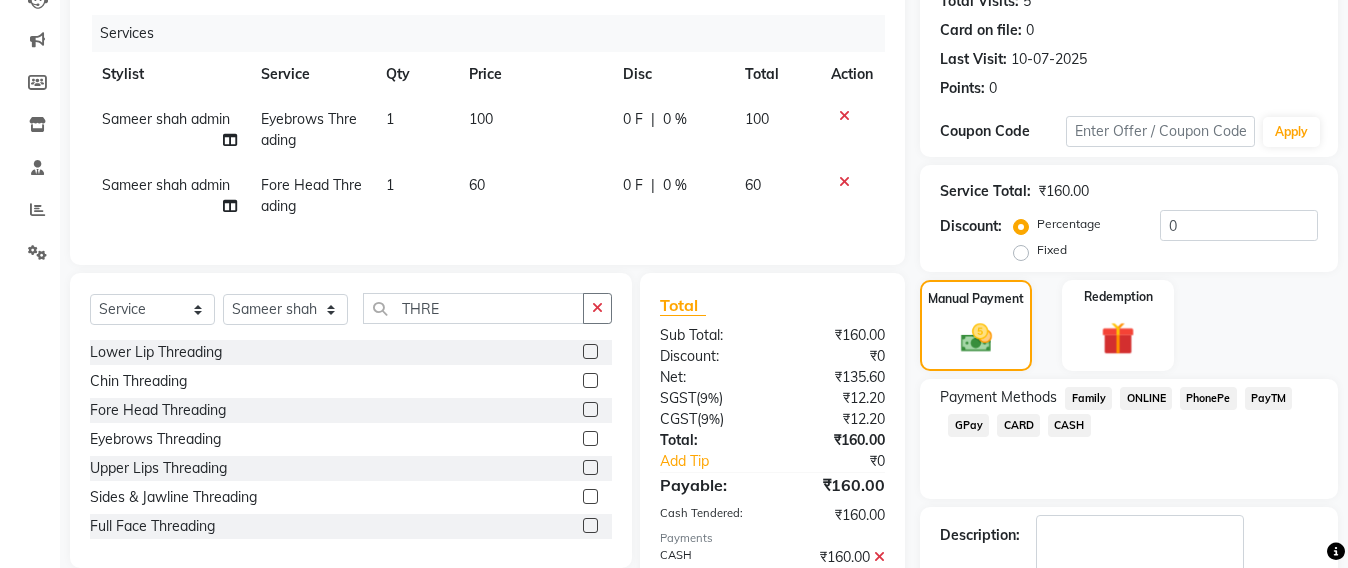 scroll, scrollTop: 352, scrollLeft: 0, axis: vertical 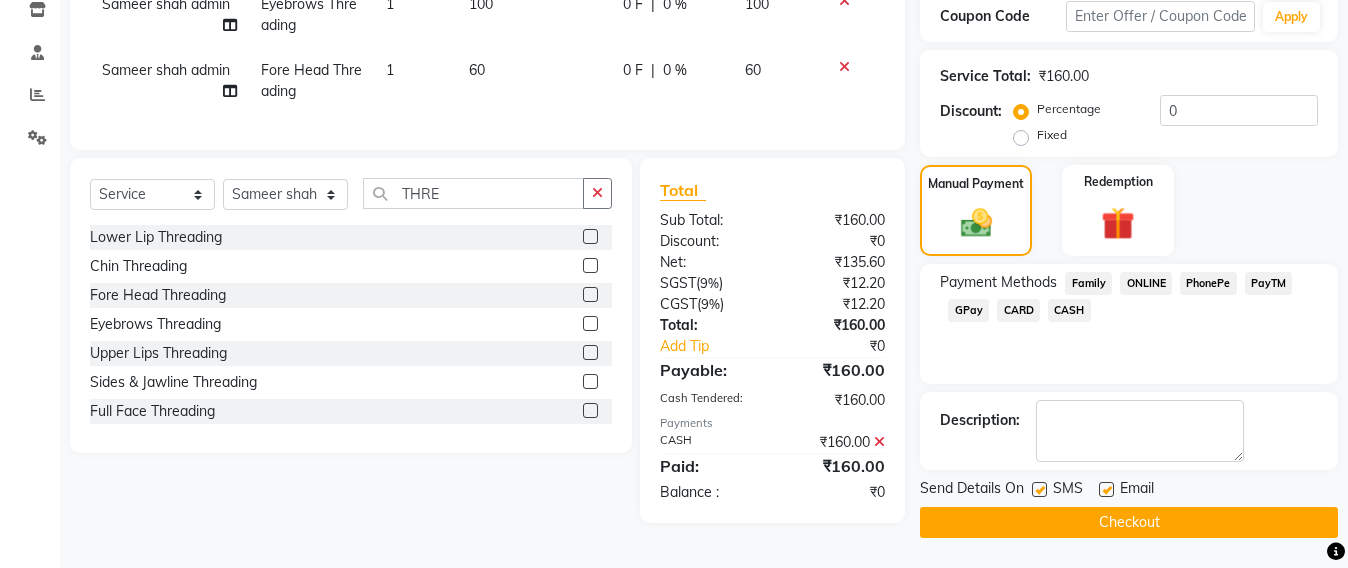 click on "Checkout" 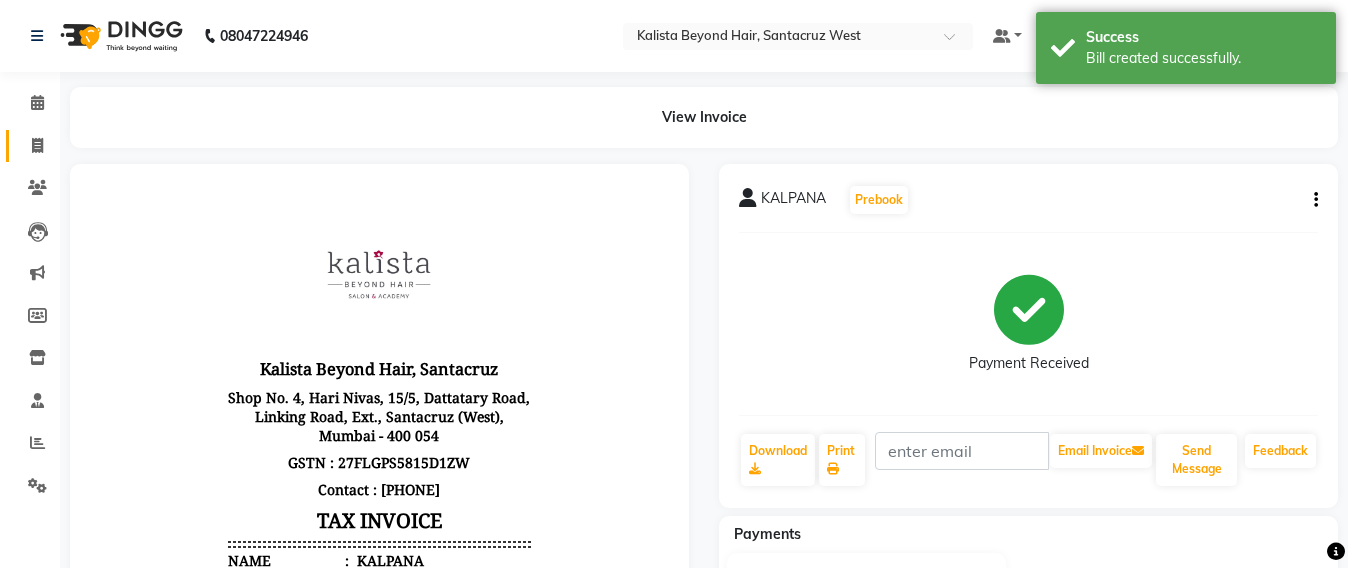 scroll, scrollTop: 0, scrollLeft: 0, axis: both 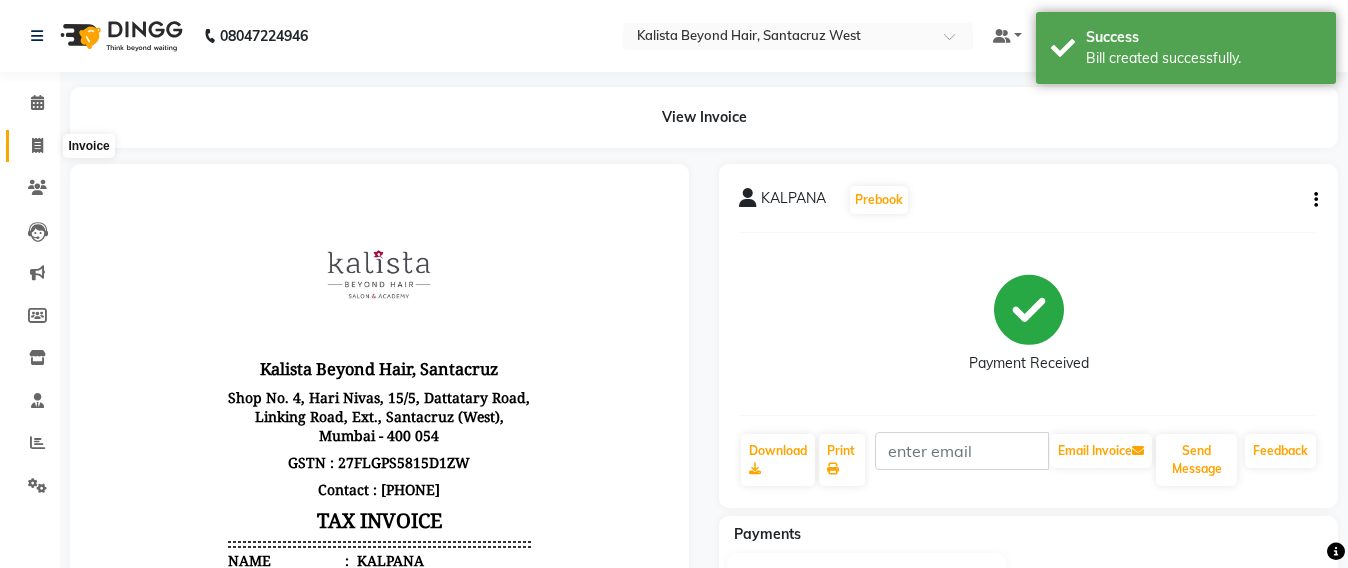 click 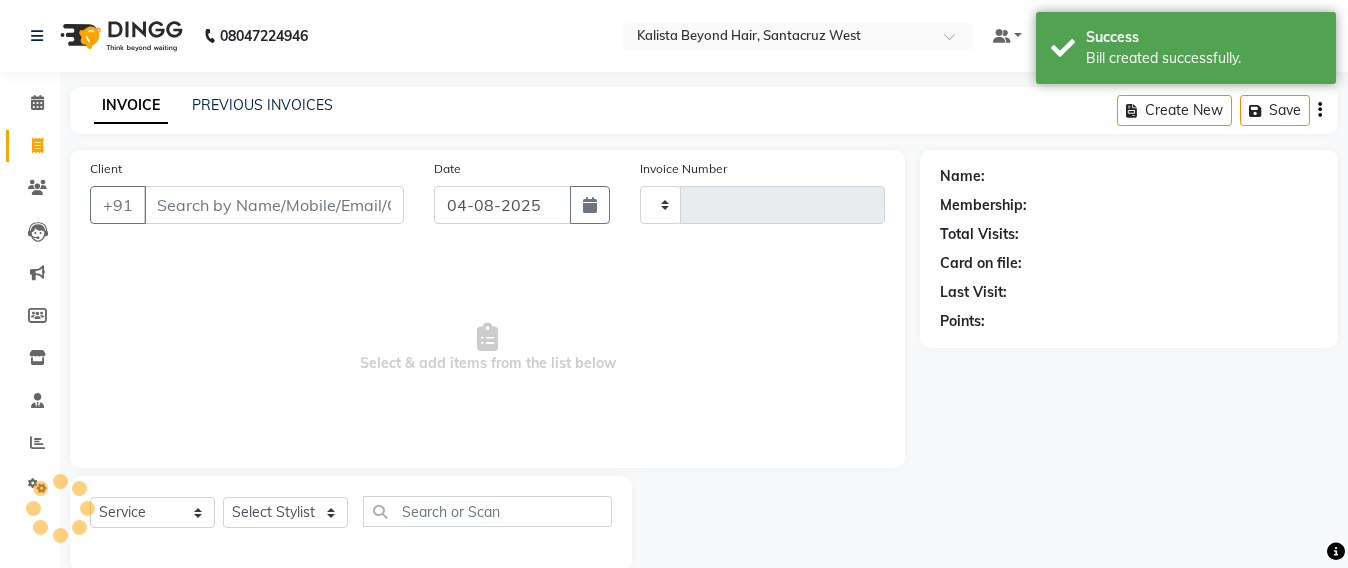 scroll, scrollTop: 33, scrollLeft: 0, axis: vertical 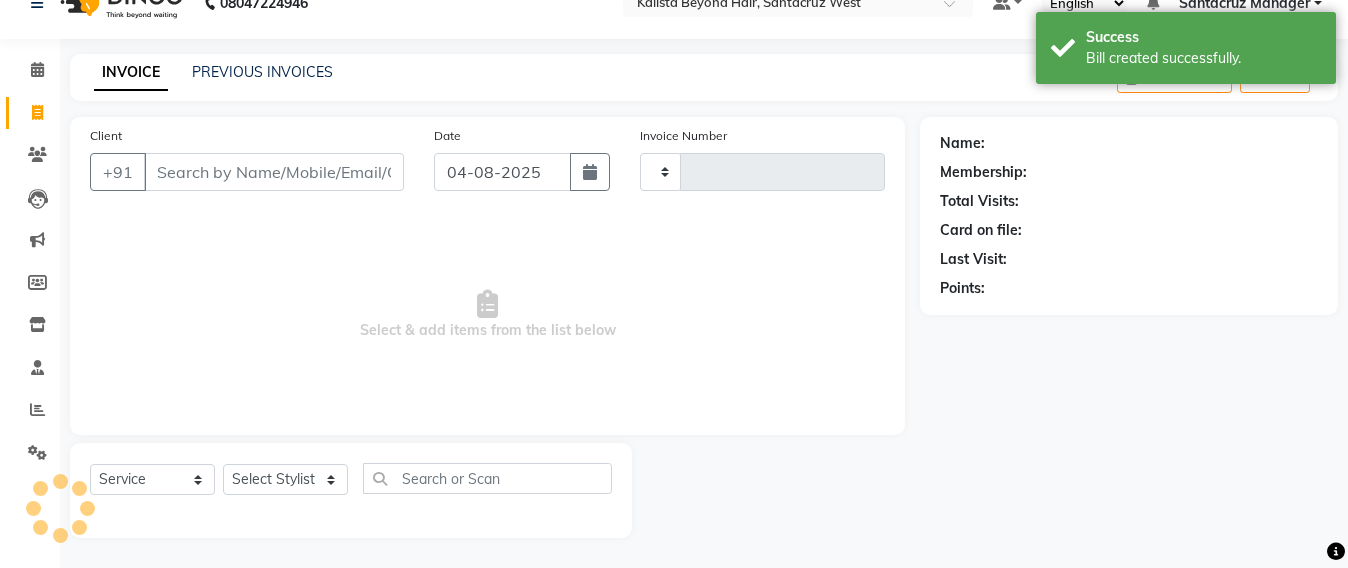 type on "5641" 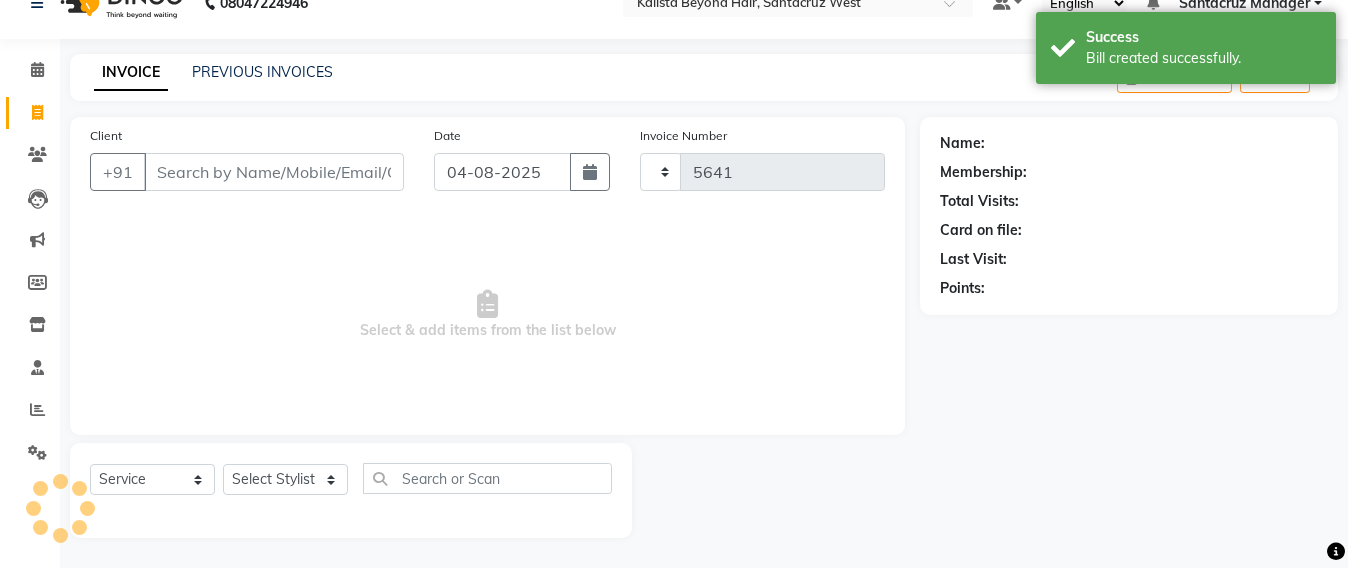 select on "6357" 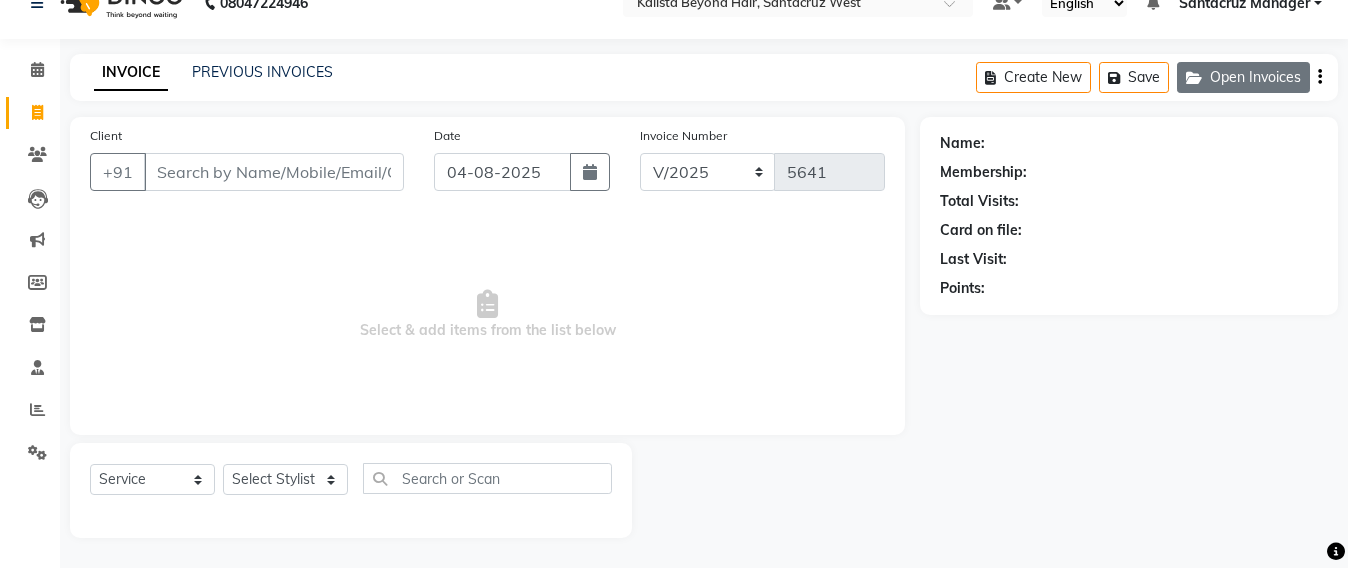 click on "Open Invoices" 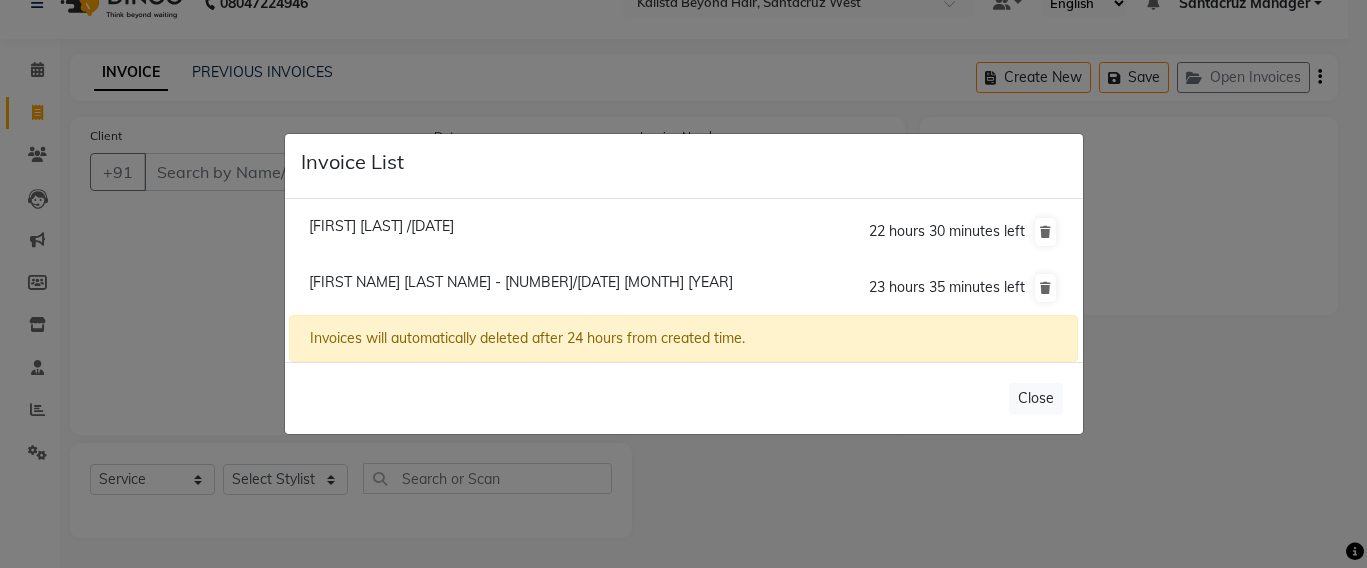 click on "[FIRST] [LAST] /[DATE]" 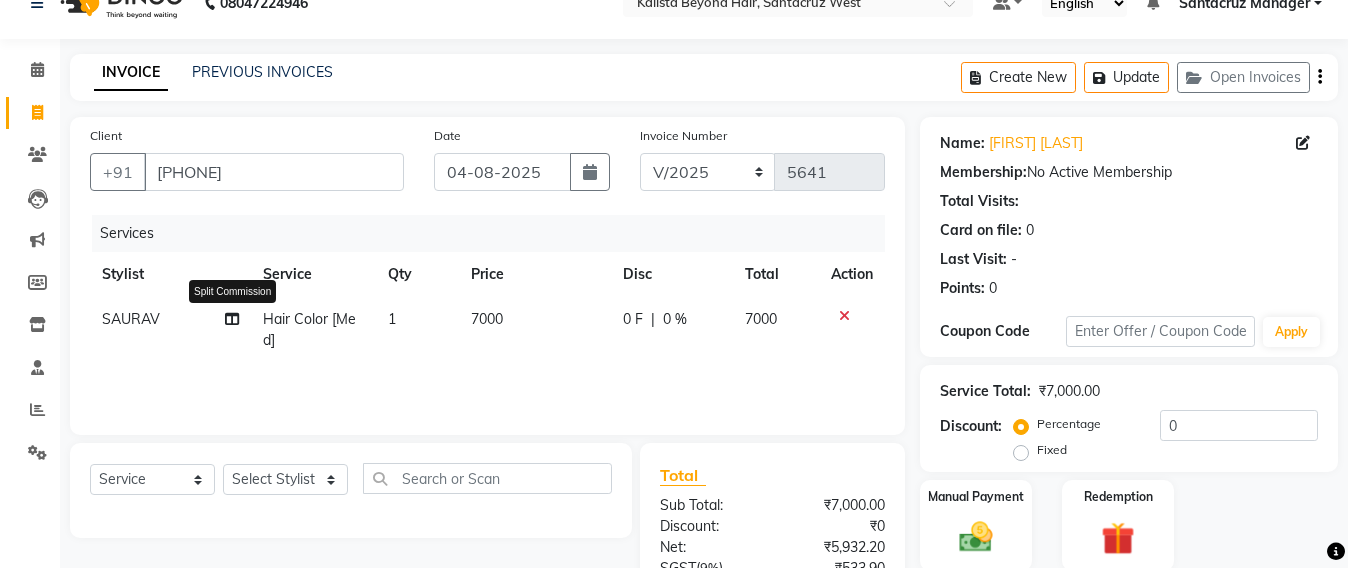 click 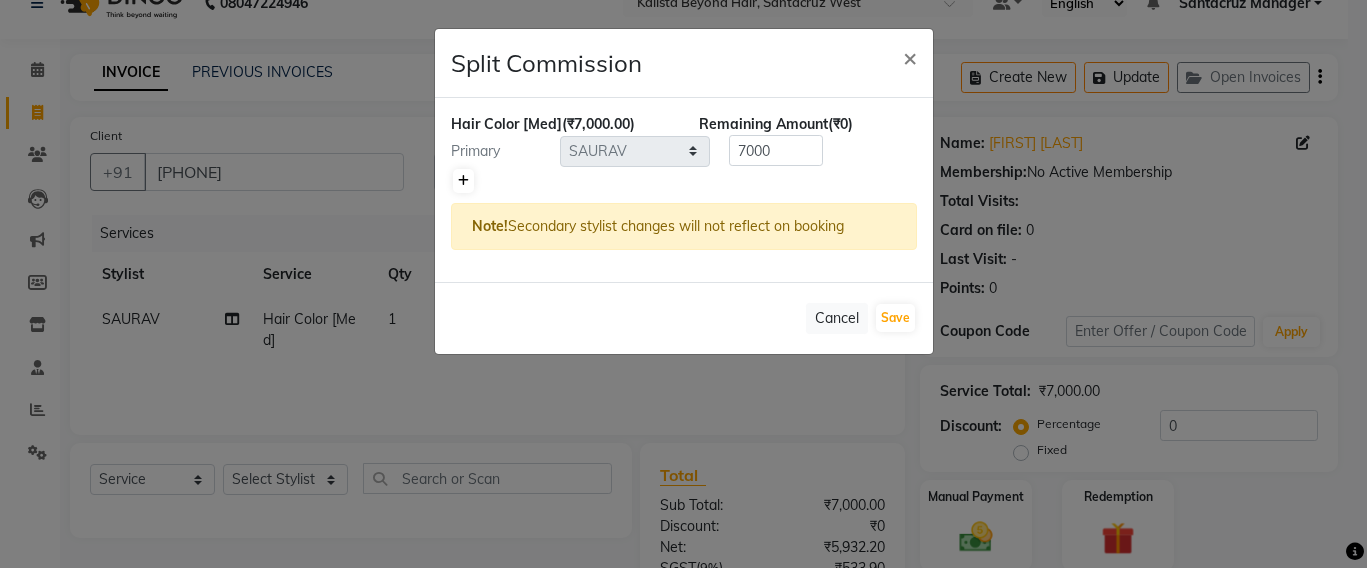 click 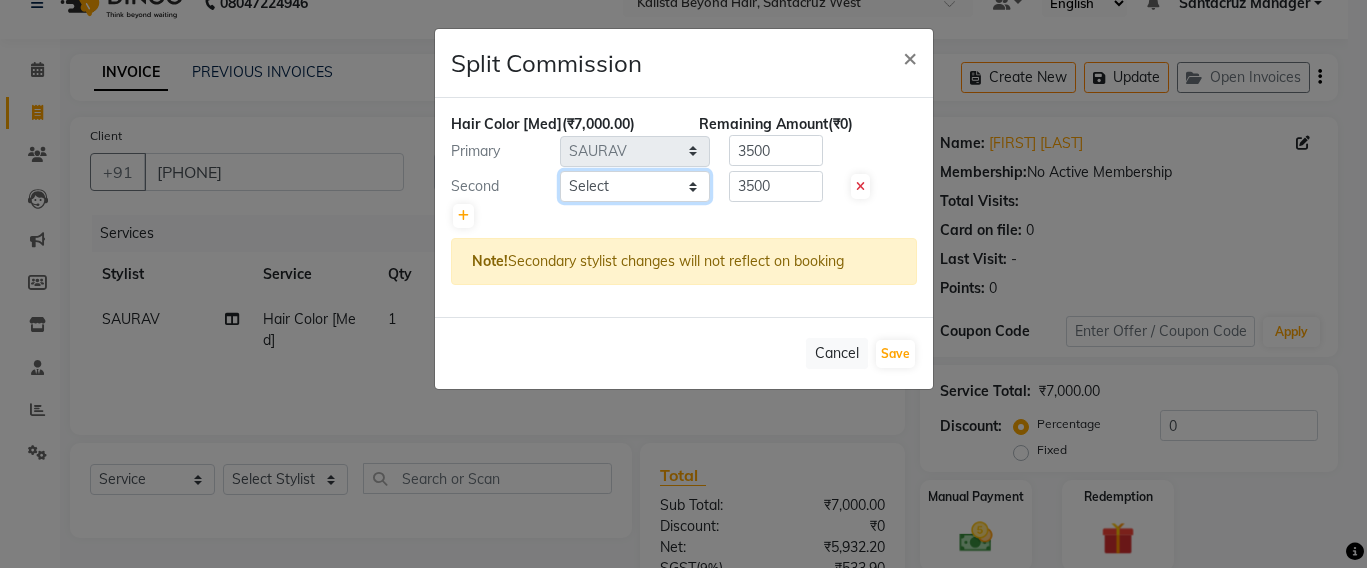 click on "Select  [ROLE]   [FIRST] [LAST]   [FIRST] [LAST]   [FIRST] [LAST]   [FIRST] [LAST]   [FIRST]   [FIRST] [LAST]   [FIRST] [LAST]   [FIRST] [LAST]   [FIRST] [LAST]   [FIRST] [LAST]   [ROLE]   [FIRST]   [FIRST]   [FIRST] [LAST]" 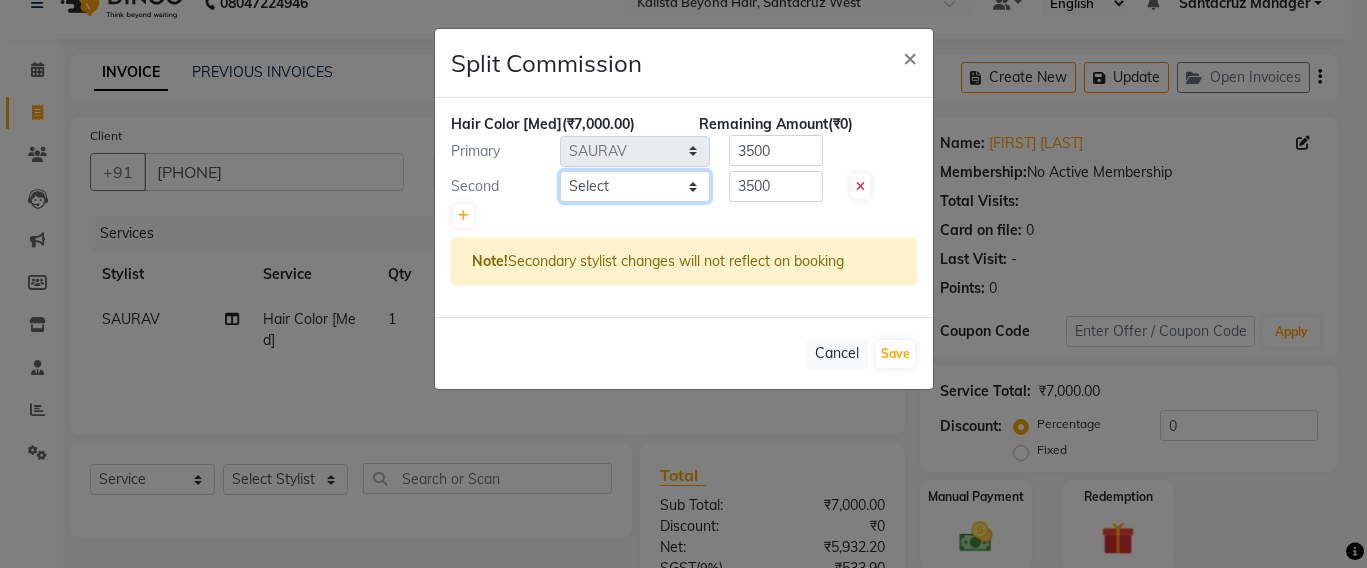 select on "48409" 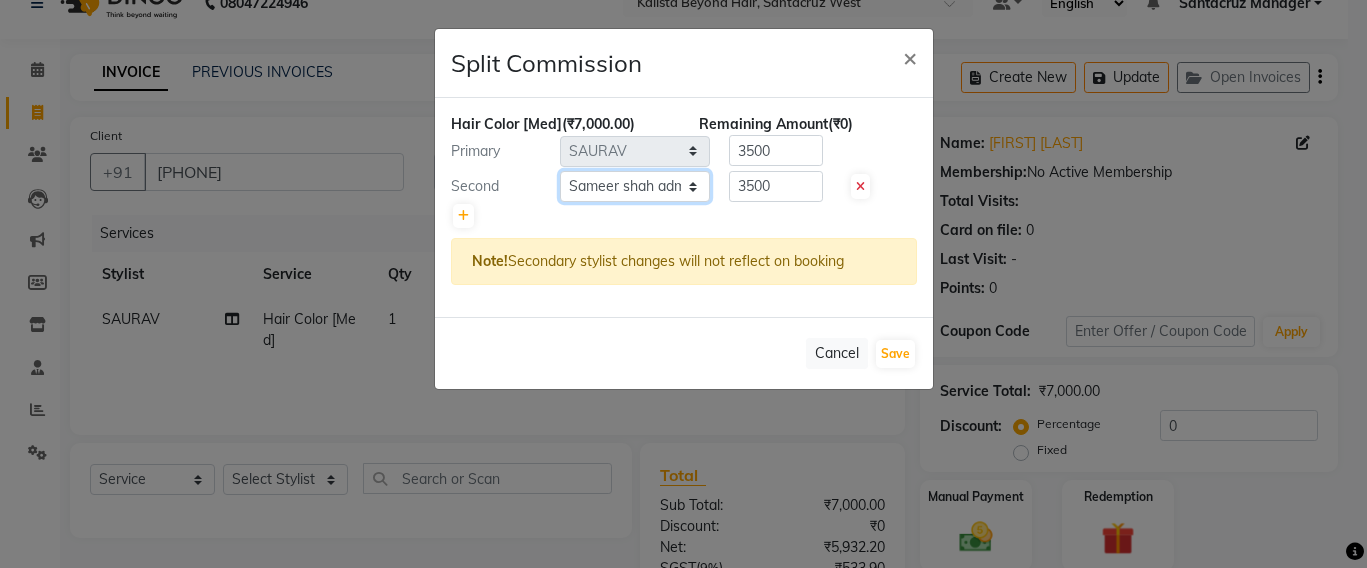 click on "Select  [ROLE]   [FIRST] [LAST]   [FIRST] [LAST]   [FIRST] [LAST]   [FIRST] [LAST]   [FIRST]   [FIRST] [LAST]   [FIRST] [LAST]   [FIRST] [LAST]   [FIRST] [LAST]   [FIRST] [LAST]   [ROLE]   [FIRST]   [FIRST]   [FIRST] [LAST]" 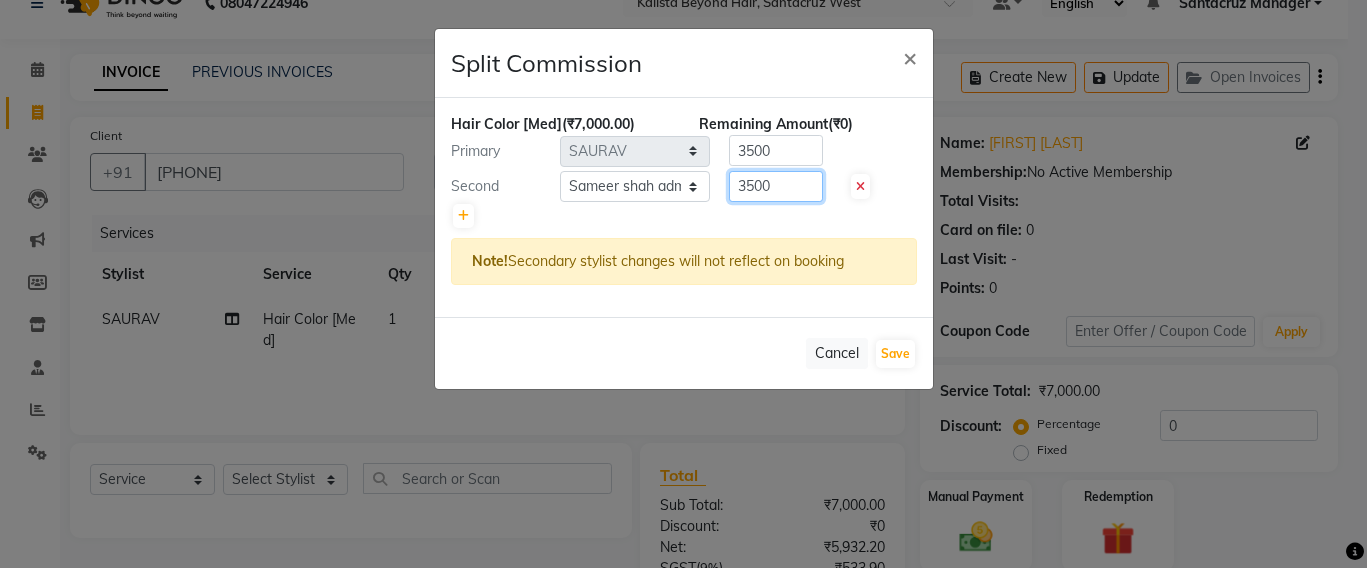 click on "3500" 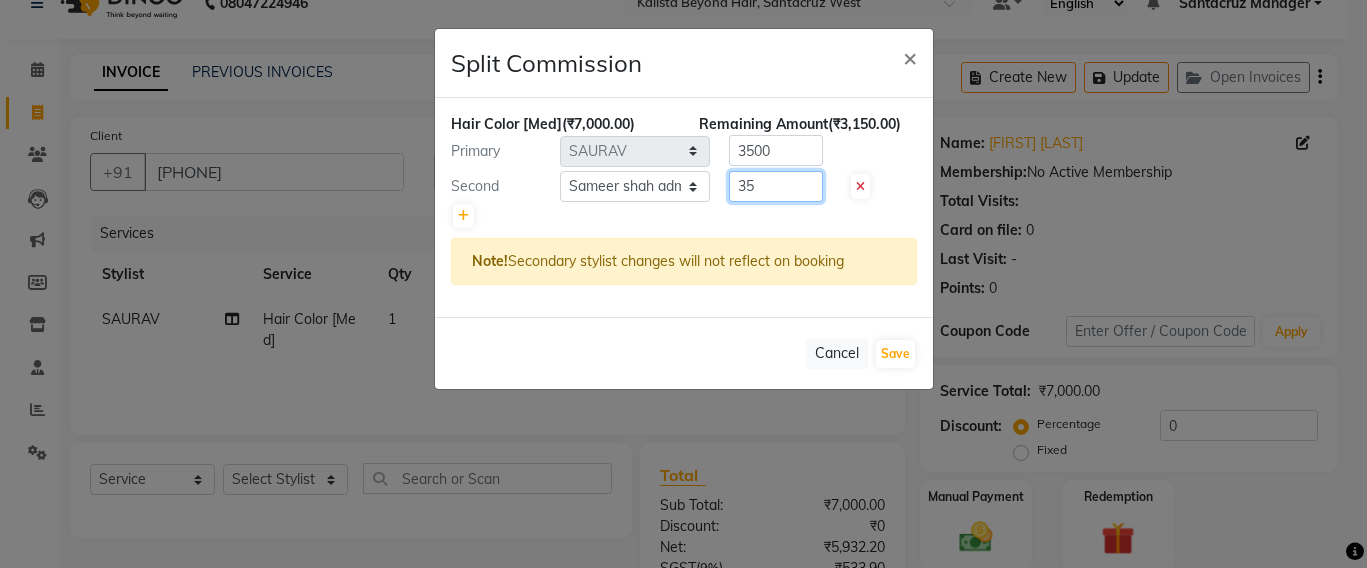 type on "3" 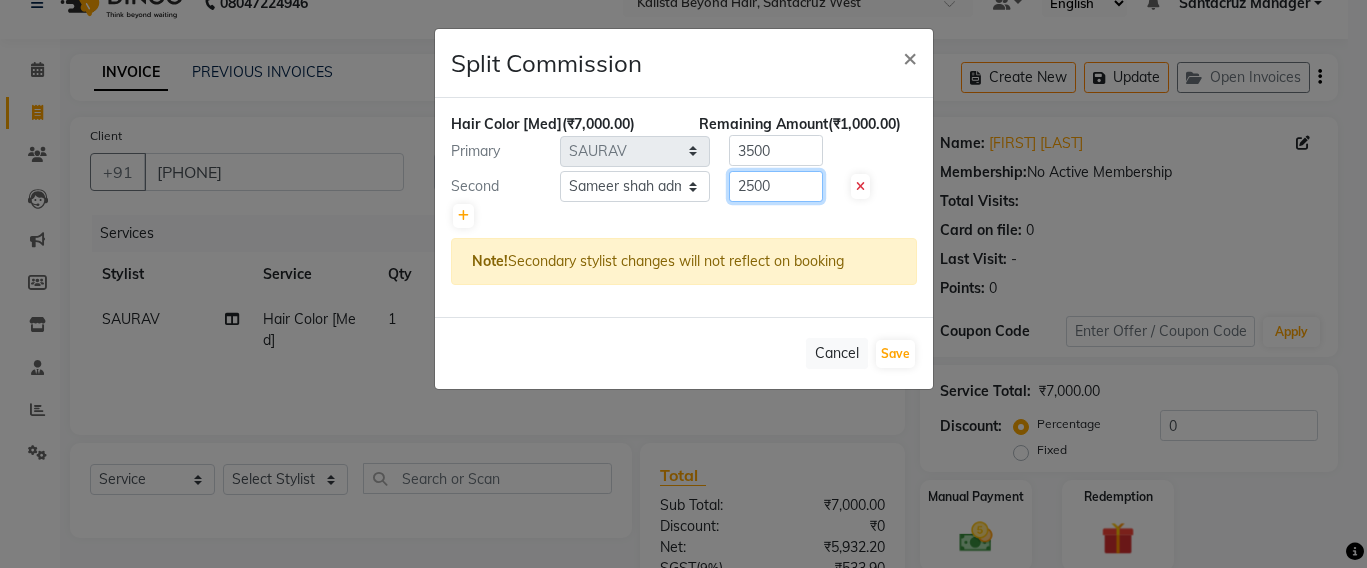type on "2500" 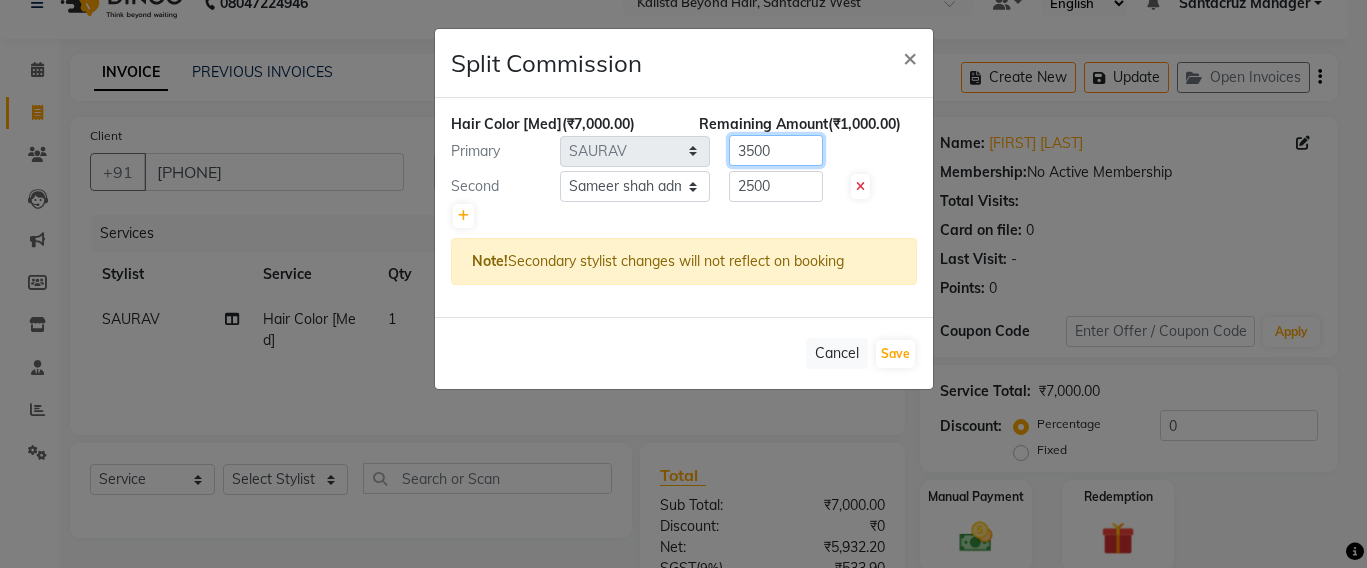 click on "3500" 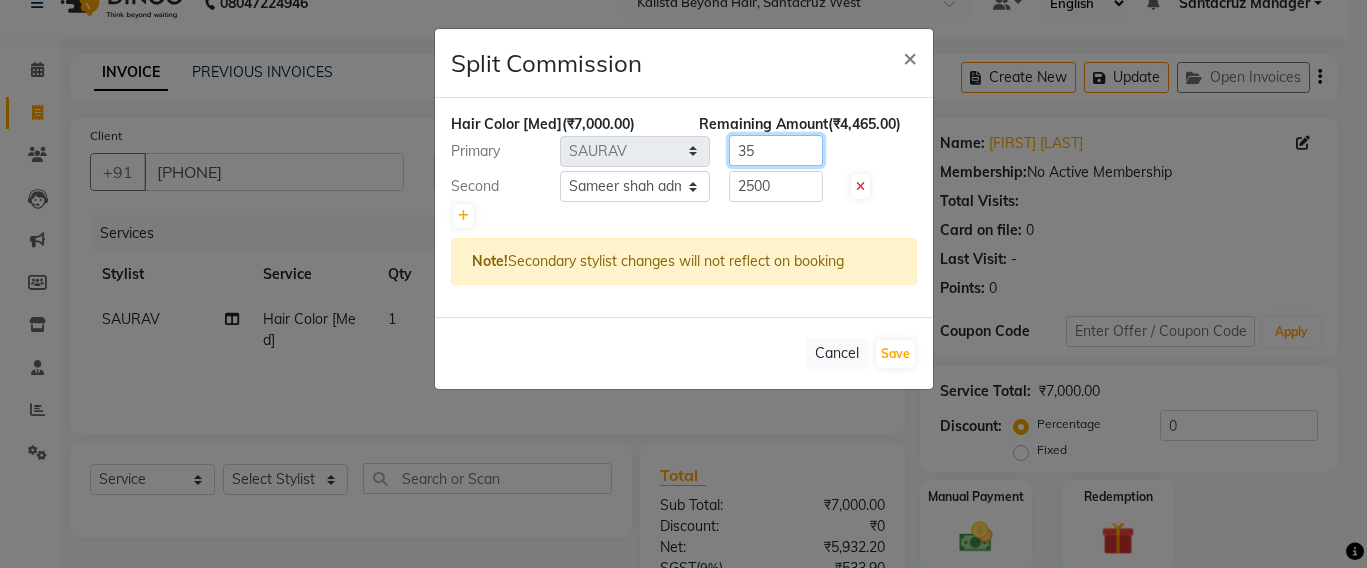 type on "3" 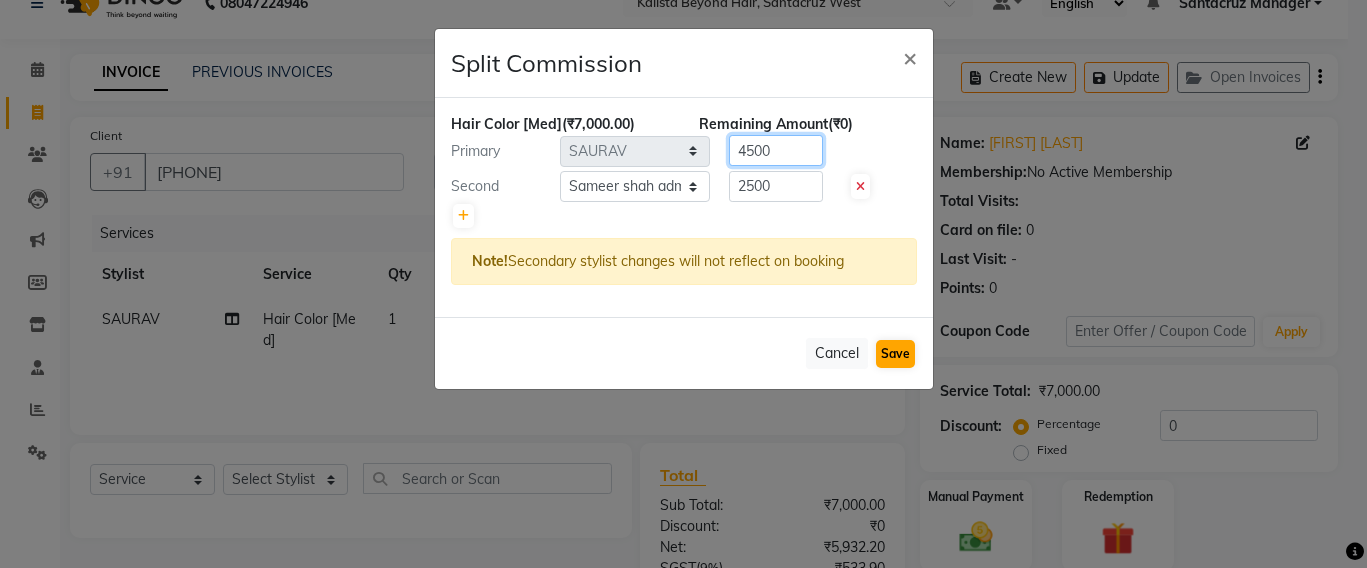 type on "4500" 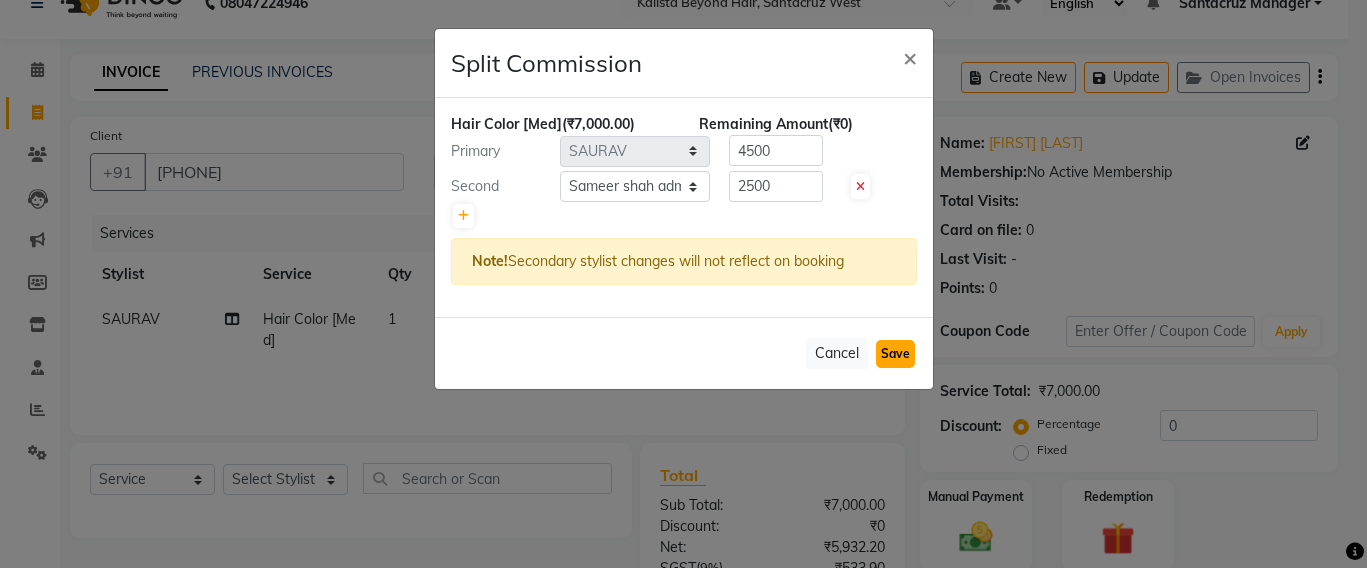 click on "Save" 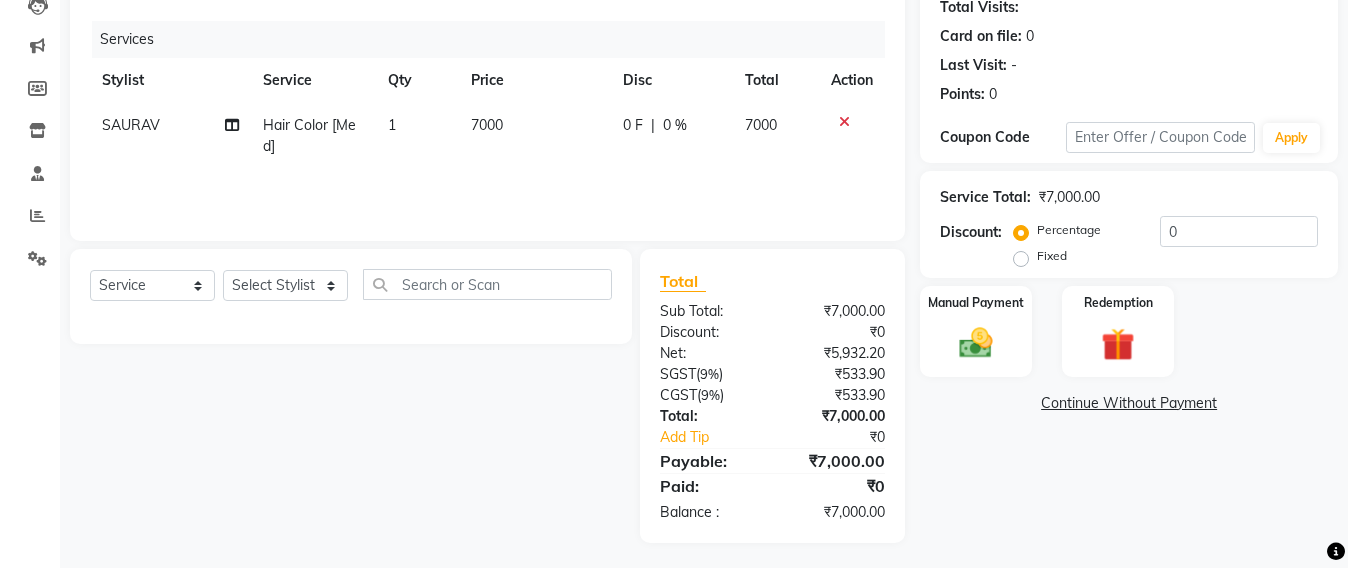 scroll, scrollTop: 232, scrollLeft: 0, axis: vertical 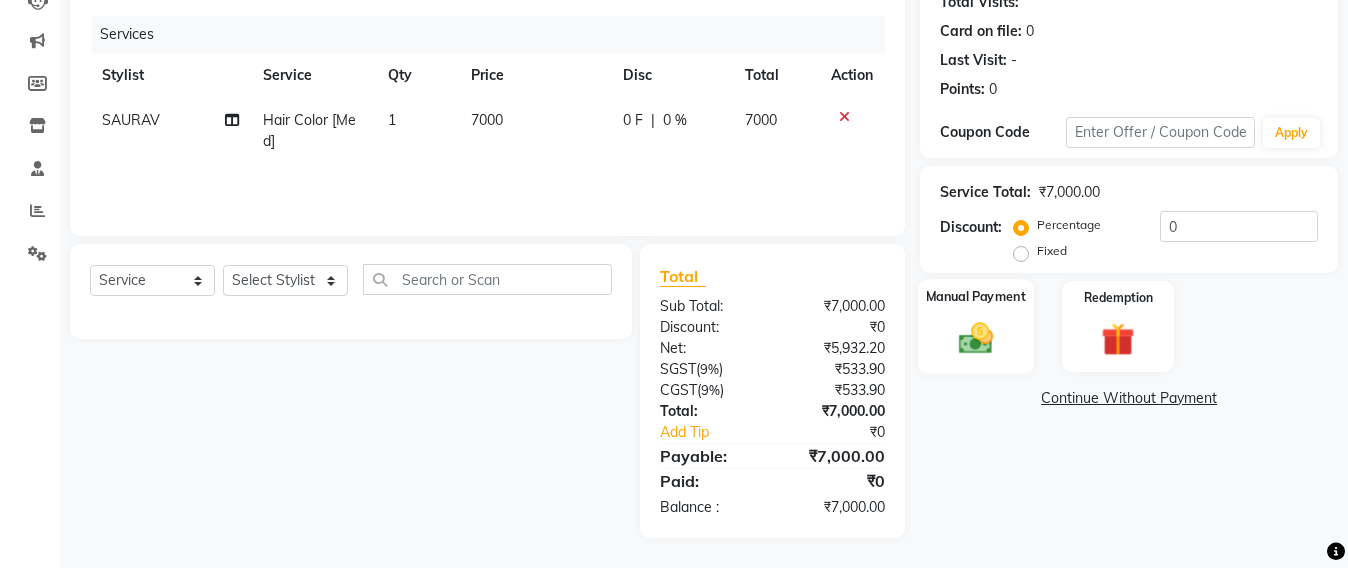 click 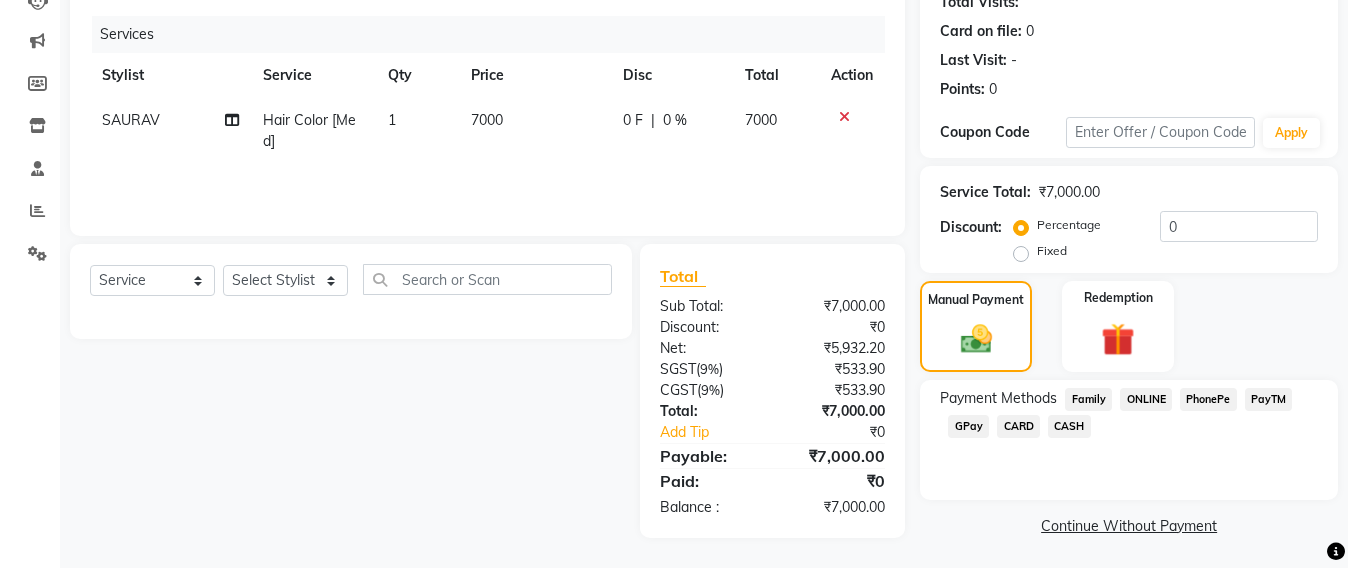 click on "CASH" 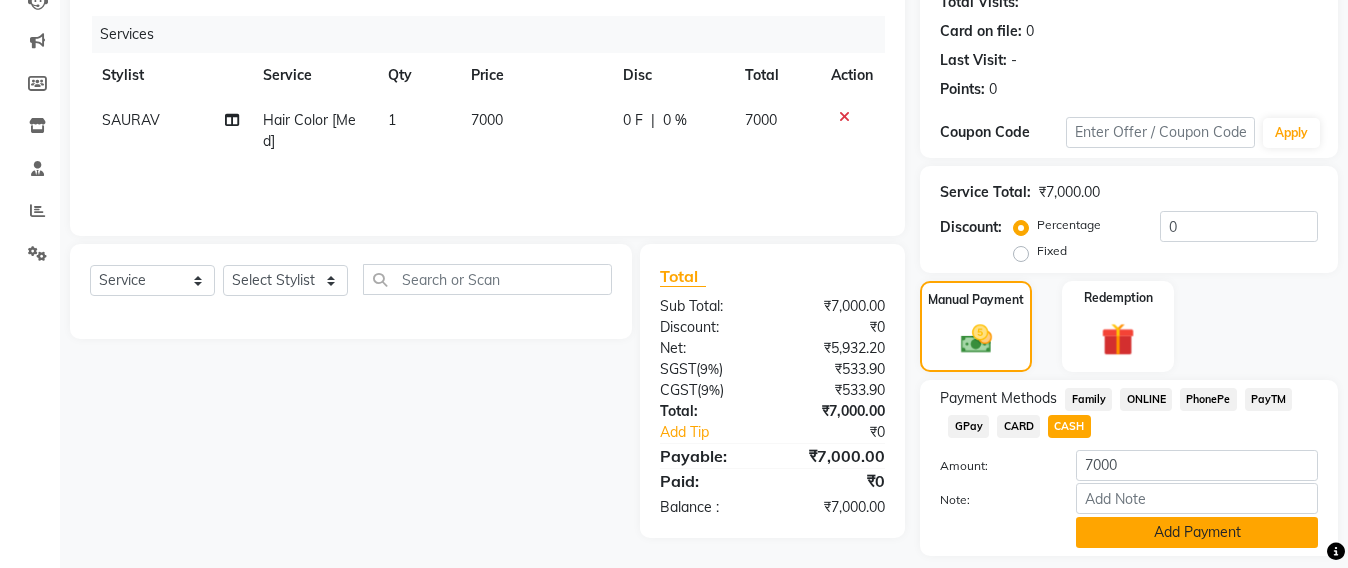 click on "Add Payment" 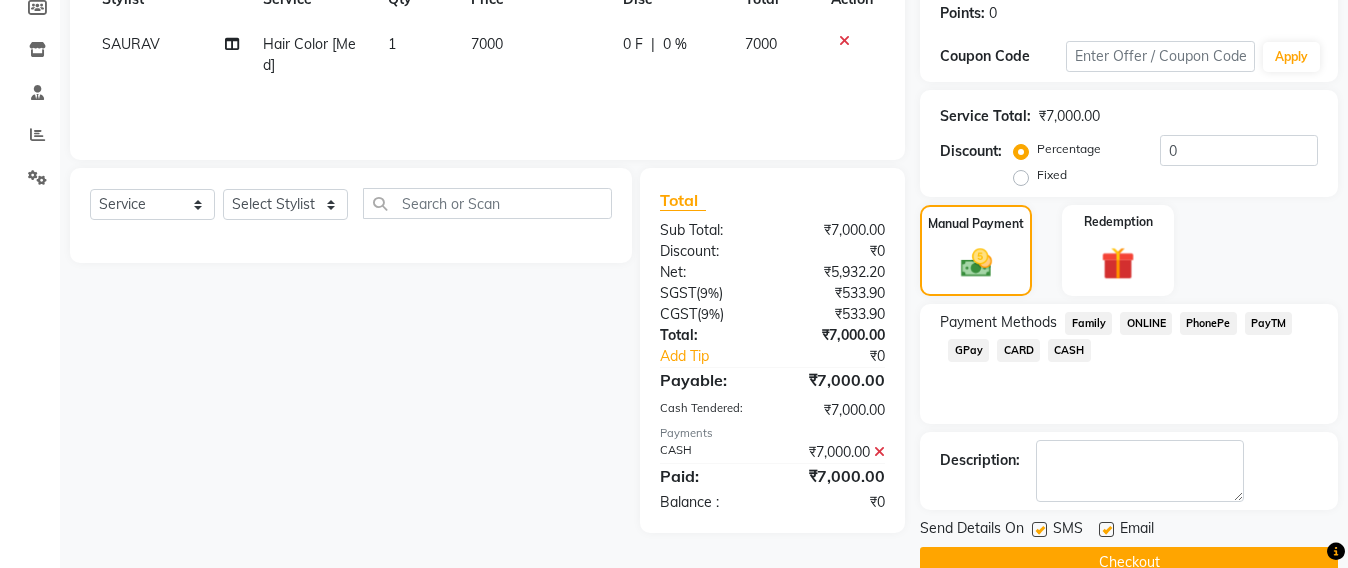 scroll, scrollTop: 348, scrollLeft: 0, axis: vertical 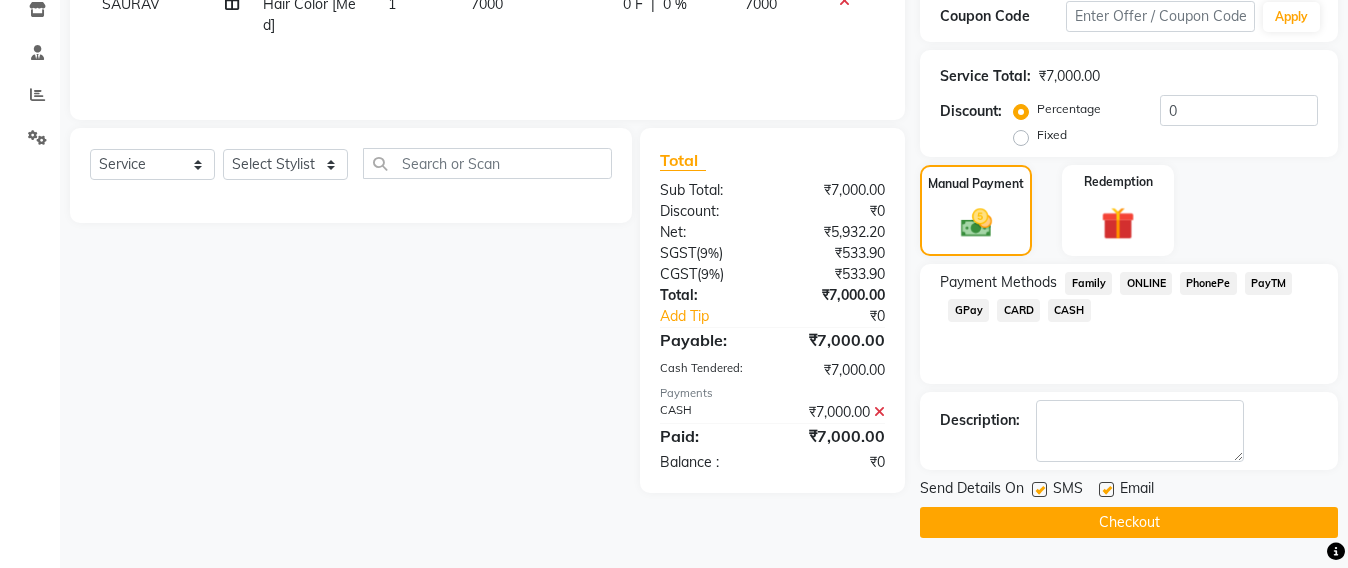 click on "Checkout" 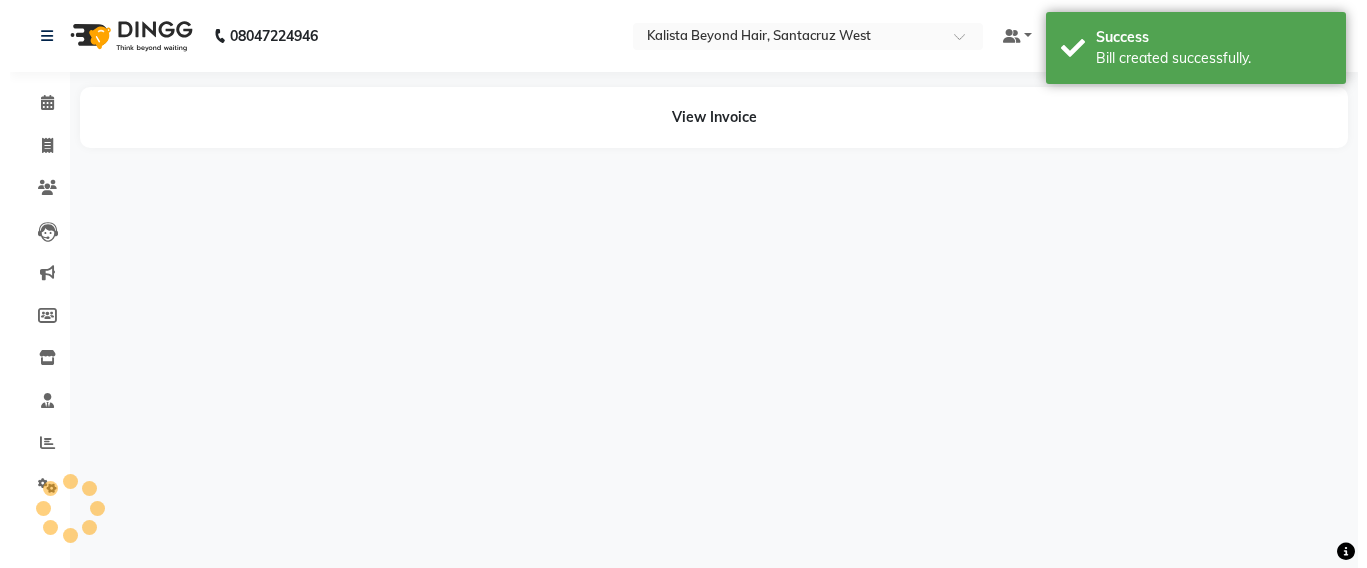 scroll, scrollTop: 0, scrollLeft: 0, axis: both 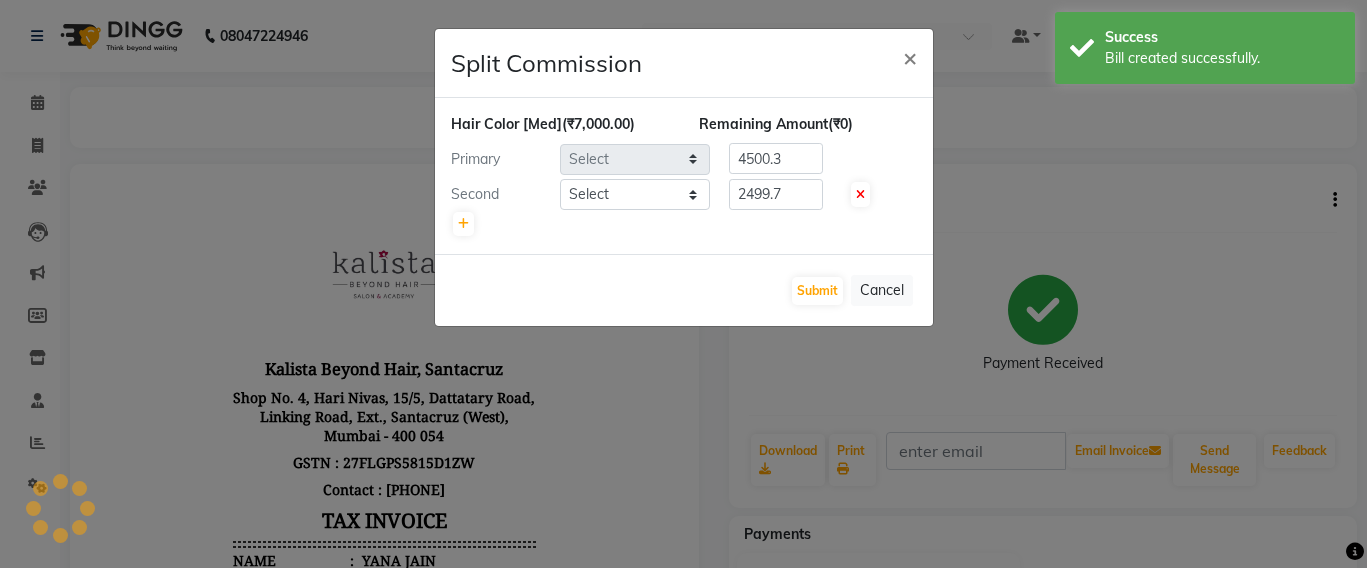 select on "51588" 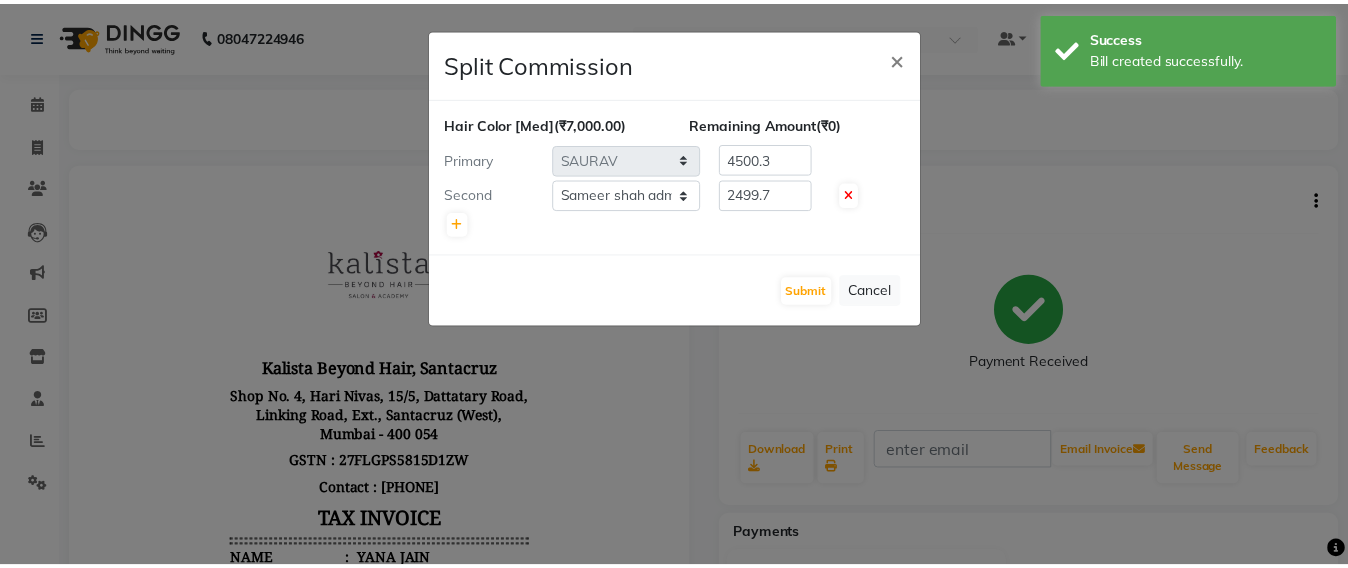 scroll, scrollTop: 0, scrollLeft: 0, axis: both 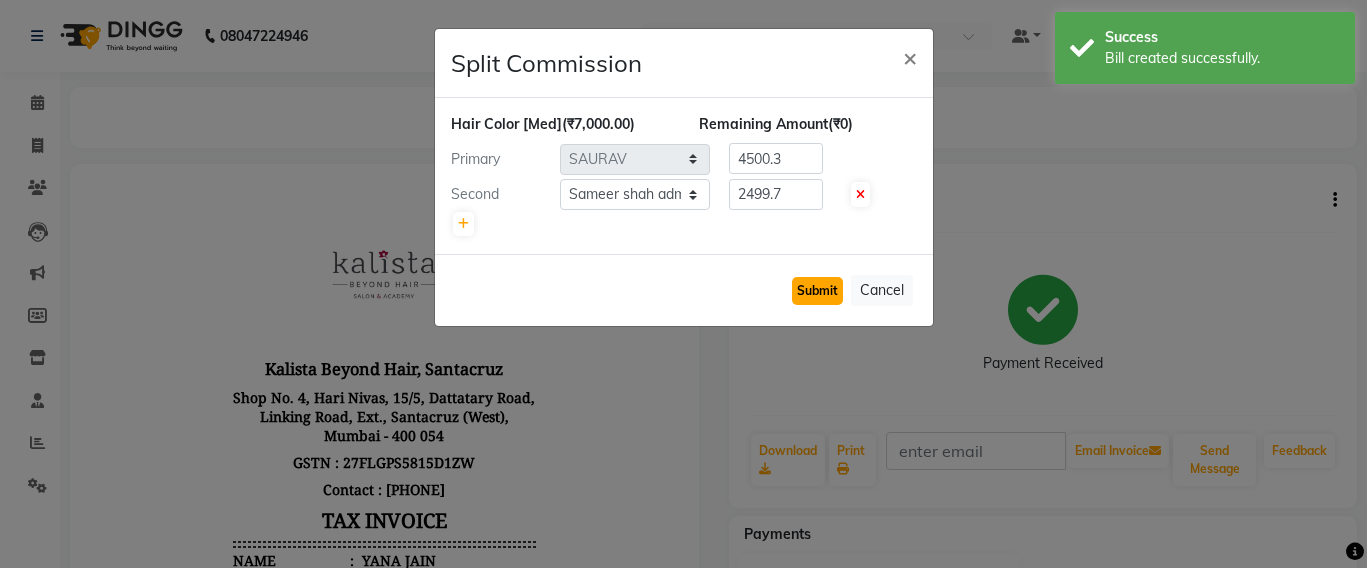 click on "Submit" 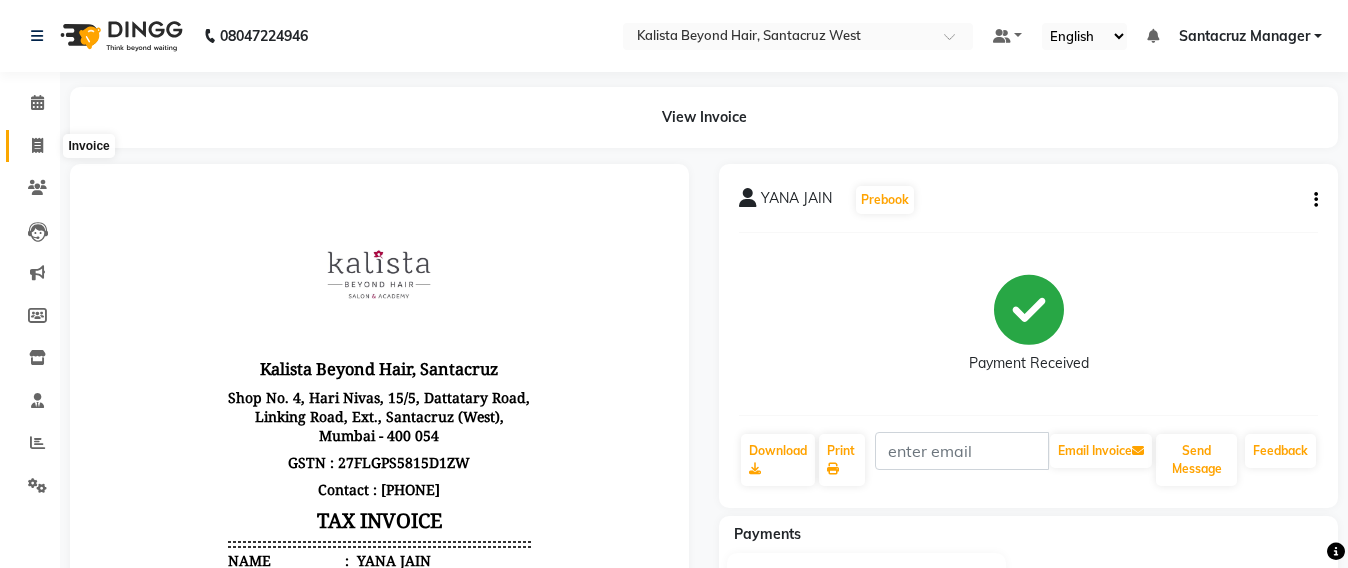 click 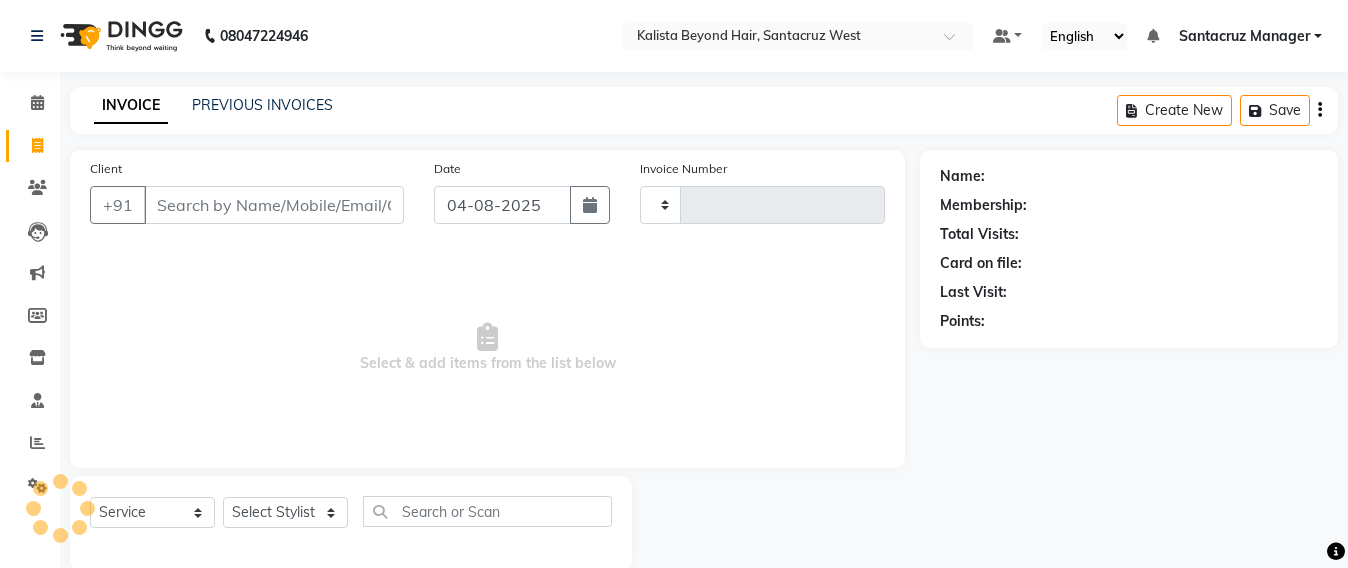 scroll, scrollTop: 33, scrollLeft: 0, axis: vertical 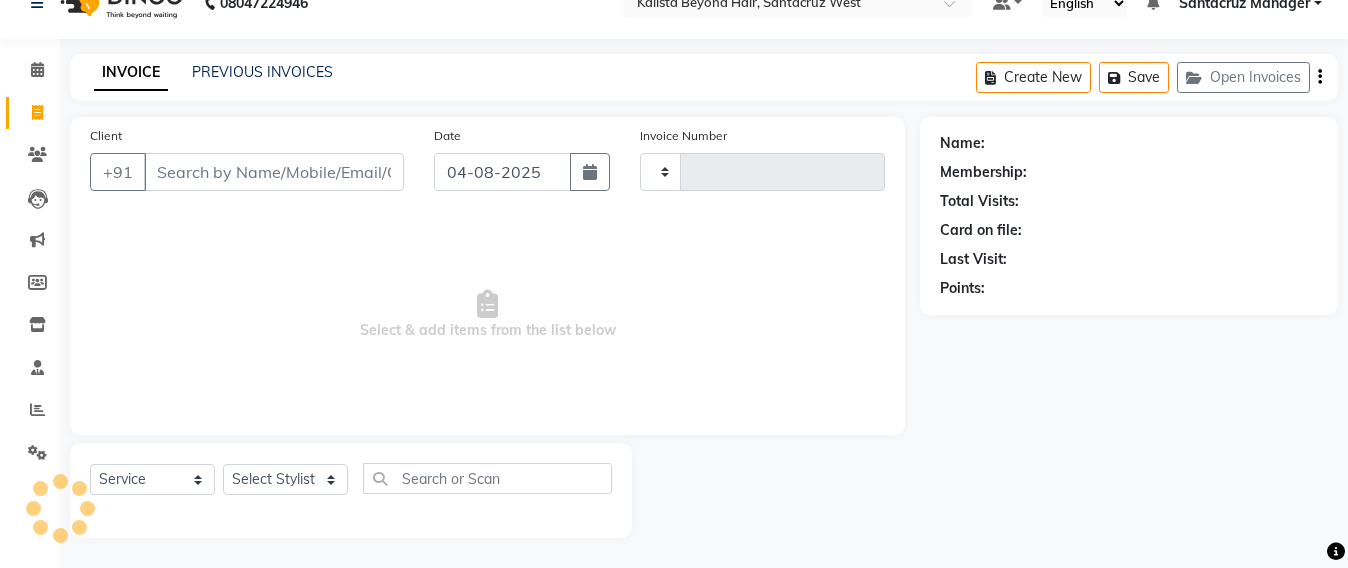 type on "5642" 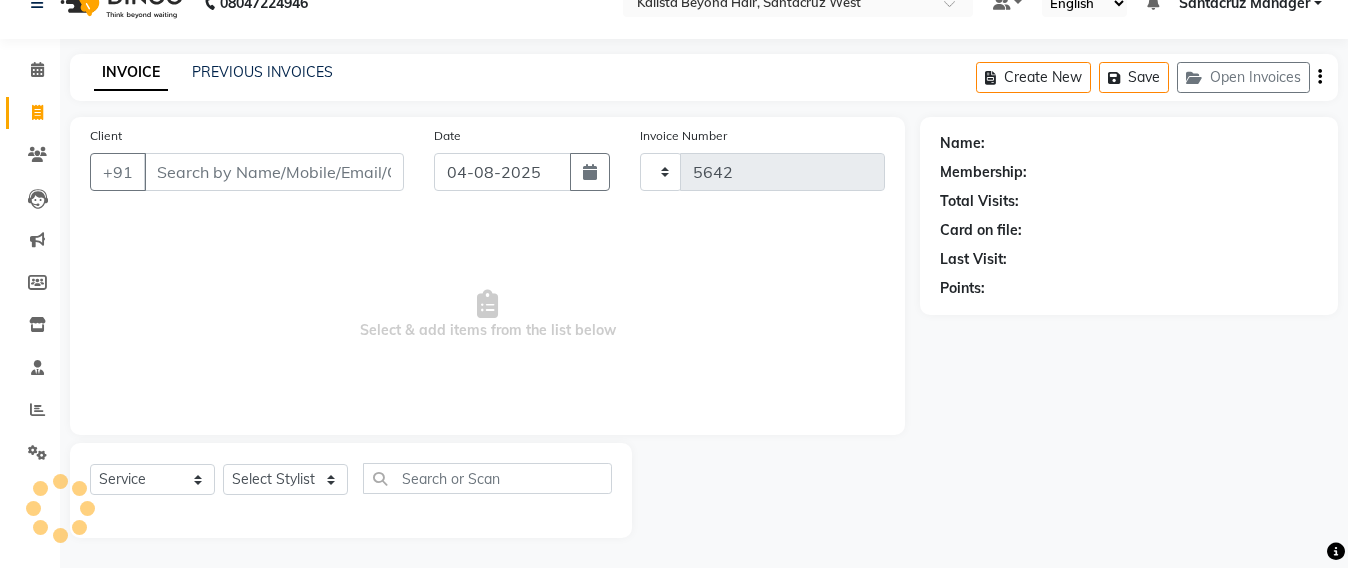 select on "6357" 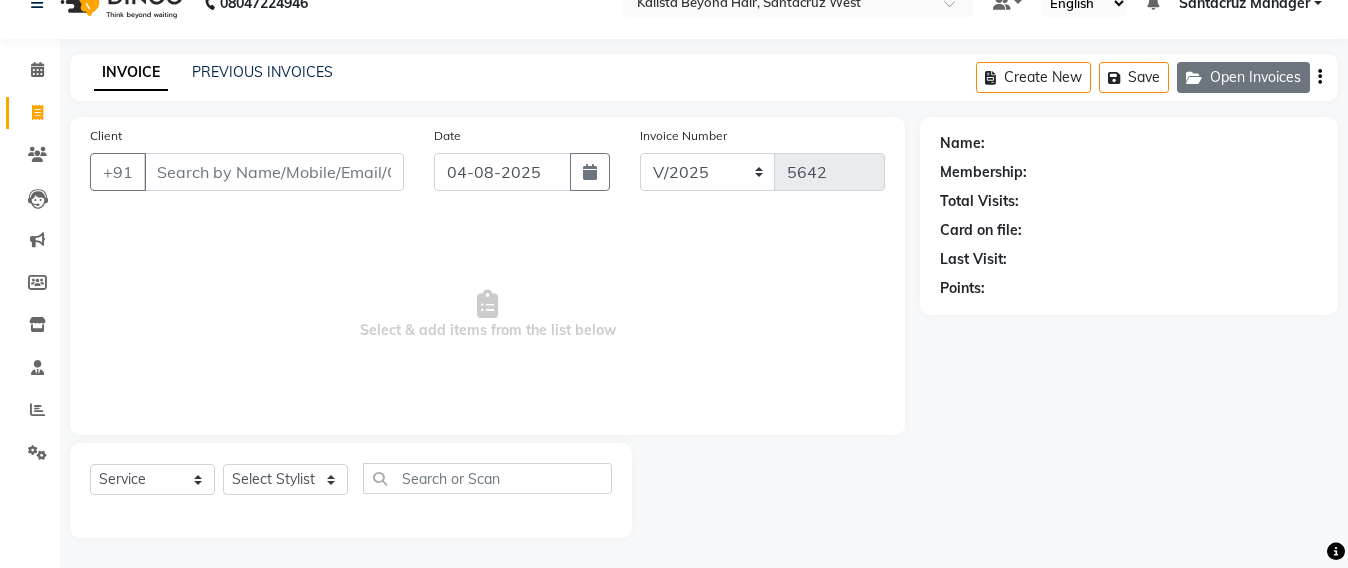 click on "Open Invoices" 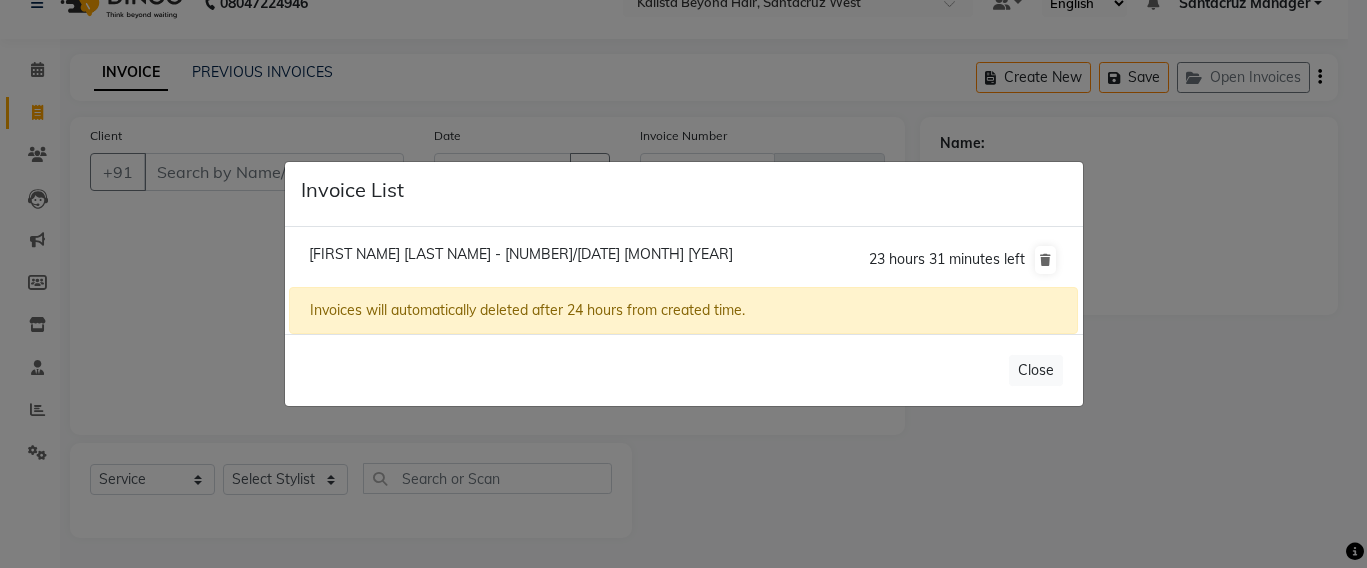 click on "Invoice List  [FIRST NAME] [LAST NAME] - [NUMBER]/[DATE] [MONTH] [YEAR]  [NUMBER] hours [NUMBER] minutes left  Invoices will automatically deleted after [NUMBER] hours from created time.   Close" 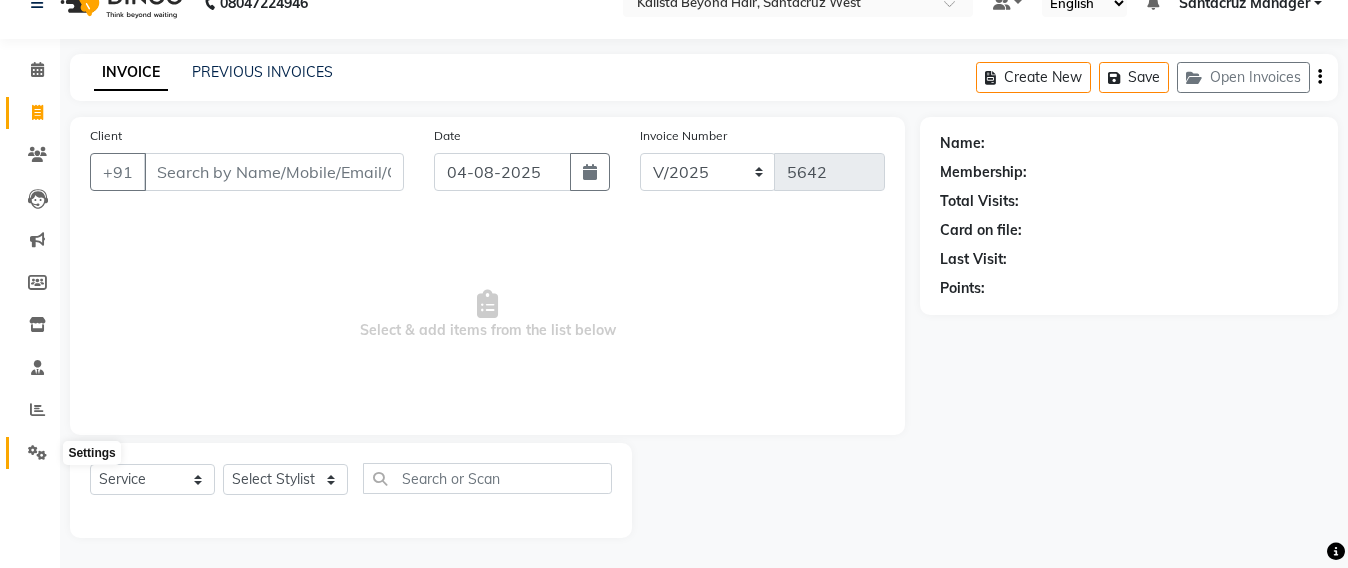 click 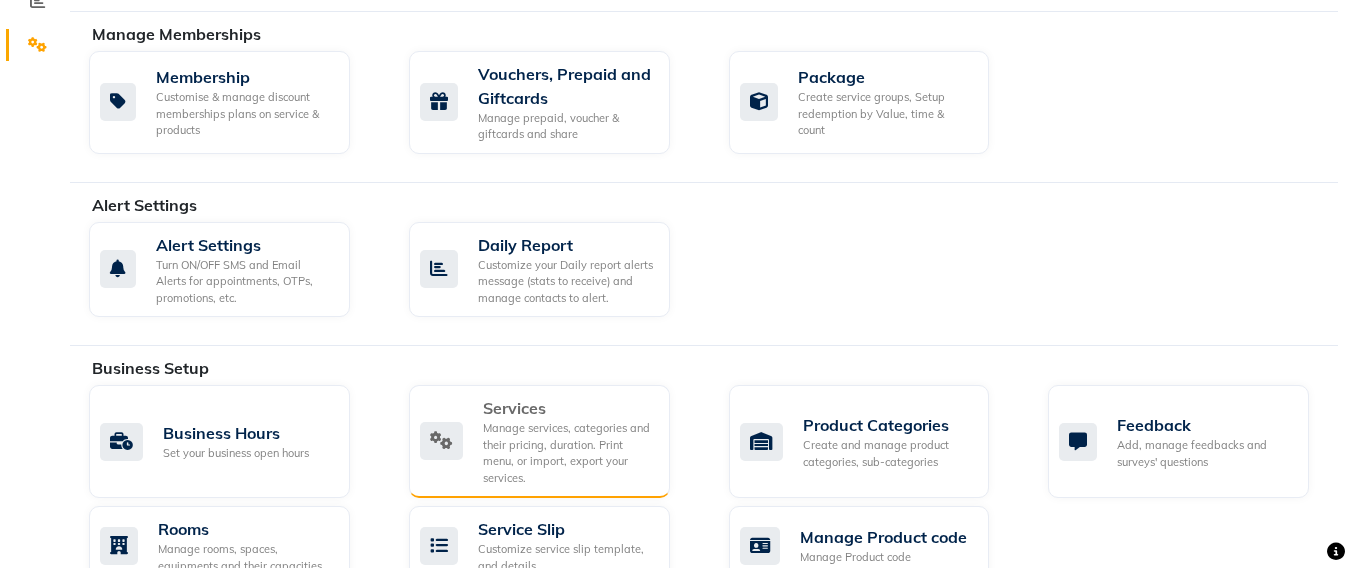 scroll, scrollTop: 658, scrollLeft: 0, axis: vertical 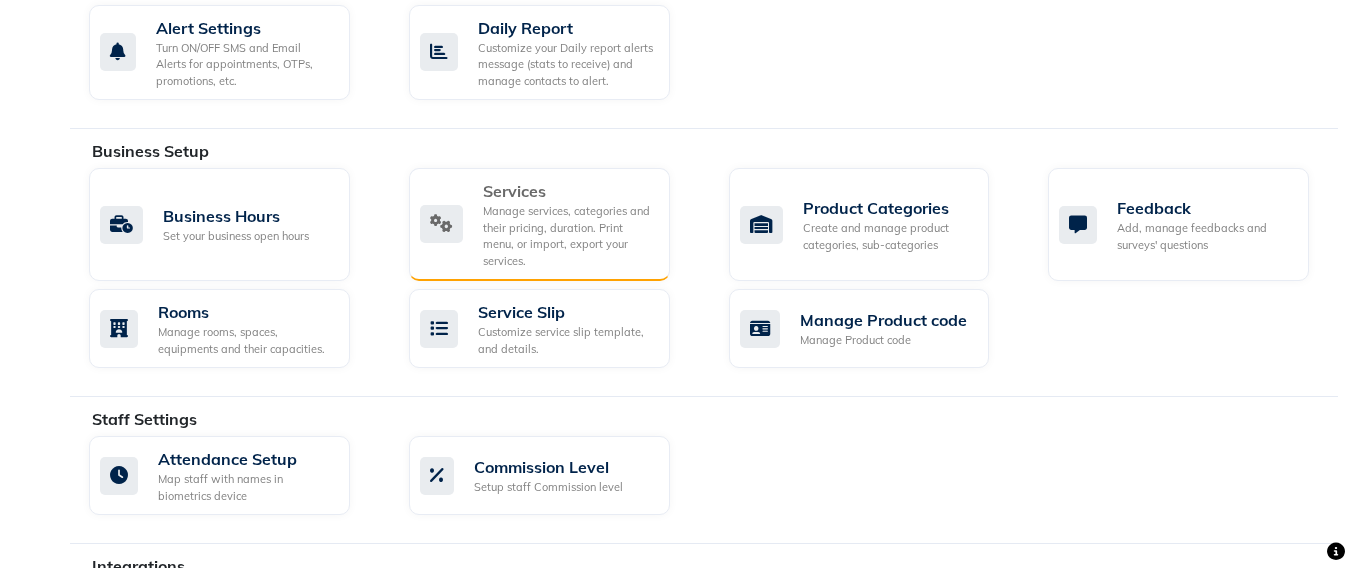 click 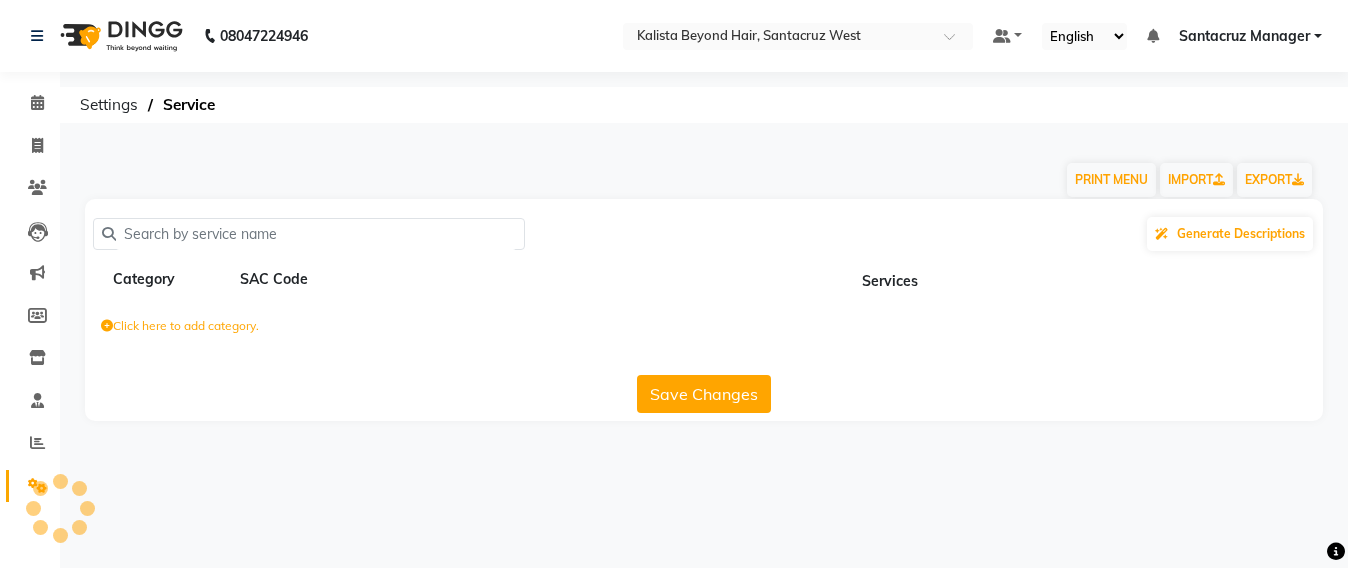 scroll, scrollTop: 0, scrollLeft: 0, axis: both 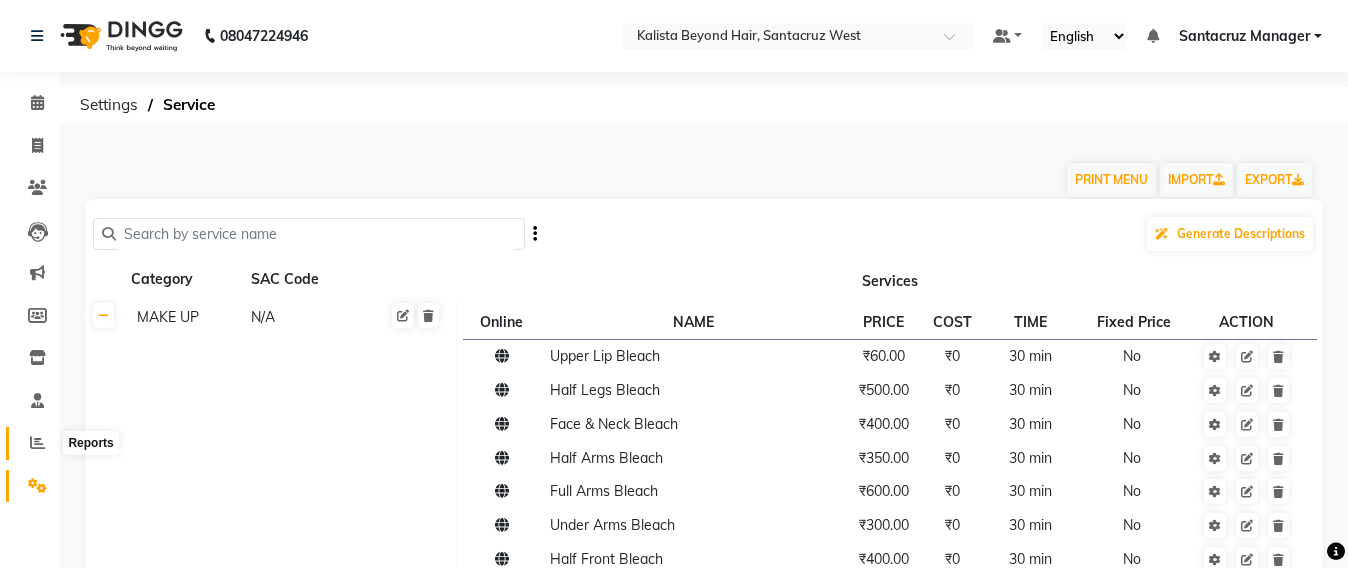click 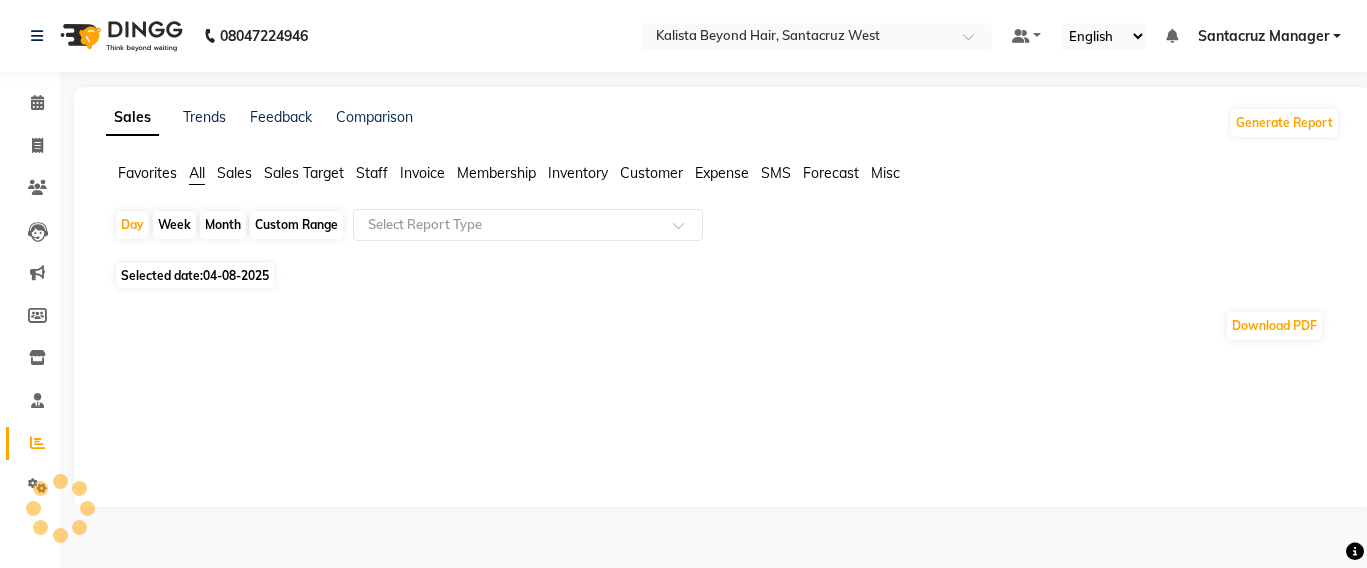 click at bounding box center (60, 508) 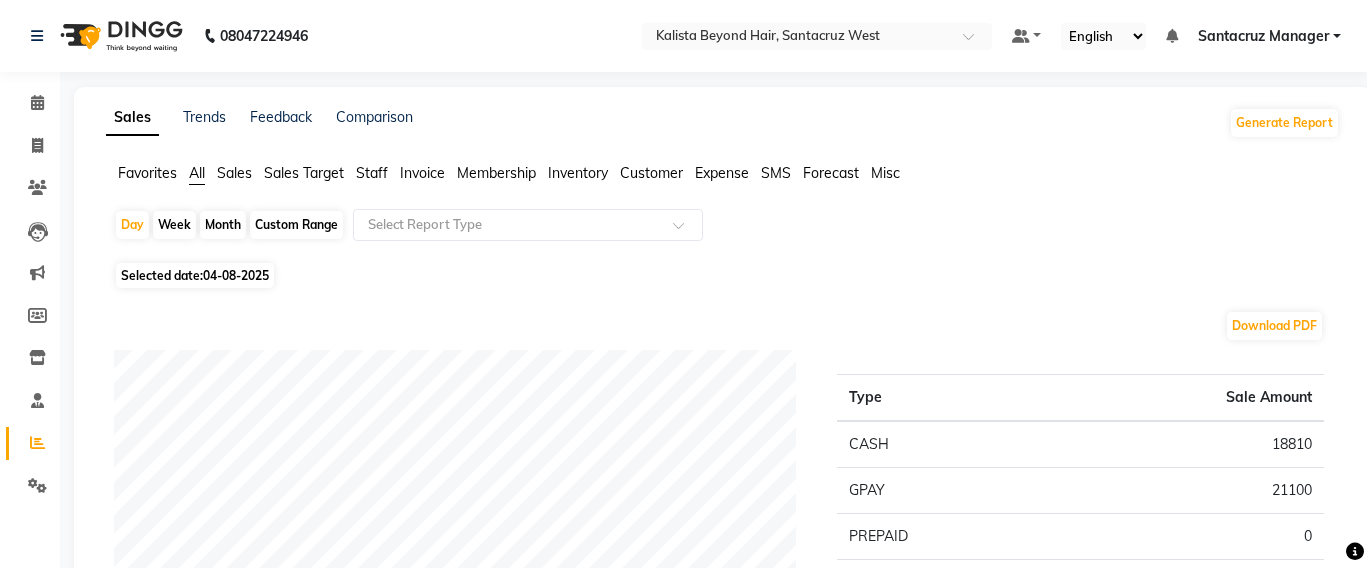 click on "Select  [ROLE]   [FIRST] [LAST]   [FIRST] [LAST]   [FIRST] [LAST]   [FIRST] [LAST]   [FIRST]   [FIRST] [LAST]   [FIRST] [LAST]   [FIRST] [LAST]   [FIRST] [LAST]   [FIRST] [LAST]   [ROLE]   [FIRST]   [FIRST]   [FIRST] [LAST]" at bounding box center (683, 1655) 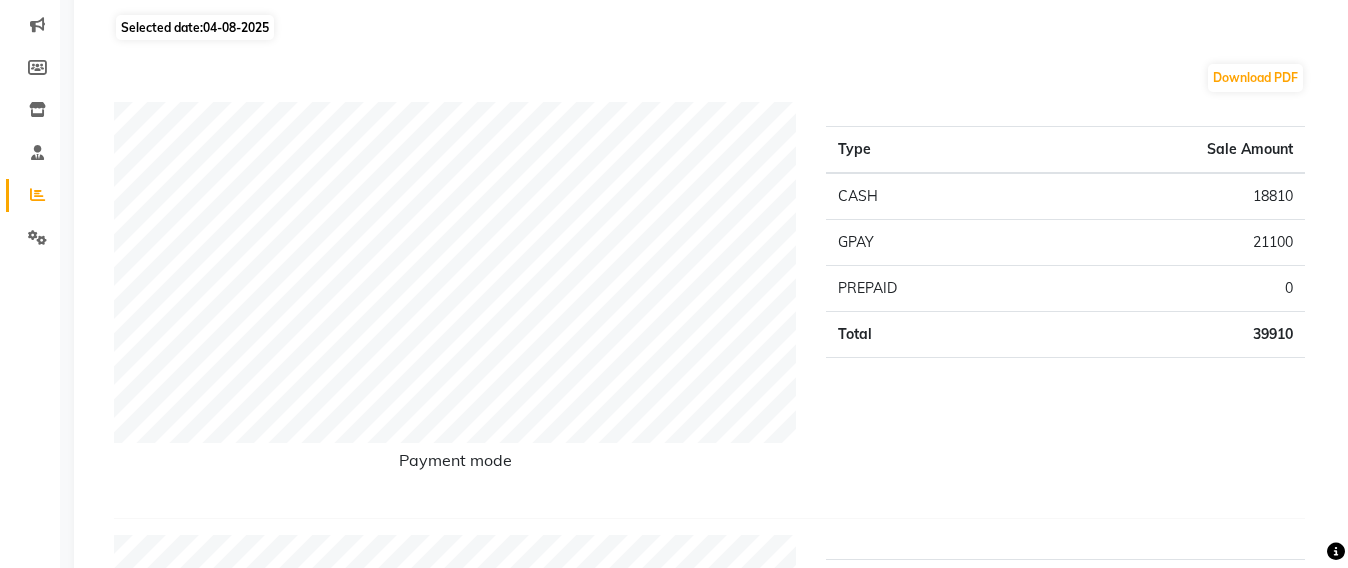 scroll, scrollTop: 250, scrollLeft: 0, axis: vertical 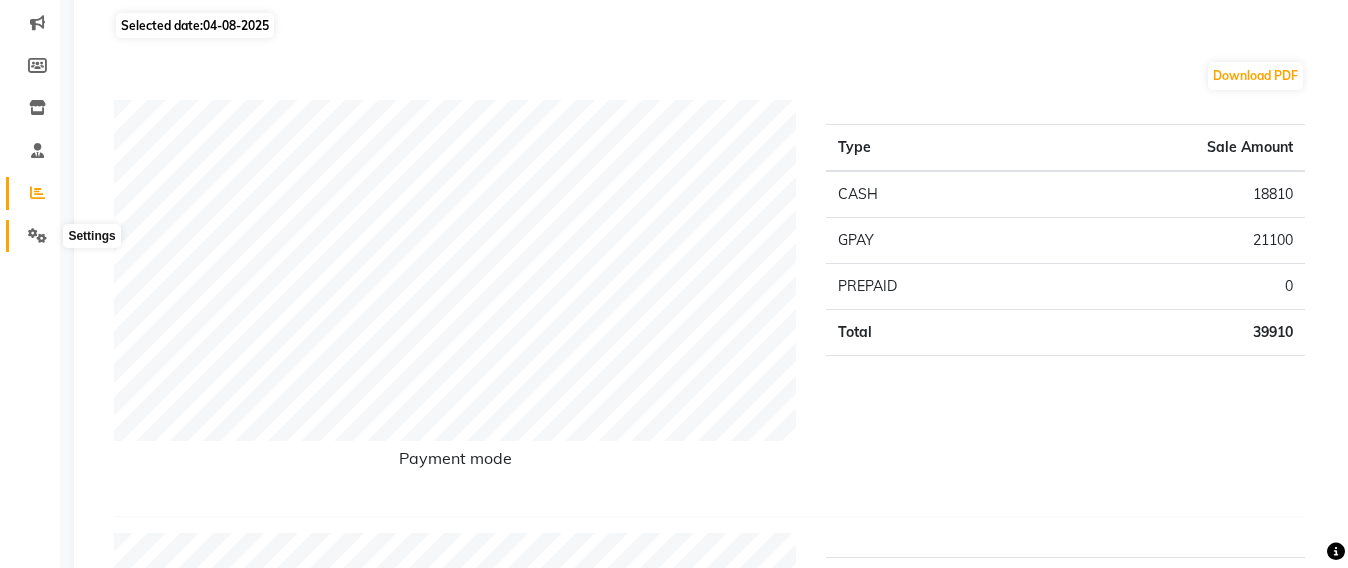 click 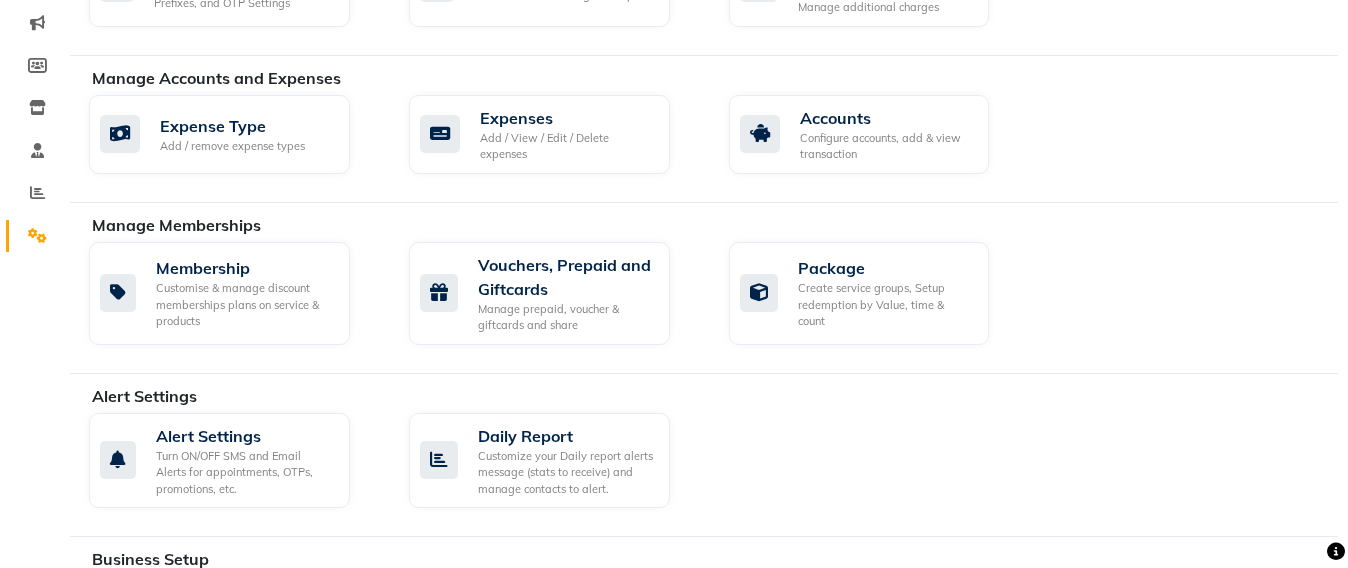 scroll, scrollTop: 625, scrollLeft: 0, axis: vertical 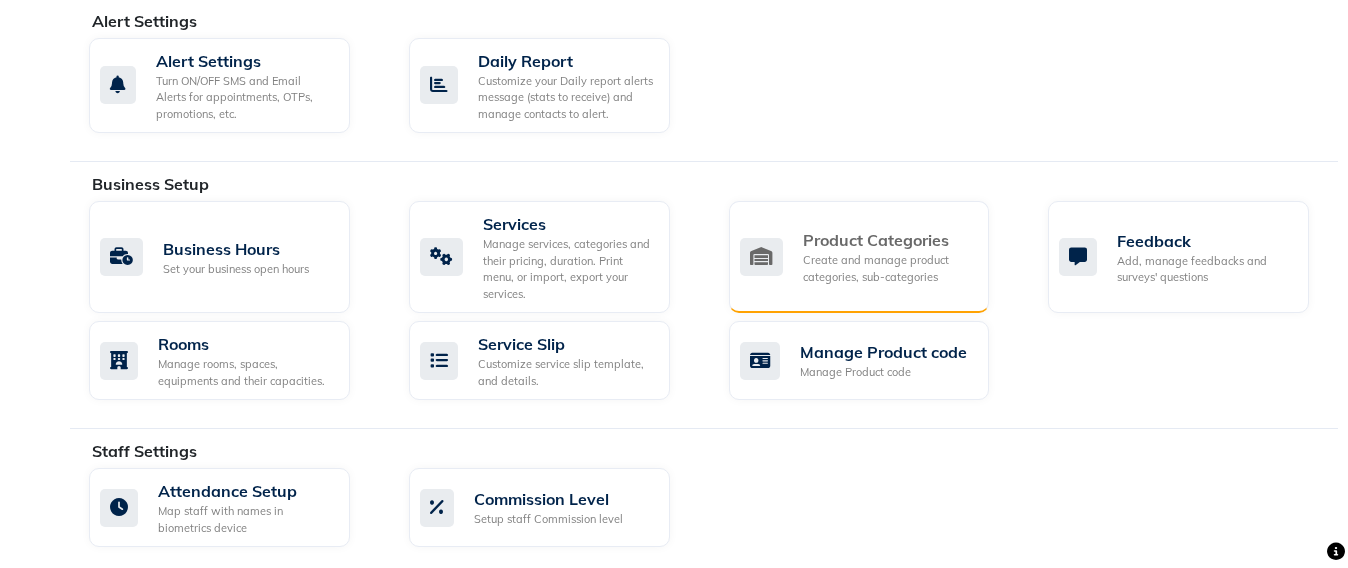 click on "Create and manage product categories, sub-categories" 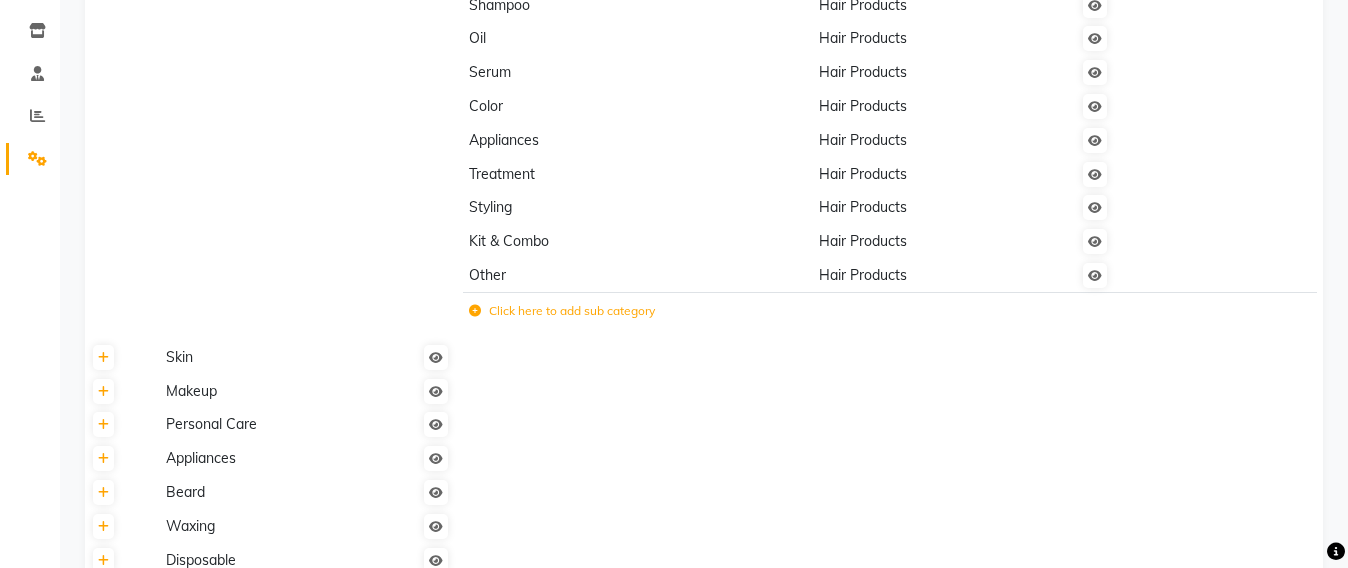 scroll, scrollTop: 375, scrollLeft: 0, axis: vertical 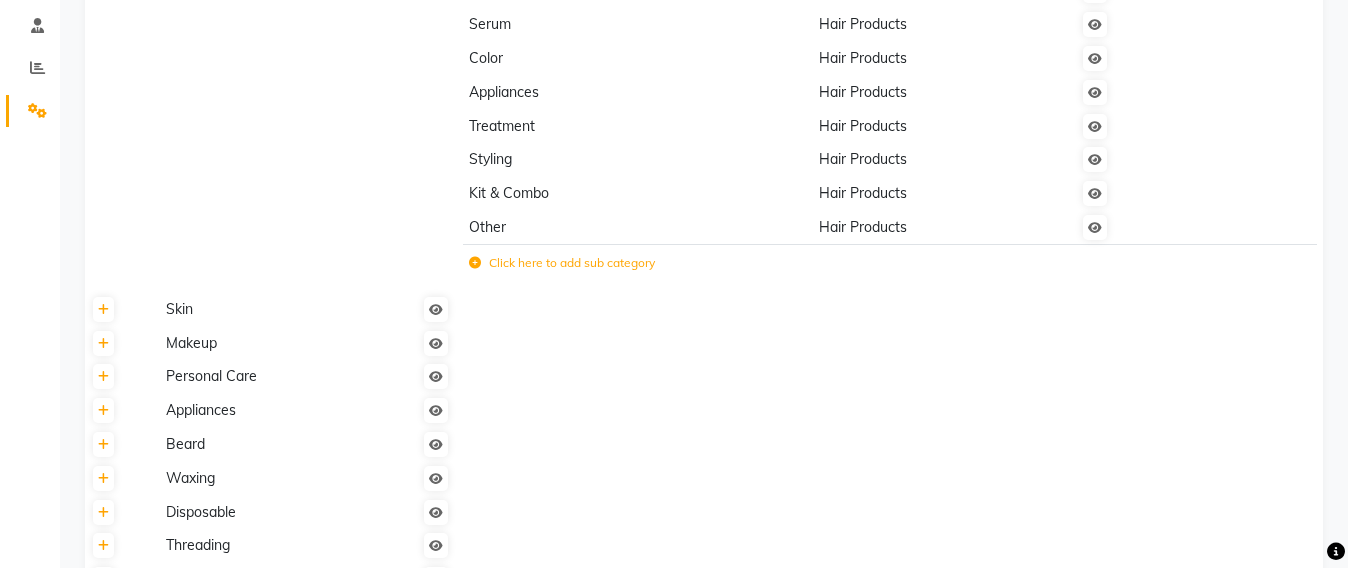 click on "Skin" 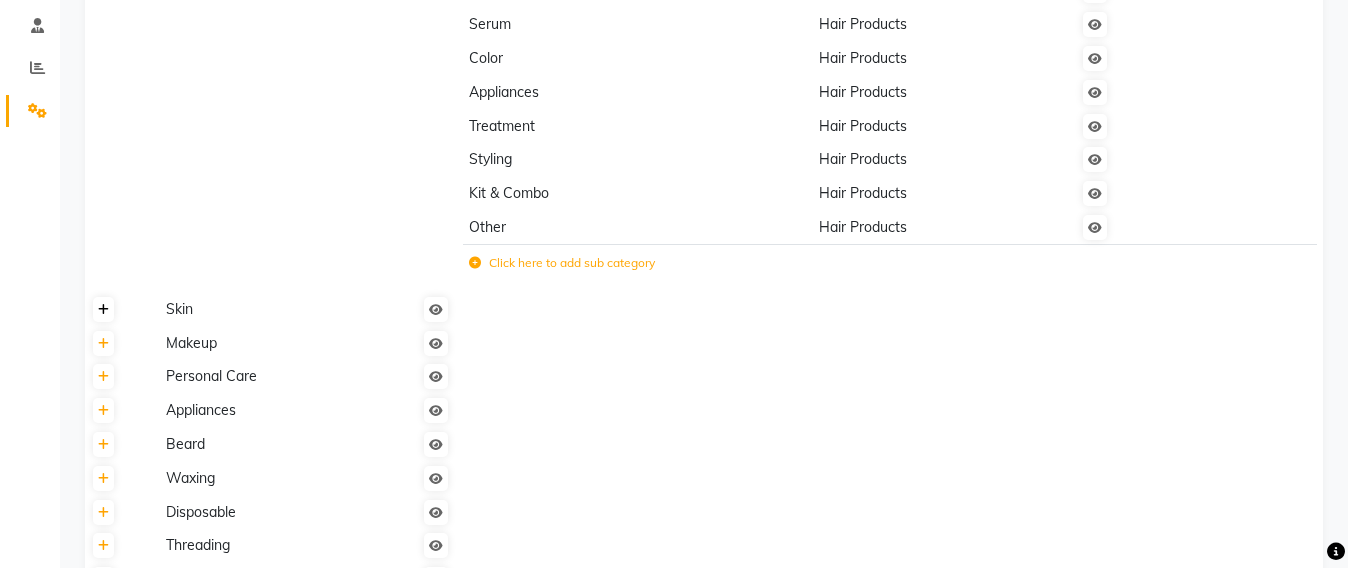 click 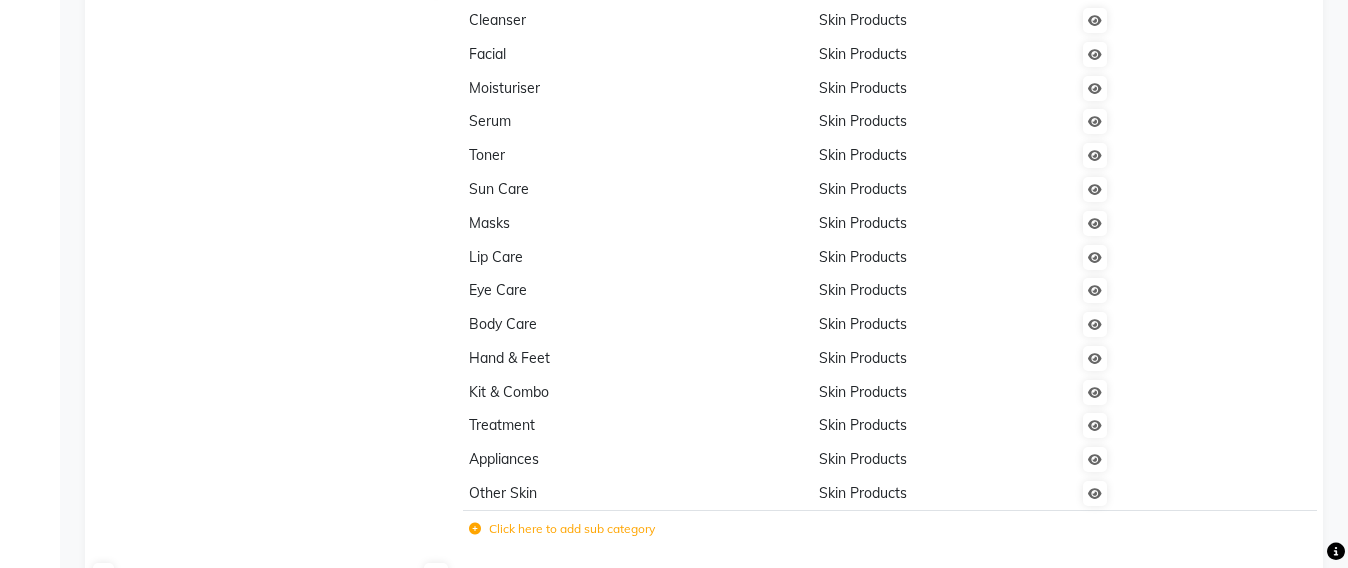 scroll, scrollTop: 750, scrollLeft: 0, axis: vertical 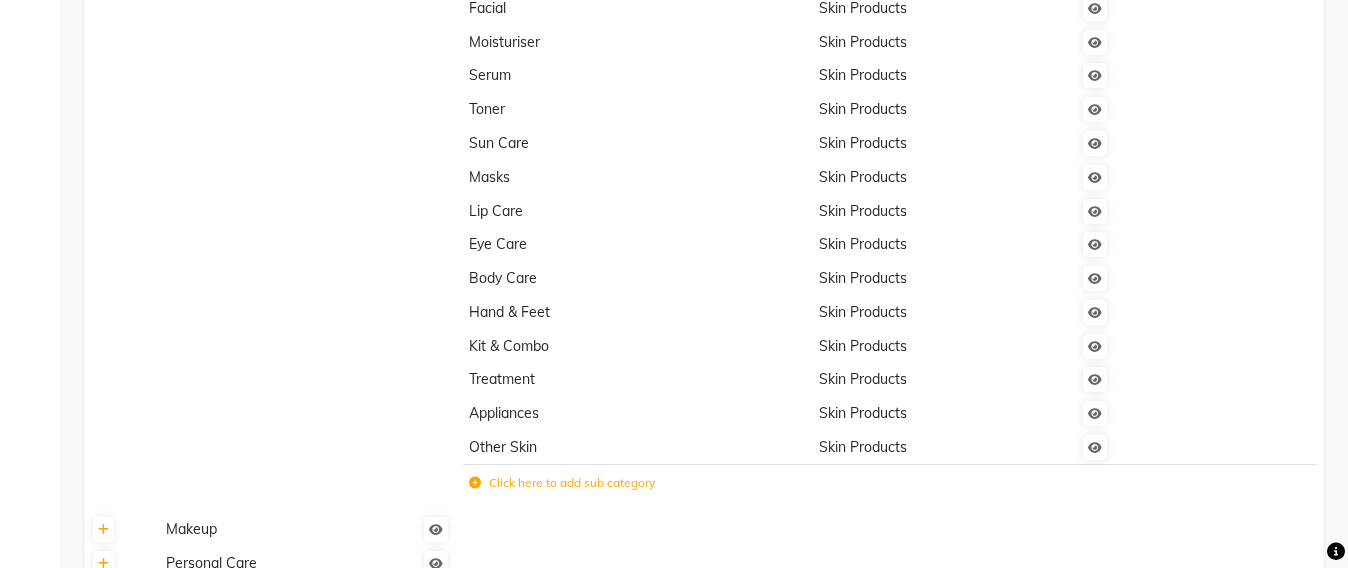 click 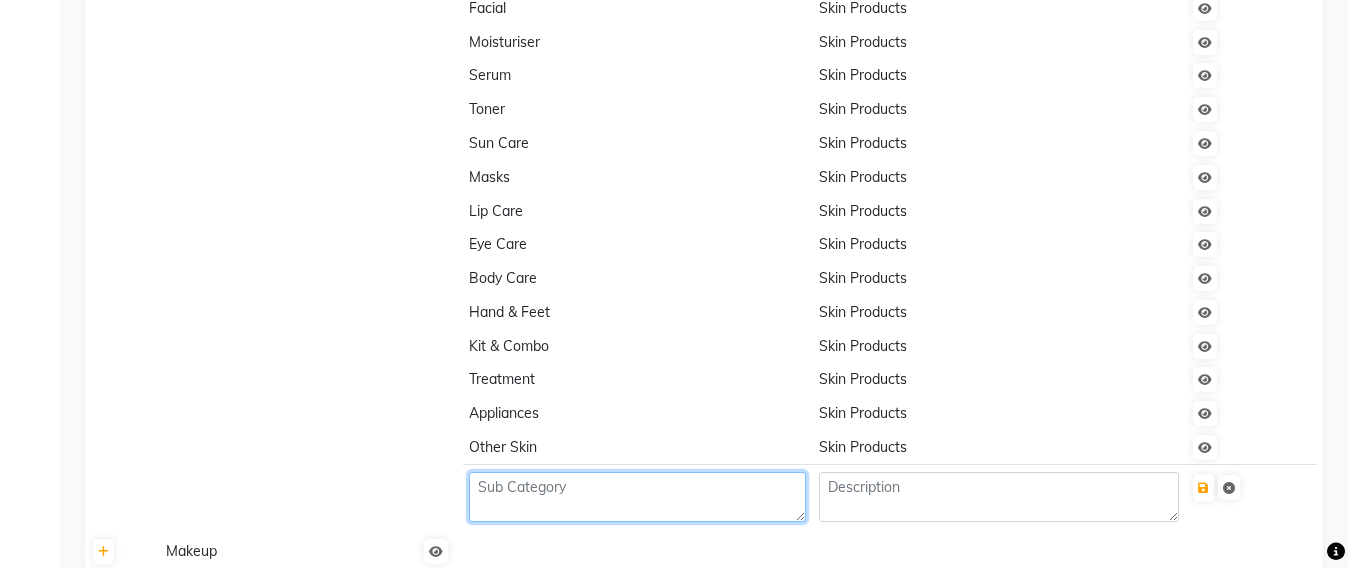 click 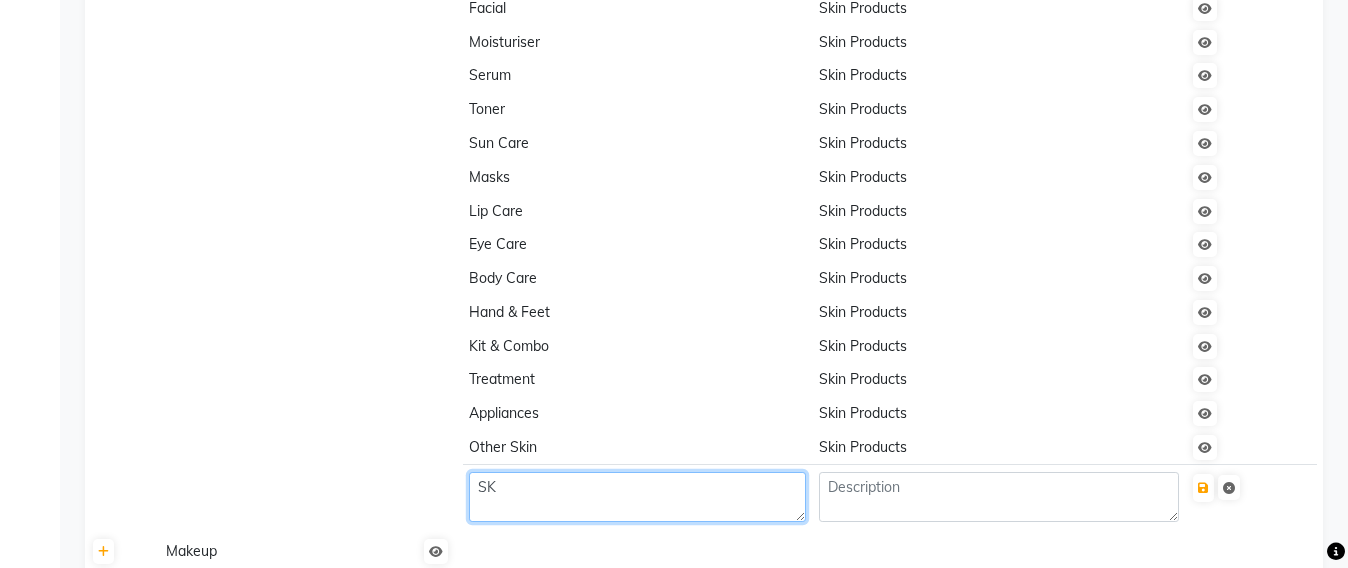 type on "S" 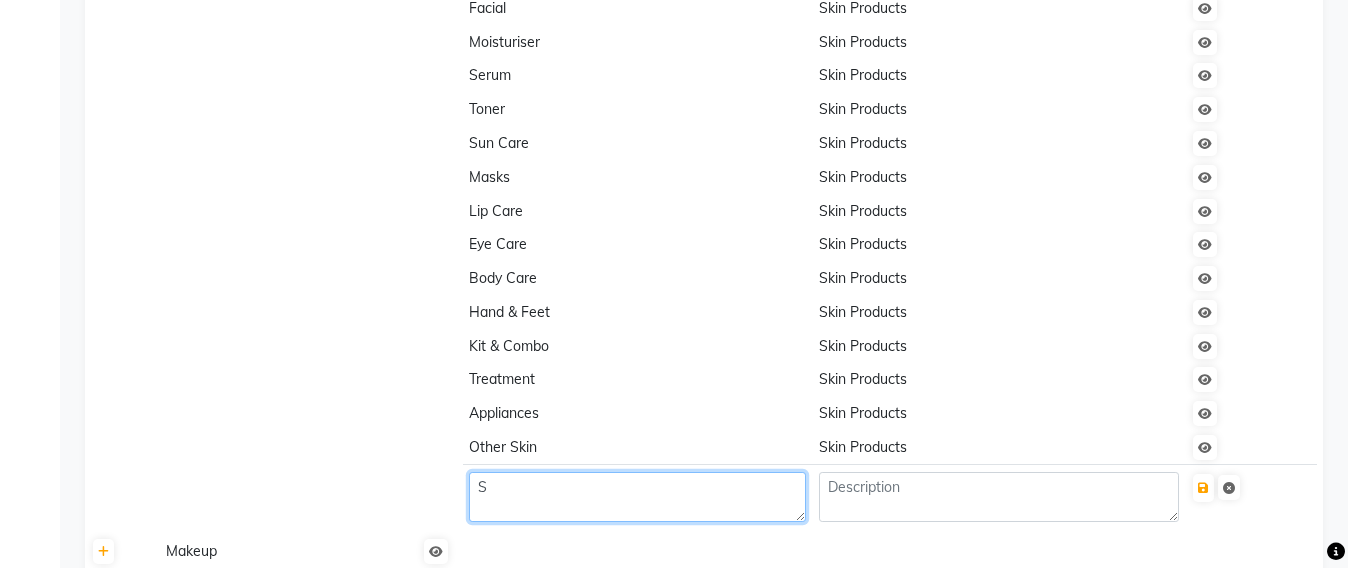 type 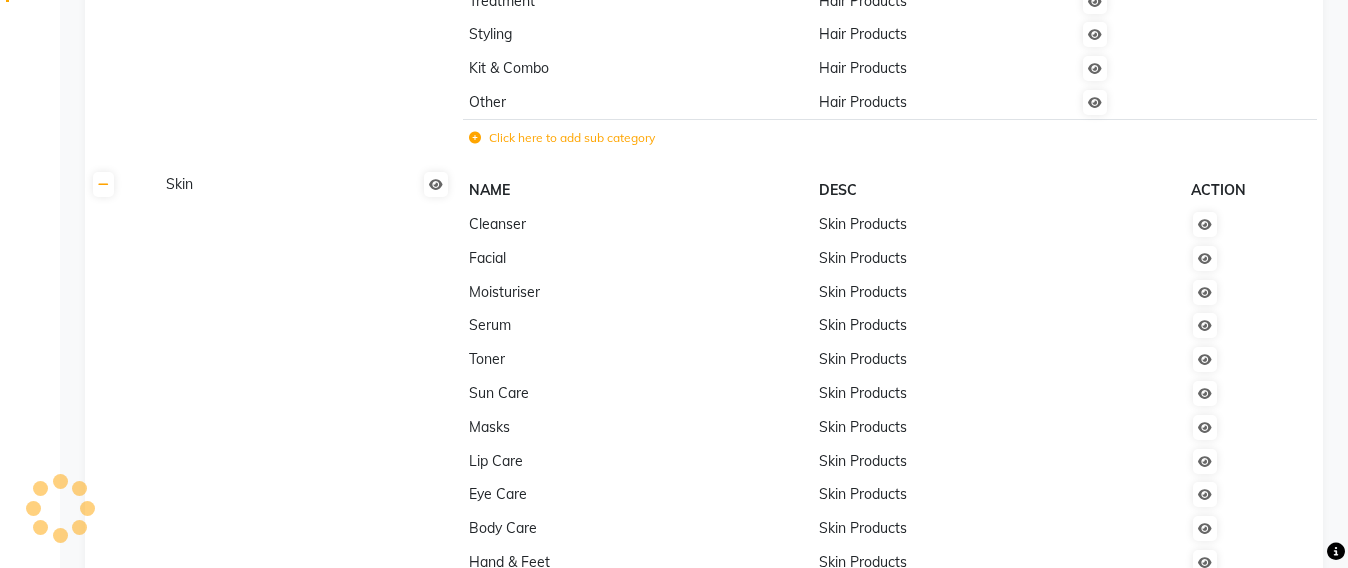 scroll, scrollTop: 0, scrollLeft: 0, axis: both 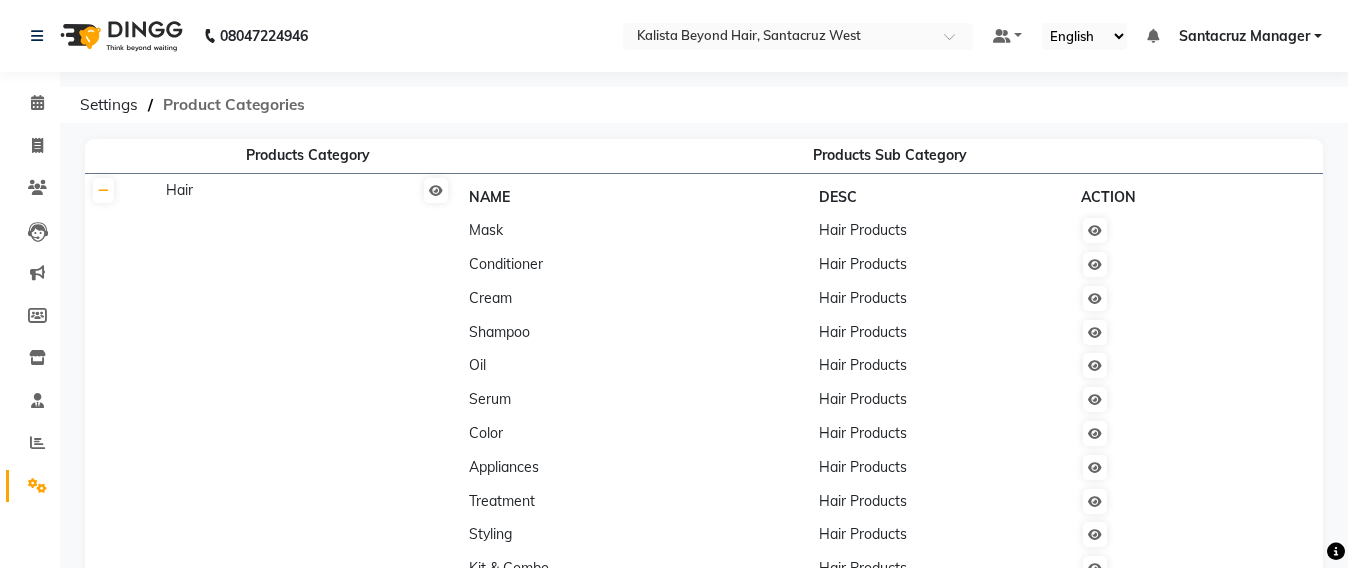 click on "Product Categories" 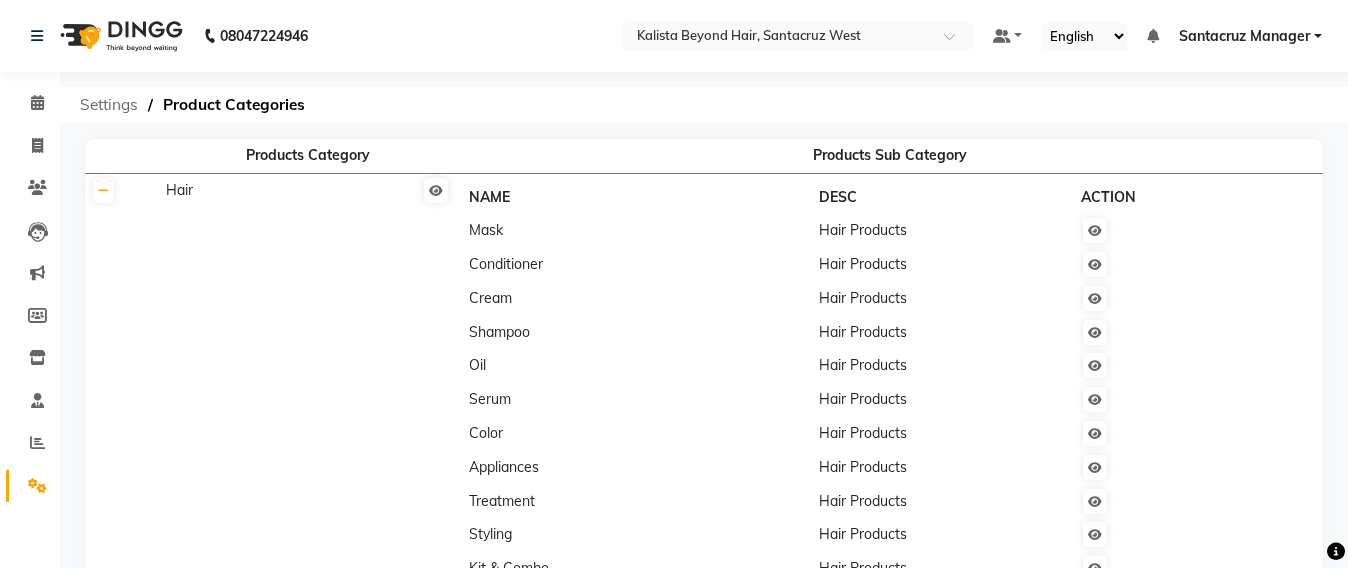 click on "Settings" 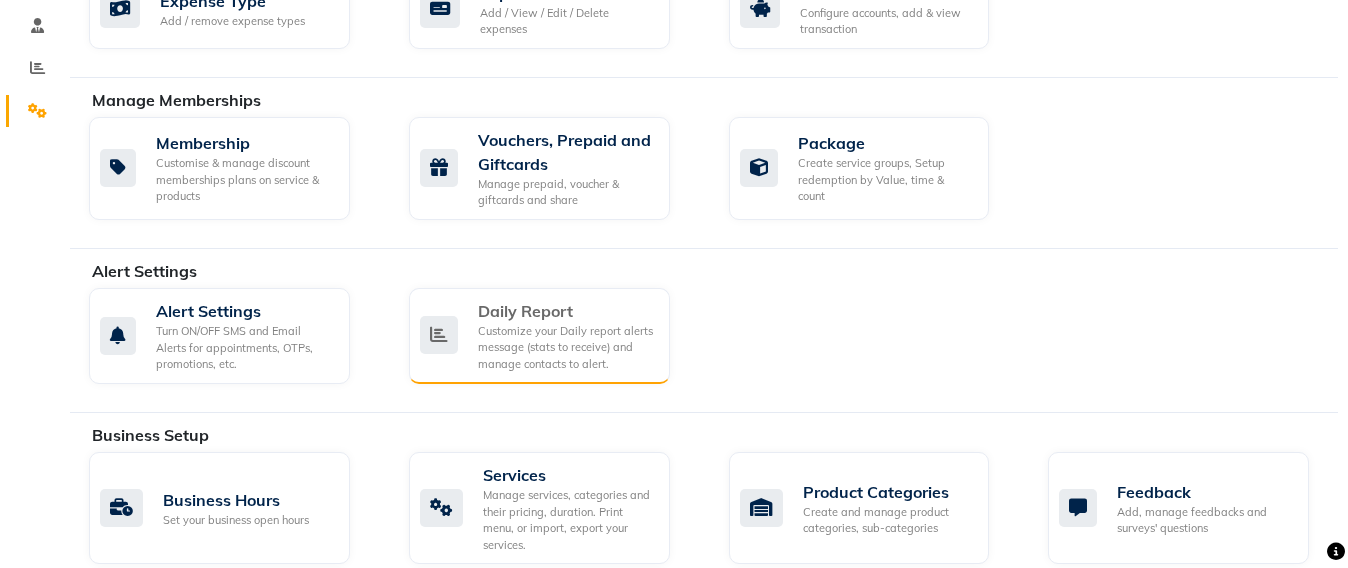 scroll, scrollTop: 500, scrollLeft: 0, axis: vertical 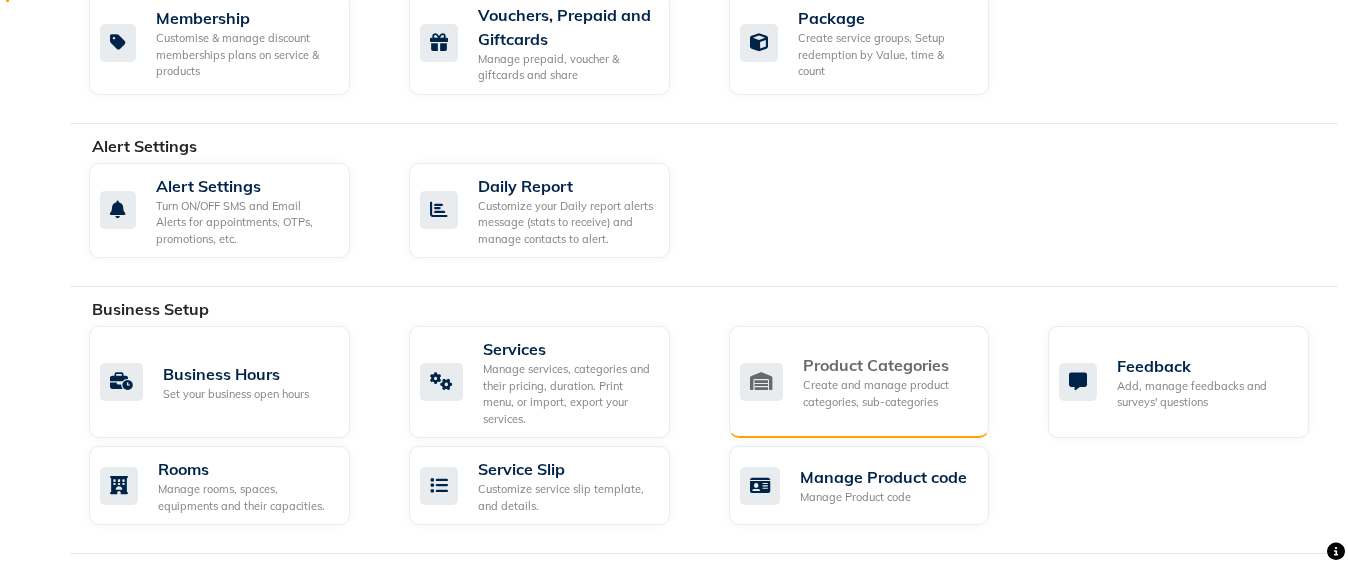 click on "Create and manage product categories, sub-categories" 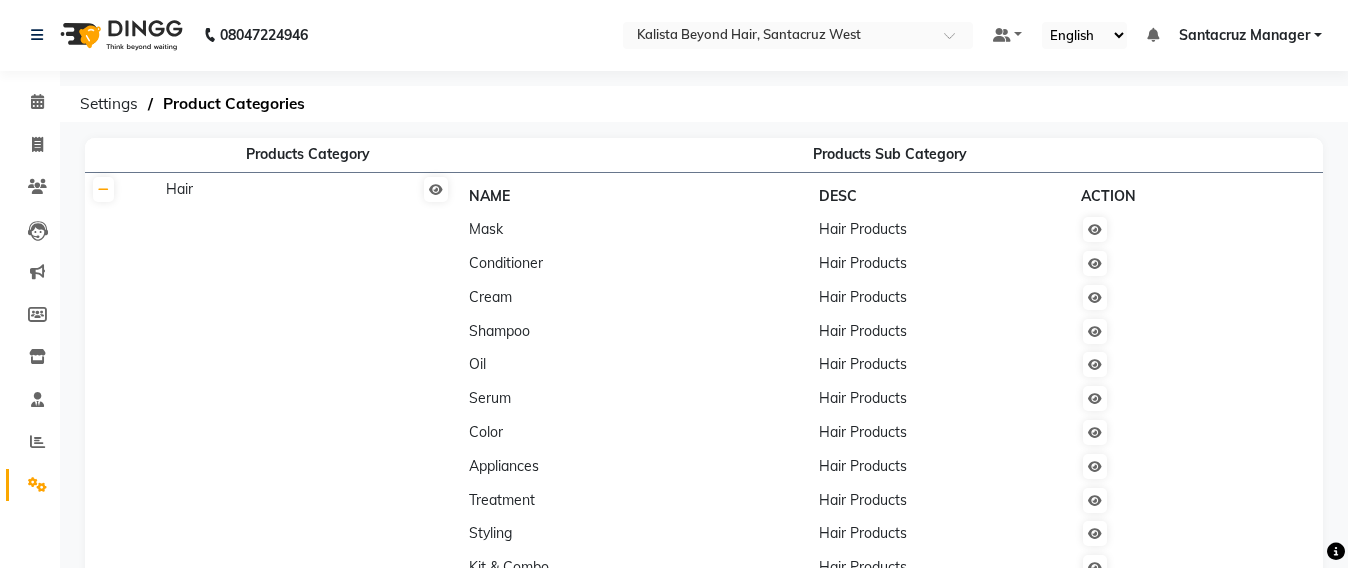 scroll, scrollTop: 500, scrollLeft: 0, axis: vertical 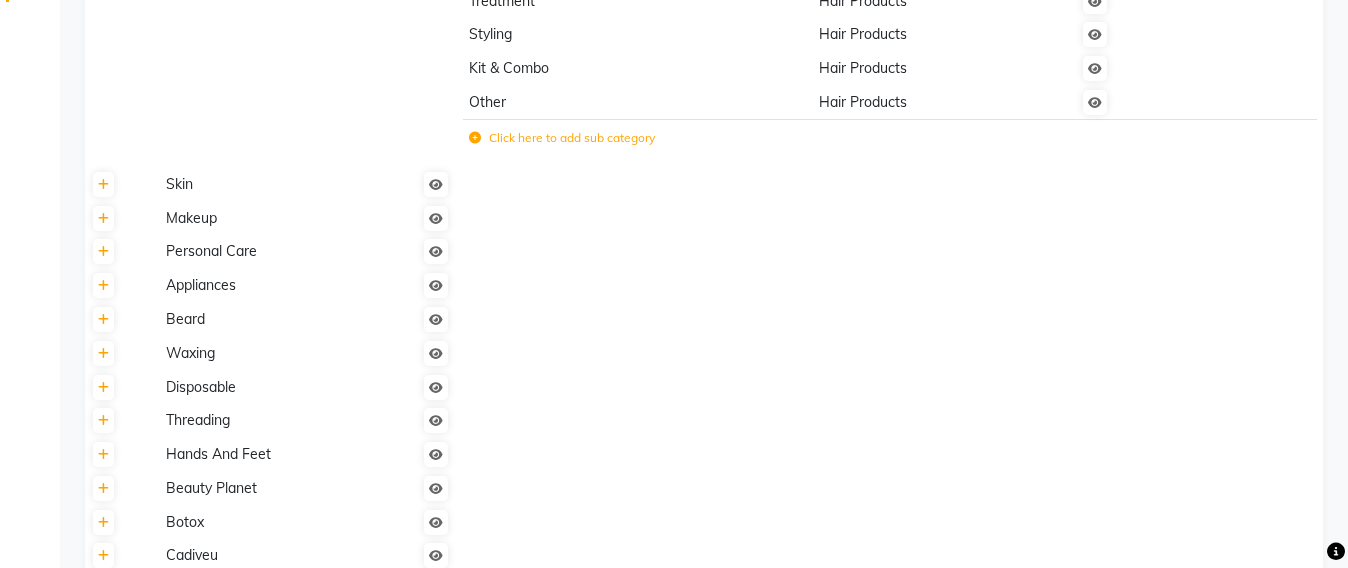 click on "Skin" 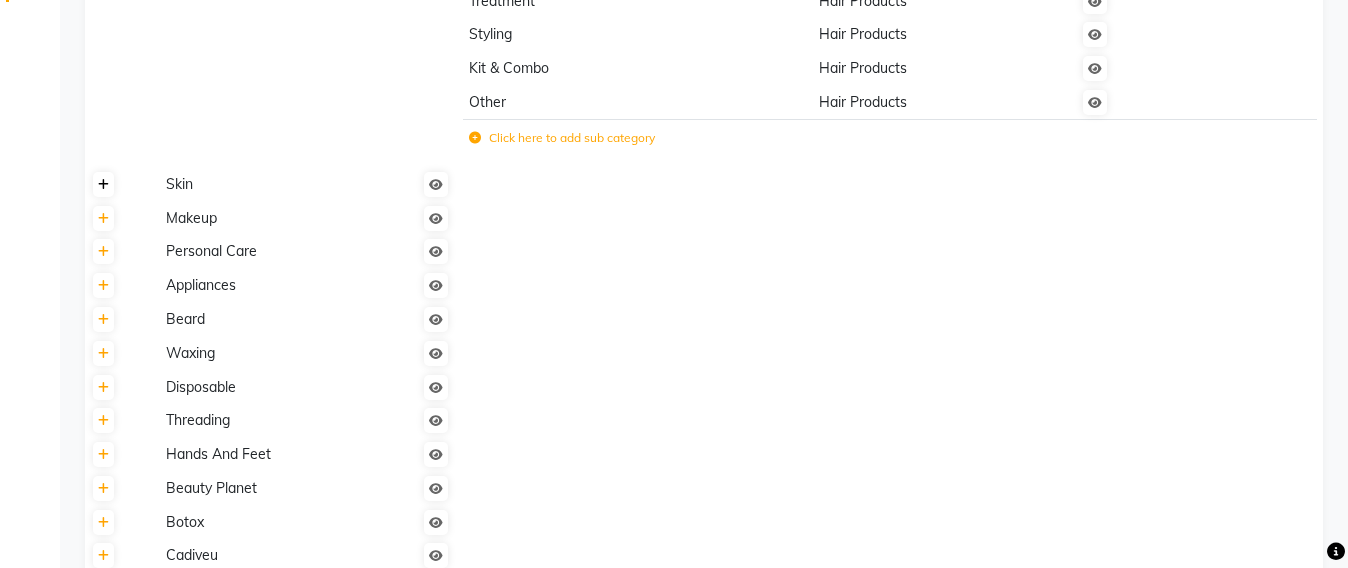 click 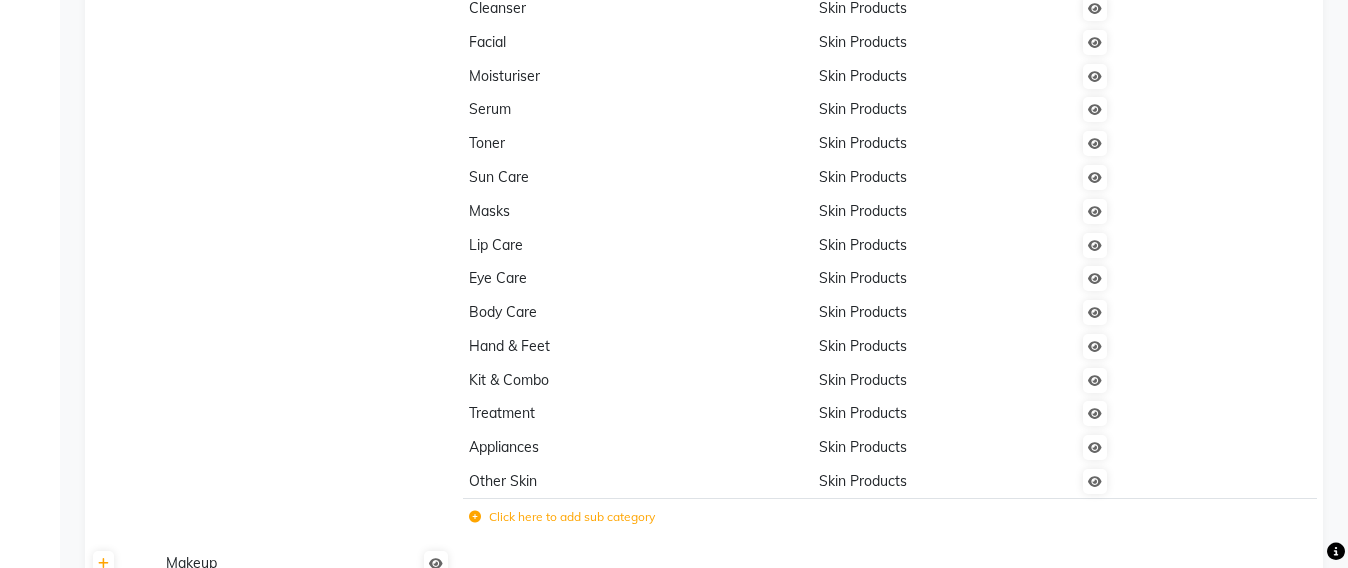 scroll, scrollTop: 875, scrollLeft: 0, axis: vertical 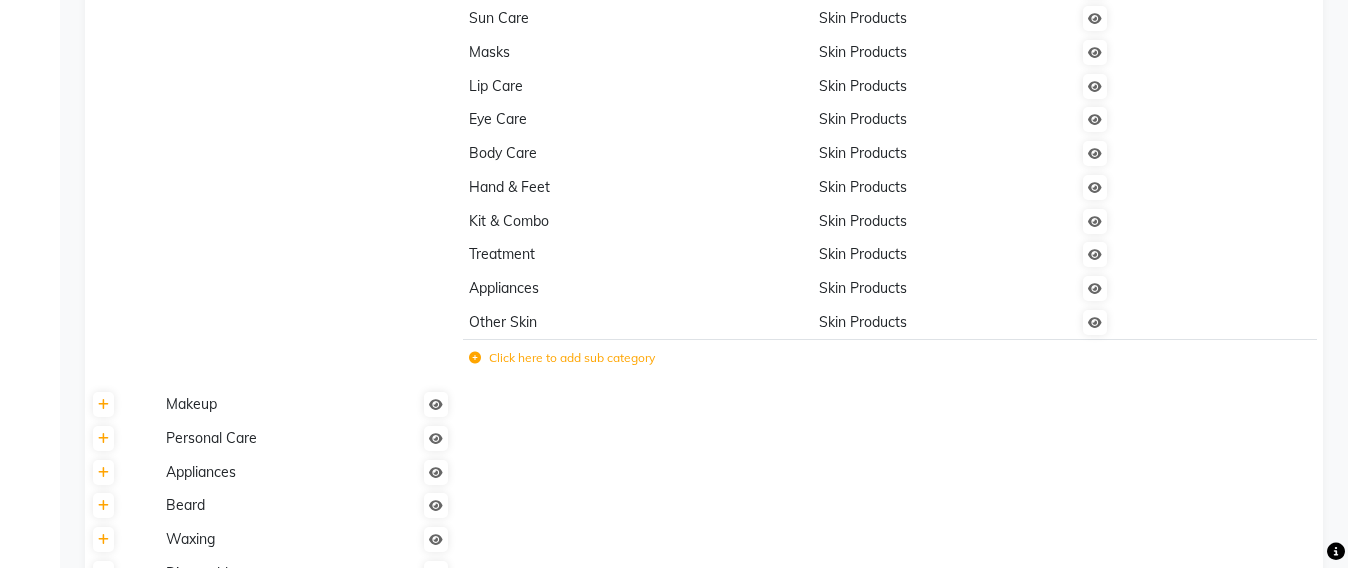 click 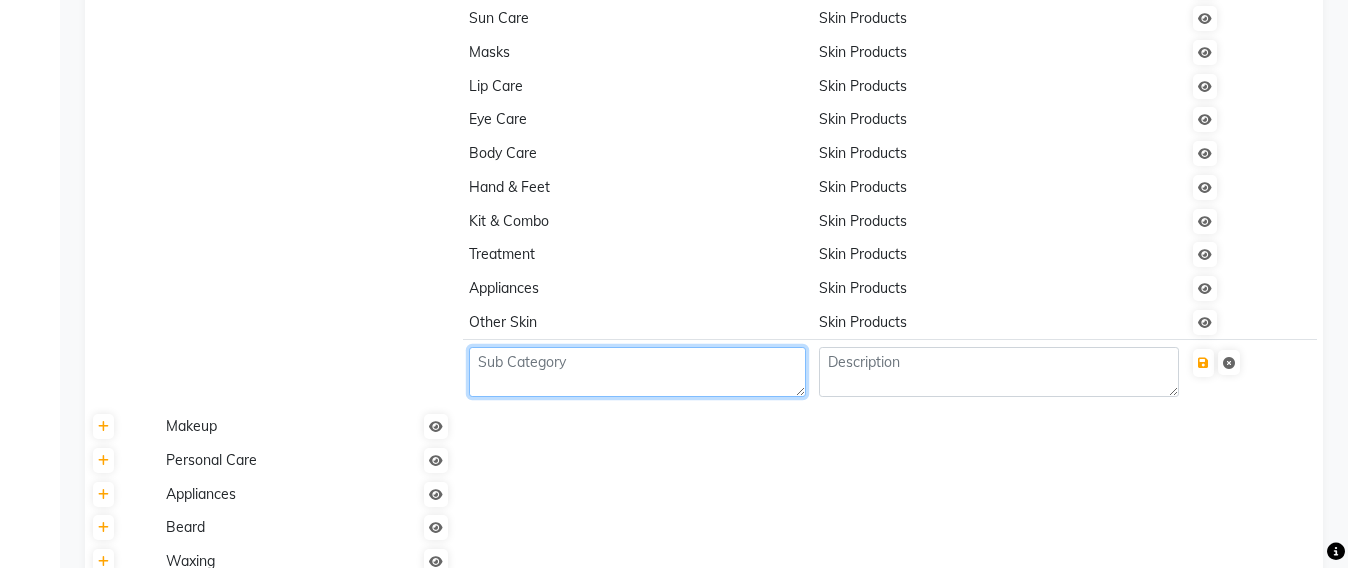 click 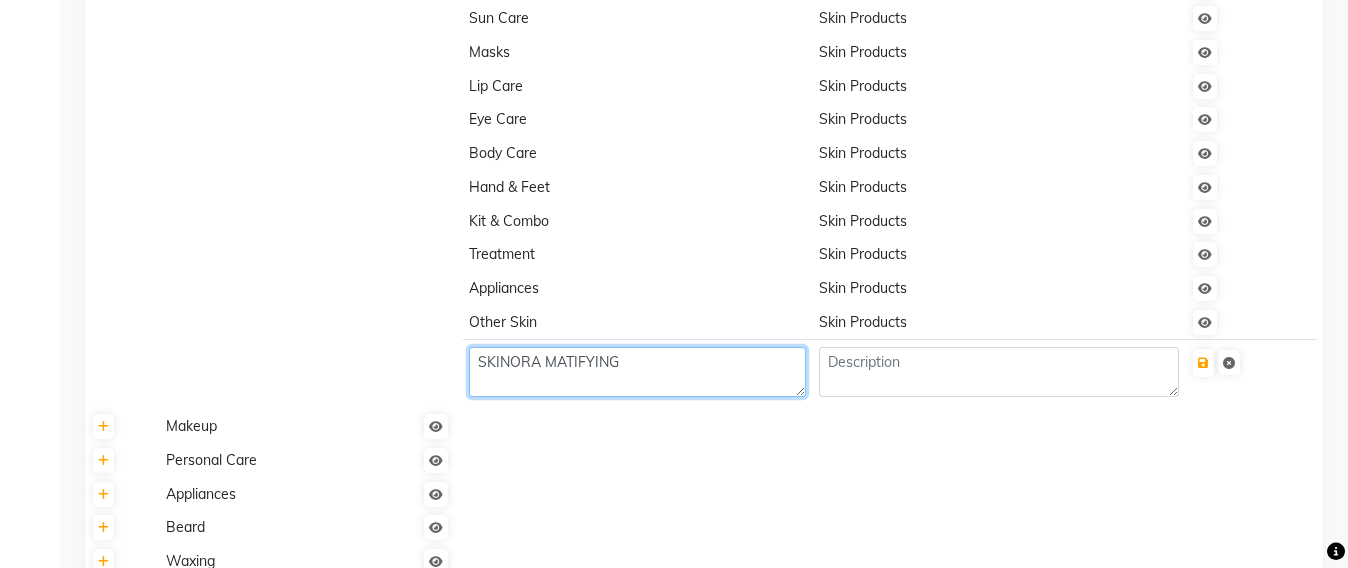 type on "SKINORA MATIFYING" 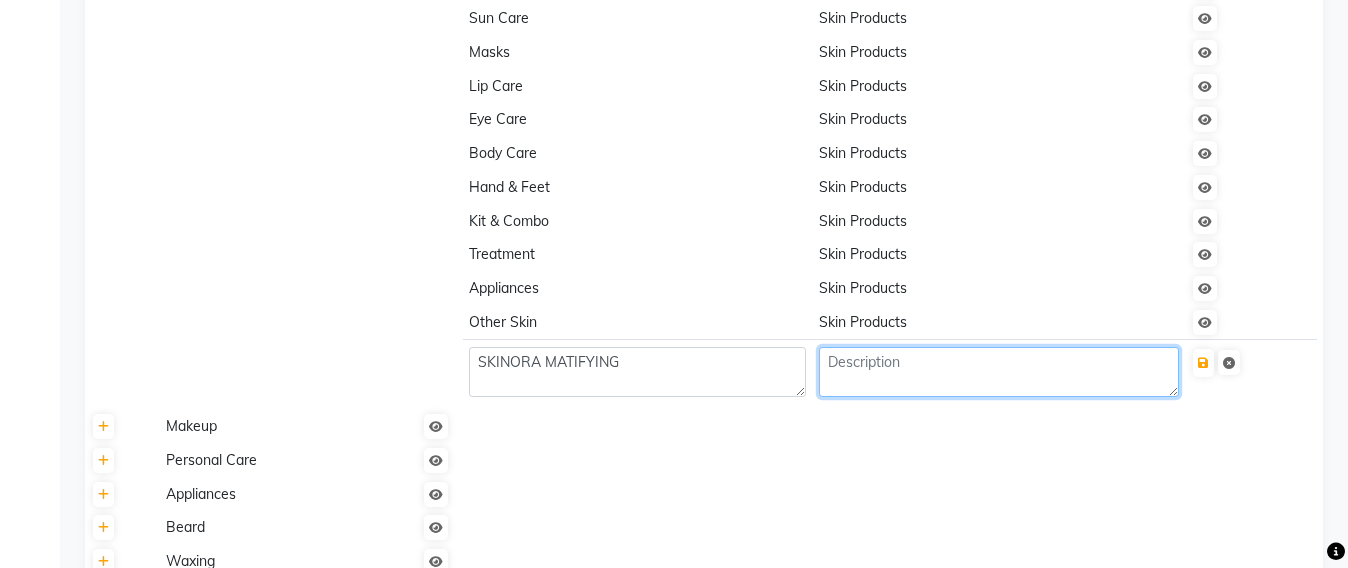 click 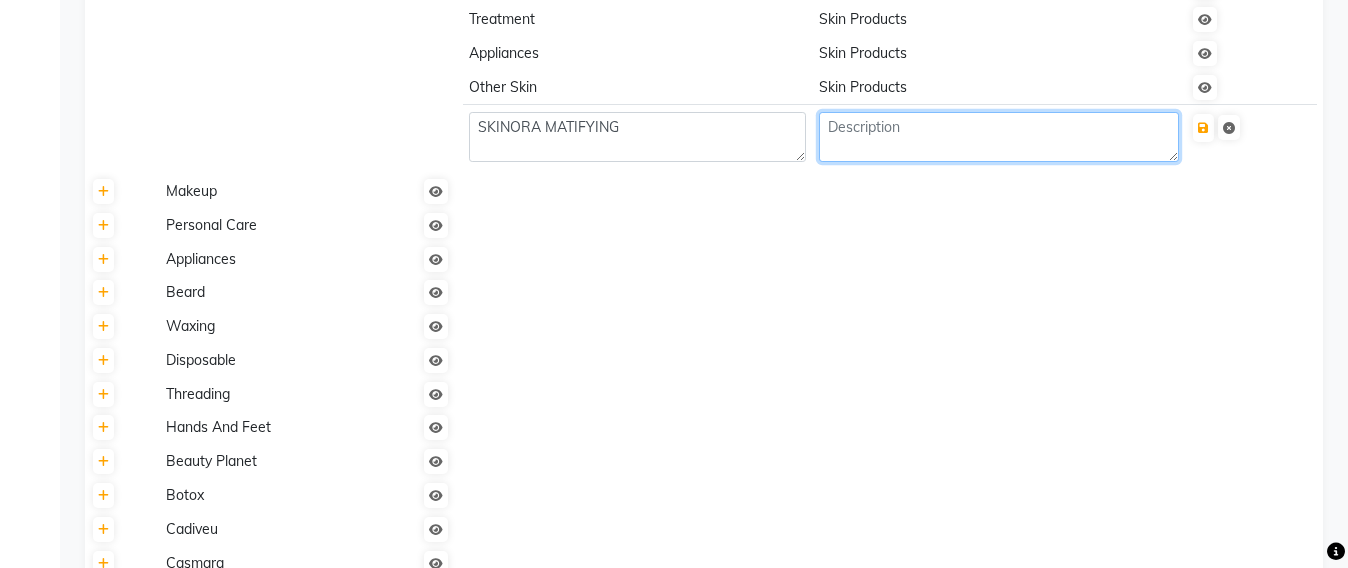 scroll, scrollTop: 1125, scrollLeft: 0, axis: vertical 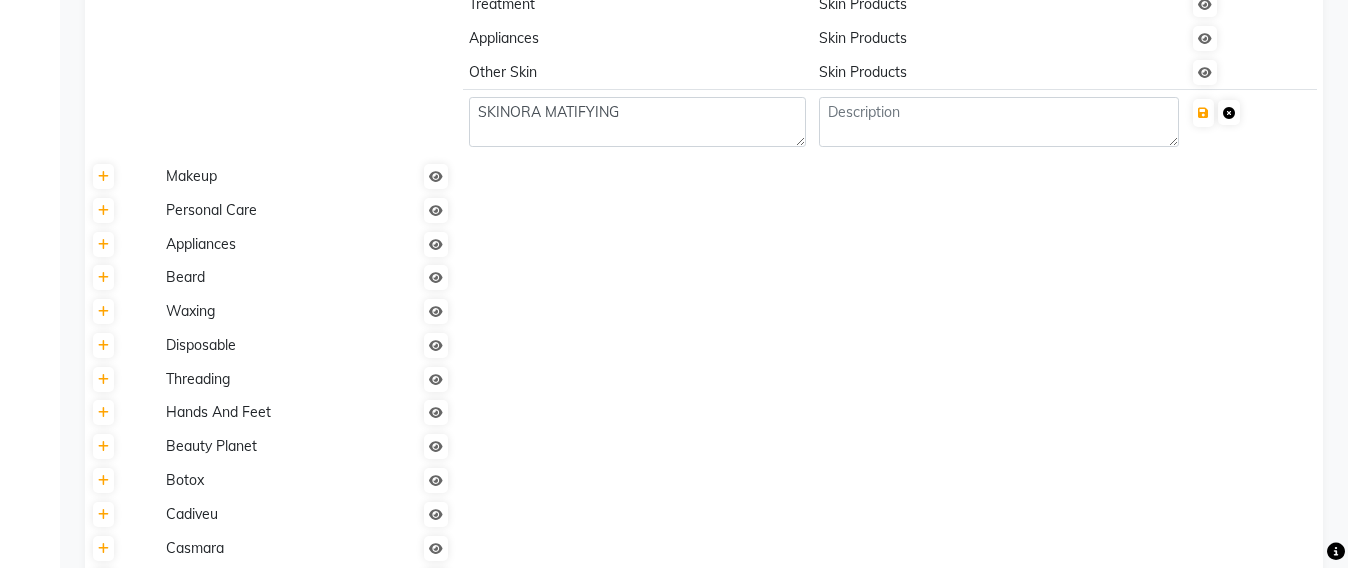click at bounding box center [1229, 113] 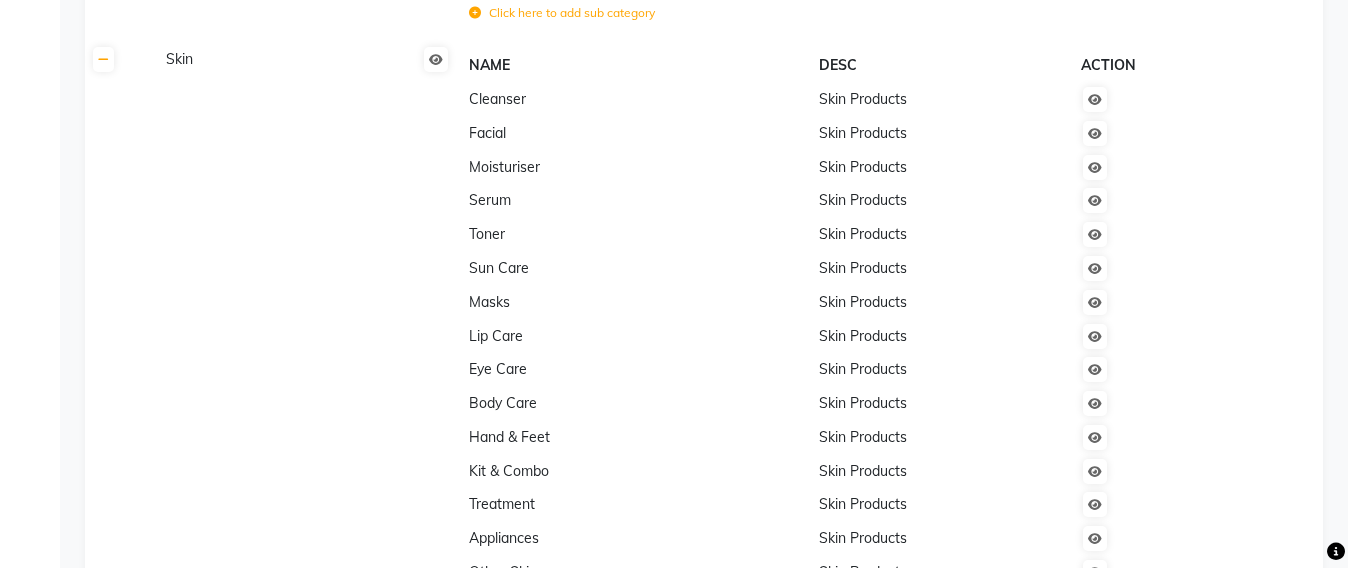 scroll, scrollTop: 0, scrollLeft: 0, axis: both 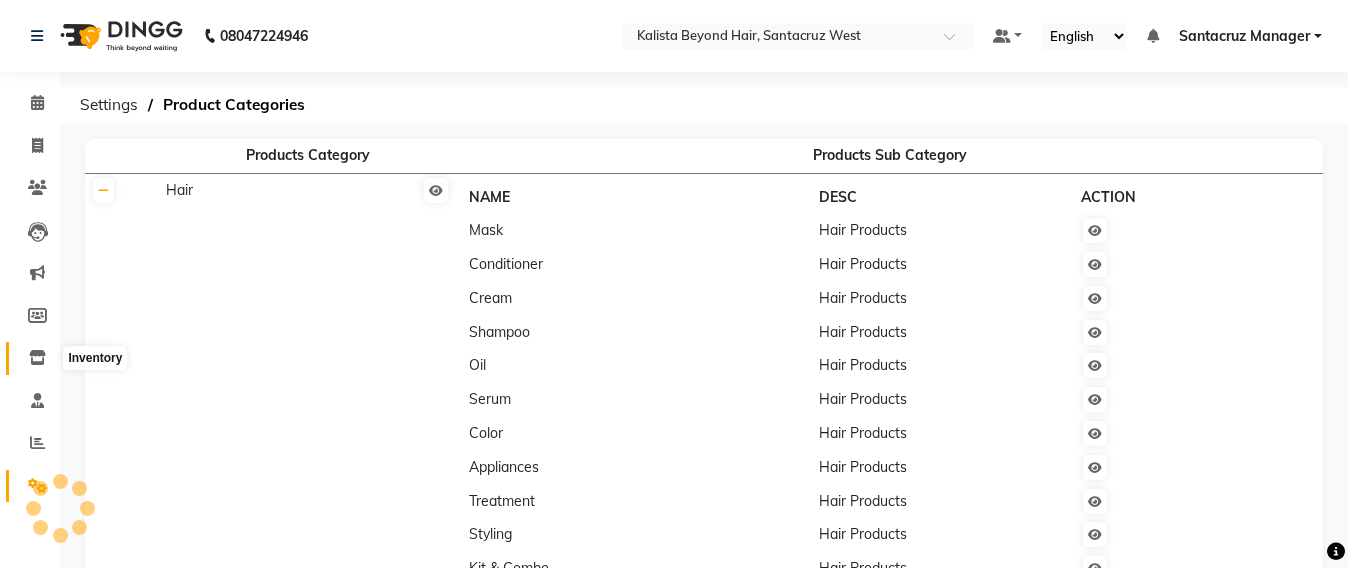 click 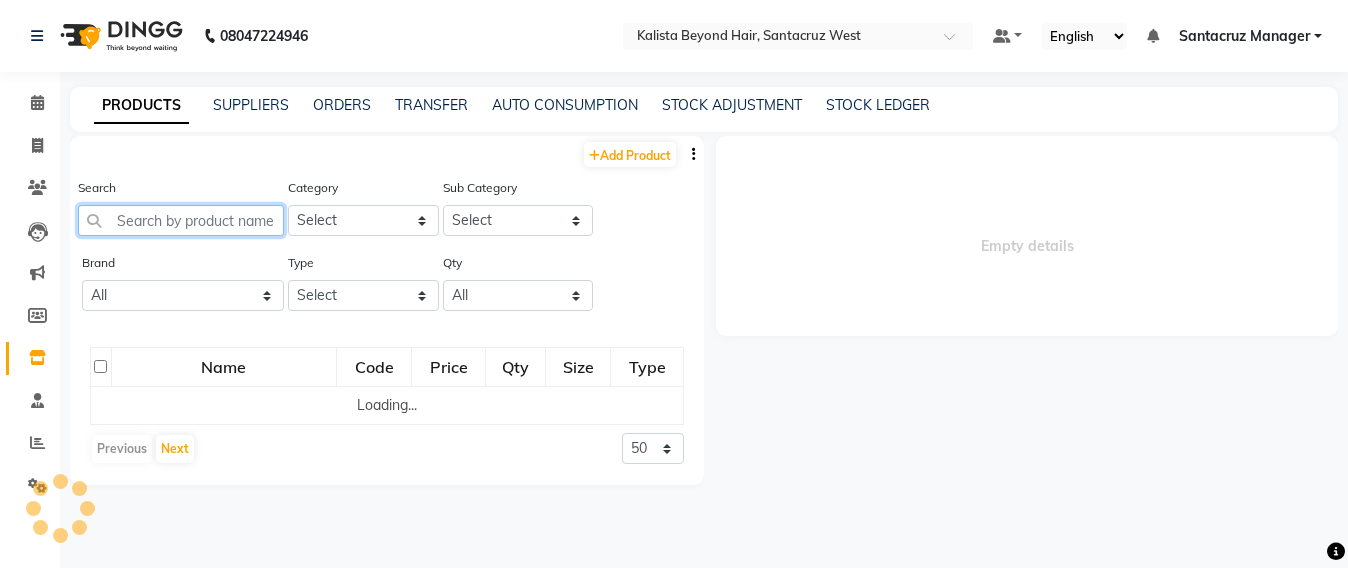 click 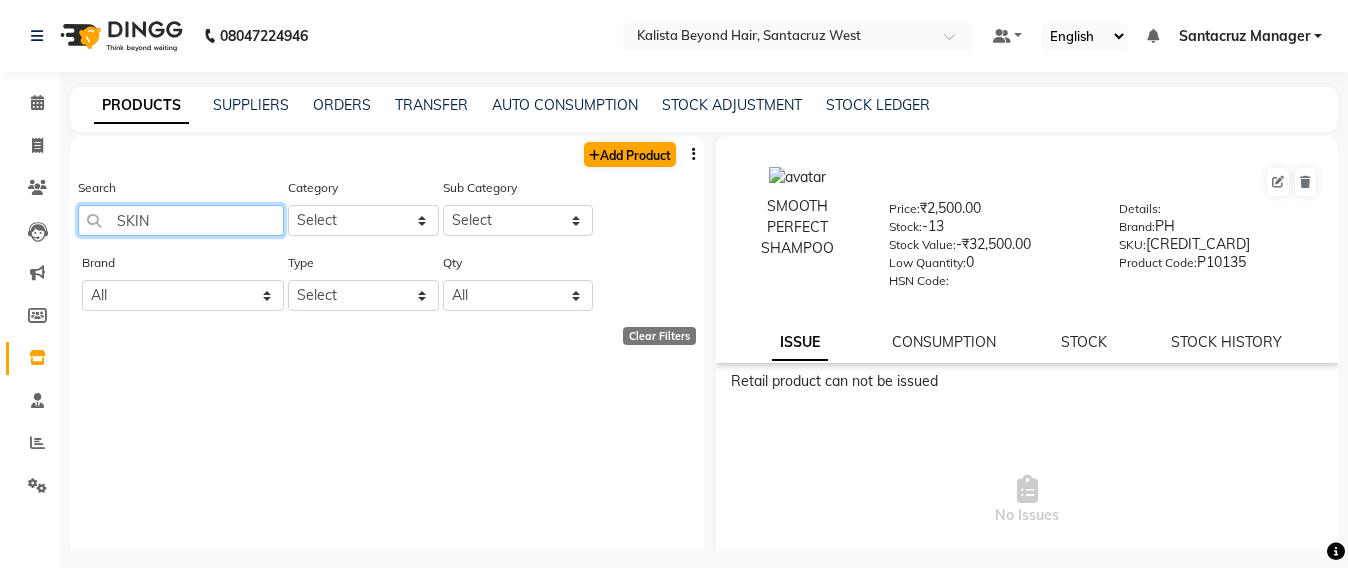 type on "SKIN" 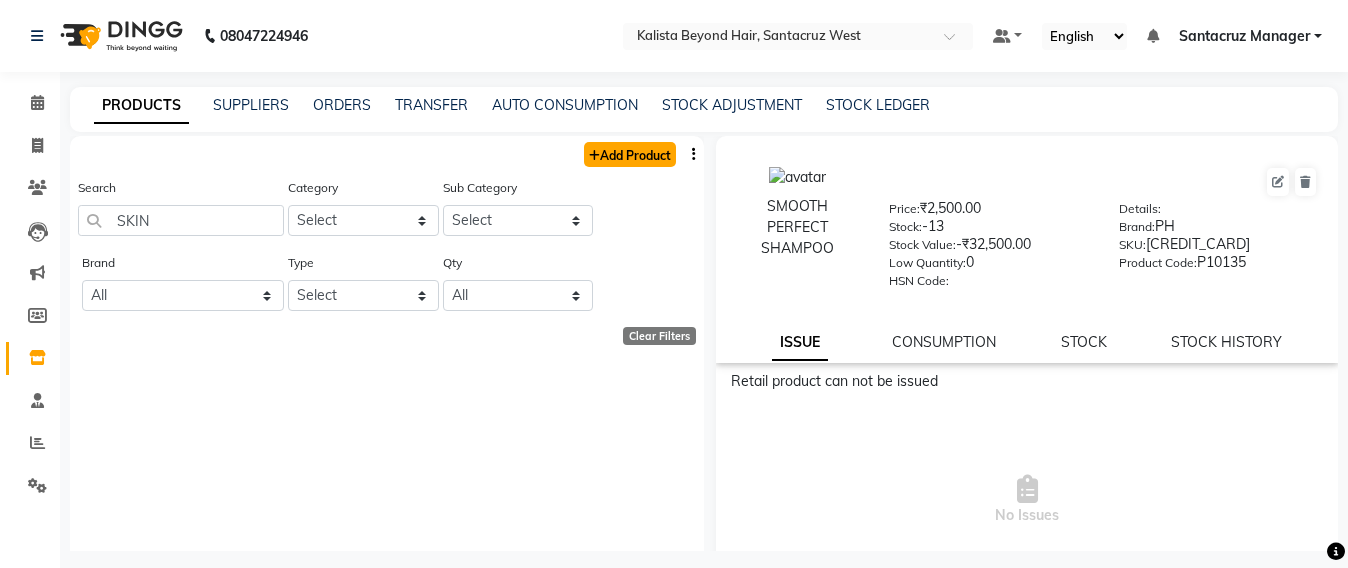 click on "Add Product" 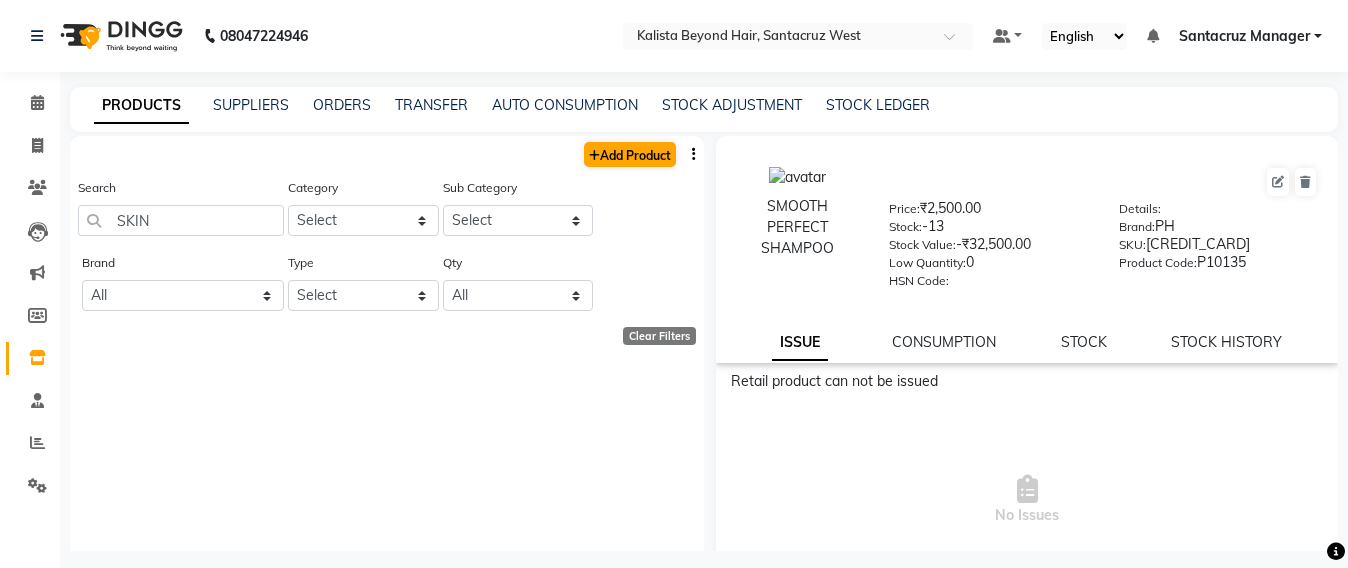 select on "true" 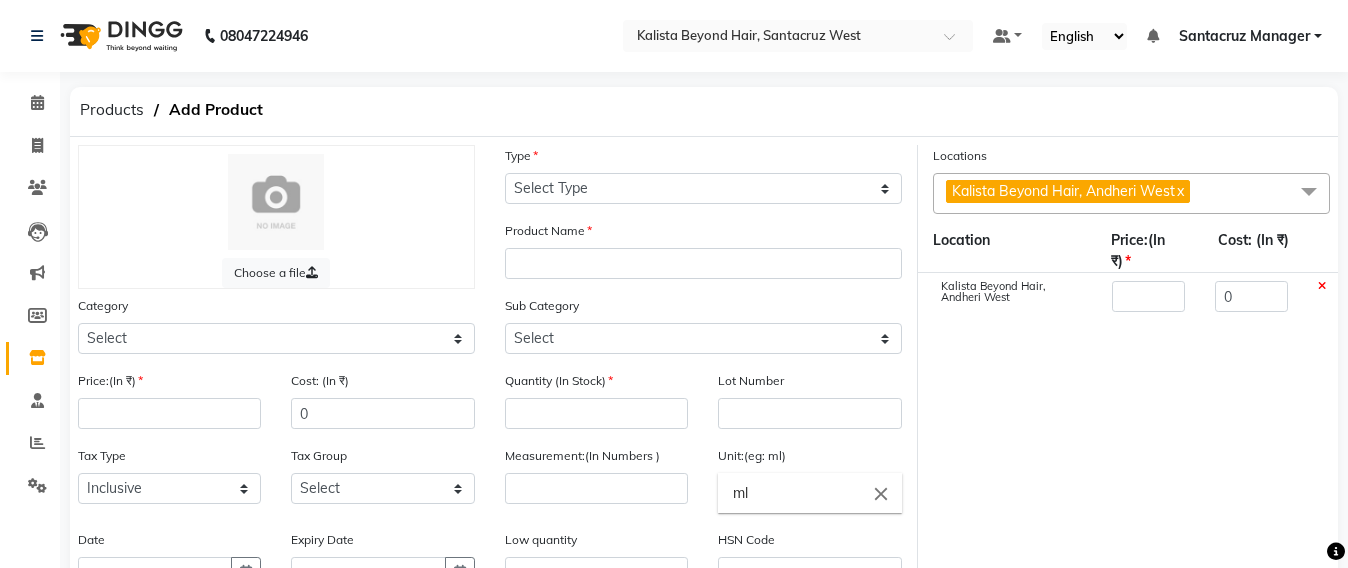 click on "Category" 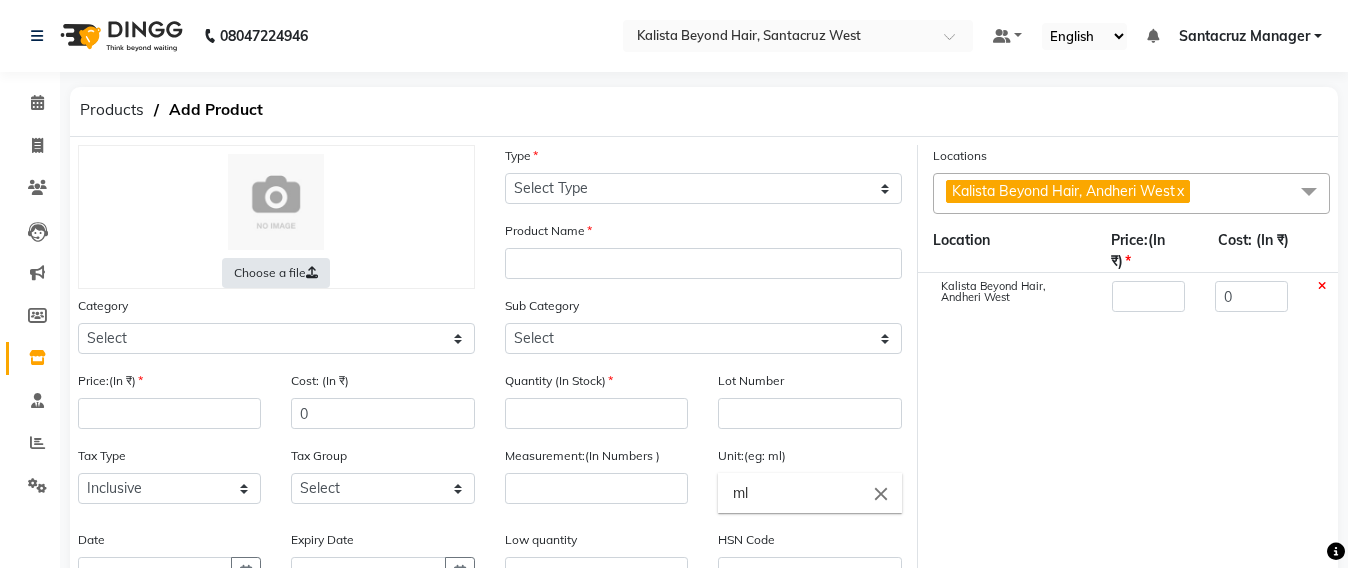 click 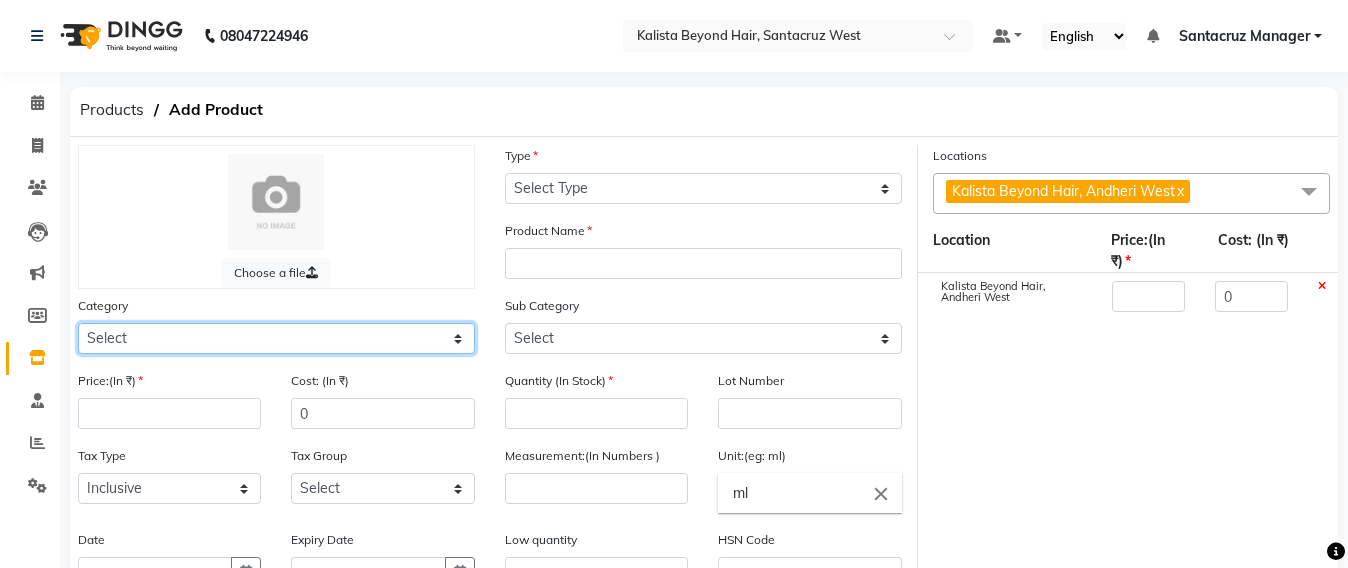 click on "Select Hair Skin Makeup Personal Care Appliances Beard Waxing Disposable Threading Hands and Feet Beauty Planet Botox Cadiveu Casmara Cheryls Loreal Olaplex Other" 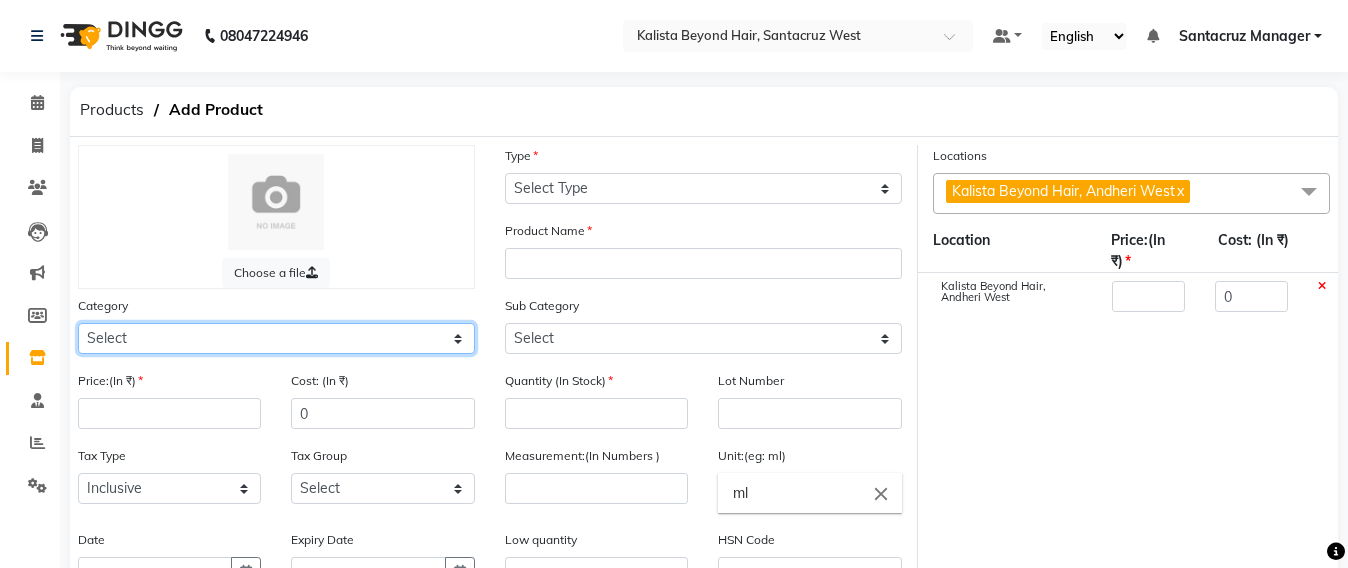 select on "[ACCOUNT_NUMBER]" 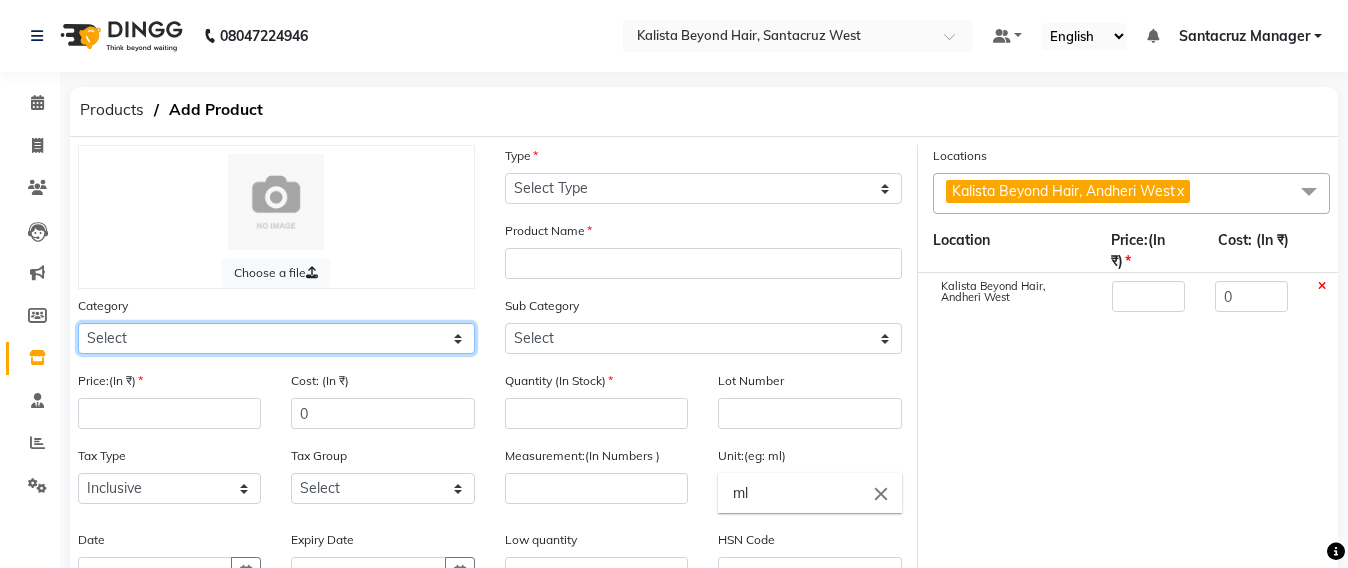 click on "Select Hair Skin Makeup Personal Care Appliances Beard Waxing Disposable Threading Hands and Feet Beauty Planet Botox Cadiveu Casmara Cheryls Loreal Olaplex Other" 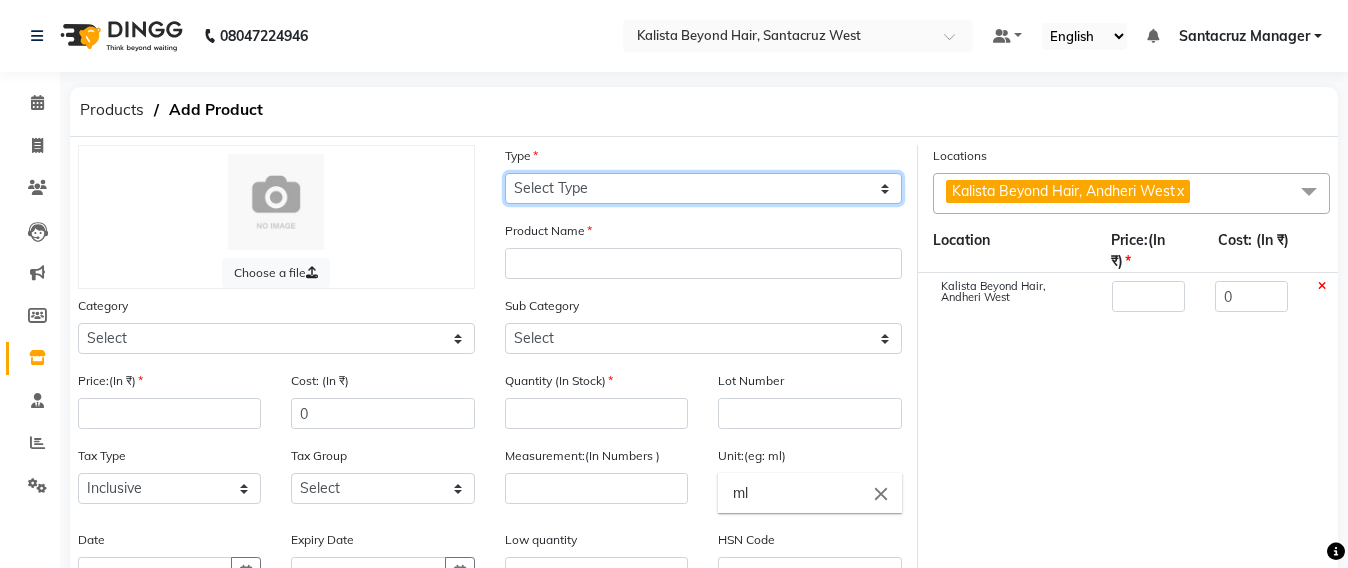 click on "Select Type Both Retail Consumable" 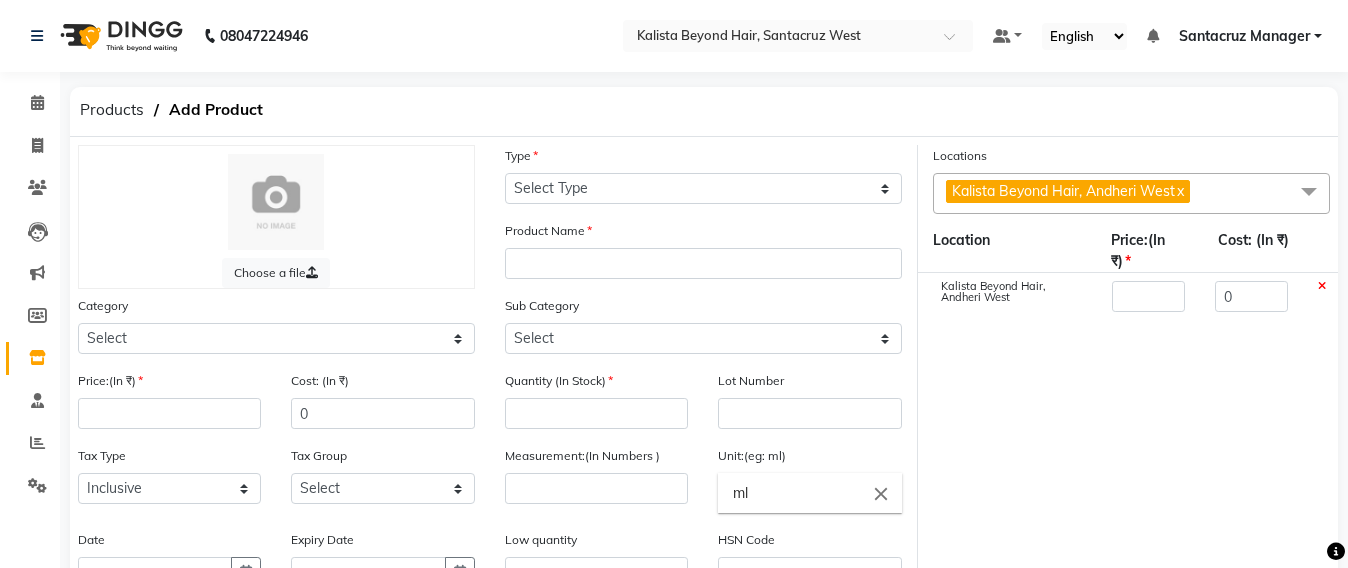 click on "Type Select Type Both Retail Consumable" 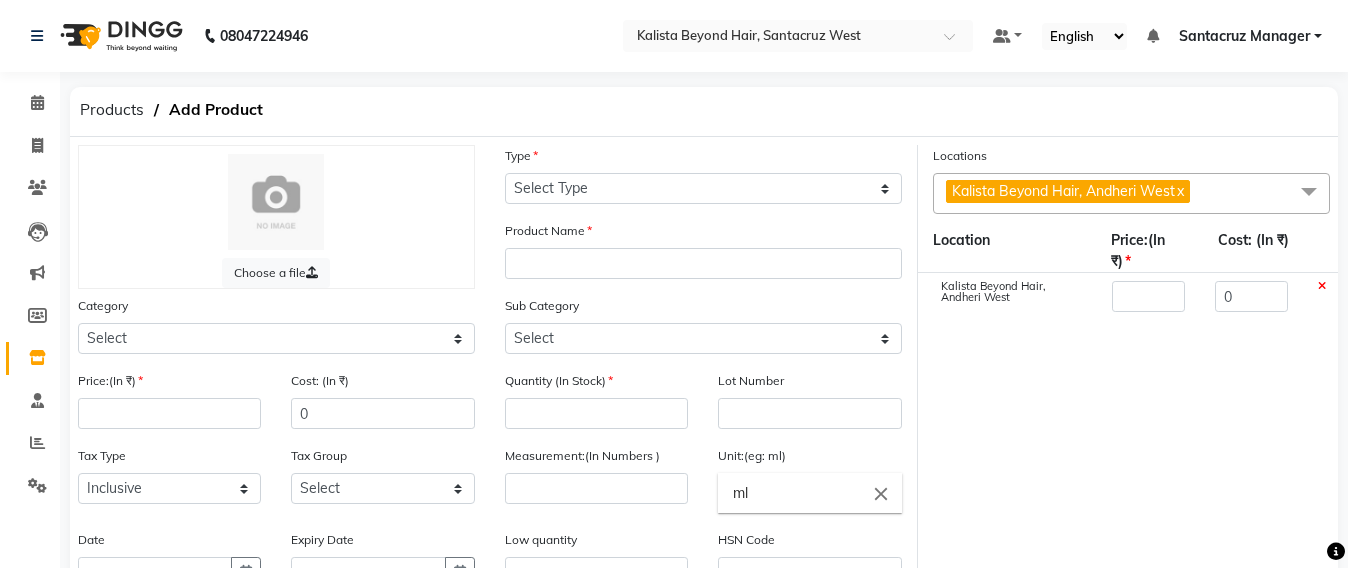 click on "Type" 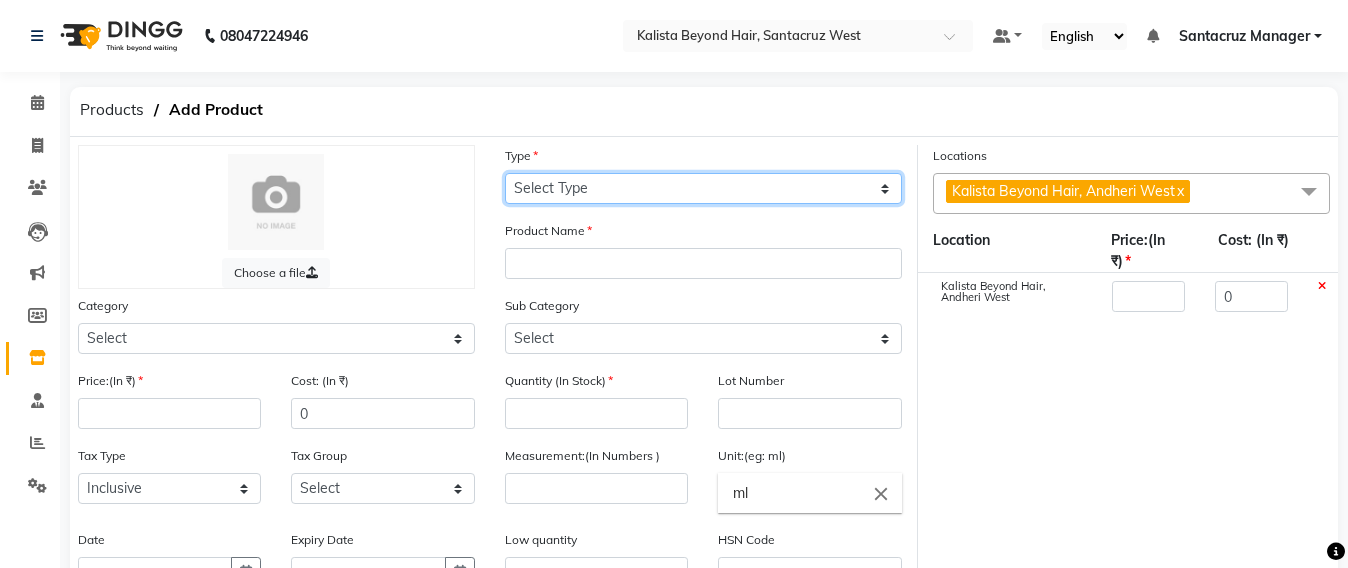 click on "Select Type Both Retail Consumable" 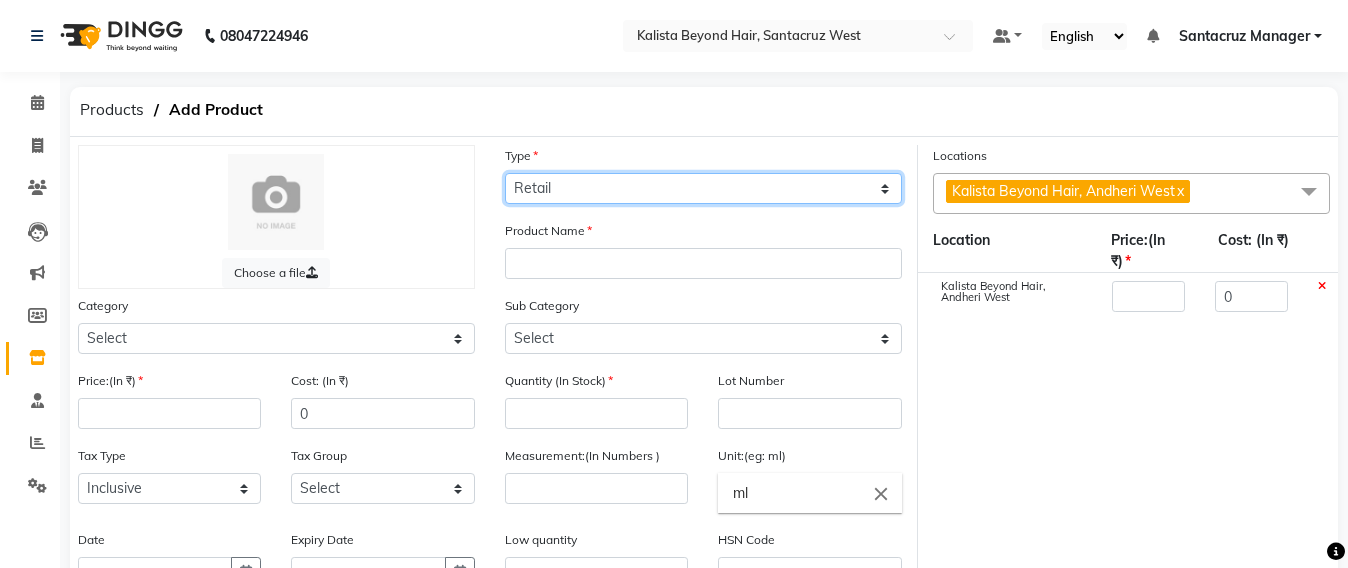 click on "Select Type Both Retail Consumable" 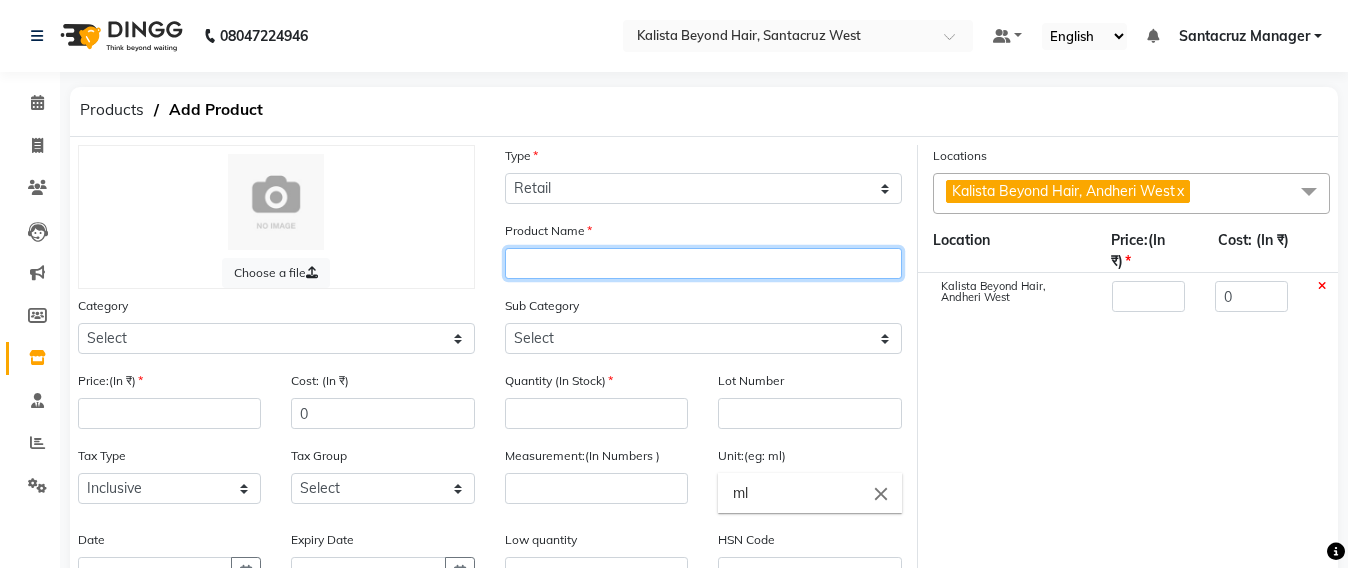 click 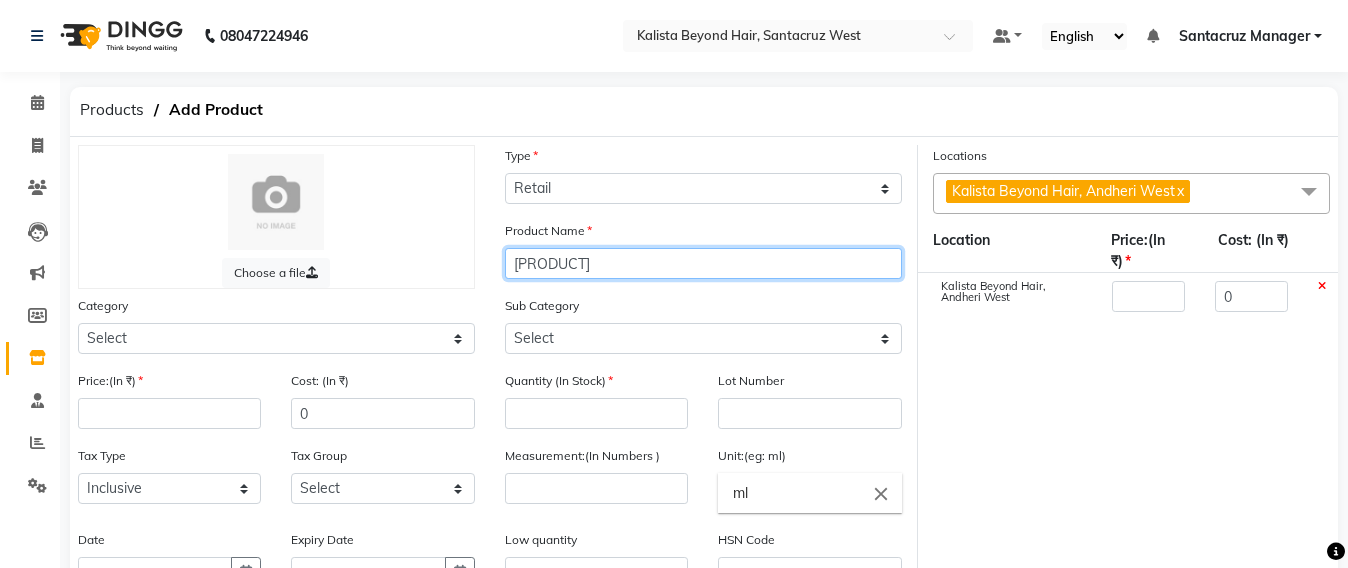 type on "[PRODUCT]" 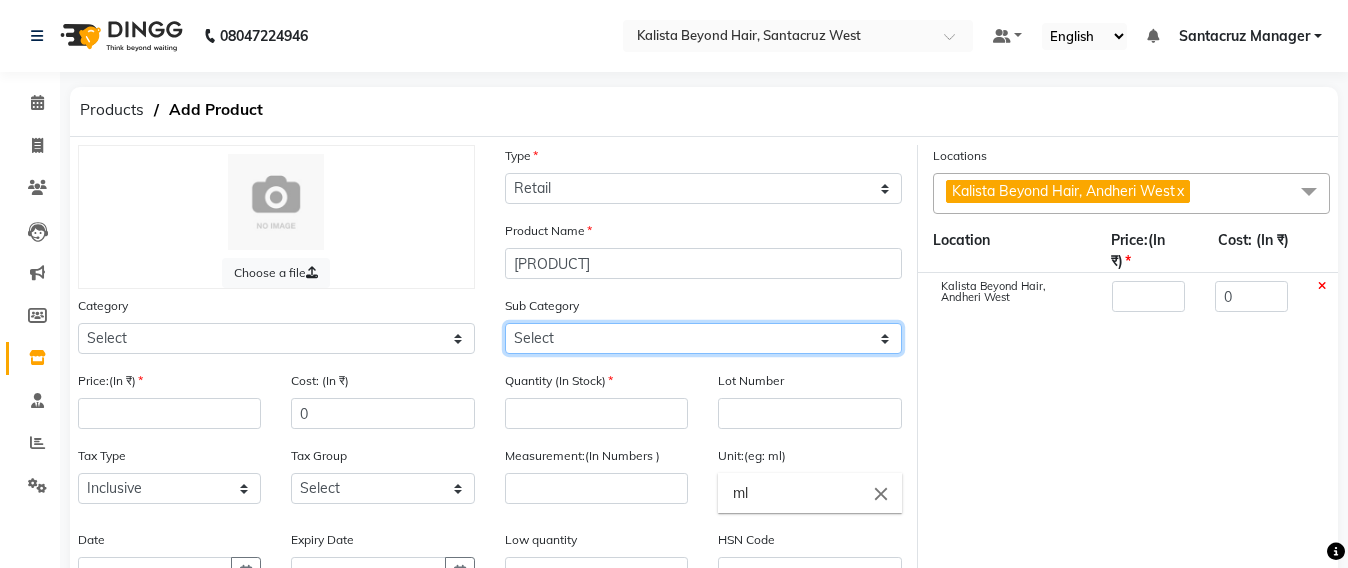 click on "Select Cleanser Facial Moisturiser Serum Toner Sun Care Masks Lip Care Eye Care Body Care Hand & Feet Kit & Combo Treatment Appliances Other Skin" 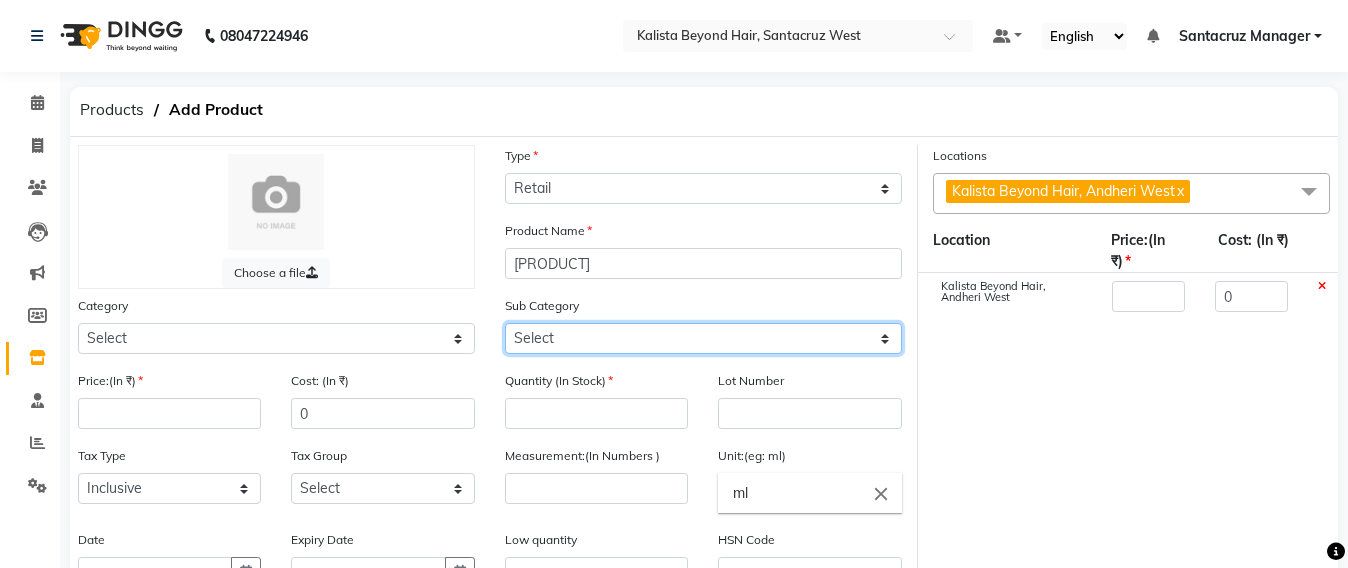 select on "[ACCOUNT_NUMBER]" 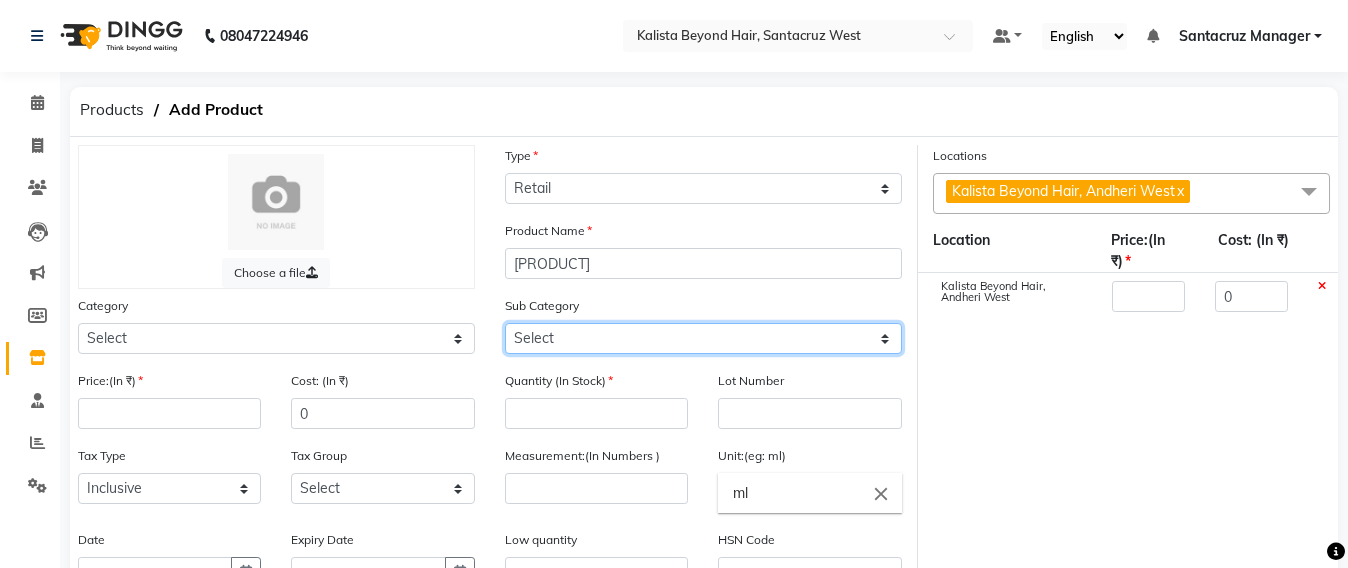 click on "Select Cleanser Facial Moisturiser Serum Toner Sun Care Masks Lip Care Eye Care Body Care Hand & Feet Kit & Combo Treatment Appliances Other Skin" 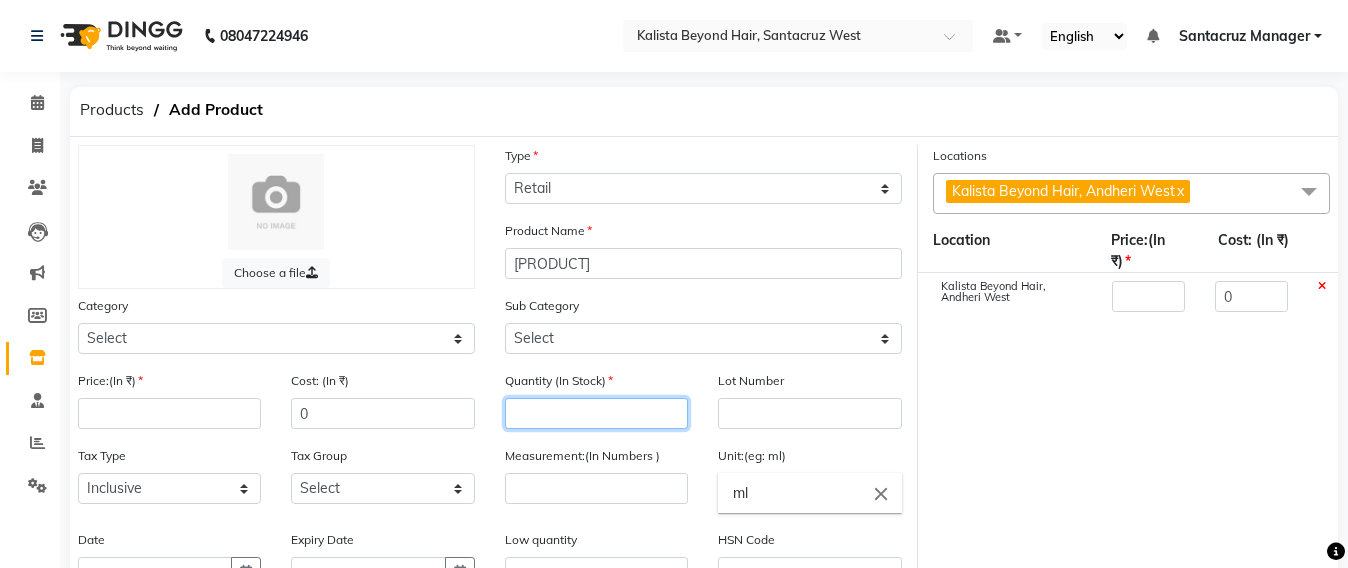 click 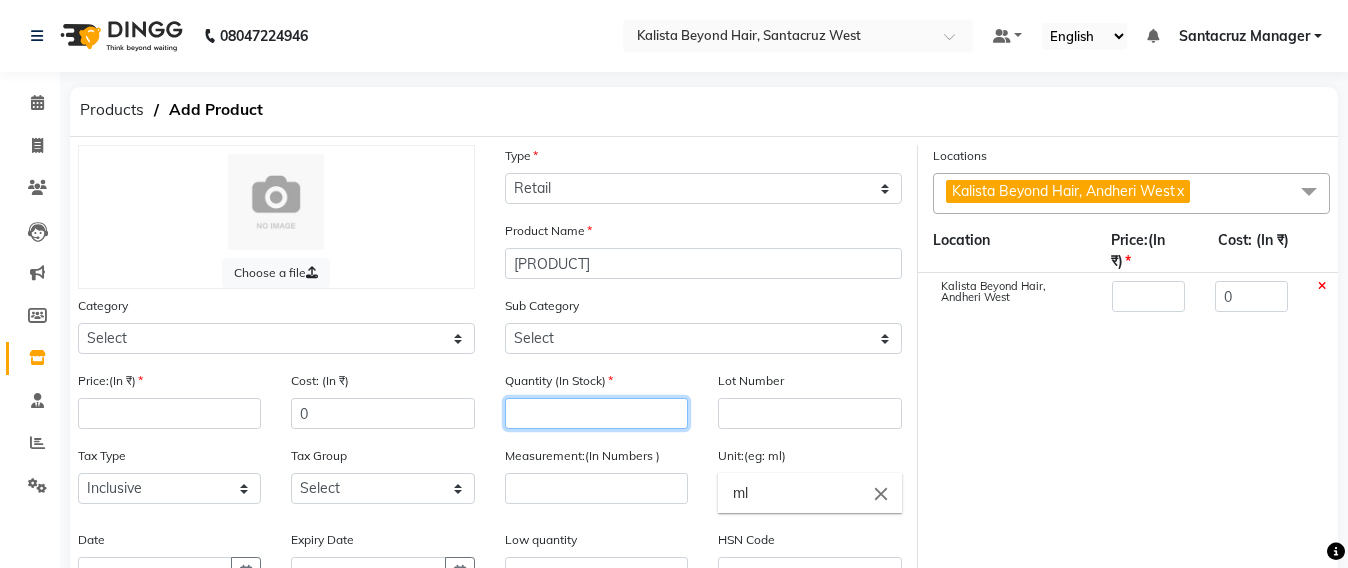 type on "2" 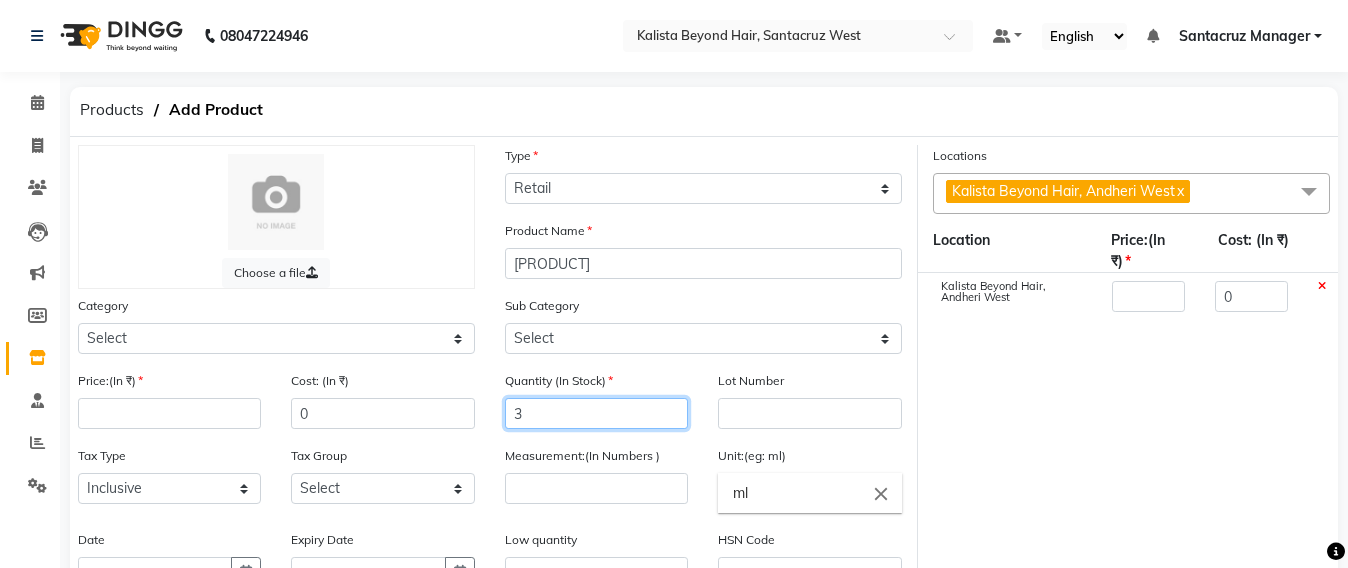 type on "3" 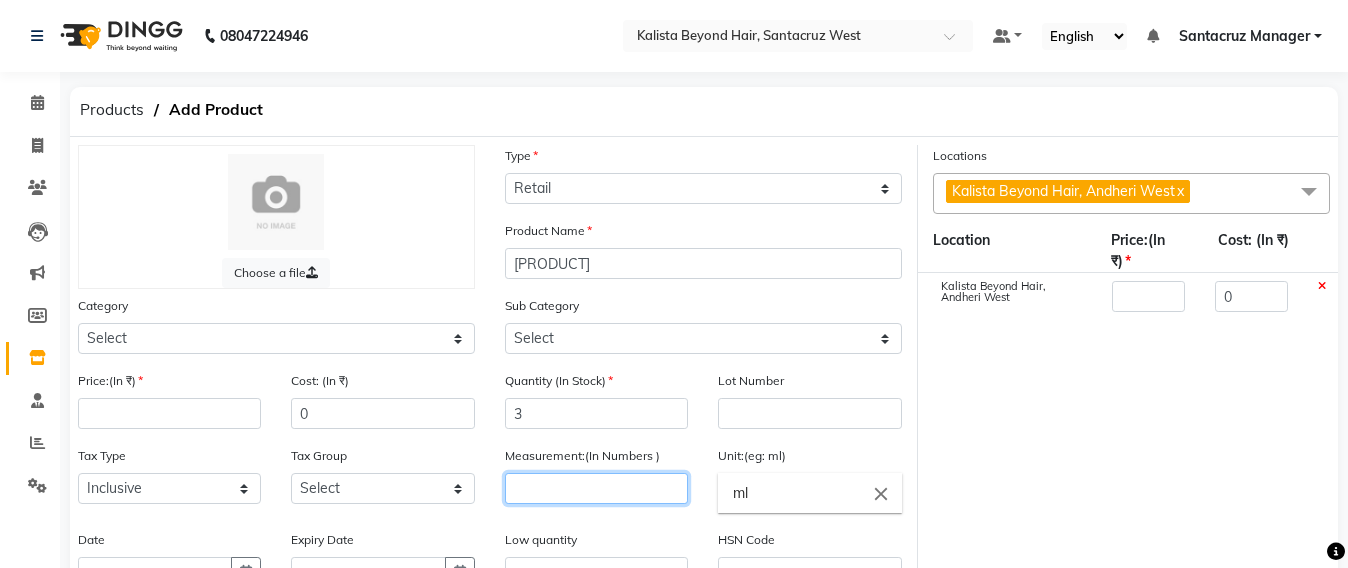 click 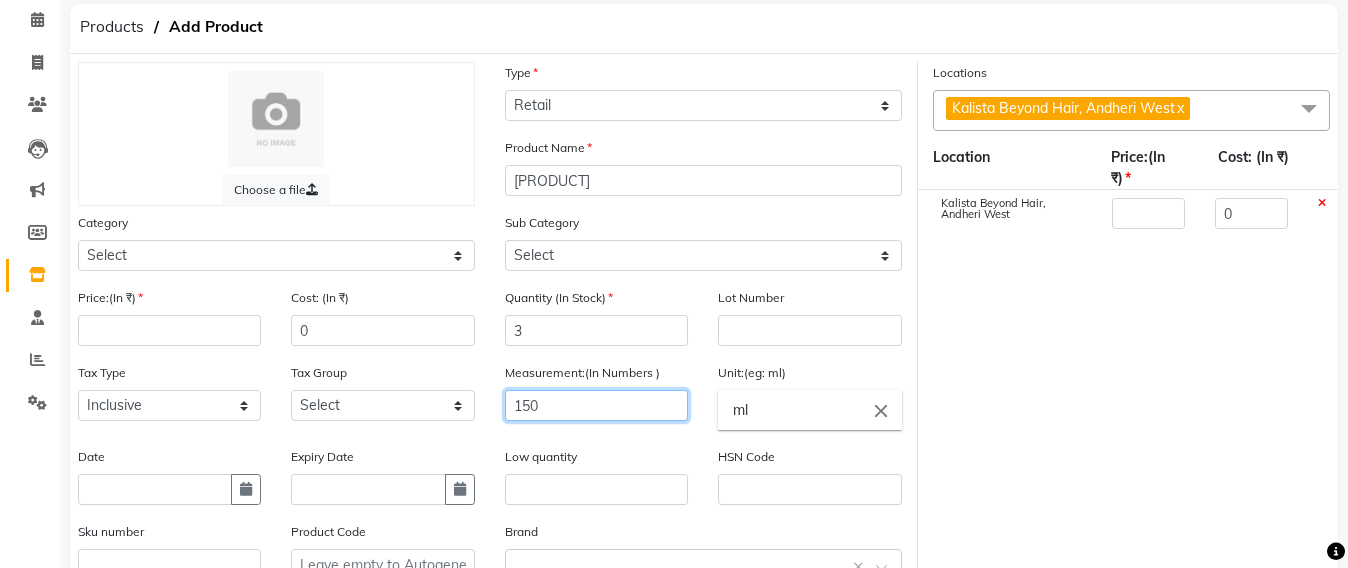 scroll, scrollTop: 125, scrollLeft: 0, axis: vertical 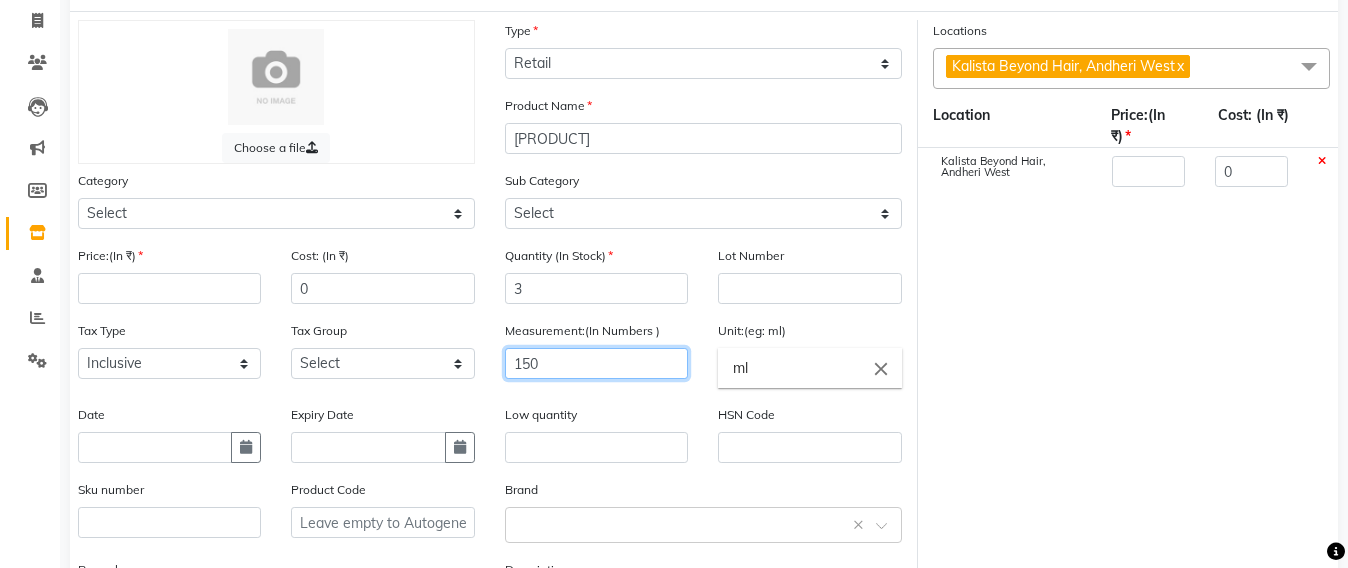 type on "150" 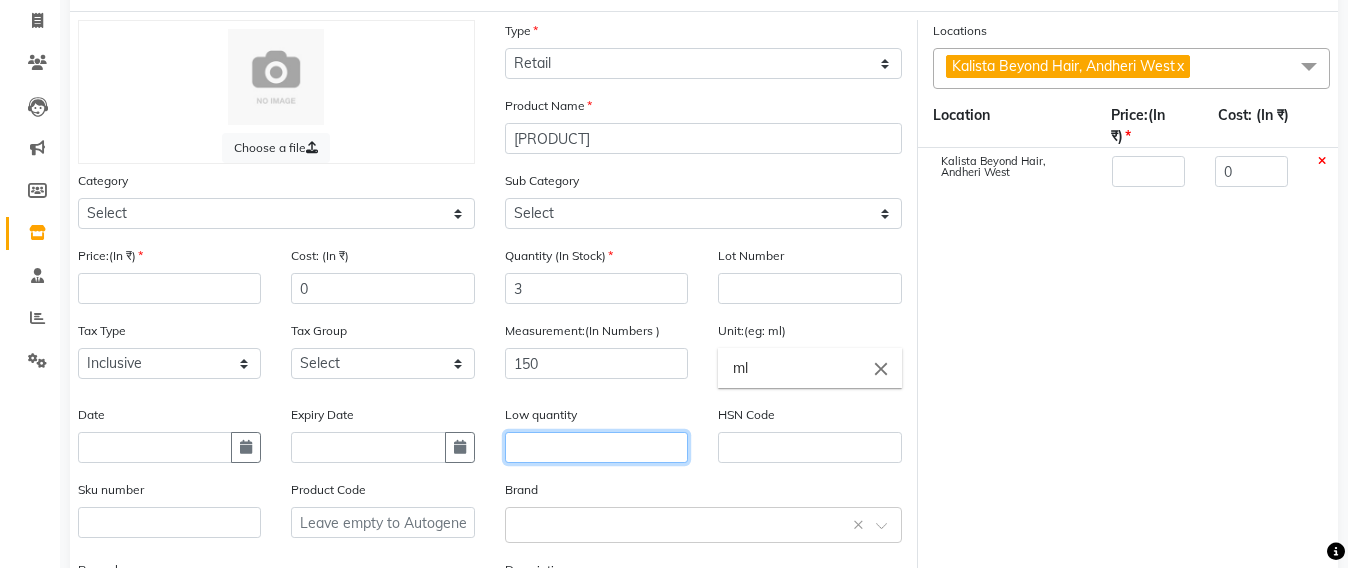 click 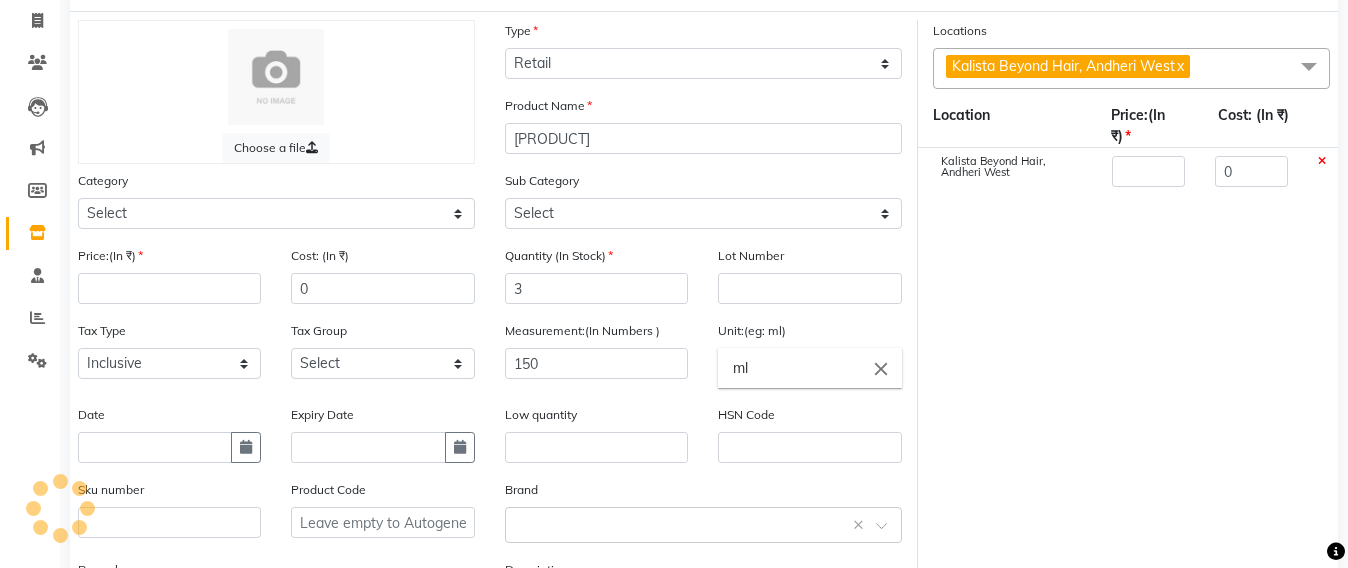 click on "Brand" 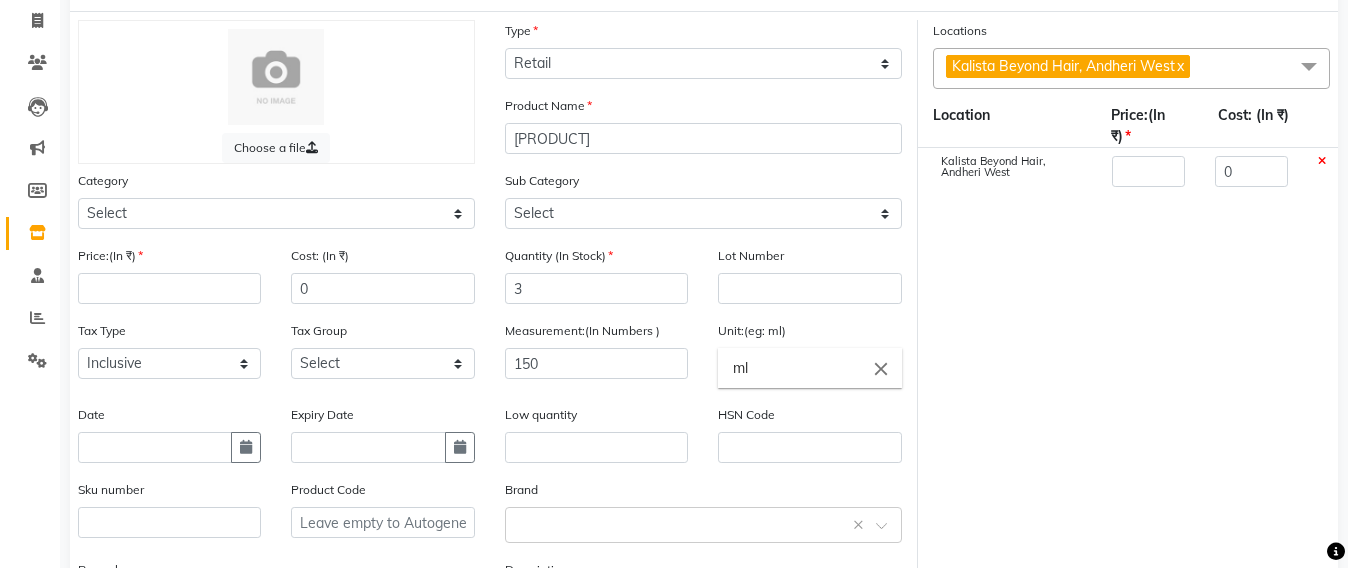 click on "Brand" 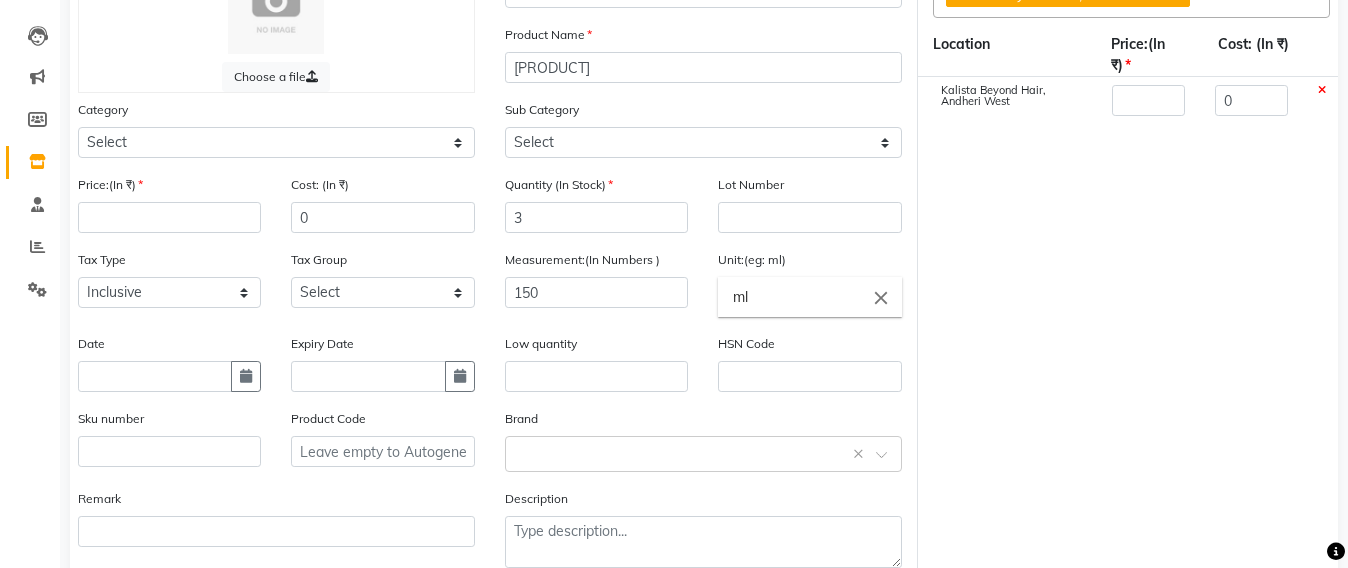 scroll, scrollTop: 308, scrollLeft: 0, axis: vertical 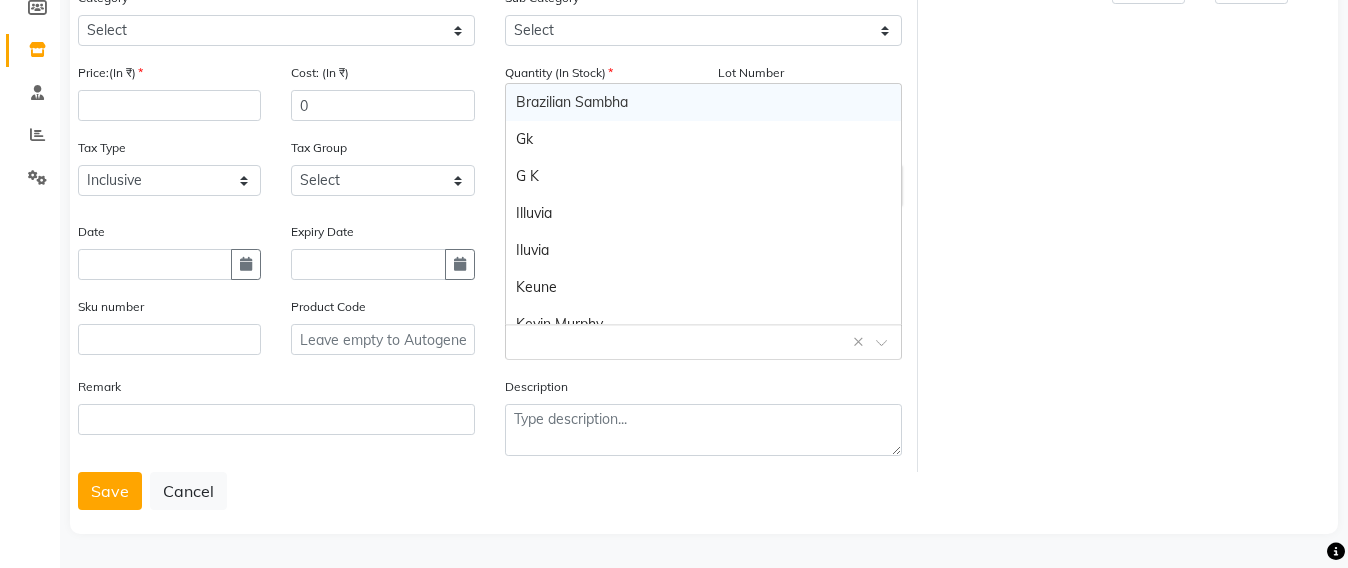 click 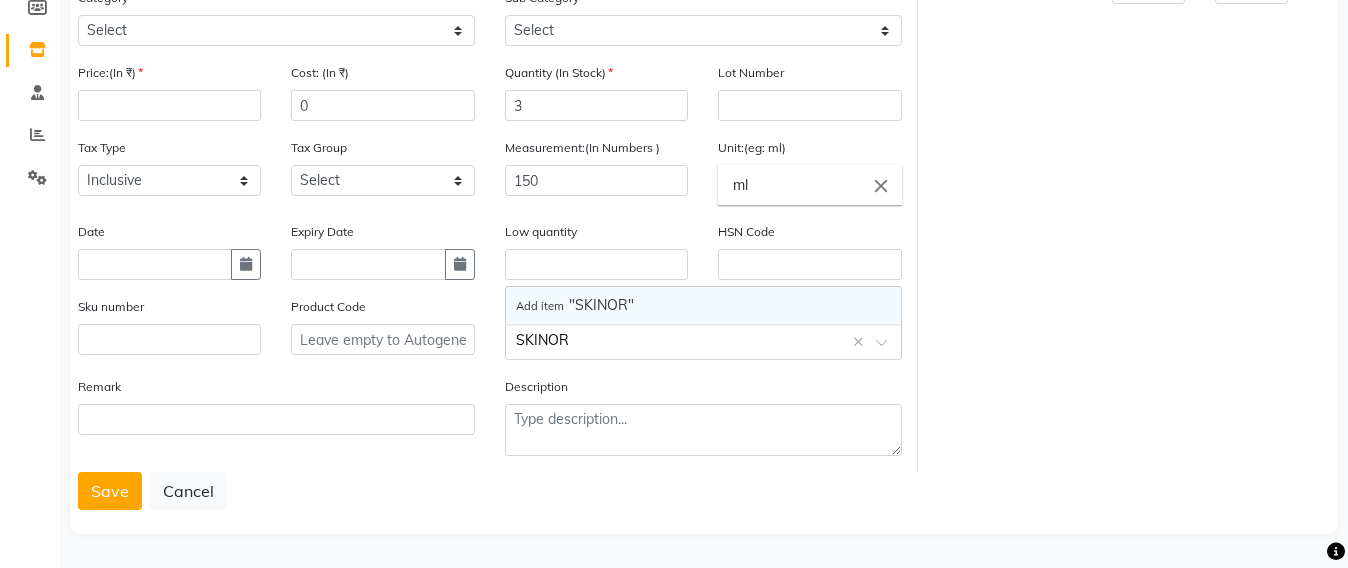type on "SKINORA" 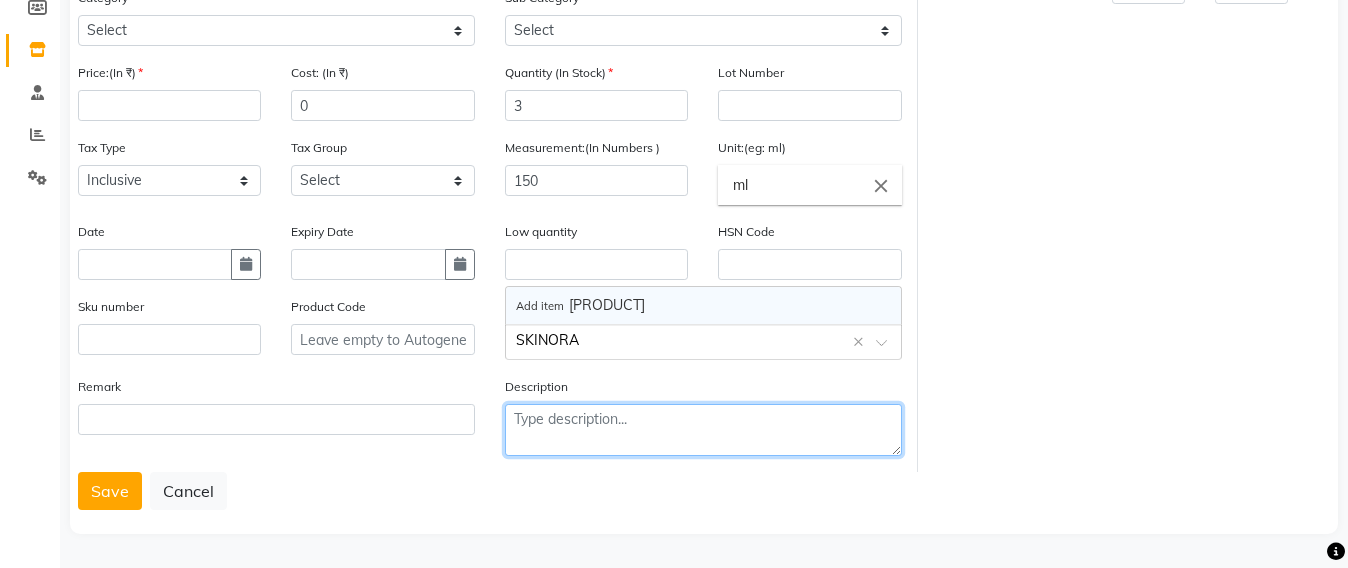 type 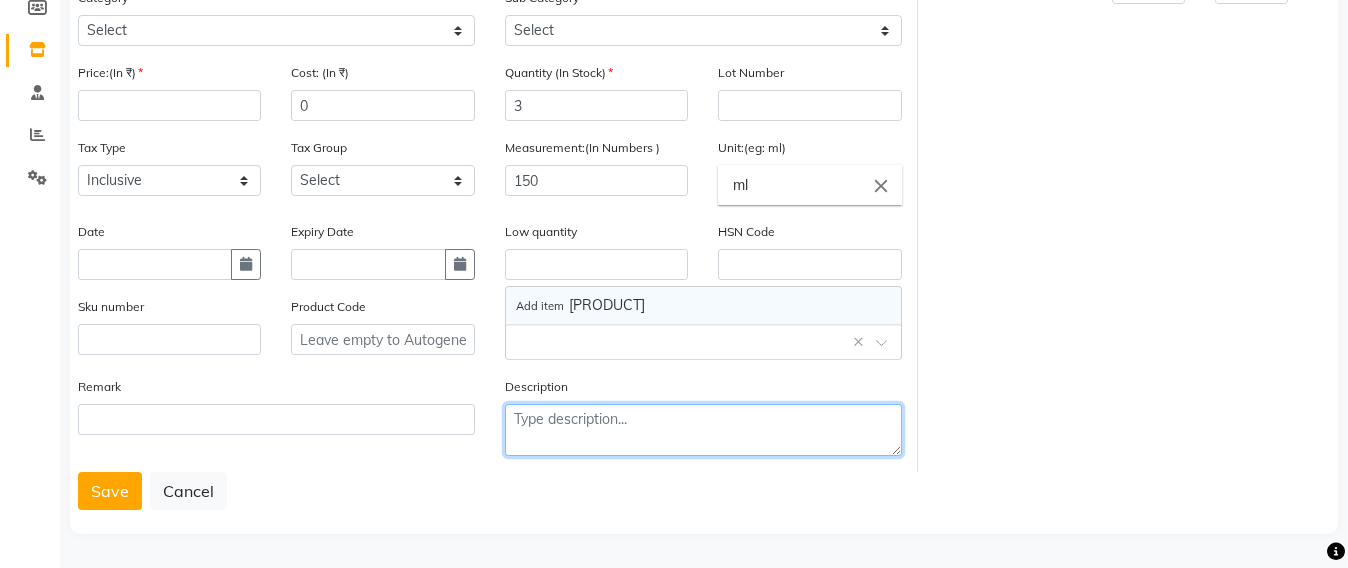 click 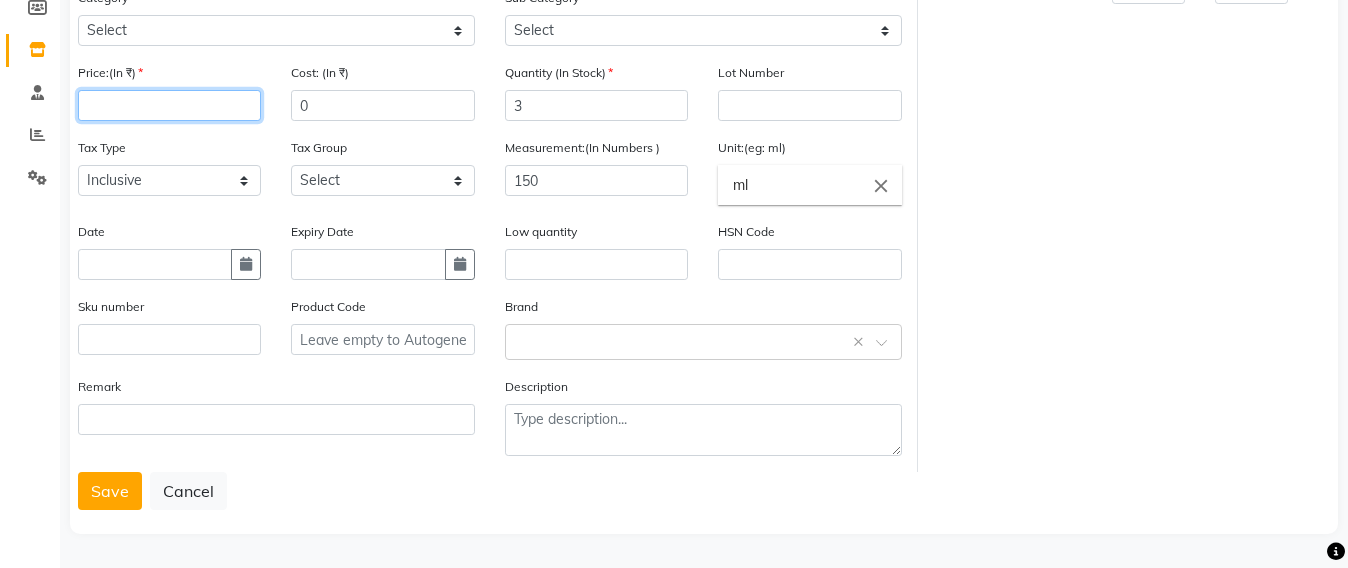 click 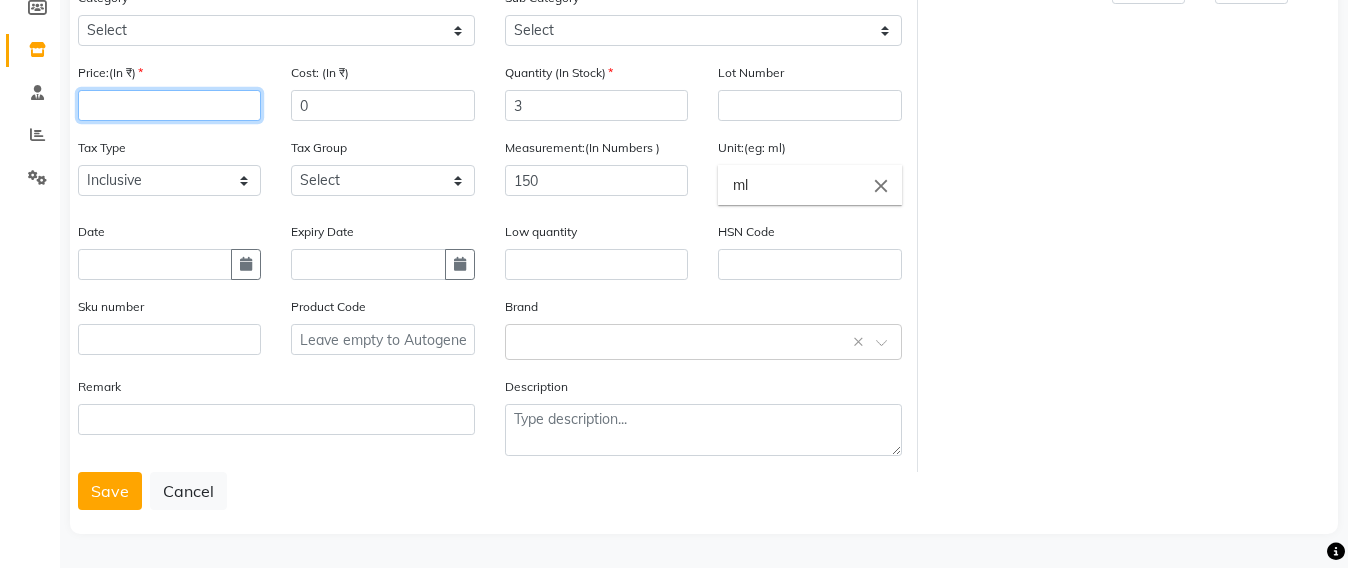type on "5" 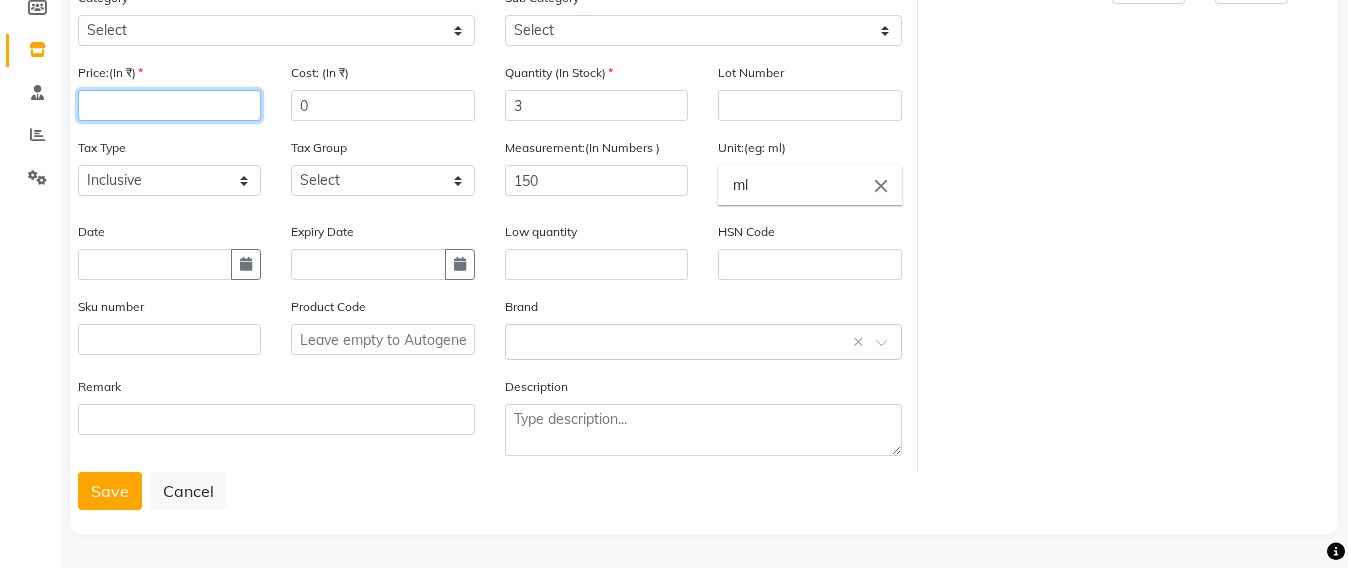 type on "5" 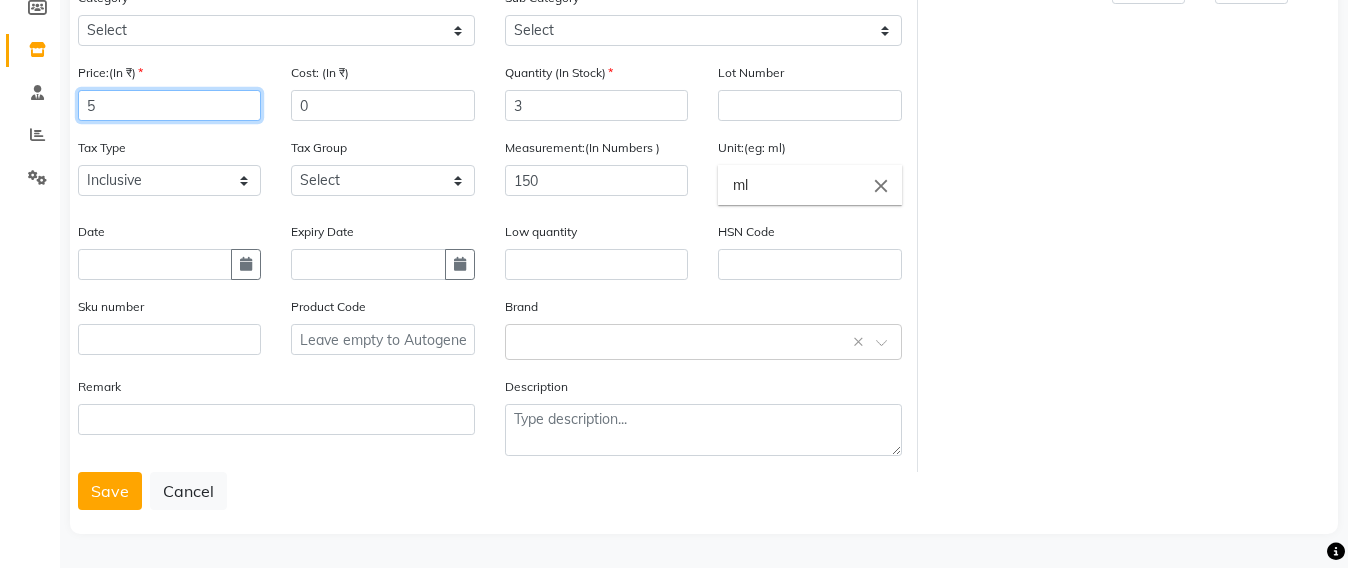 type on "59" 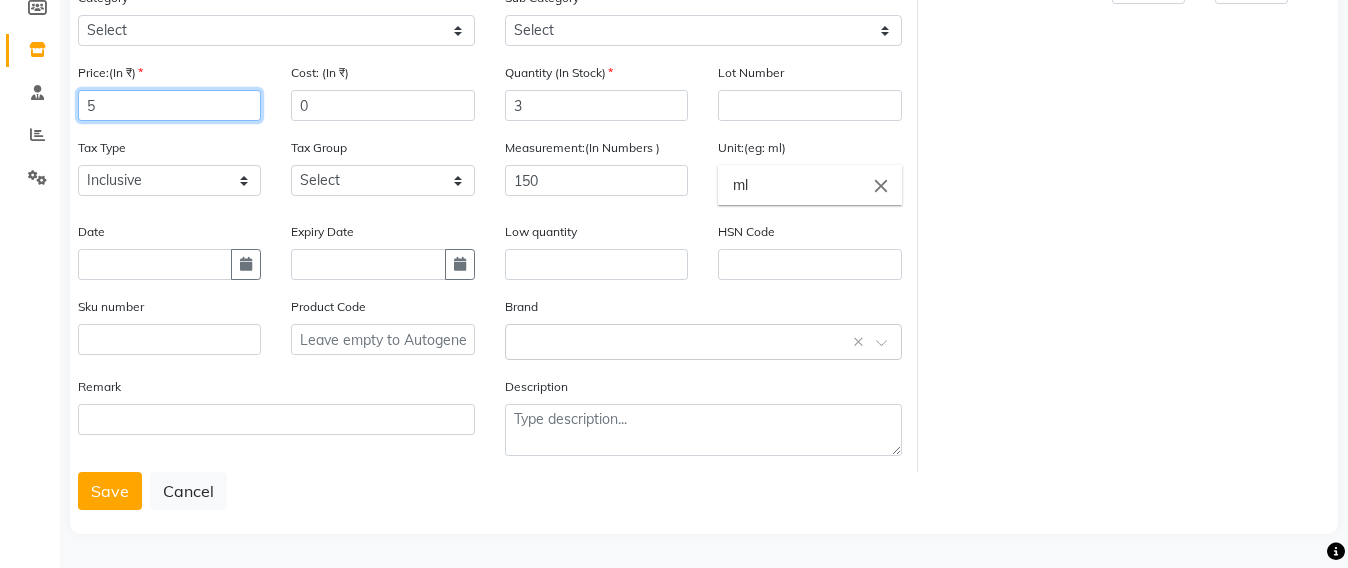 type on "59" 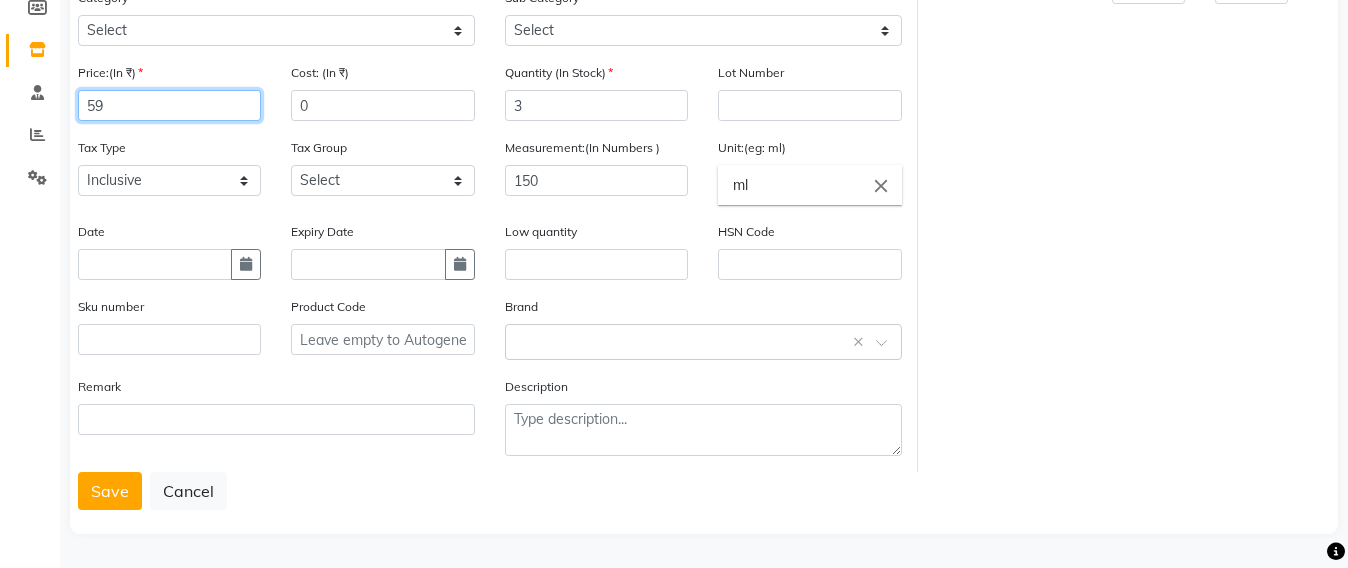 type on "590" 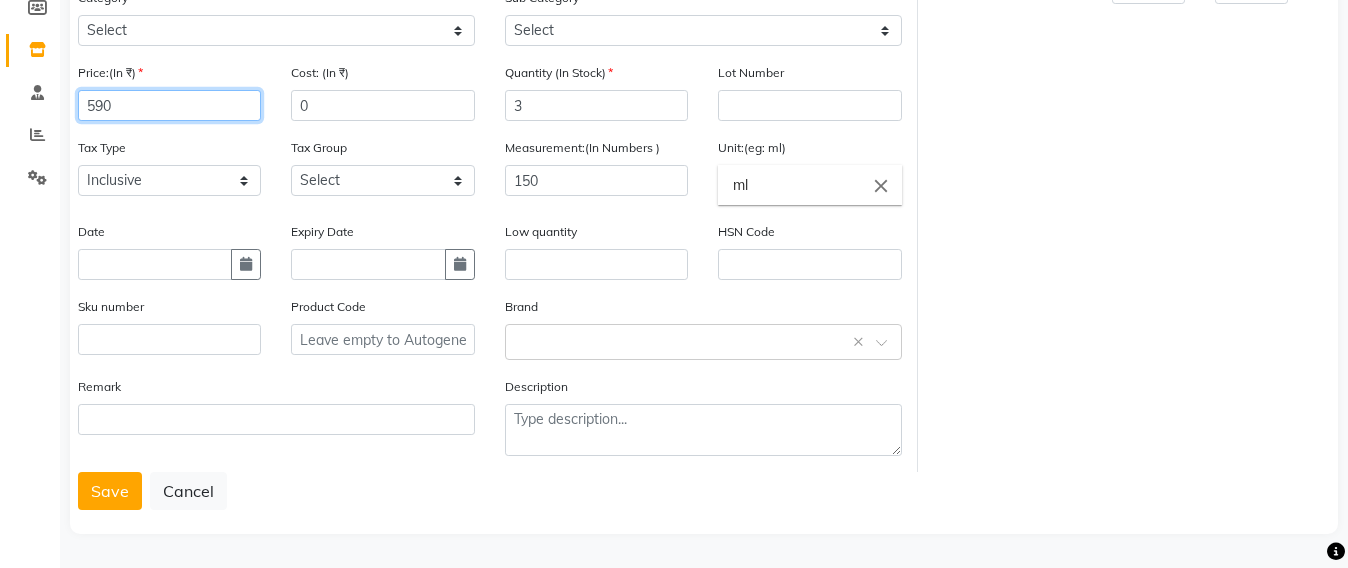 type on "590" 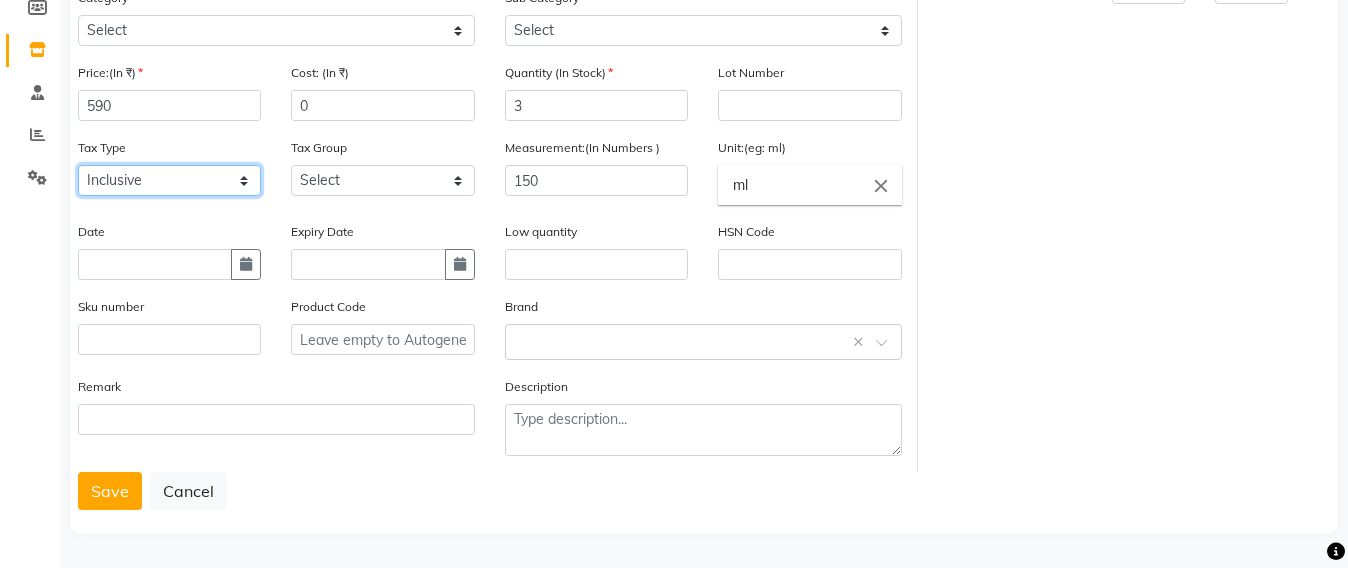 click on "Select Inclusive Exclusive" 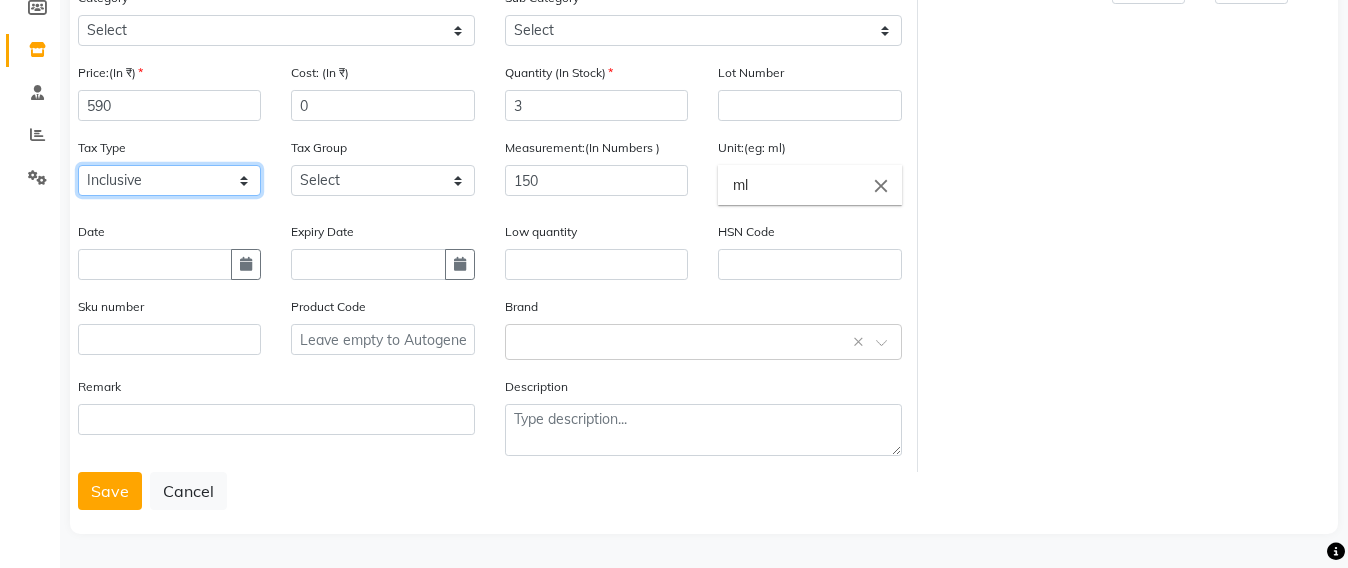 select on "false" 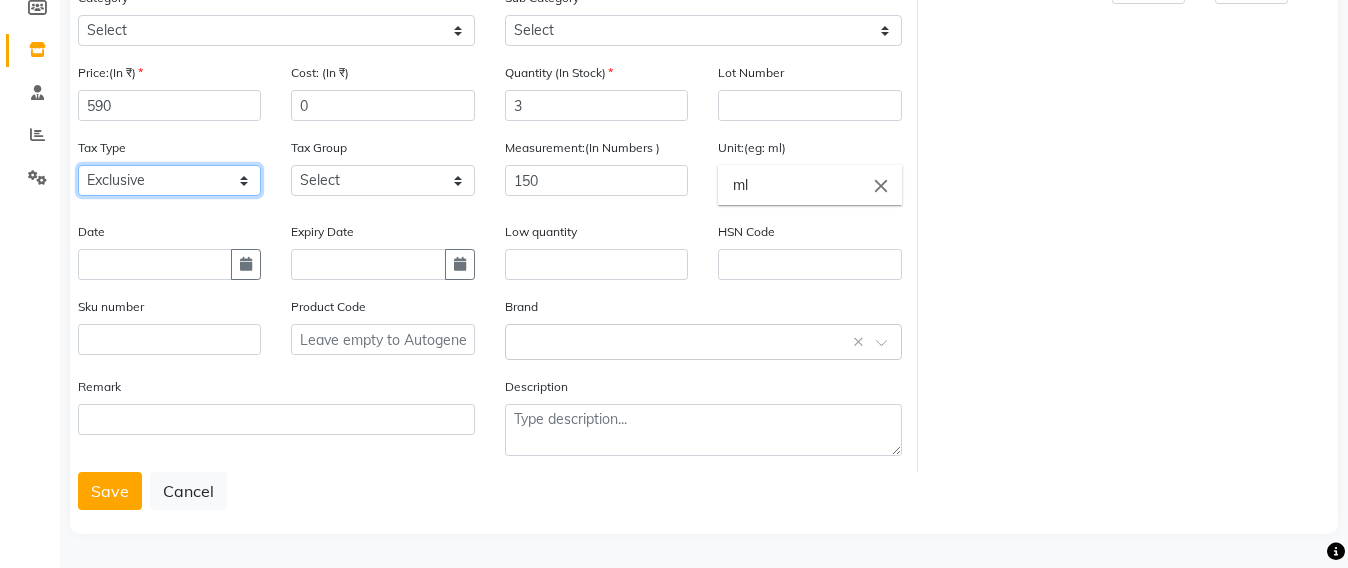 click on "Select Inclusive Exclusive" 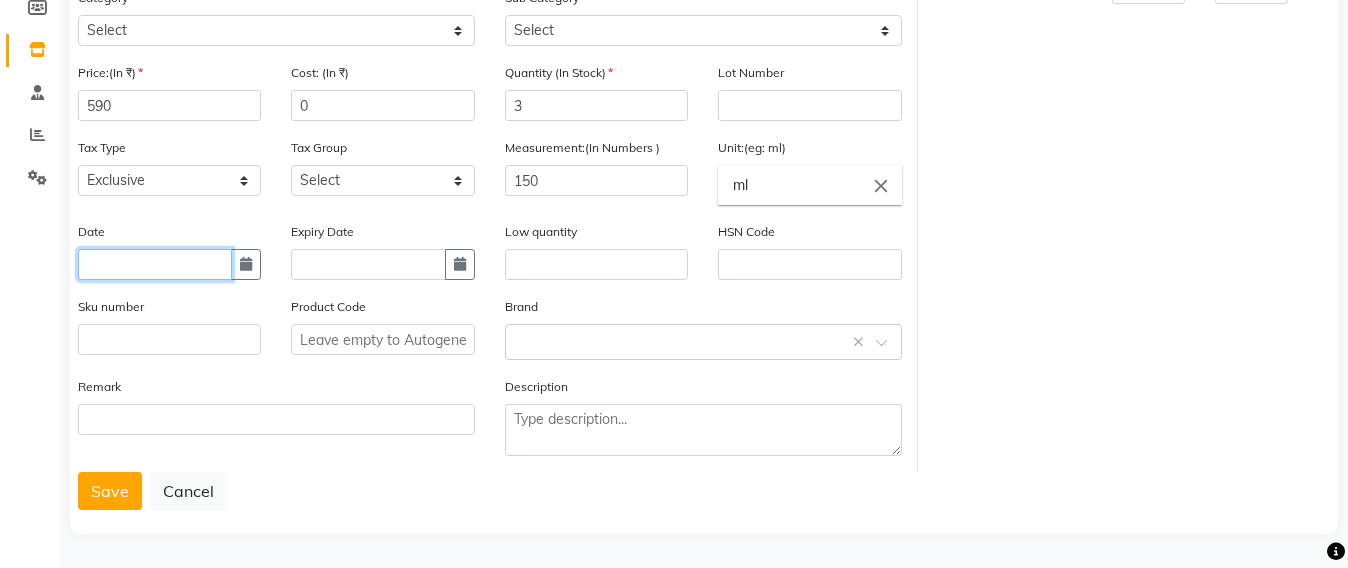 click 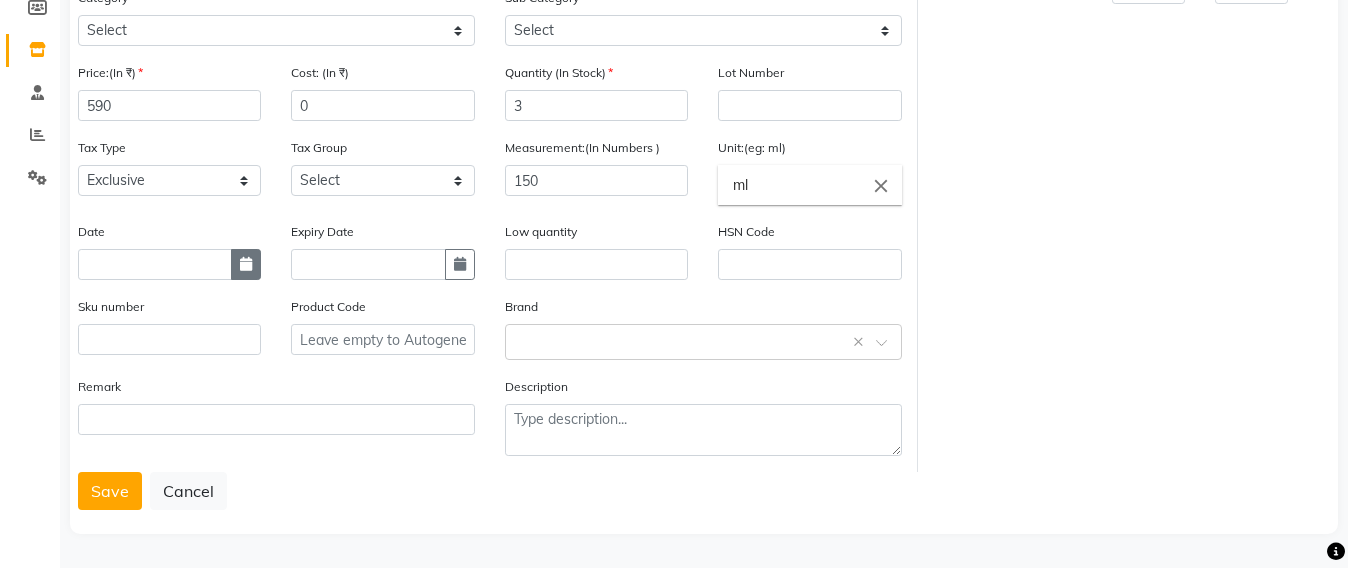 select on "8" 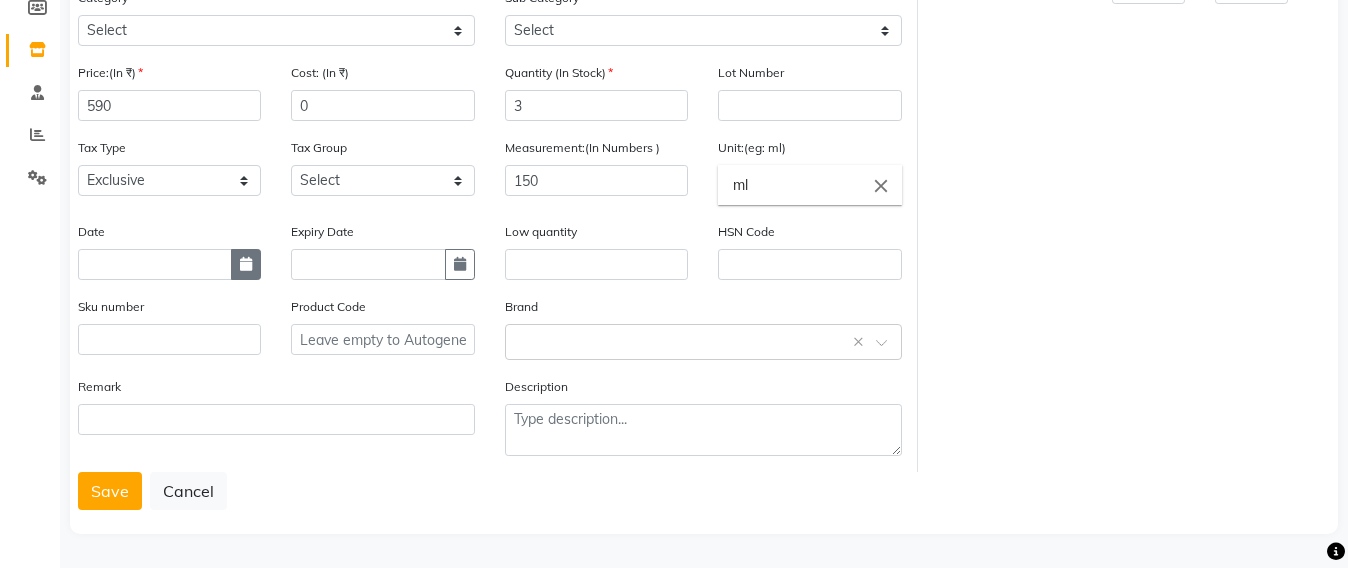 select on "2025" 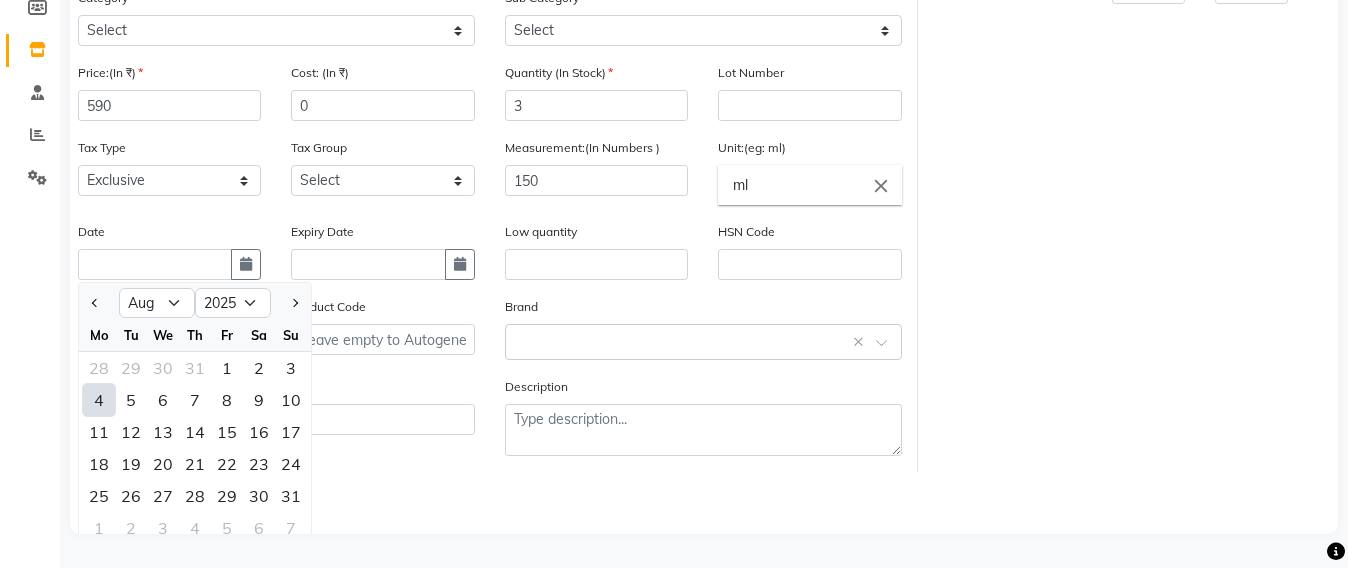 click on "4" 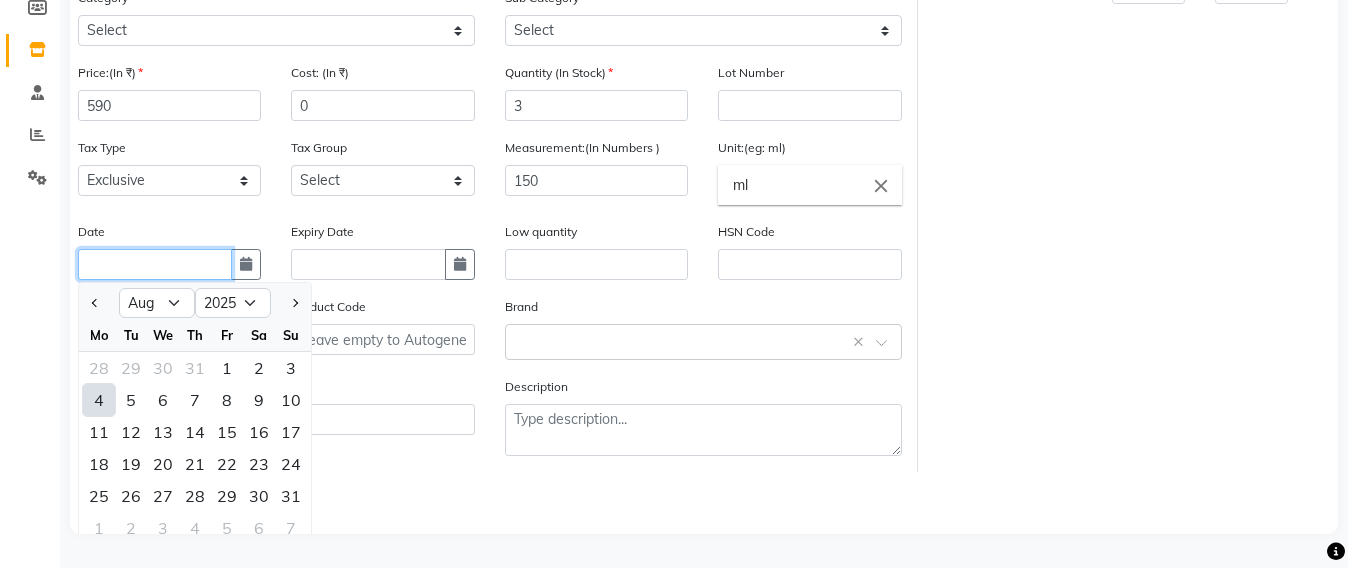 type on "04-08-2025" 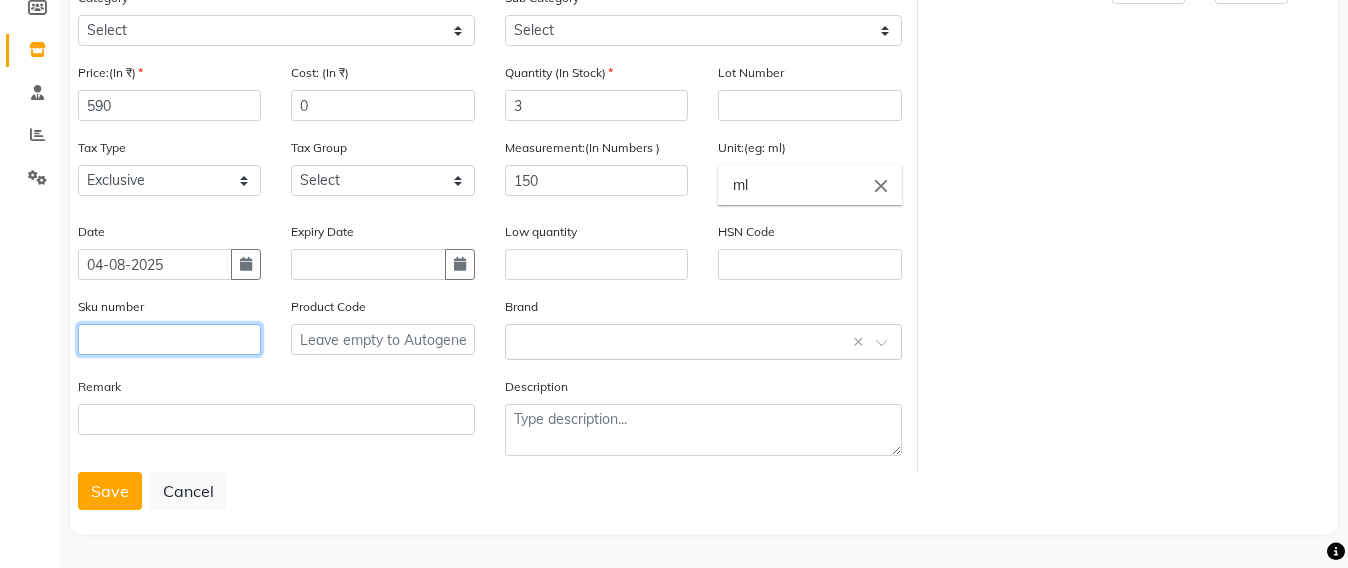 click 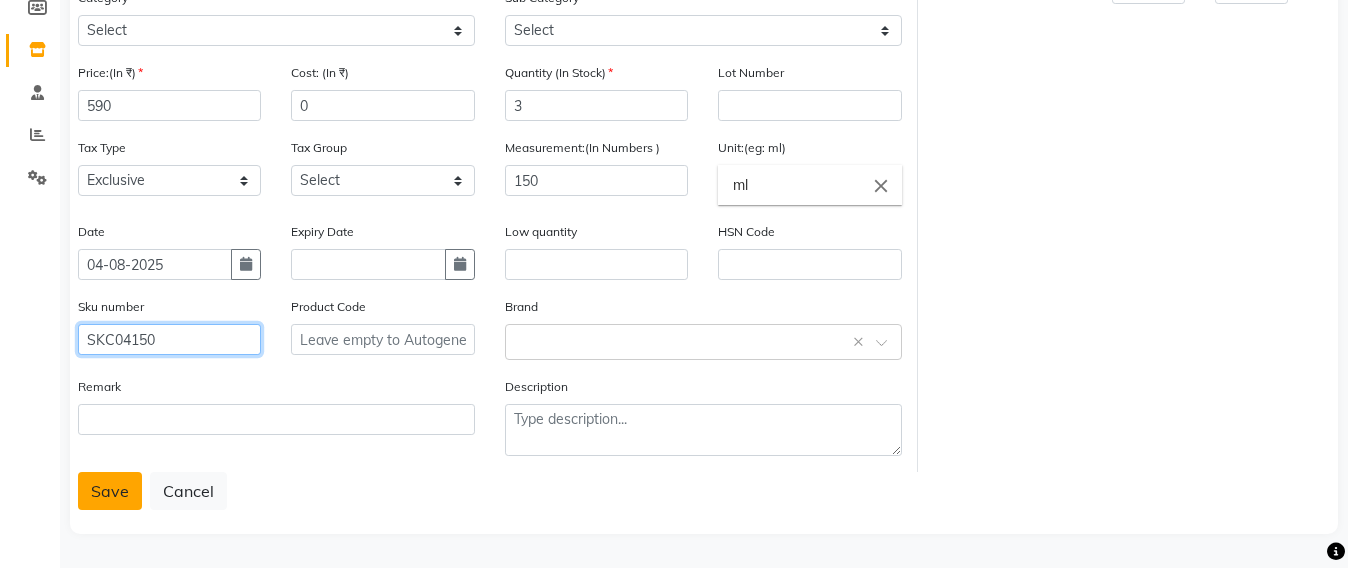 type on "SKC04150" 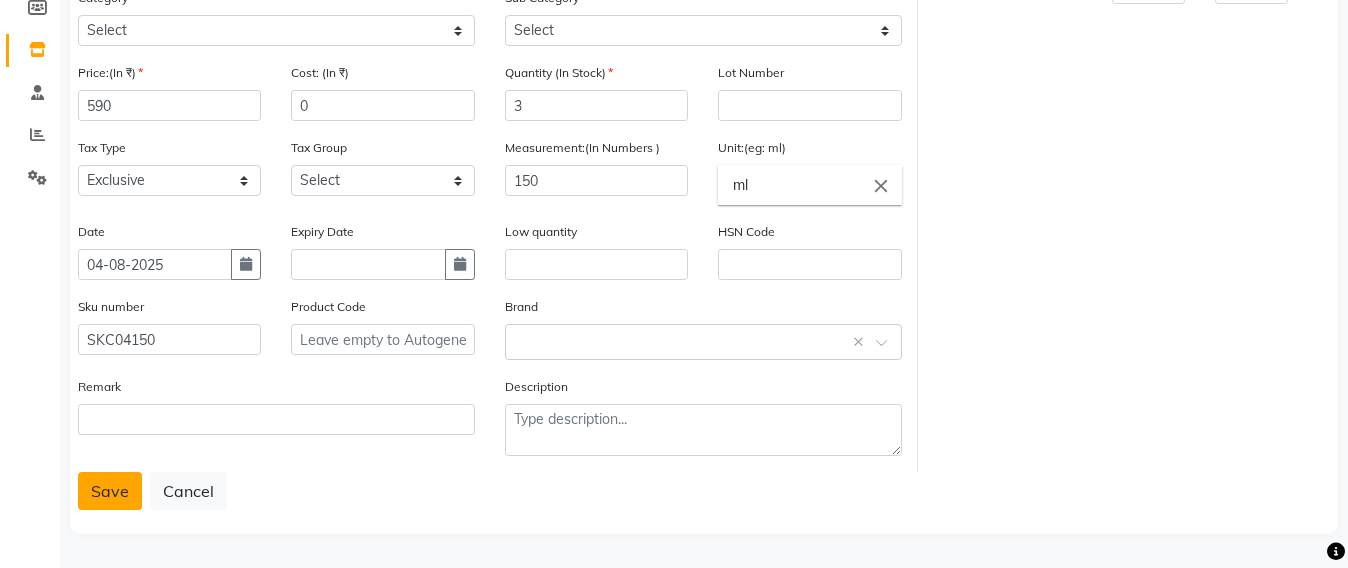 click on "Save" 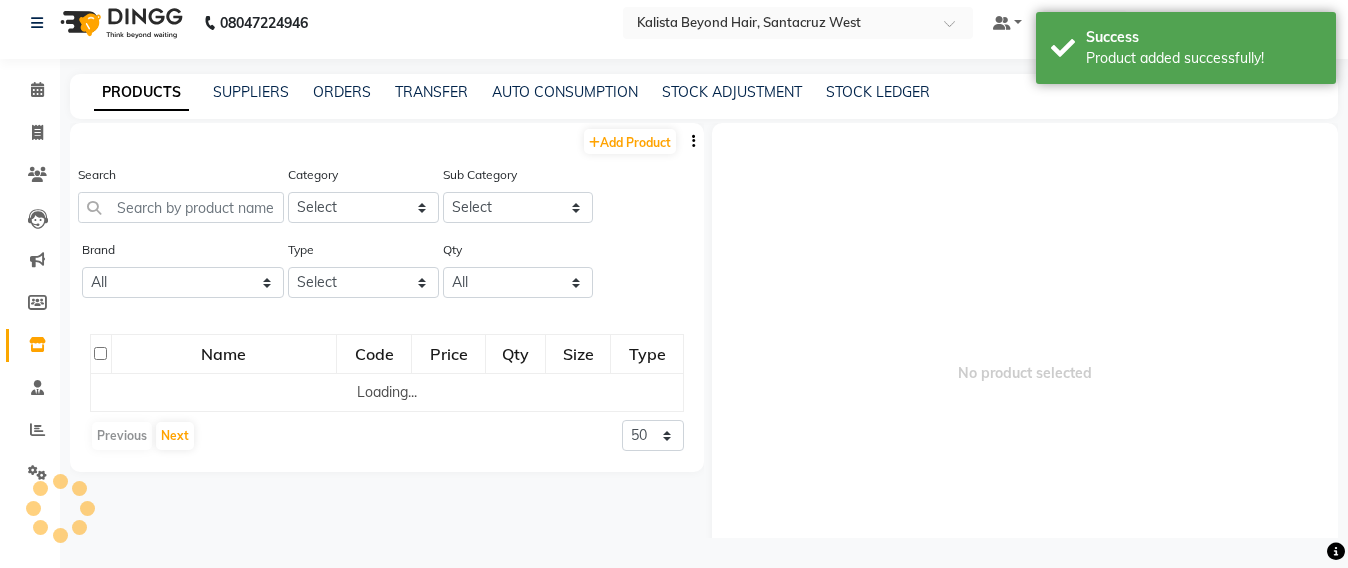 scroll, scrollTop: 13, scrollLeft: 0, axis: vertical 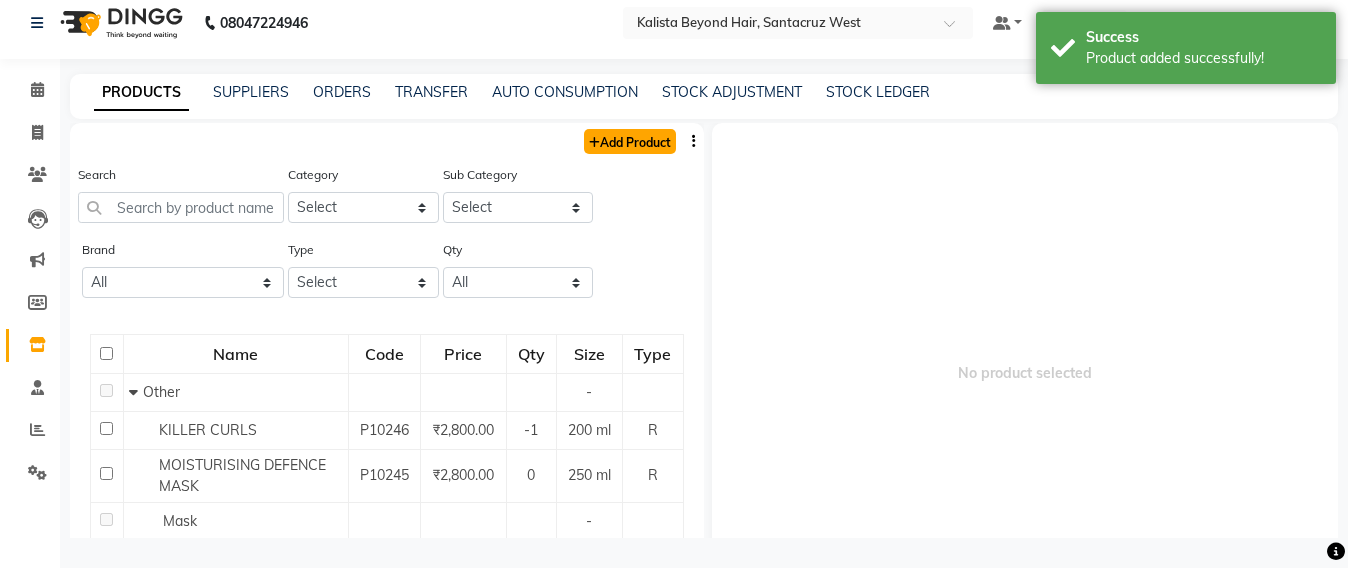 click on "Add Product" 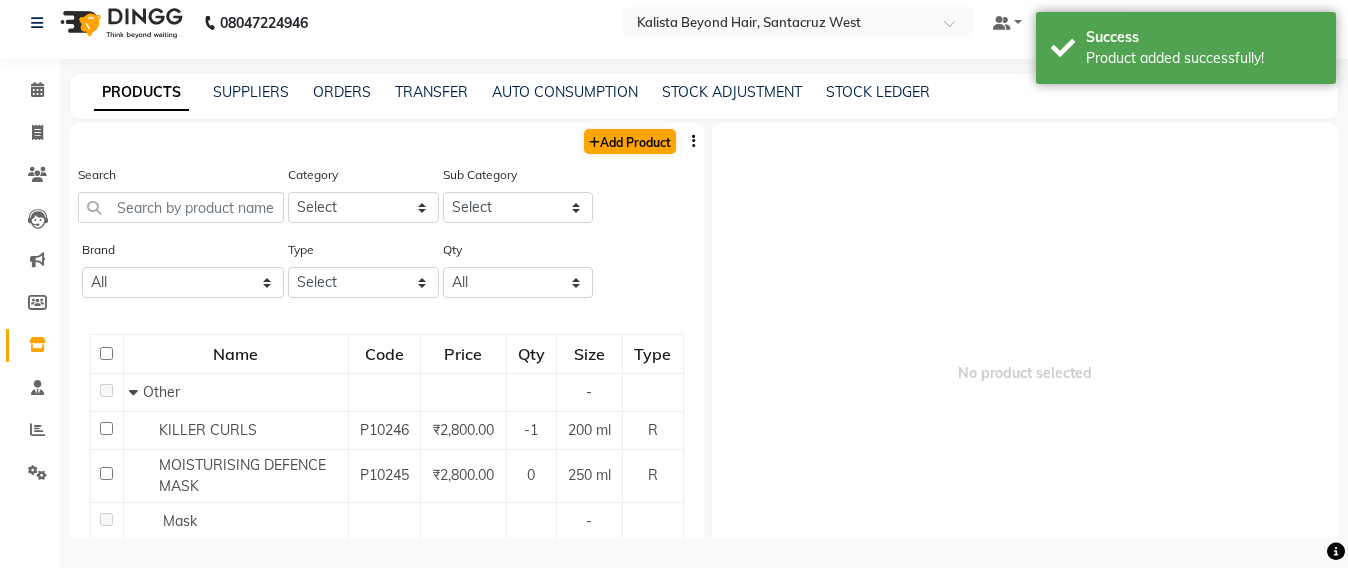 select on "true" 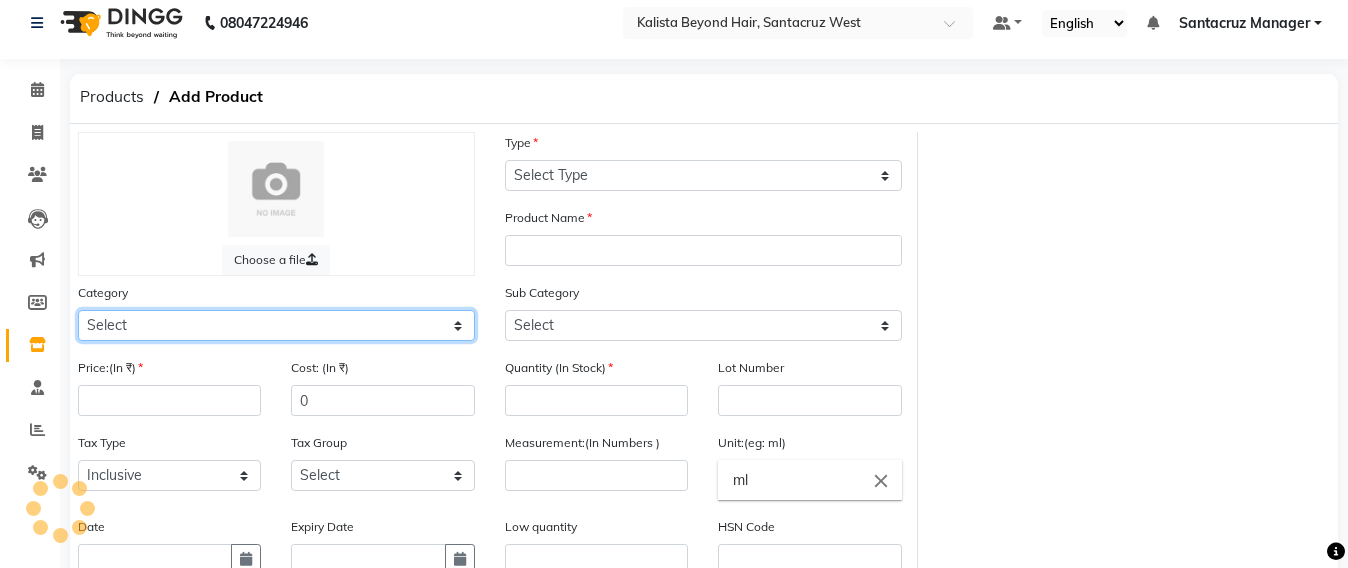 click on "Select Hair Skin Makeup Personal Care Appliances Beard Waxing Disposable Threading Hands and Feet Beauty Planet Botox Cadiveu Casmara Cheryls Loreal Olaplex Other" 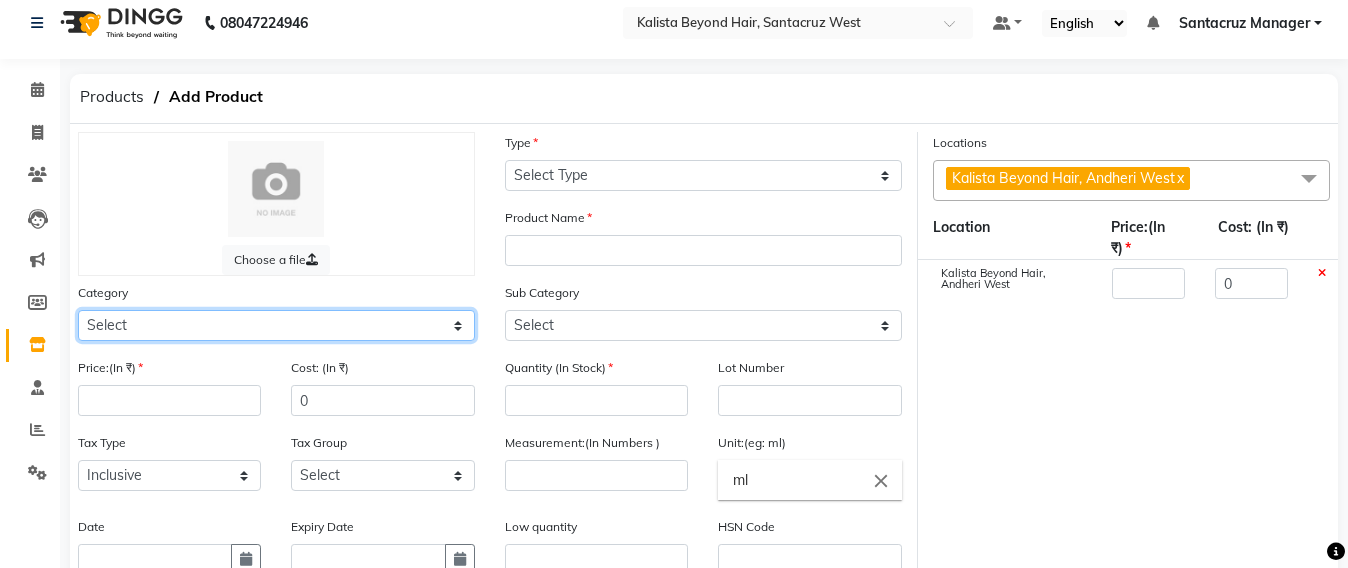 select on "[ACCOUNT_NUMBER]" 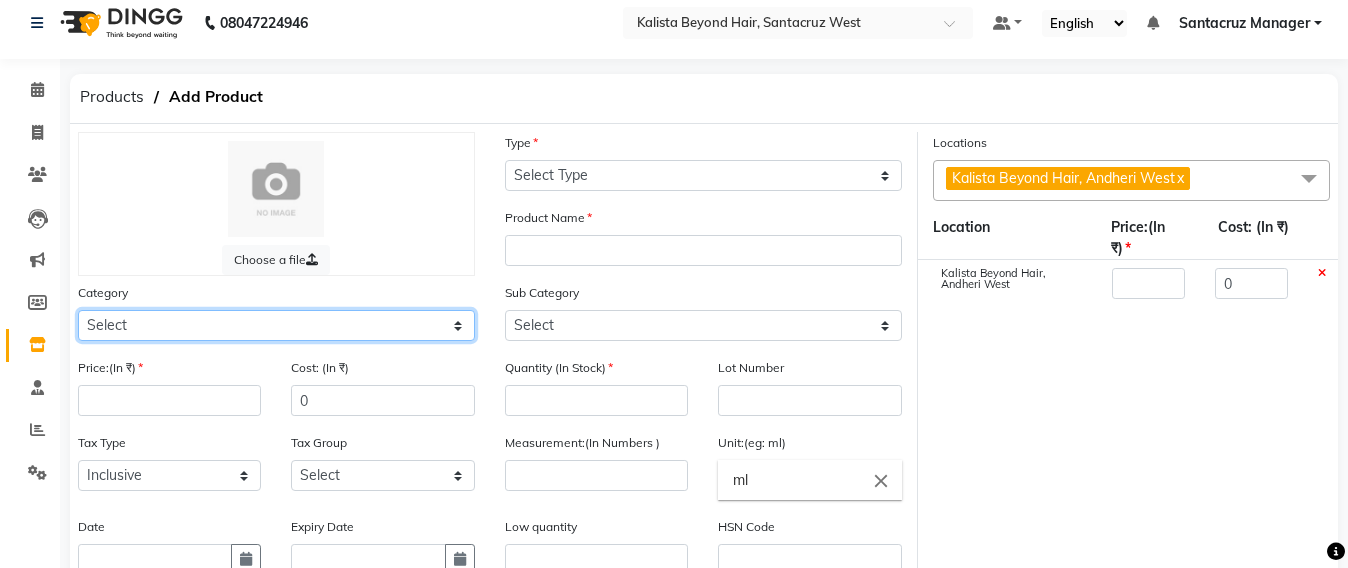 click on "Select Hair Skin Makeup Personal Care Appliances Beard Waxing Disposable Threading Hands and Feet Beauty Planet Botox Cadiveu Casmara Cheryls Loreal Olaplex Other" 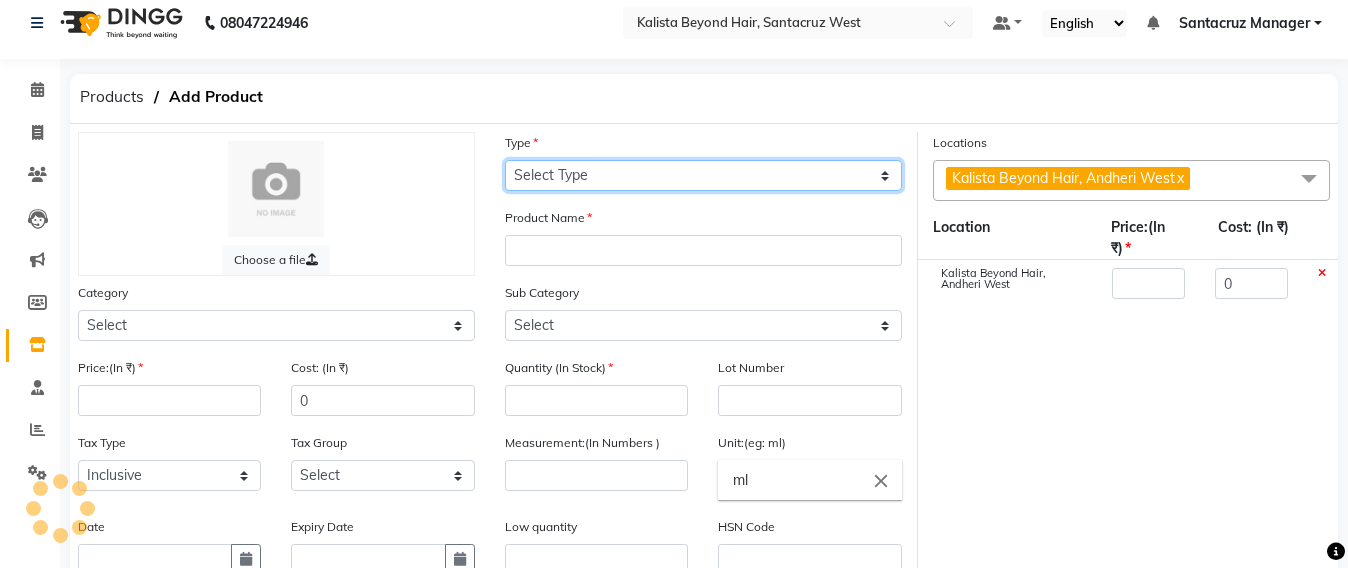 click on "Select Type Both Retail Consumable" 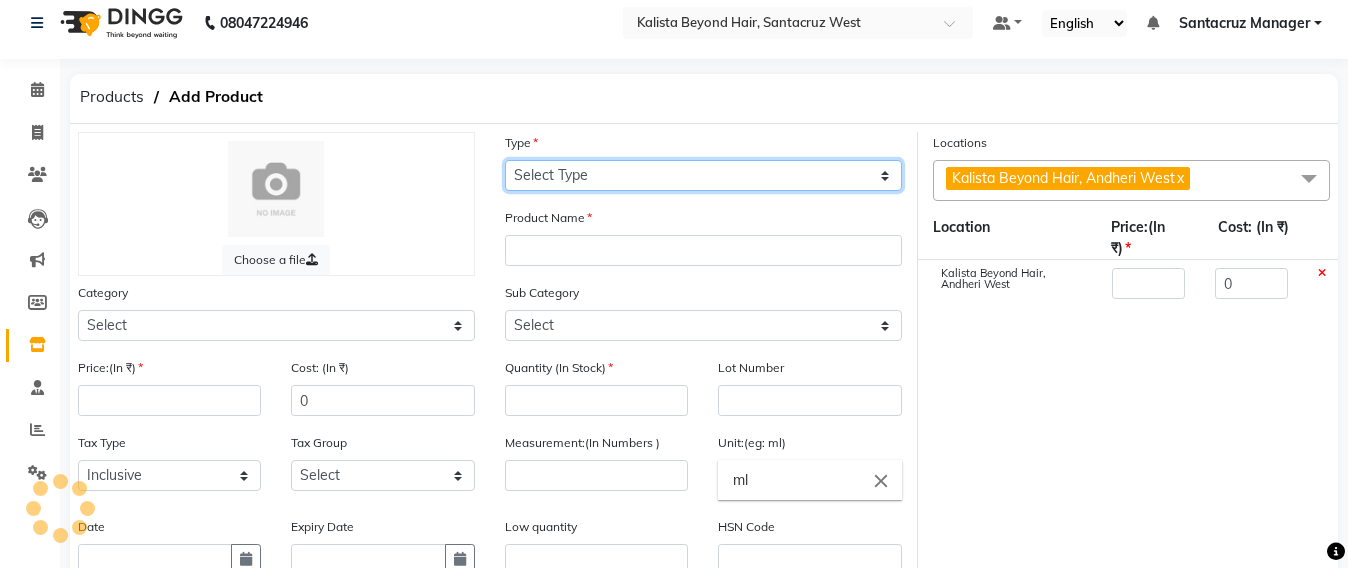 select on "R" 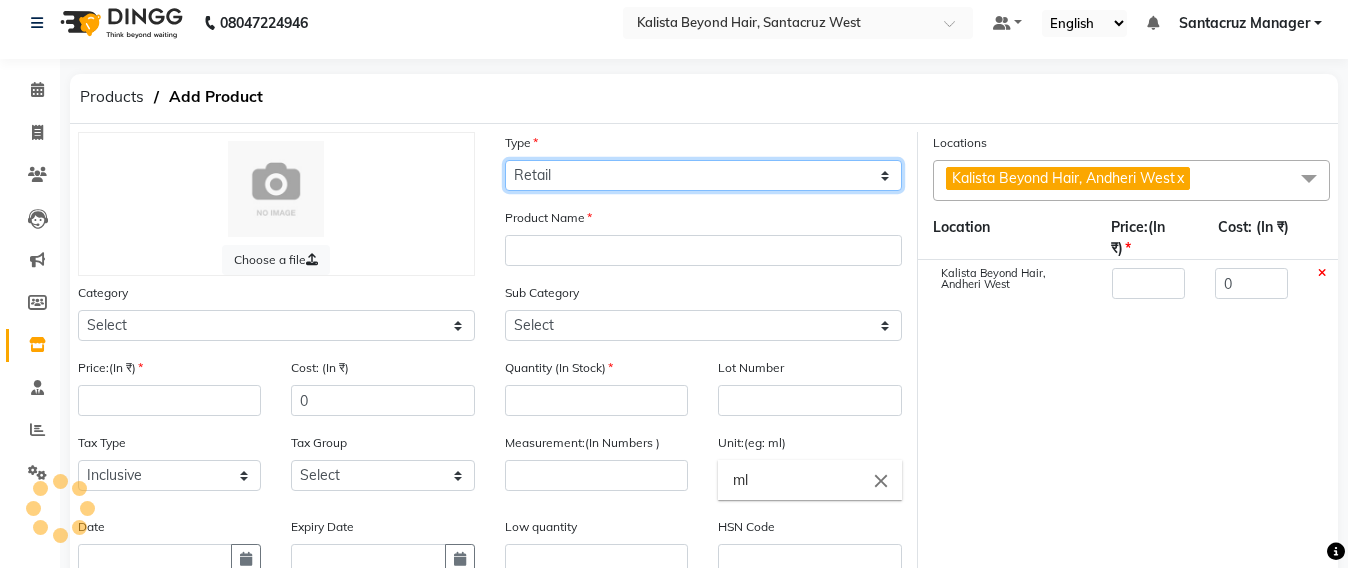 click on "Select Type Both Retail Consumable" 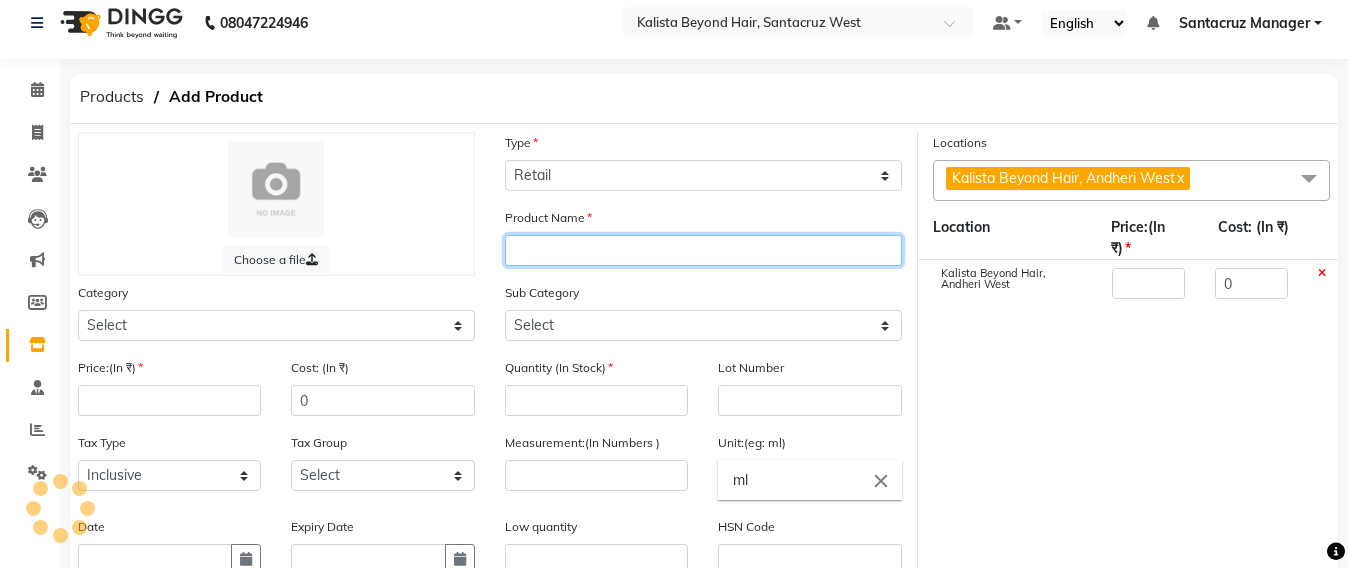 click 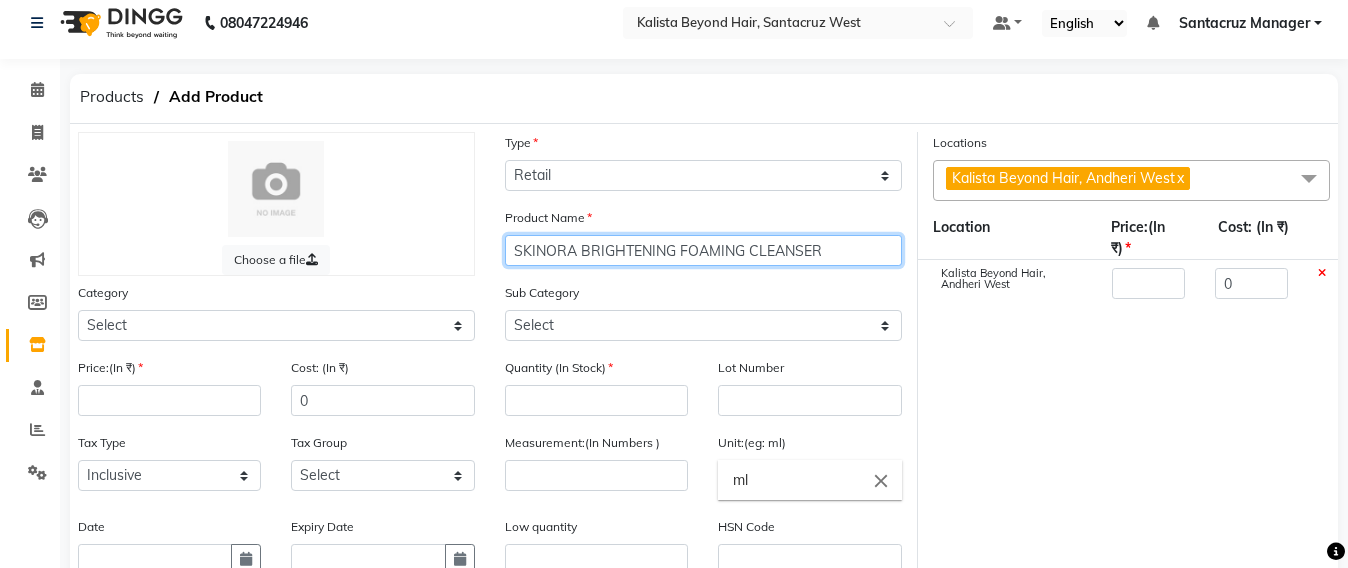type on "SKINORA BRIGHTENING FOAMING CLEANSER" 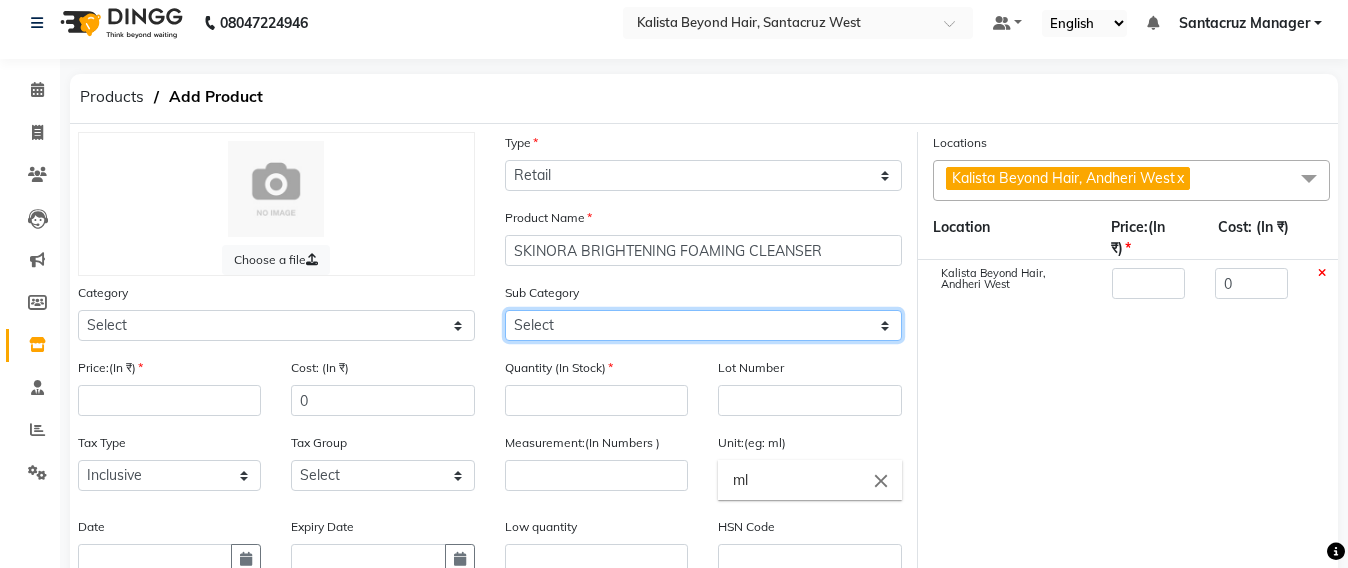click on "Select Cleanser Facial Moisturiser Serum Toner Sun Care Masks Lip Care Eye Care Body Care Hand & Feet Kit & Combo Treatment Appliances Other Skin" 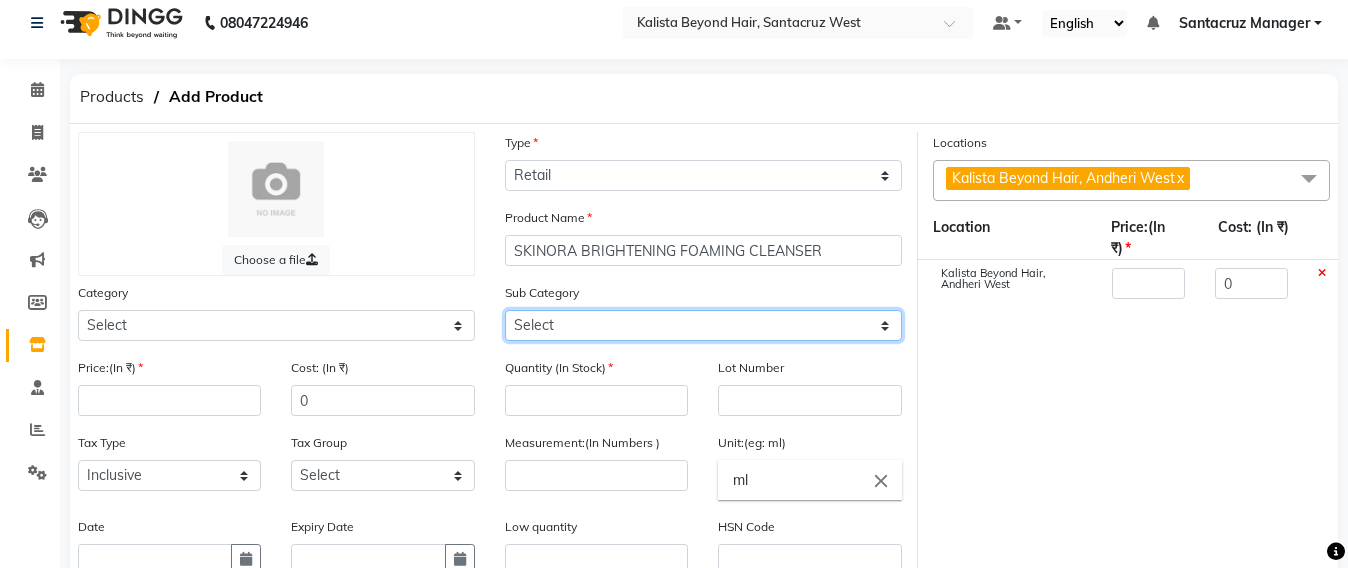 select on "[ACCOUNT_NUMBER]" 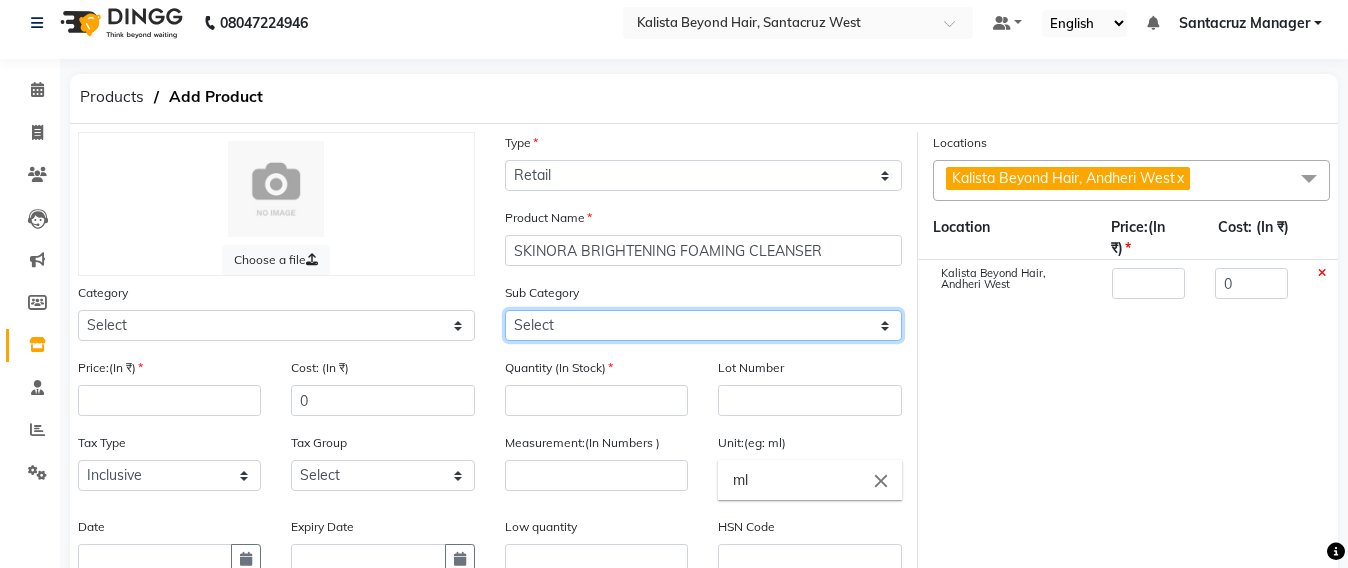 click on "Select Cleanser Facial Moisturiser Serum Toner Sun Care Masks Lip Care Eye Care Body Care Hand & Feet Kit & Combo Treatment Appliances Other Skin" 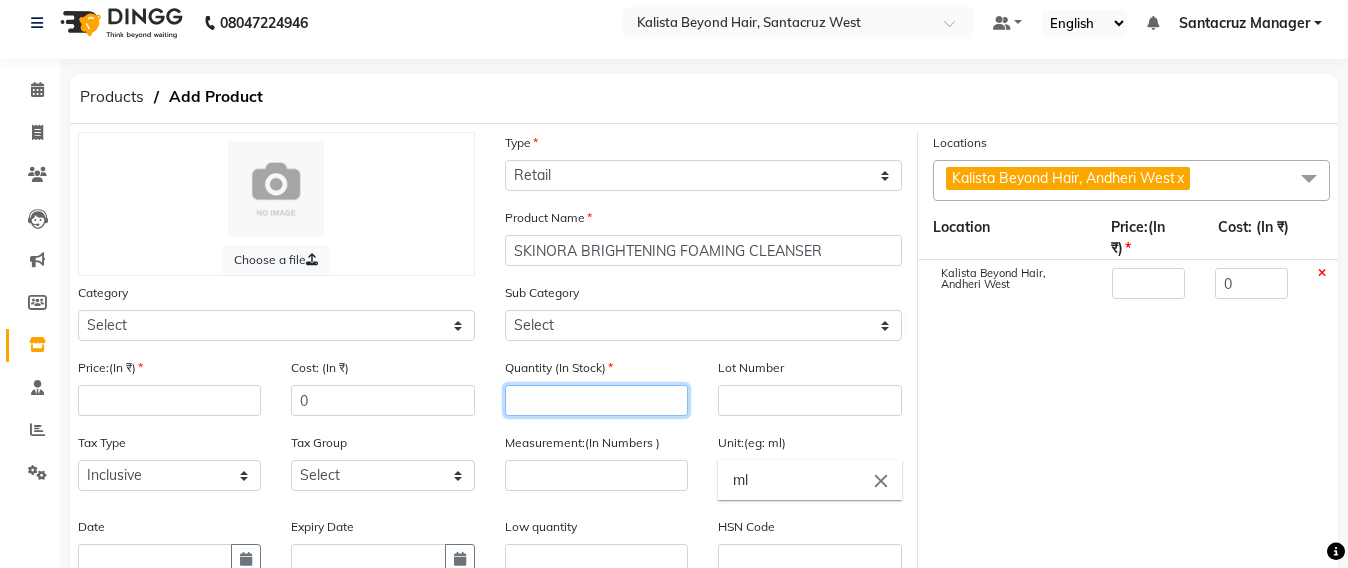 click 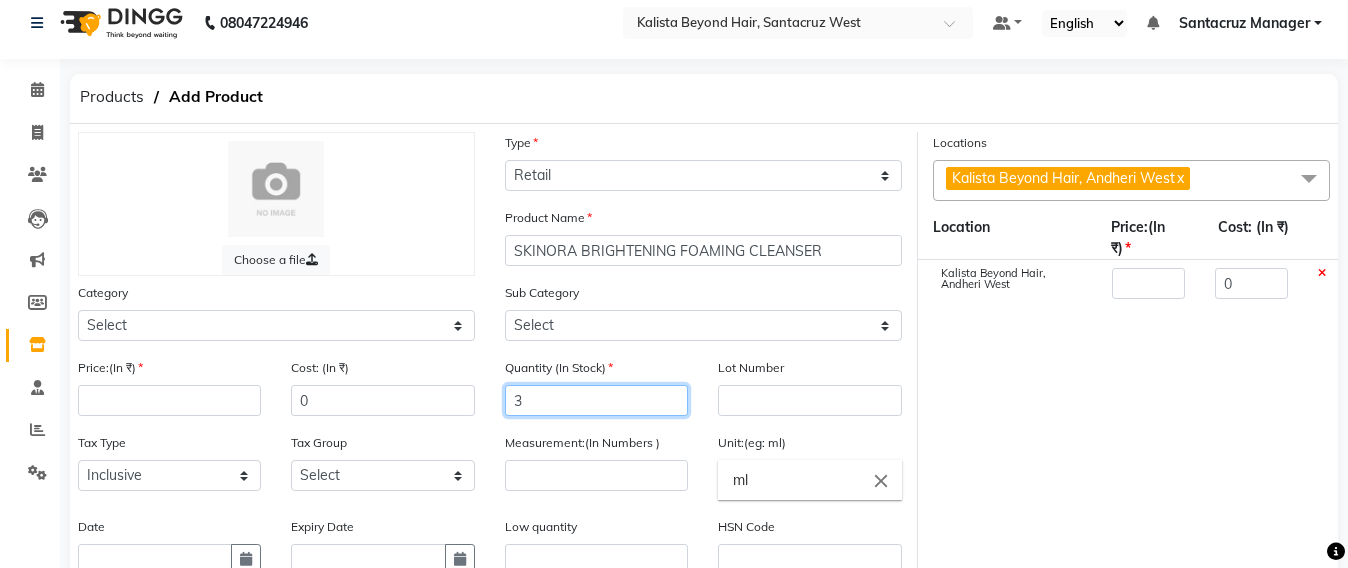 type on "3" 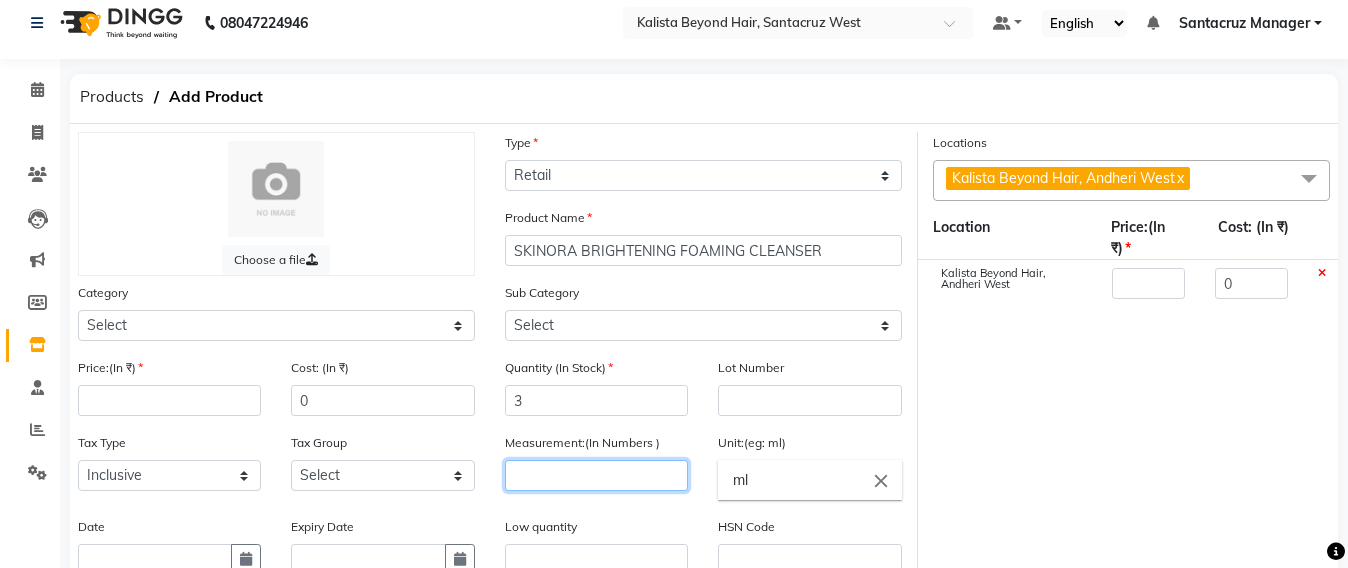 click 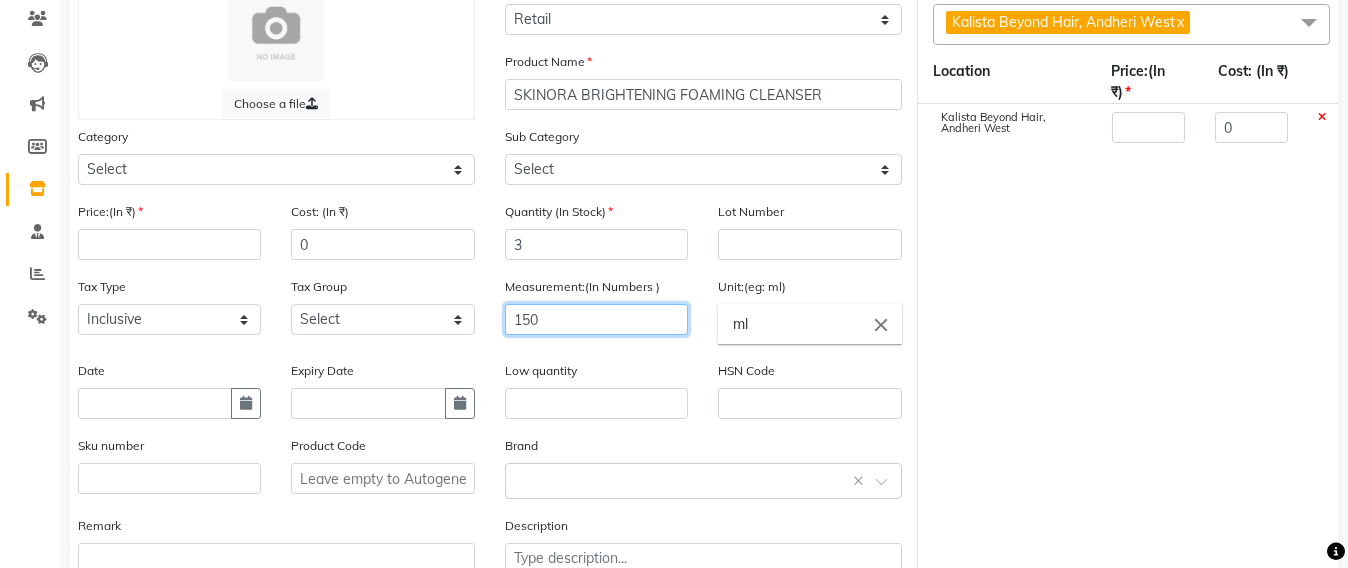 scroll, scrollTop: 263, scrollLeft: 0, axis: vertical 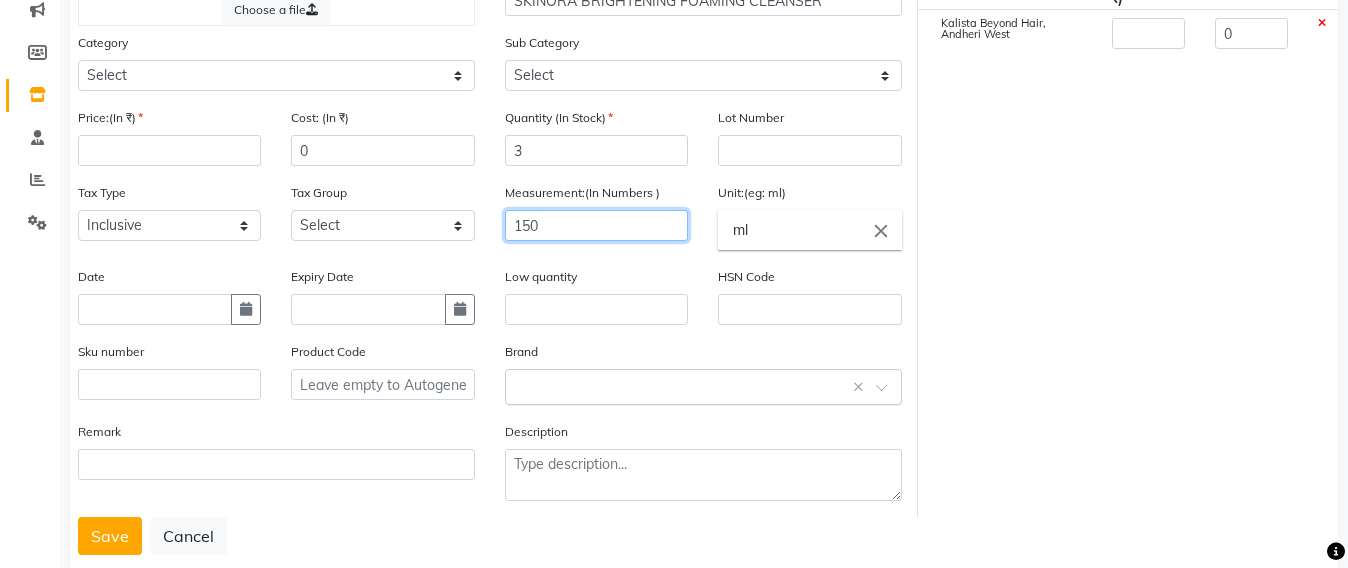 type on "150" 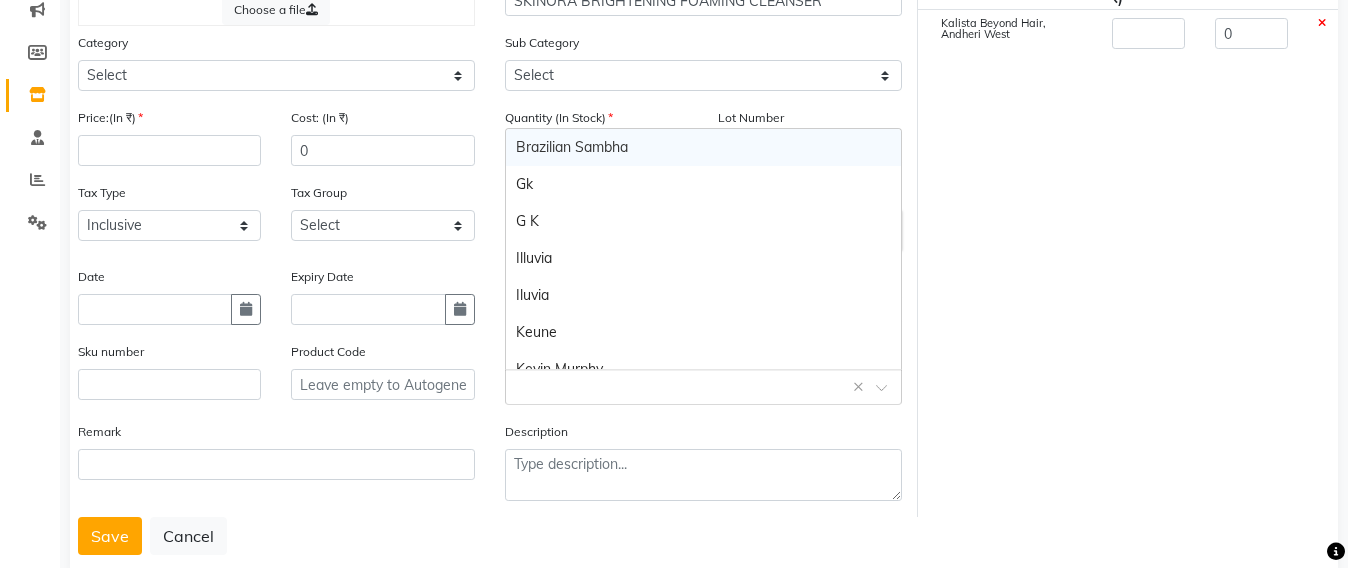 click 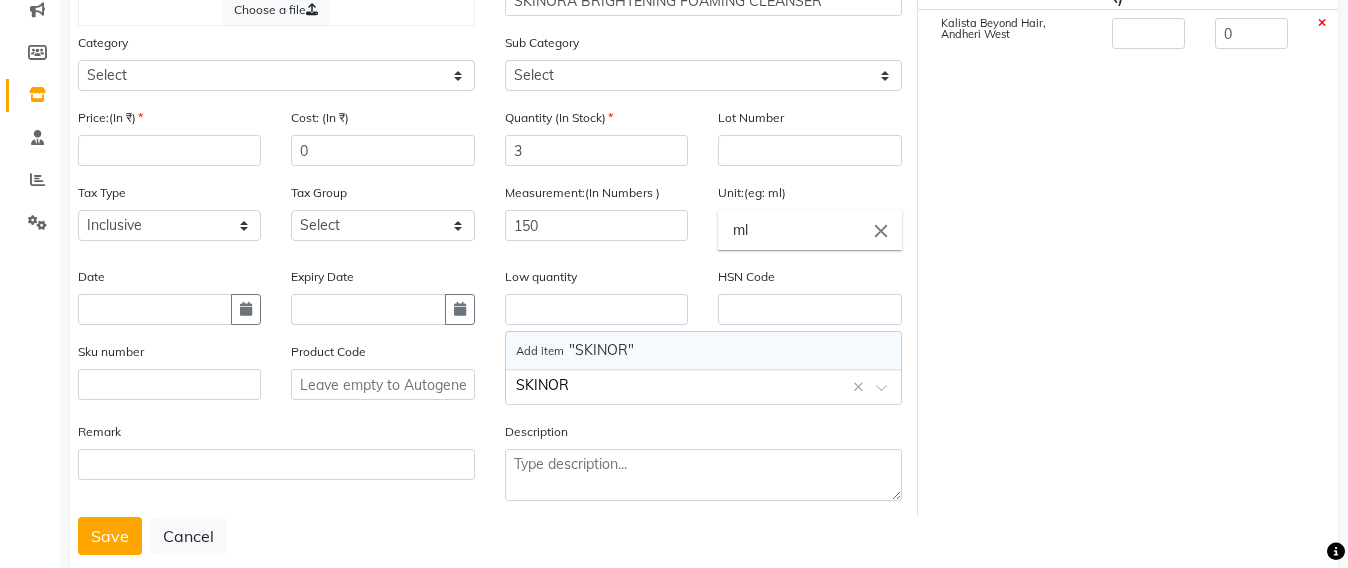 type on "SKINORA" 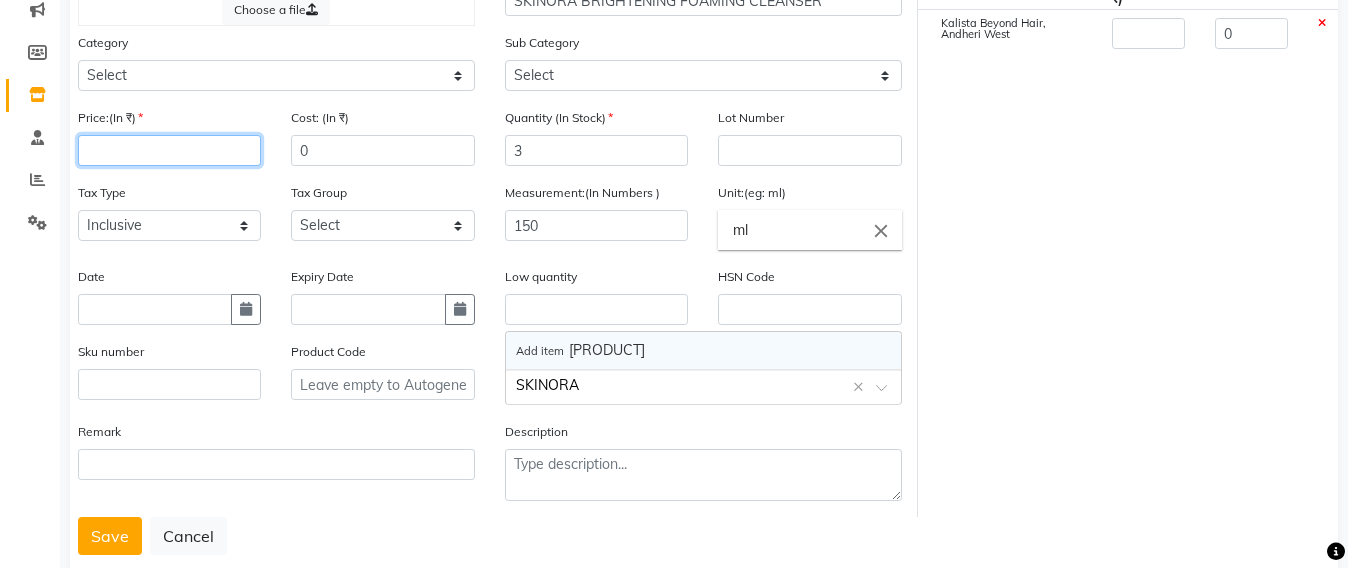 type 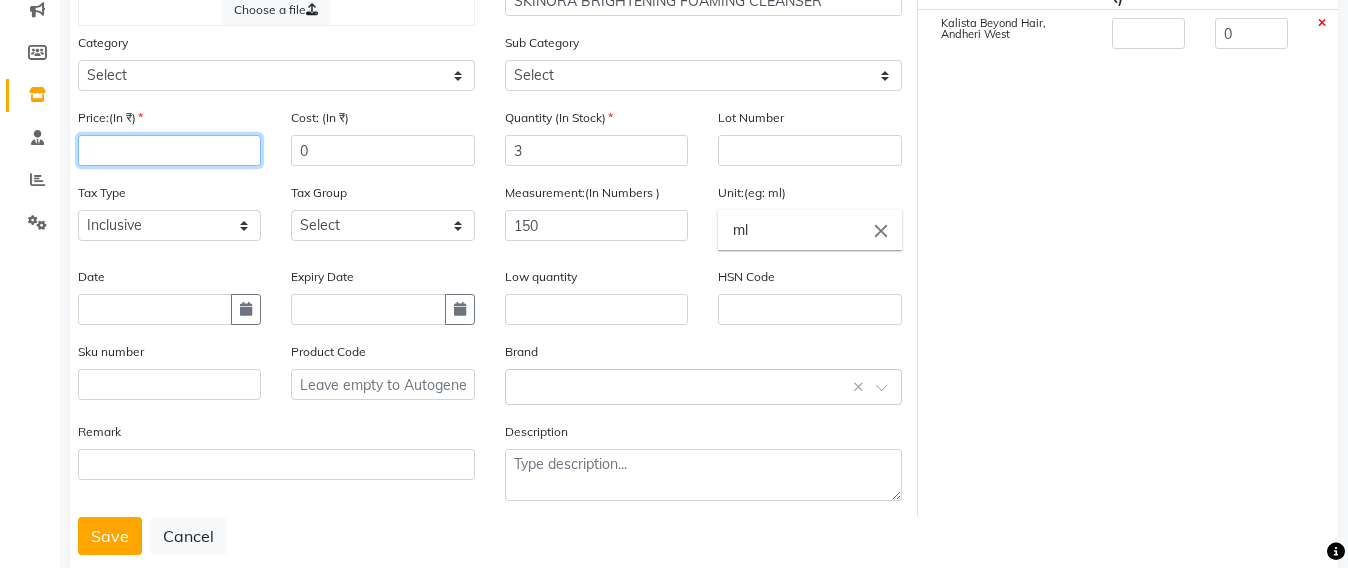 click 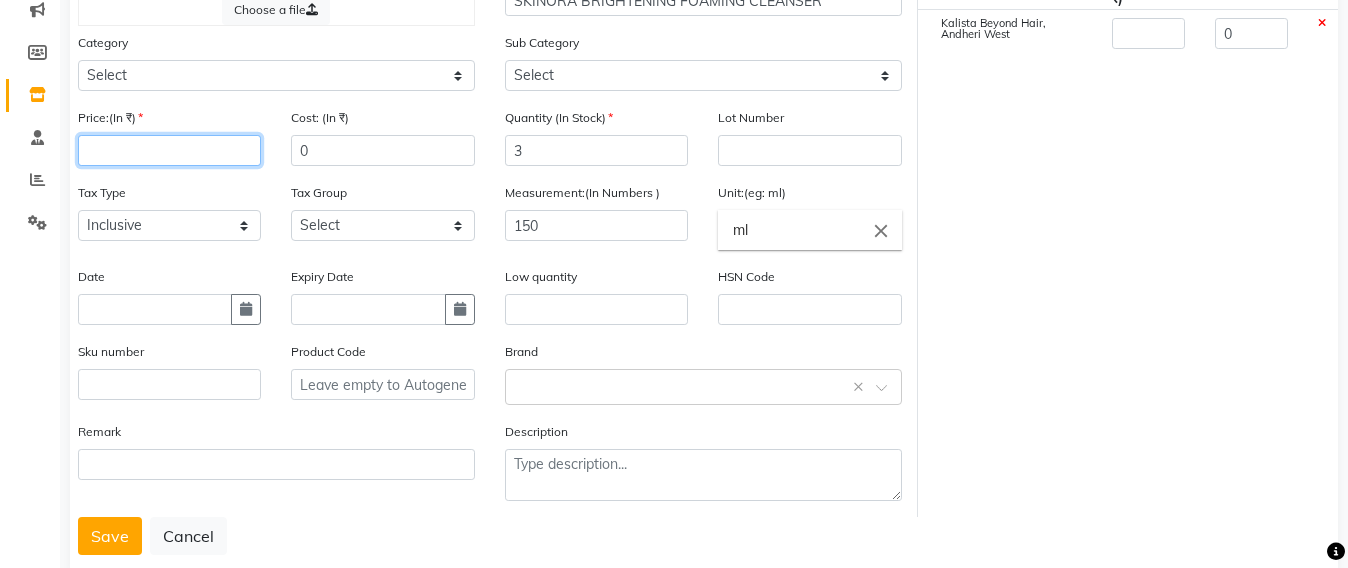 type on "5" 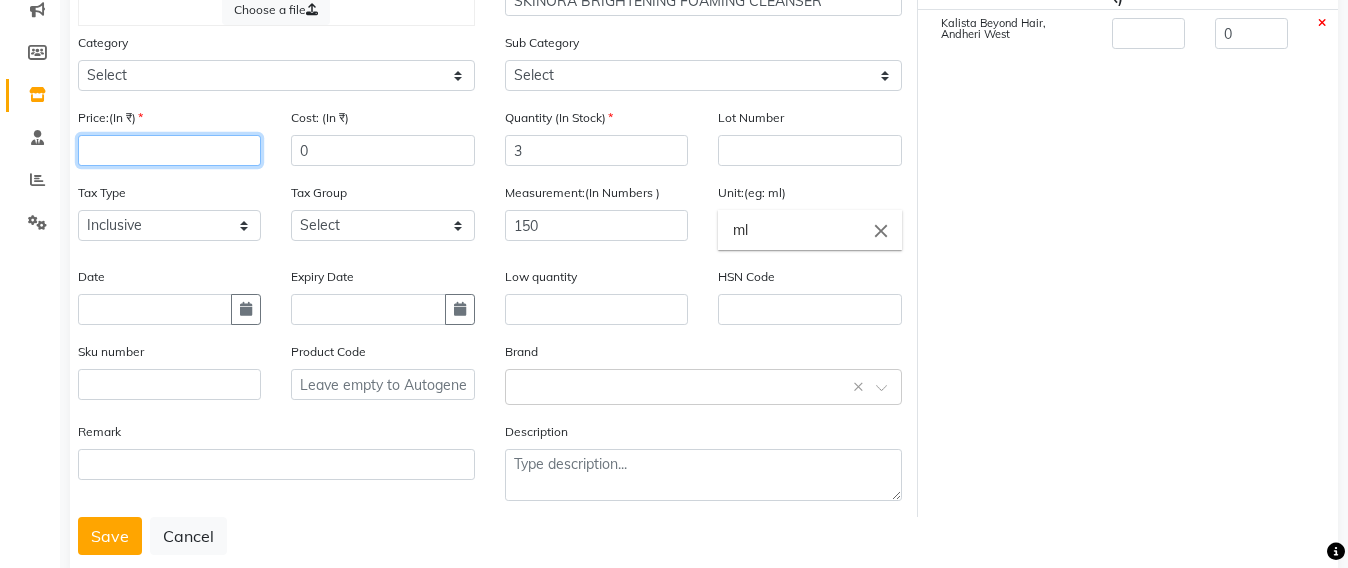 type on "5" 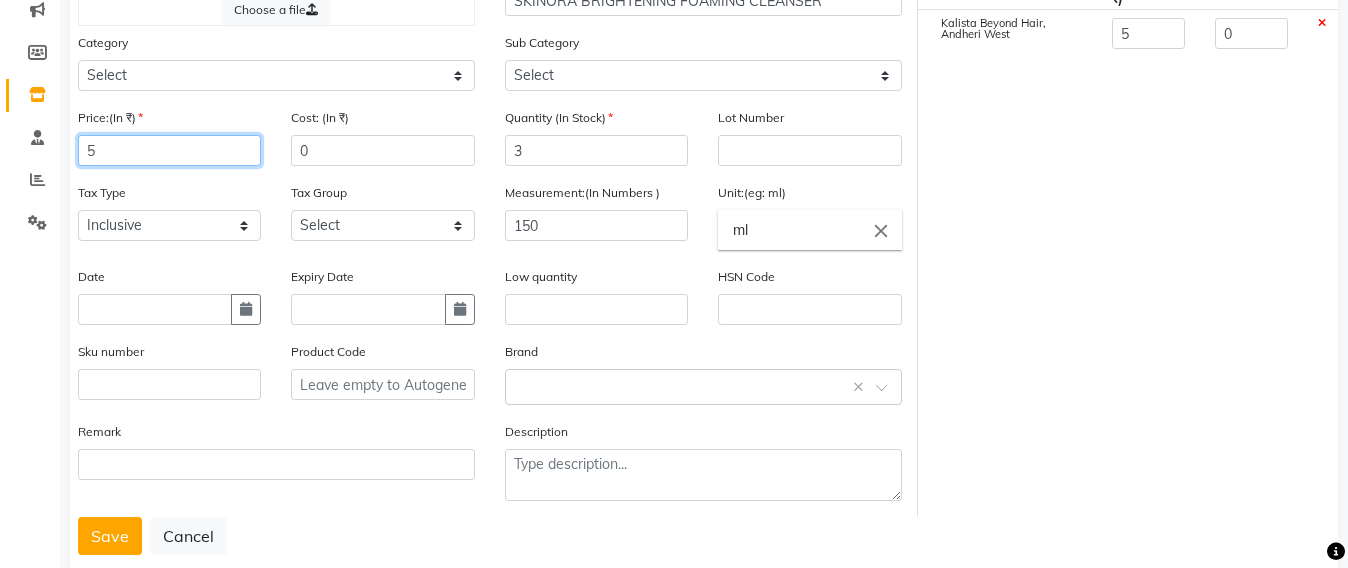 type on "59" 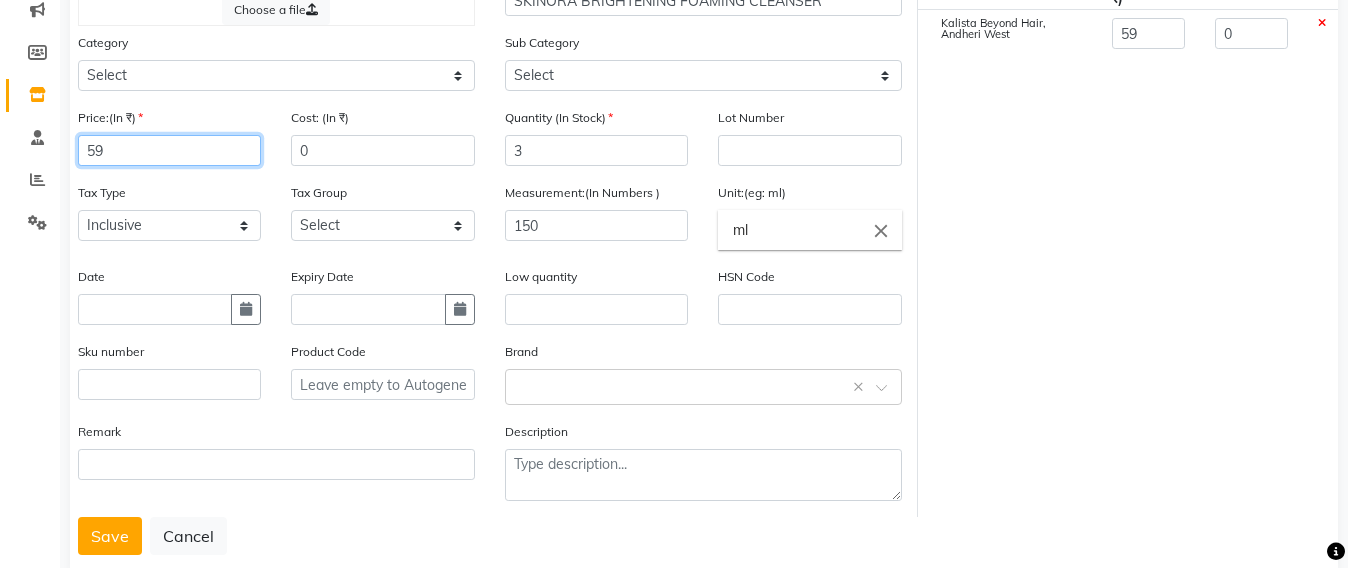 type on "590" 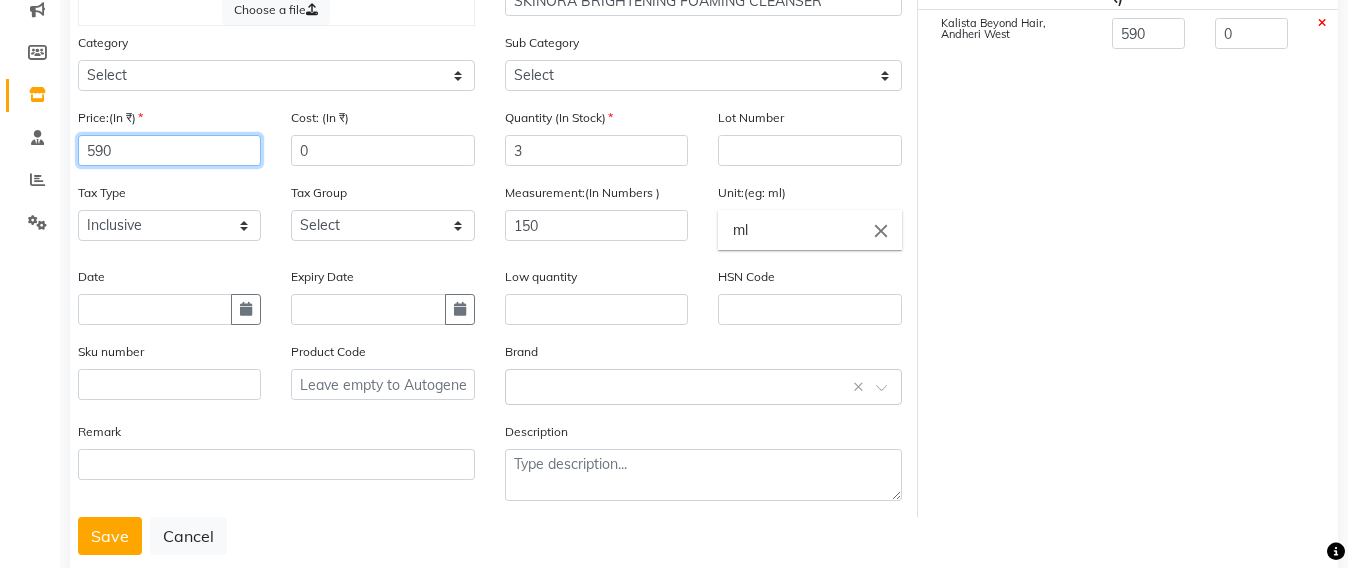 type on "590" 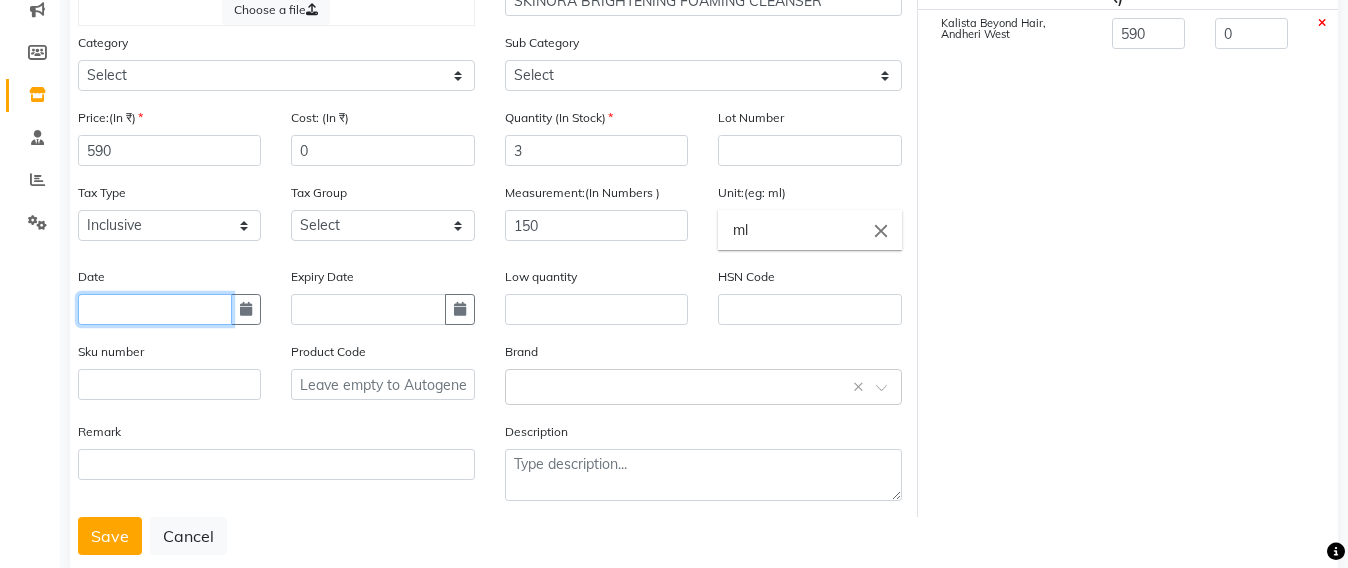 click 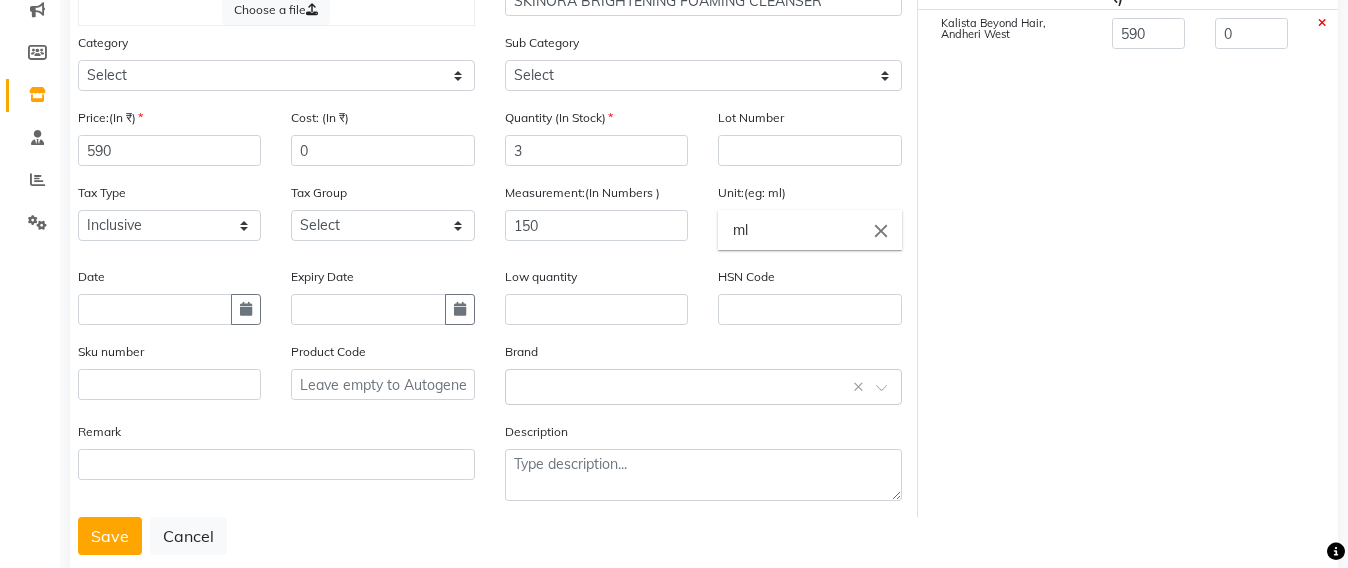 select on "8" 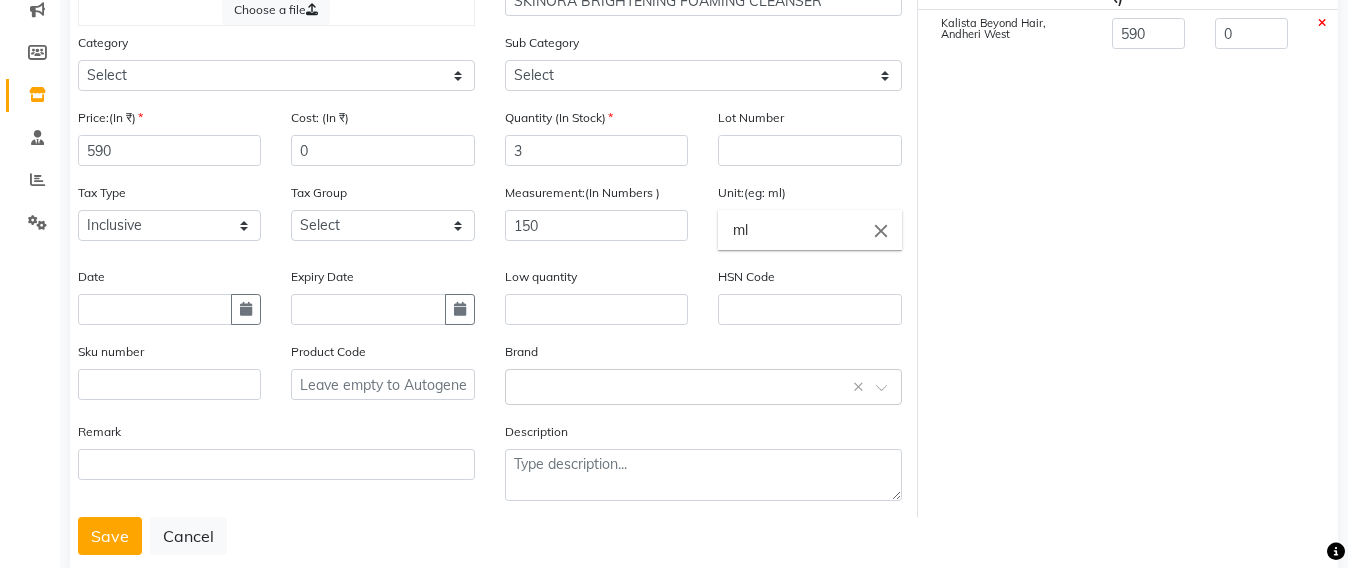 select on "2025" 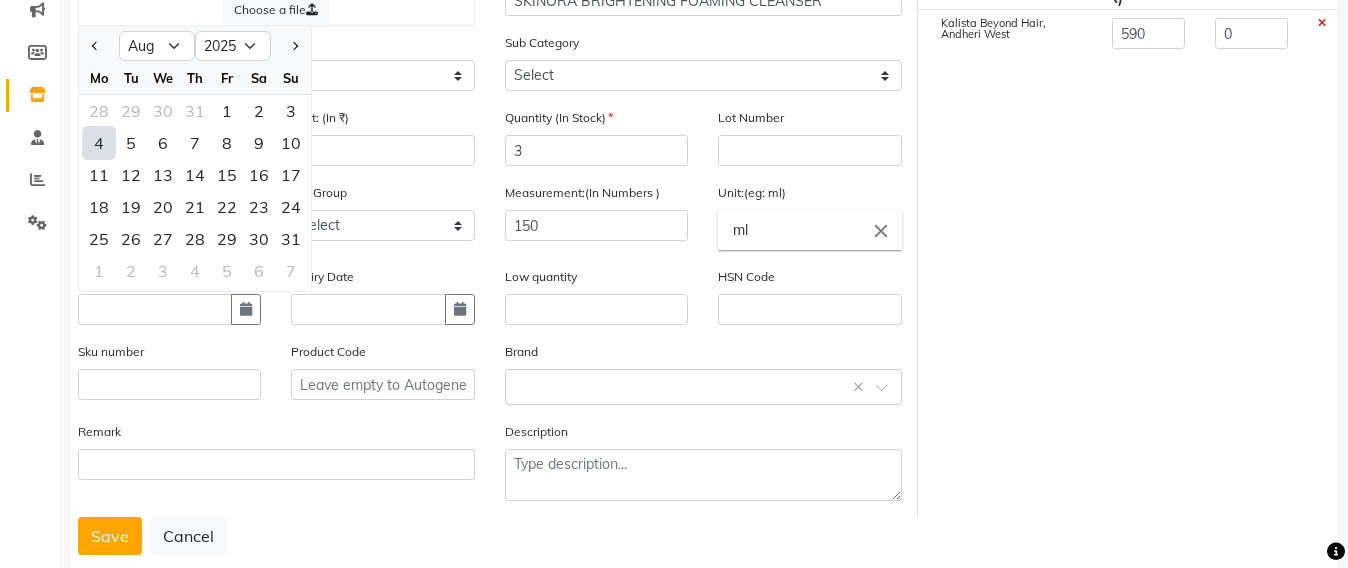 click on "4" 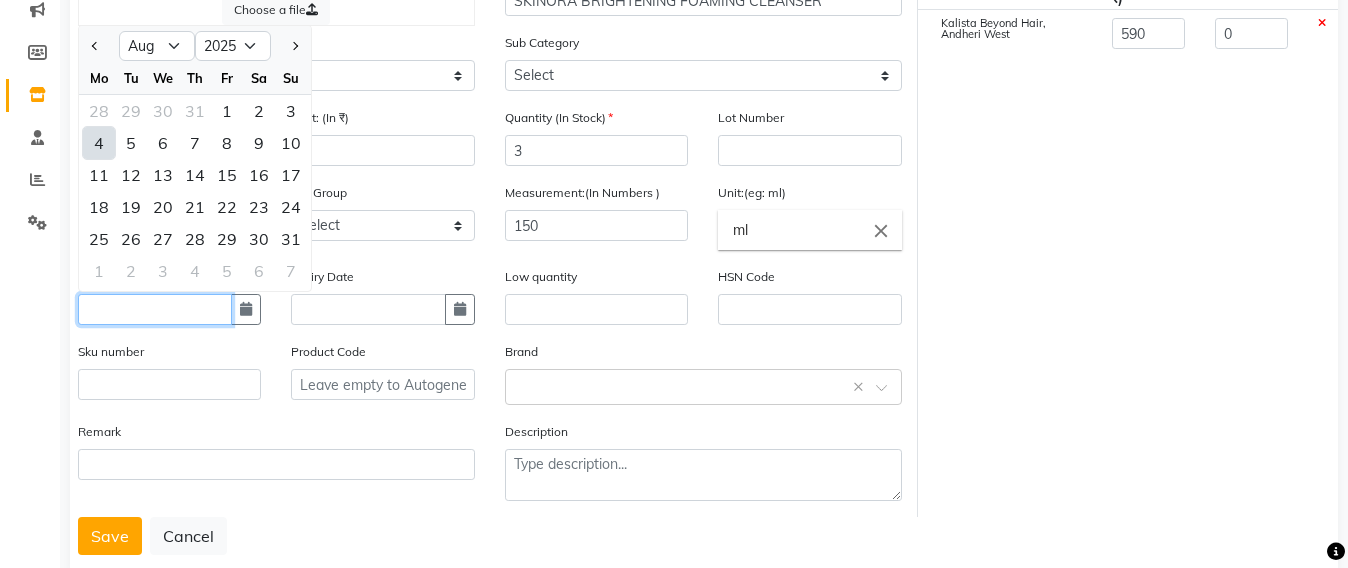 type on "04-08-2025" 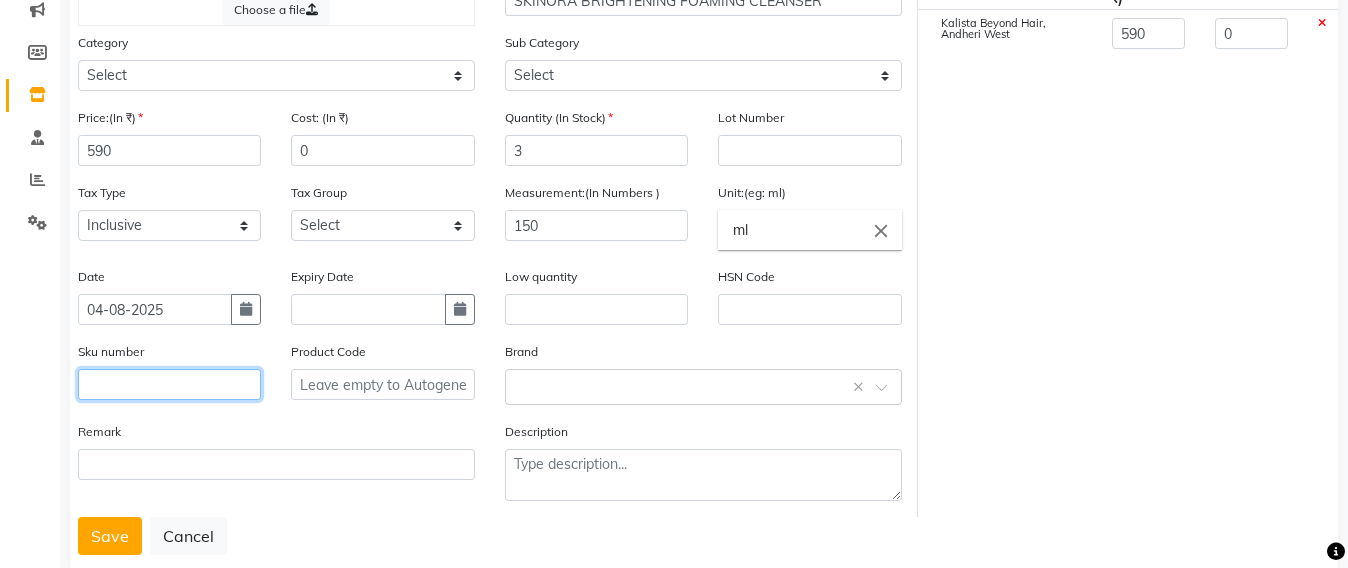 click 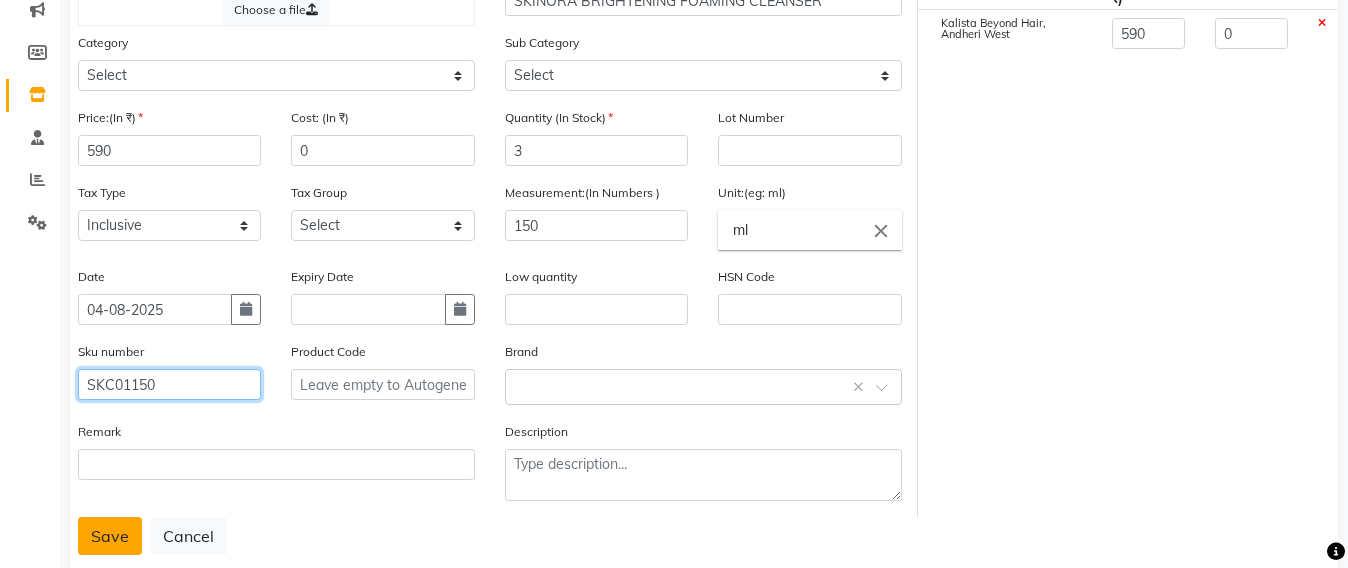 type on "SKC01150" 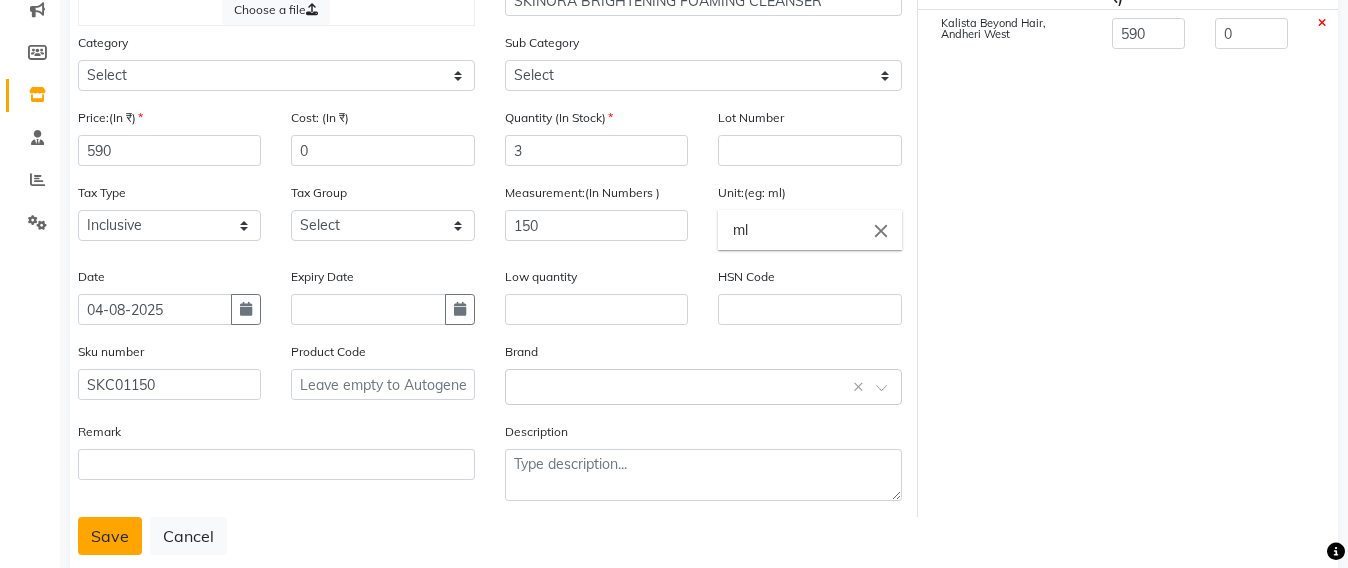 click on "Save" 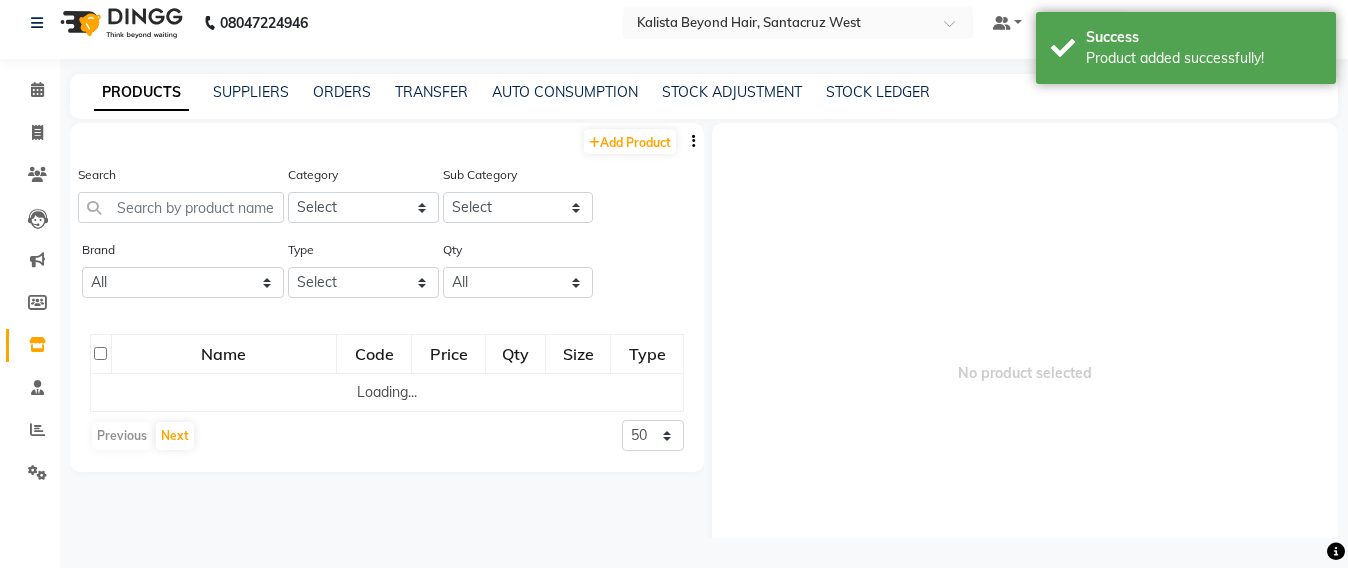 scroll, scrollTop: 13, scrollLeft: 0, axis: vertical 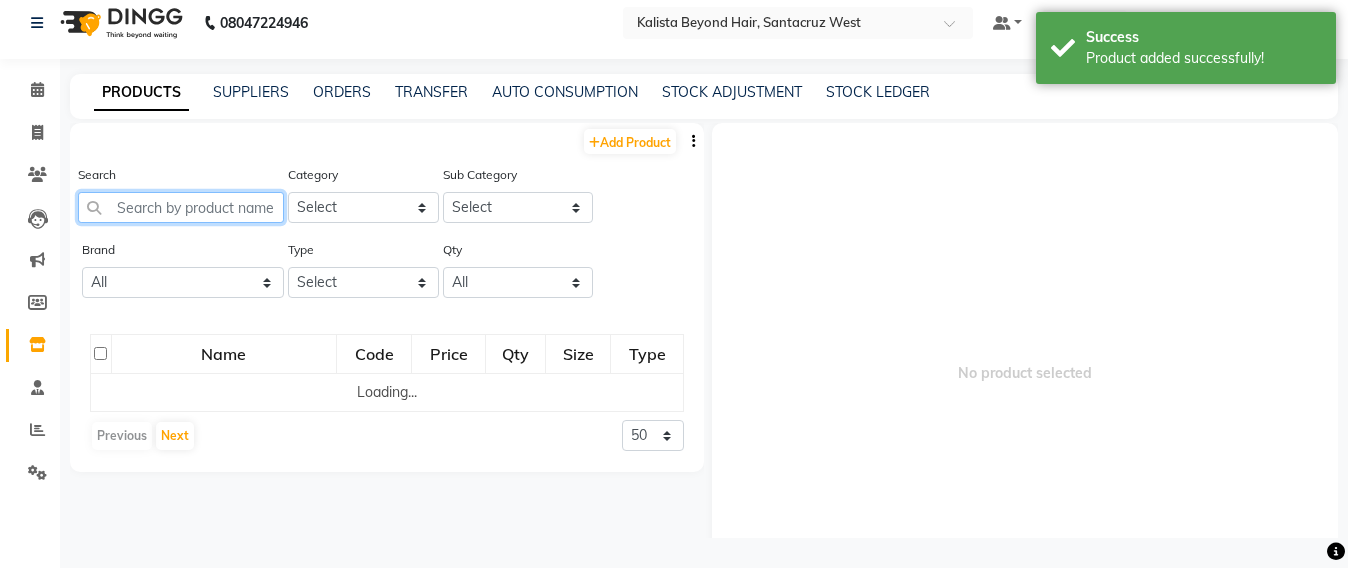 click 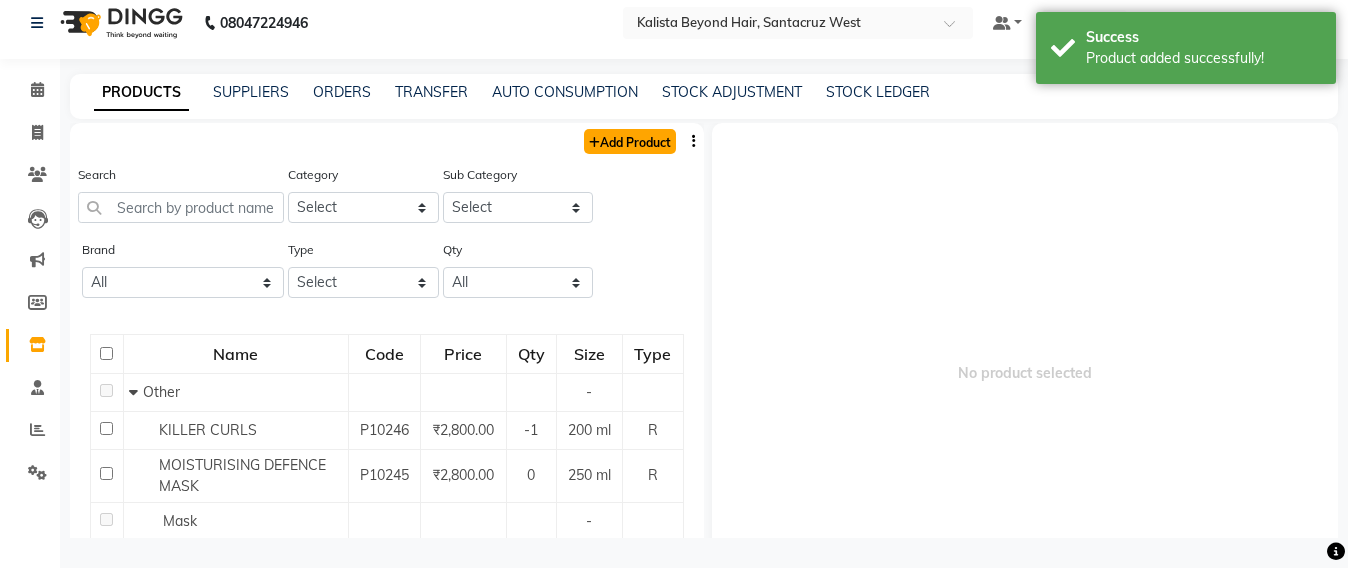 click on "Add Product" 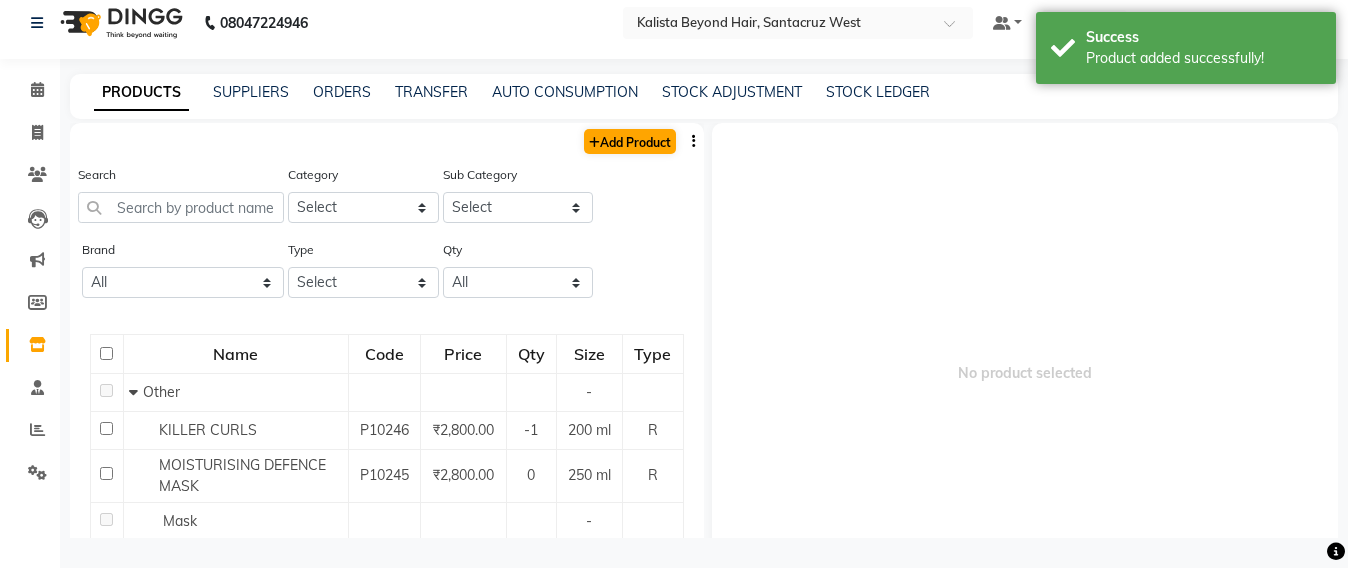 select on "true" 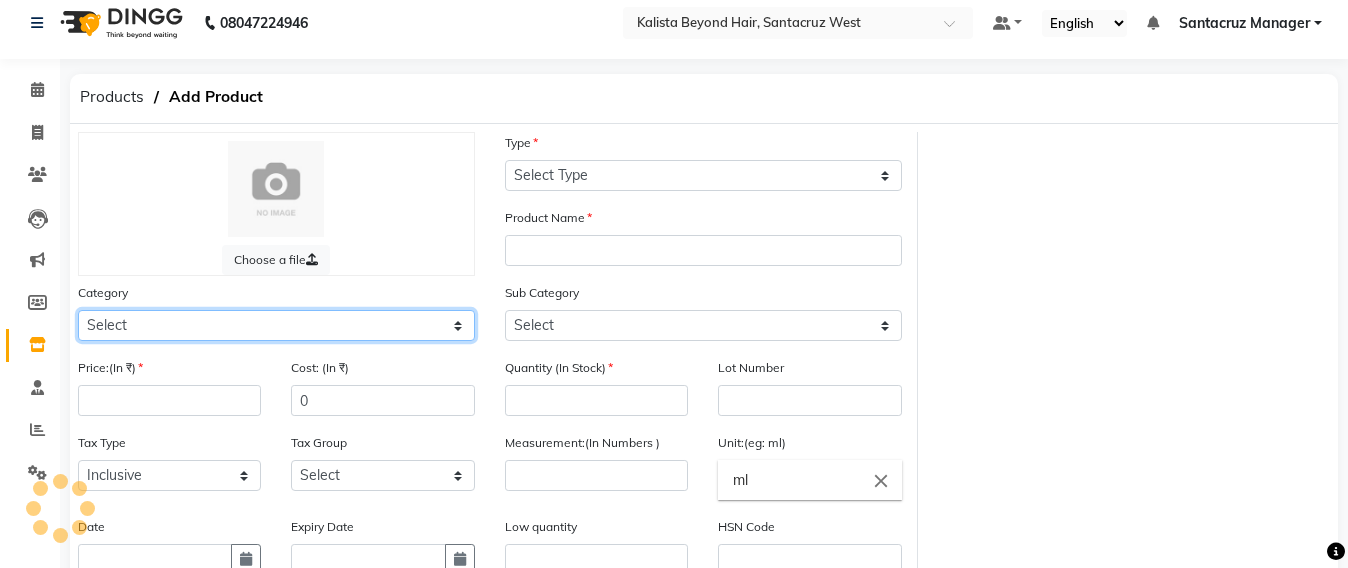 click on "Select" 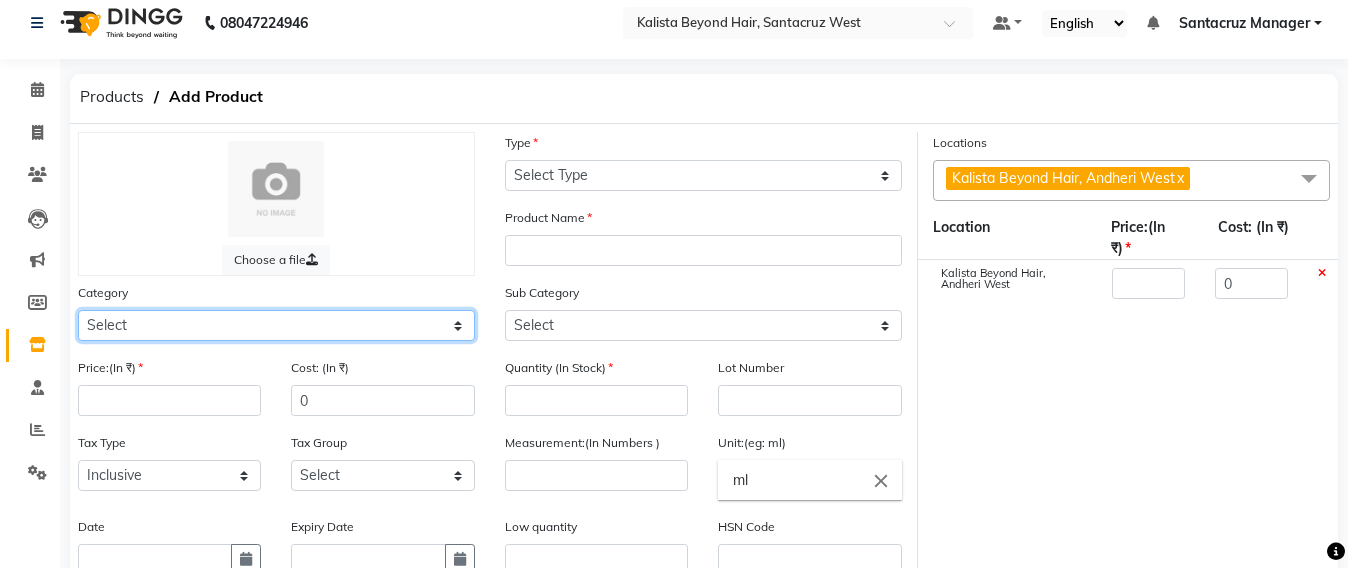 select on "[ACCOUNT_NUMBER]" 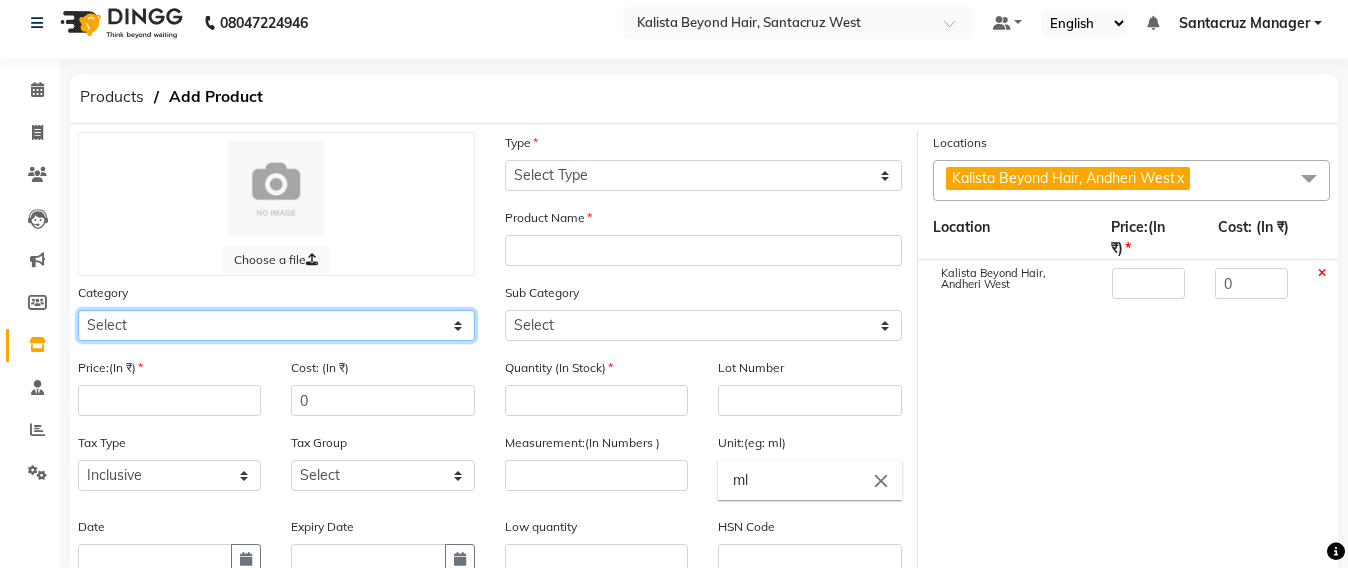 click on "Select Hair Skin Makeup Personal Care Appliances Beard Waxing Disposable Threading Hands and Feet Beauty Planet Botox Cadiveu Casmara Cheryls Loreal Olaplex Other" 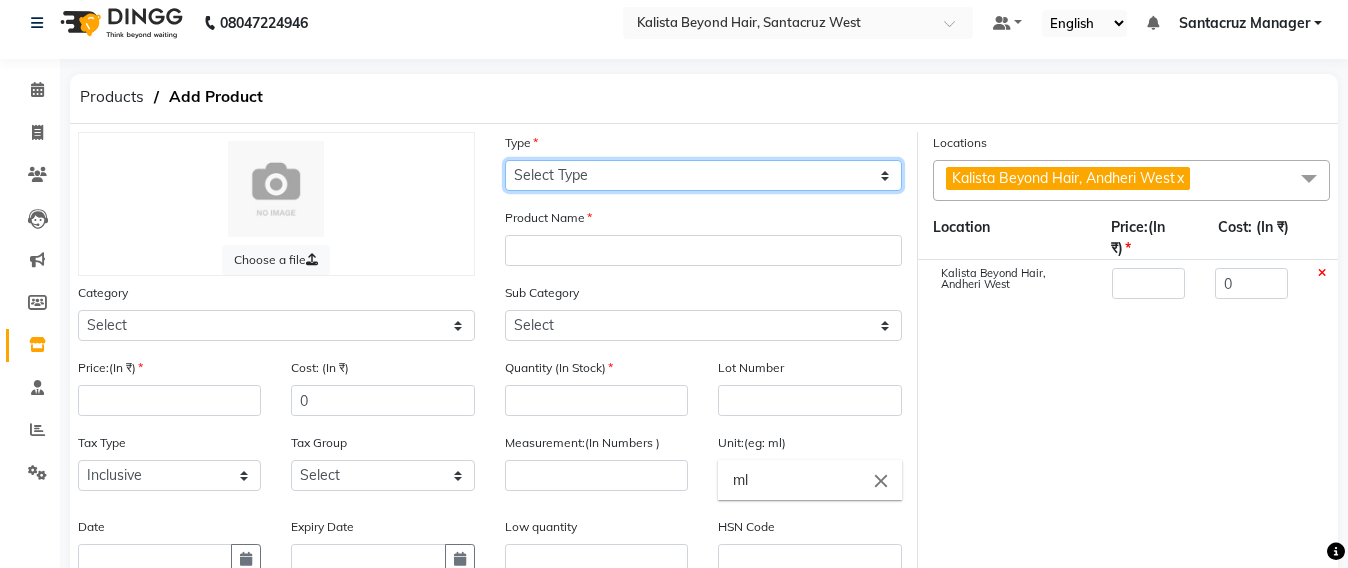 click on "Select Type Both Retail Consumable" 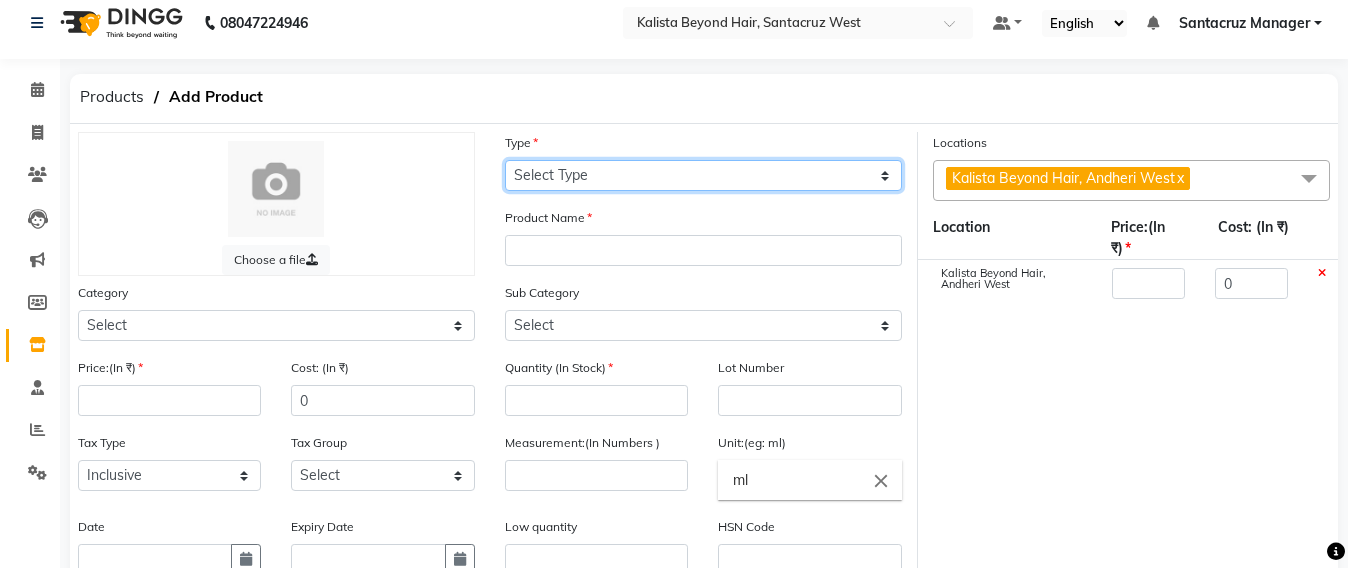 select on "R" 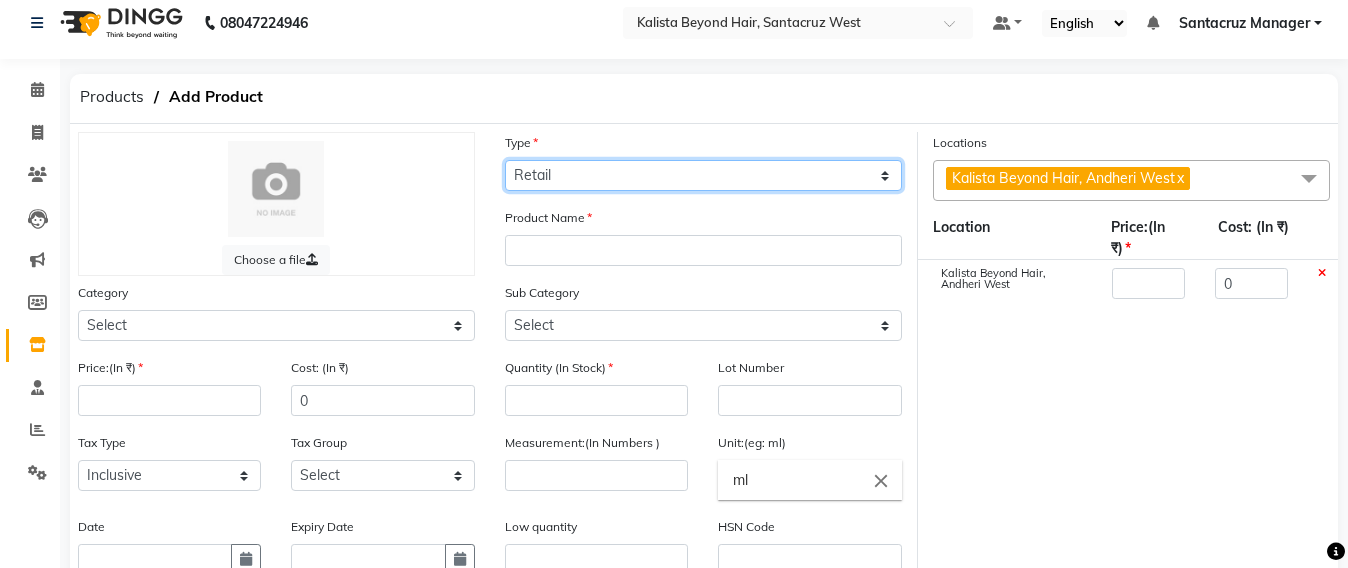 click on "Select Type Both Retail Consumable" 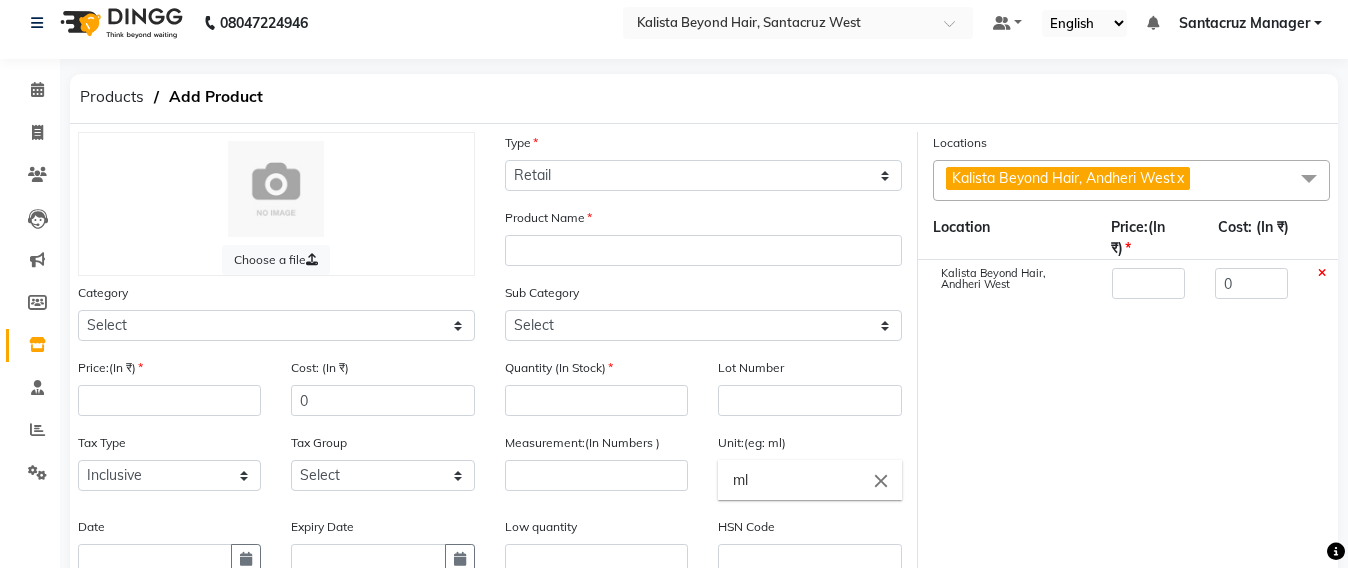 click on "Product Name" 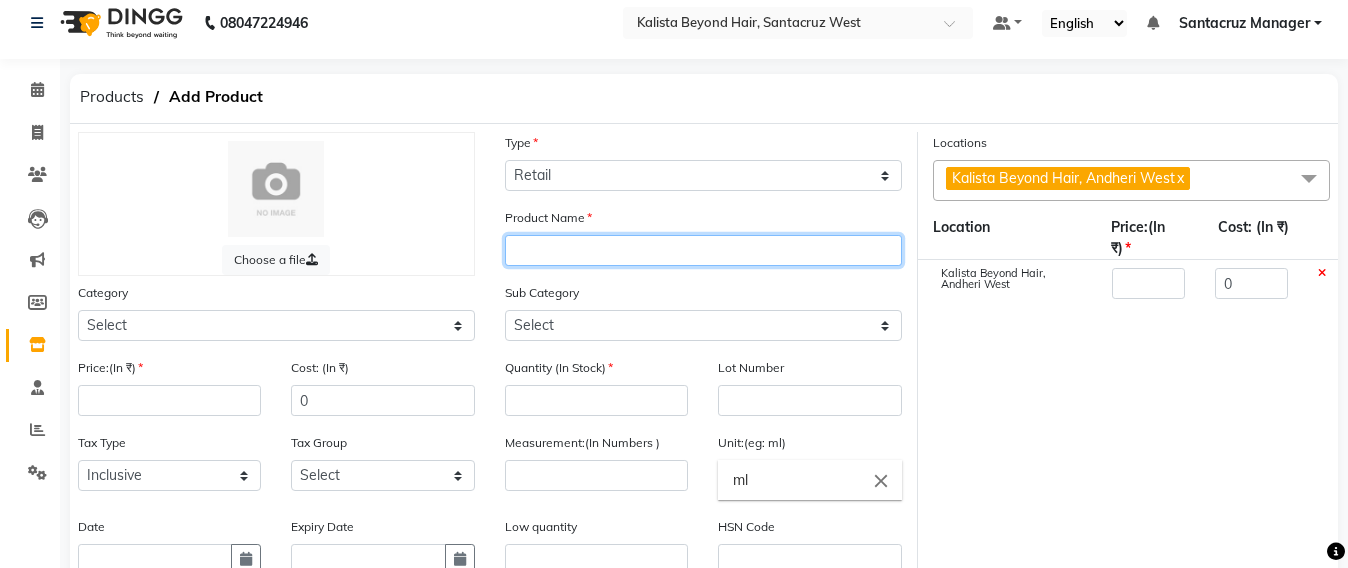 click 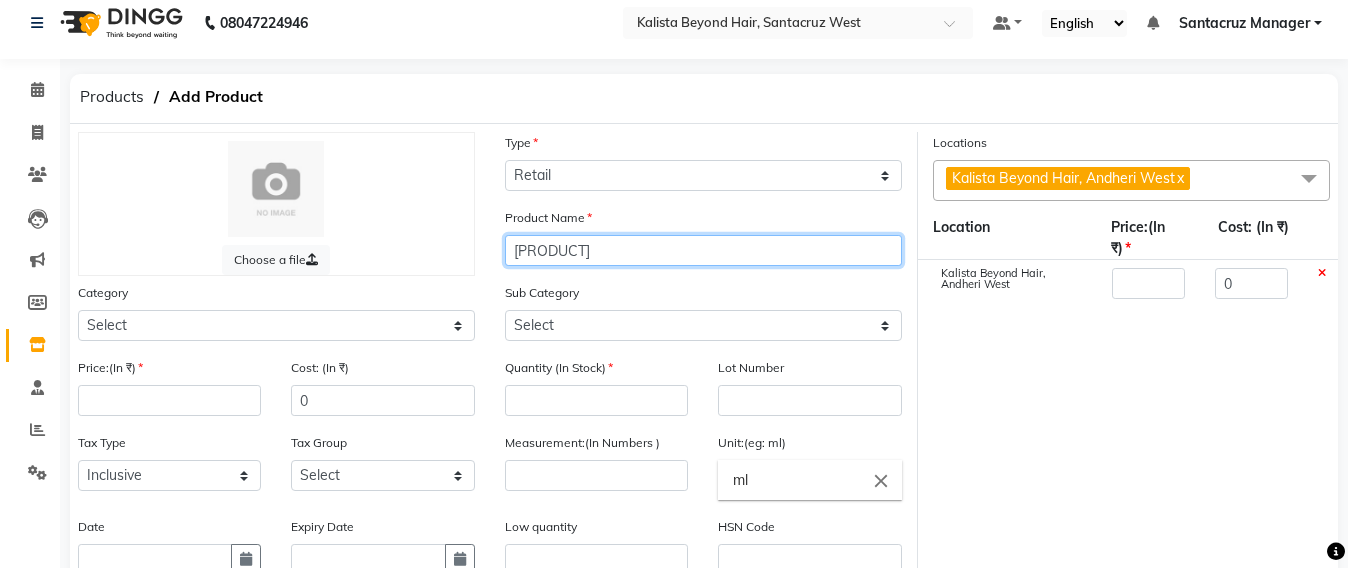type on "[PRODUCT]" 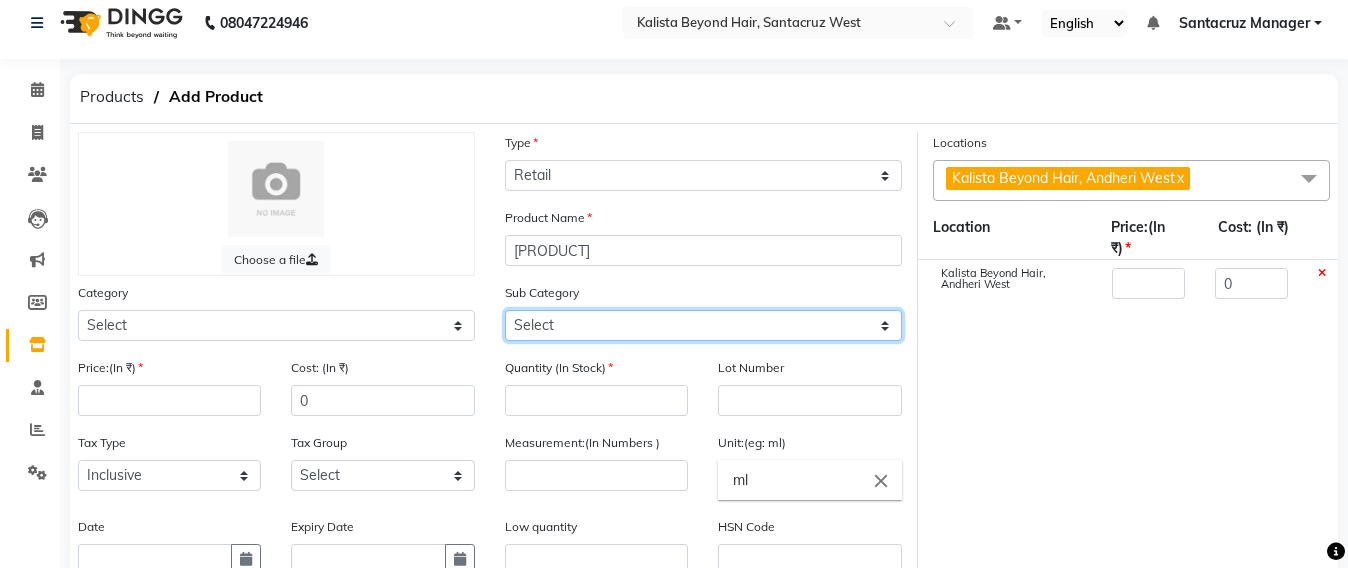 click on "Select Cleanser Facial Moisturiser Serum Toner Sun Care Masks Lip Care Eye Care Body Care Hand & Feet Kit & Combo Treatment Appliances Other Skin" 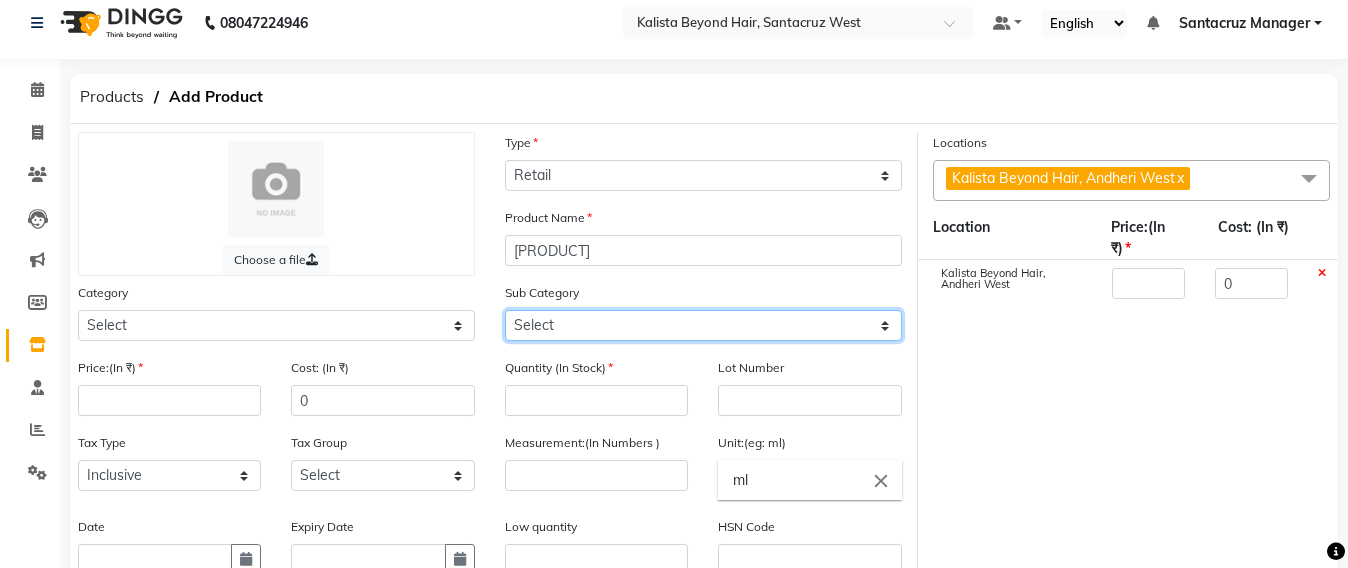 select on "[ACCOUNT_NUMBER]" 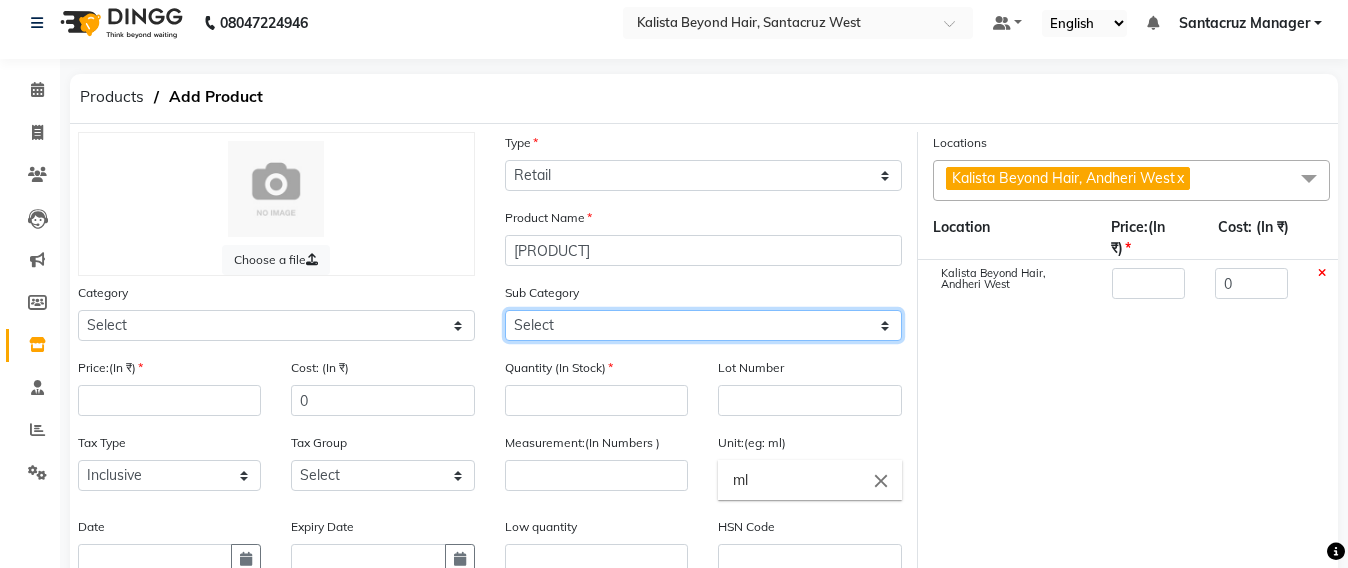 click on "Select Cleanser Facial Moisturiser Serum Toner Sun Care Masks Lip Care Eye Care Body Care Hand & Feet Kit & Combo Treatment Appliances Other Skin" 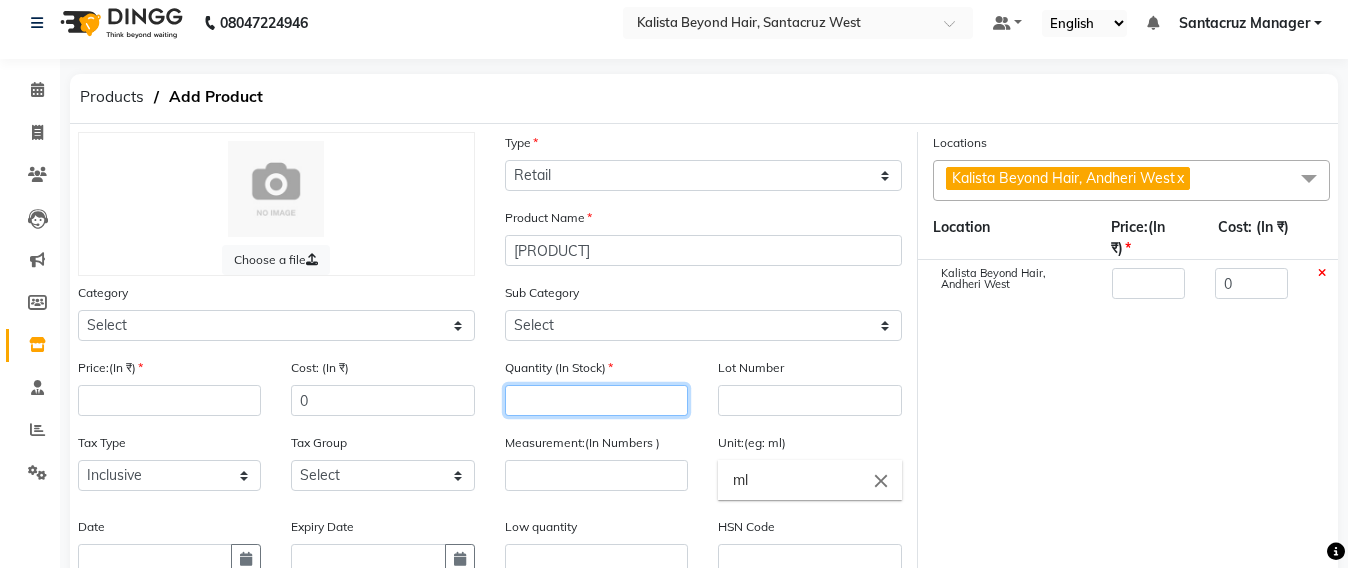 click 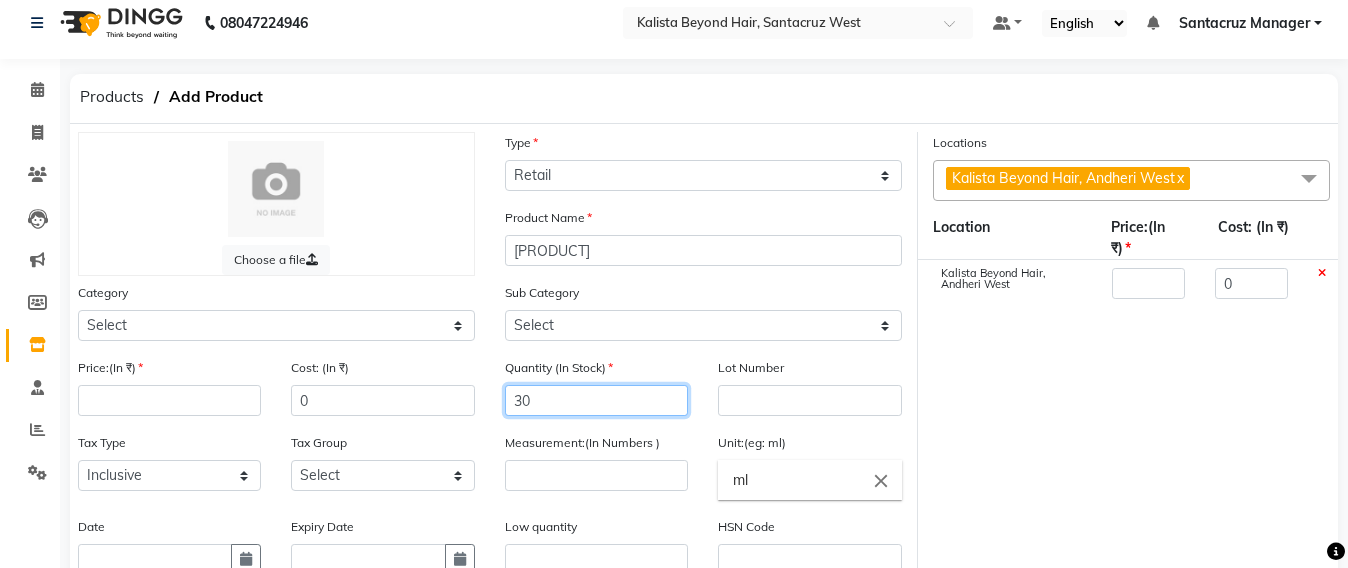 type on "3" 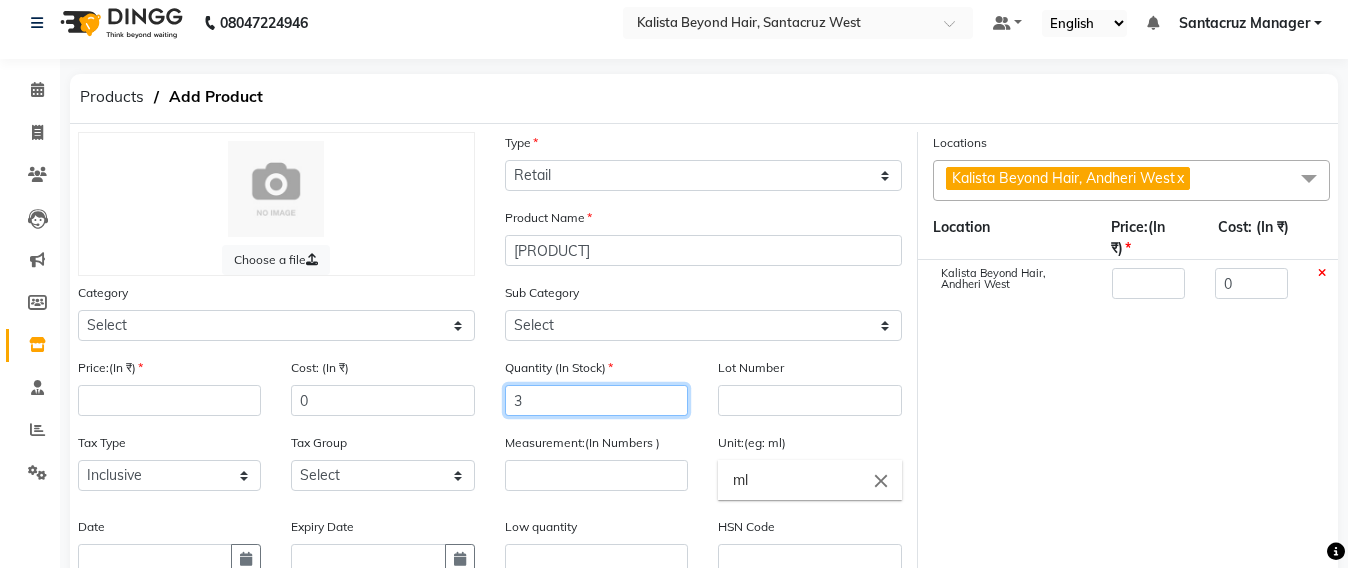 type on "3" 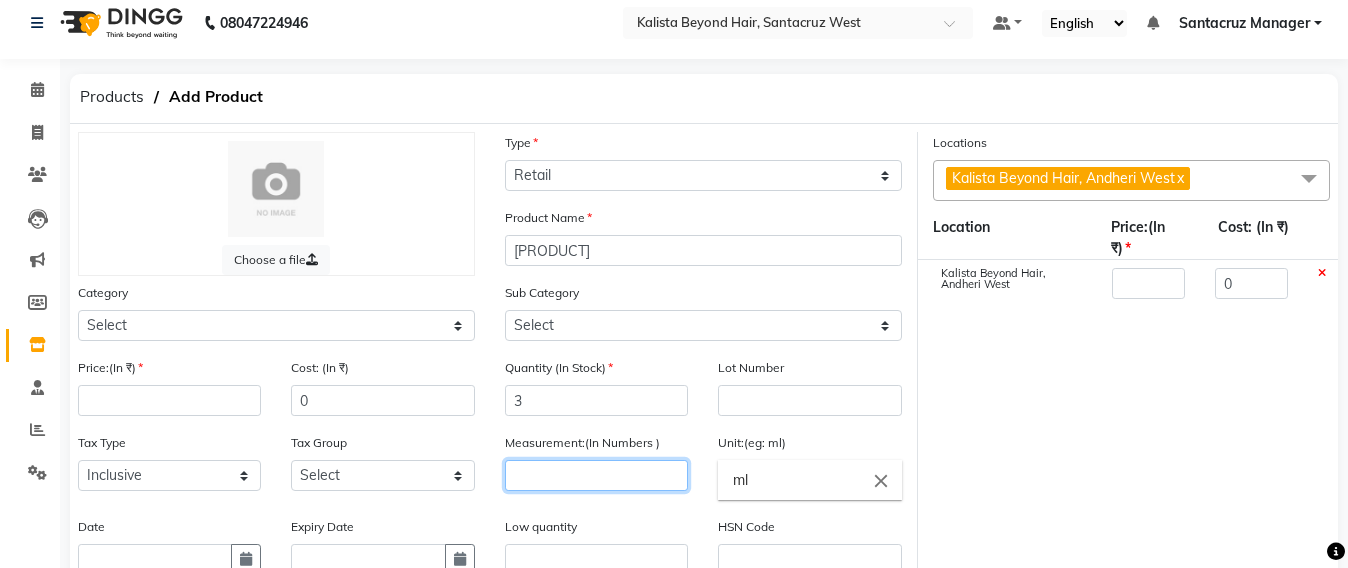 click 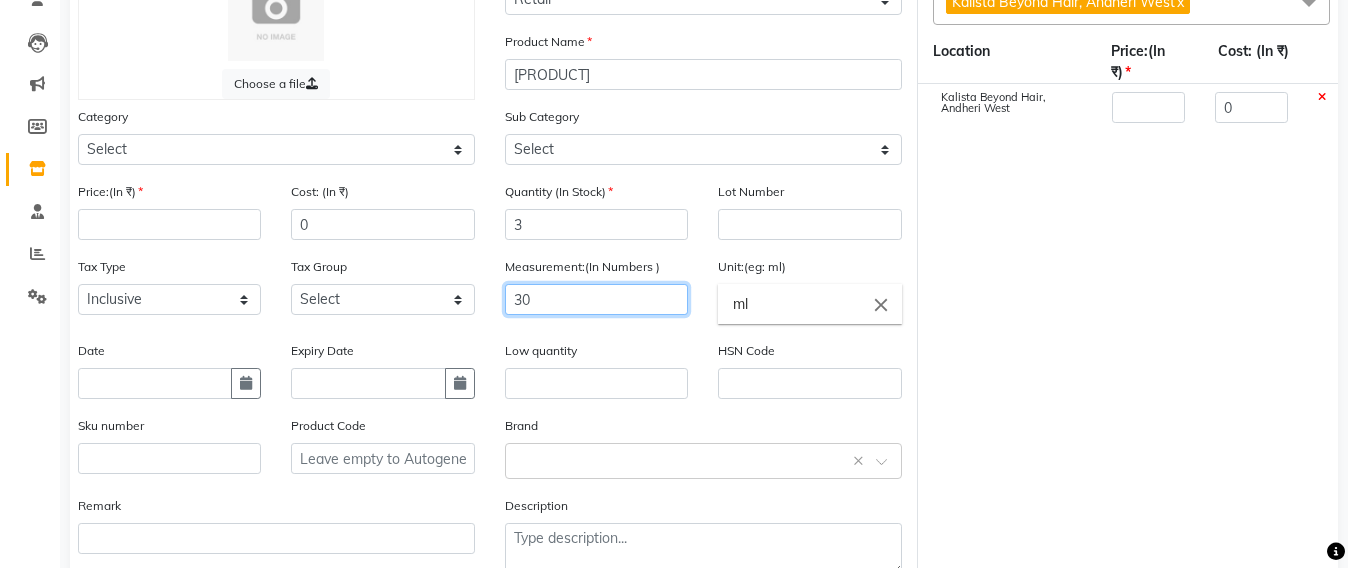 scroll, scrollTop: 263, scrollLeft: 0, axis: vertical 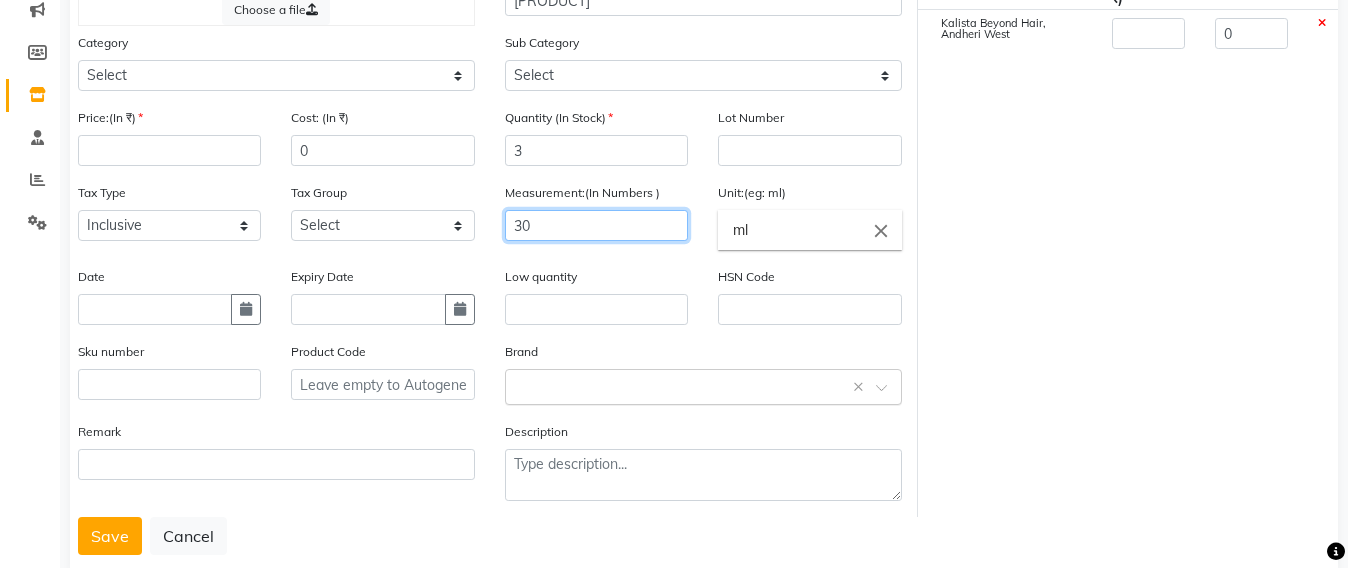 type on "30" 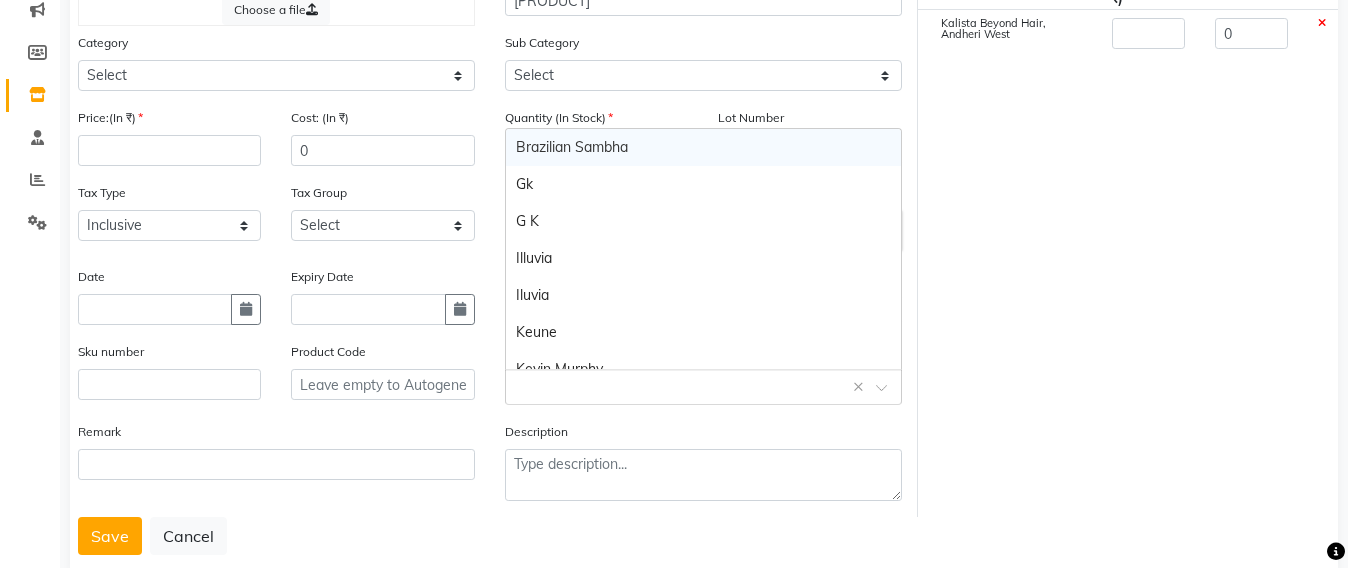 click 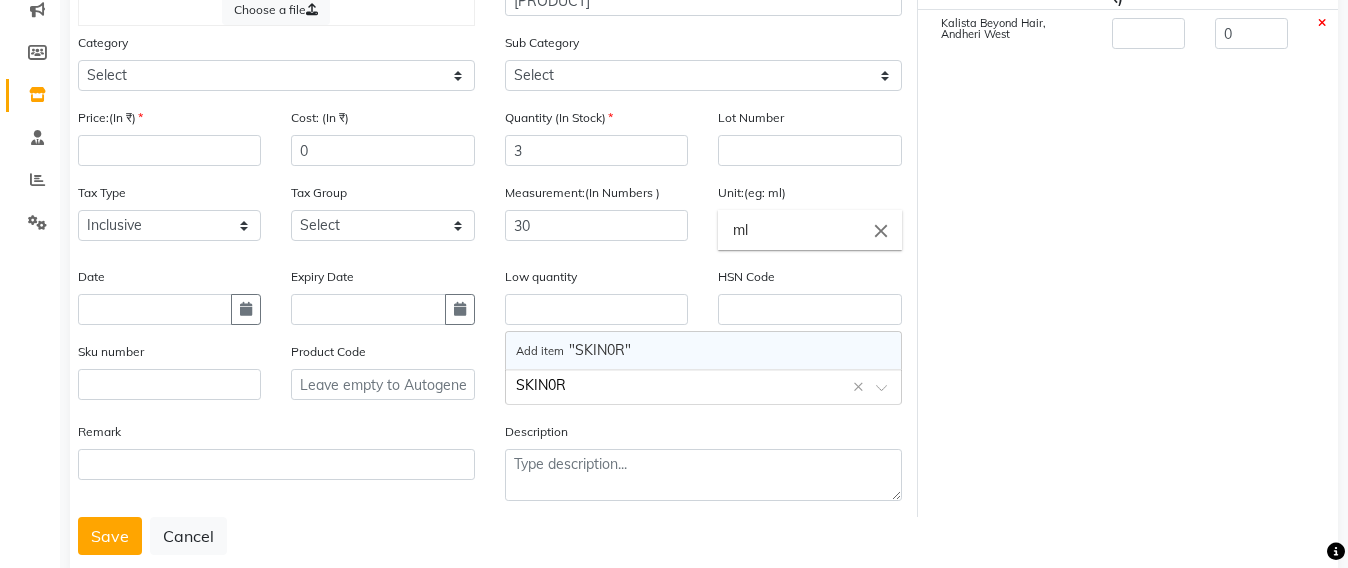 type on "SKIN0RA" 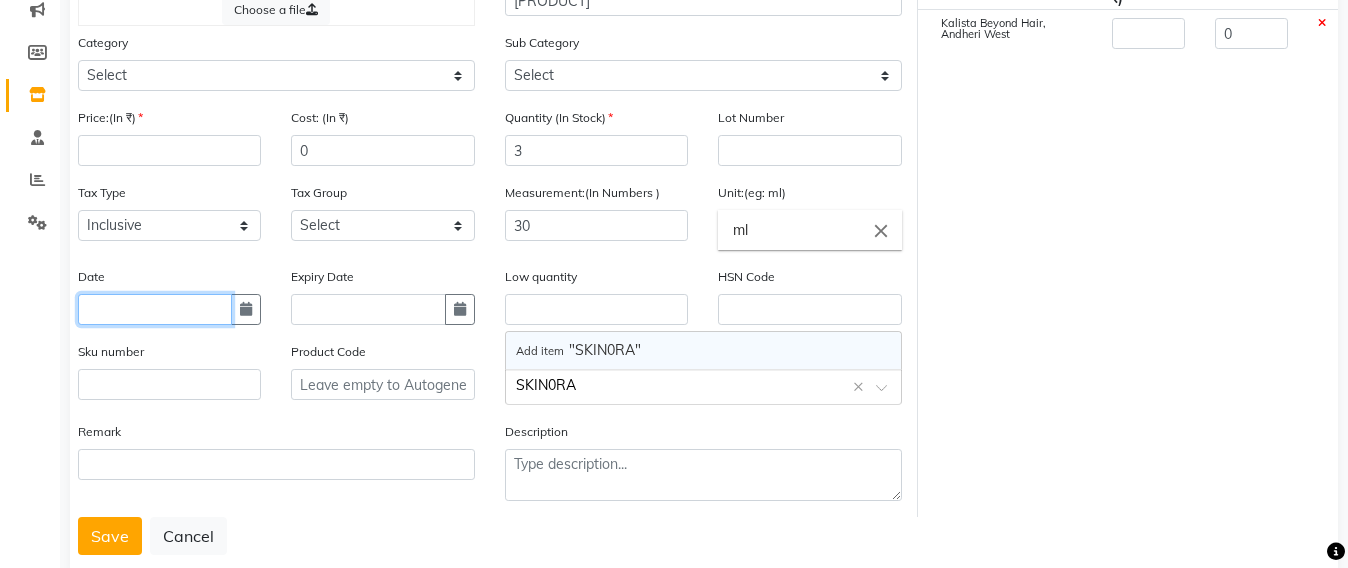 type 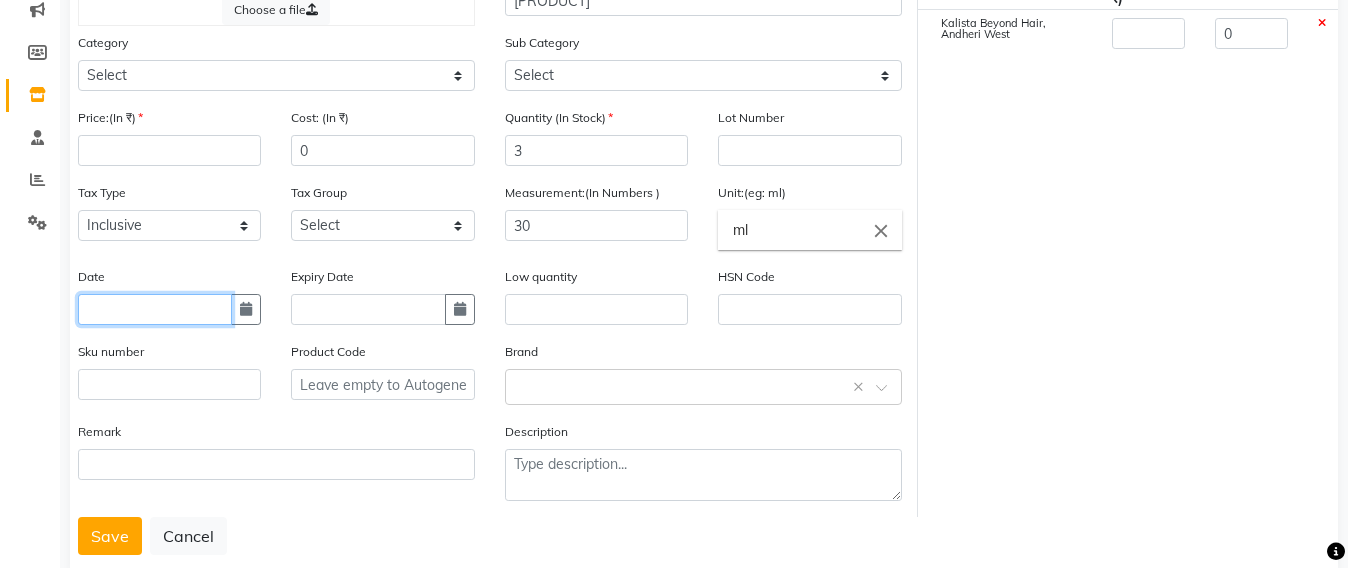 click 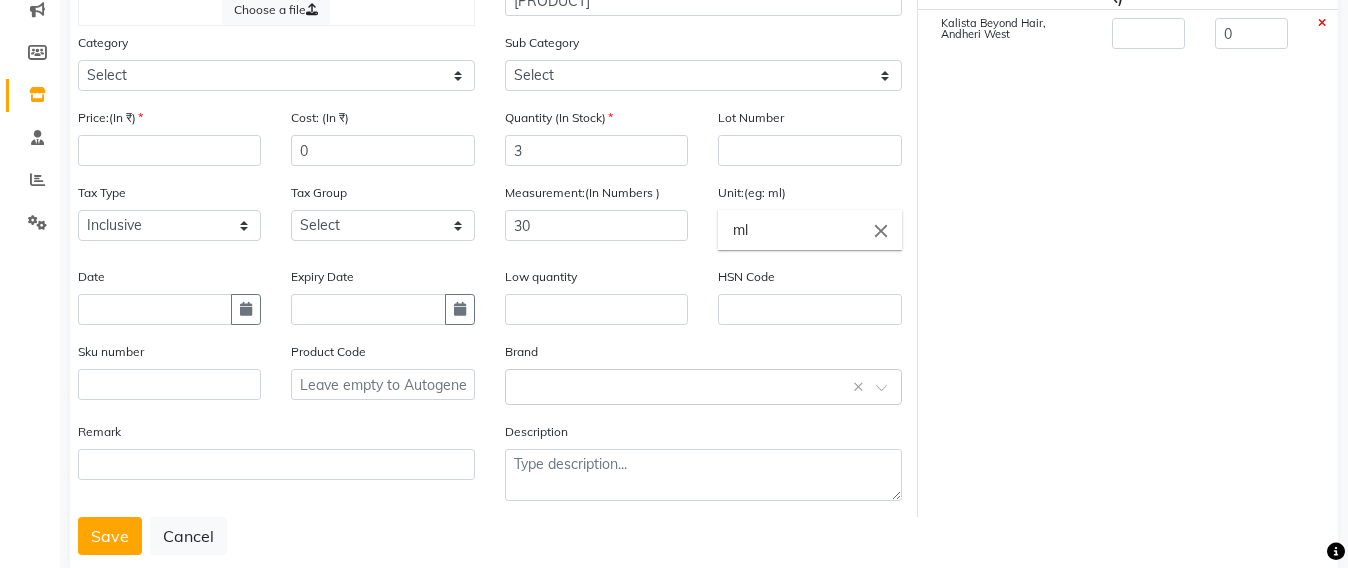 select on "8" 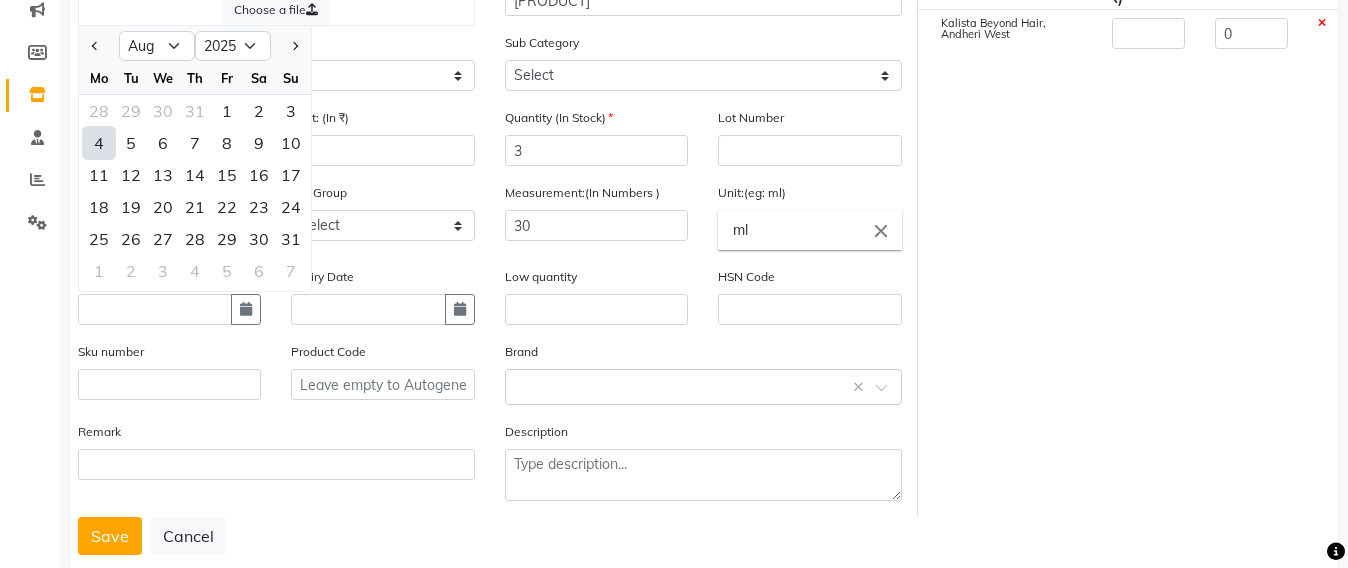click on "4" 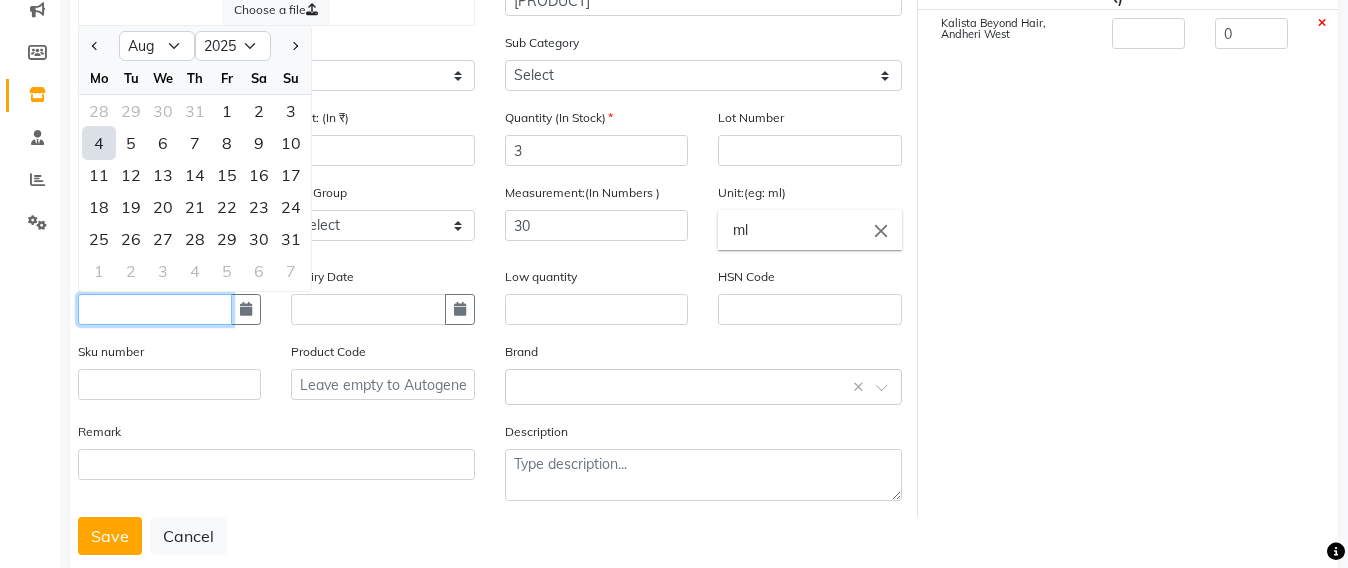 type on "04-08-2025" 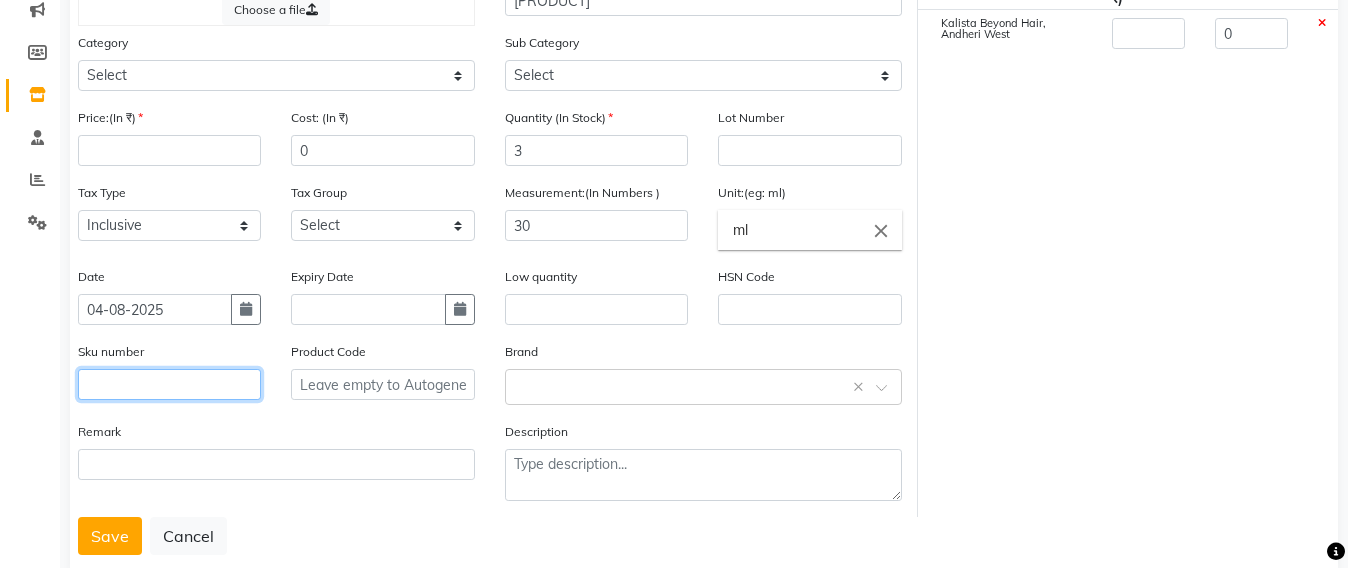 click 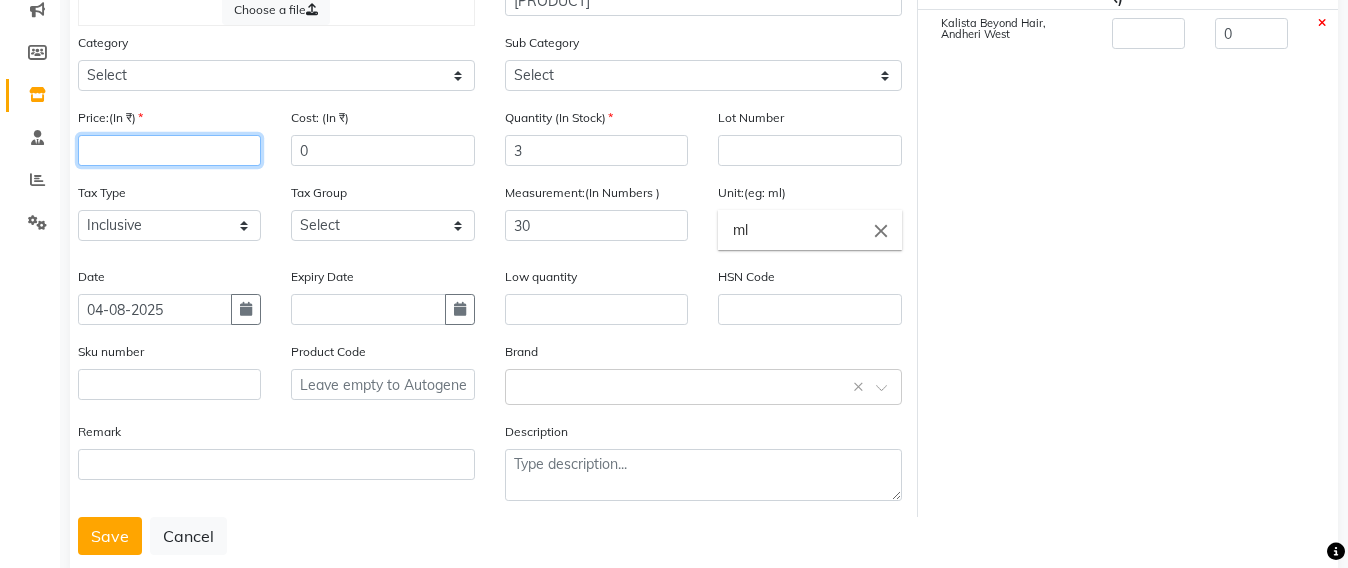 click 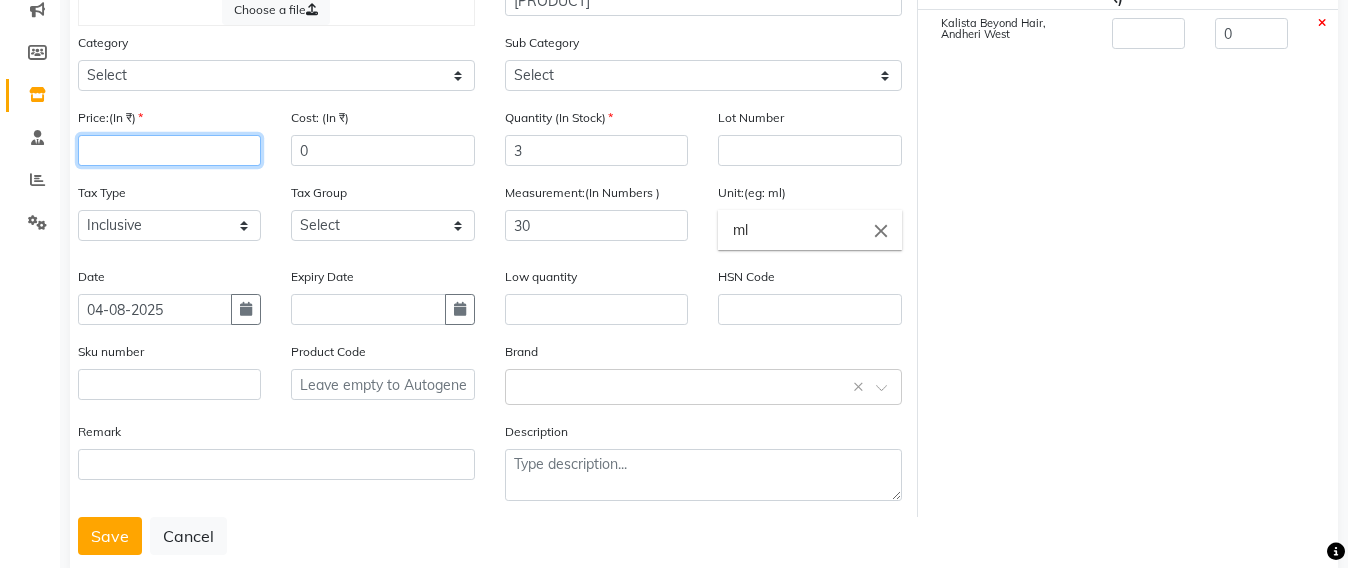 type on "9" 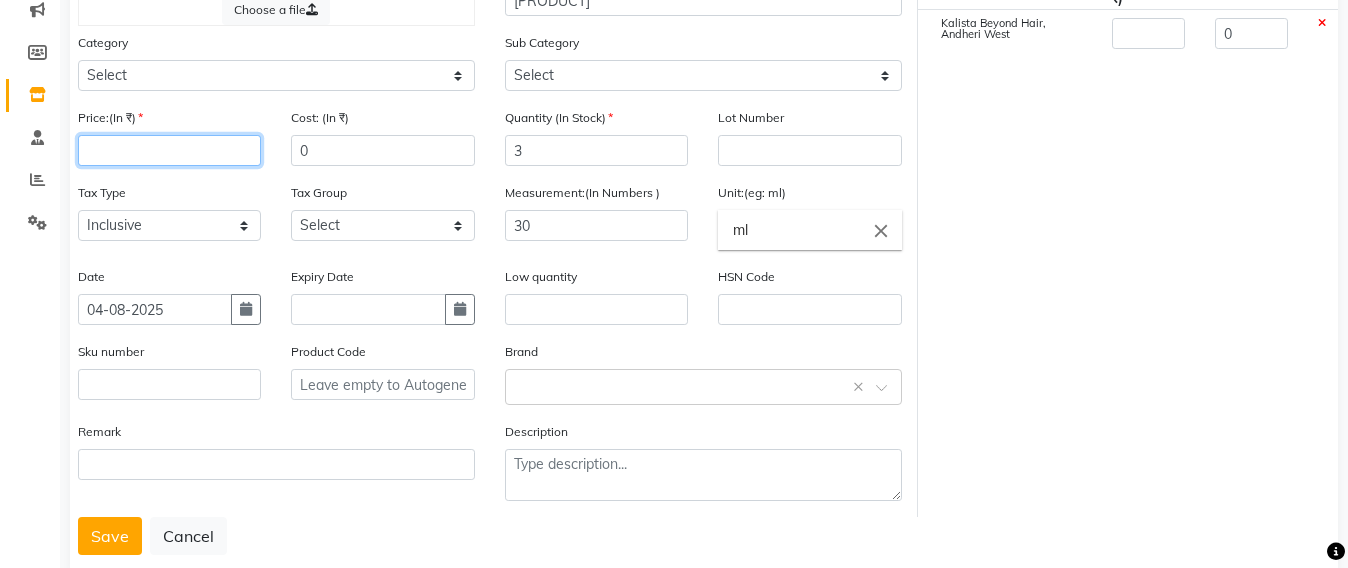 type on "9" 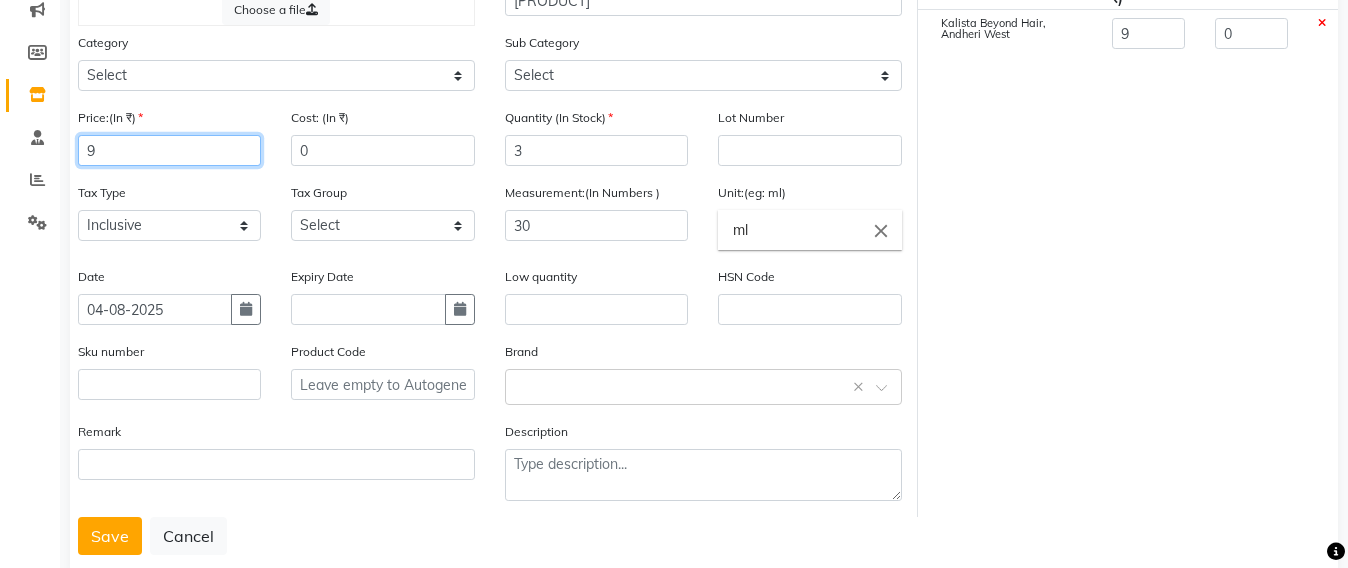 type on "99" 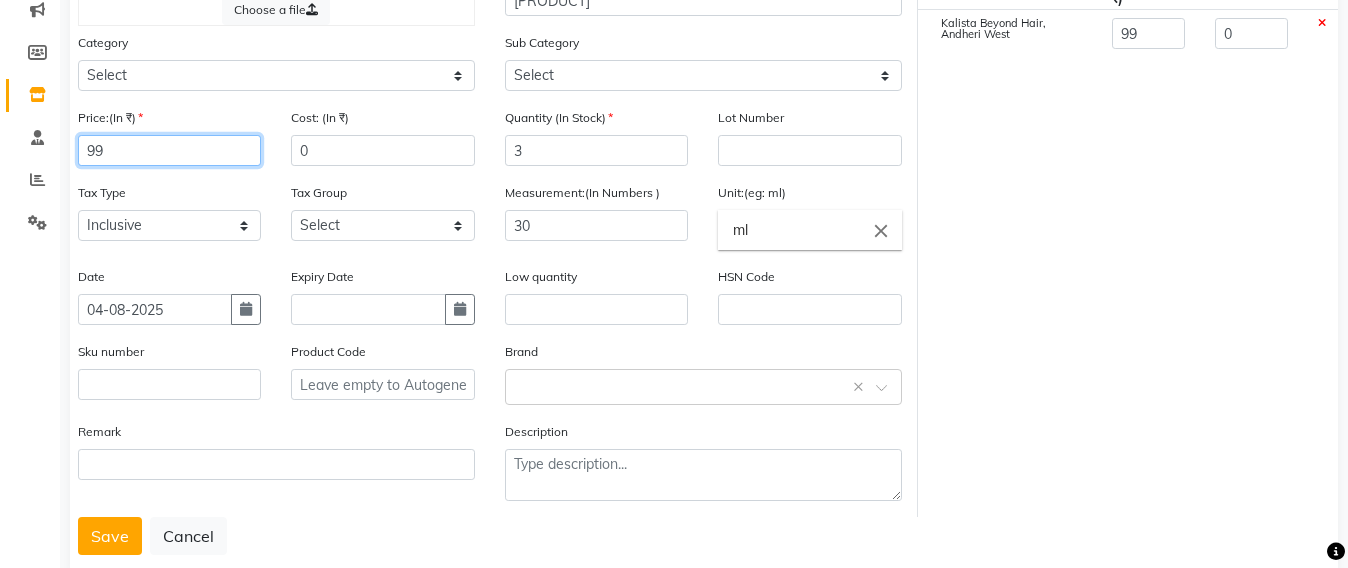 type on "990" 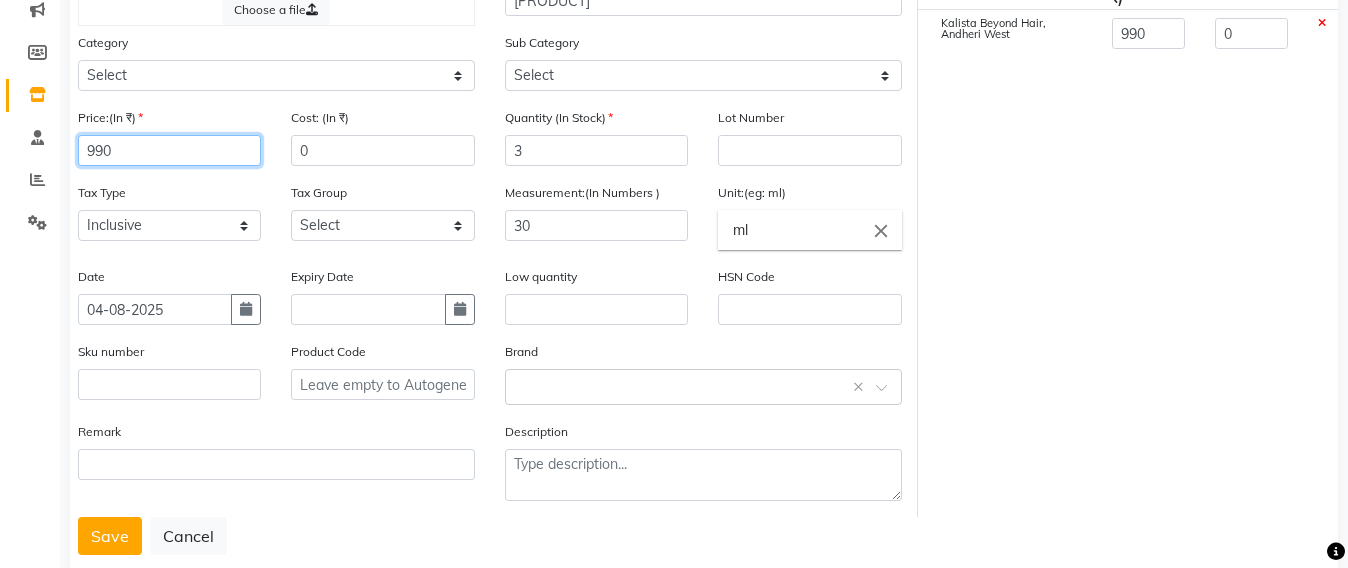 type on "990" 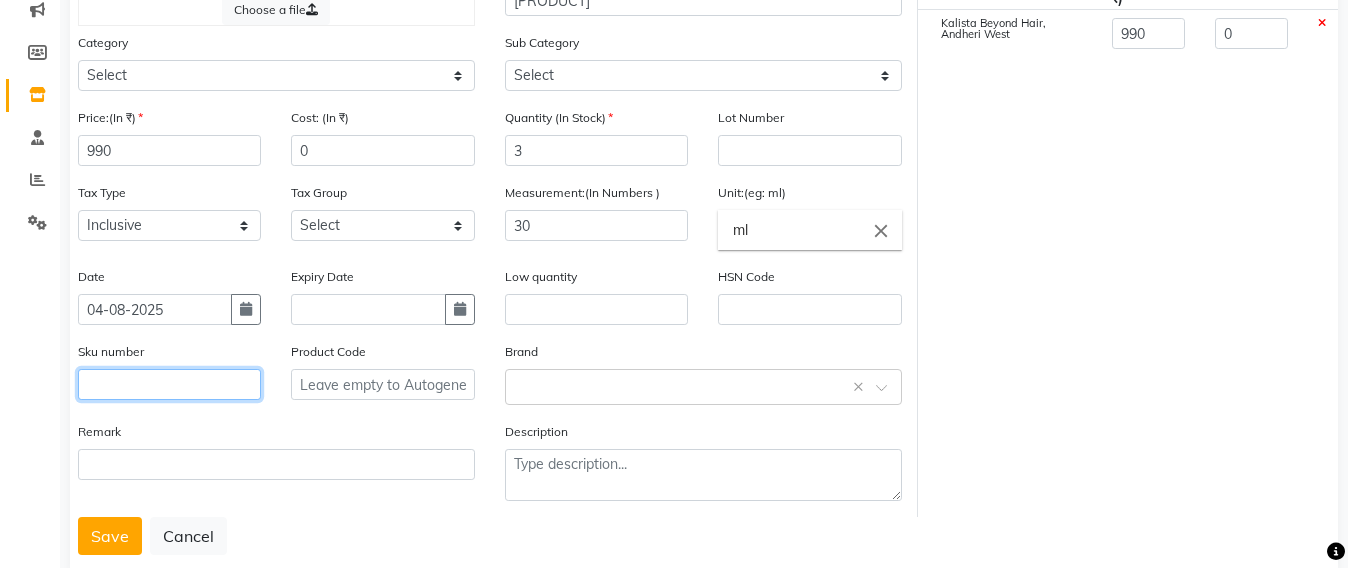 click 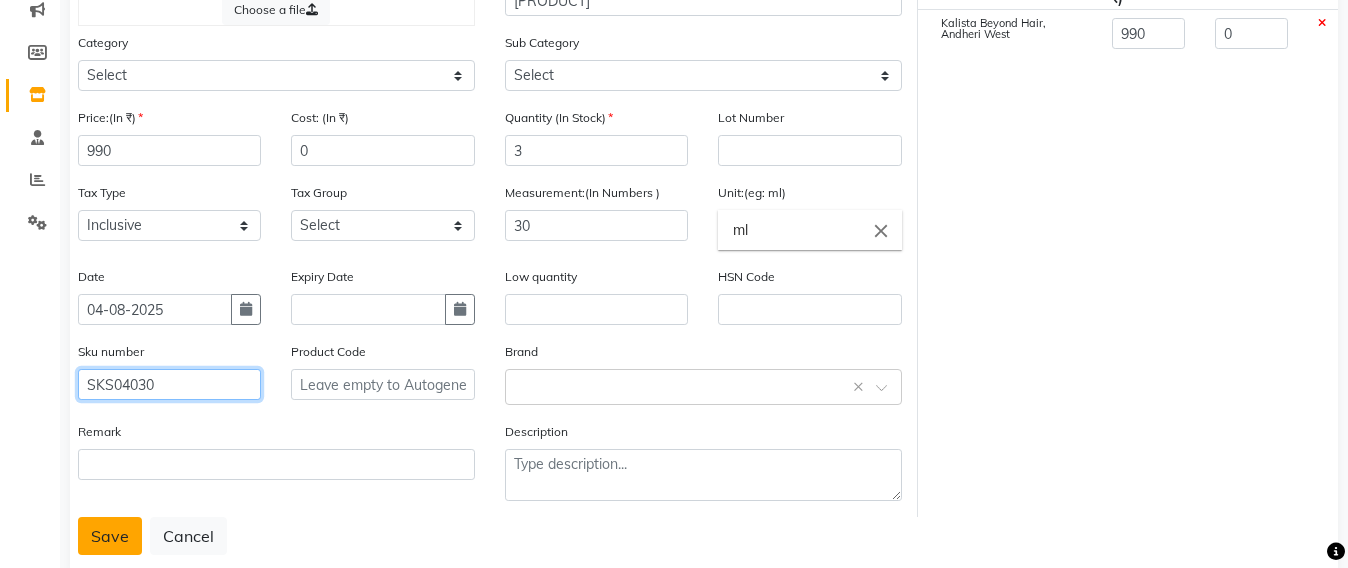 type on "SKS04030" 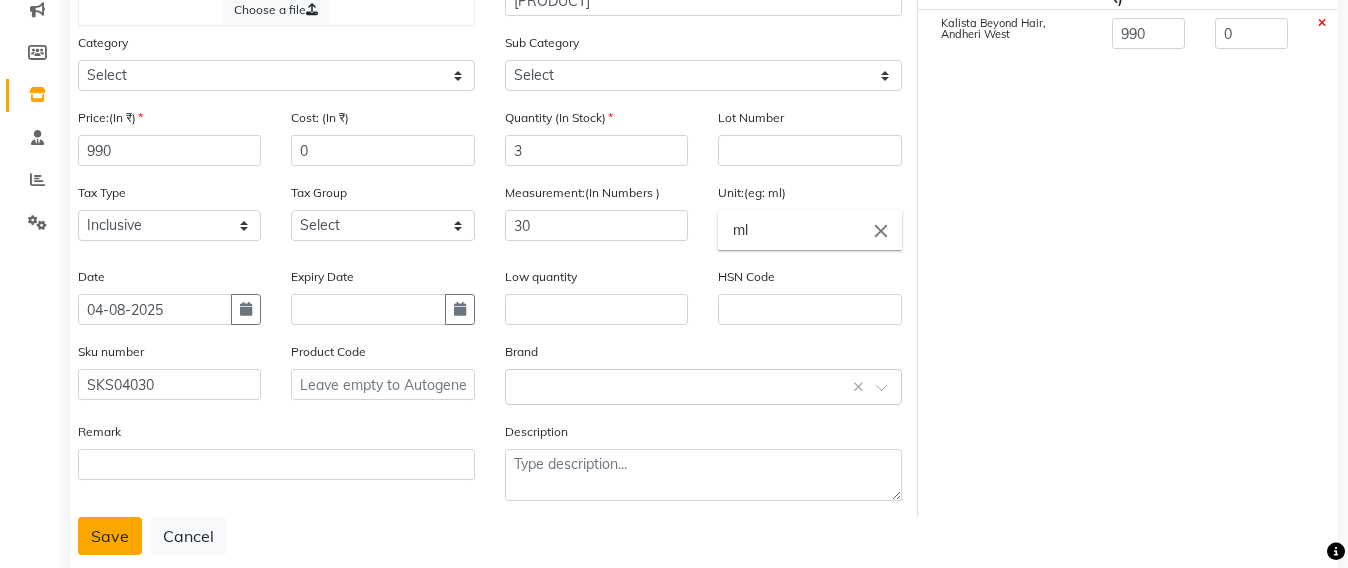 click on "Save" 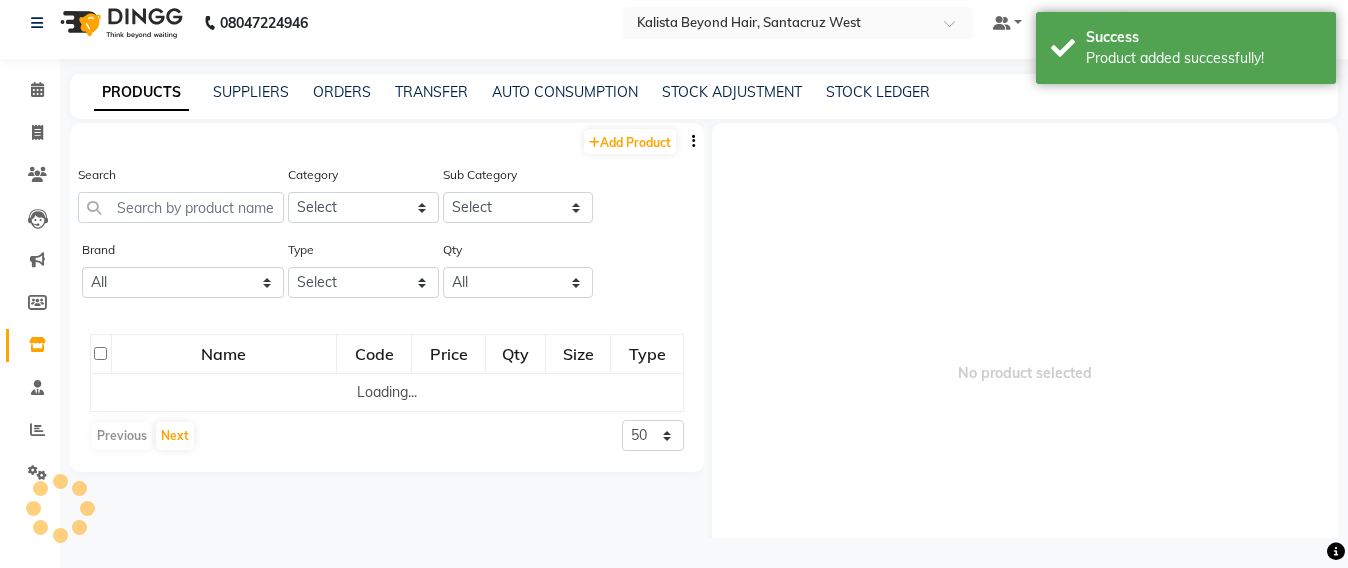 scroll, scrollTop: 13, scrollLeft: 0, axis: vertical 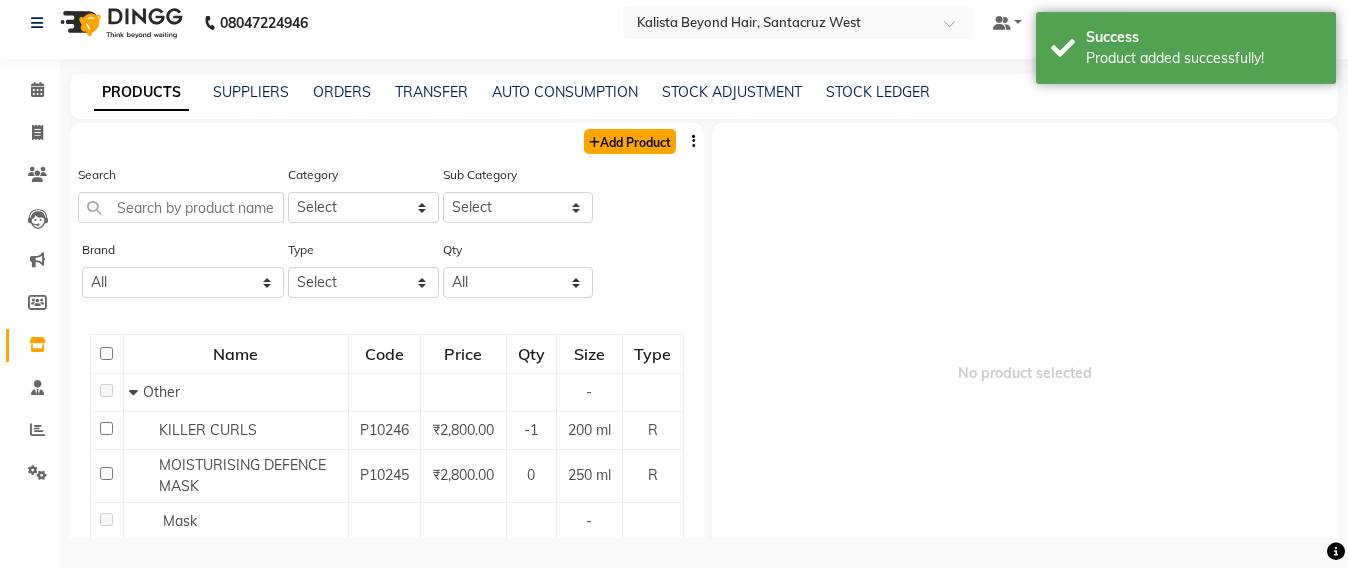click on "Add Product" 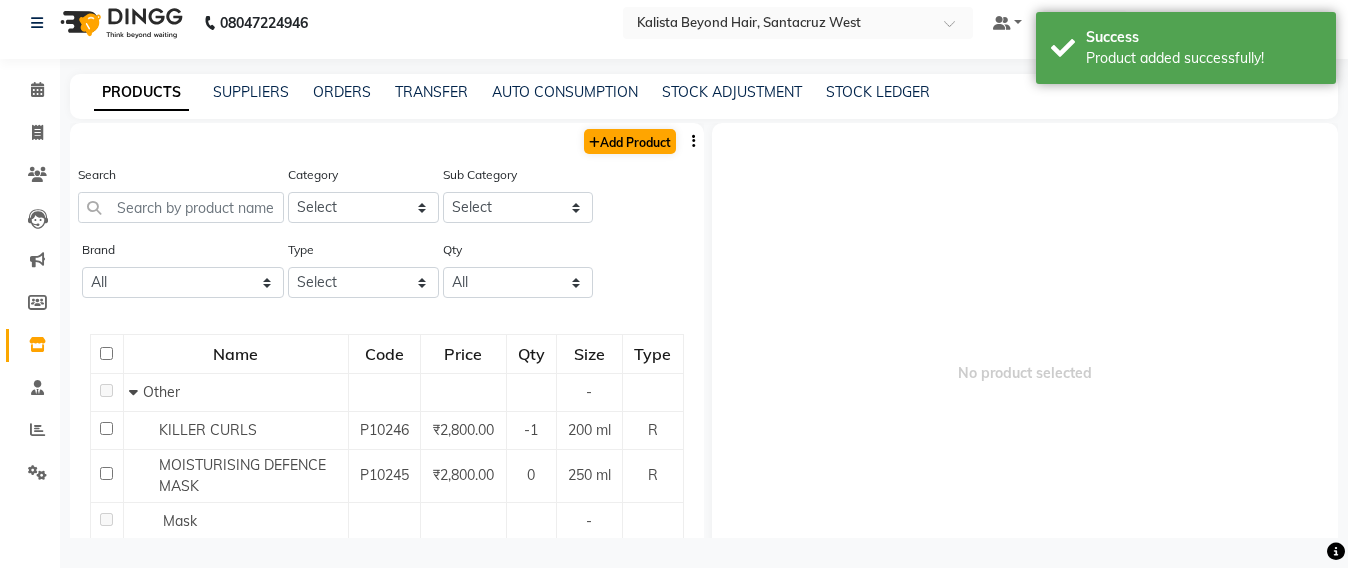 select on "true" 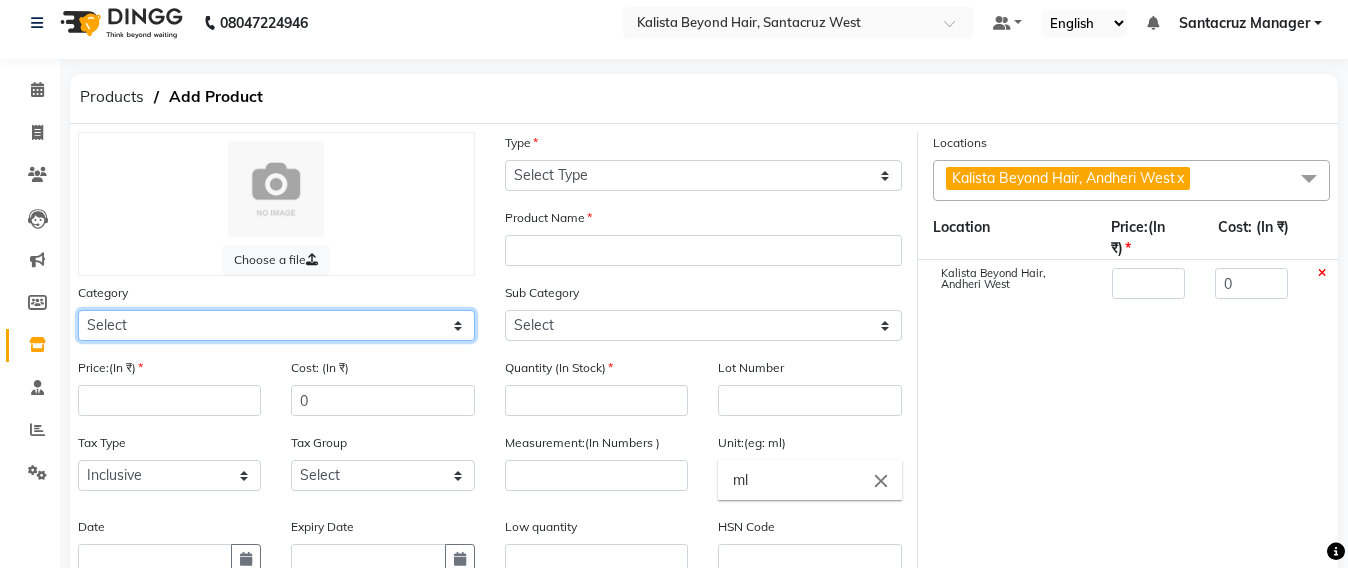 click on "Select Hair Skin Makeup Personal Care Appliances Beard Waxing Disposable Threading Hands and Feet Beauty Planet Botox Cadiveu Casmara Cheryls Loreal Olaplex Other" 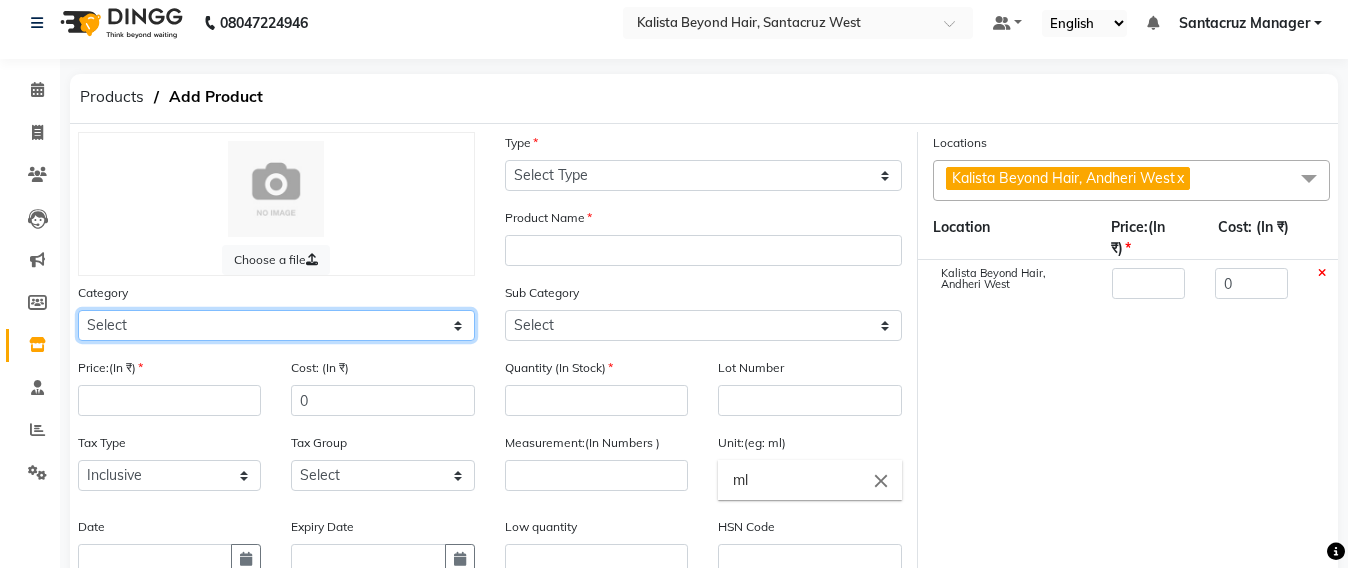 select on "[ACCOUNT_NUMBER]" 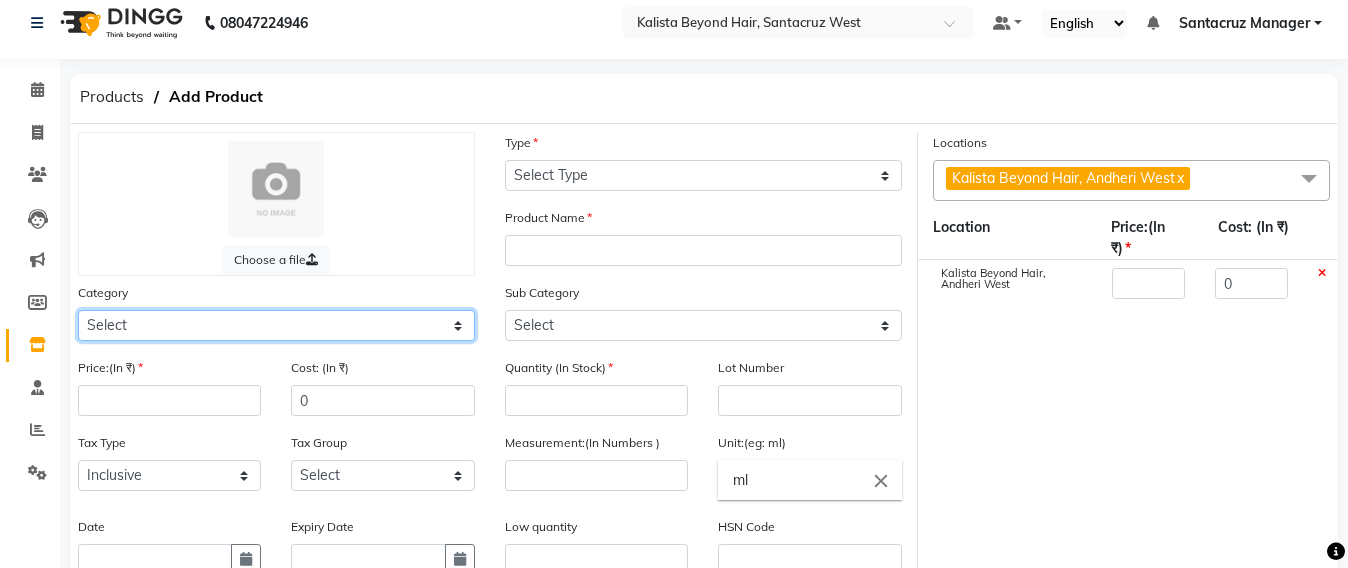 click on "Select Hair Skin Makeup Personal Care Appliances Beard Waxing Disposable Threading Hands and Feet Beauty Planet Botox Cadiveu Casmara Cheryls Loreal Olaplex Other" 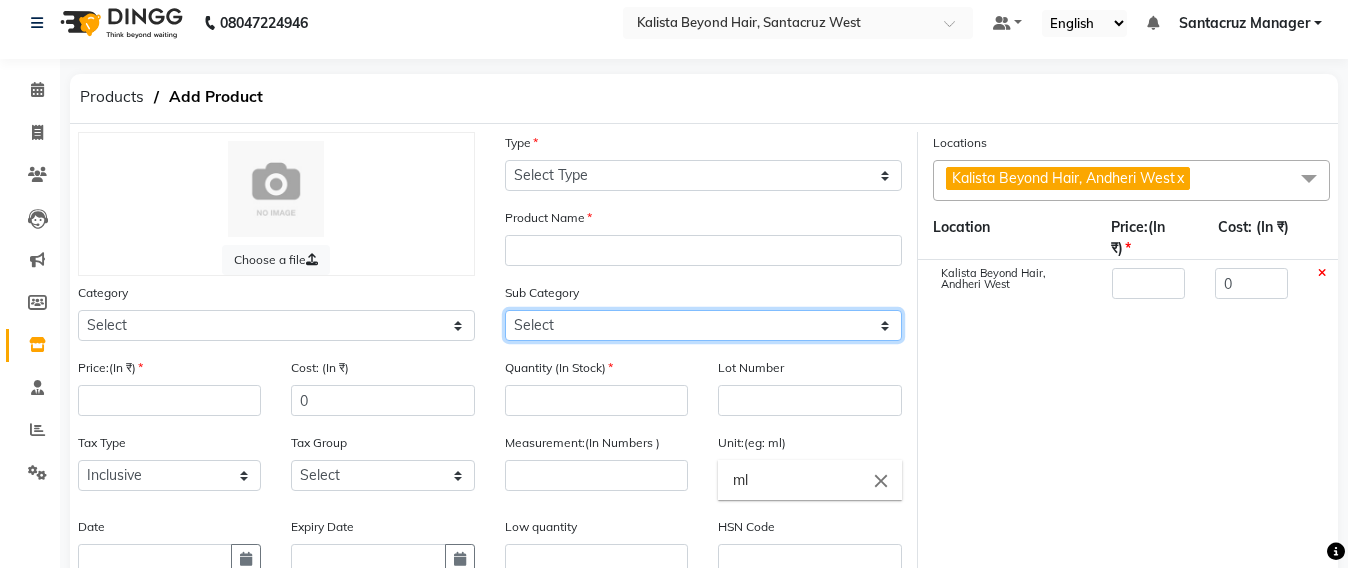 click on "Select Cleanser Facial Moisturiser Serum Toner Sun Care Masks Lip Care Eye Care Body Care Hand & Feet Kit & Combo Treatment Appliances Other Skin" 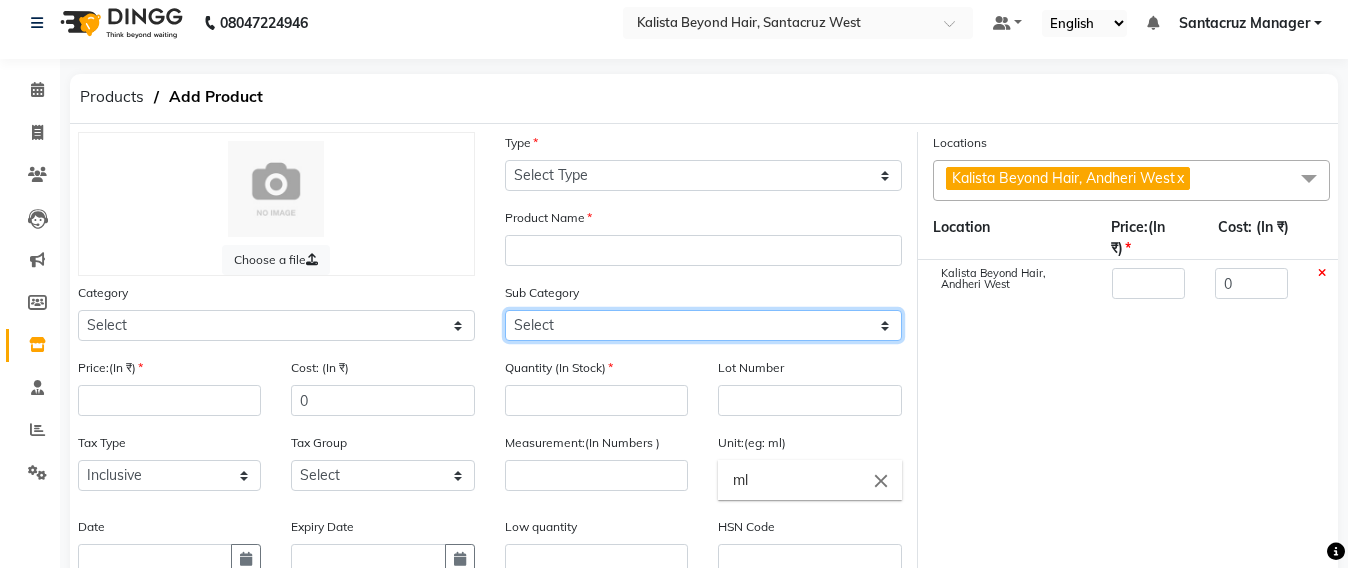 click on "Select Cleanser Facial Moisturiser Serum Toner Sun Care Masks Lip Care Eye Care Body Care Hand & Feet Kit & Combo Treatment Appliances Other Skin" 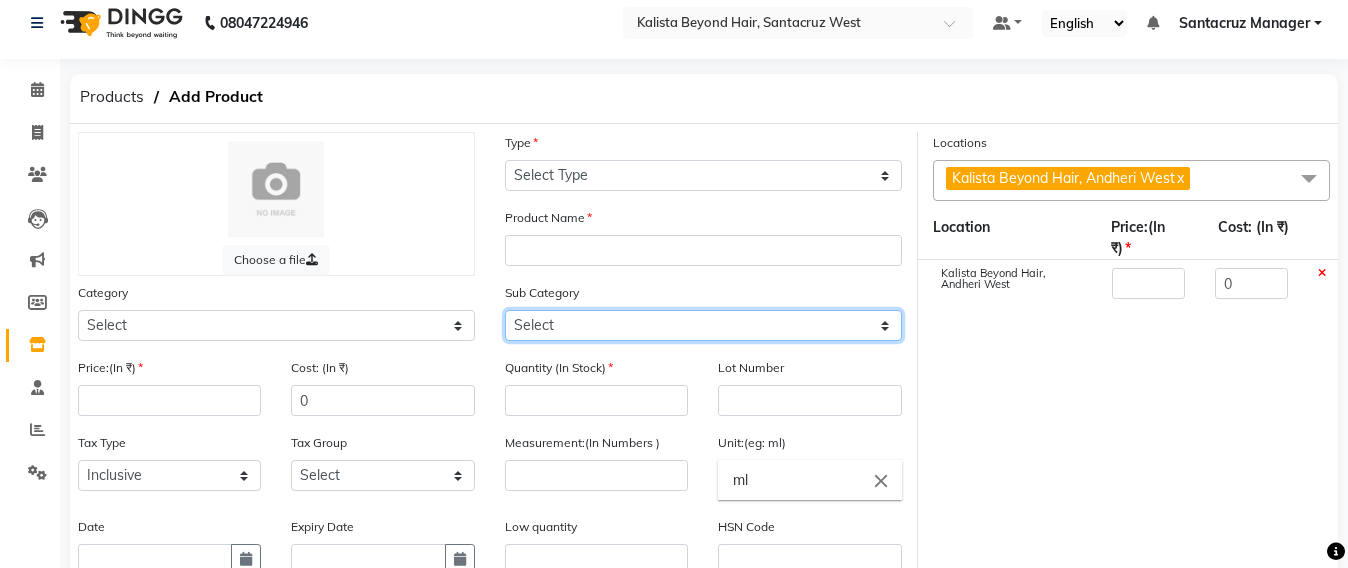 click on "Select Cleanser Facial Moisturiser Serum Toner Sun Care Masks Lip Care Eye Care Body Care Hand & Feet Kit & Combo Treatment Appliances Other Skin" 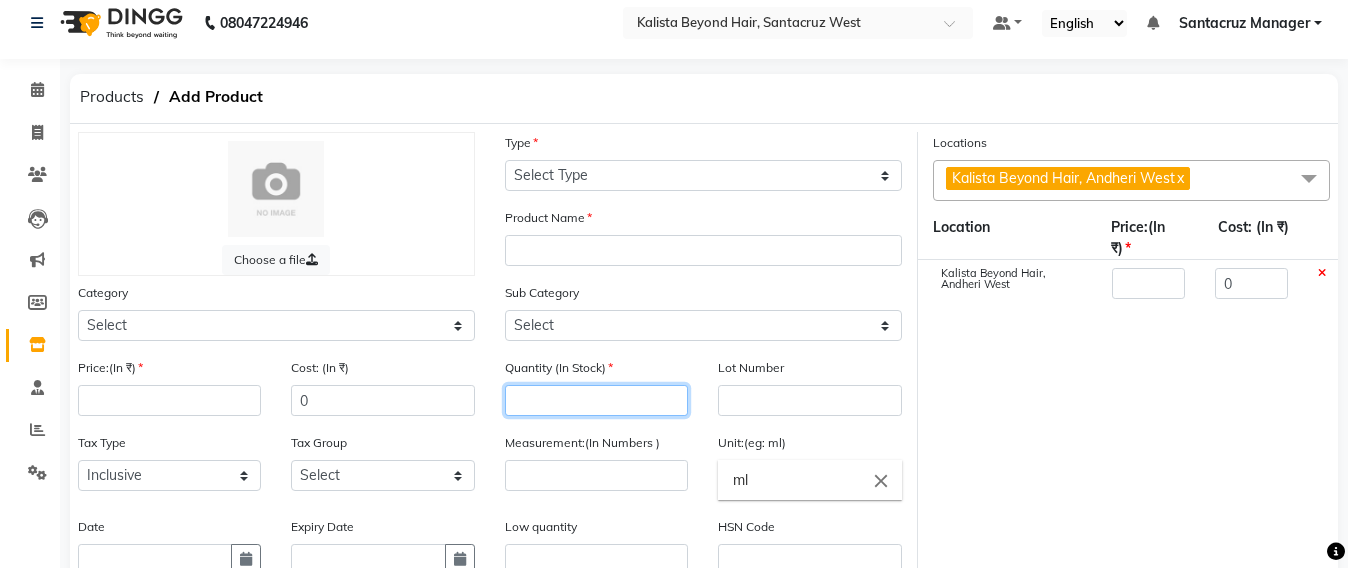 click 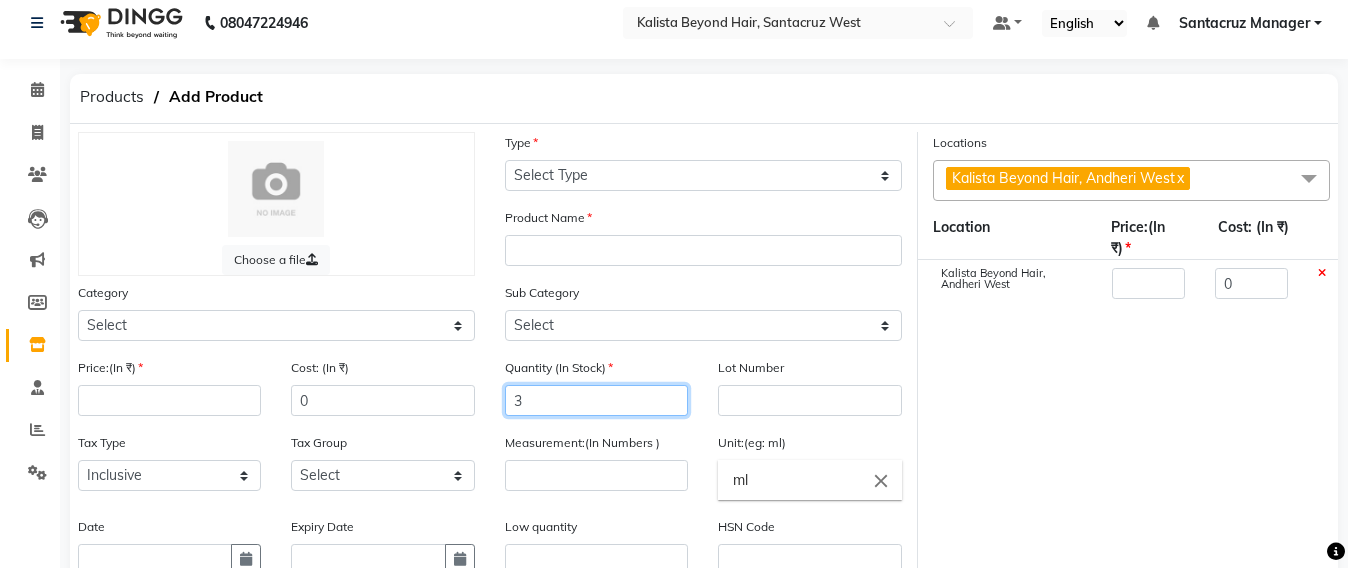 type on "3" 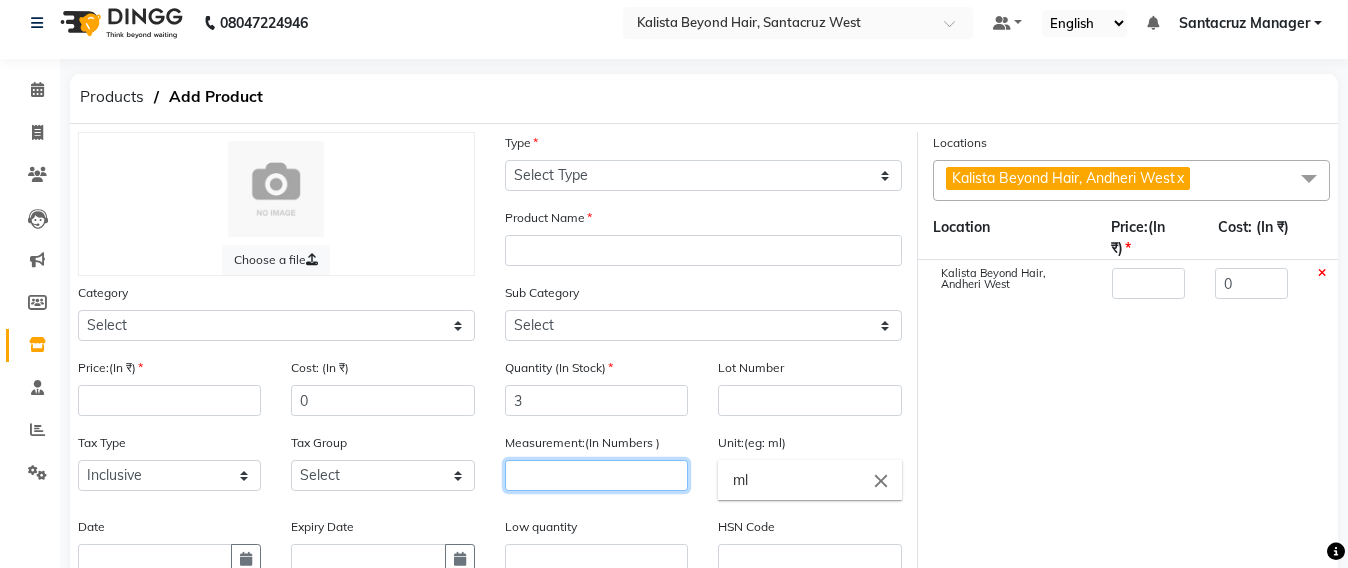 click 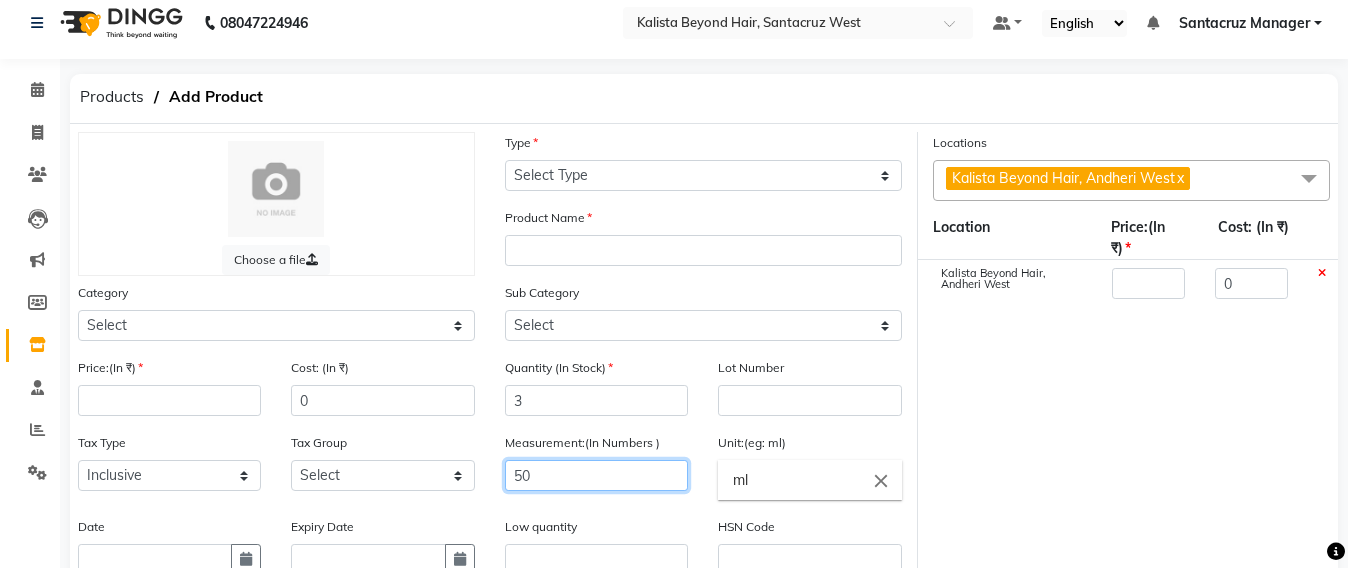 type on "50" 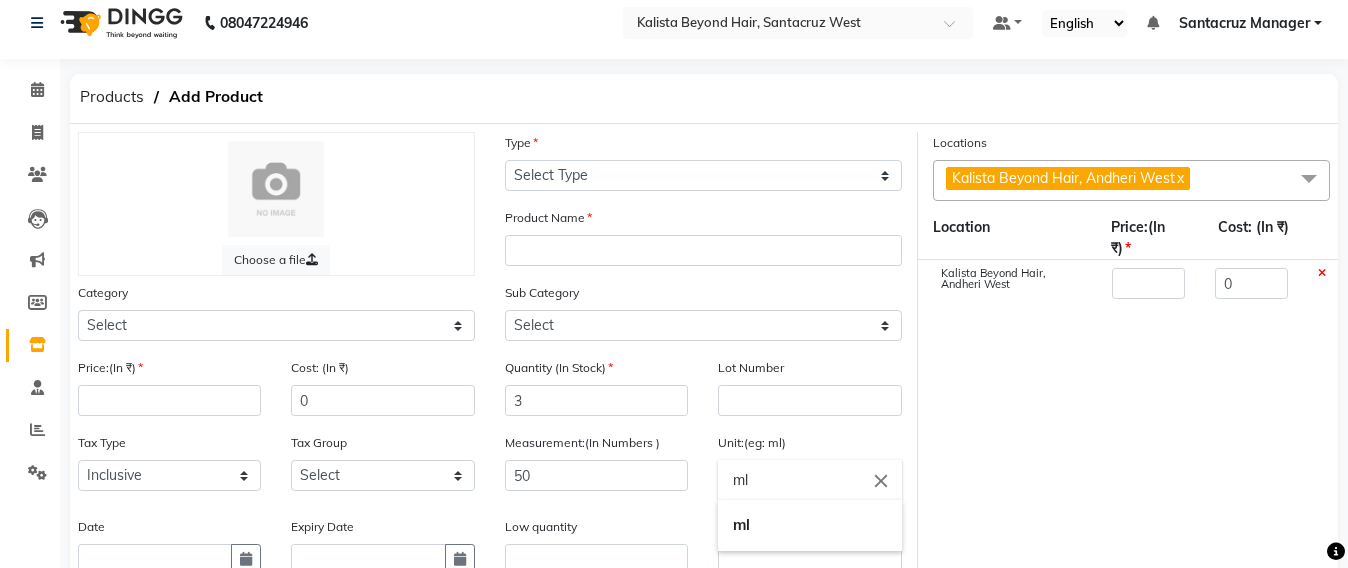 click on "ml" 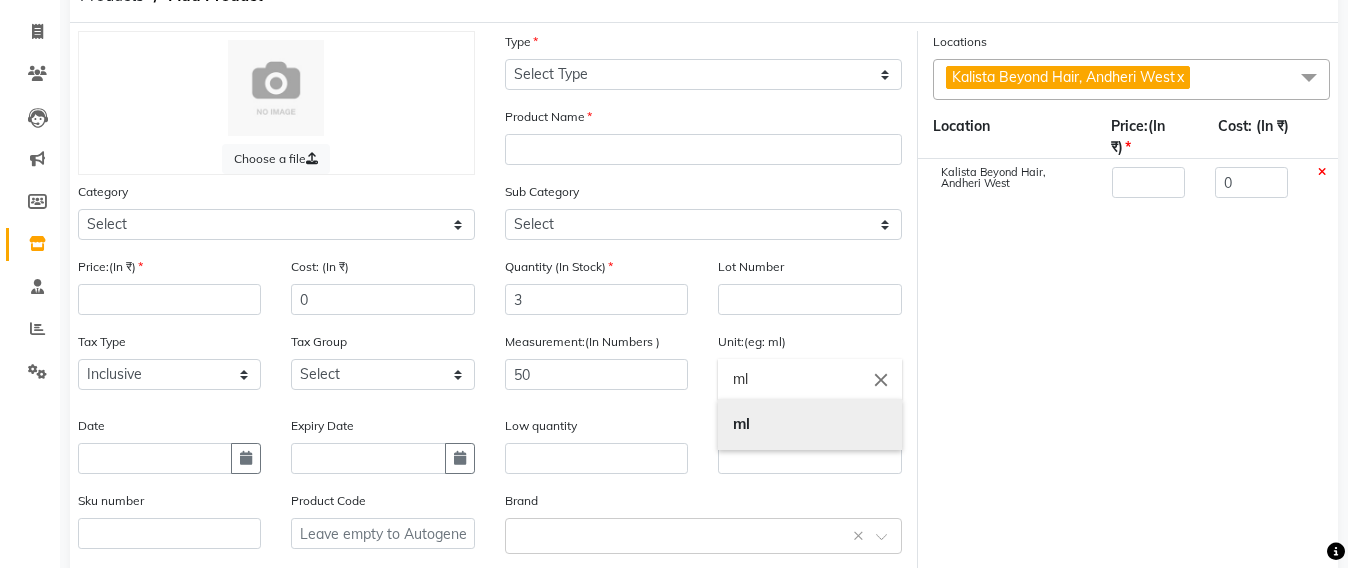 scroll, scrollTop: 263, scrollLeft: 0, axis: vertical 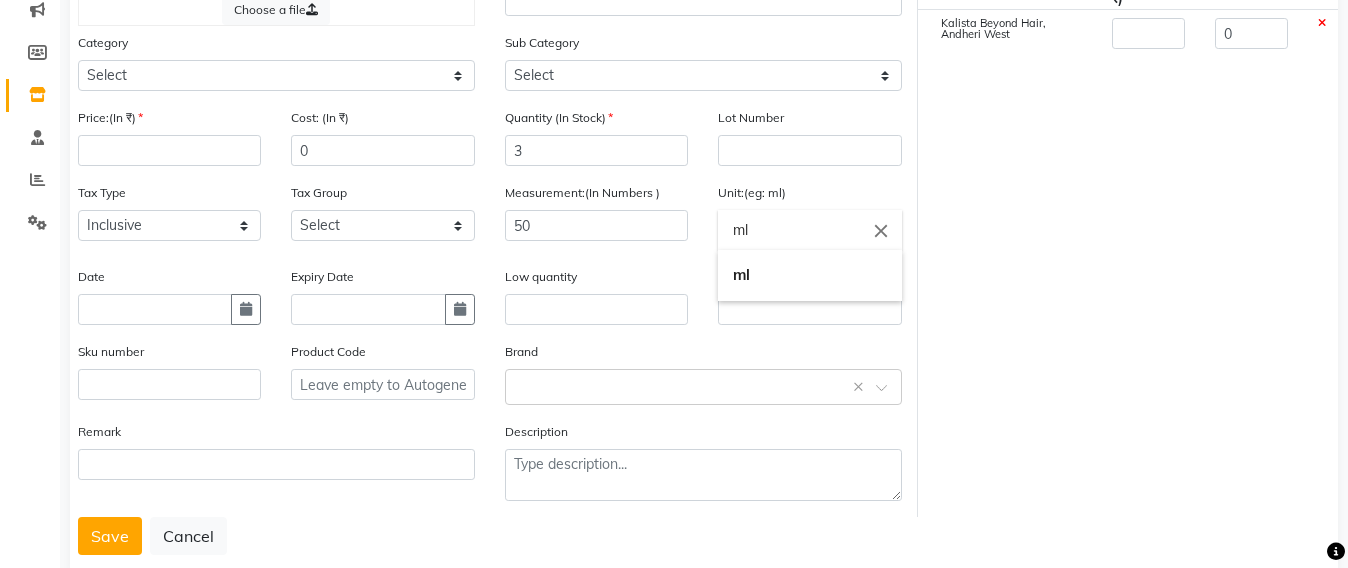 click 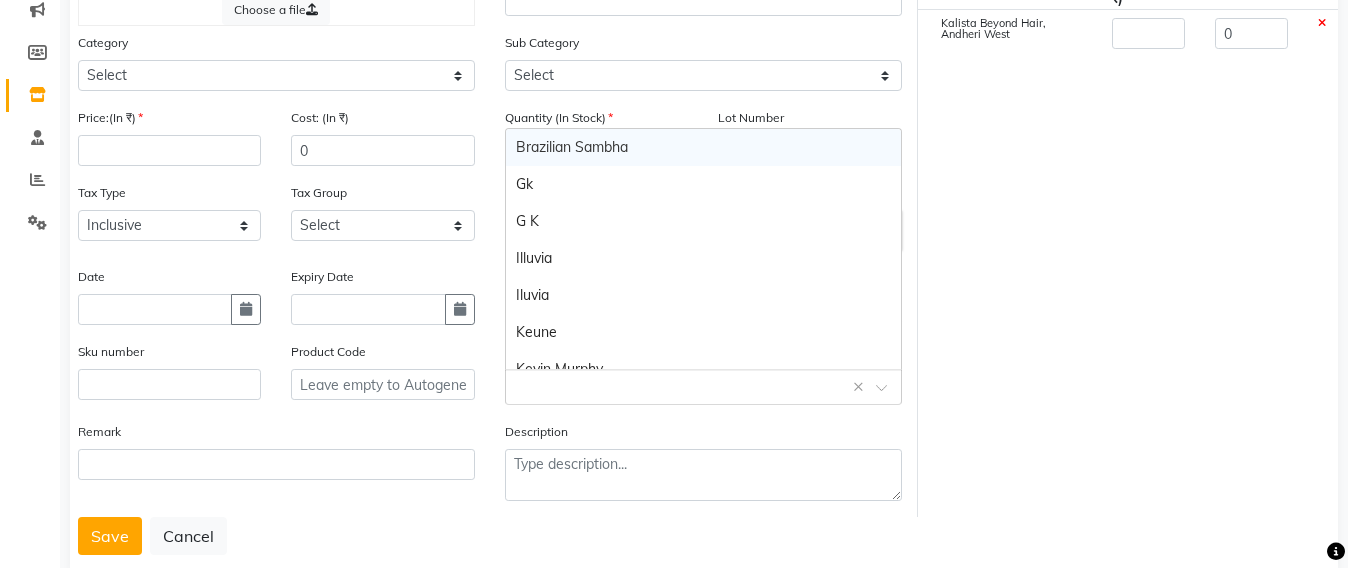 click 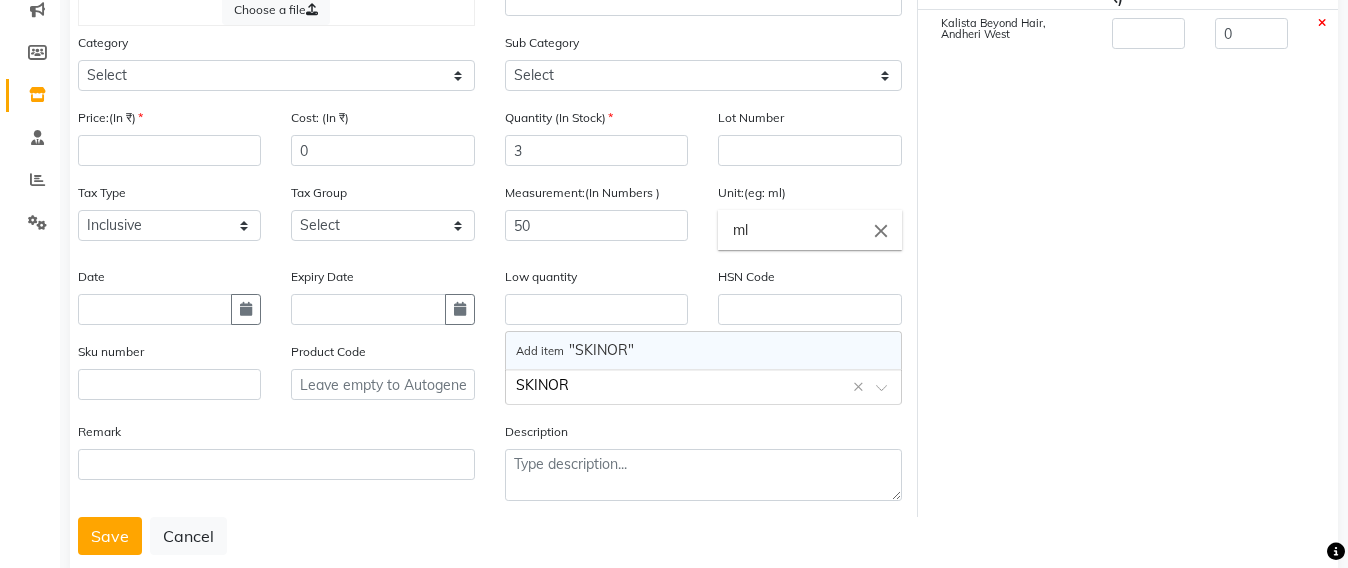 type on "SKINORA" 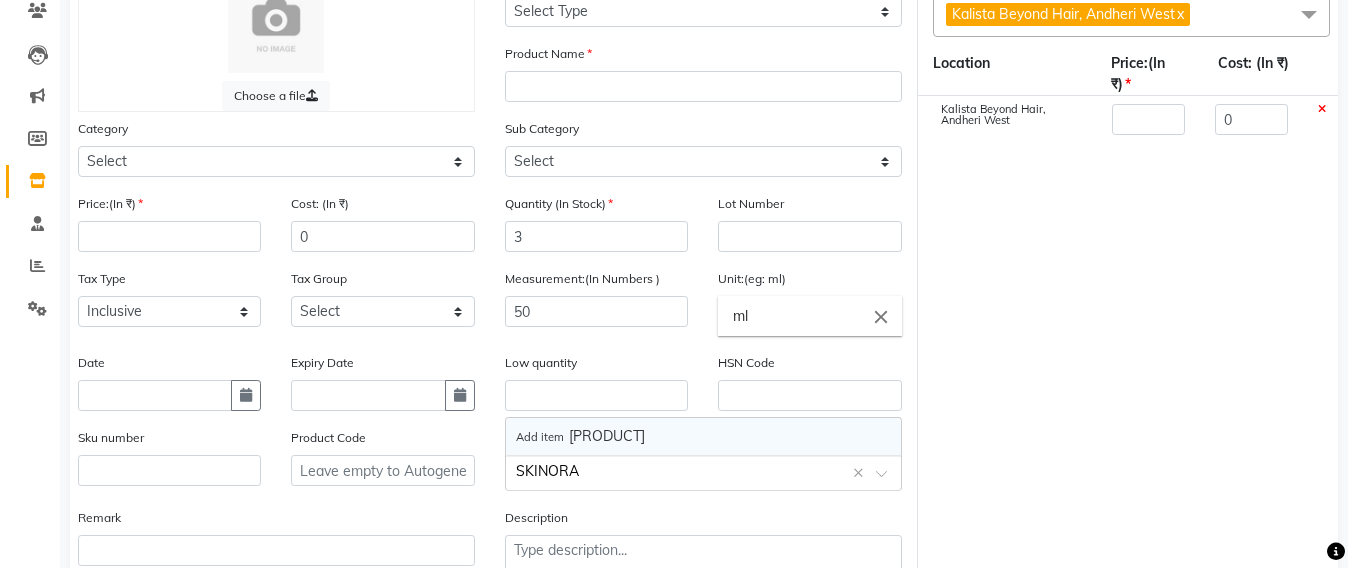 scroll, scrollTop: 13, scrollLeft: 0, axis: vertical 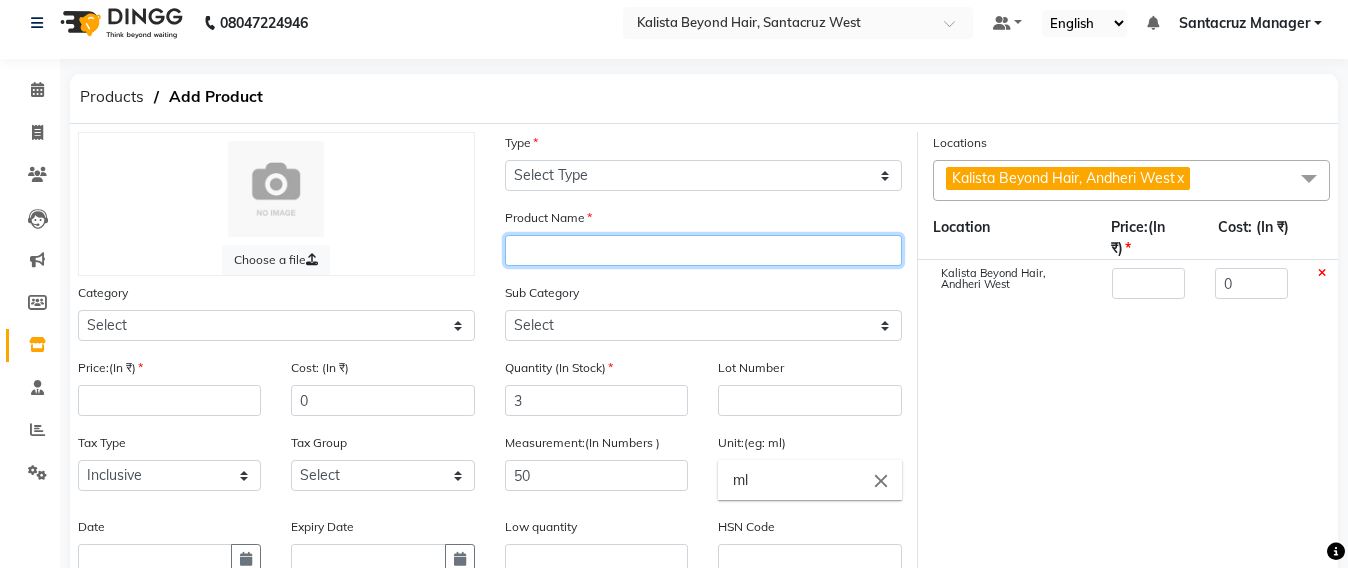 type 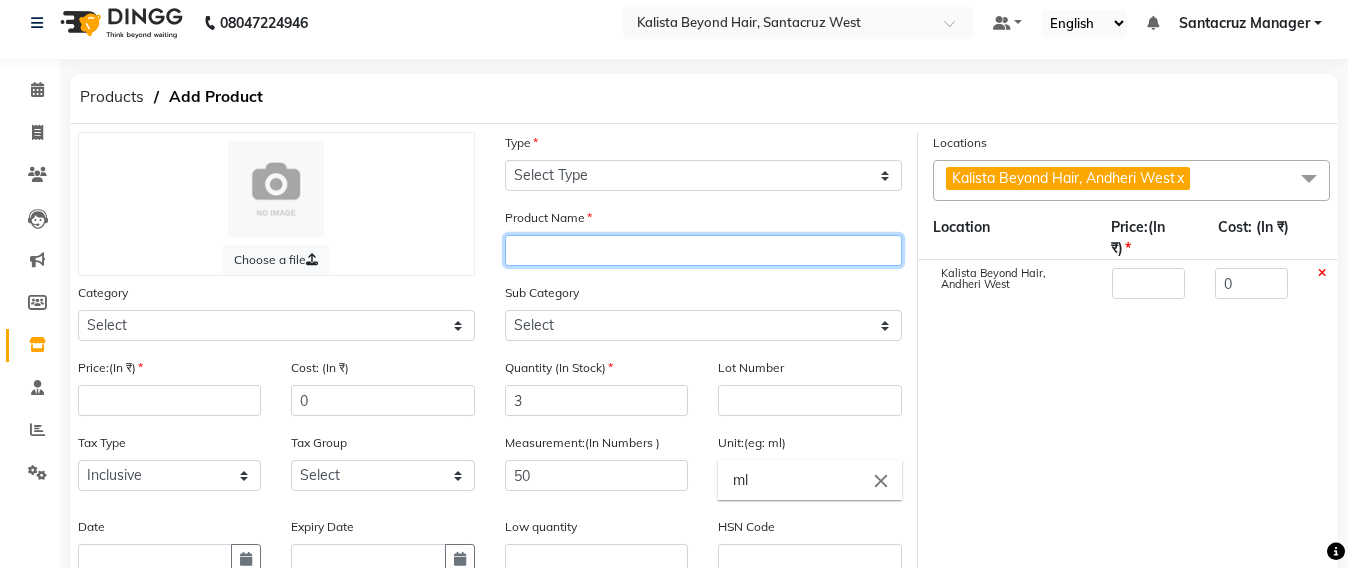 click 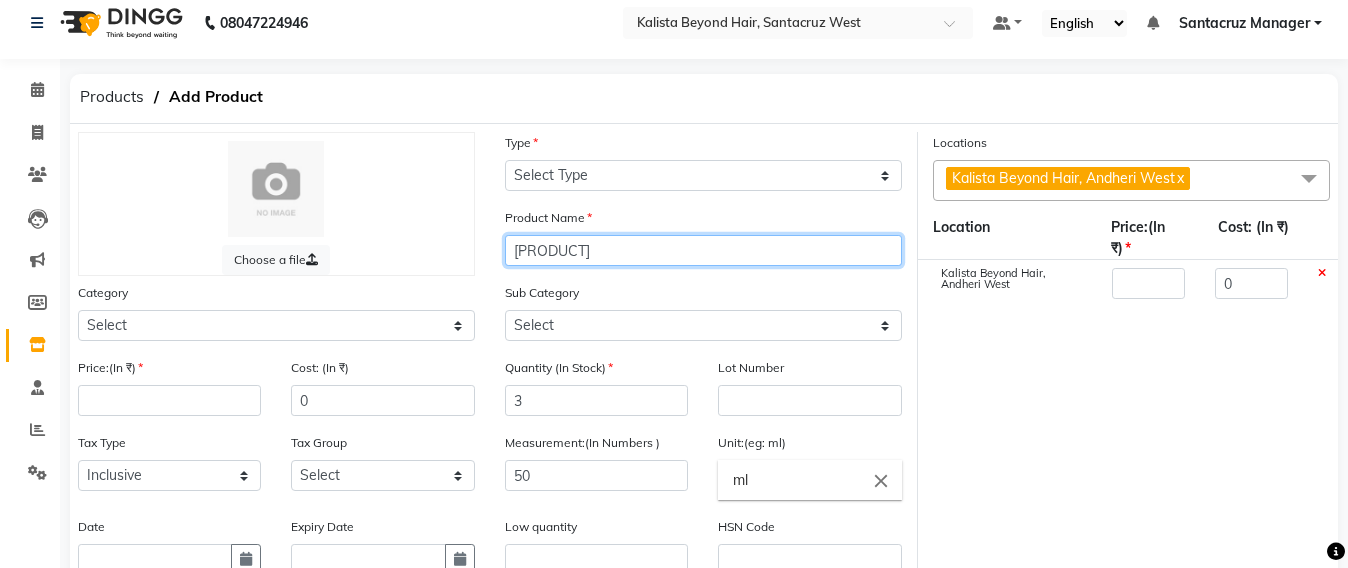 type on "[PRODUCT]" 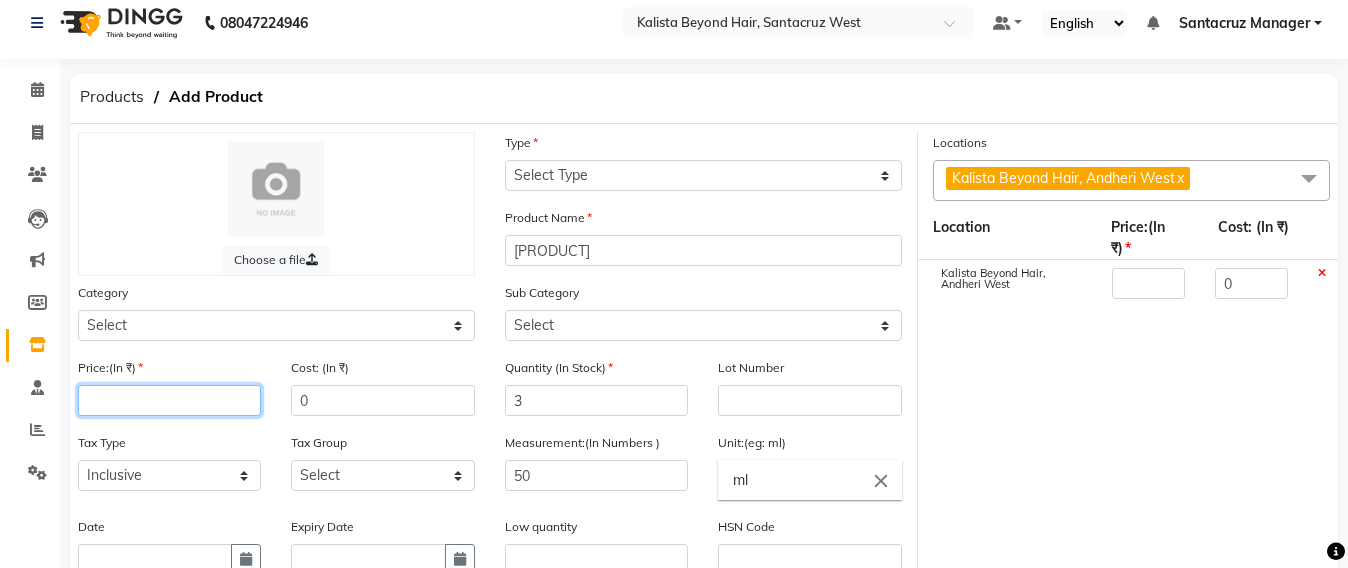 click 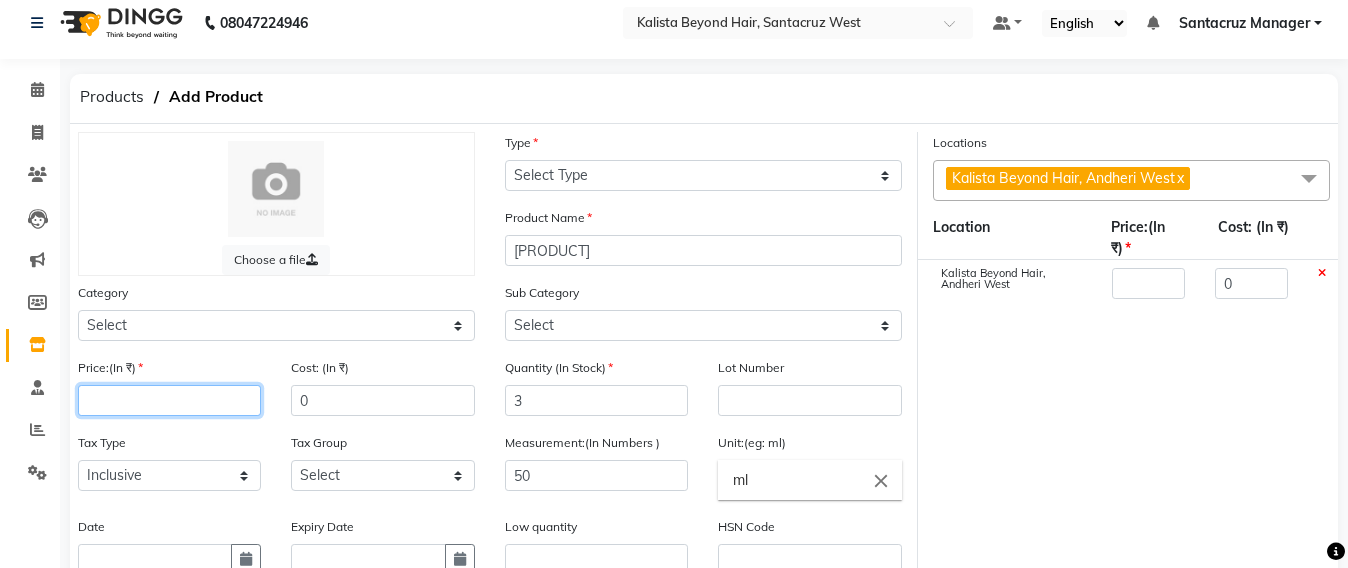 type on "9" 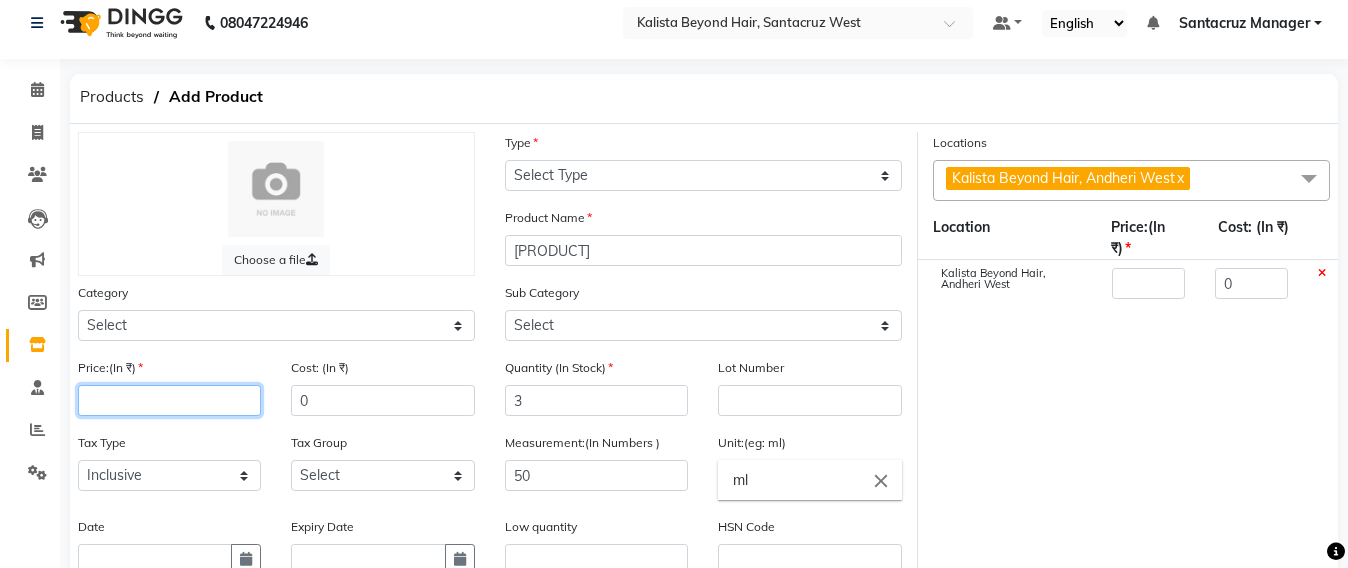 type on "9" 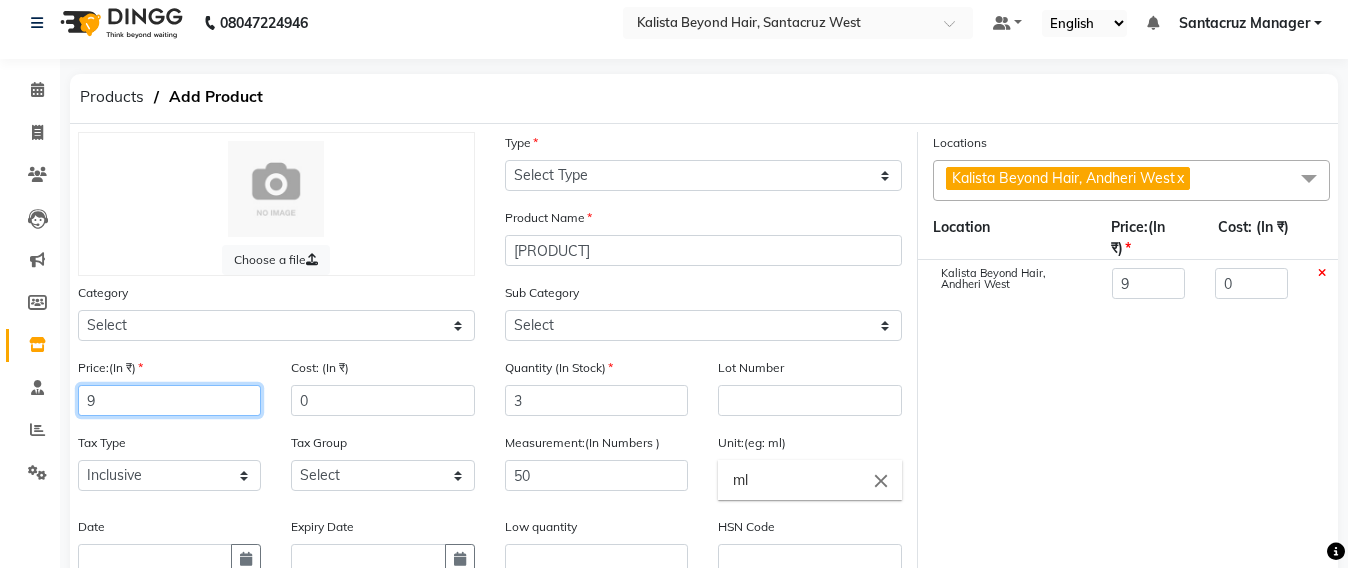 type on "95" 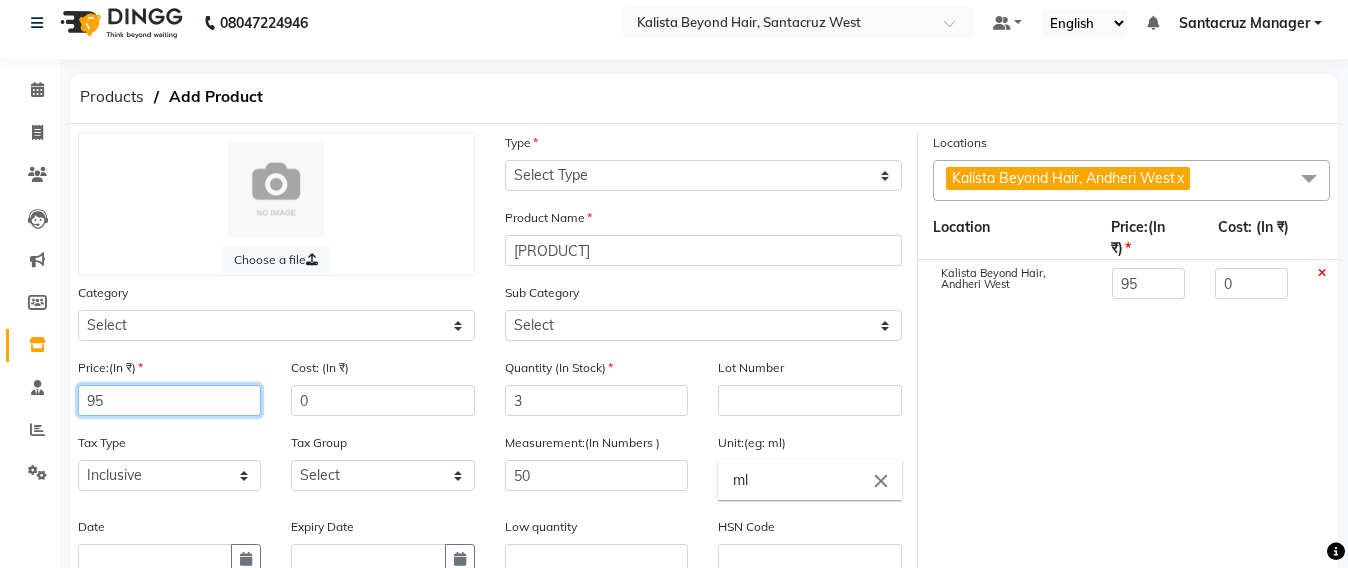 type on "950" 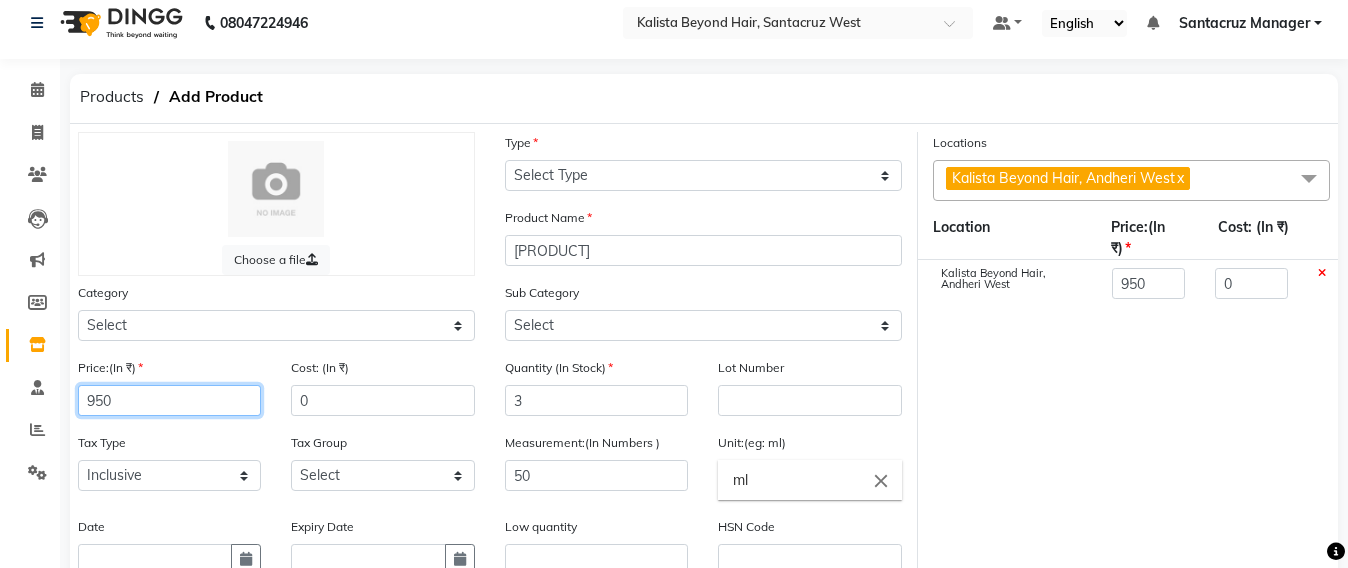type on "950" 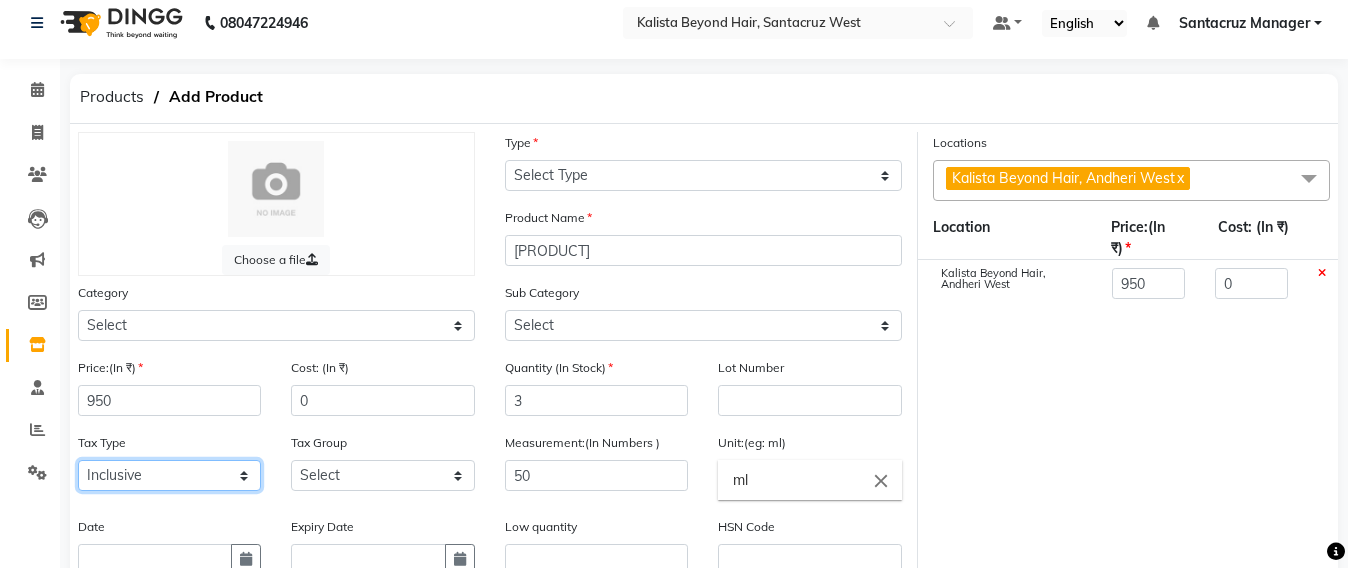 click on "Select Inclusive Exclusive" 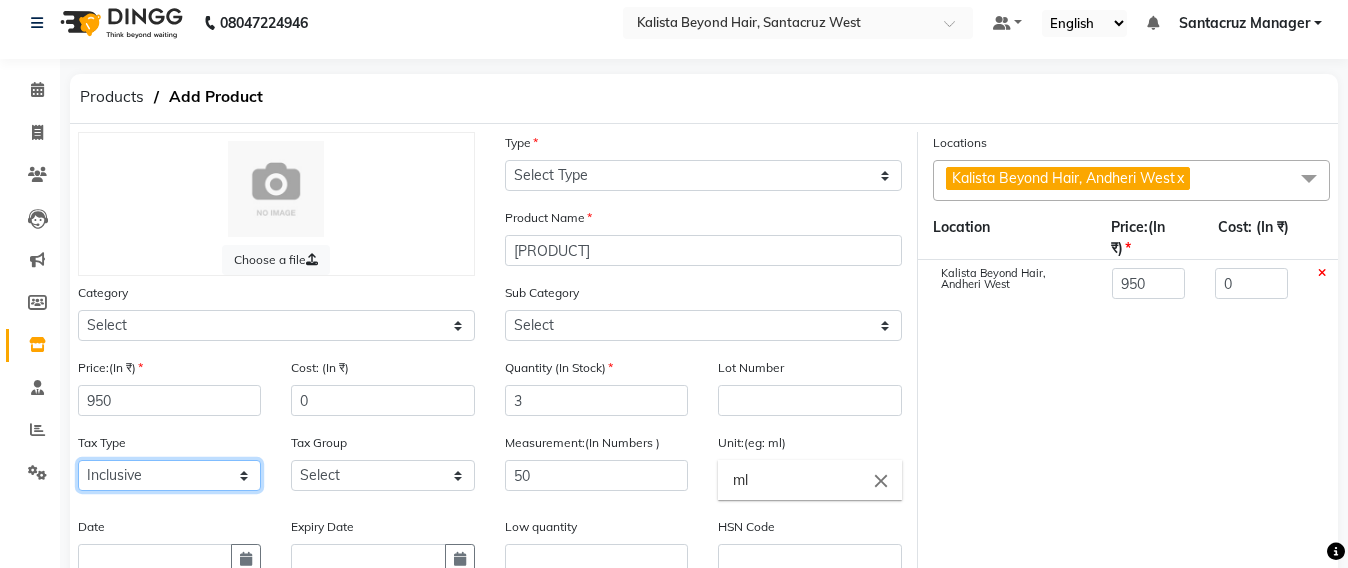 click on "Select Inclusive Exclusive" 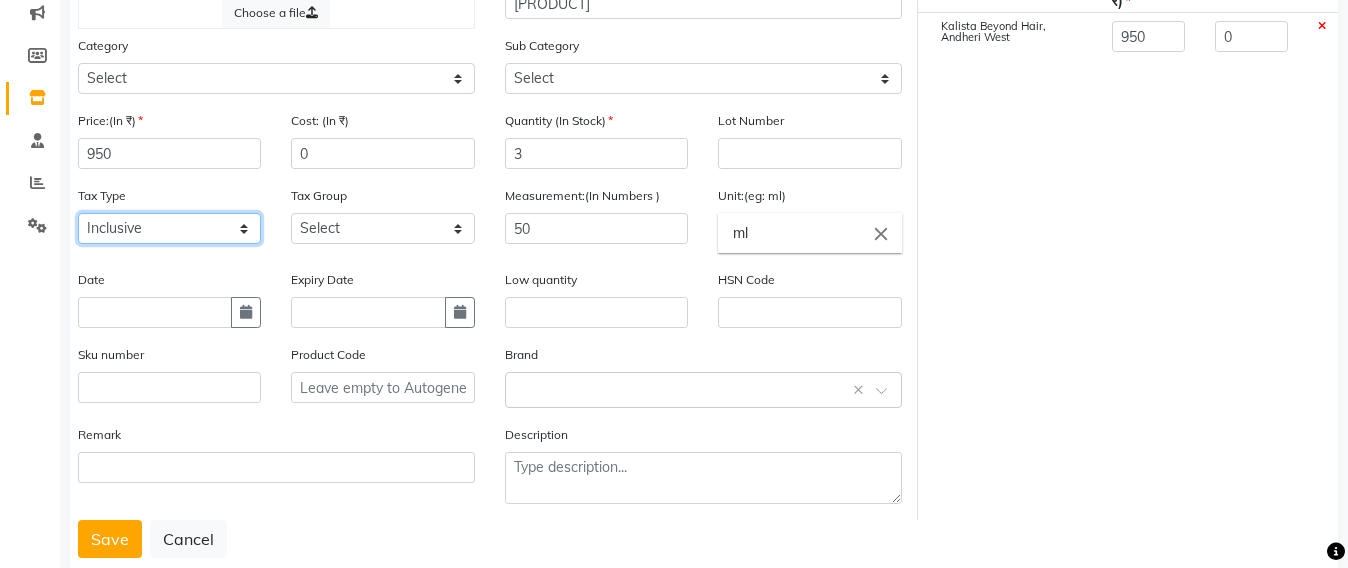 scroll, scrollTop: 263, scrollLeft: 0, axis: vertical 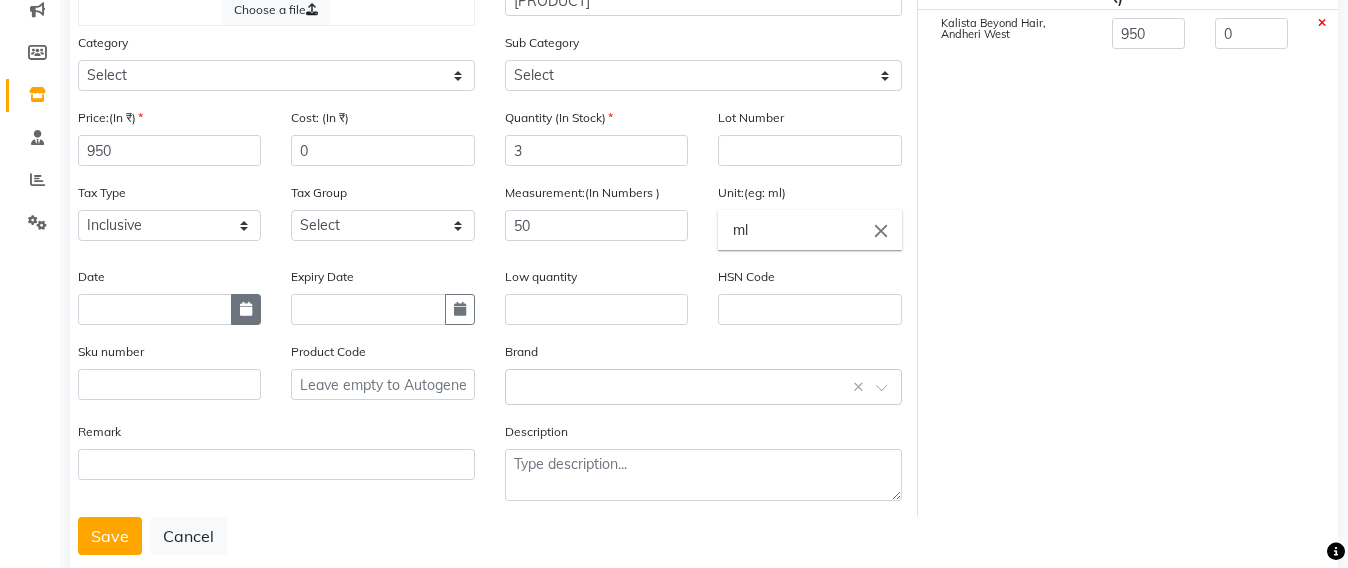 click 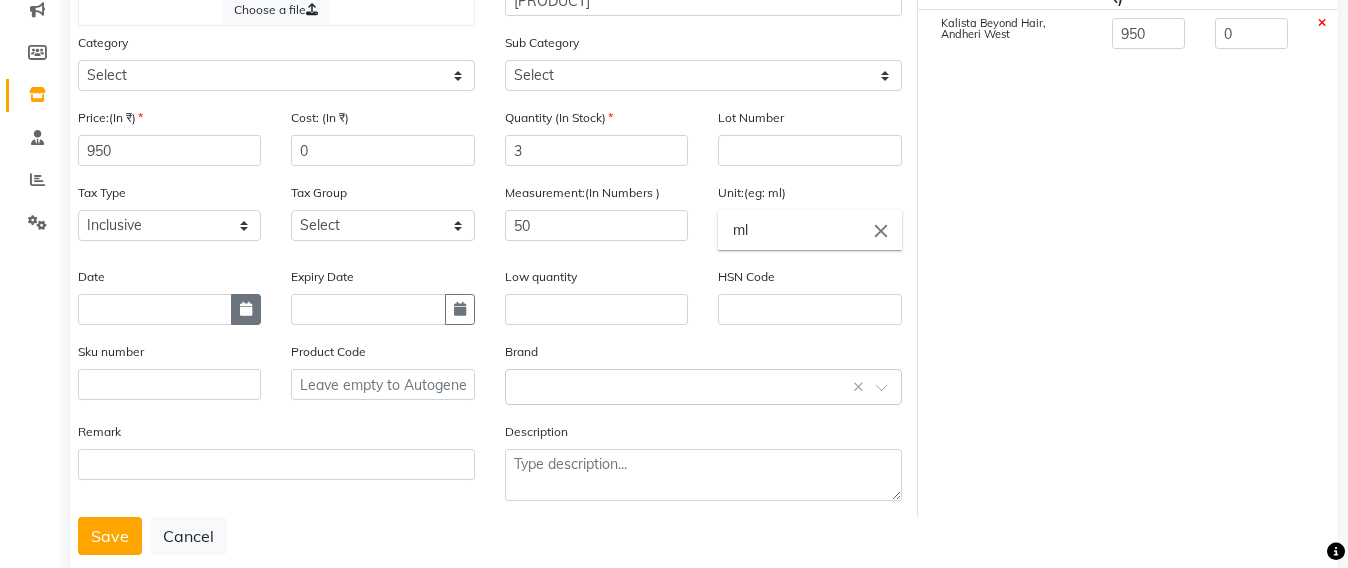 select on "8" 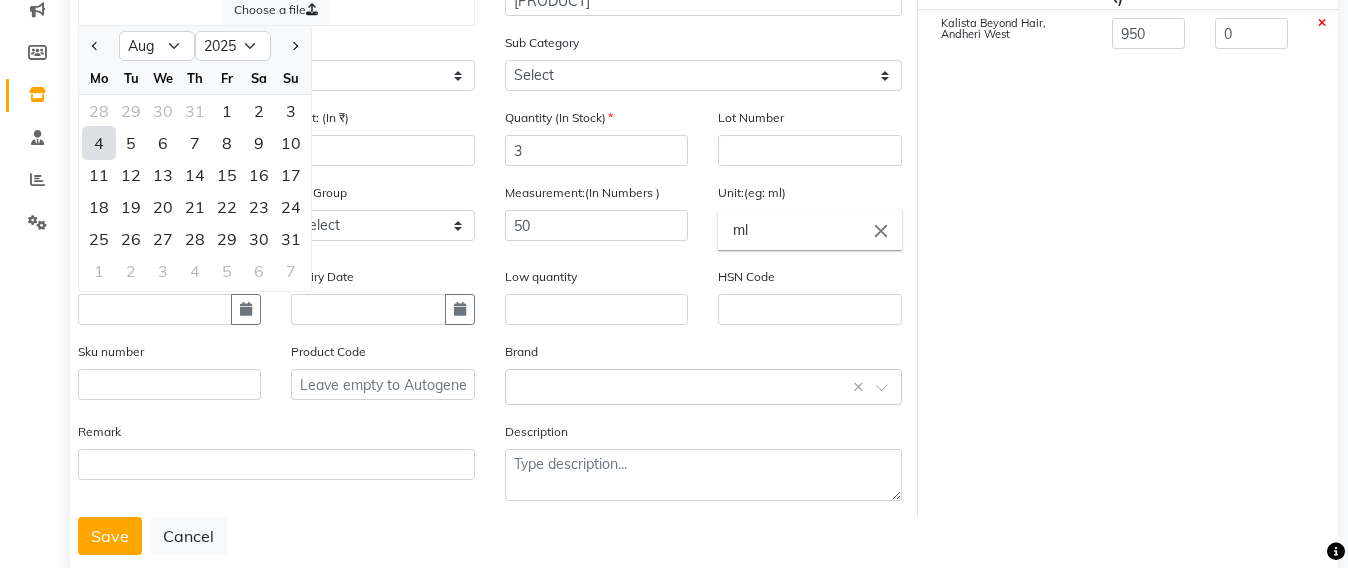 click on "4" 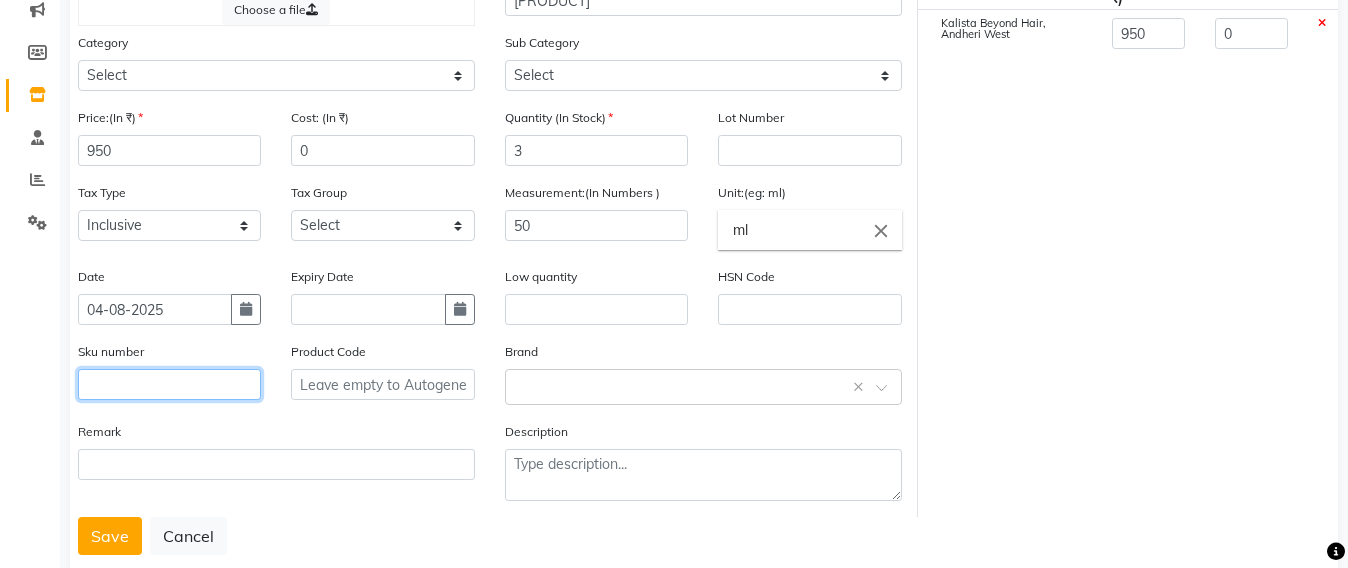 click 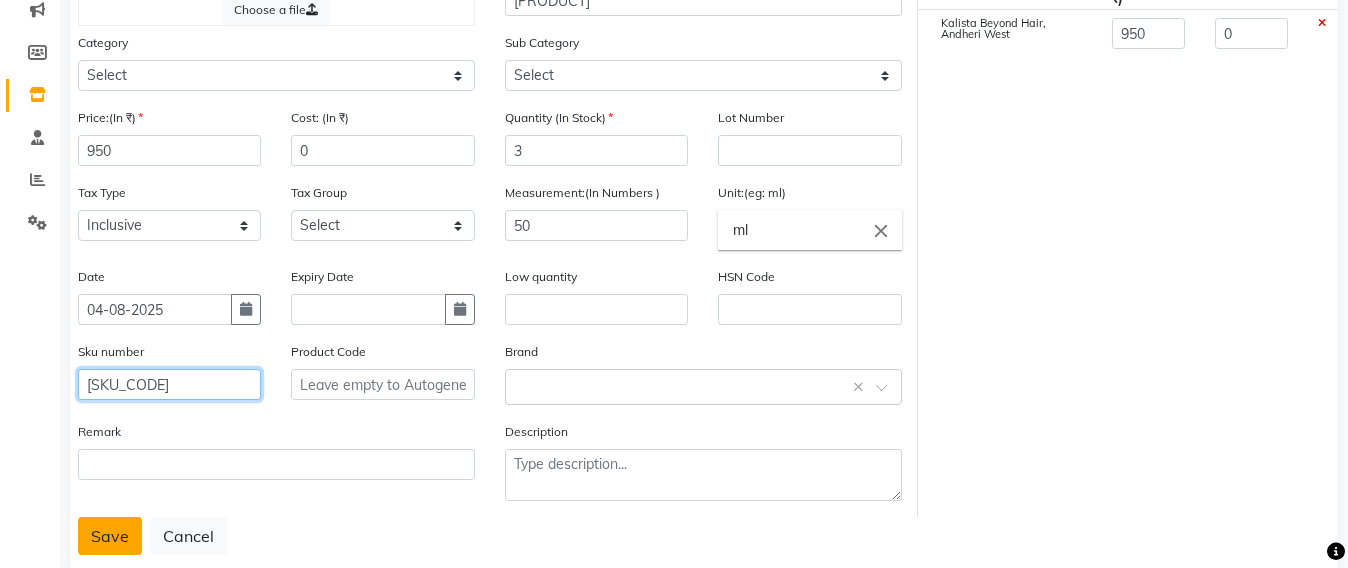 type on "[SKU_CODE]" 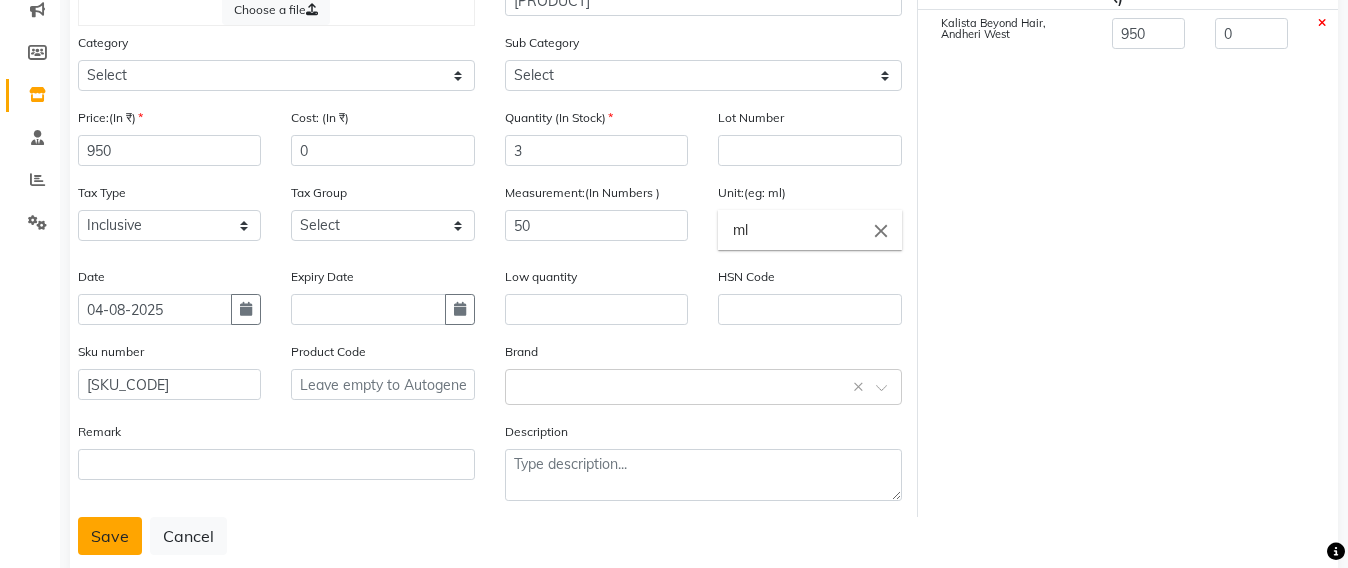 click on "Save" 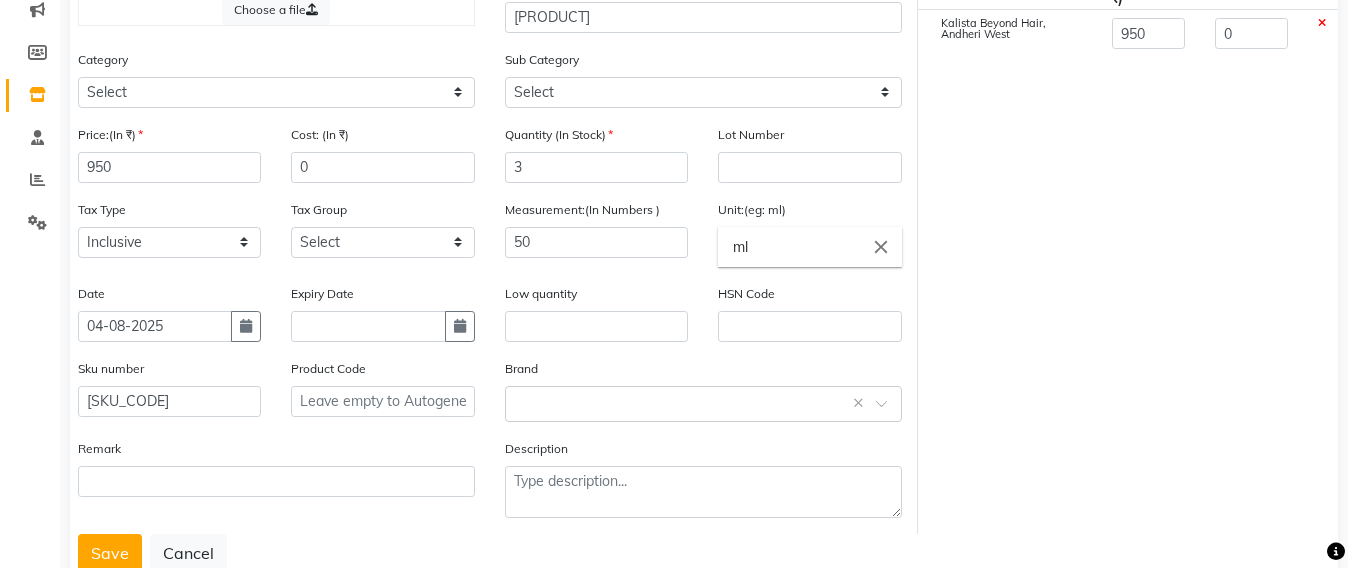 scroll, scrollTop: 325, scrollLeft: 0, axis: vertical 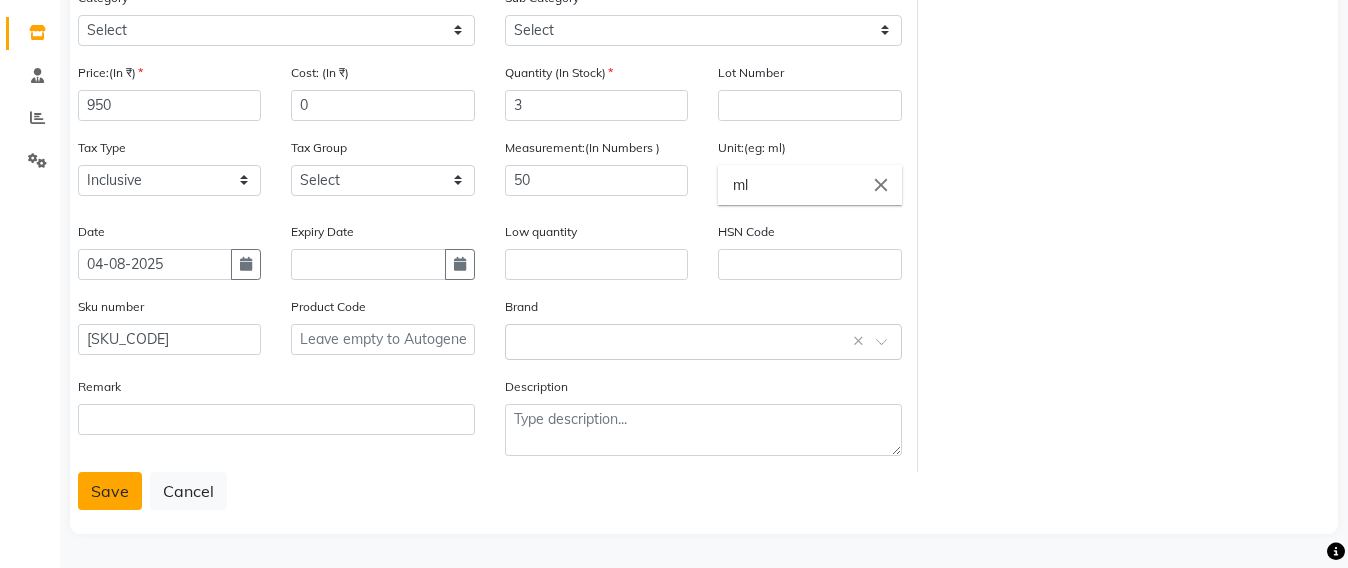 click on "Save" 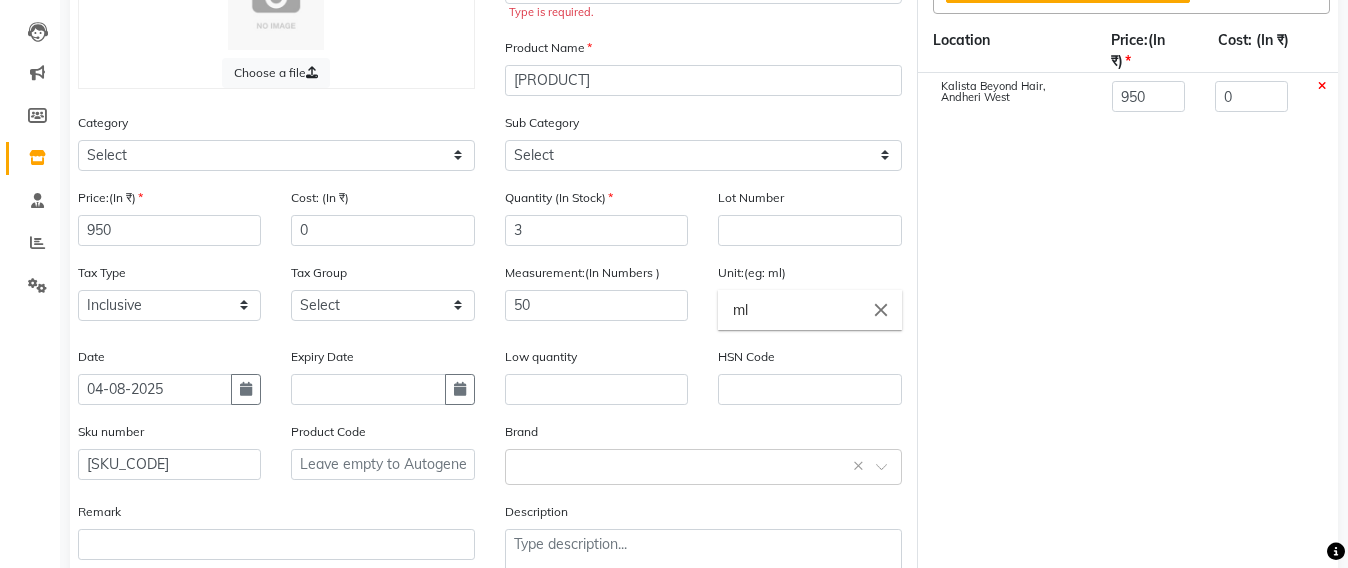 scroll, scrollTop: 75, scrollLeft: 0, axis: vertical 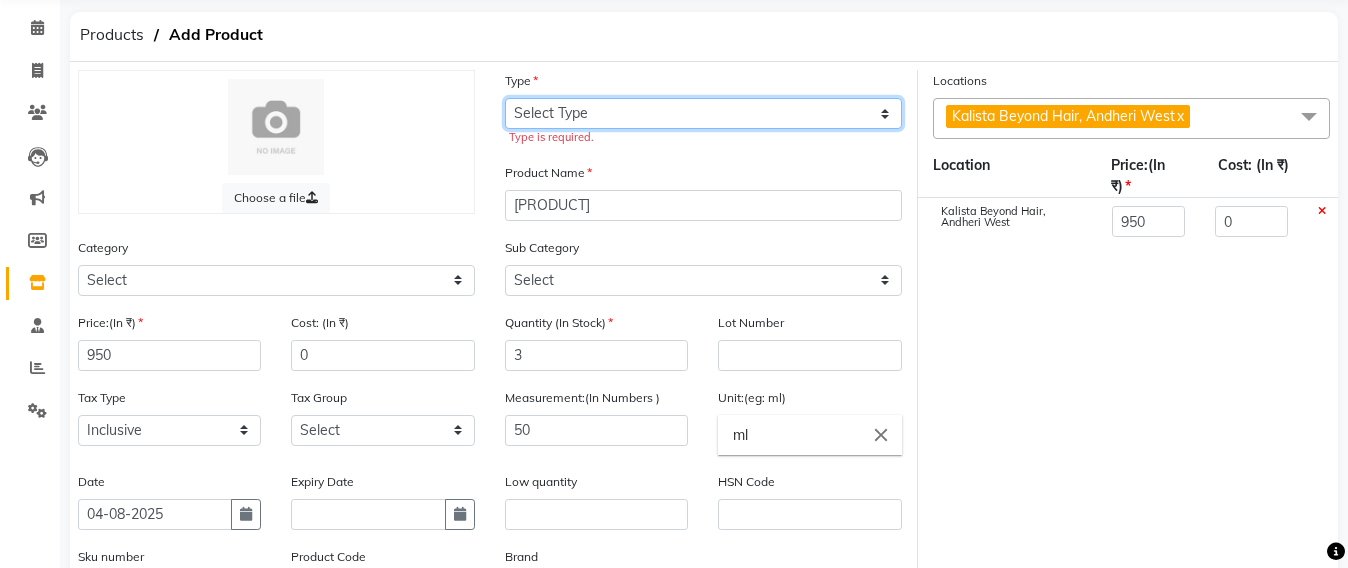 click on "Select Type Both Retail Consumable" 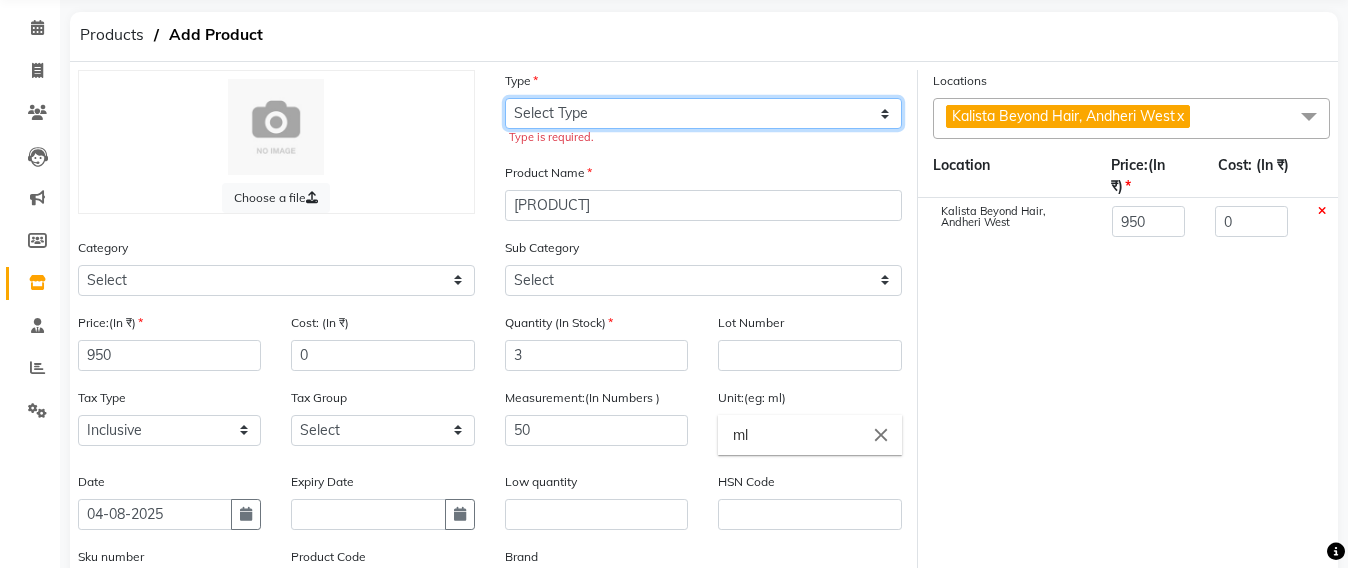 select on "R" 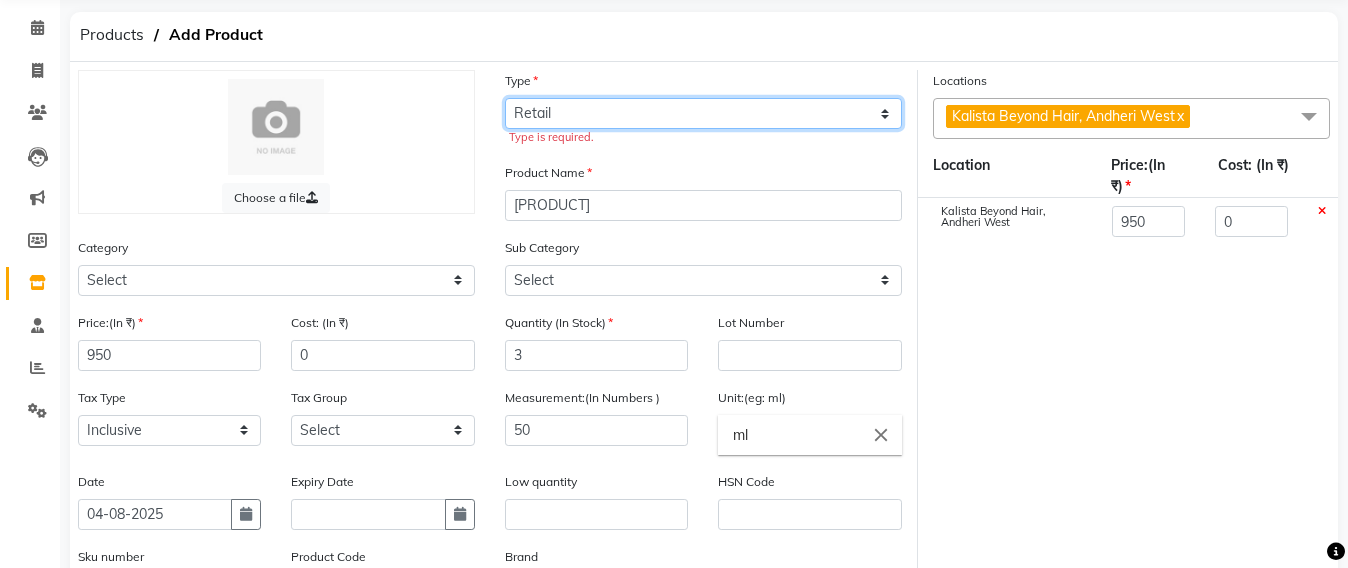 click on "Select Type Both Retail Consumable" 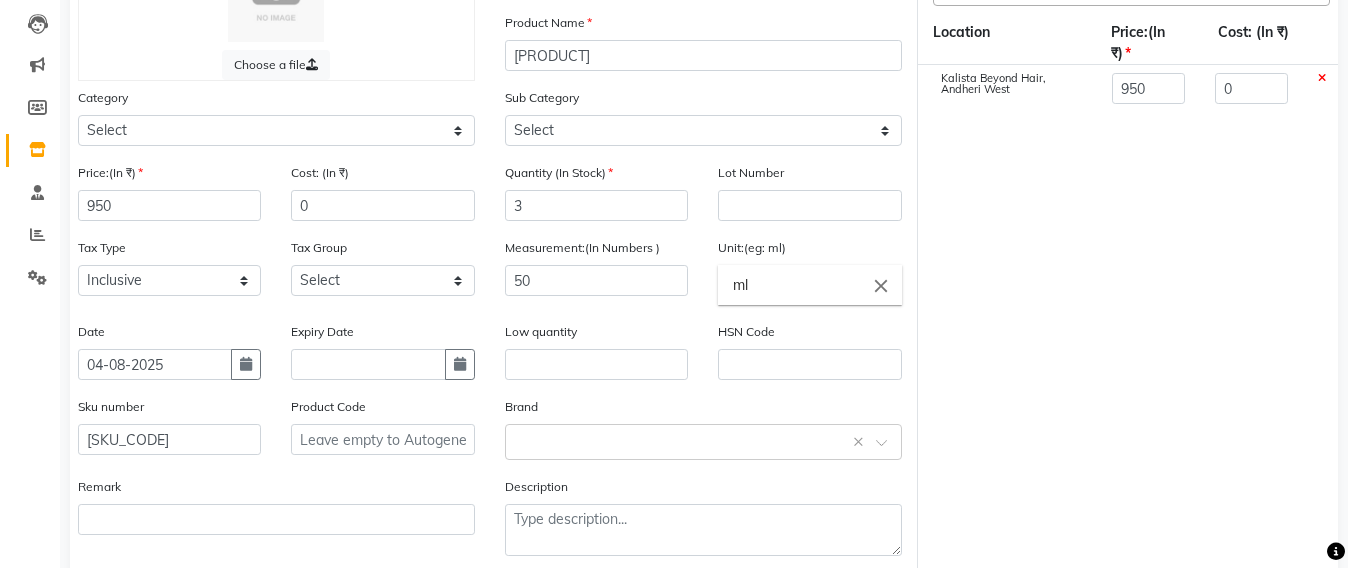 scroll, scrollTop: 308, scrollLeft: 0, axis: vertical 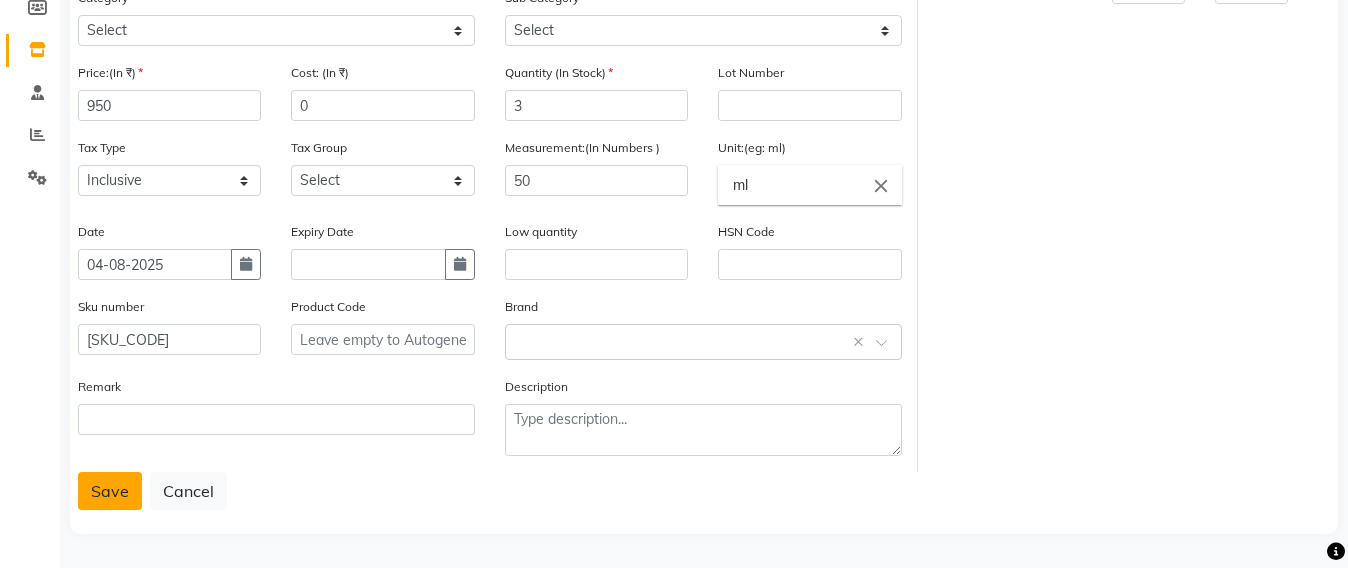 click on "Save" 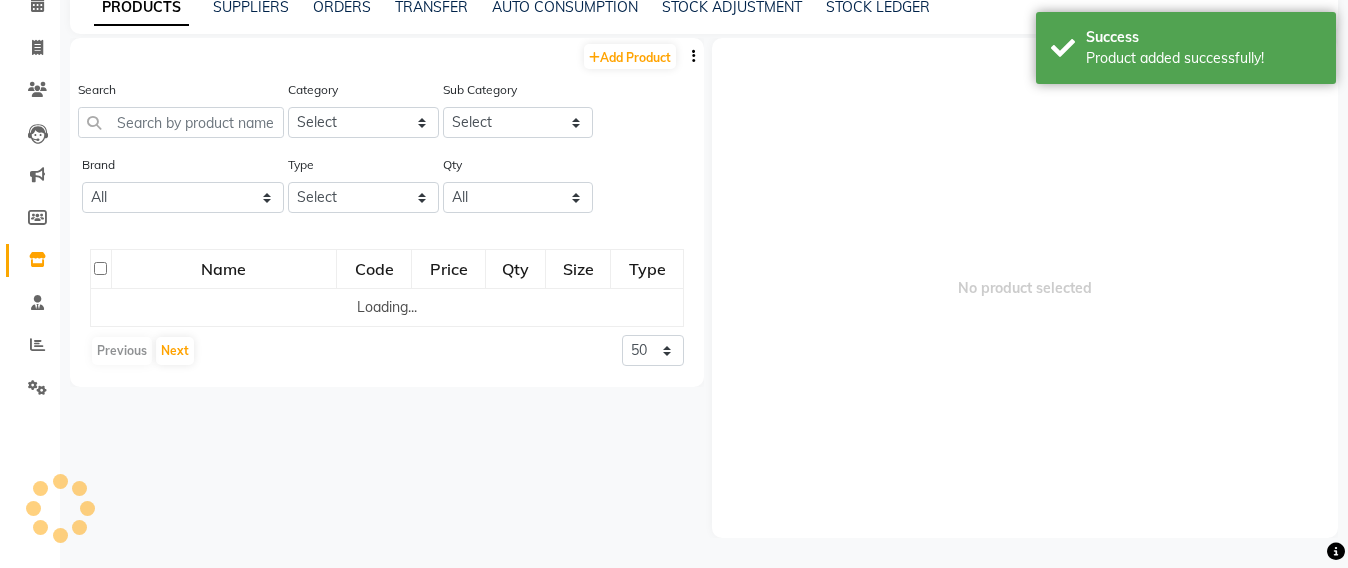 scroll, scrollTop: 13, scrollLeft: 0, axis: vertical 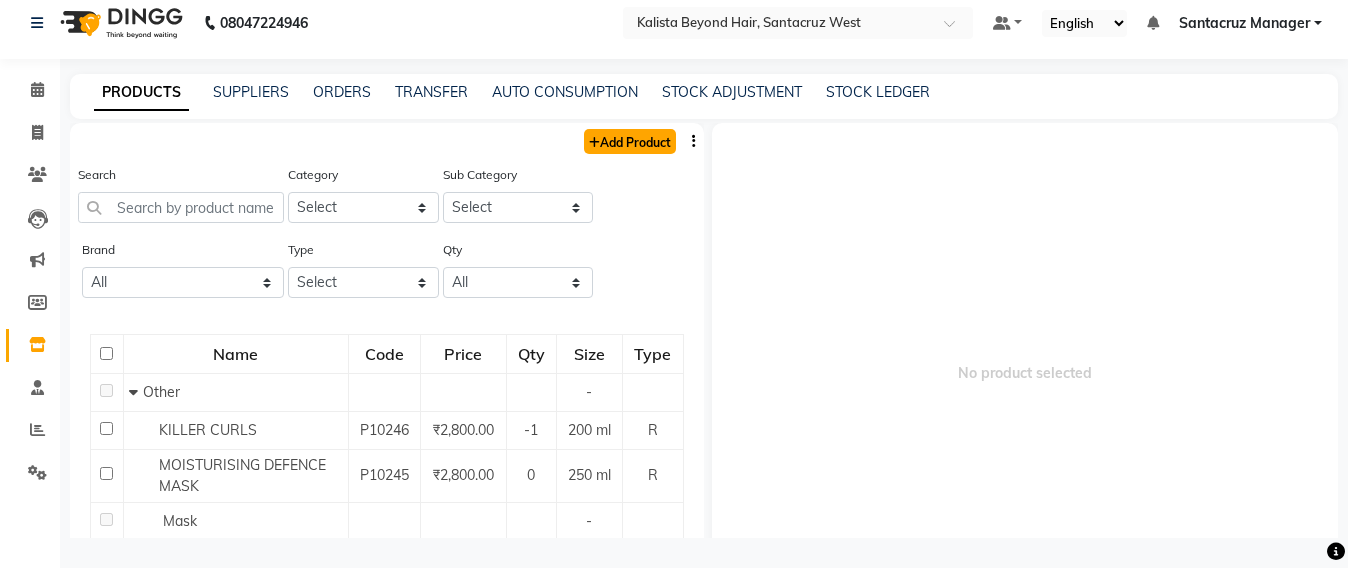 click on "Add Product" 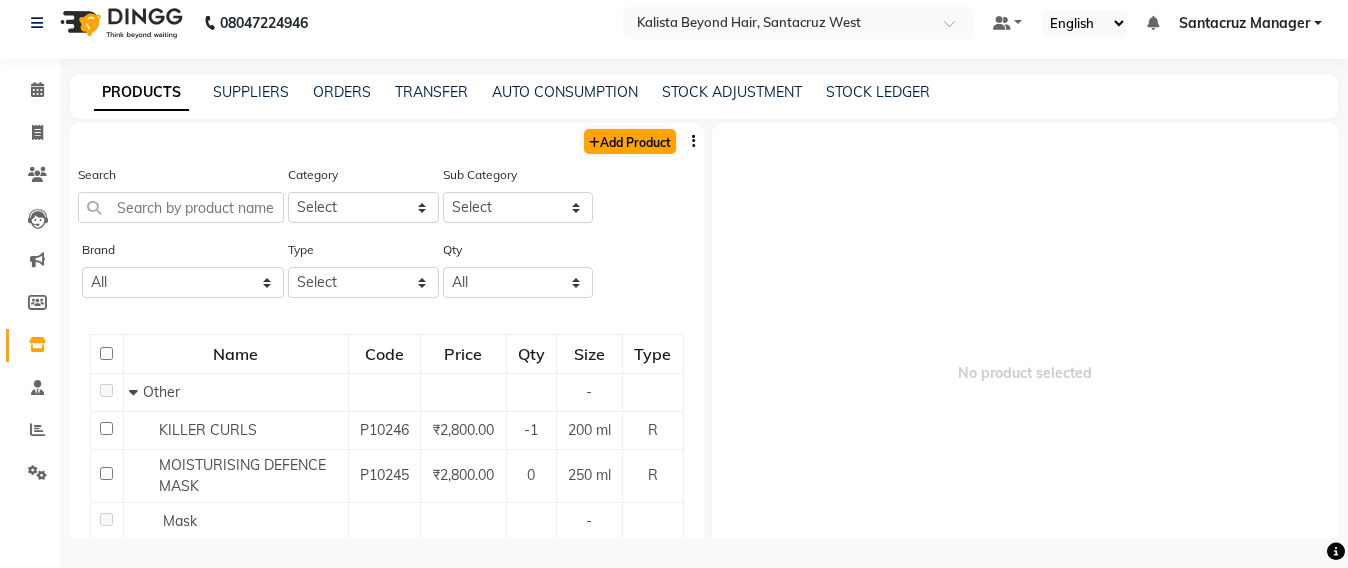 select on "true" 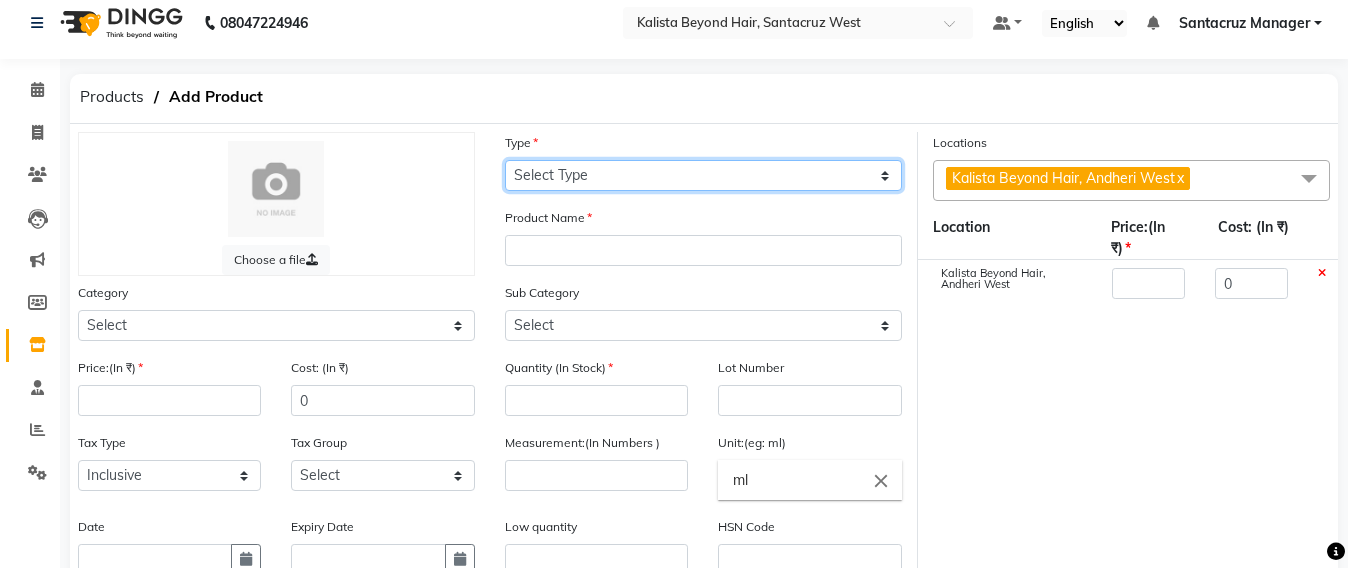 click on "Select Type Both Retail Consumable" 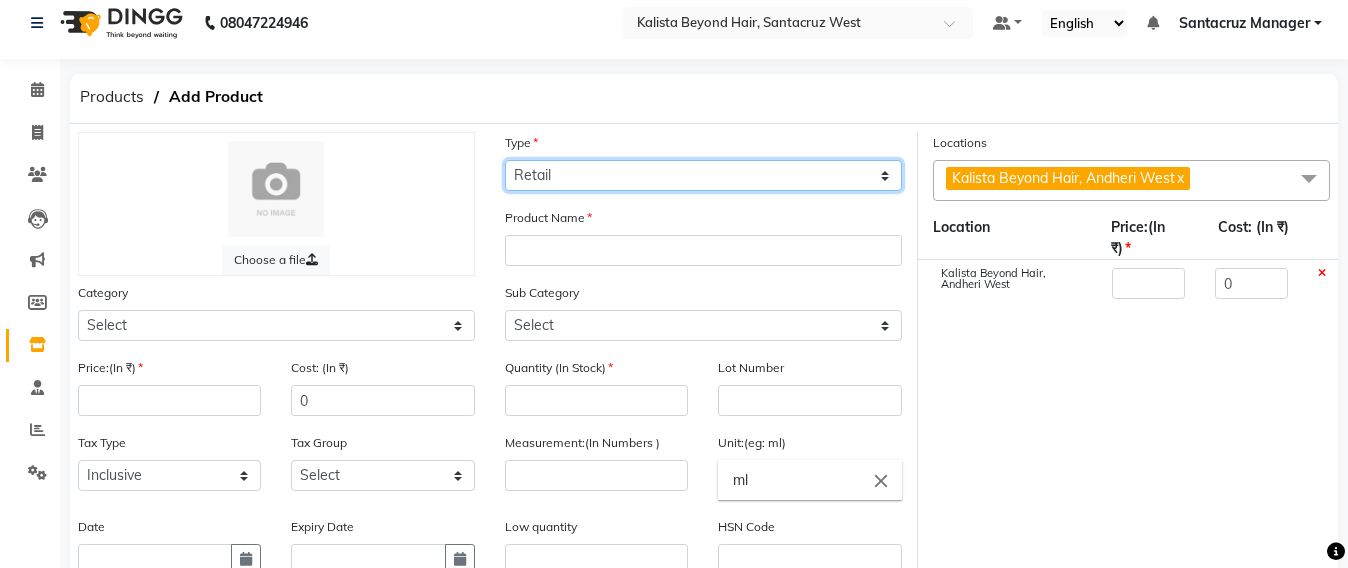 click on "Select Type Both Retail Consumable" 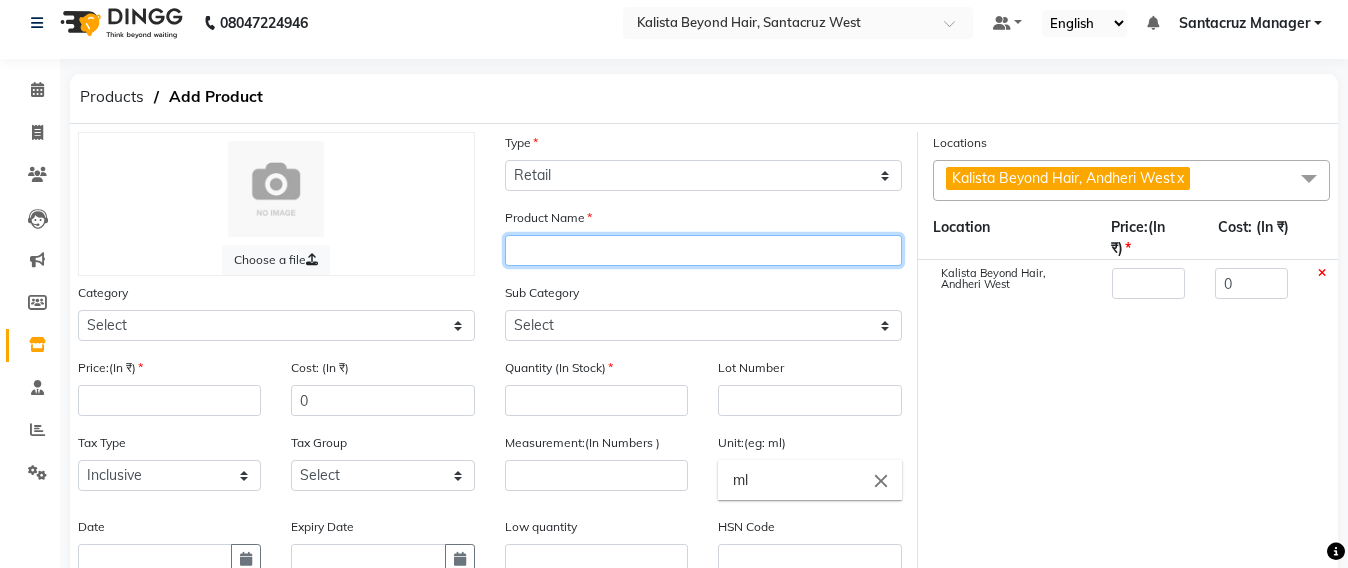 click 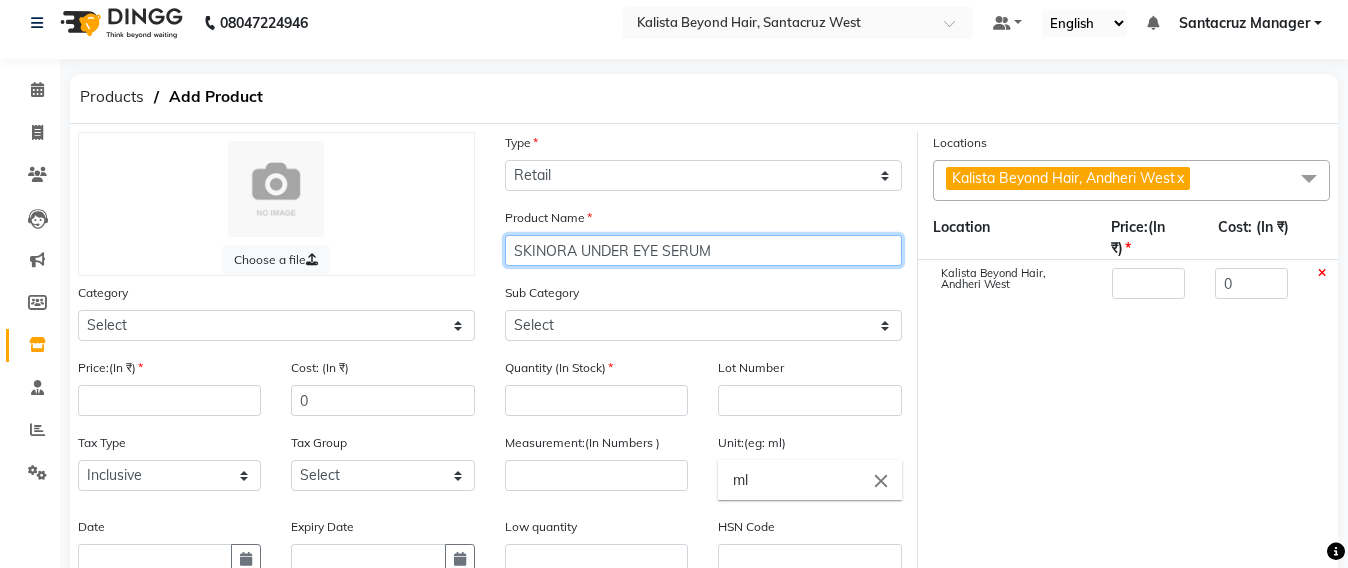 type on "SKINORA UNDER EYE SERUM" 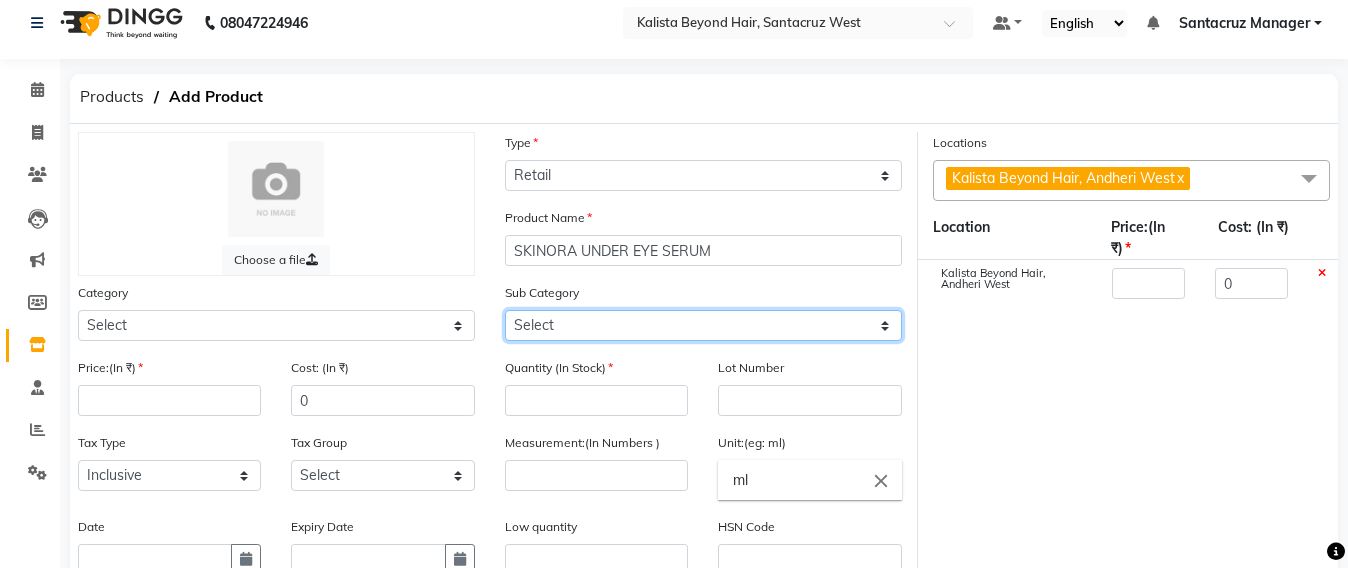click on "Select" 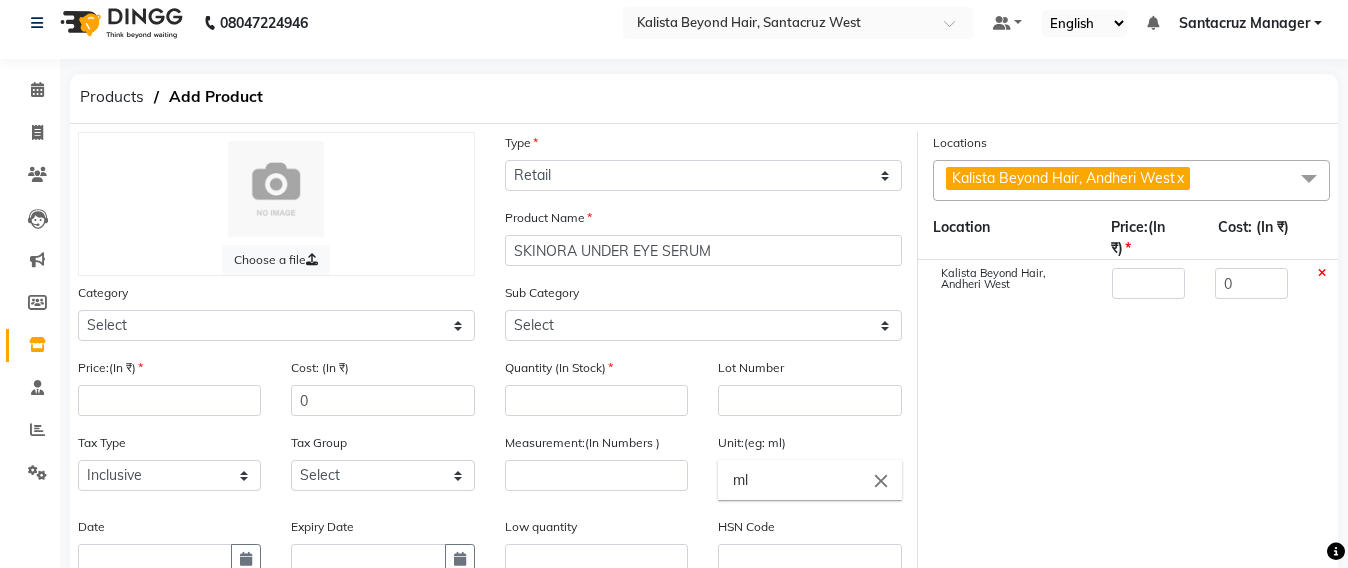 click on "Sub Category Select" 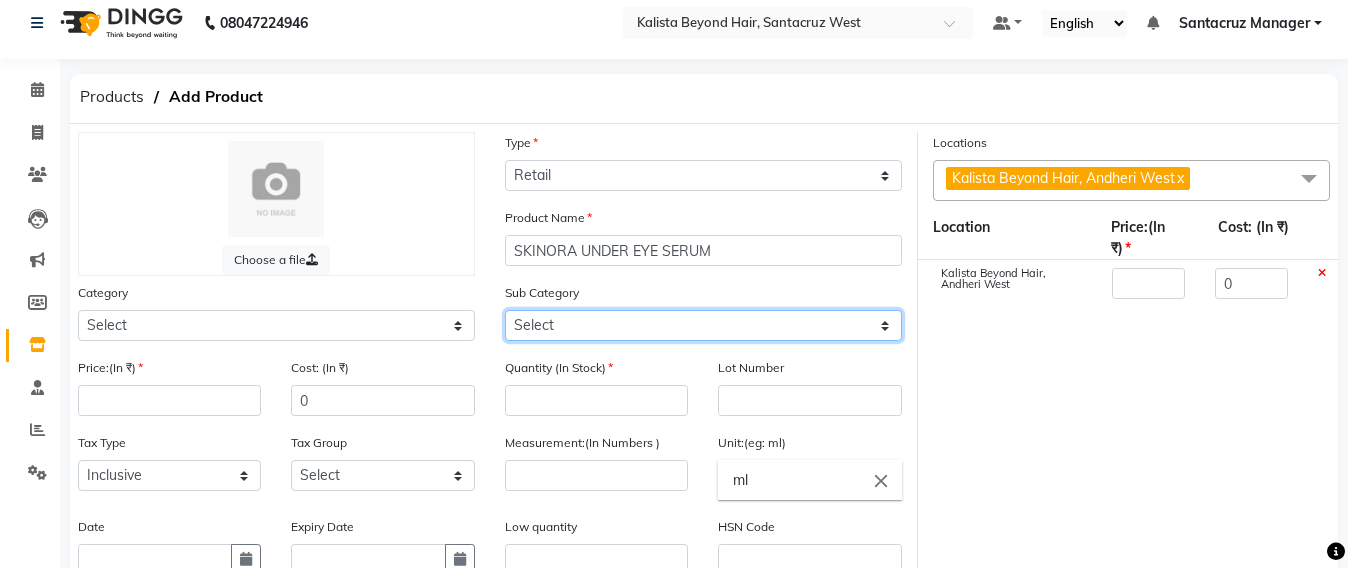 click on "Select" 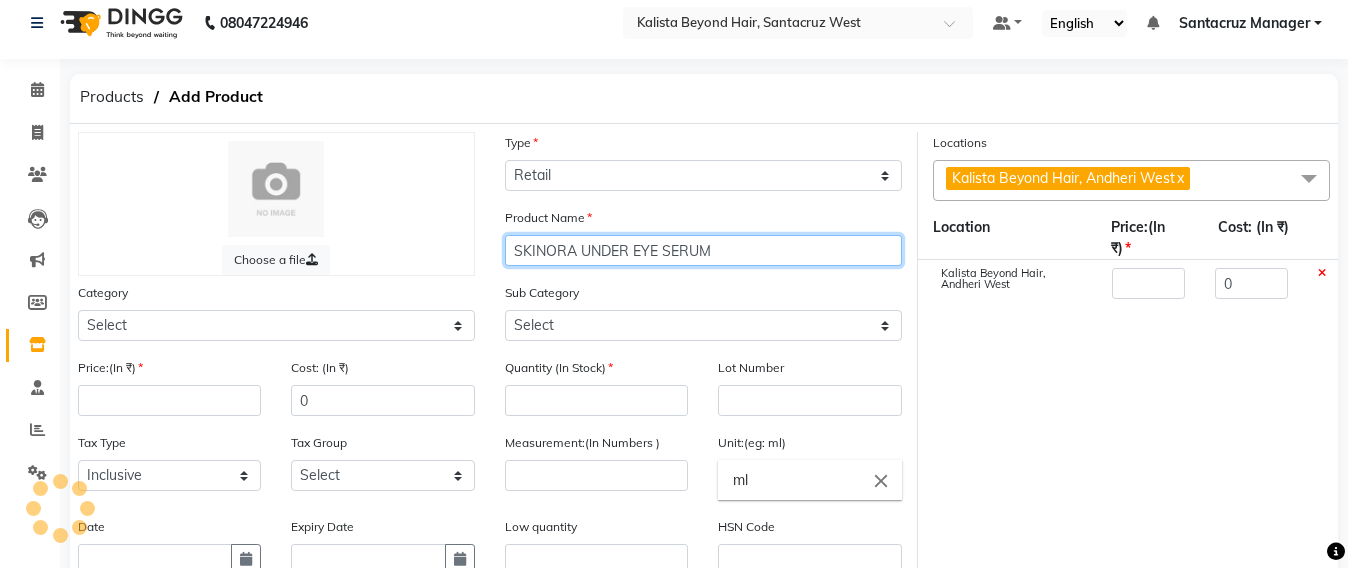 click on "SKINORA UNDER EYE SERUM" 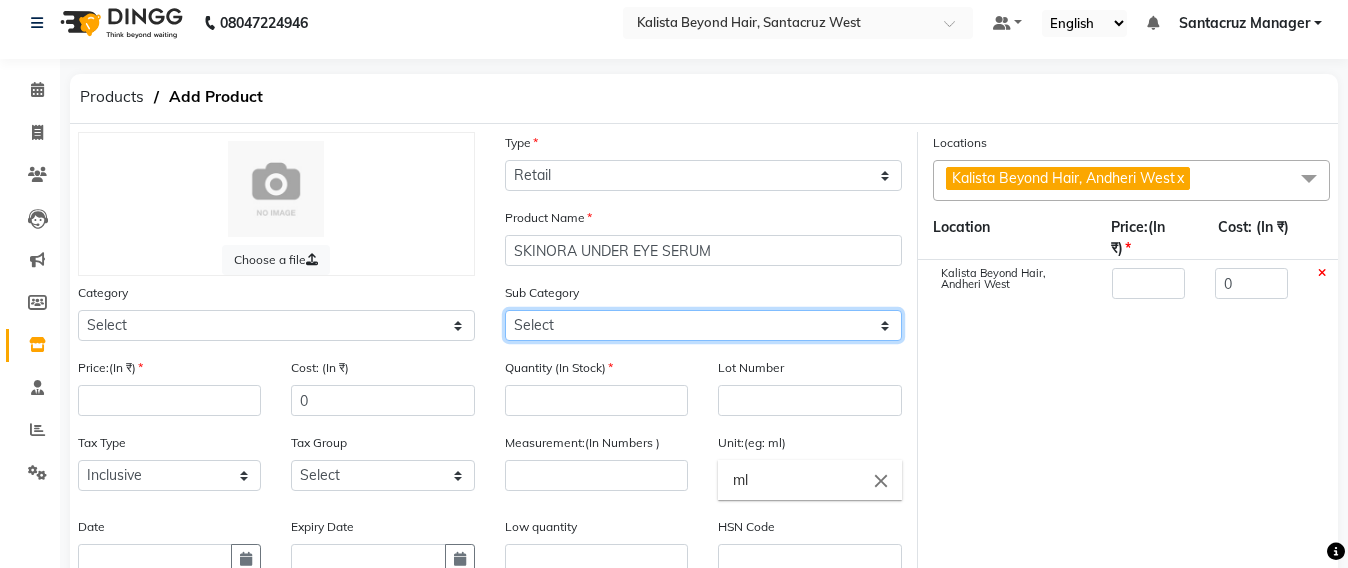 click on "Select" 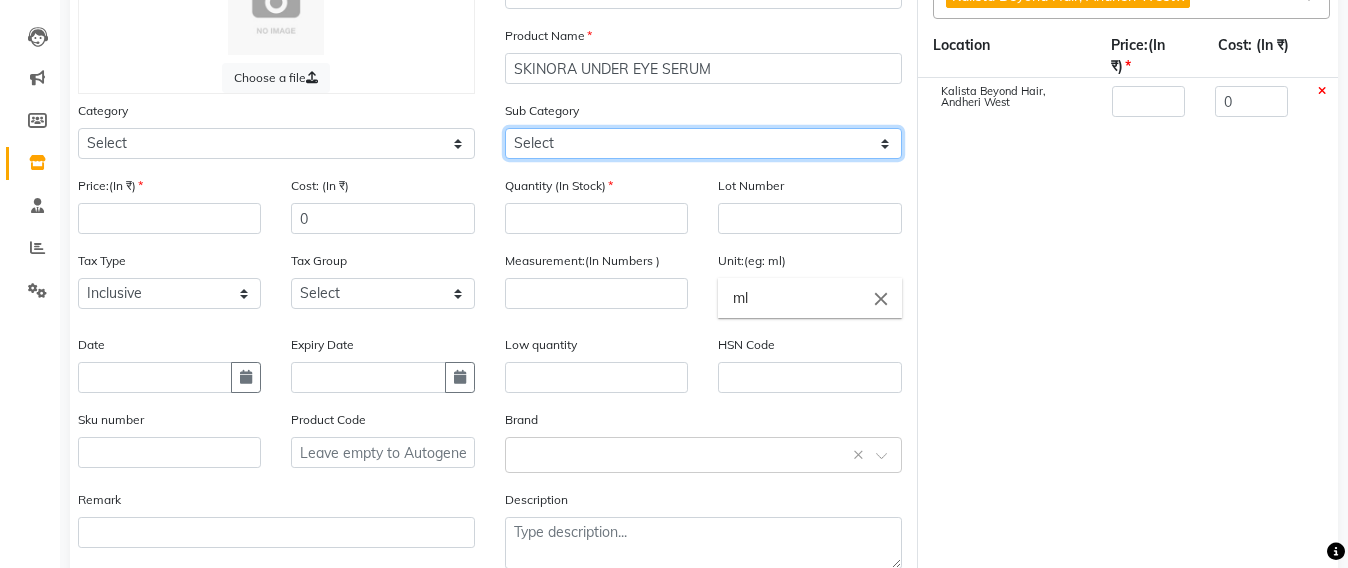 scroll, scrollTop: 138, scrollLeft: 0, axis: vertical 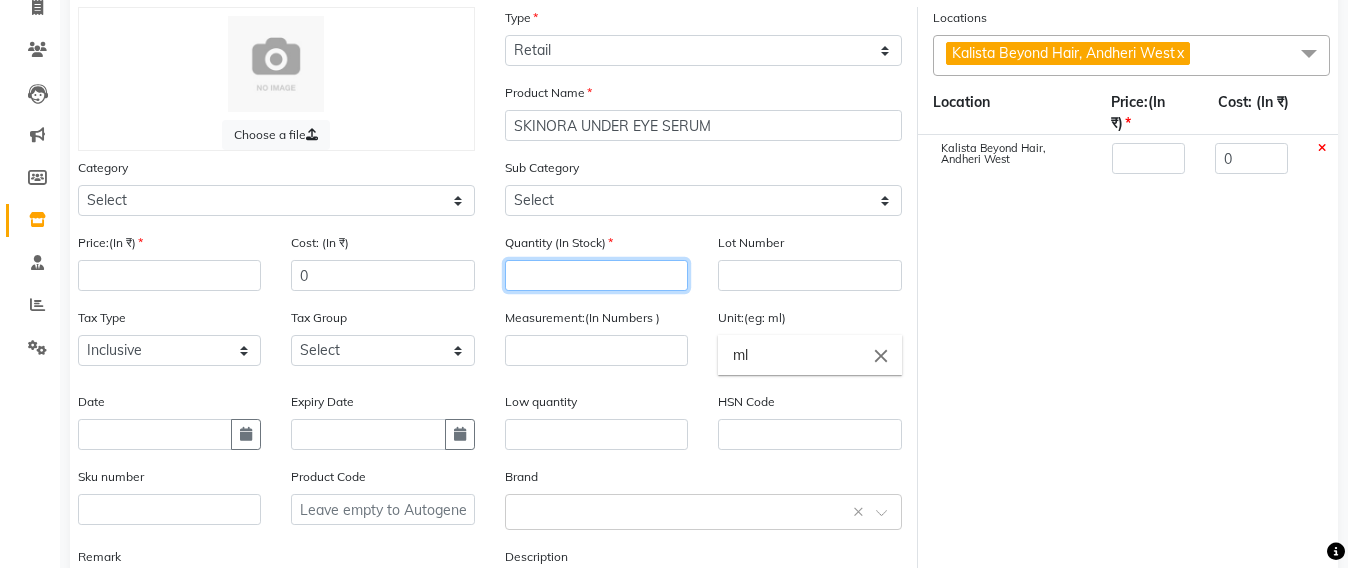 click 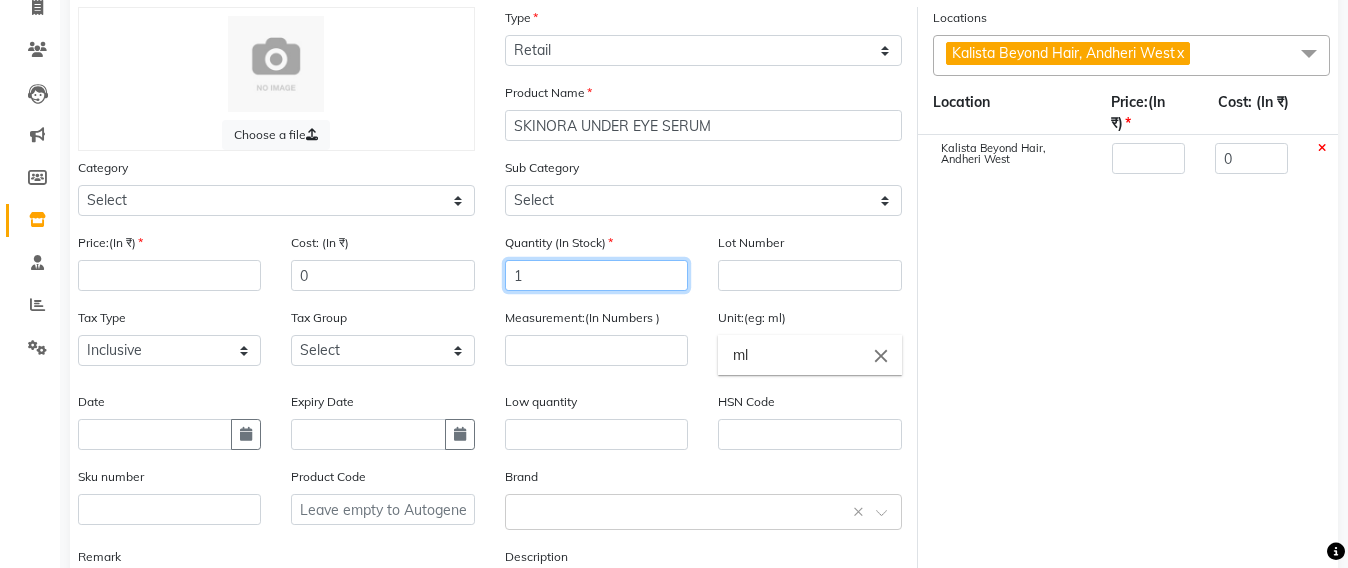 type on "1" 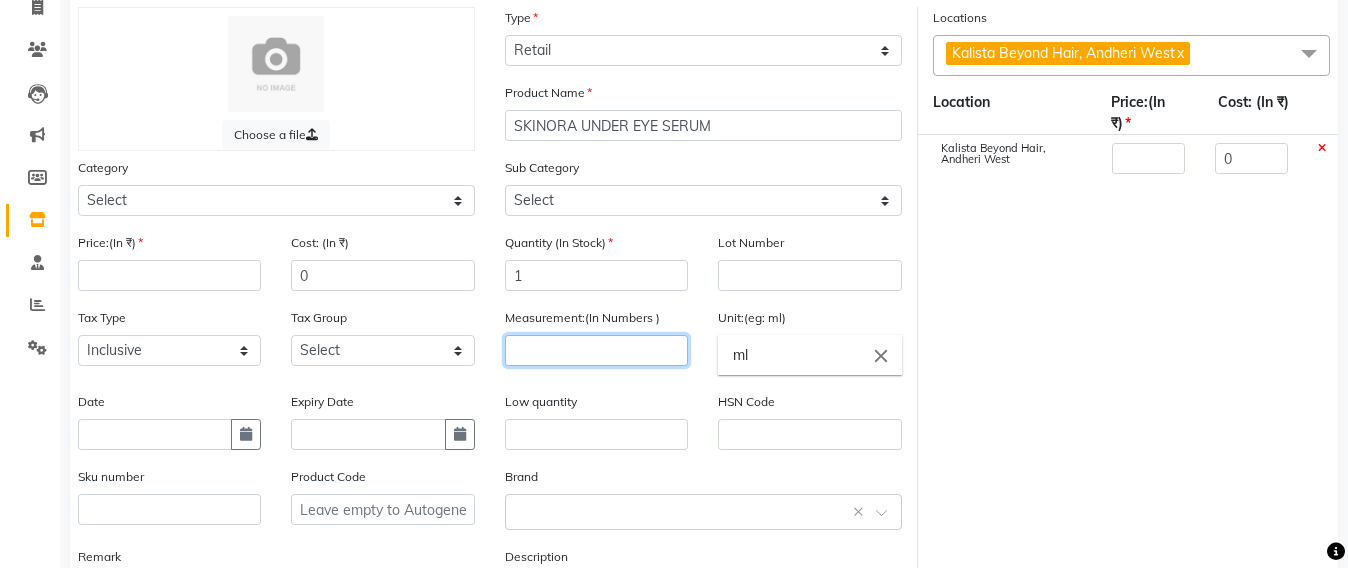 click 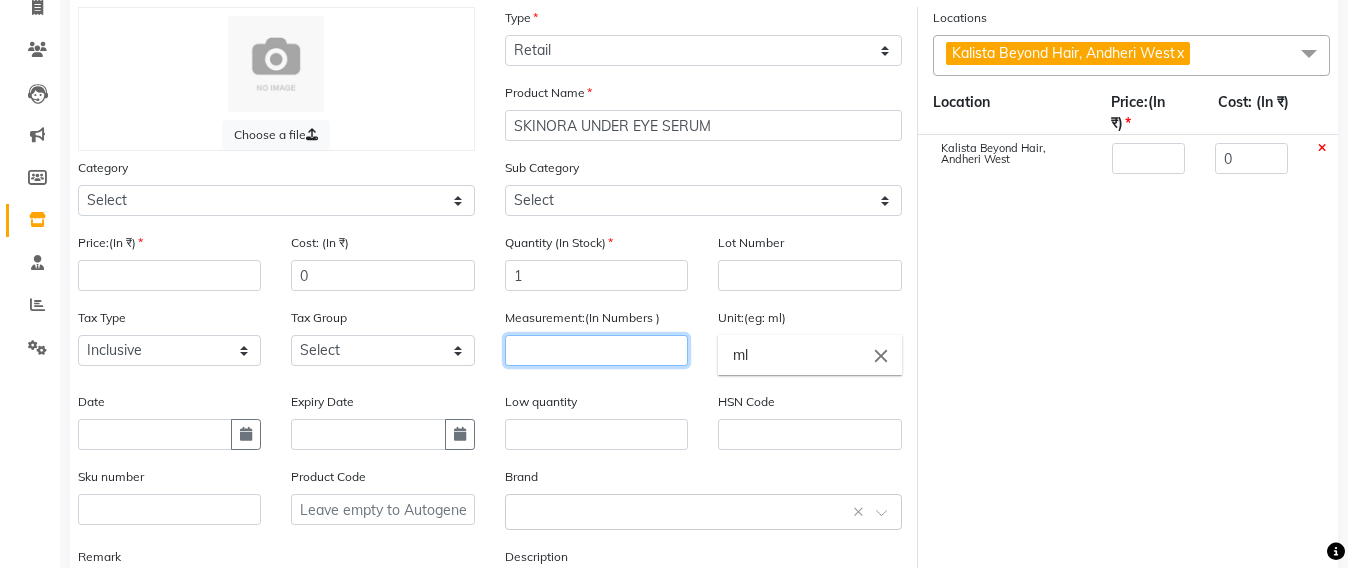 type on "6" 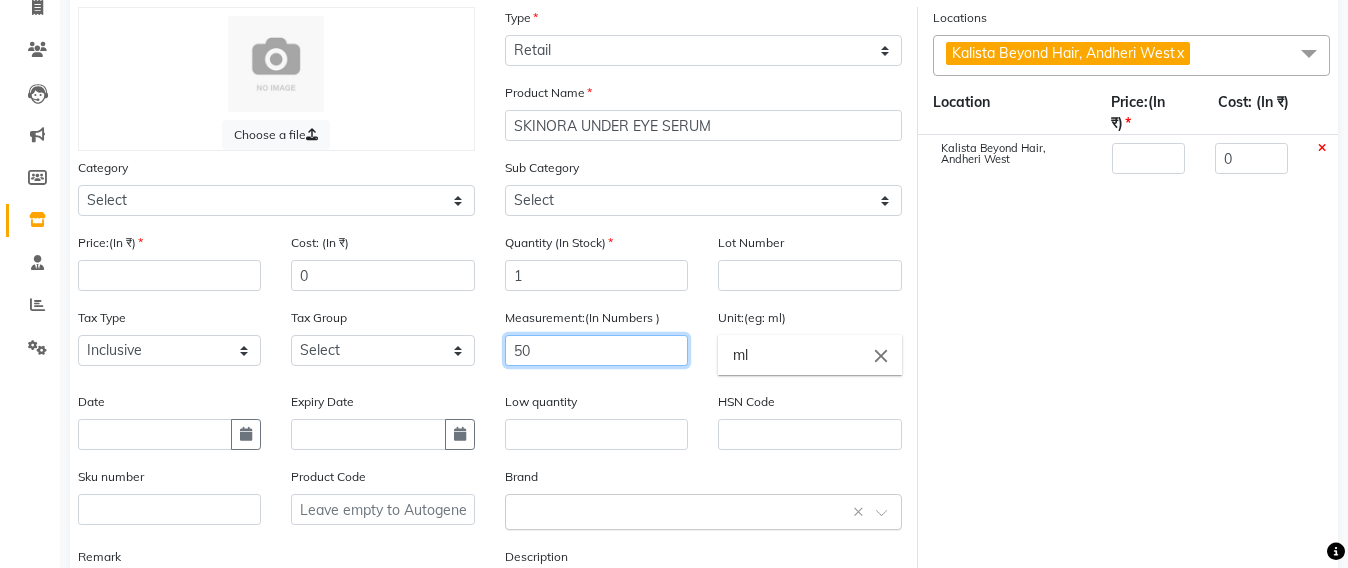 type on "50" 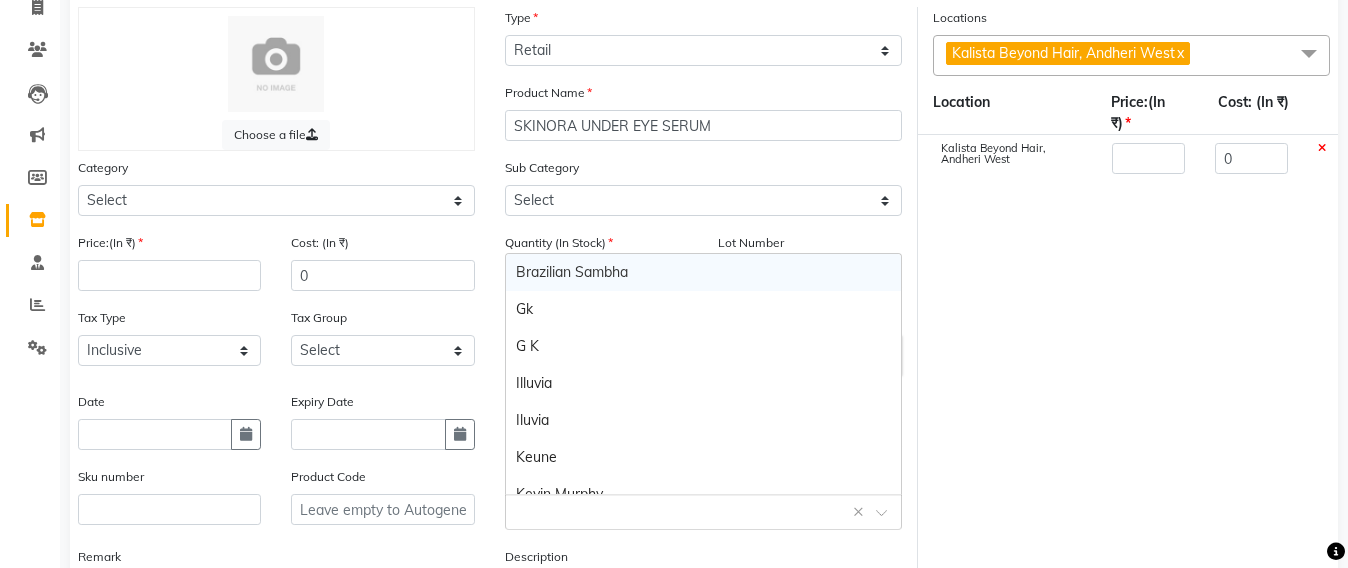 click 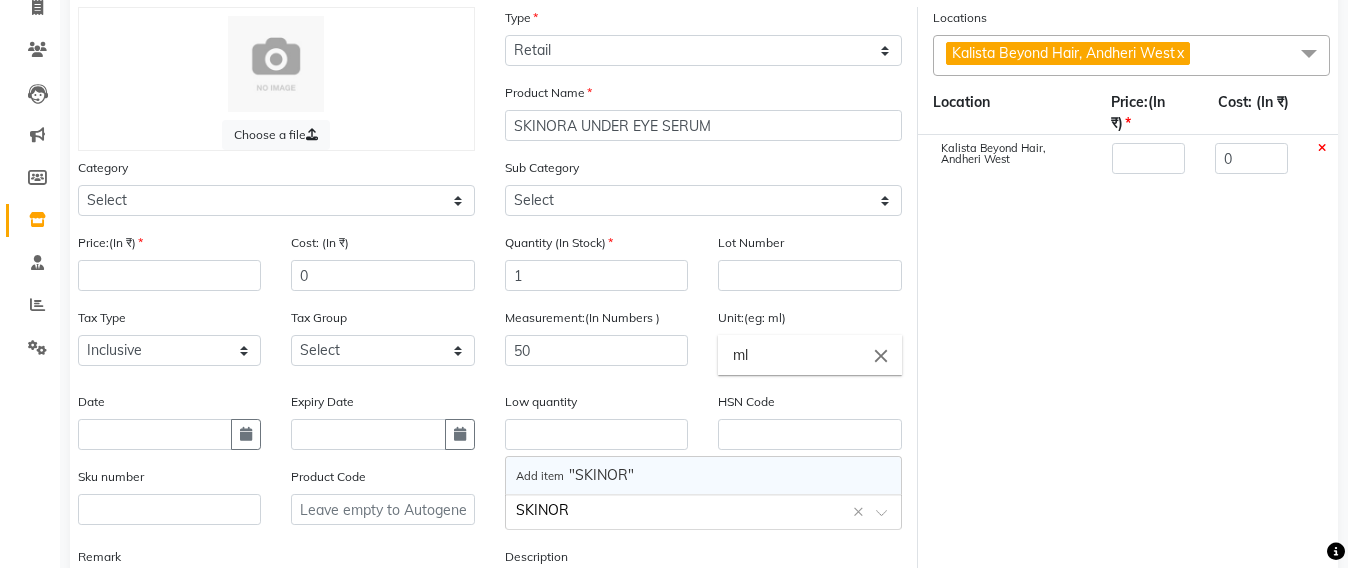 type on "SKINORA" 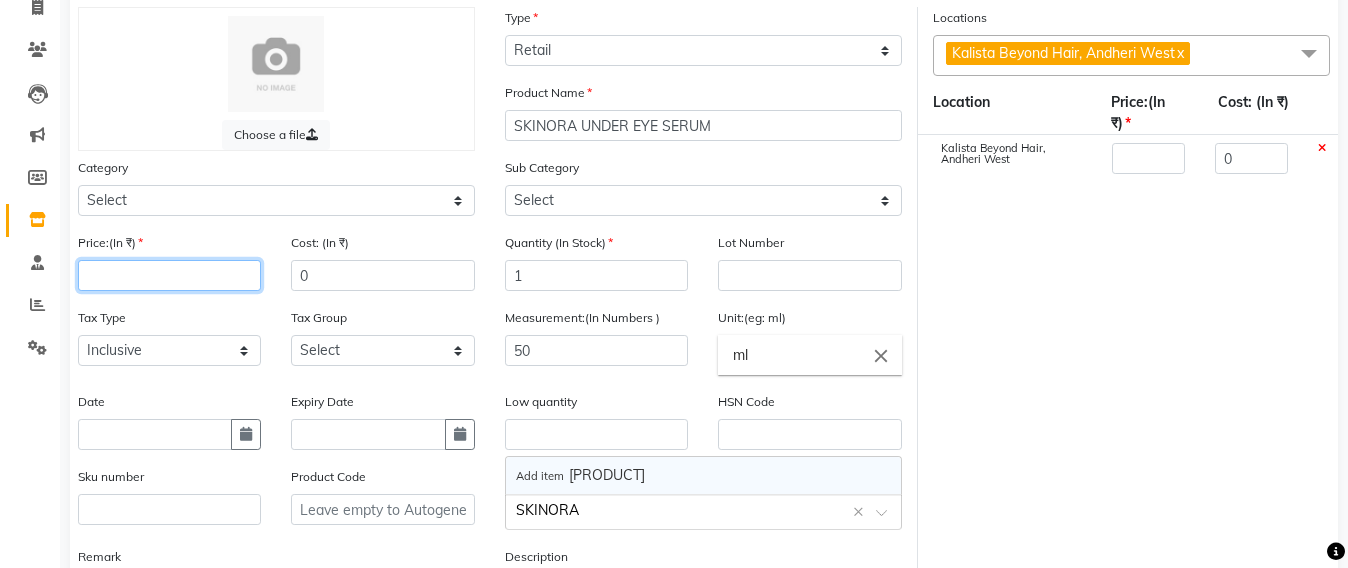 type 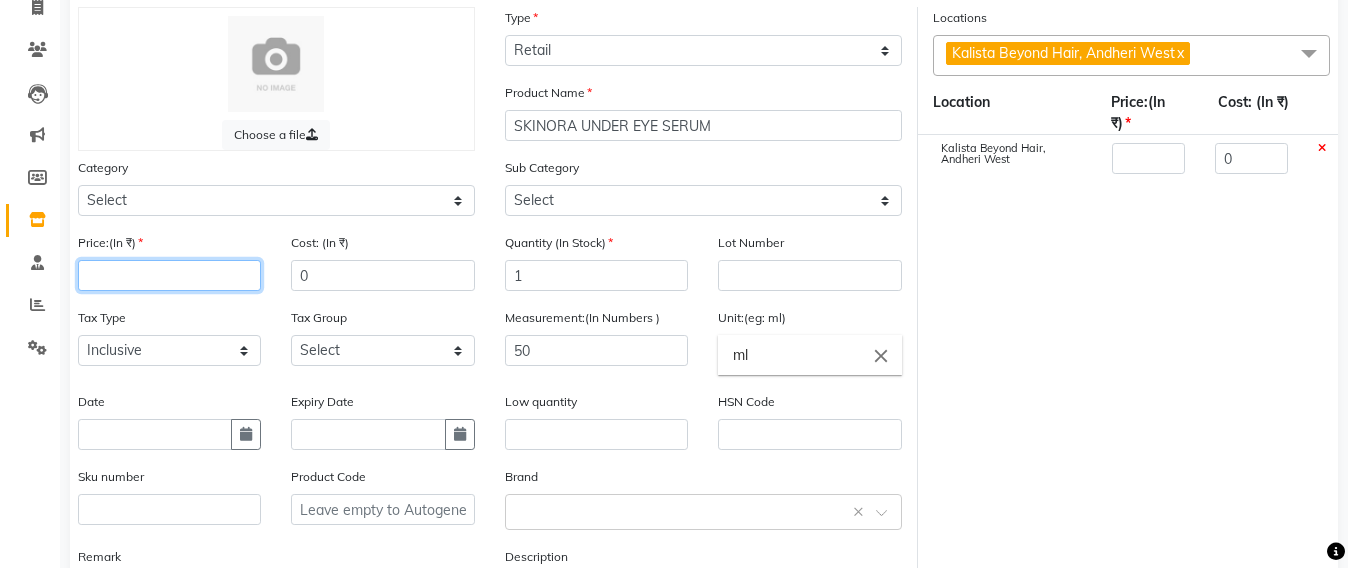 click 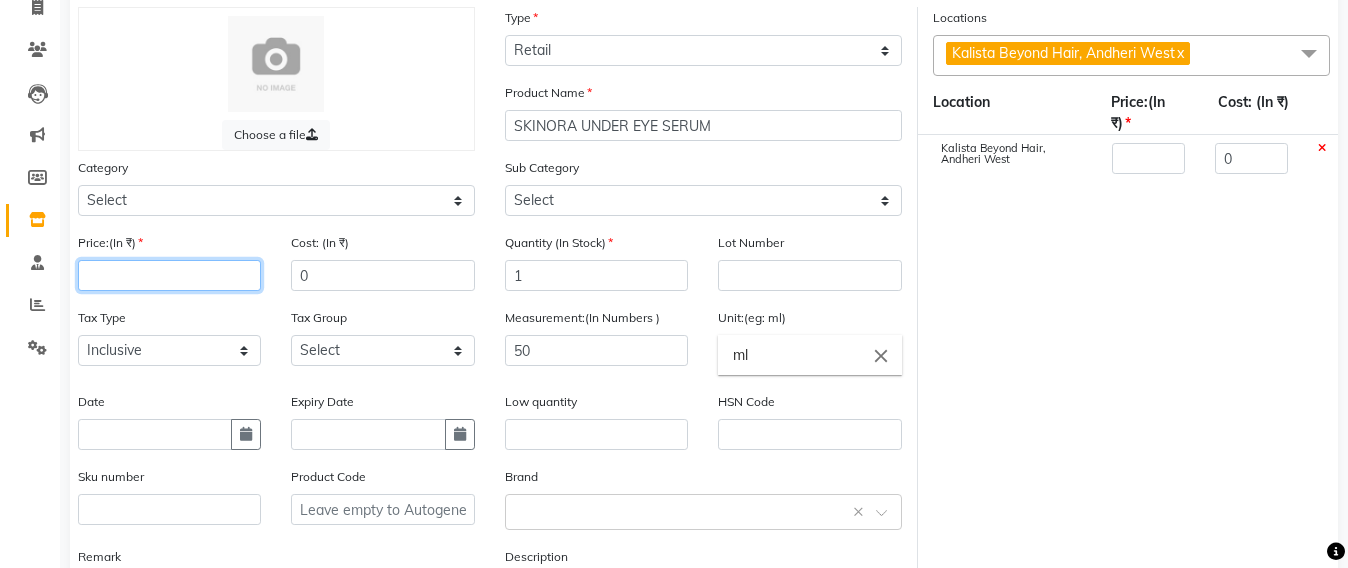 type on "7" 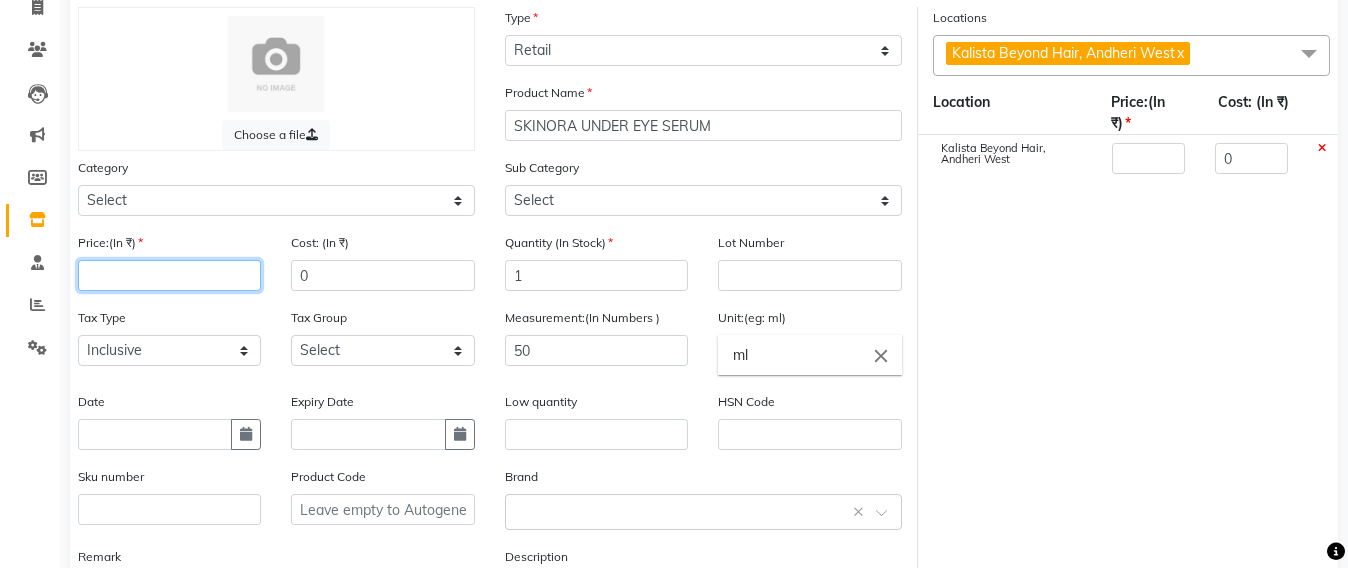 type on "7" 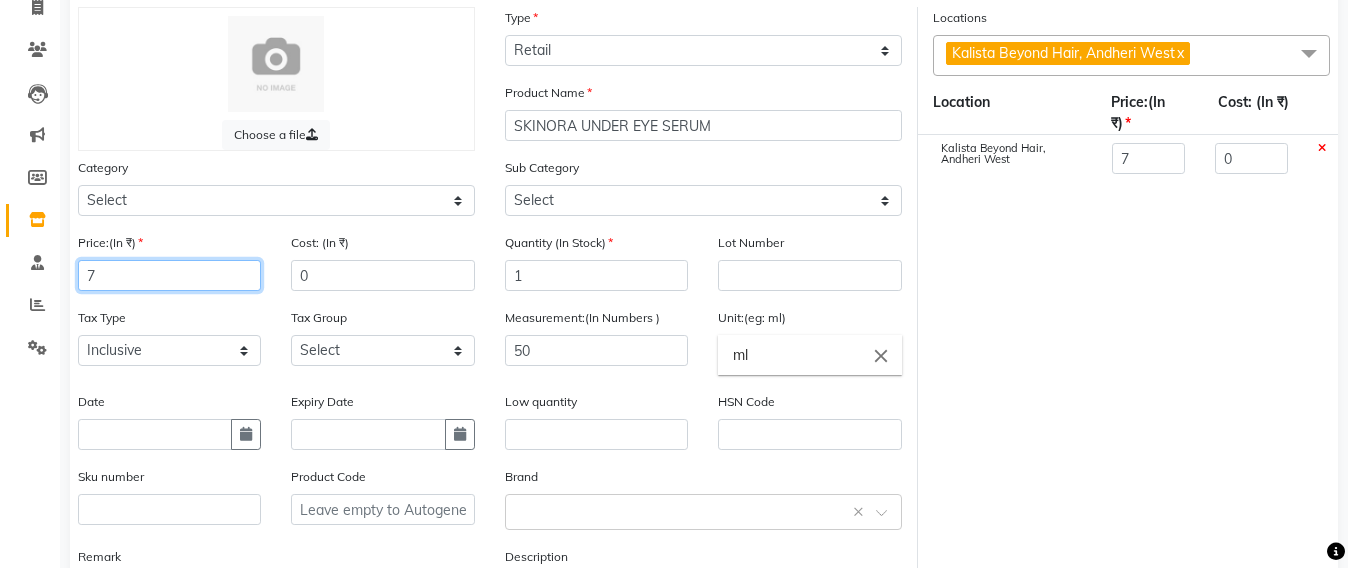 type on "79" 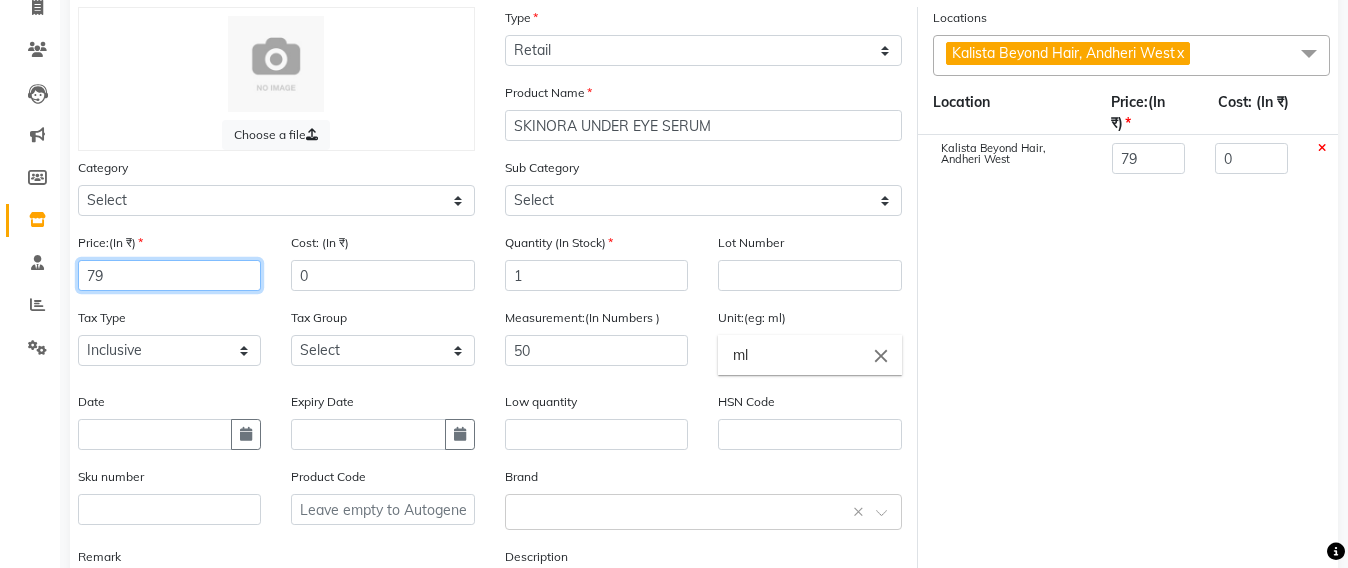 type on "790" 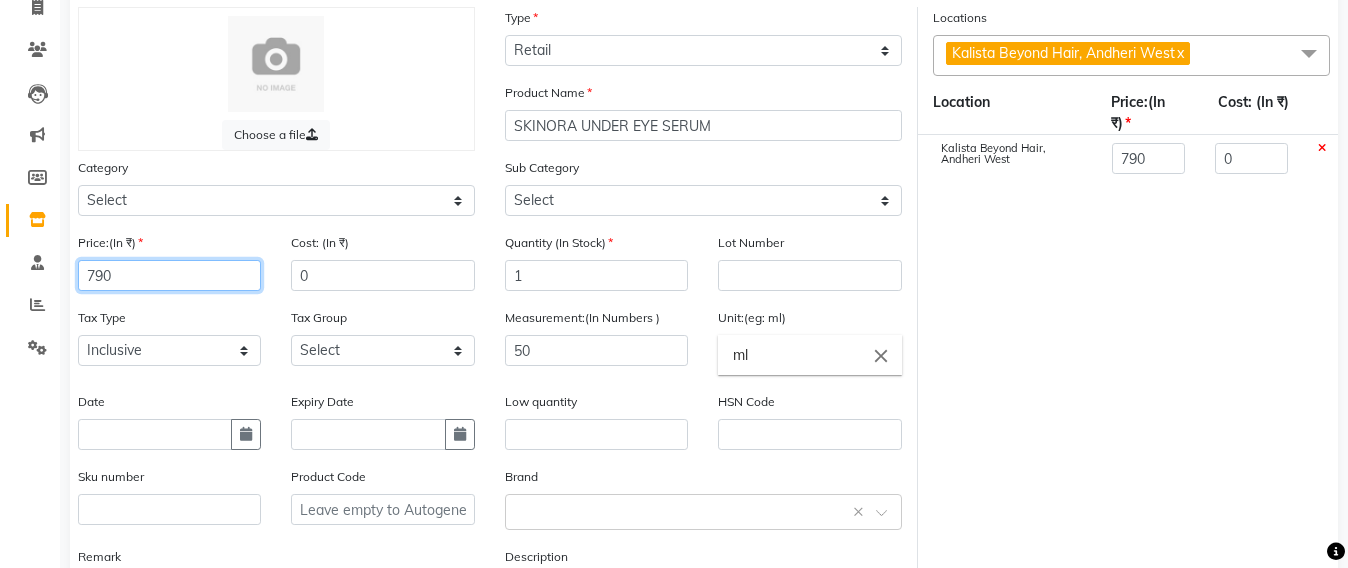 type on "790" 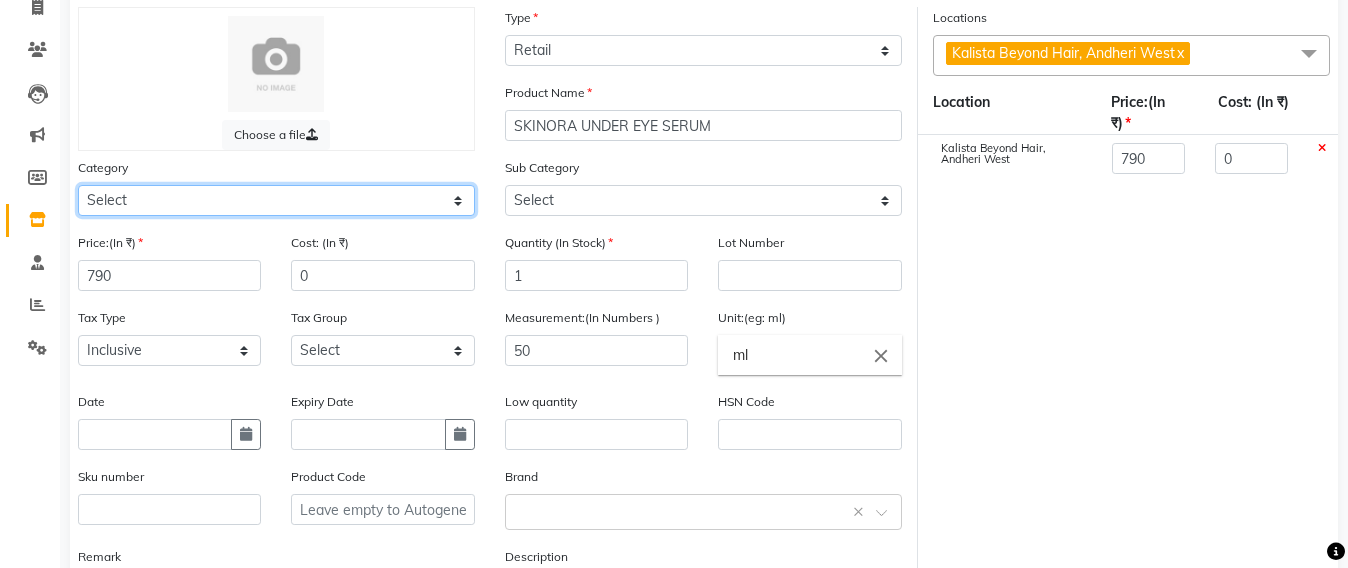 click on "Select Hair Skin Makeup Personal Care Appliances Beard Waxing Disposable Threading Hands and Feet Beauty Planet Botox Cadiveu Casmara Cheryls Loreal Olaplex Other" 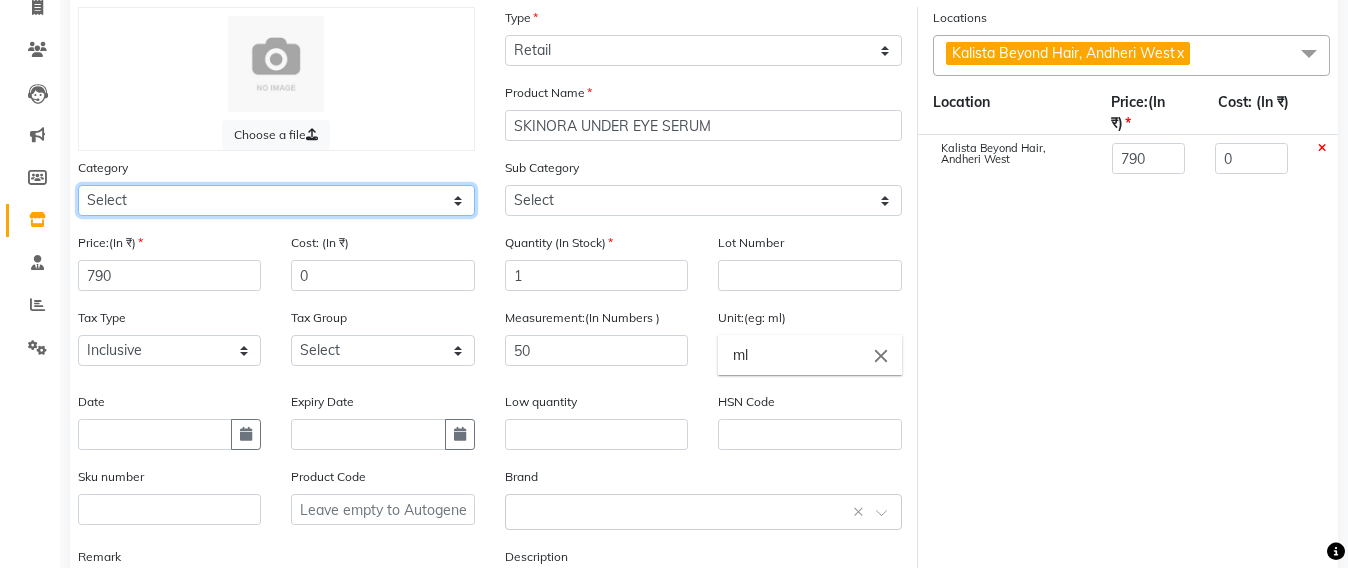 select on "[ACCOUNT_NUMBER]" 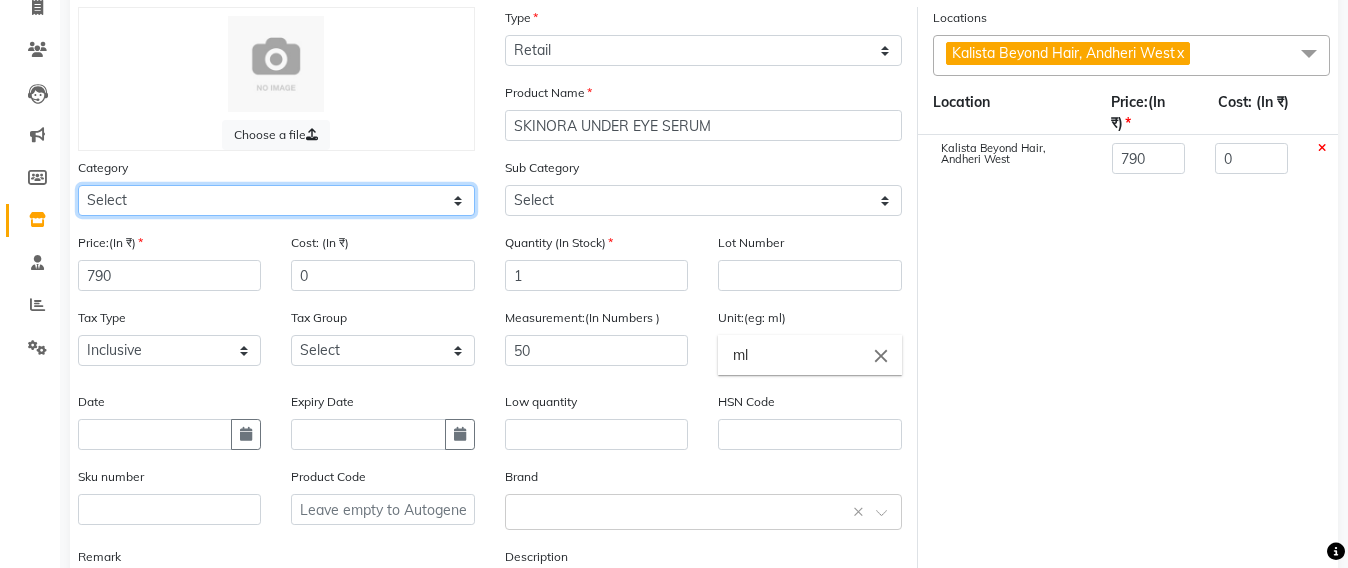 click on "Select Hair Skin Makeup Personal Care Appliances Beard Waxing Disposable Threading Hands and Feet Beauty Planet Botox Cadiveu Casmara Cheryls Loreal Olaplex Other" 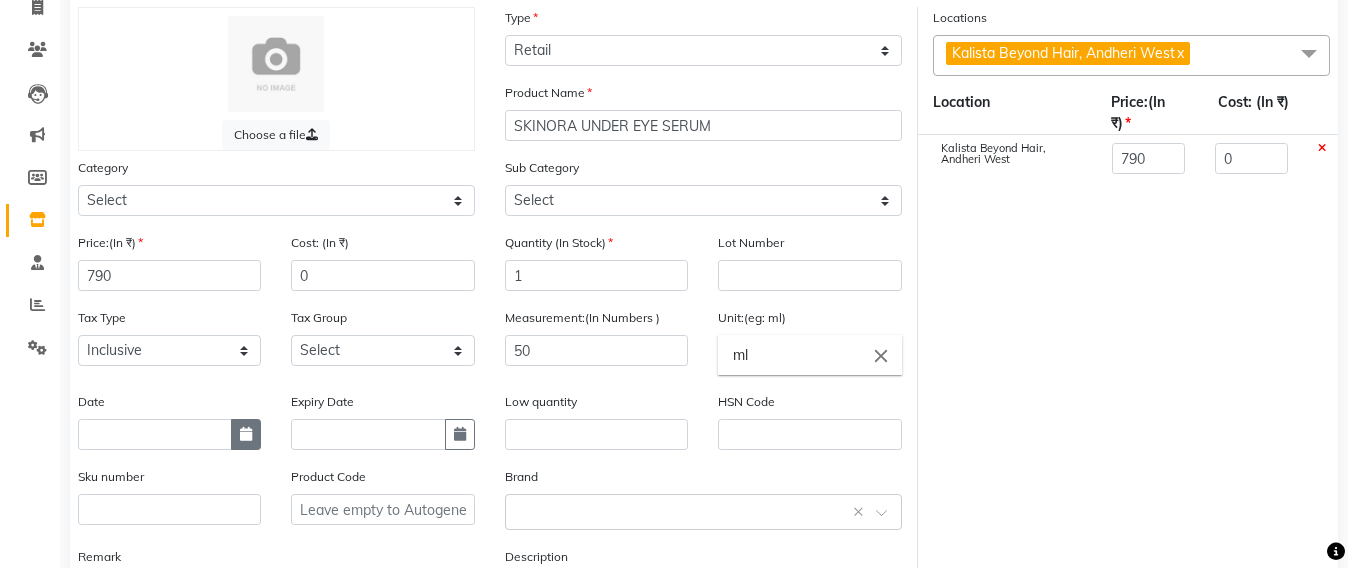 click 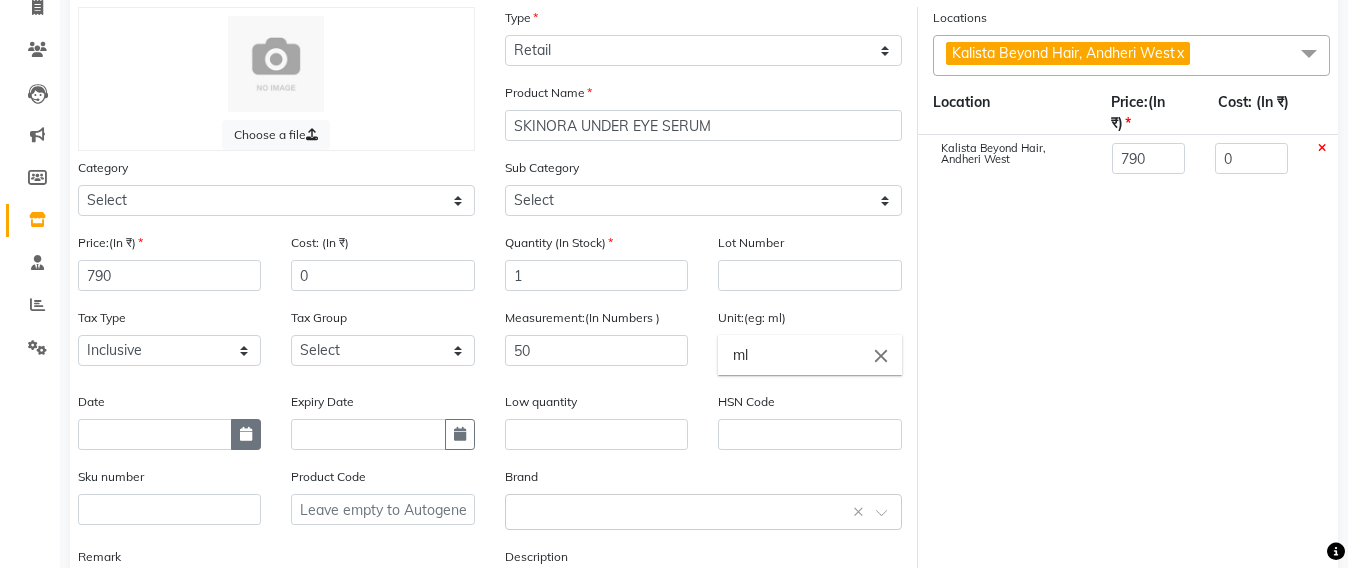 select on "8" 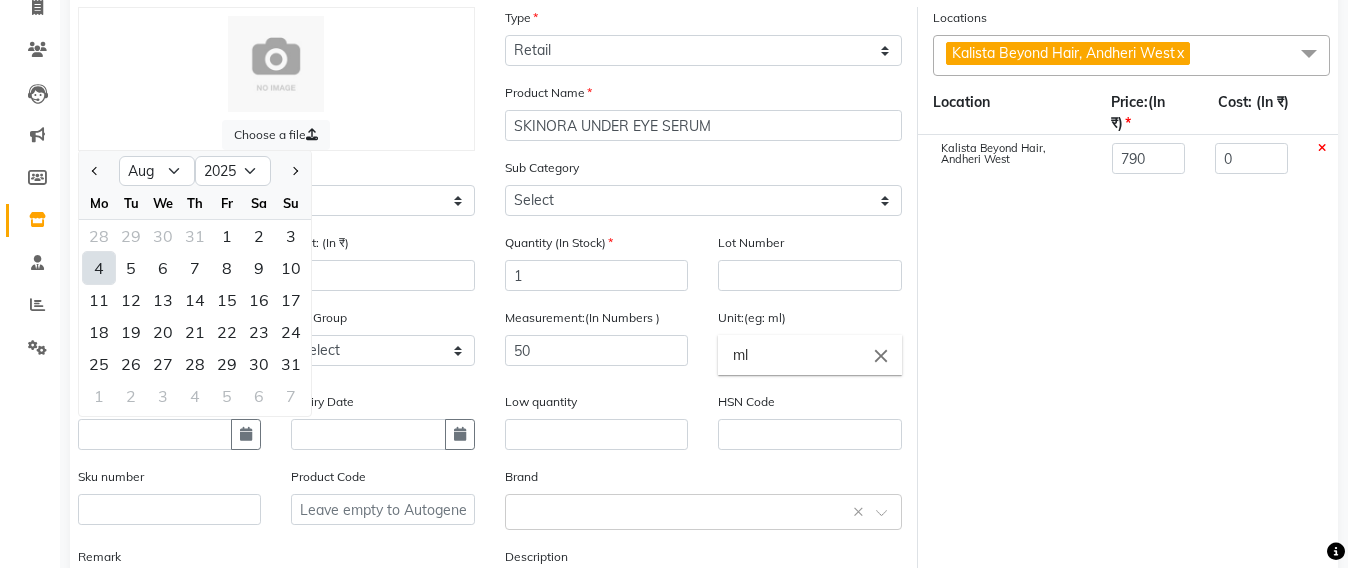 click on "4" 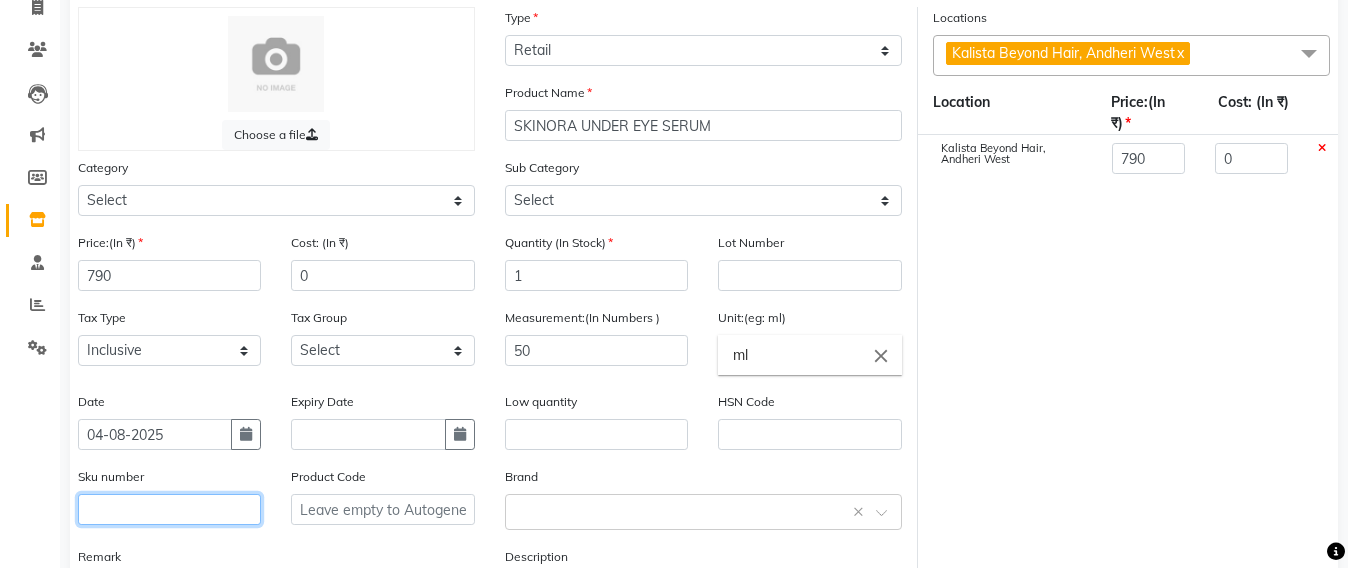 click 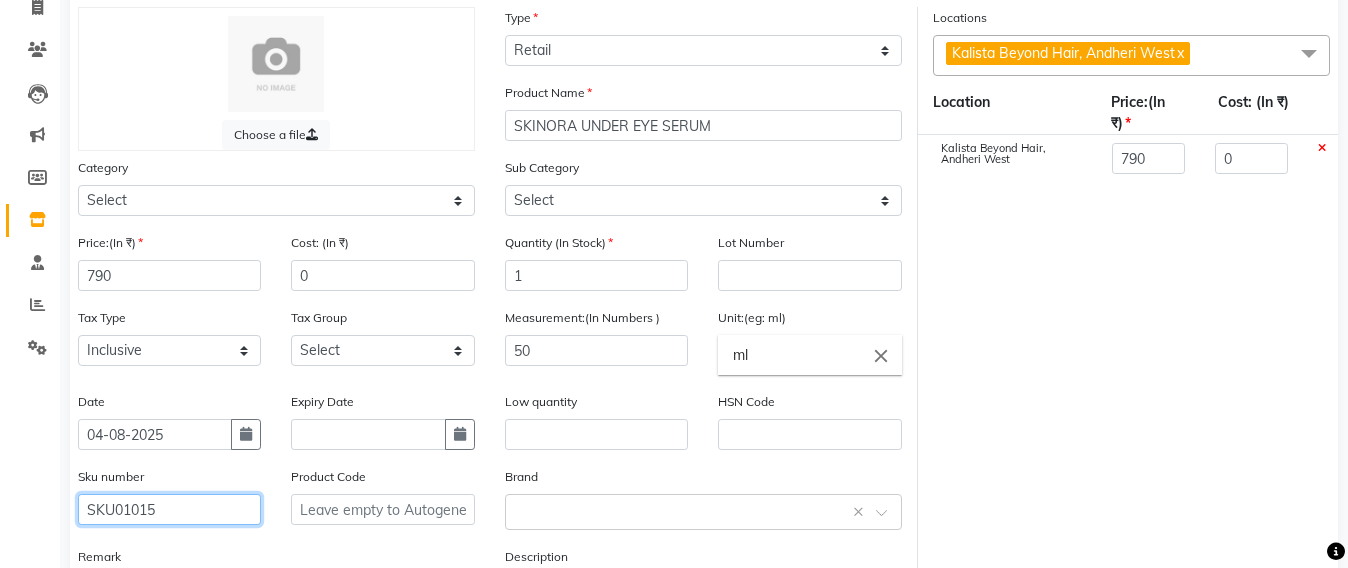type on "SKU01015" 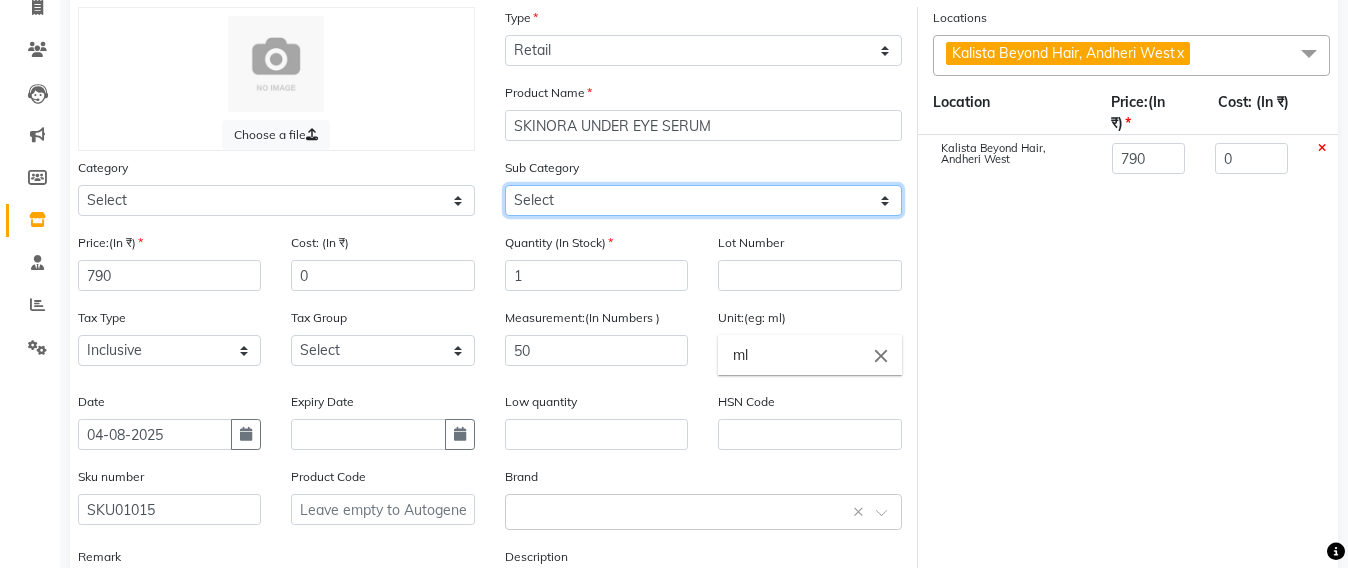click on "Select Cleanser Facial Moisturiser Serum Toner Sun Care Masks Lip Care Eye Care Body Care Hand & Feet Kit & Combo Treatment Appliances Other Skin" 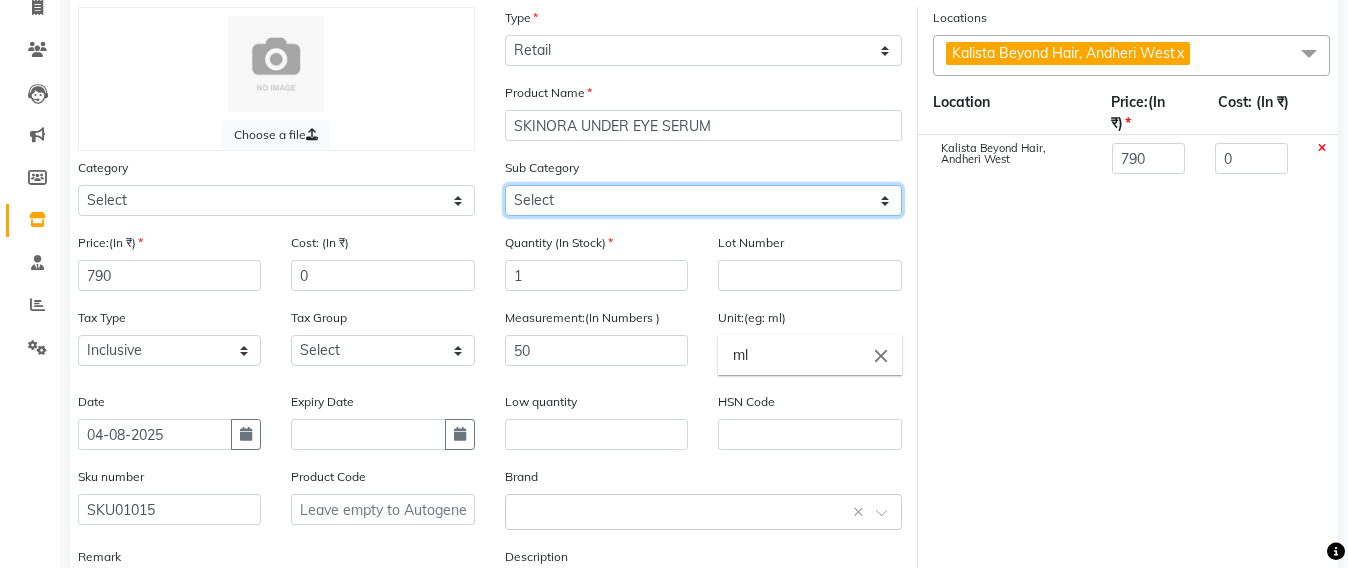 select on "[ACCOUNT_NUMBER]" 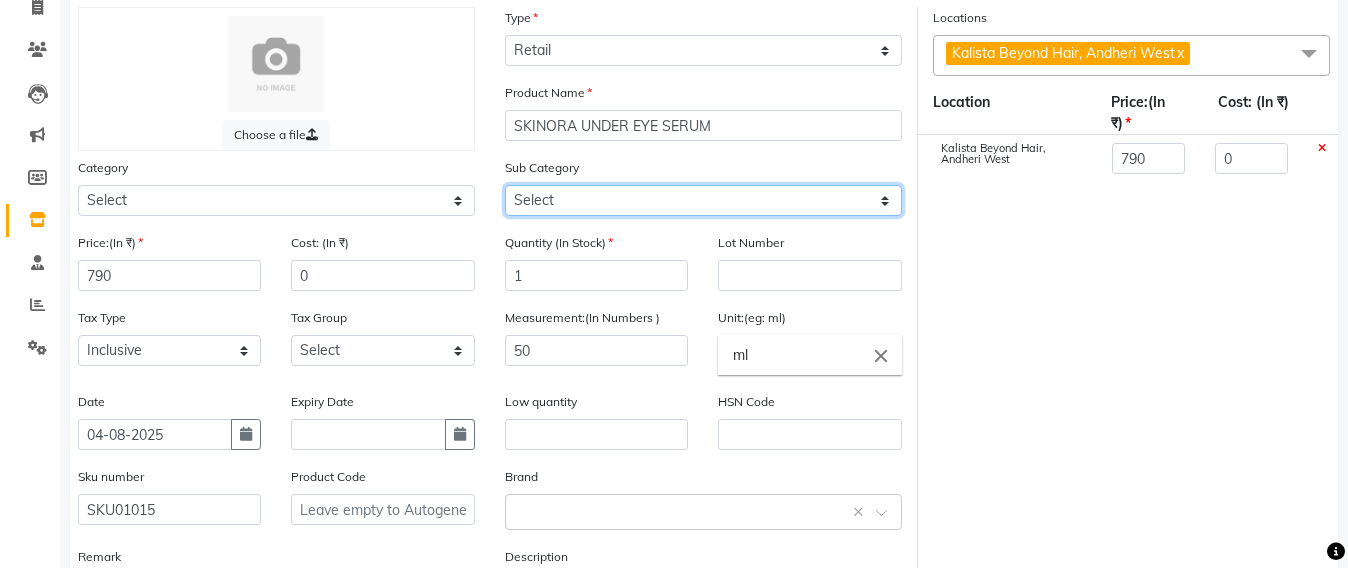 click on "Select Cleanser Facial Moisturiser Serum Toner Sun Care Masks Lip Care Eye Care Body Care Hand & Feet Kit & Combo Treatment Appliances Other Skin" 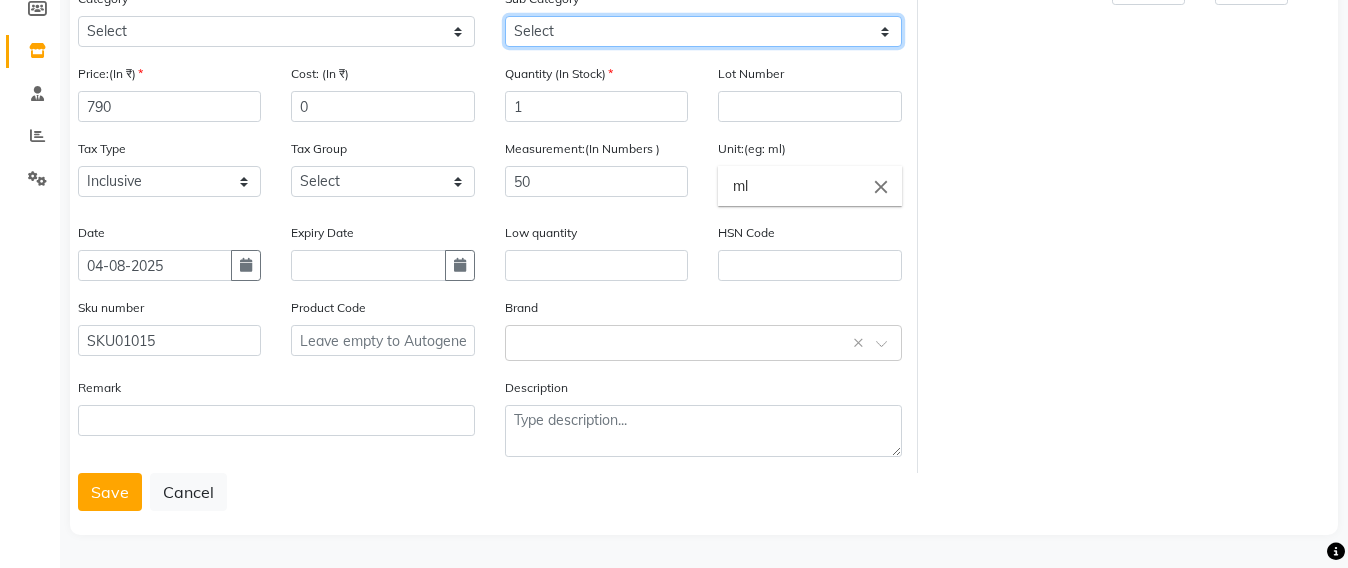 scroll, scrollTop: 308, scrollLeft: 0, axis: vertical 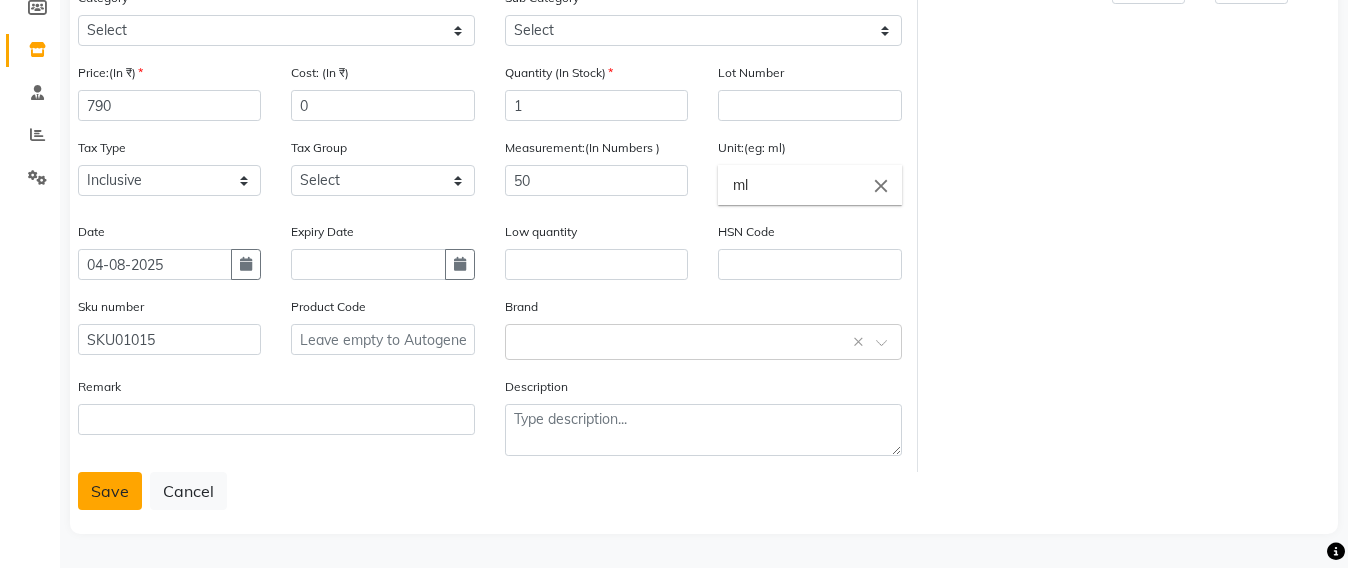 click on "Save" 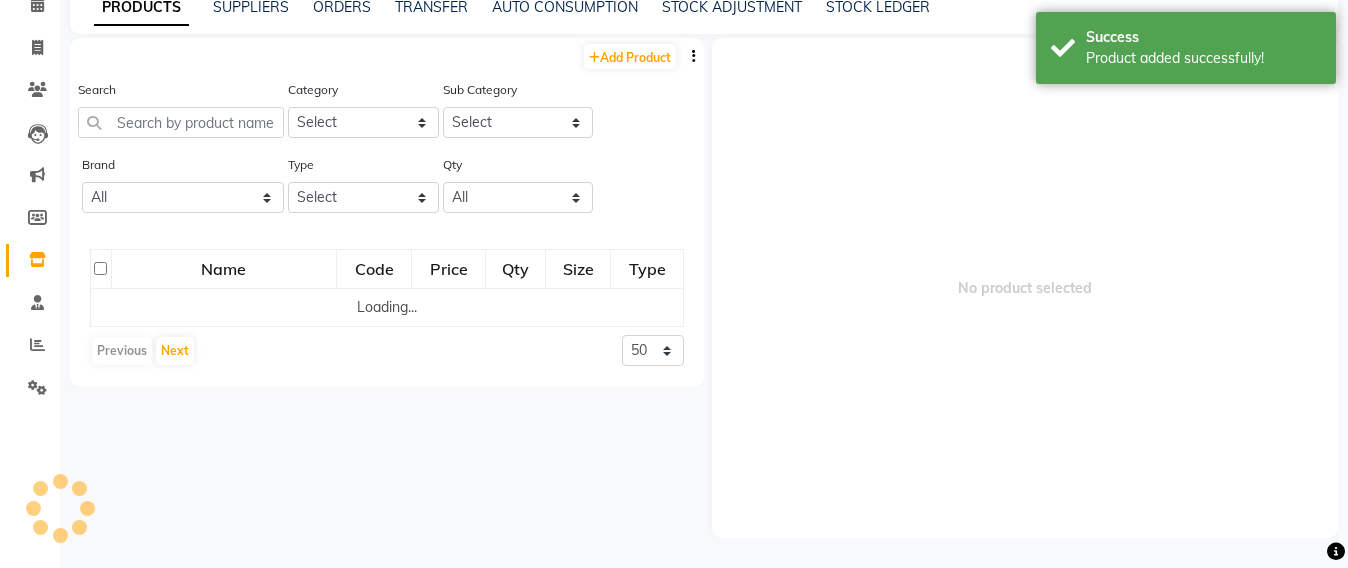 scroll, scrollTop: 13, scrollLeft: 0, axis: vertical 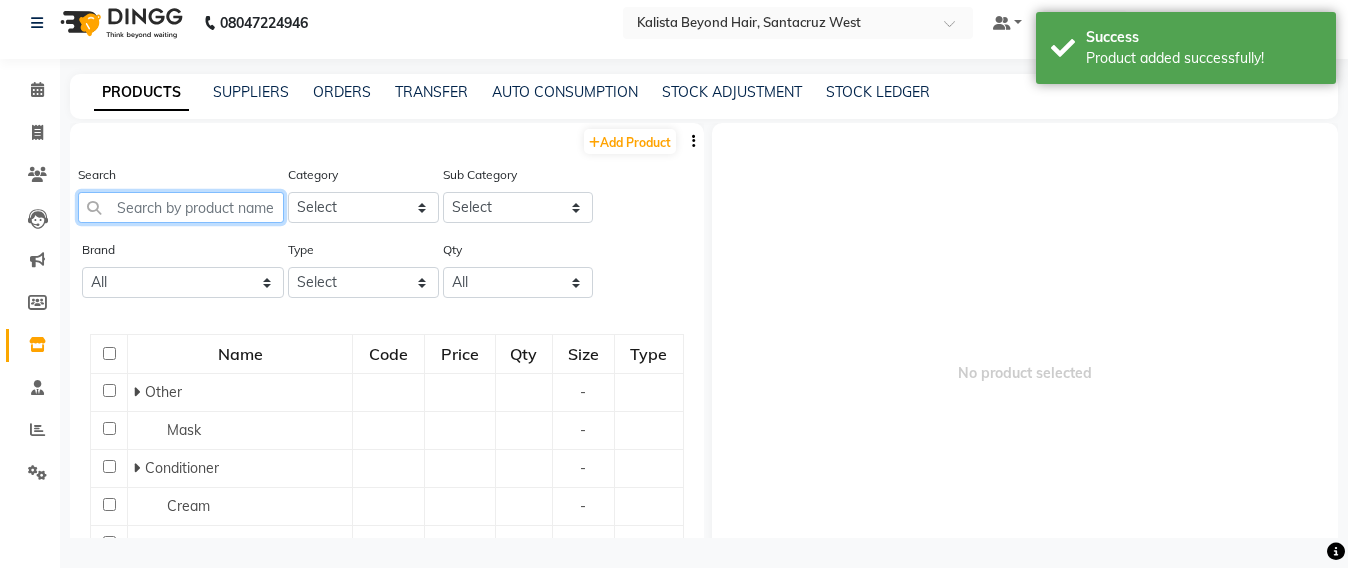 click 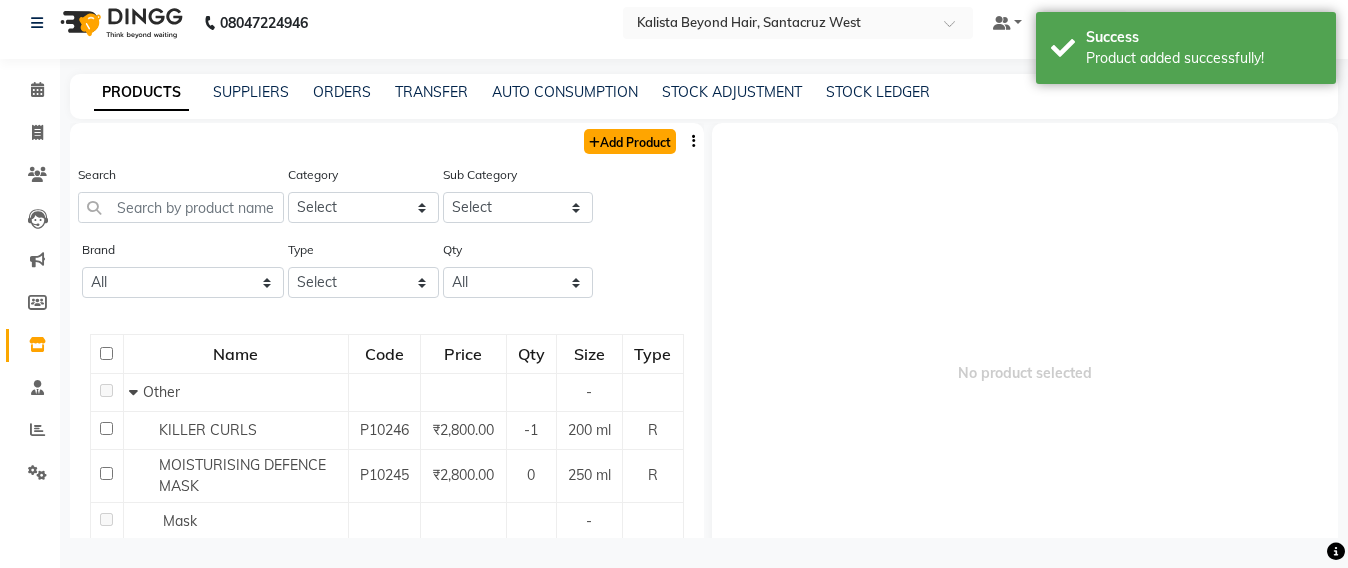 click on "Add Product" 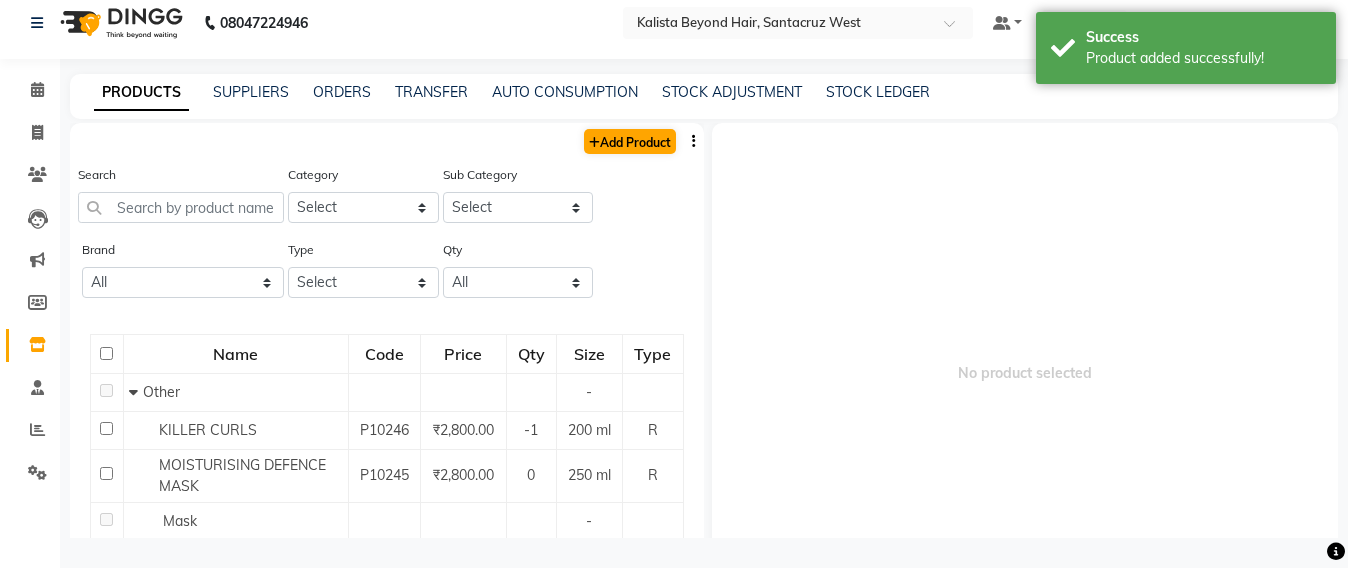 select on "true" 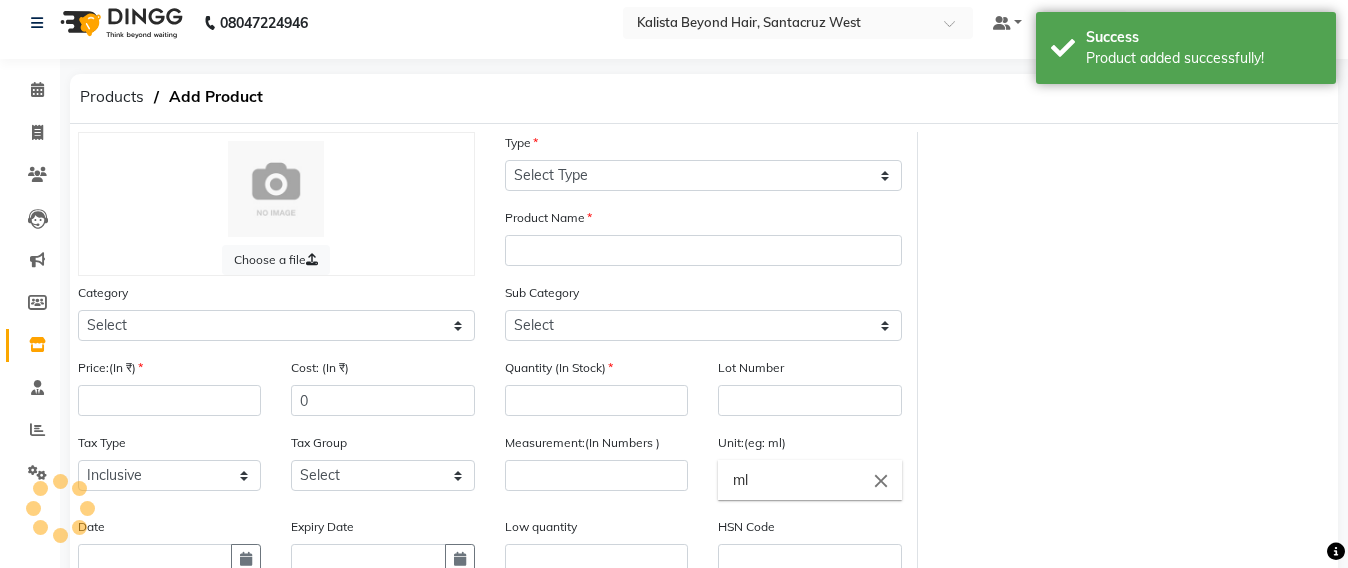 click 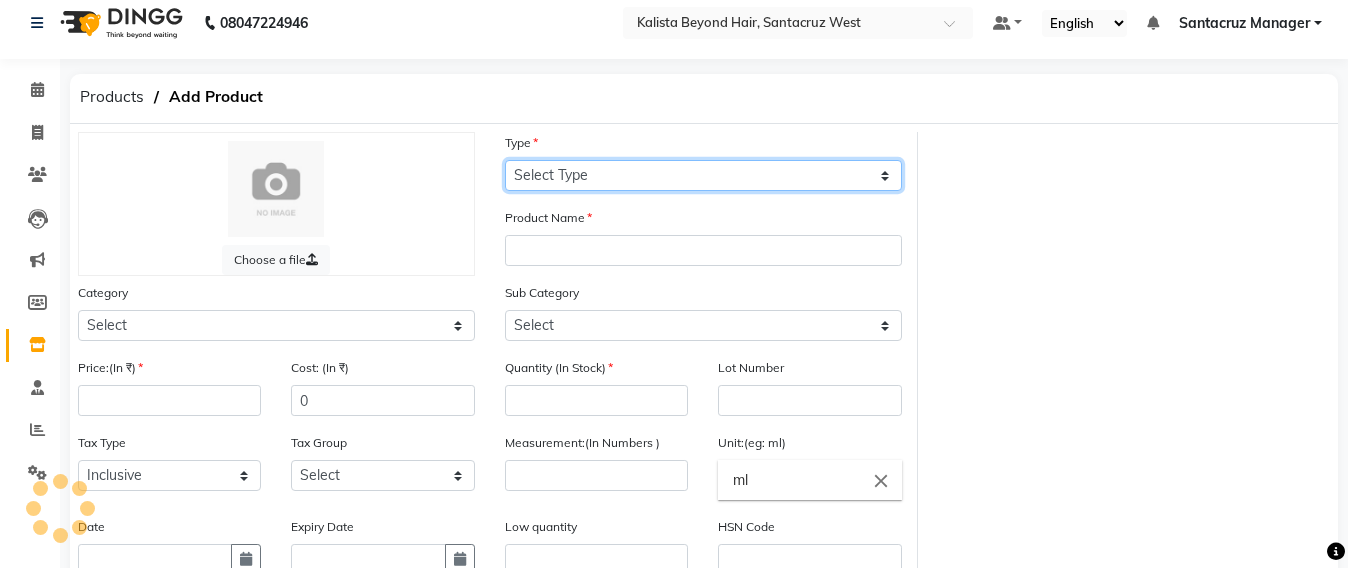 click on "Select Type Both Retail Consumable" 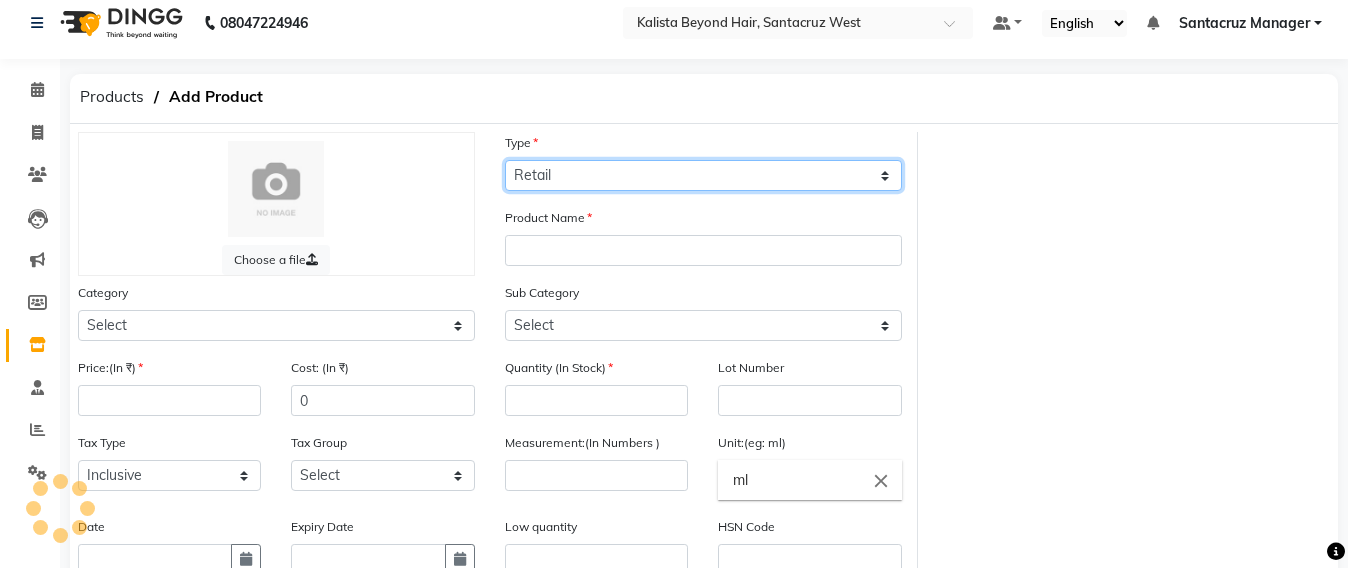 click on "Select Type Both Retail Consumable" 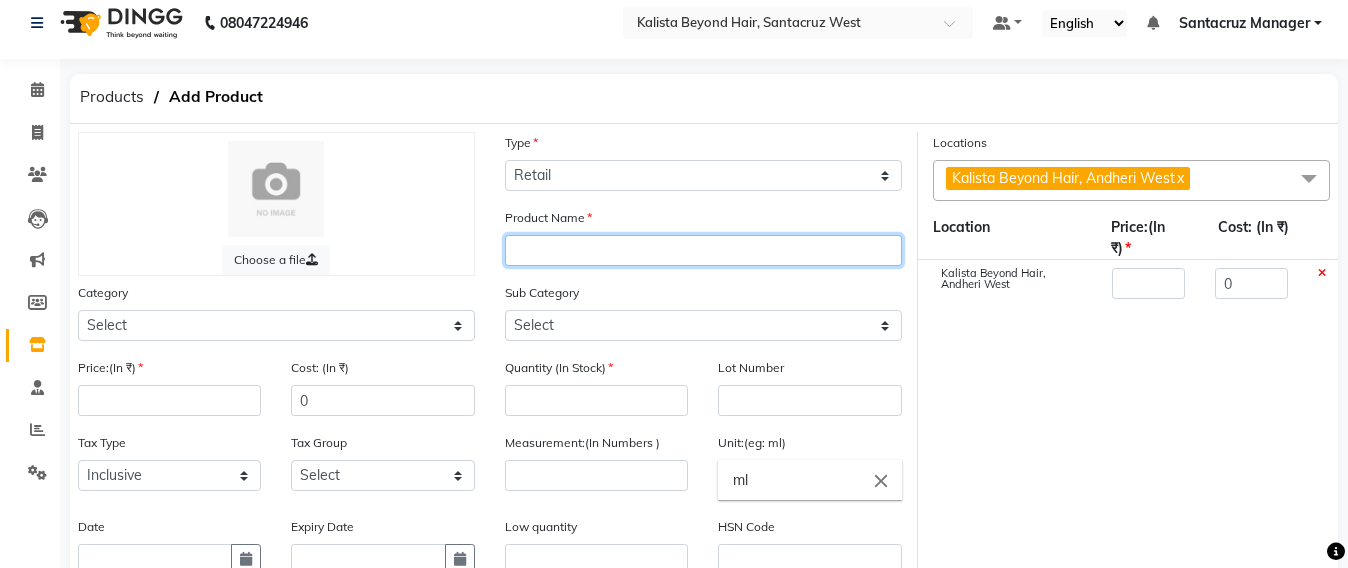 click 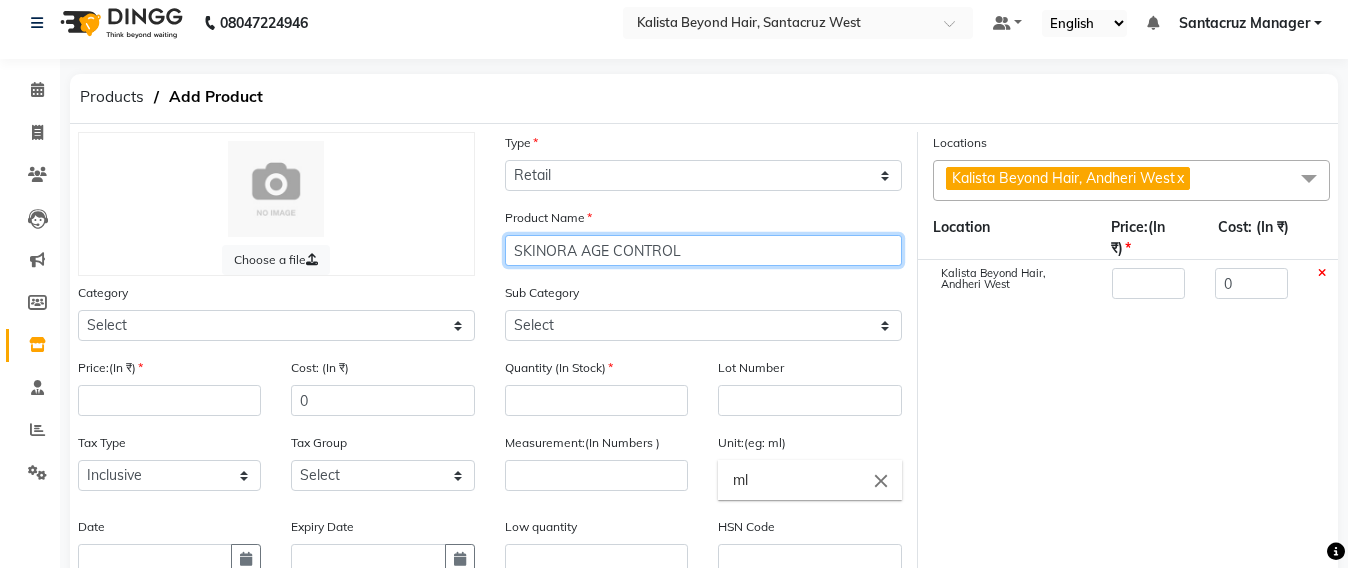 type on "SKINORA AGE CONTROL" 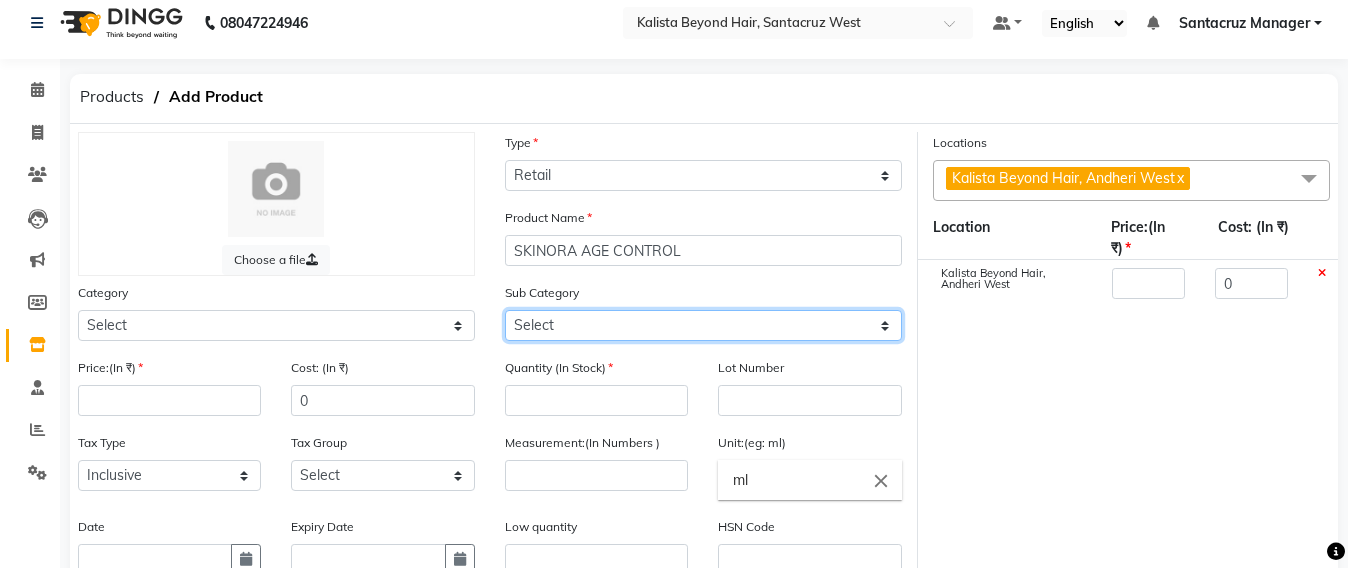 click on "Select" 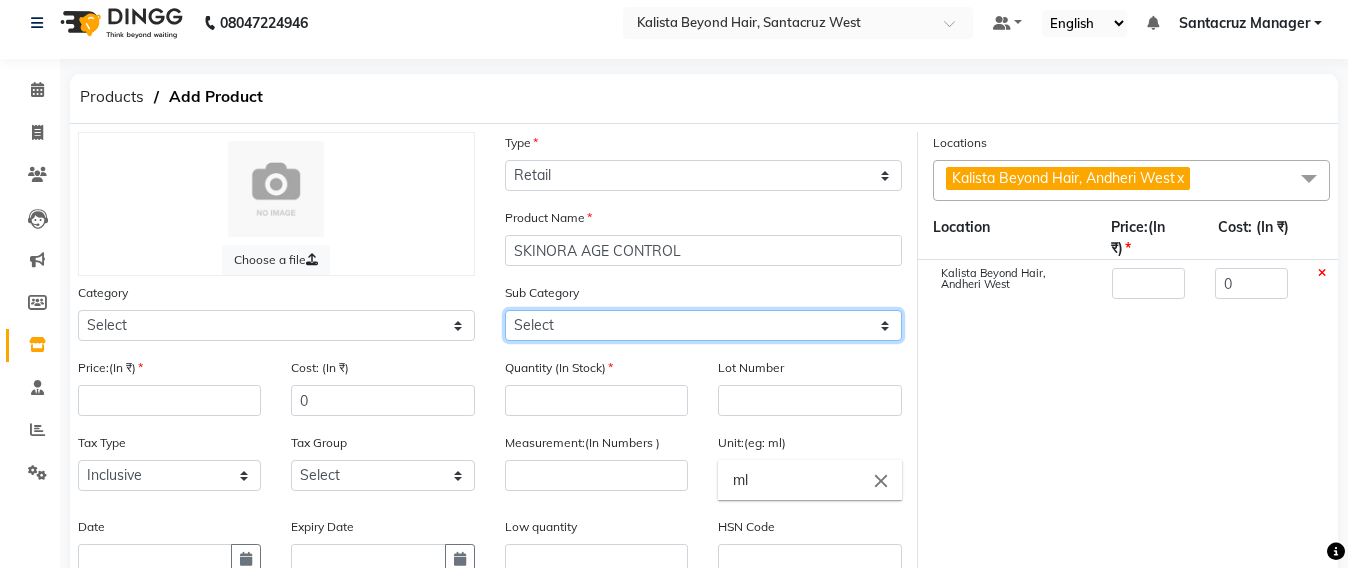 click on "Select" 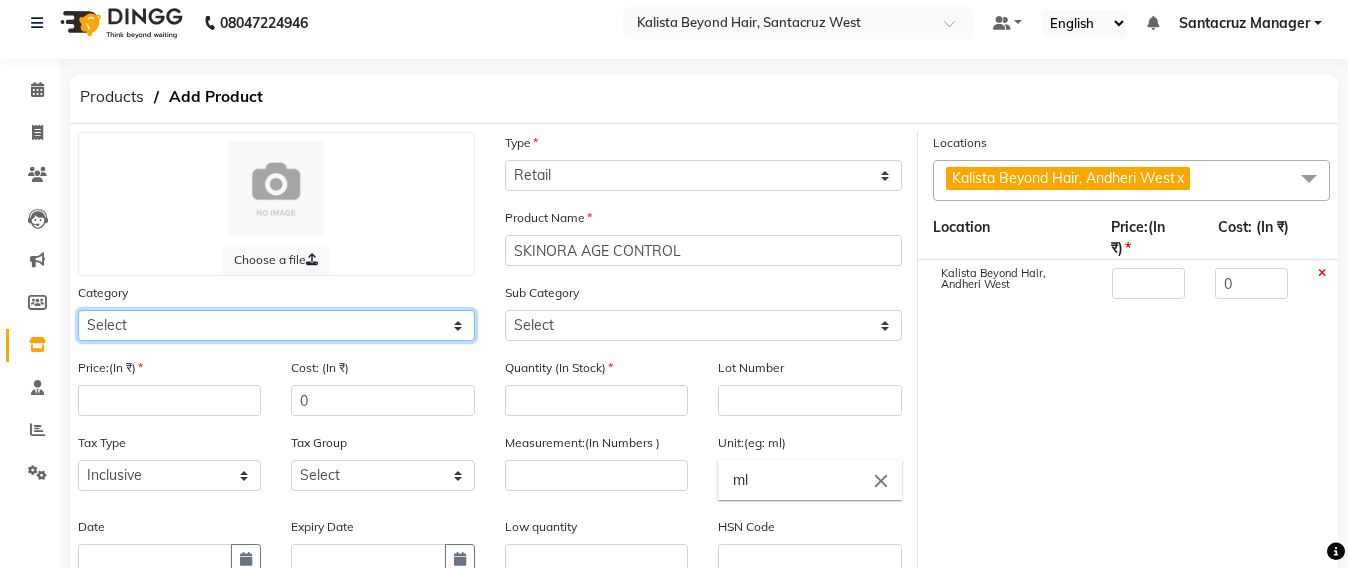 click on "Select Hair Skin Makeup Personal Care Appliances Beard Waxing Disposable Threading Hands and Feet Beauty Planet Botox Cadiveu Casmara Cheryls Loreal Olaplex Other" 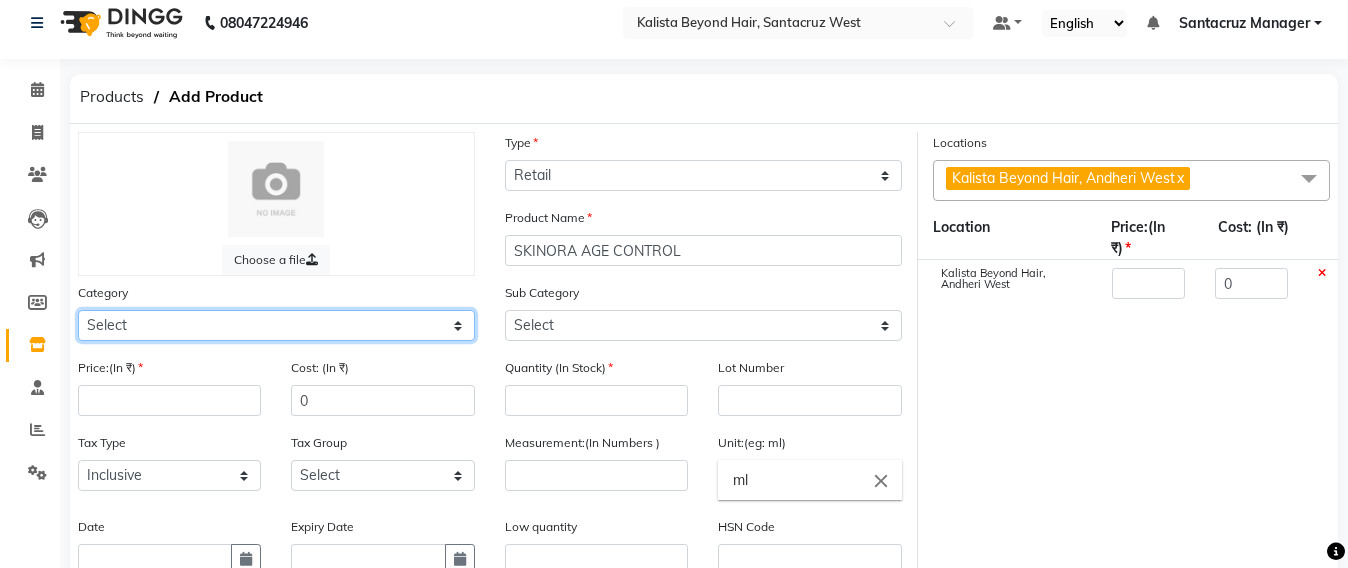 select on "[ACCOUNT_NUMBER]" 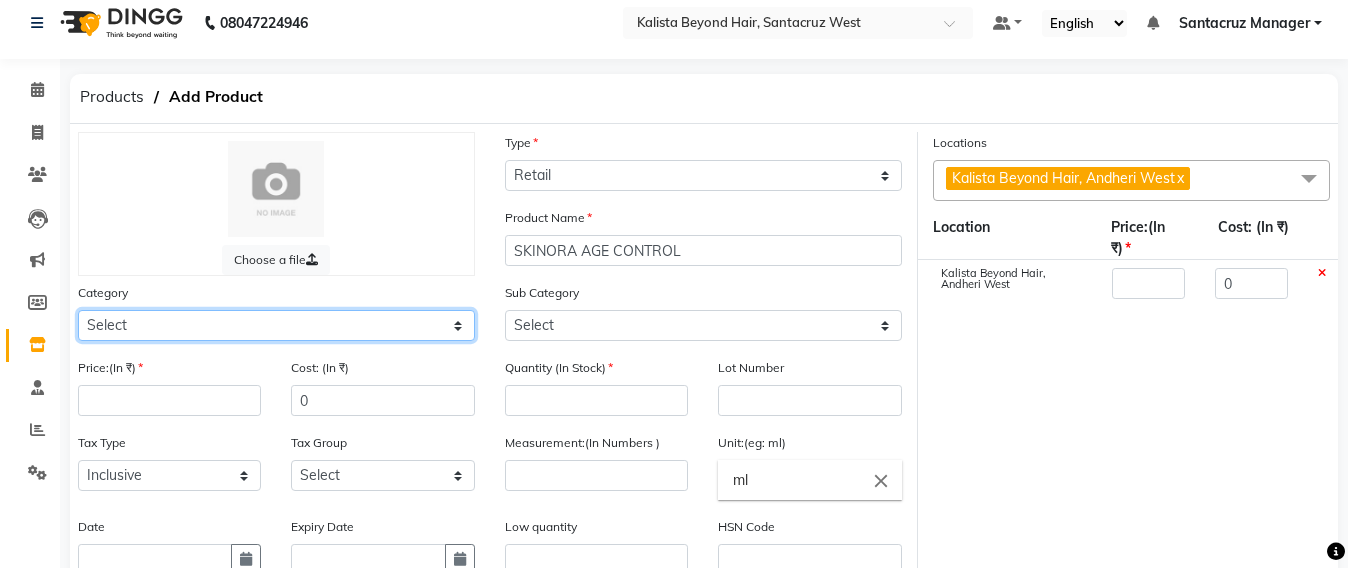 click on "Select Hair Skin Makeup Personal Care Appliances Beard Waxing Disposable Threading Hands and Feet Beauty Planet Botox Cadiveu Casmara Cheryls Loreal Olaplex Other" 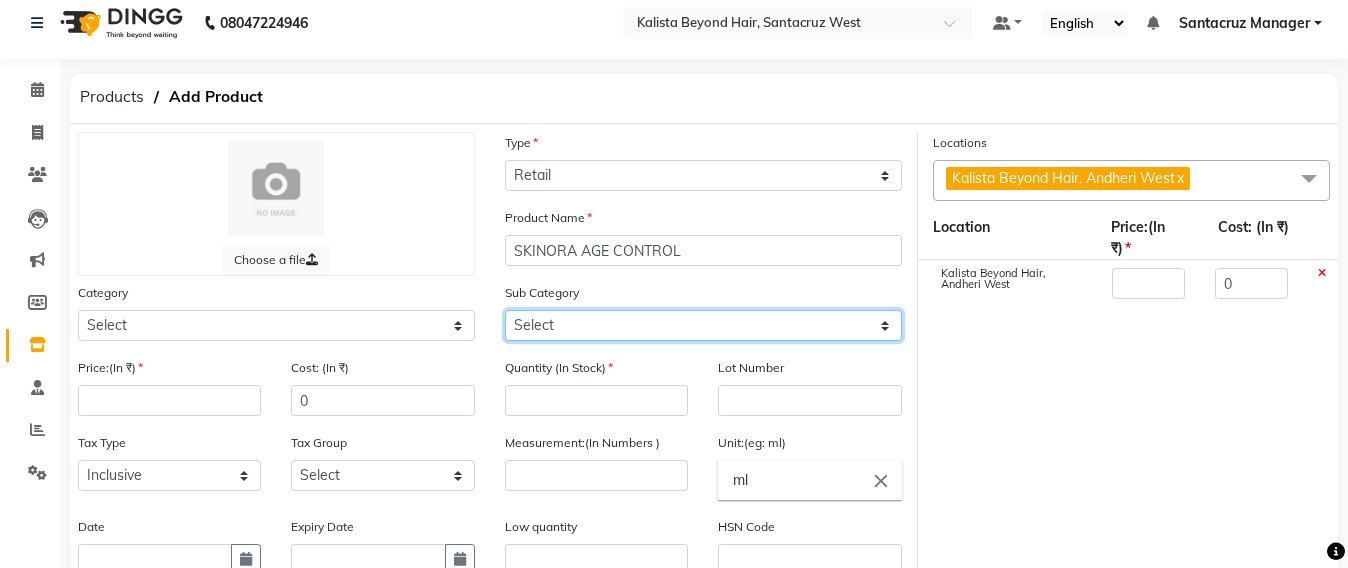 click on "Select Cleanser Facial Moisturiser Serum Toner Sun Care Masks Lip Care Eye Care Body Care Hand & Feet Kit & Combo Treatment Appliances Other Skin" 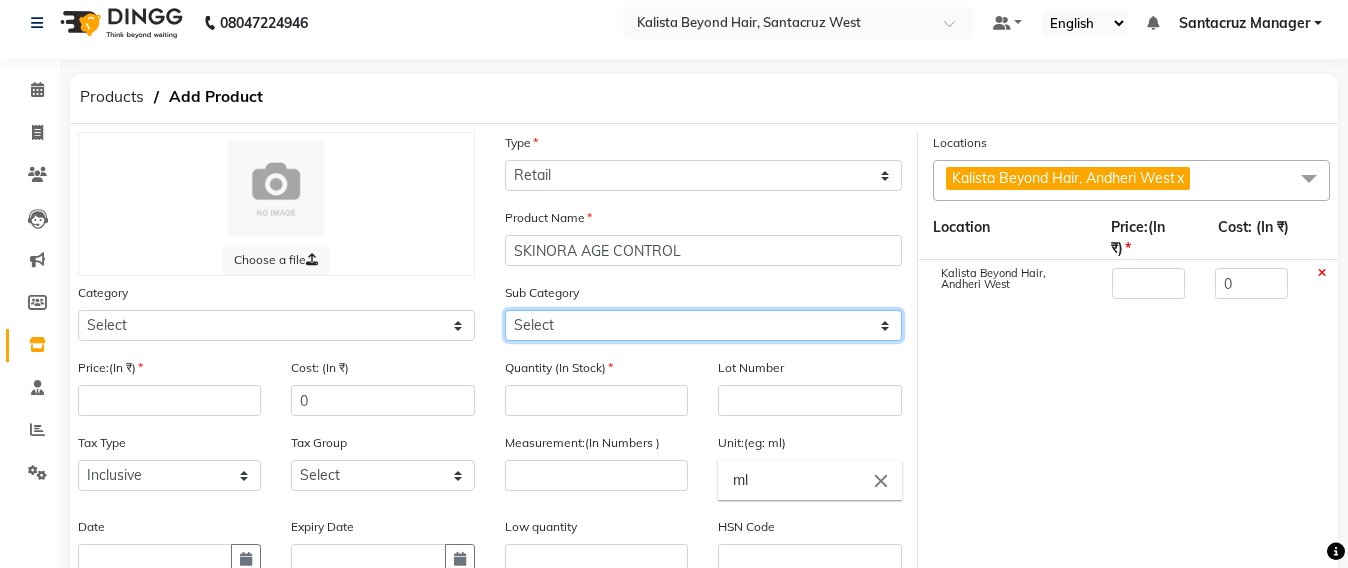 select on "[ACCOUNT_NUMBER]" 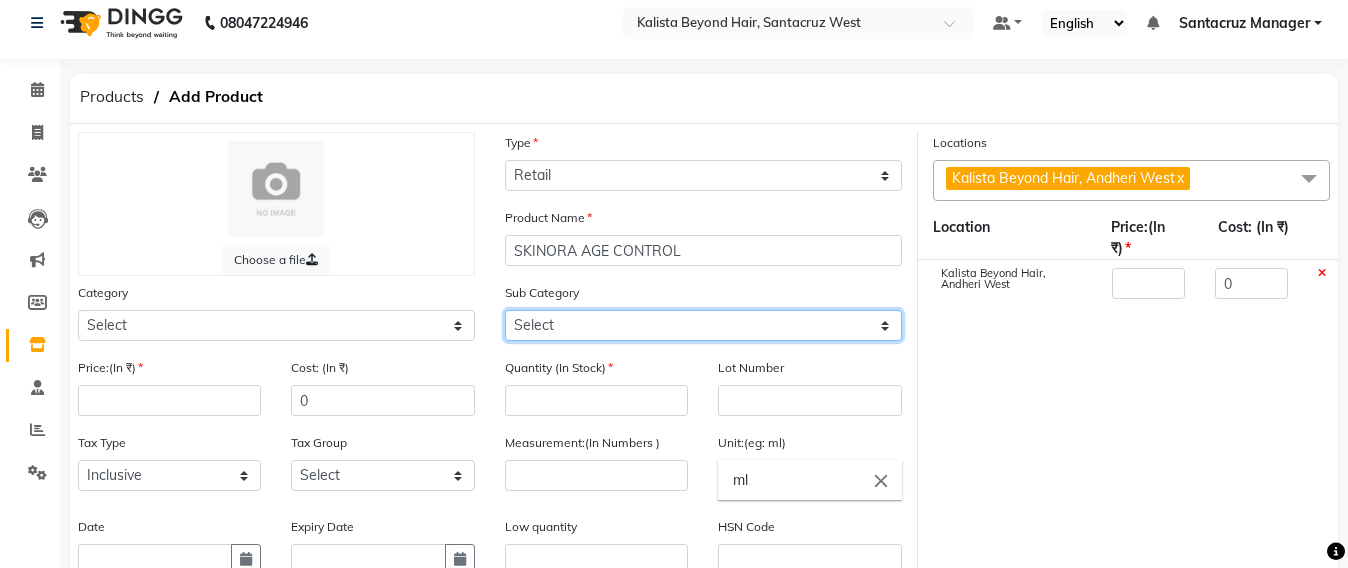 click on "Select Cleanser Facial Moisturiser Serum Toner Sun Care Masks Lip Care Eye Care Body Care Hand & Feet Kit & Combo Treatment Appliances Other Skin" 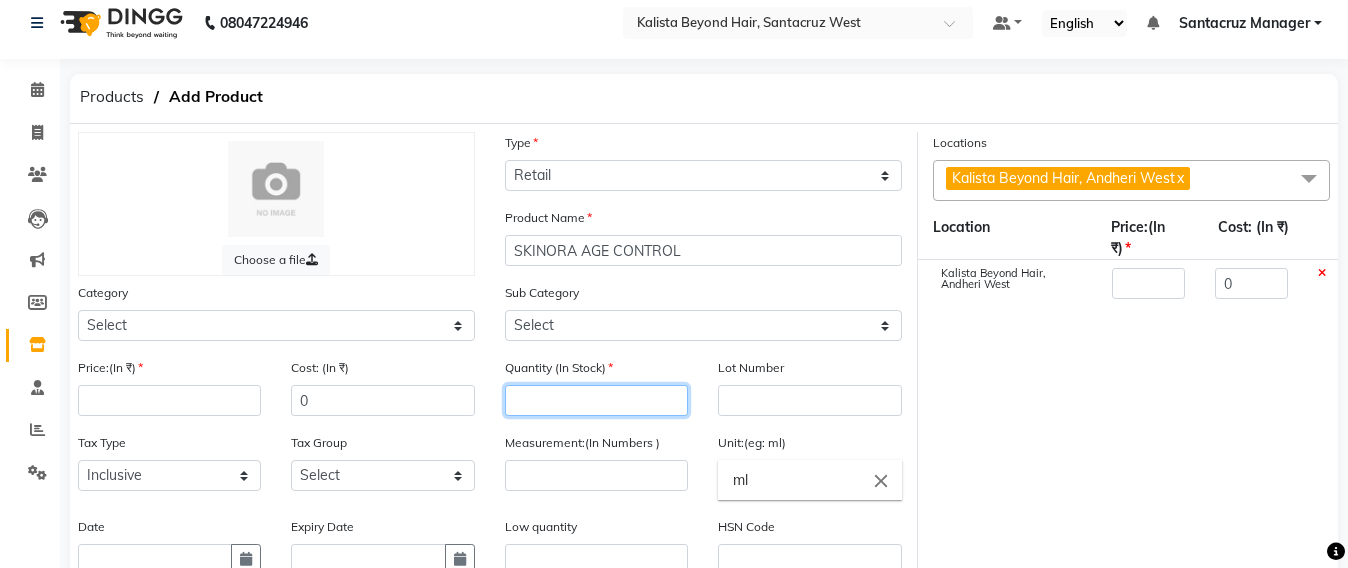 click 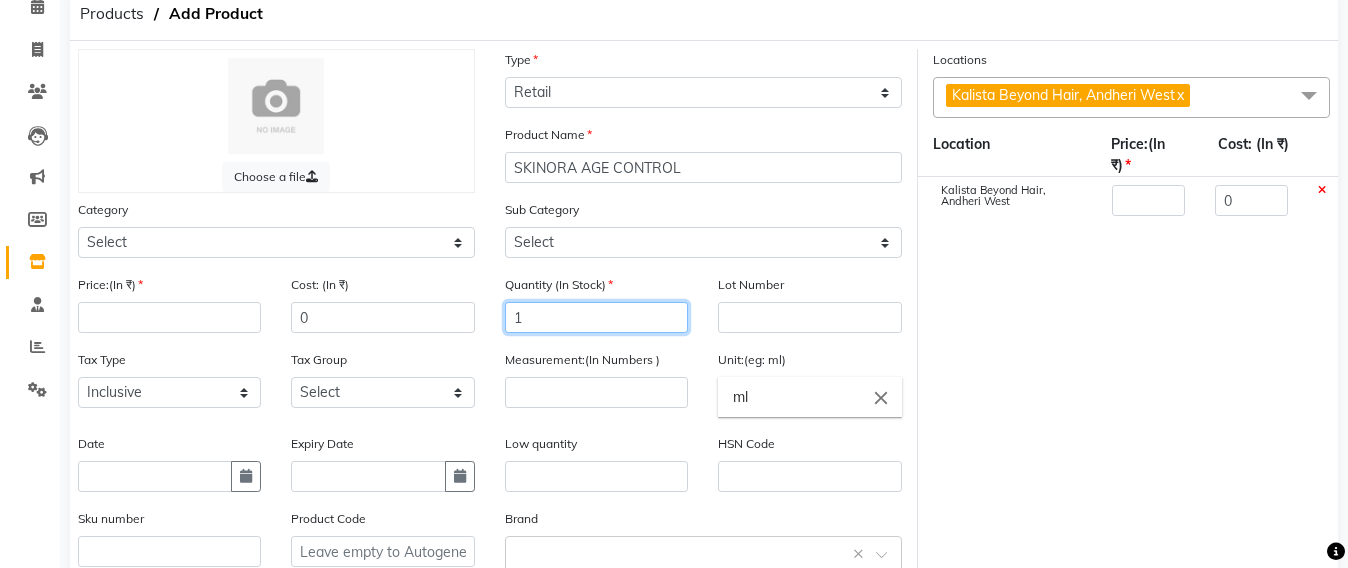 scroll, scrollTop: 138, scrollLeft: 0, axis: vertical 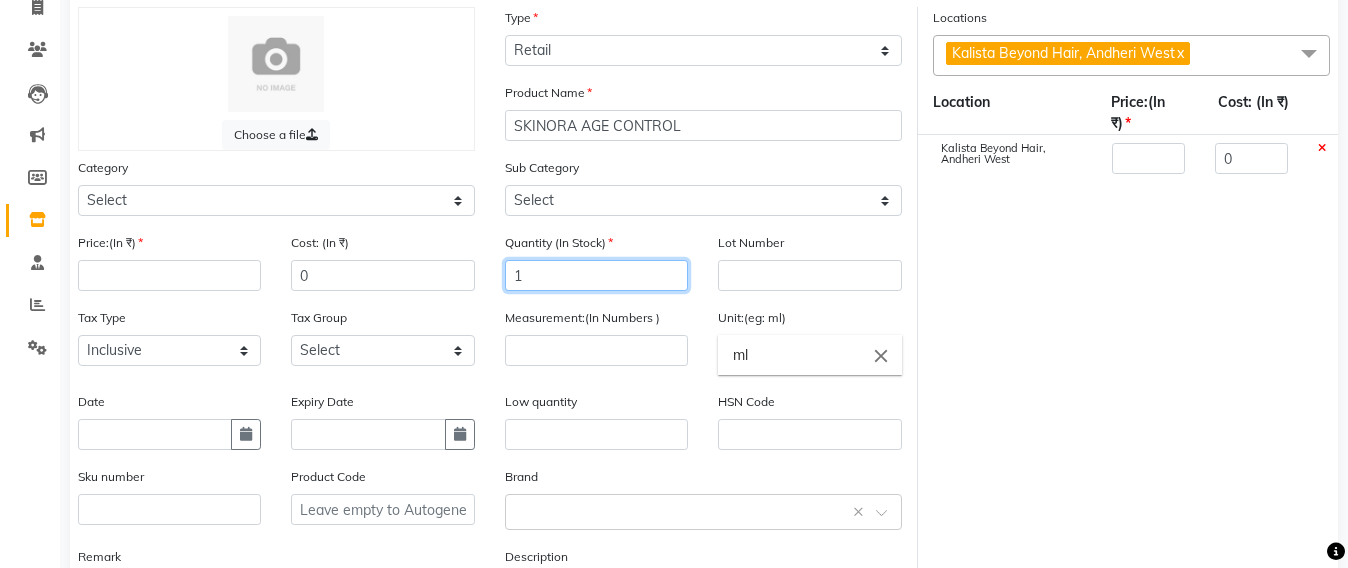 type on "1" 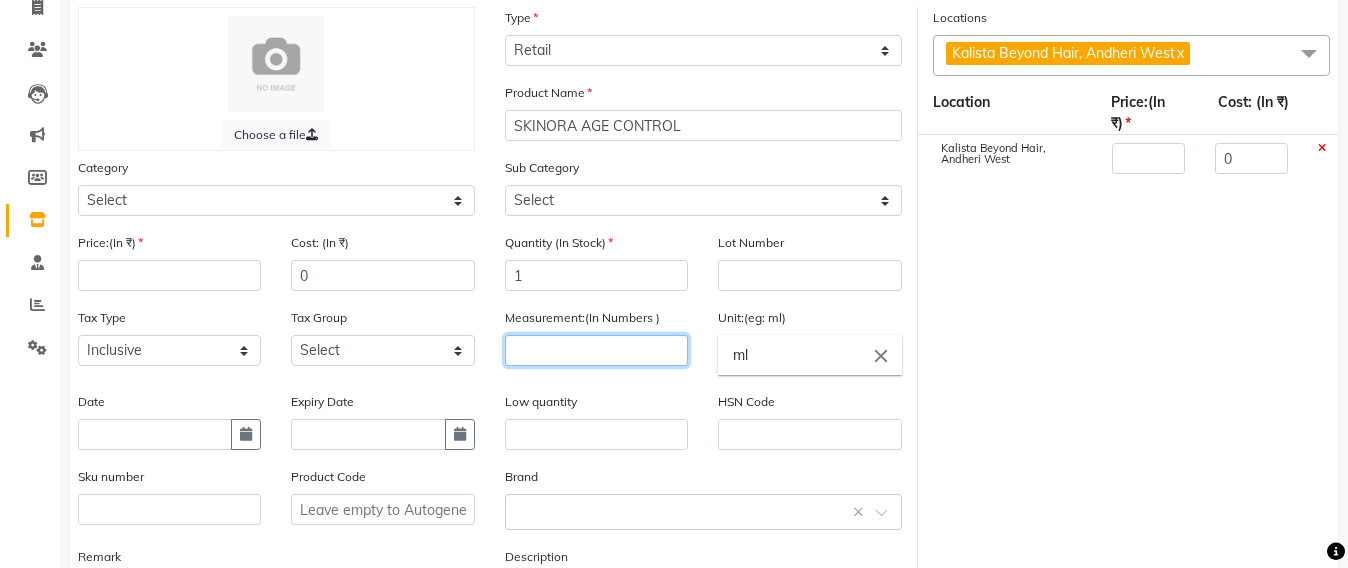 click 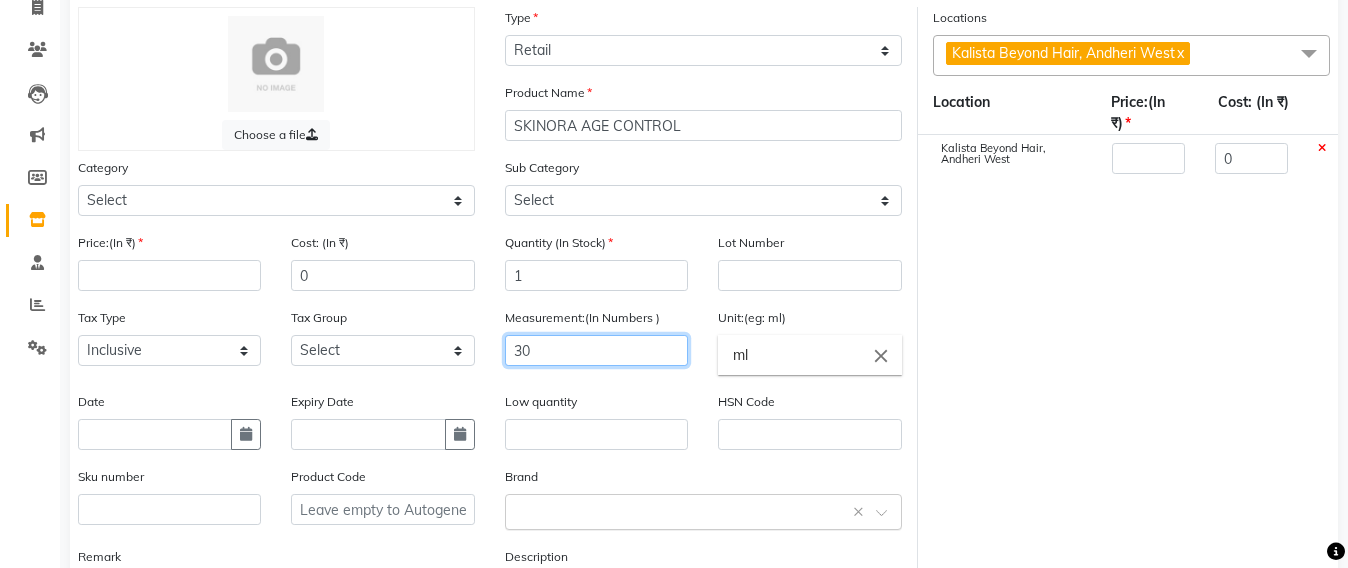 type on "30" 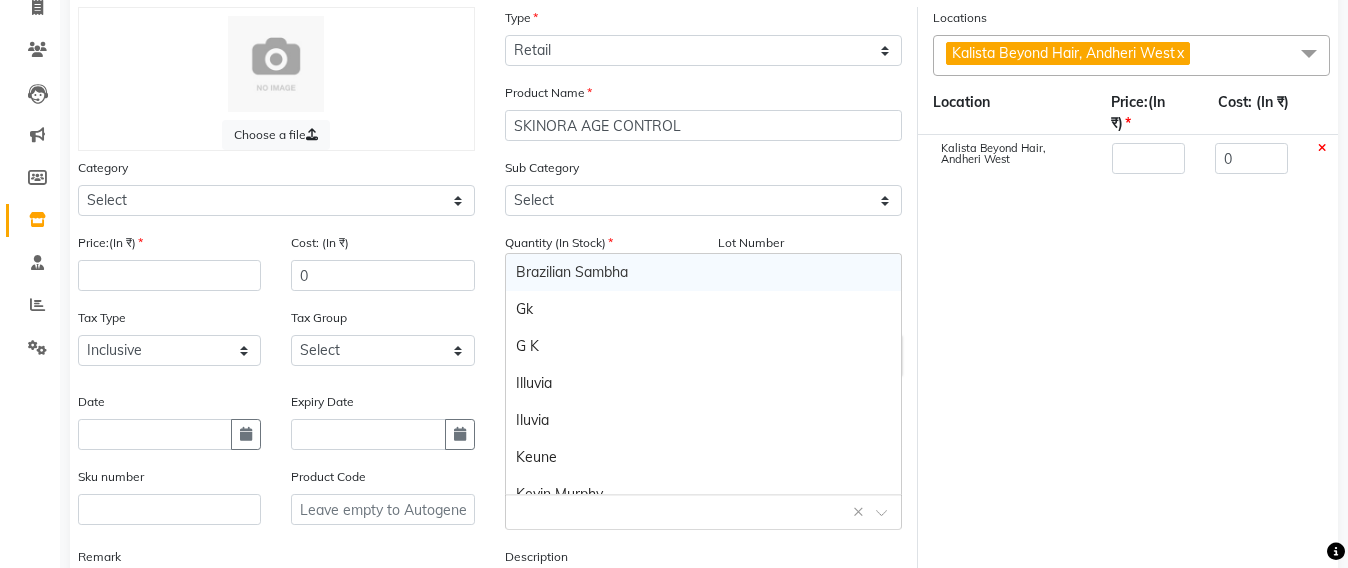 click 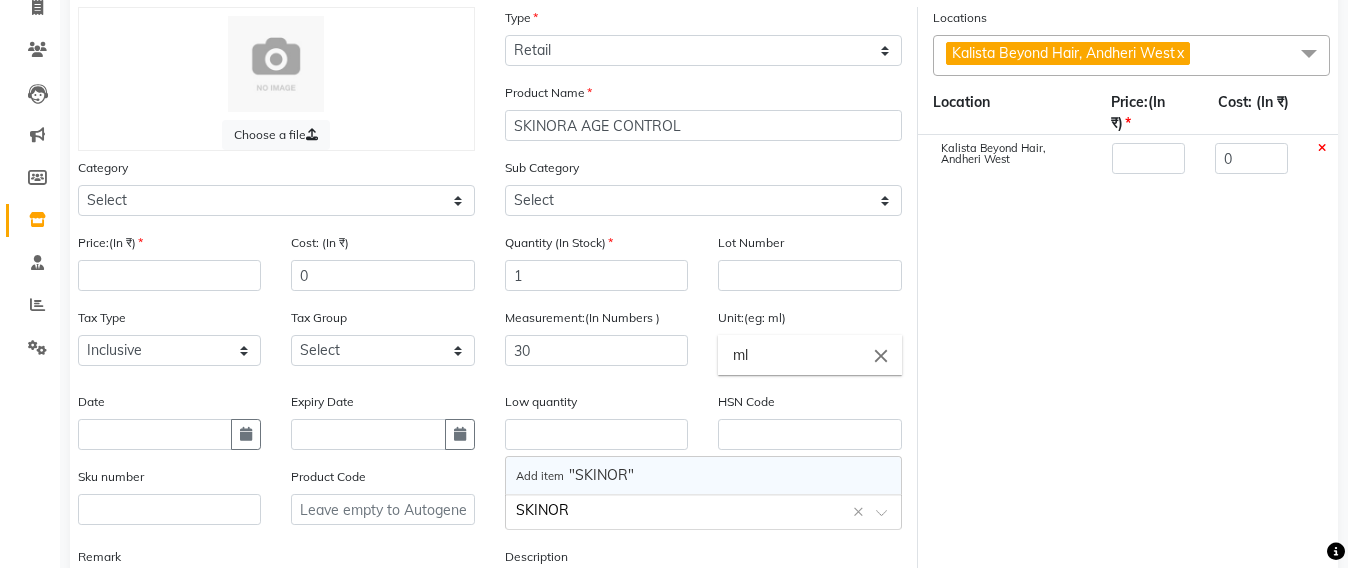 type on "SKINORA" 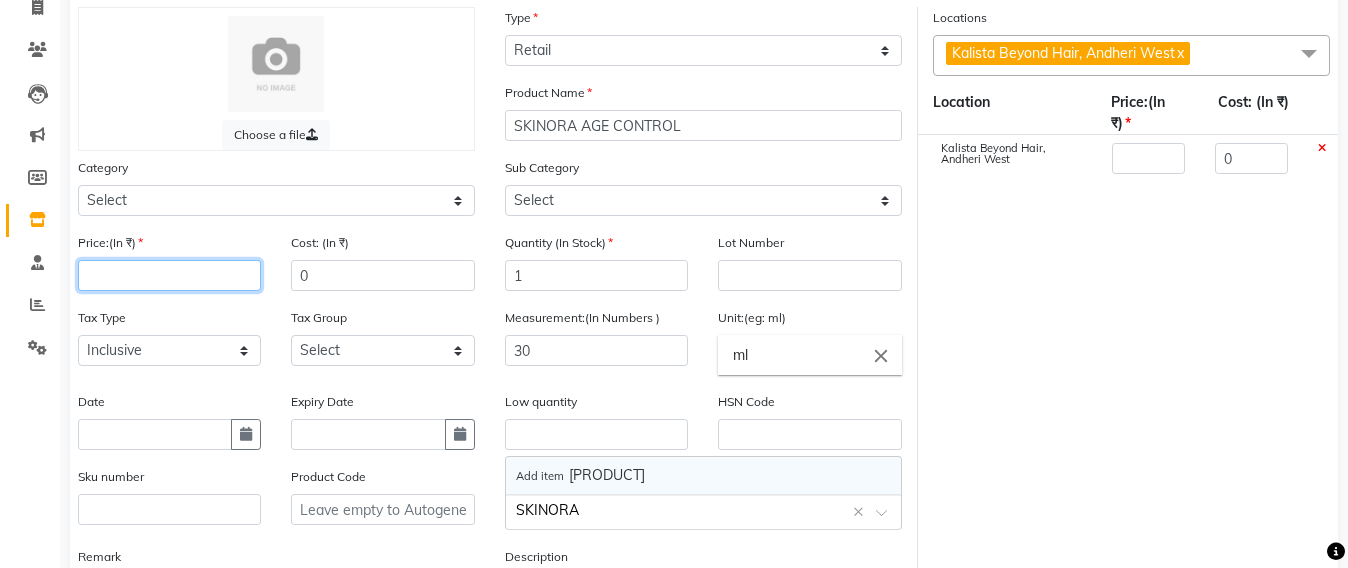 type 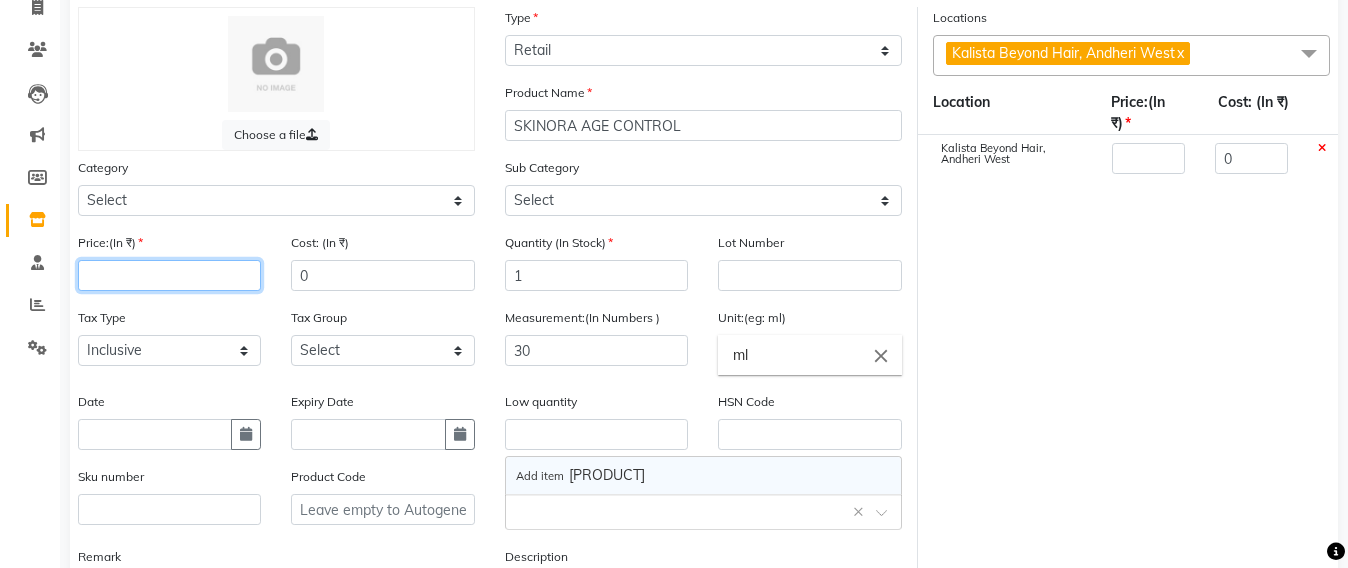 click 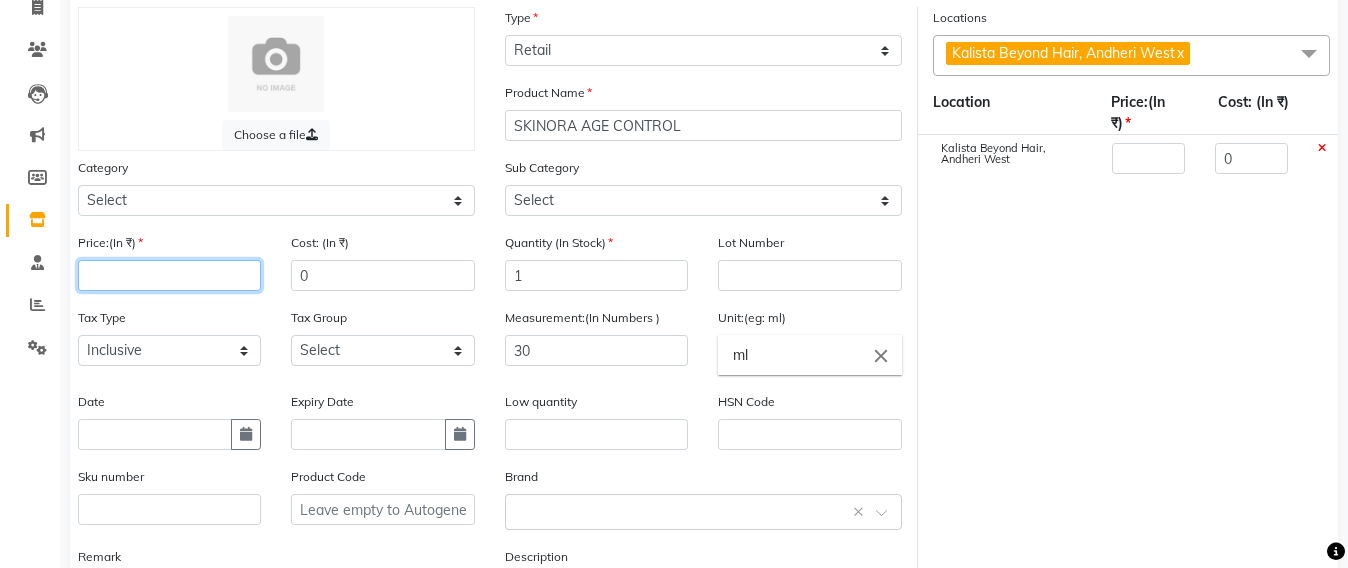 type on "8" 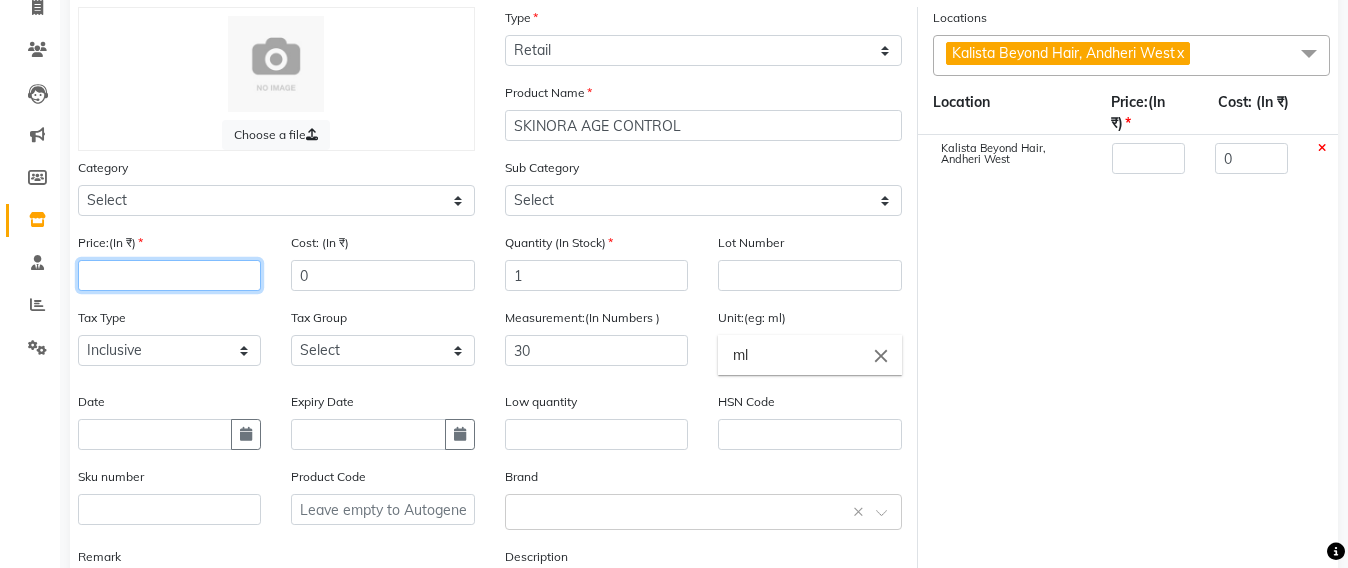 type on "8" 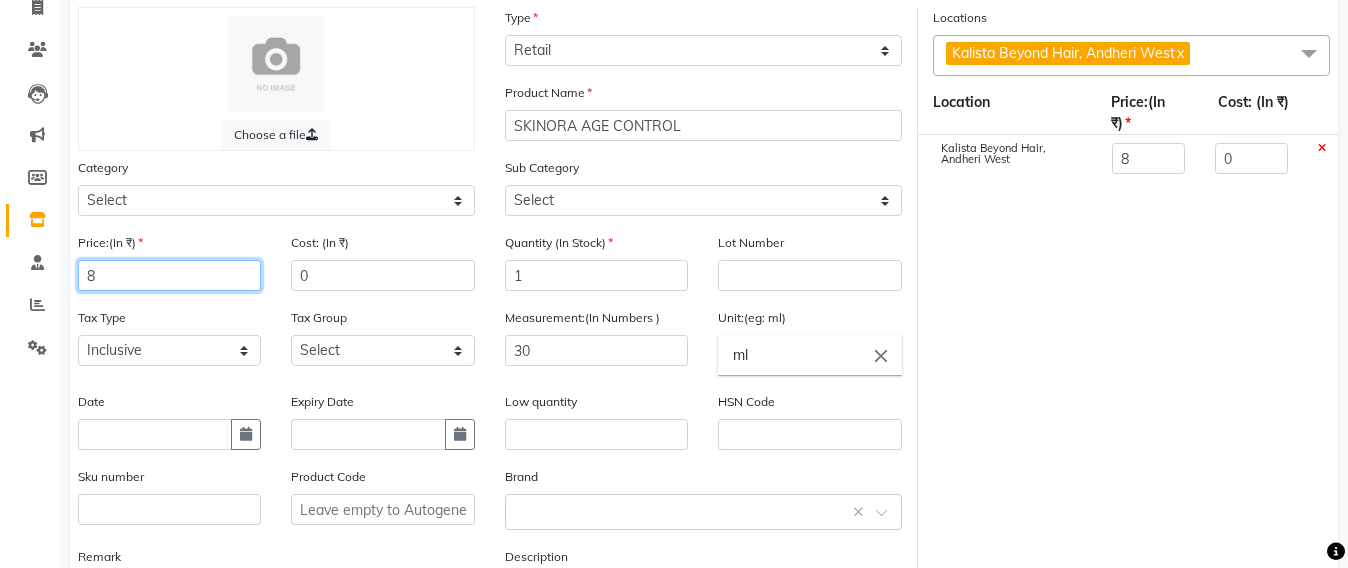 type 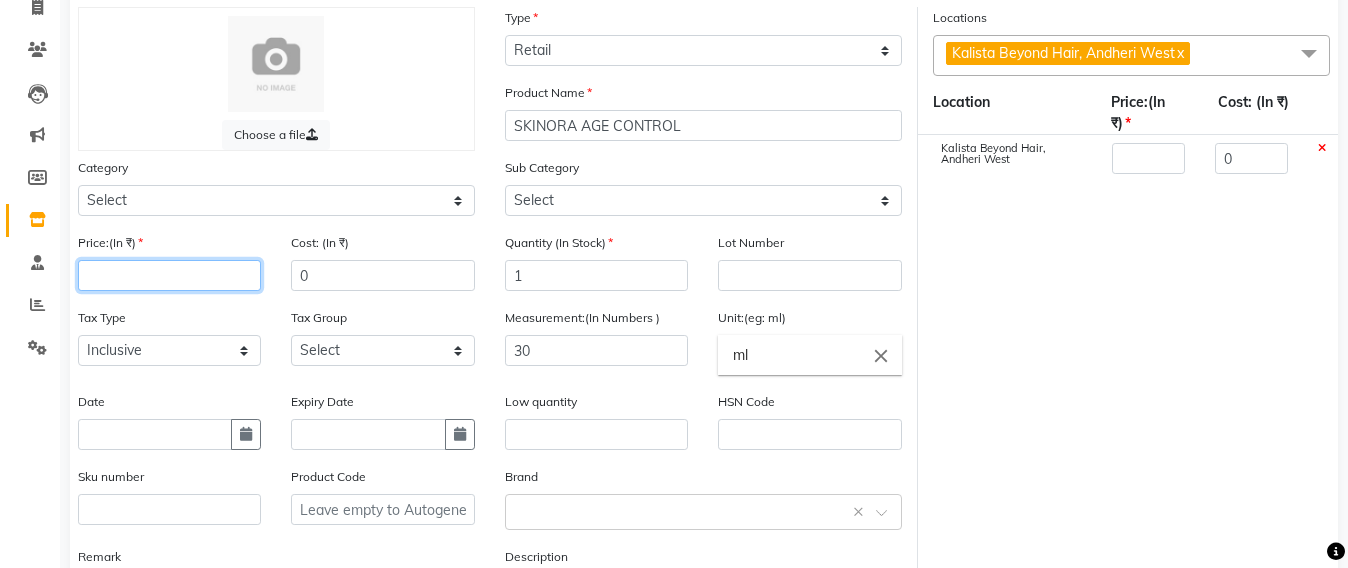 type on "9" 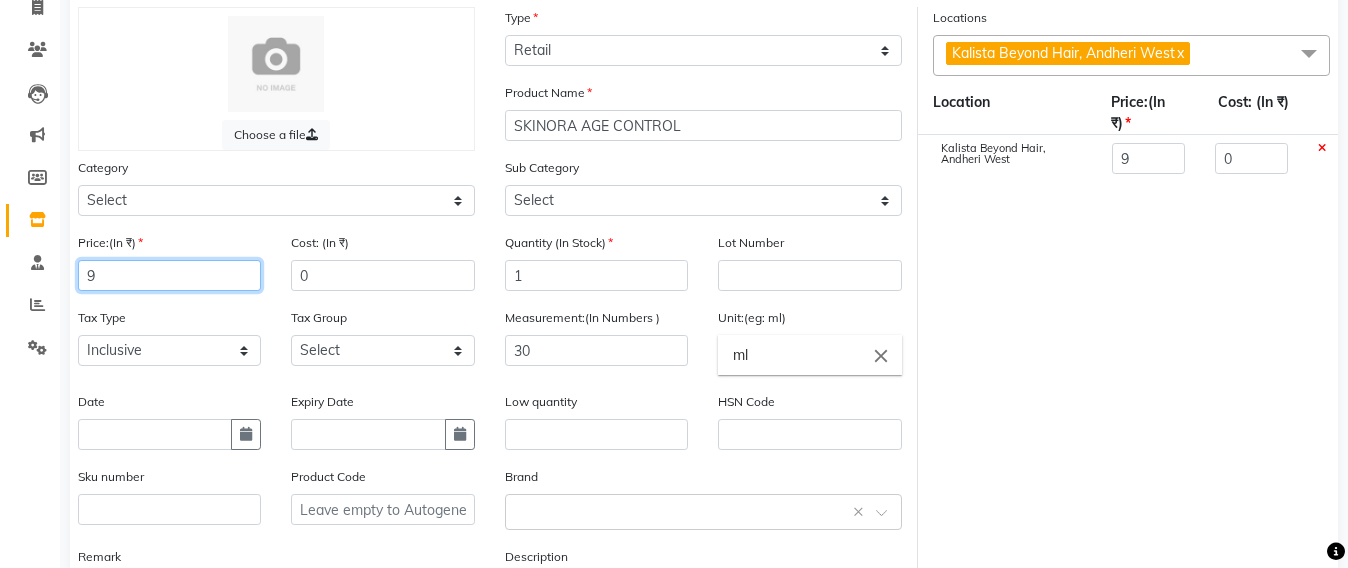 type on "99" 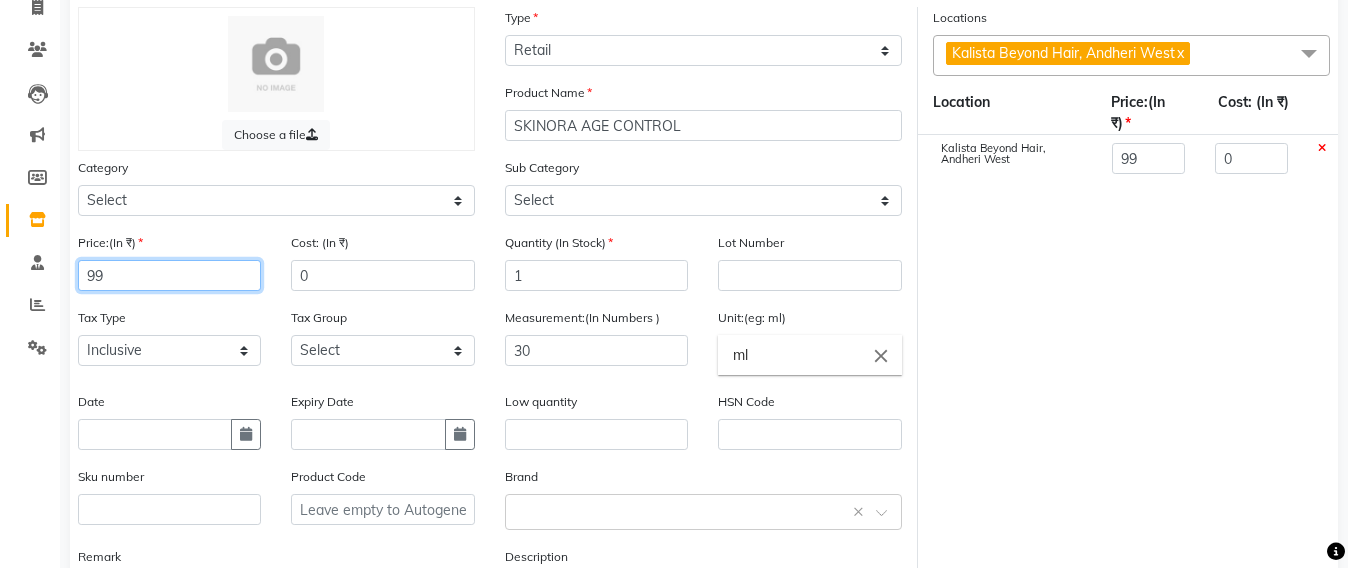 type on "990" 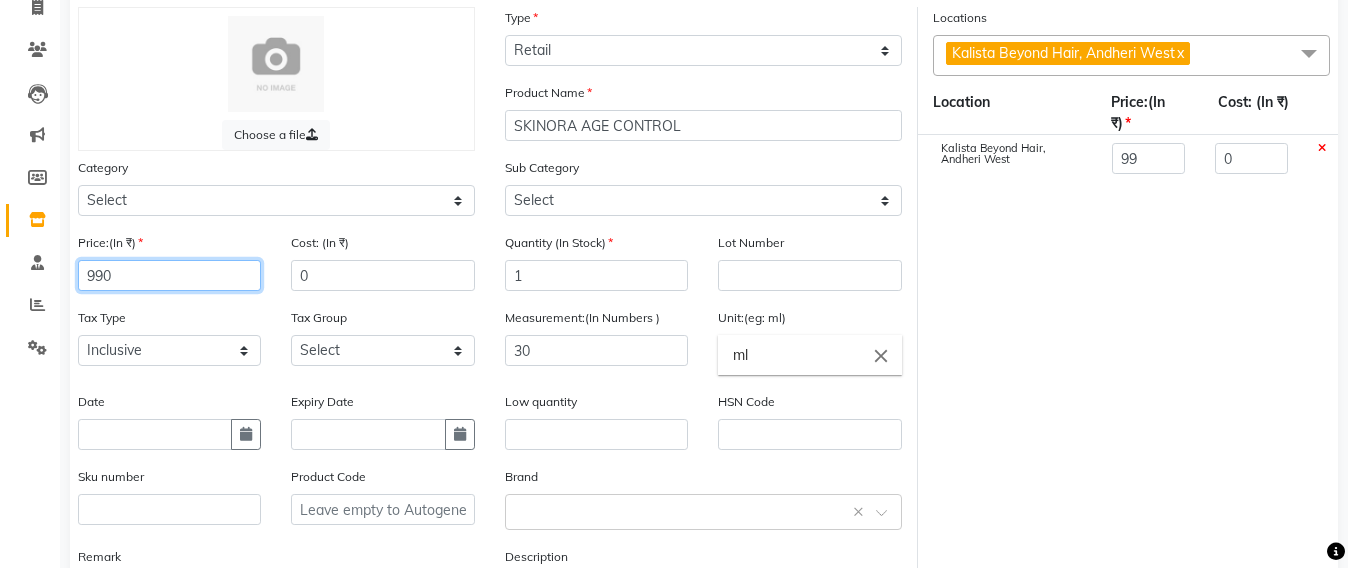 type on "990" 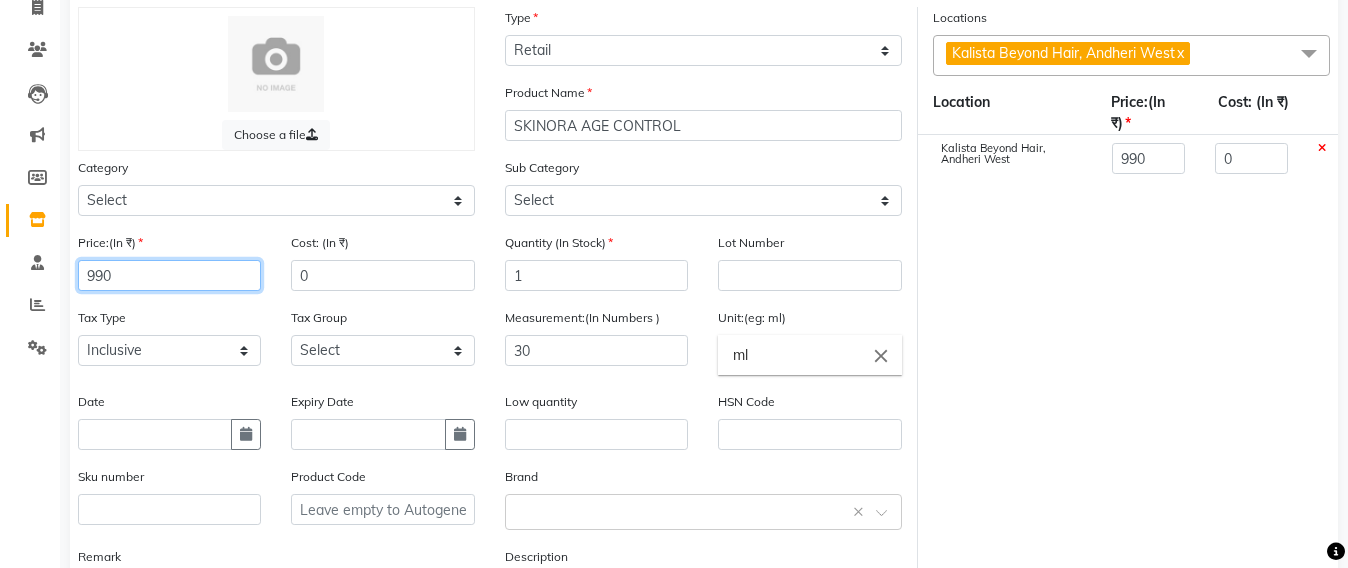 type on "990" 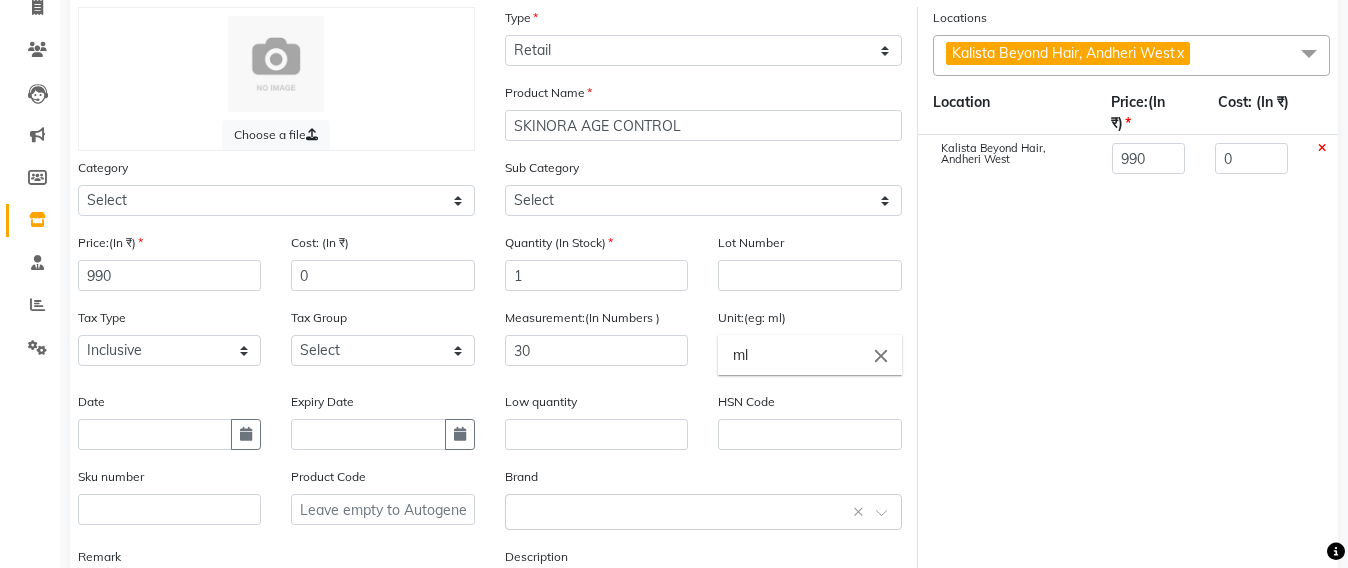 click on "Date" 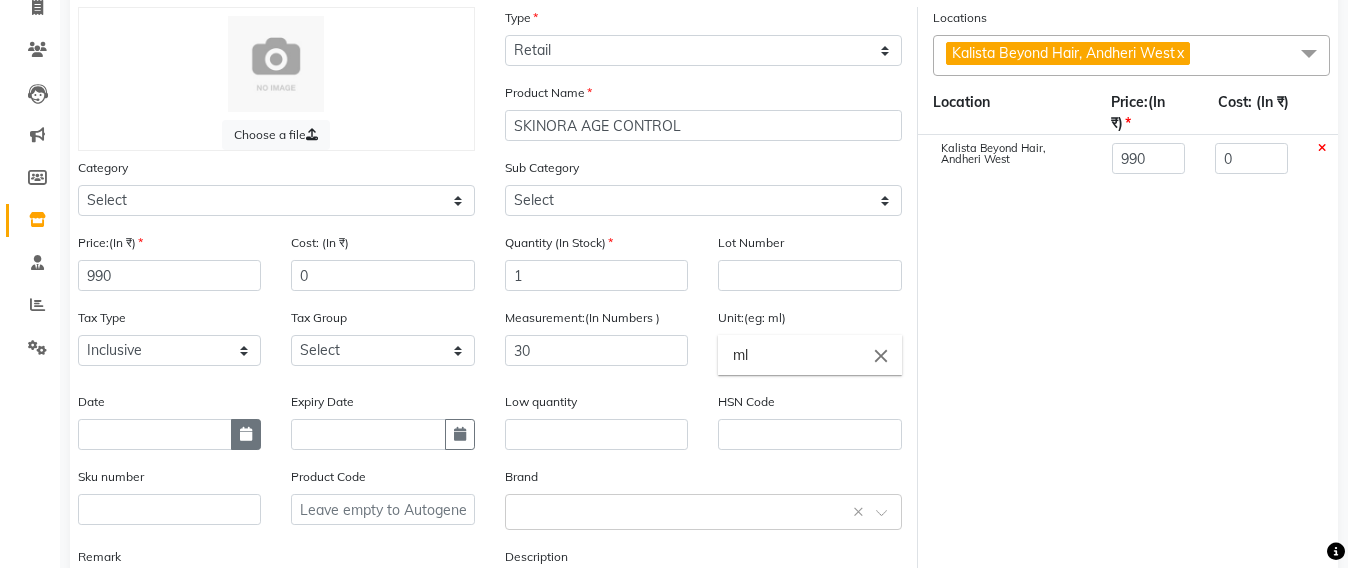 click 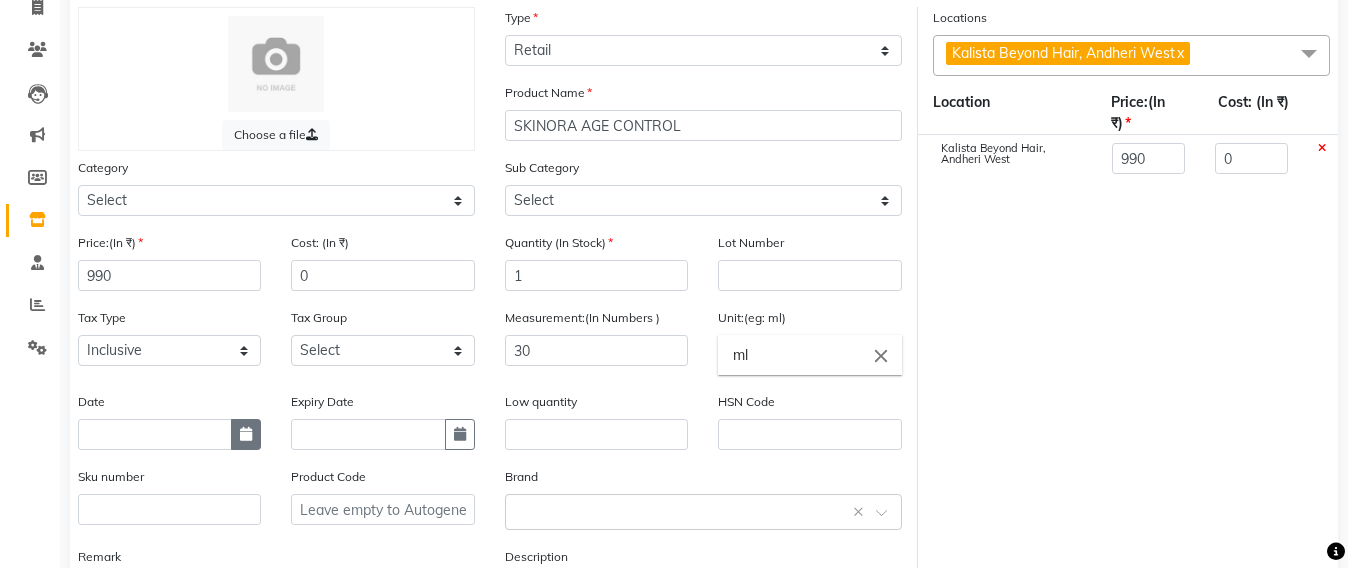 select on "8" 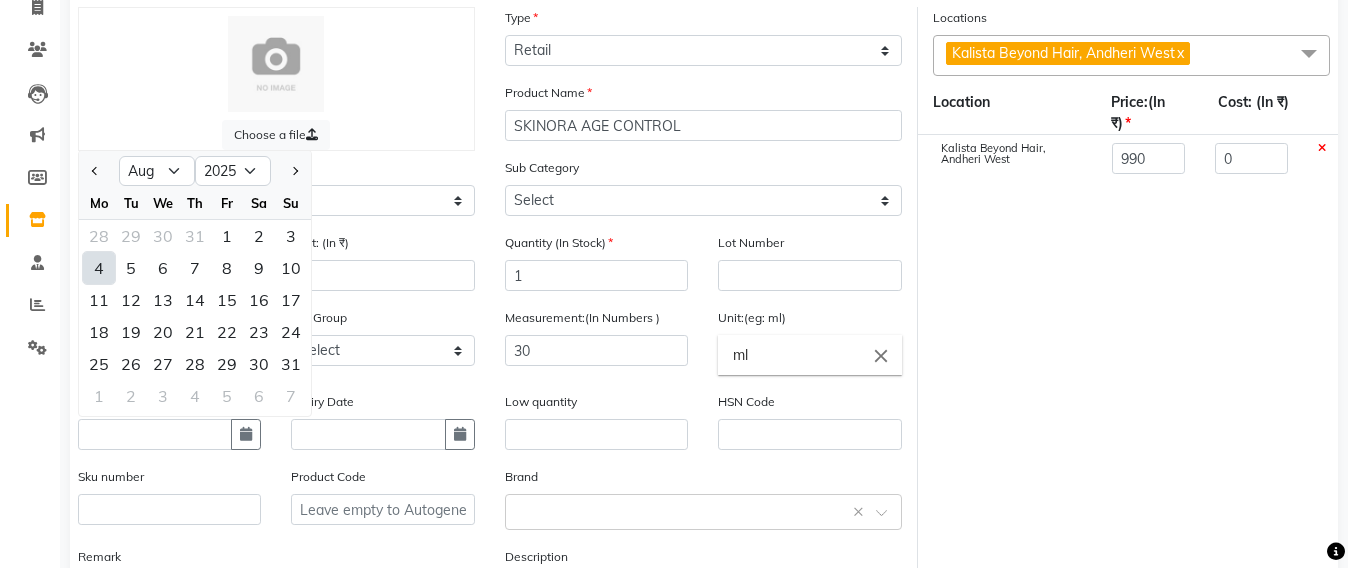 click on "4" 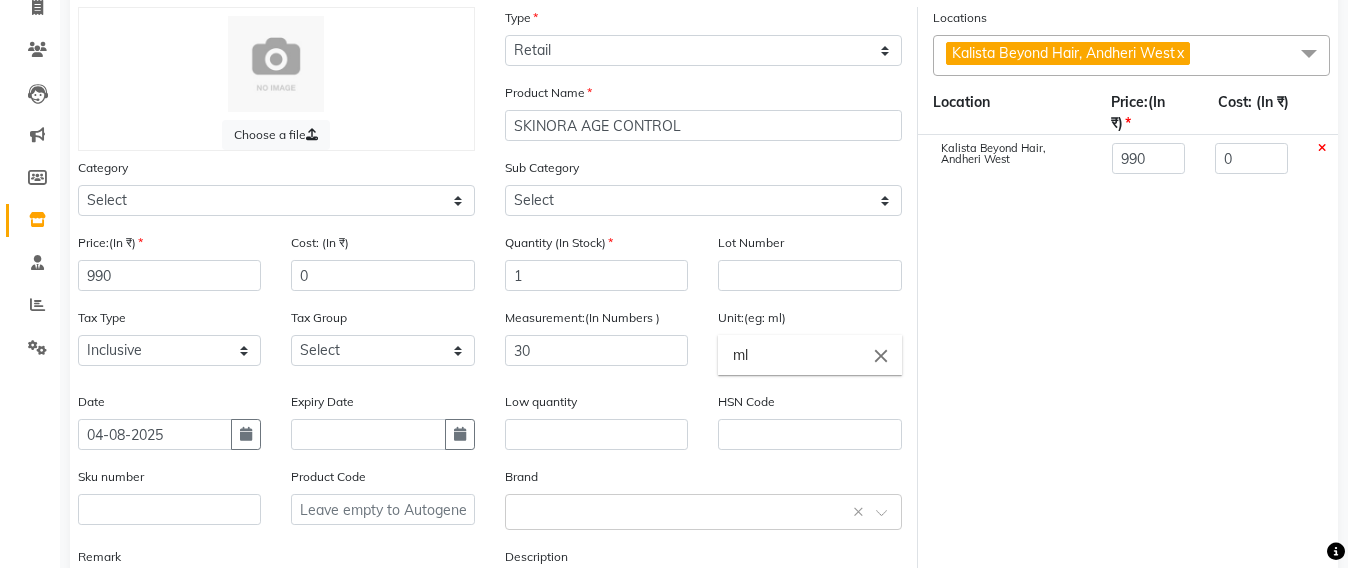 click on "Sku number" 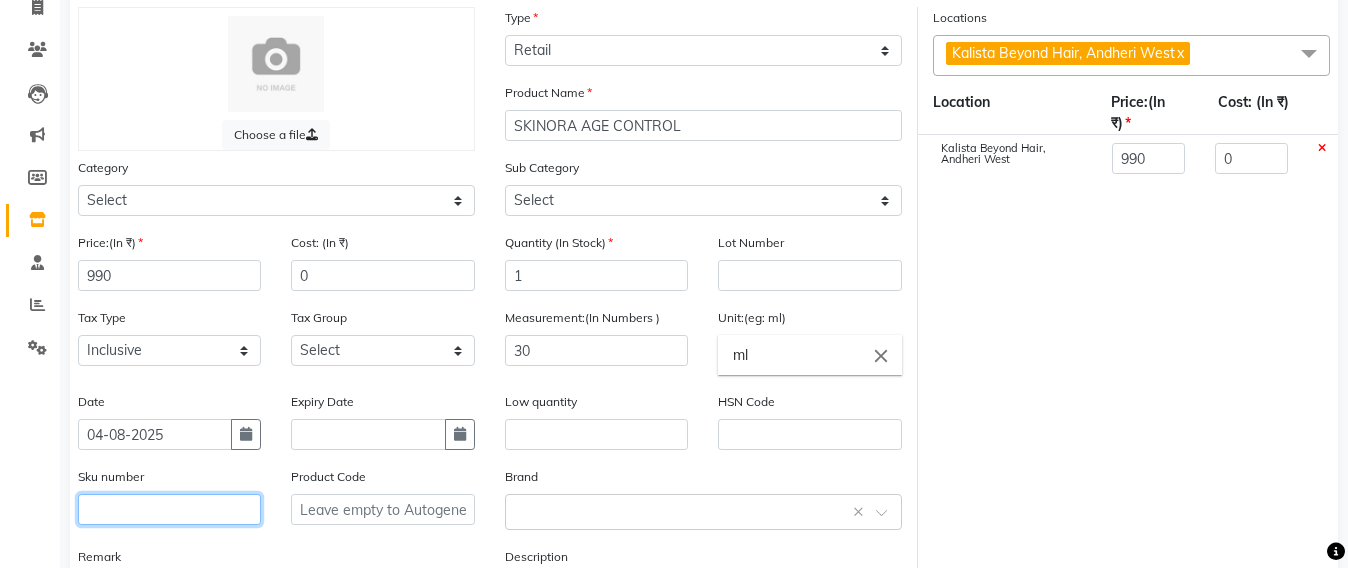 click 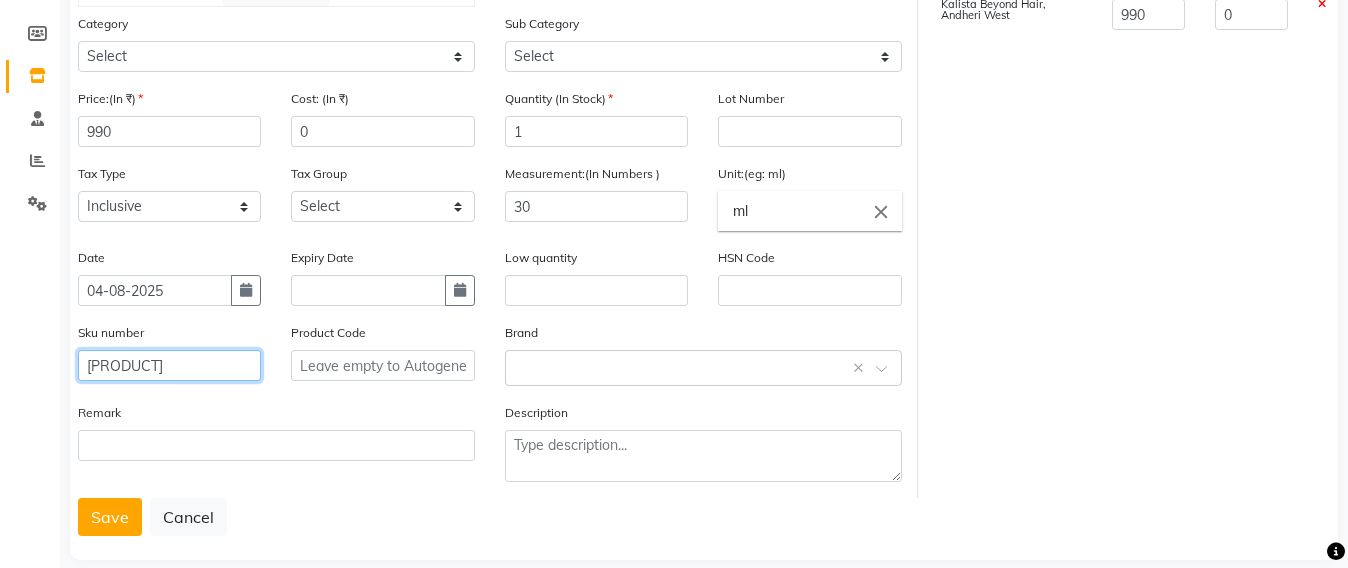 scroll, scrollTop: 308, scrollLeft: 0, axis: vertical 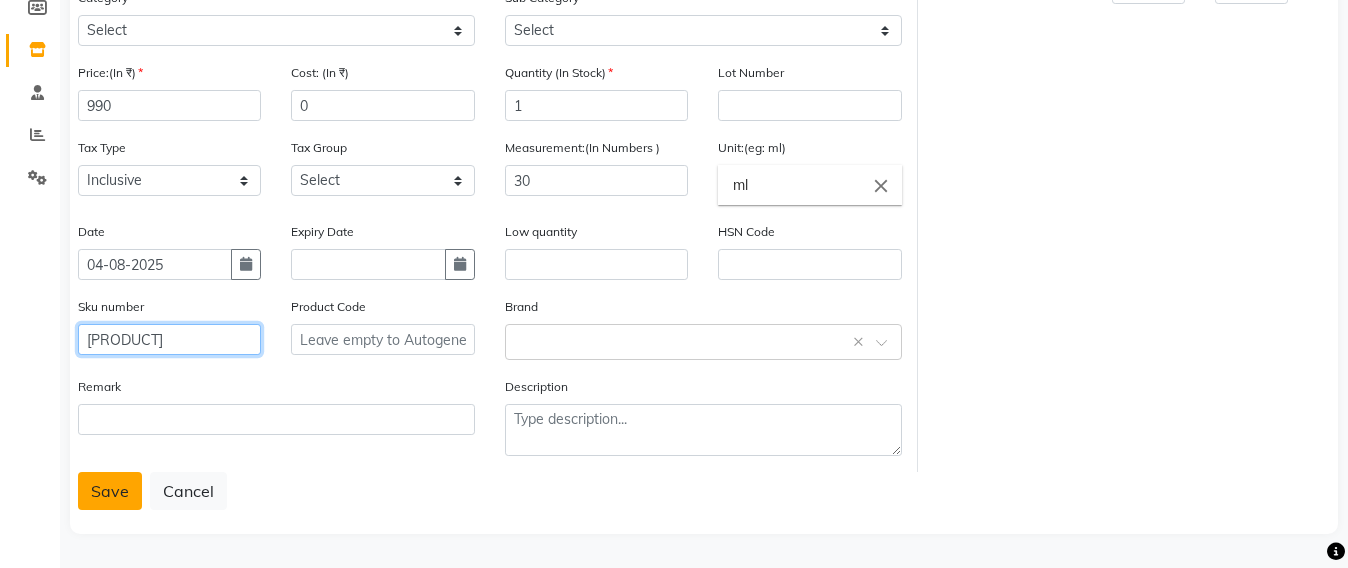 type on "[PRODUCT]" 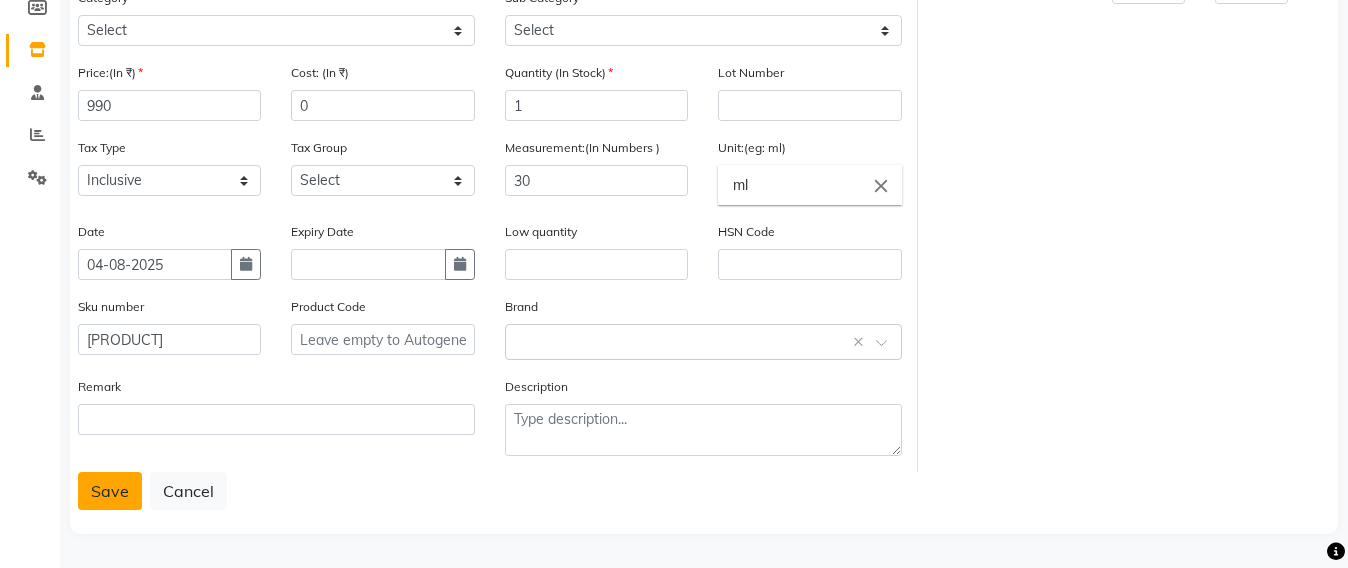 click on "Save" 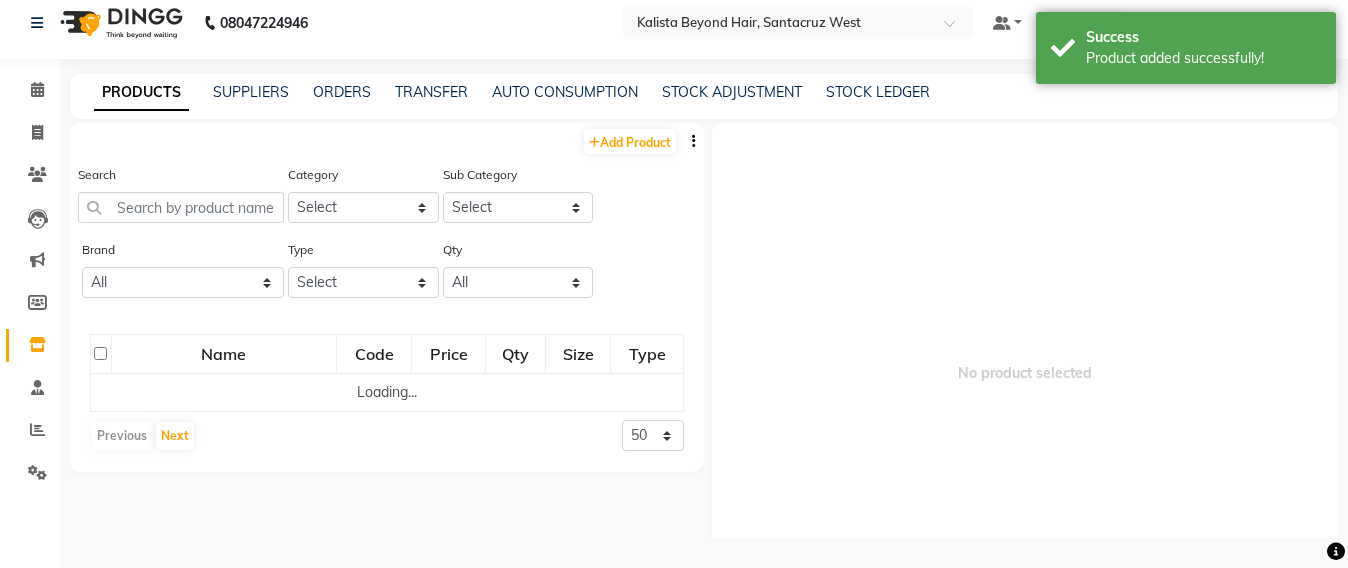 scroll, scrollTop: 13, scrollLeft: 0, axis: vertical 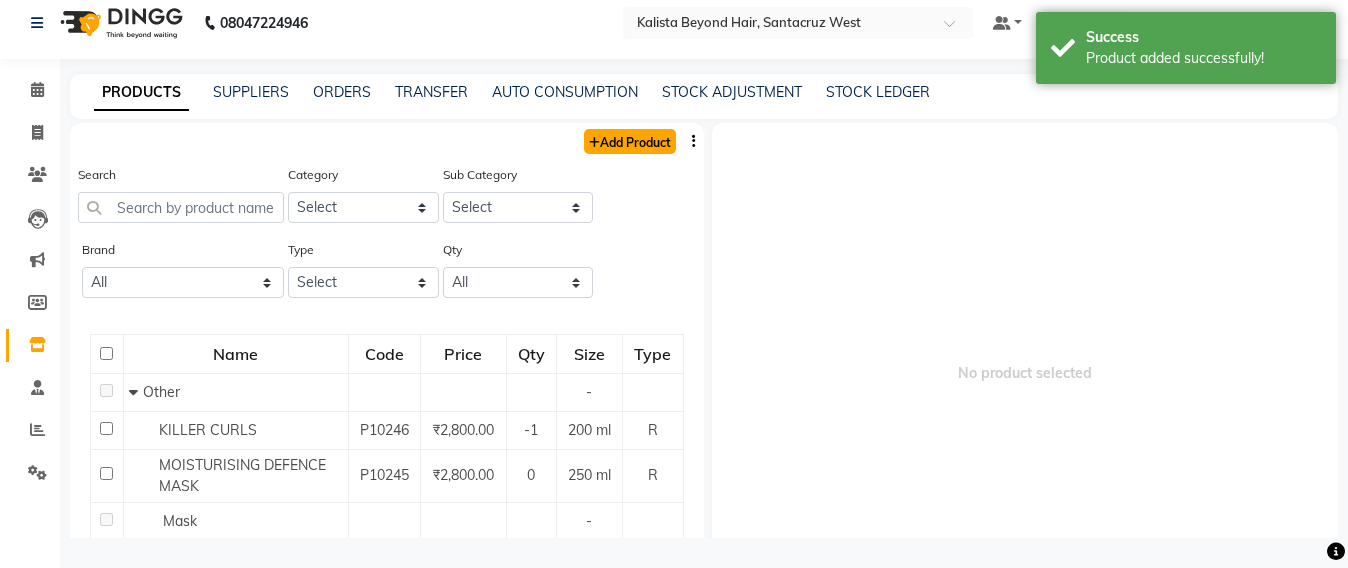 click on "Add Product" 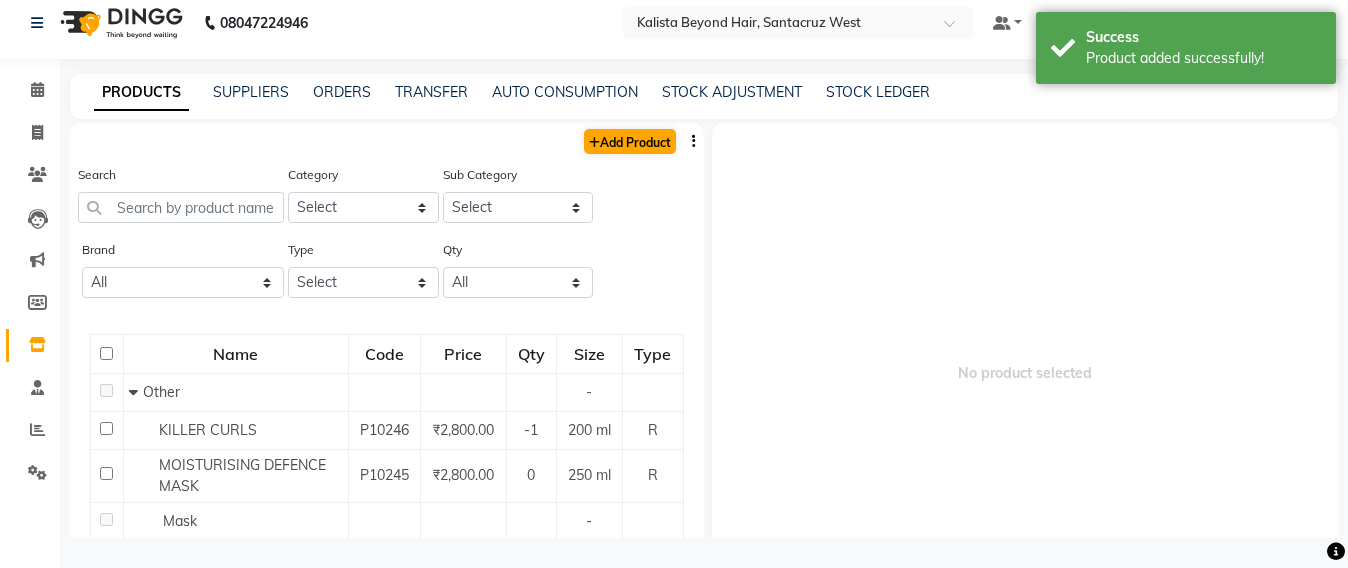 select on "true" 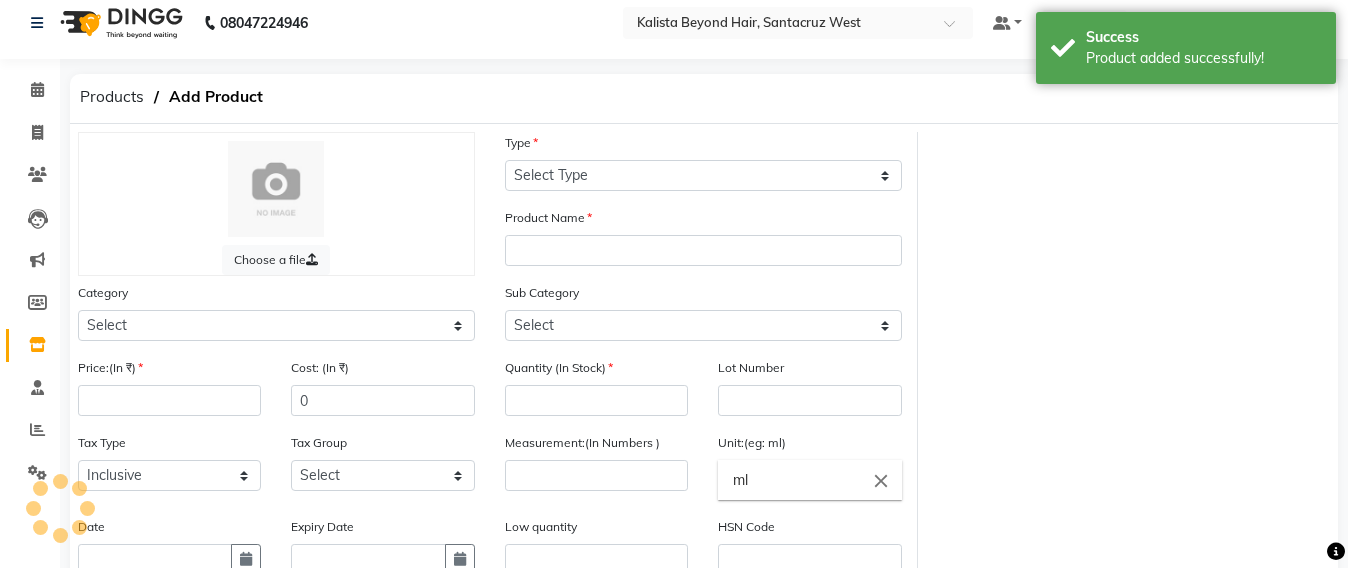 click on "Category" 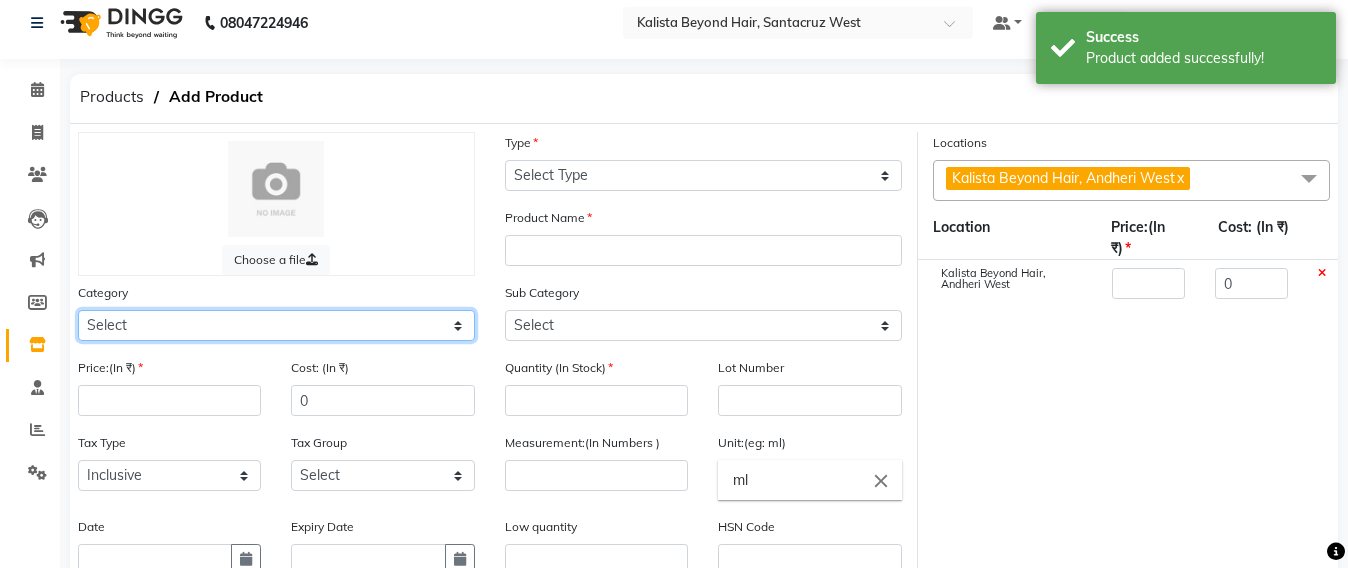 click on "Select Hair Skin Makeup Personal Care Appliances Beard Waxing Disposable Threading Hands and Feet Beauty Planet Botox Cadiveu Casmara Cheryls Loreal Olaplex Other" 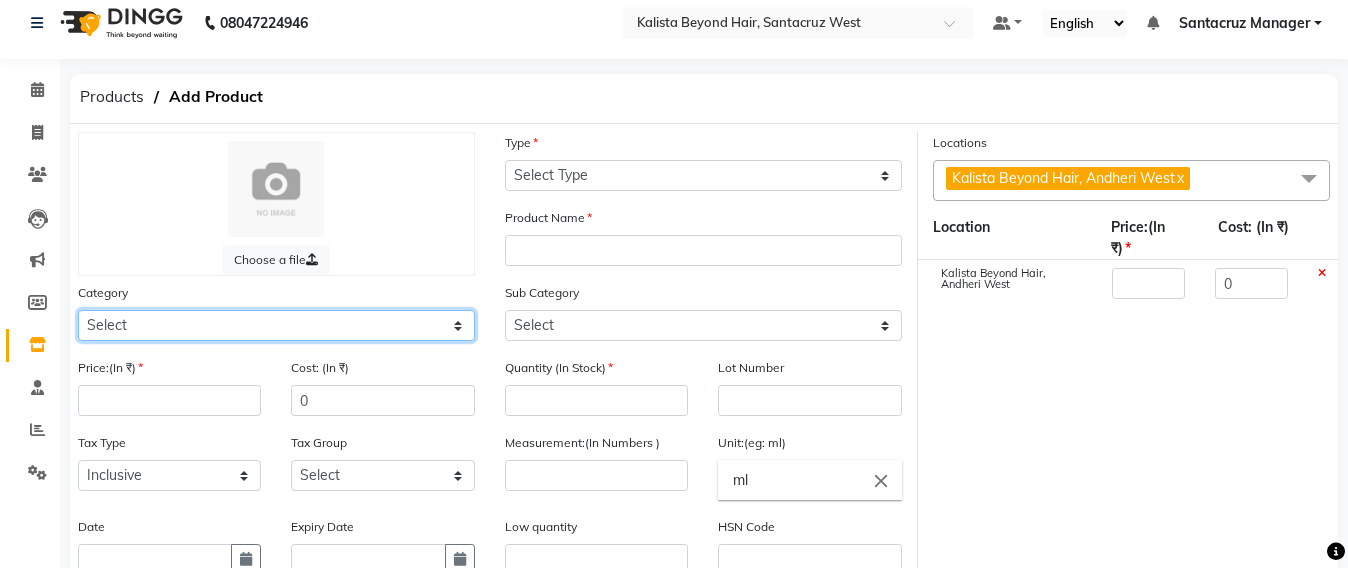 select on "[ACCOUNT_NUMBER]" 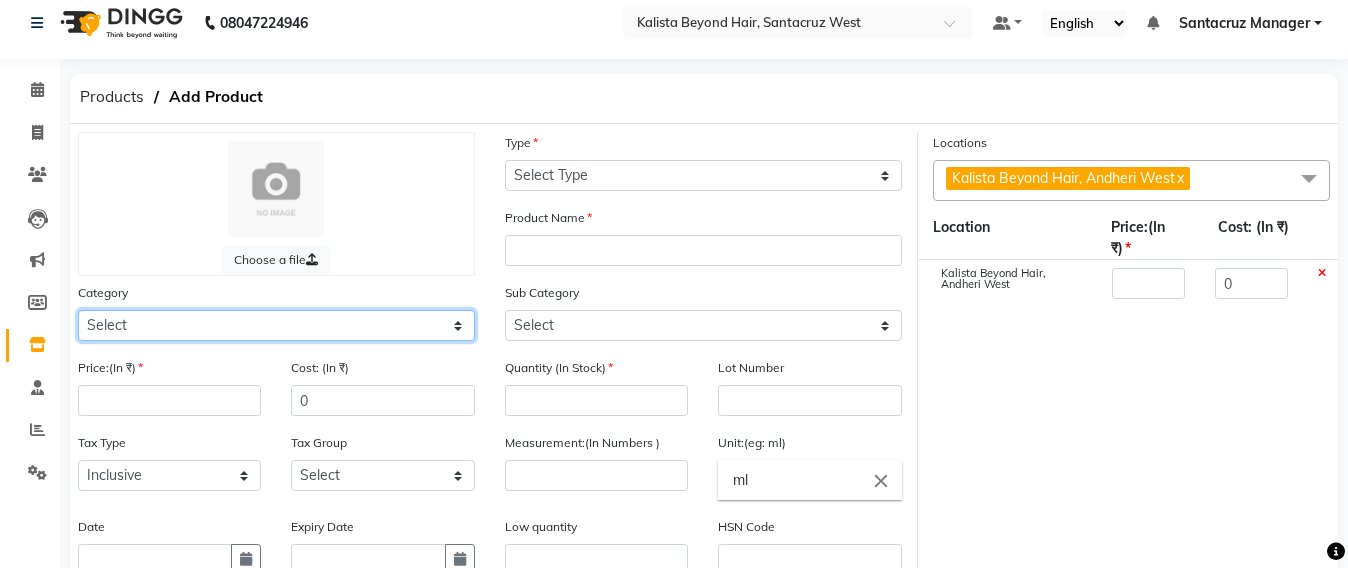click on "Select Hair Skin Makeup Personal Care Appliances Beard Waxing Disposable Threading Hands and Feet Beauty Planet Botox Cadiveu Casmara Cheryls Loreal Olaplex Other" 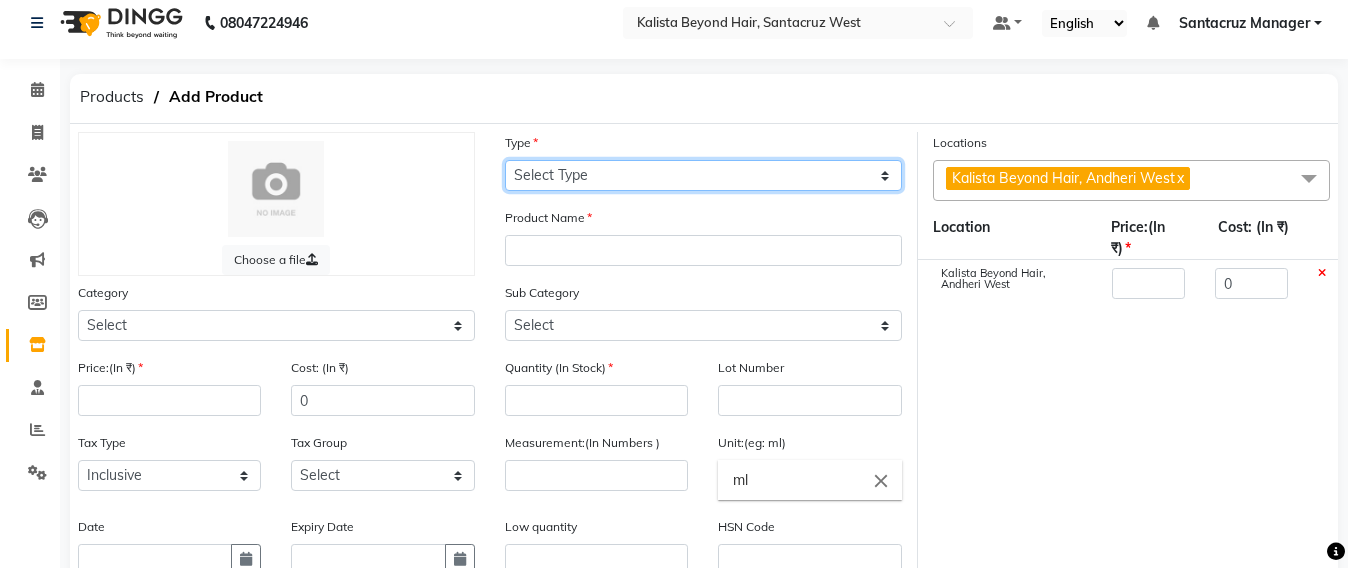 drag, startPoint x: 578, startPoint y: 175, endPoint x: 566, endPoint y: 186, distance: 16.27882 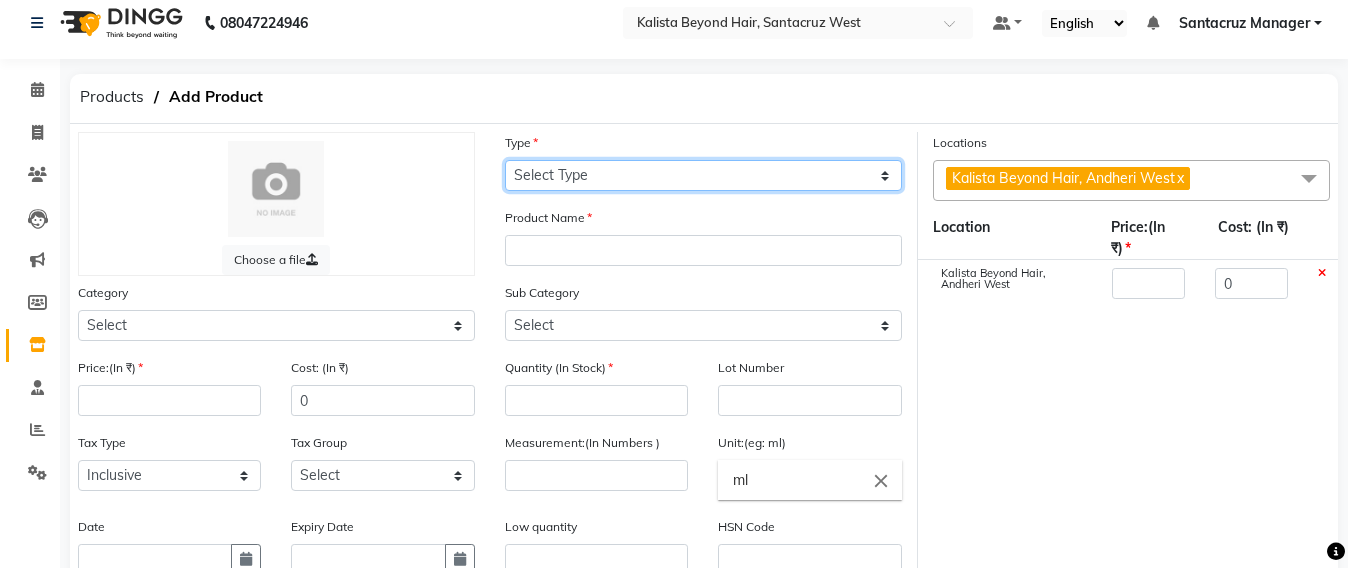 select on "R" 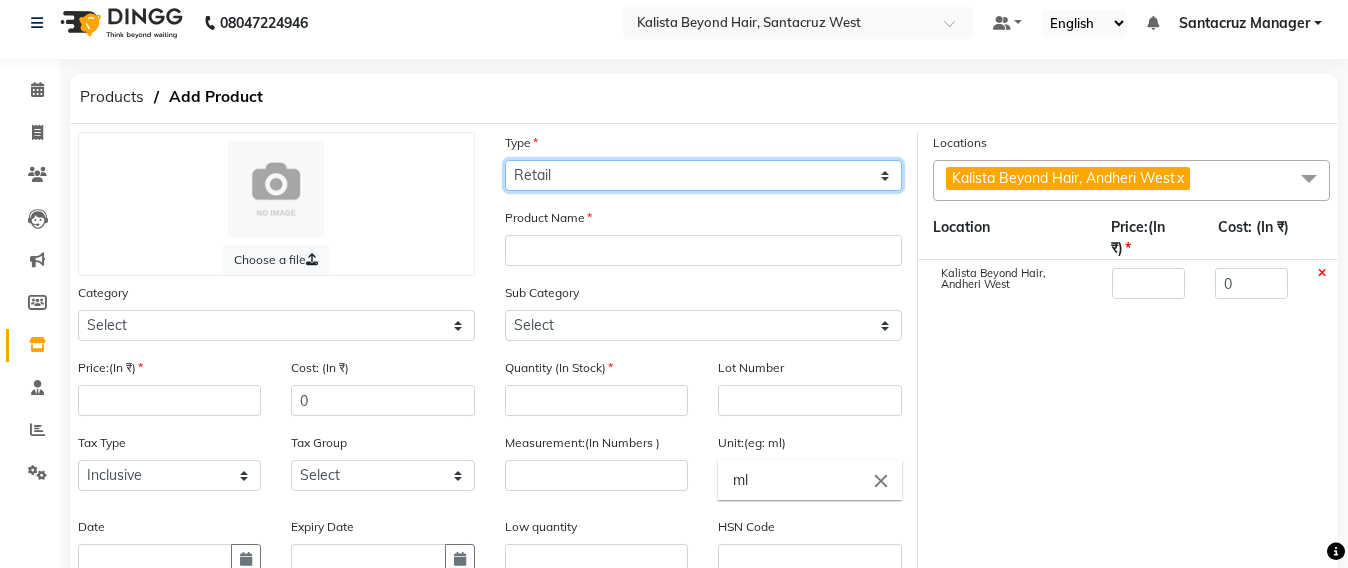 click on "Select Type Both Retail Consumable" 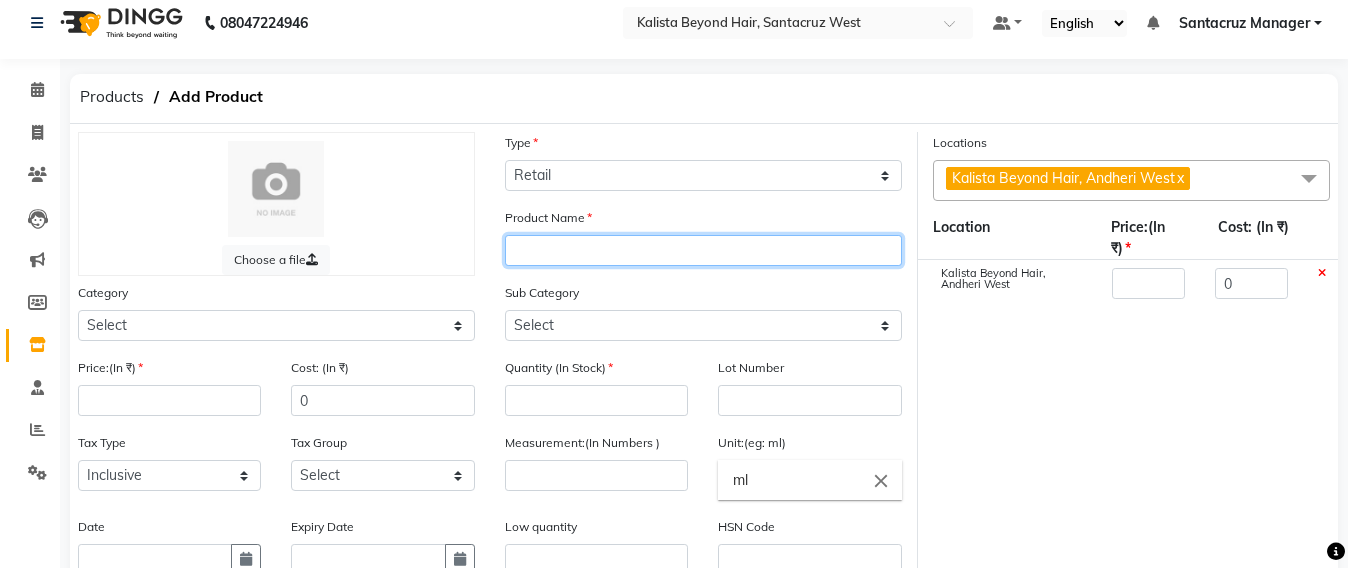 click 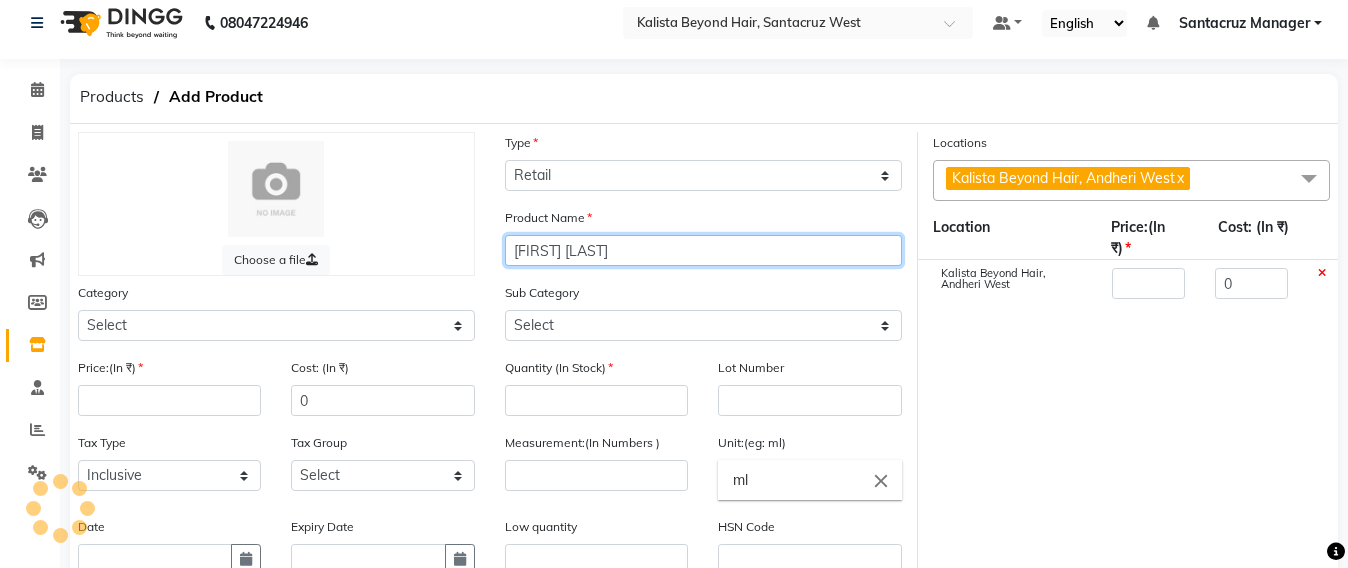 type on "[FIRST] [LAST]" 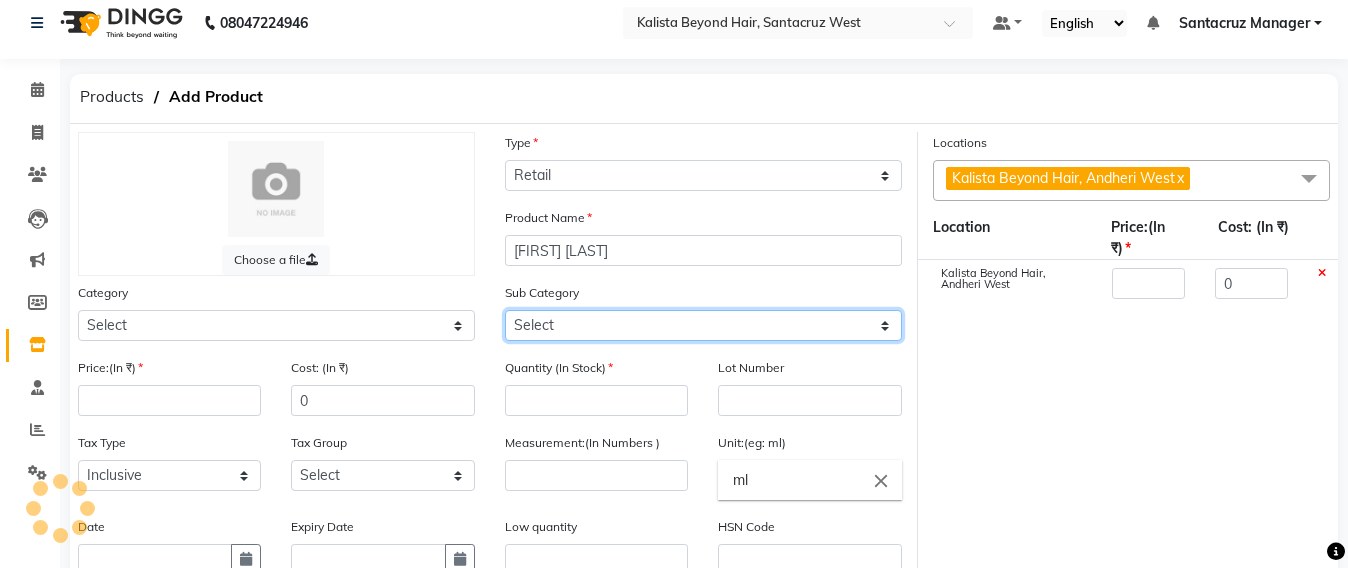 drag, startPoint x: 538, startPoint y: 328, endPoint x: 657, endPoint y: 314, distance: 119.8207 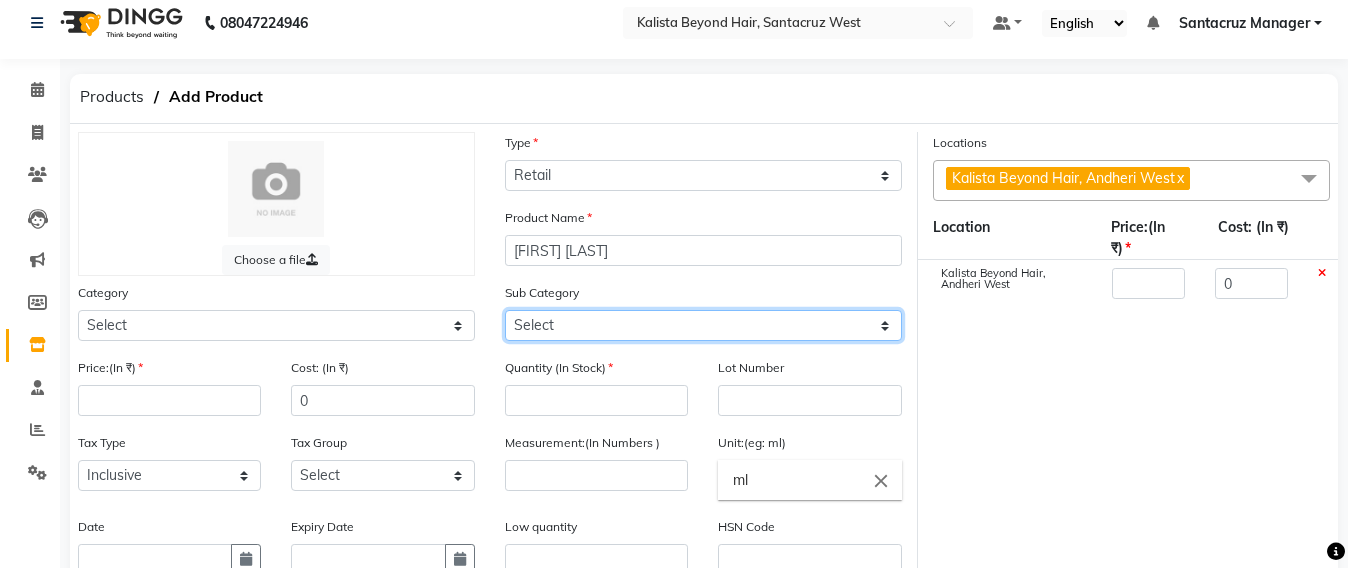 select on "[NUMBER]" 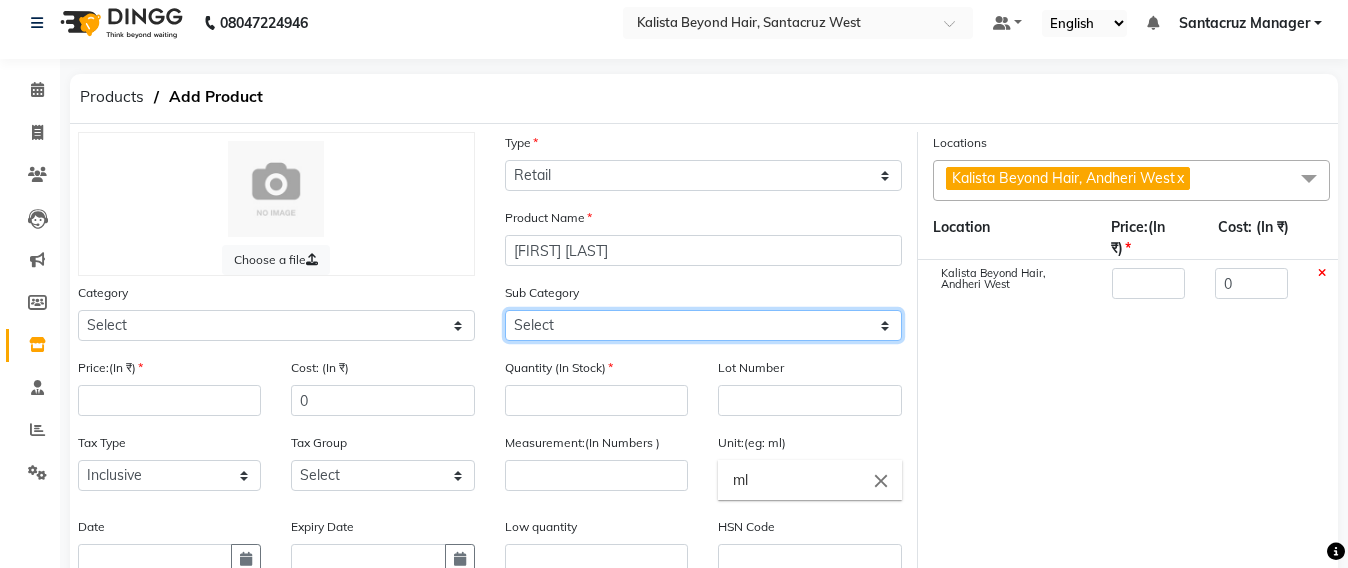 click on "Select Cleanser Facial Moisturiser Serum Toner Sun Care Masks Lip Care Eye Care Body Care Hand & Feet Kit & Combo Treatment Appliances Other Skin" 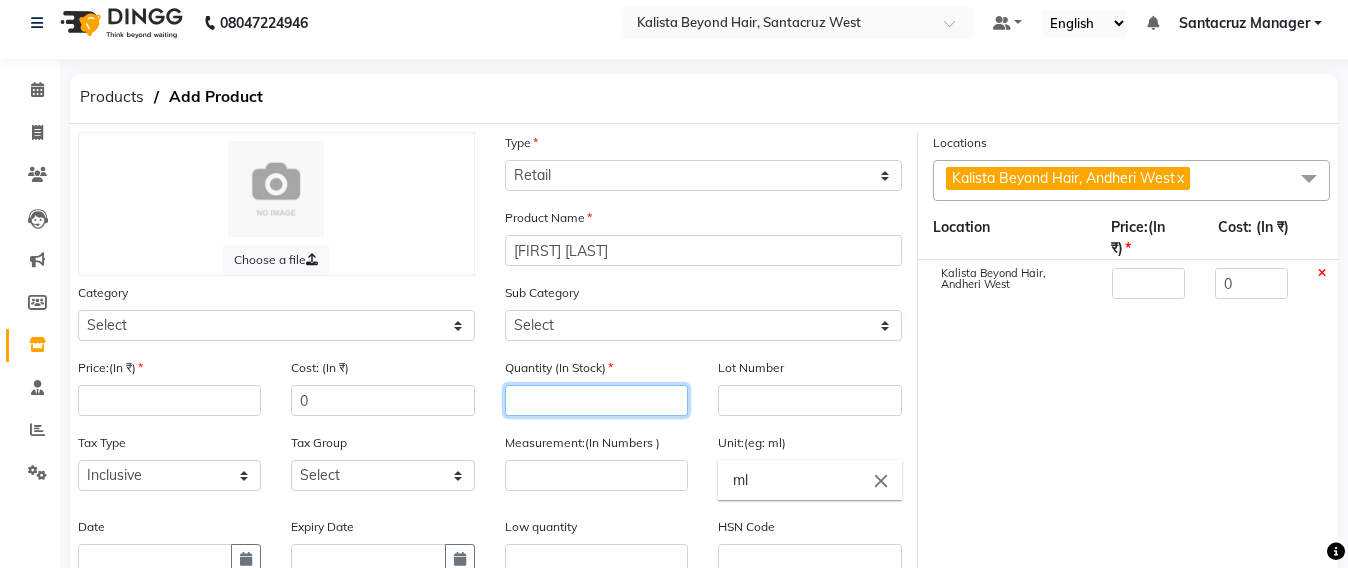 click 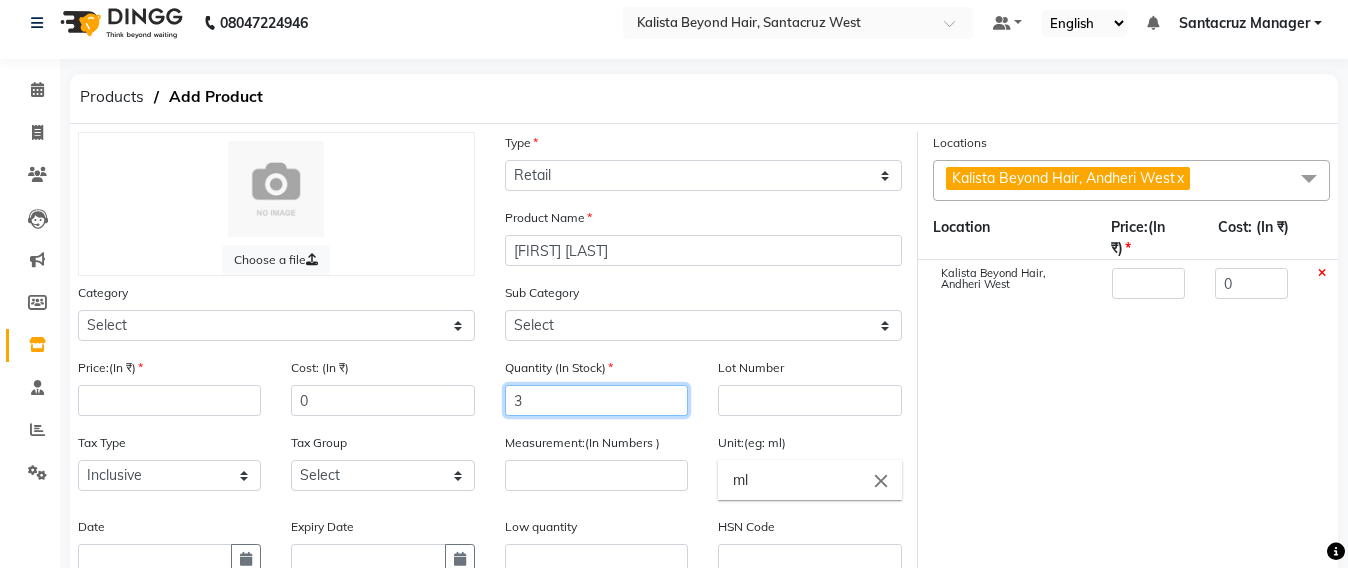 type on "3" 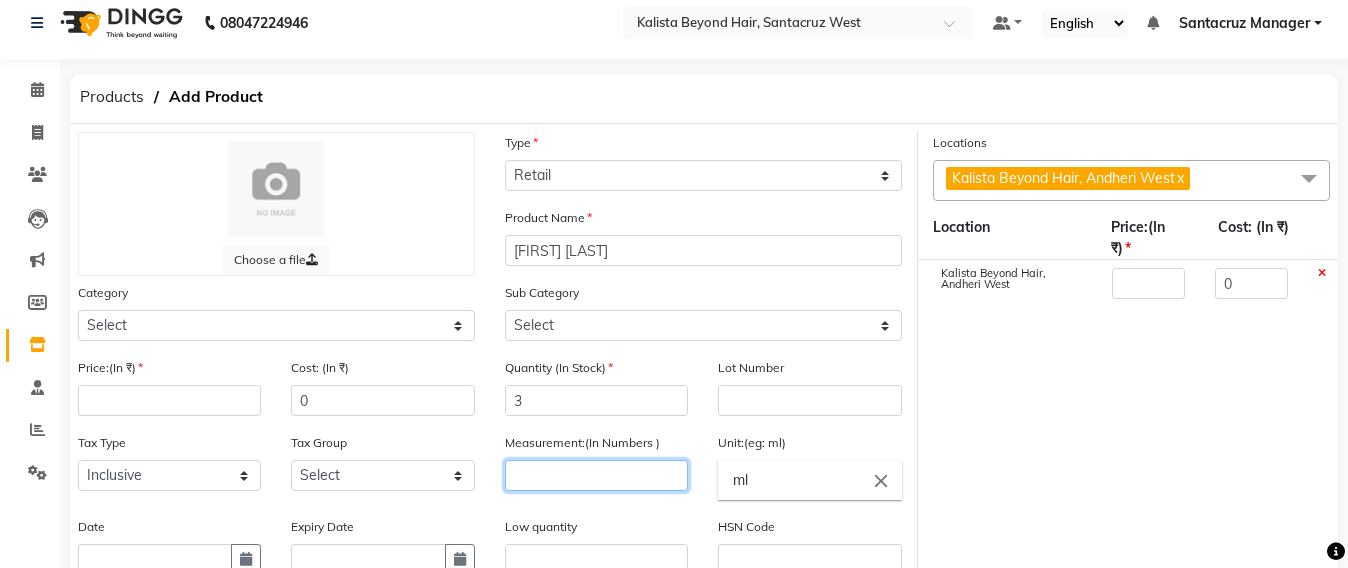 click 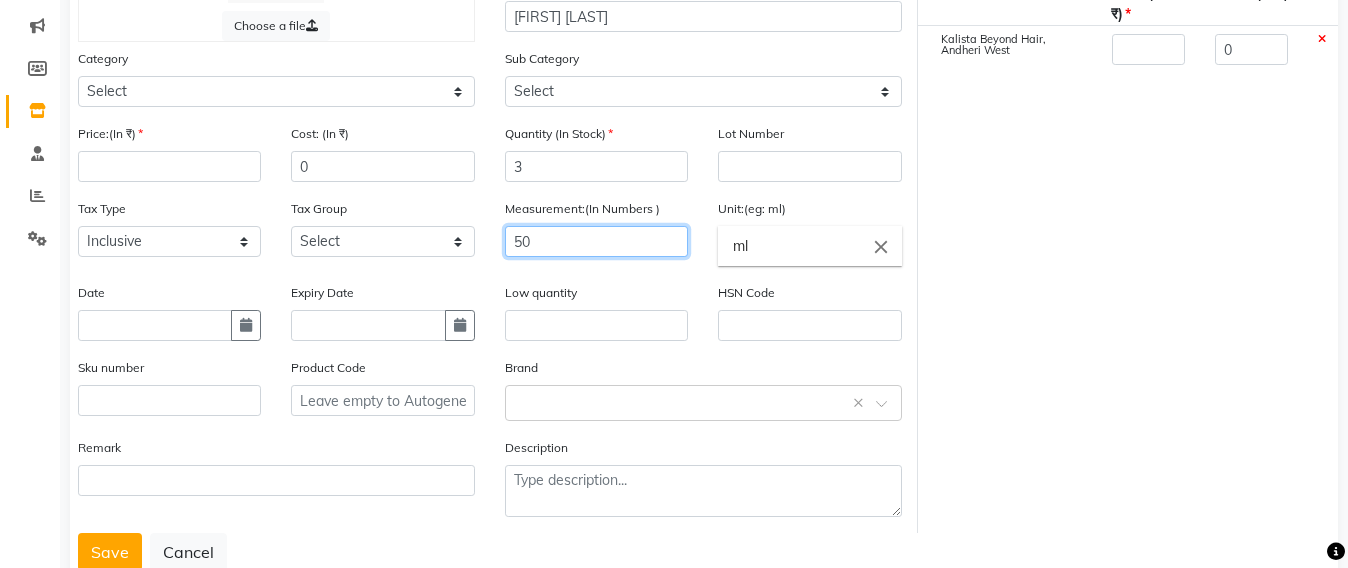 scroll, scrollTop: 263, scrollLeft: 0, axis: vertical 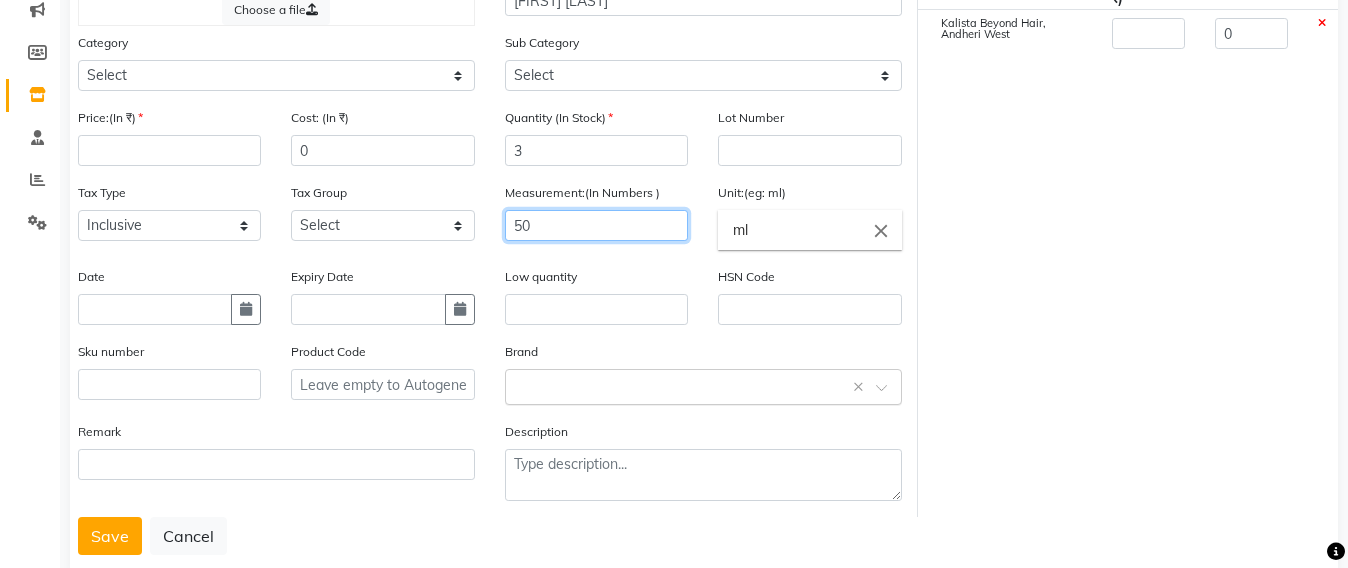 type on "50" 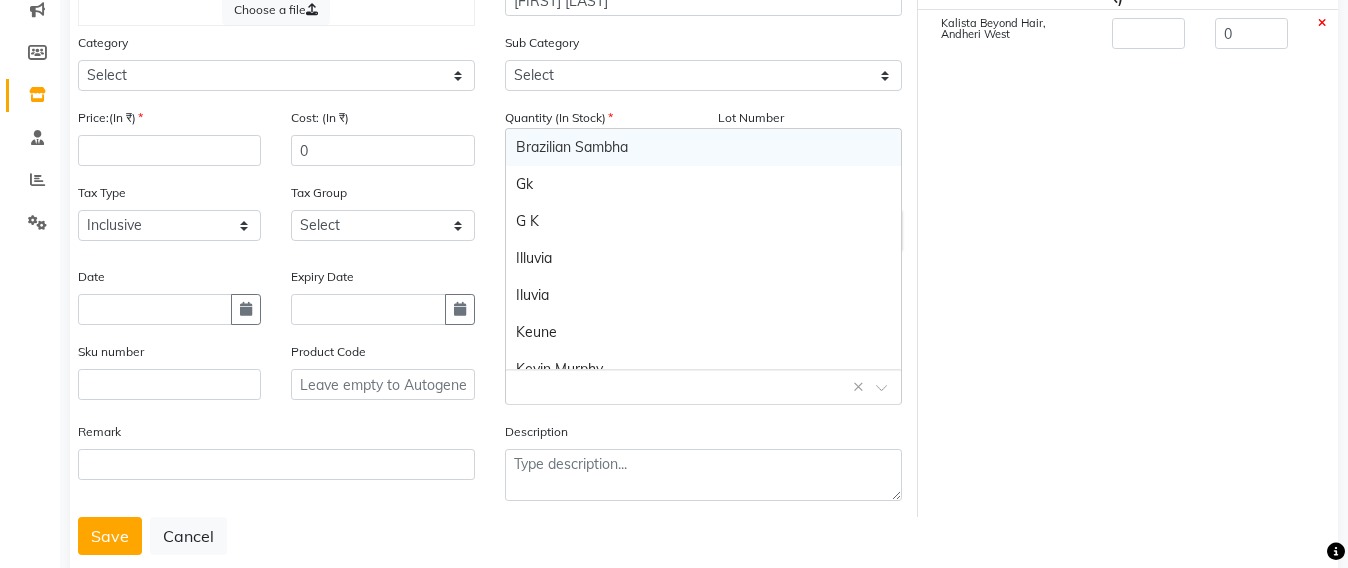 click 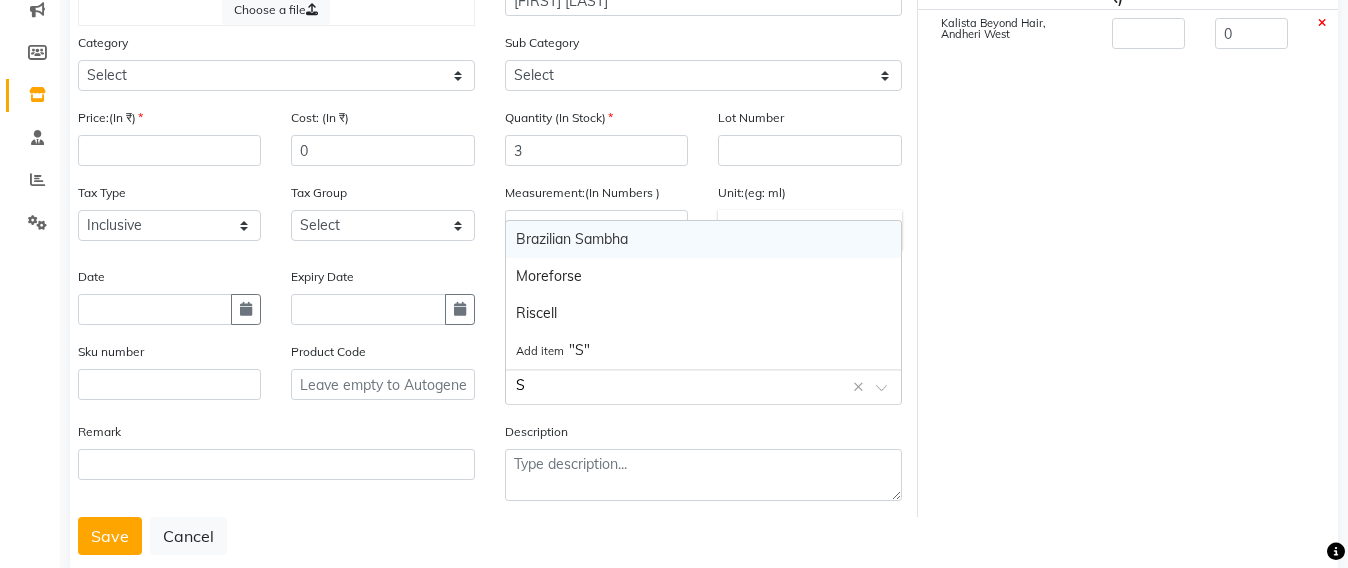 scroll, scrollTop: 0, scrollLeft: 0, axis: both 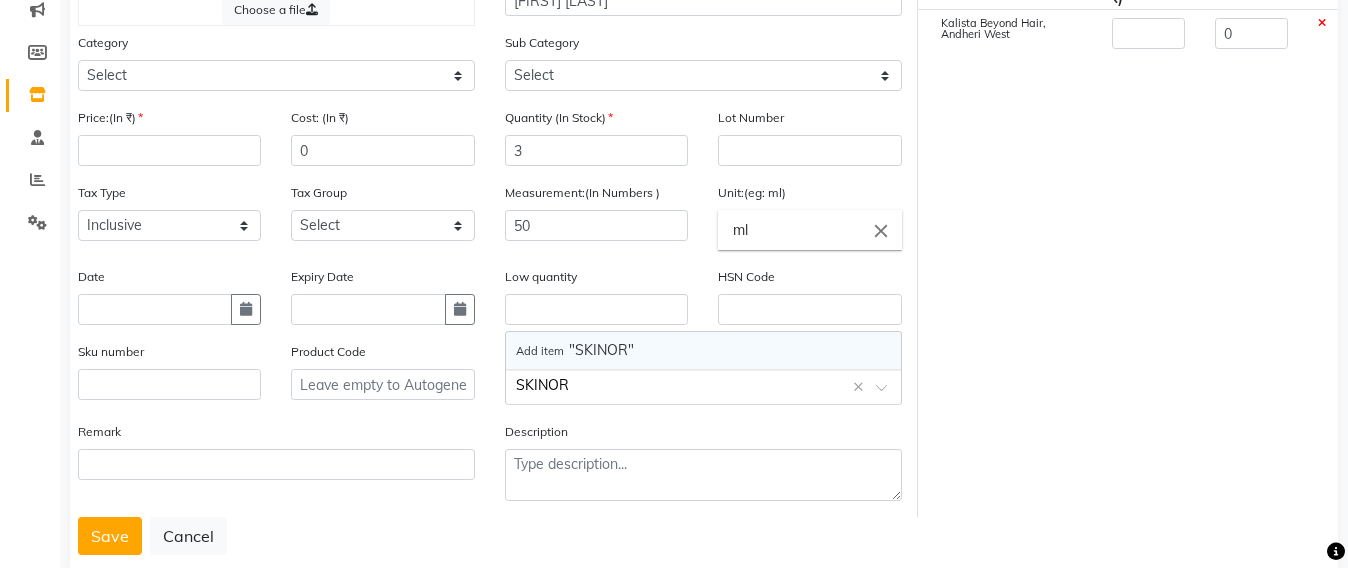 type on "SKINORA" 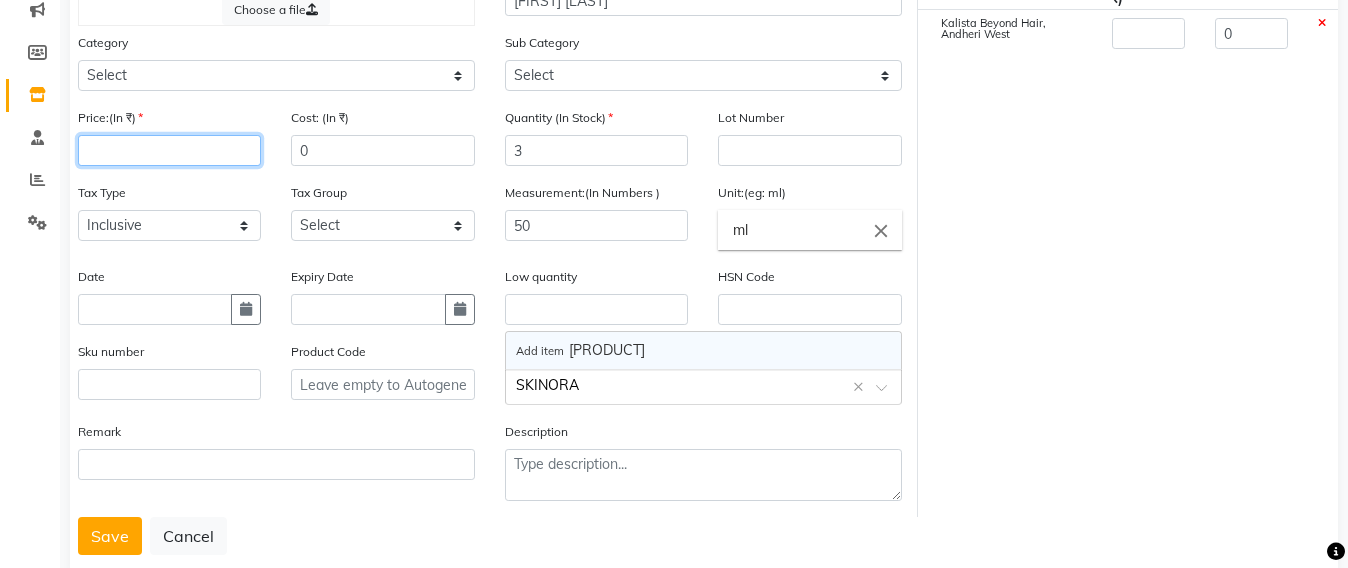 click 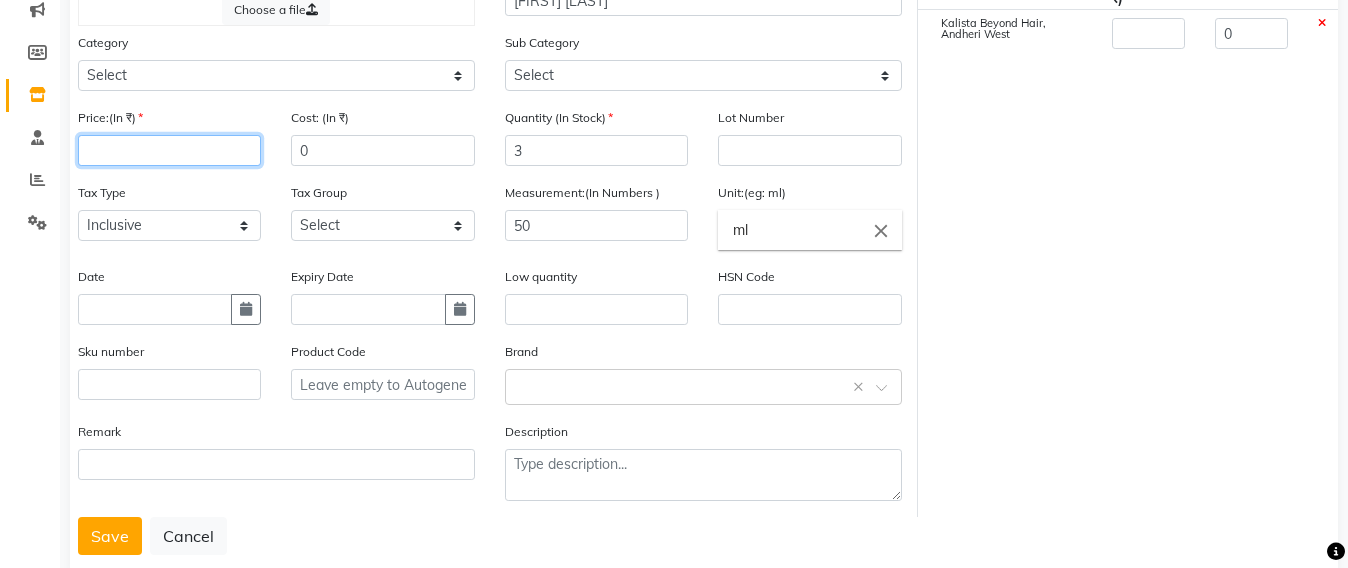 type on "6" 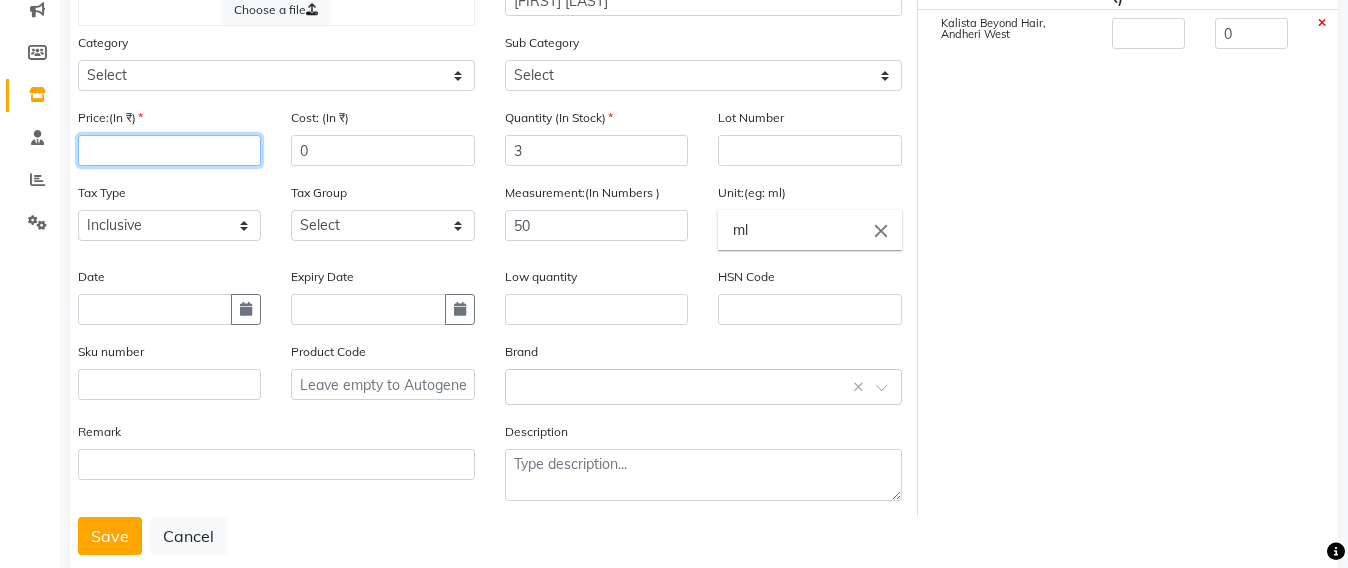 type on "6" 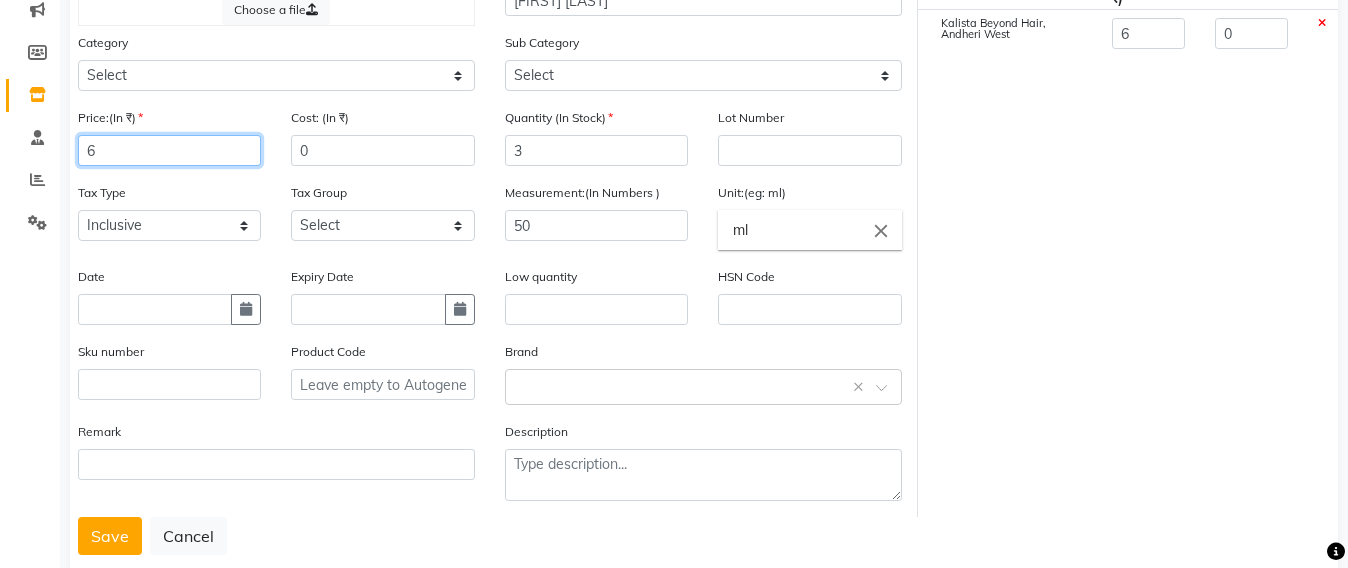 type on "69" 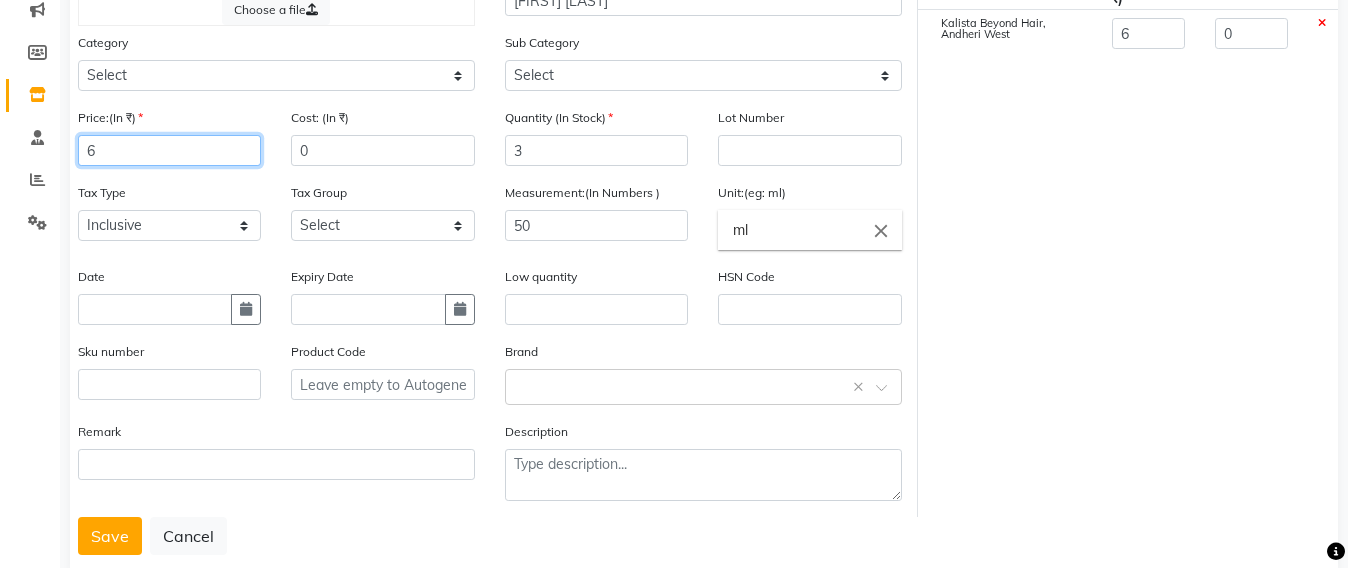 type on "69" 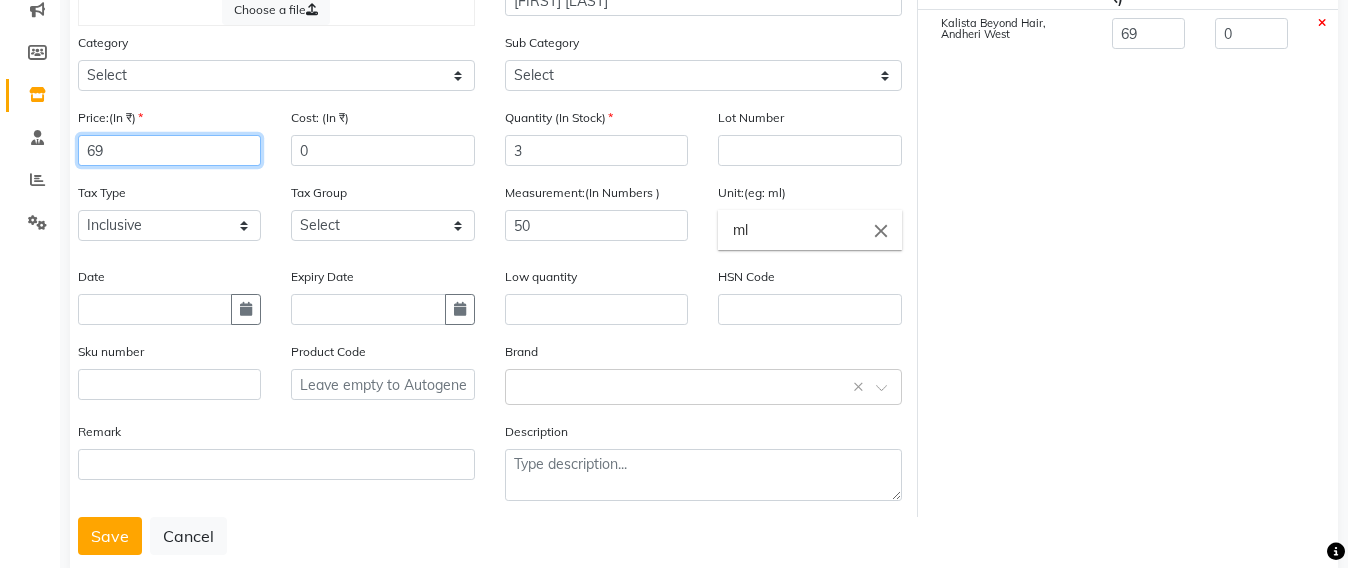 type on "690" 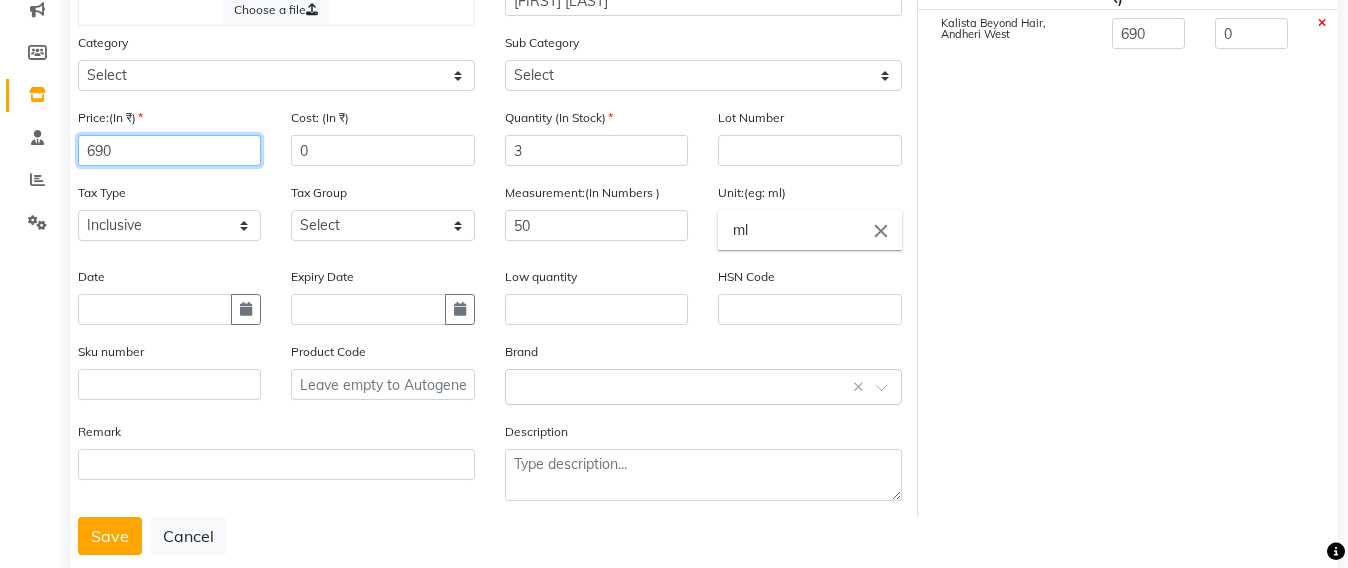 type on "690" 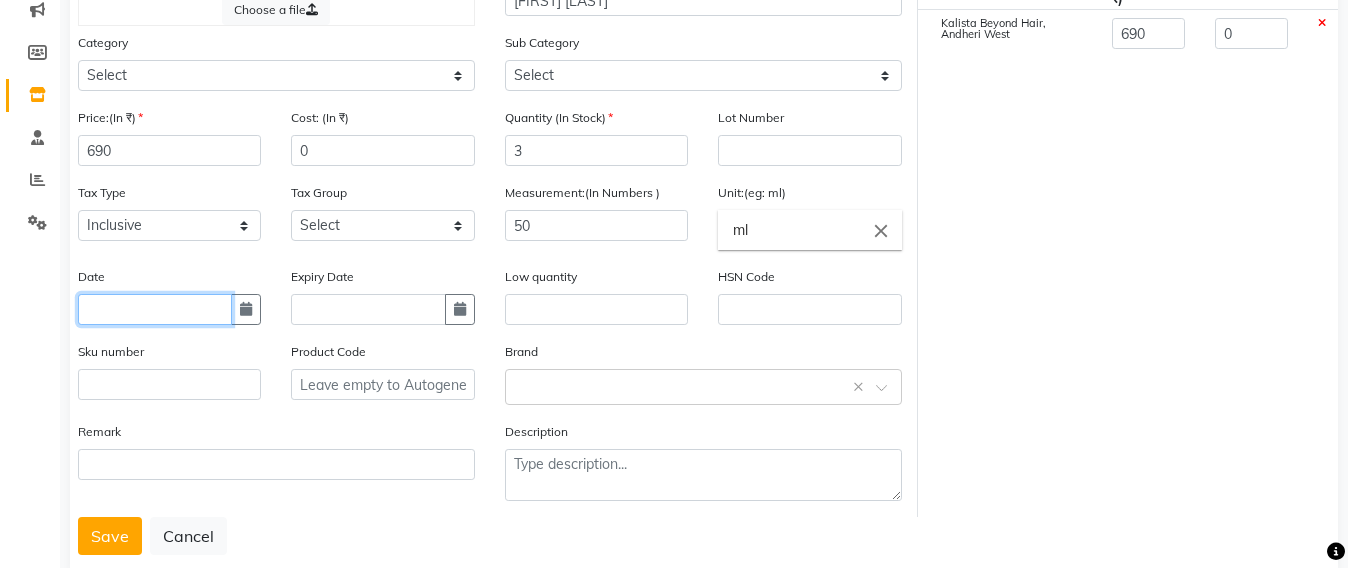 click 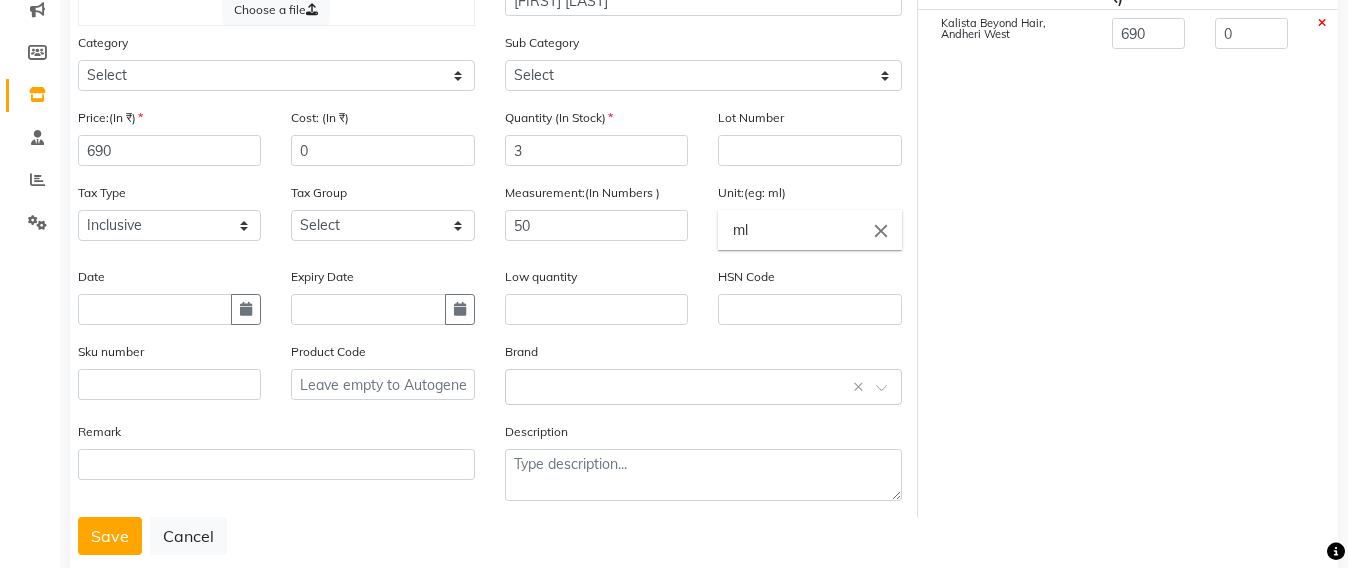 select on "8" 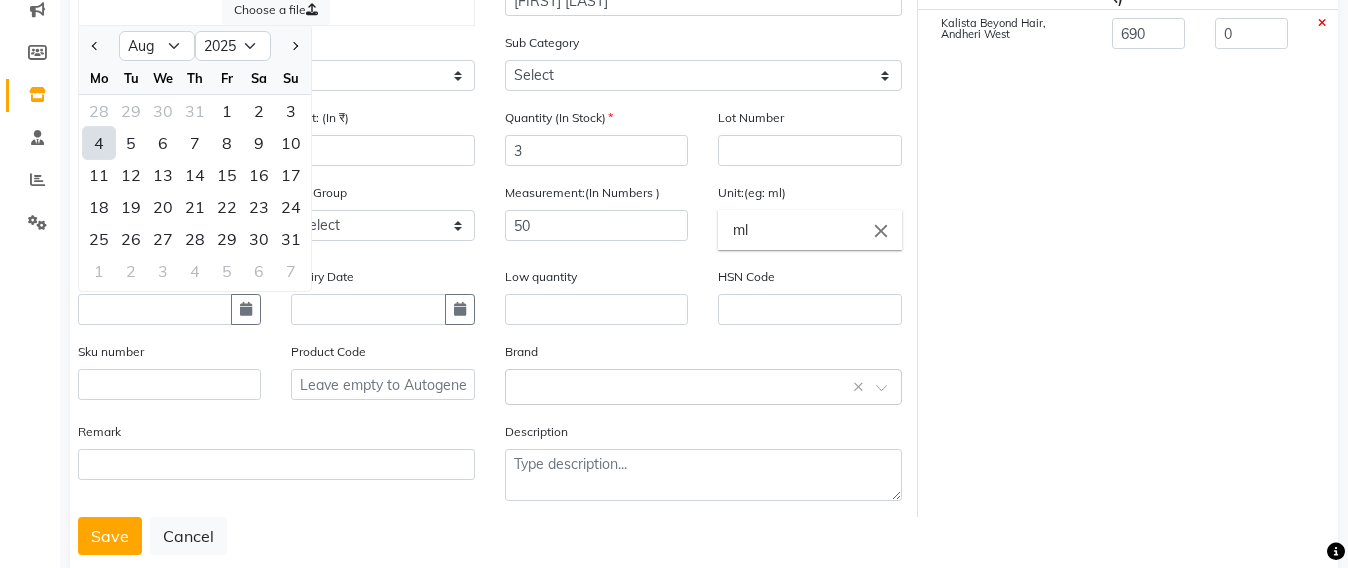 click on "4" 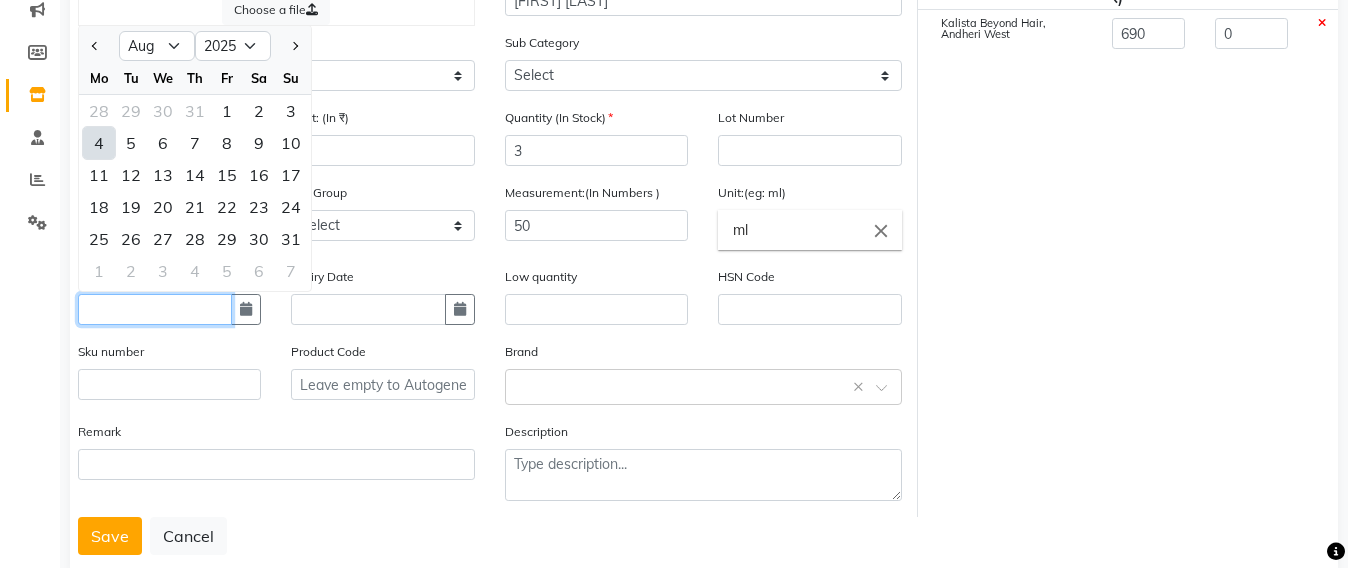 type 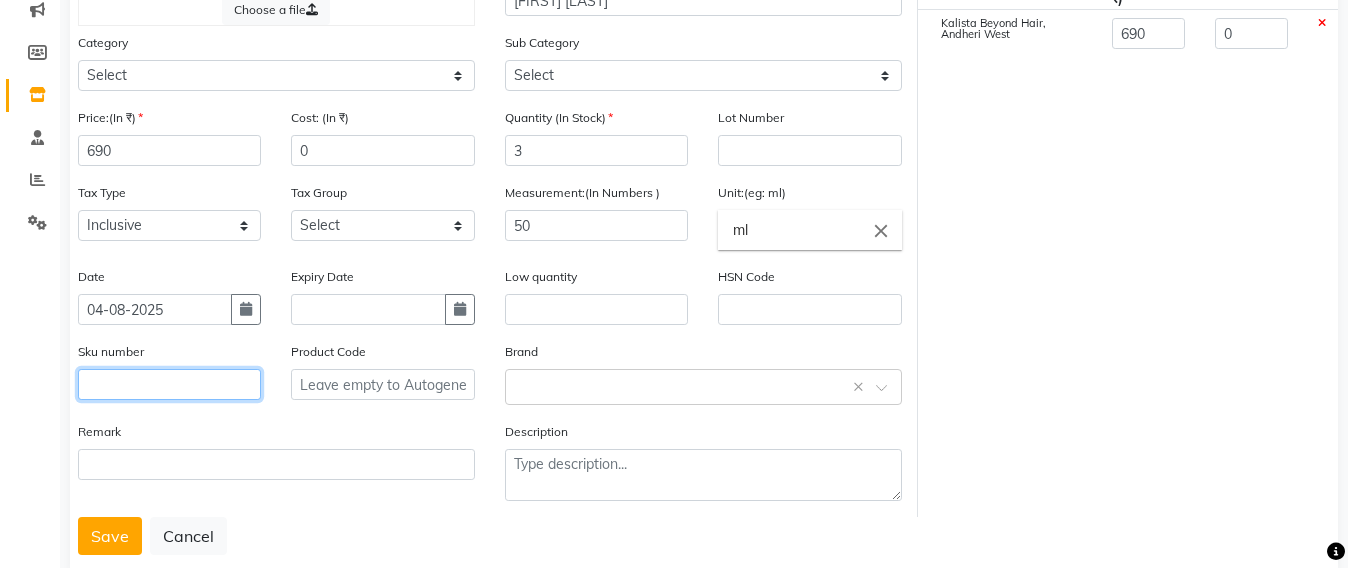 click 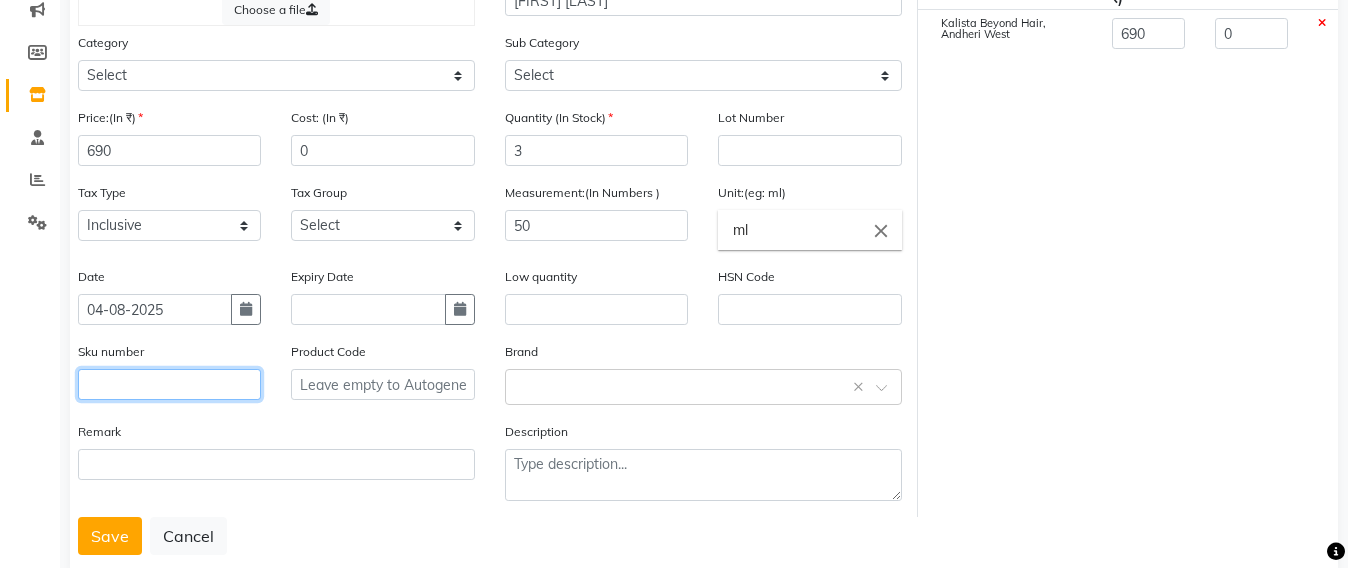 click 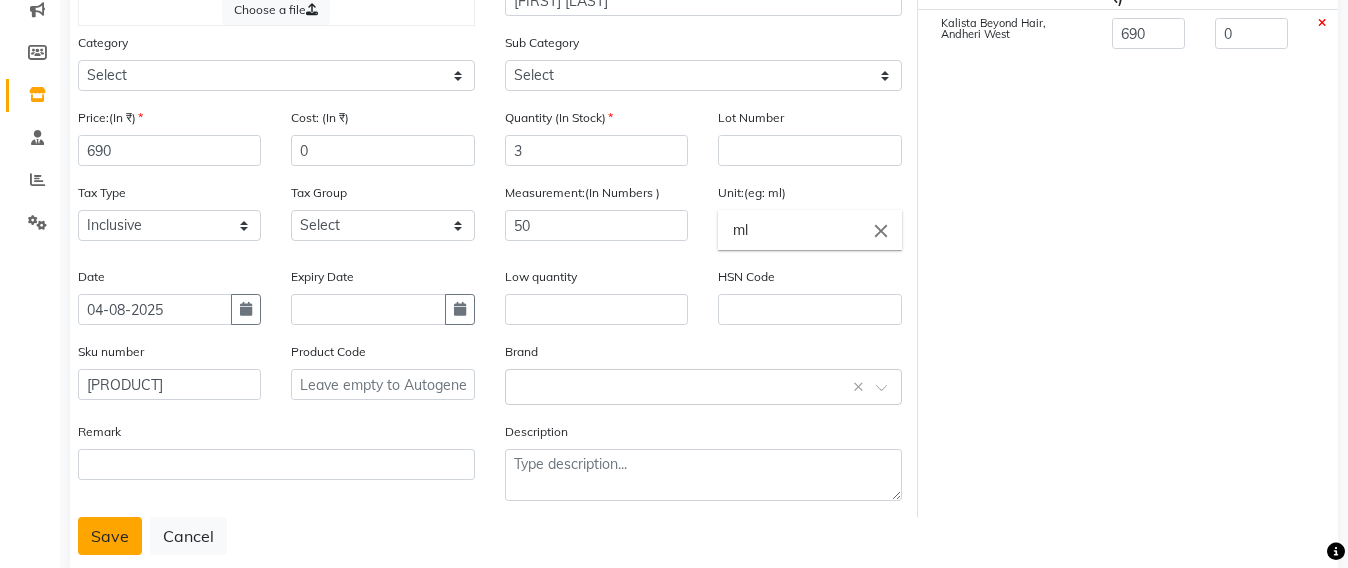 click on "Save" 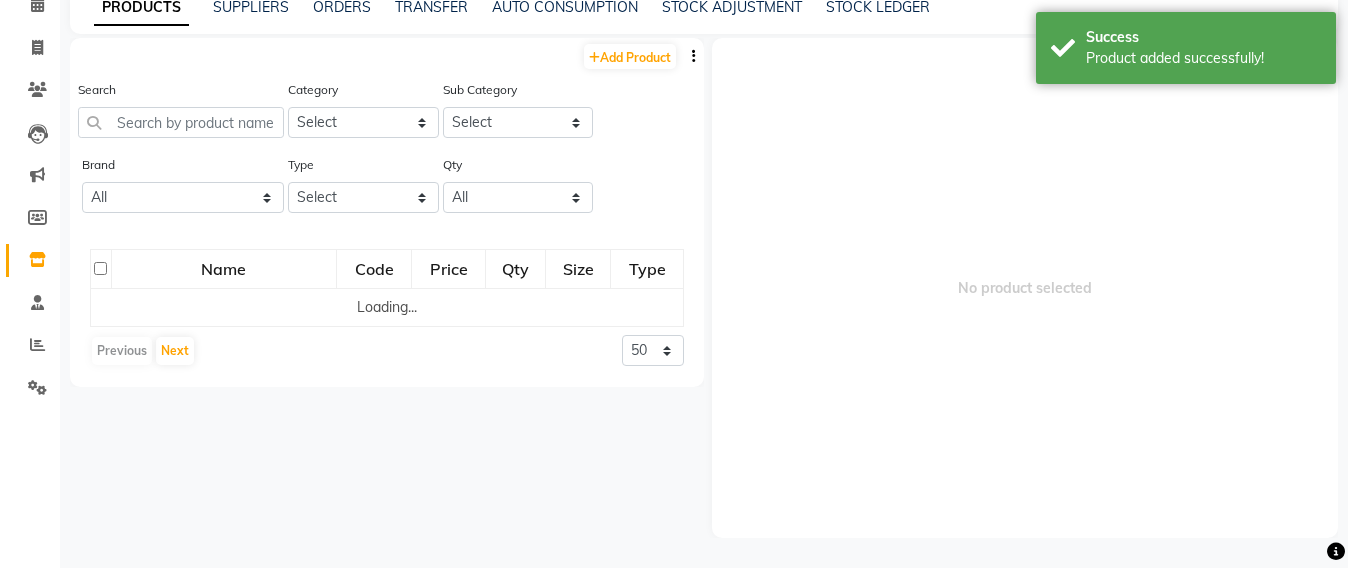scroll, scrollTop: 13, scrollLeft: 0, axis: vertical 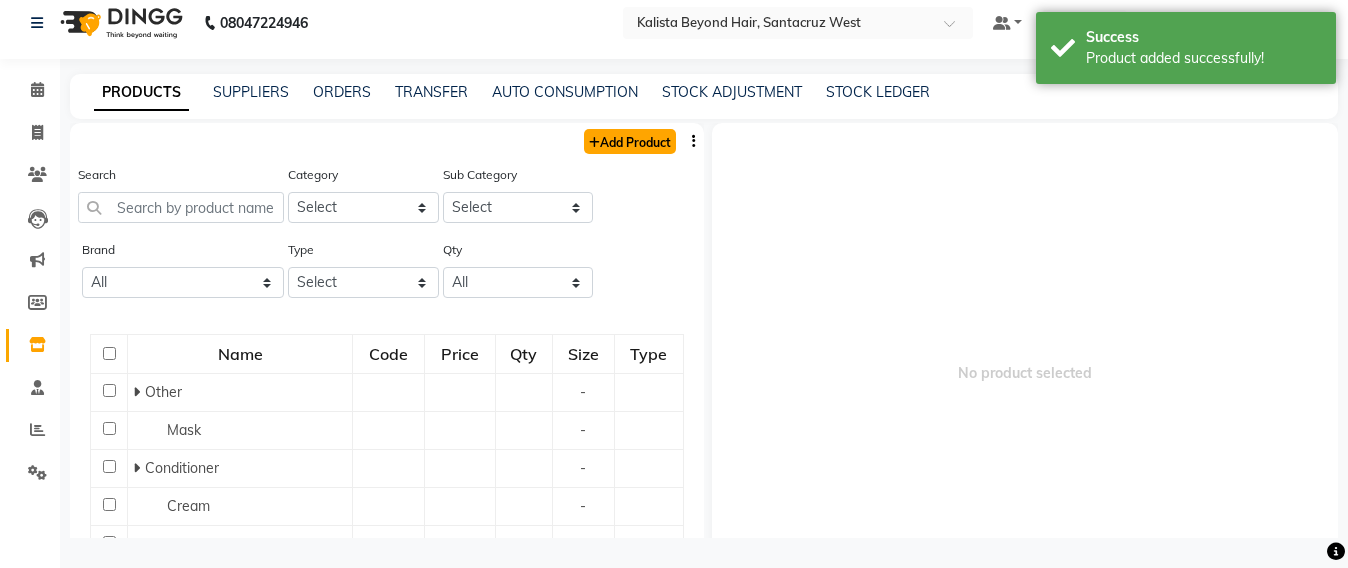 click on "Add Product" 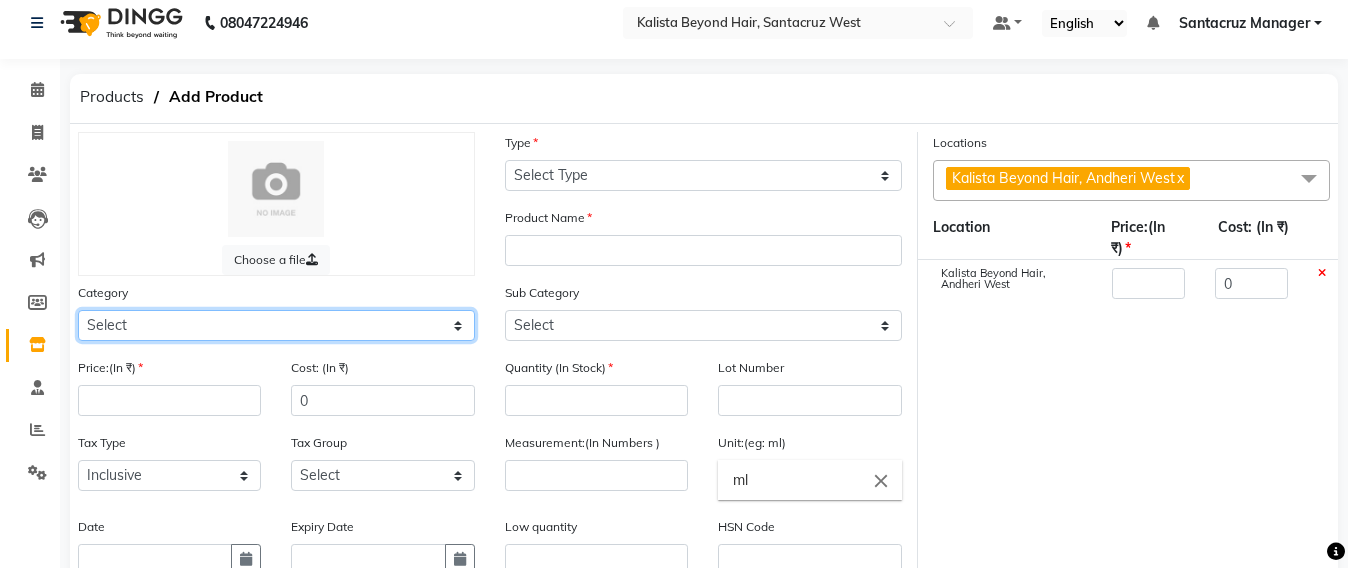 click on "Select Hair Skin Makeup Personal Care Appliances Beard Waxing Disposable Threading Hands and Feet Beauty Planet Botox Cadiveu Casmara Cheryls Loreal Olaplex Other" 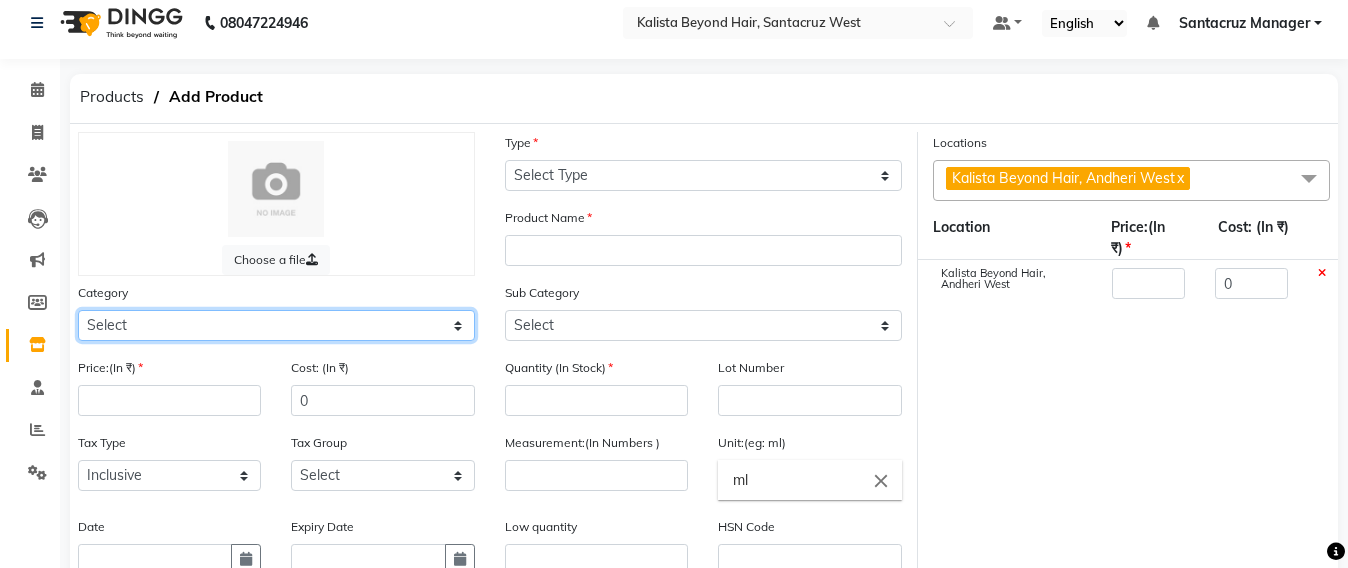 click on "Select Hair Skin Makeup Personal Care Appliances Beard Waxing Disposable Threading Hands and Feet Beauty Planet Botox Cadiveu Casmara Cheryls Loreal Olaplex Other" 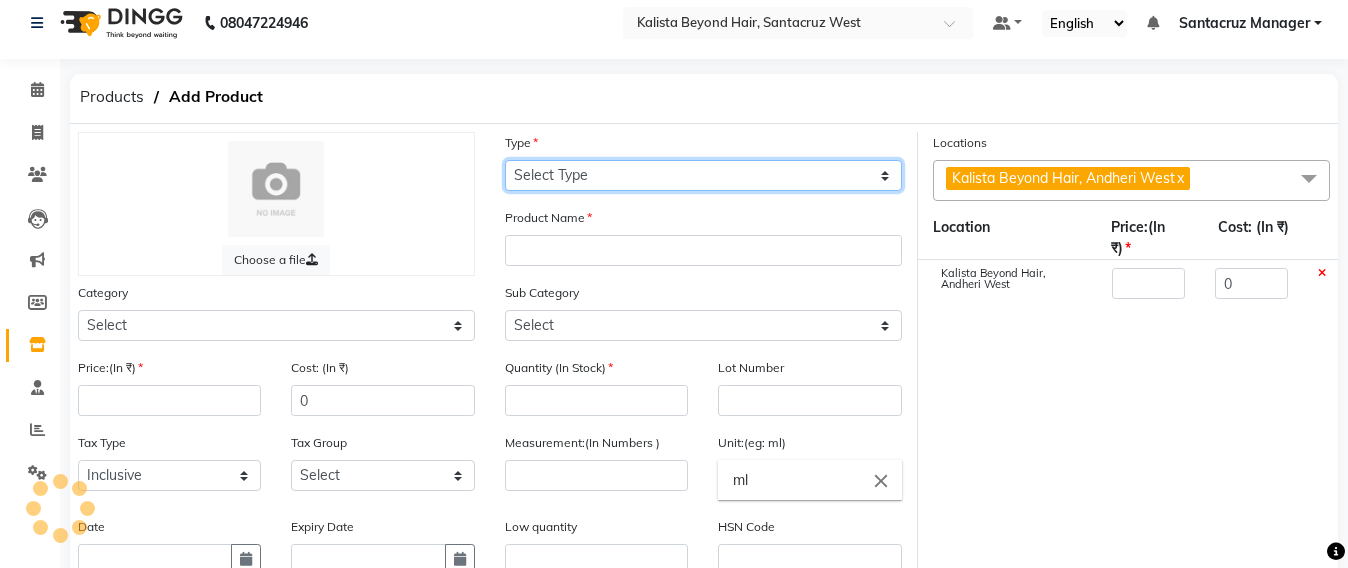 click on "Select Type Both Retail Consumable" 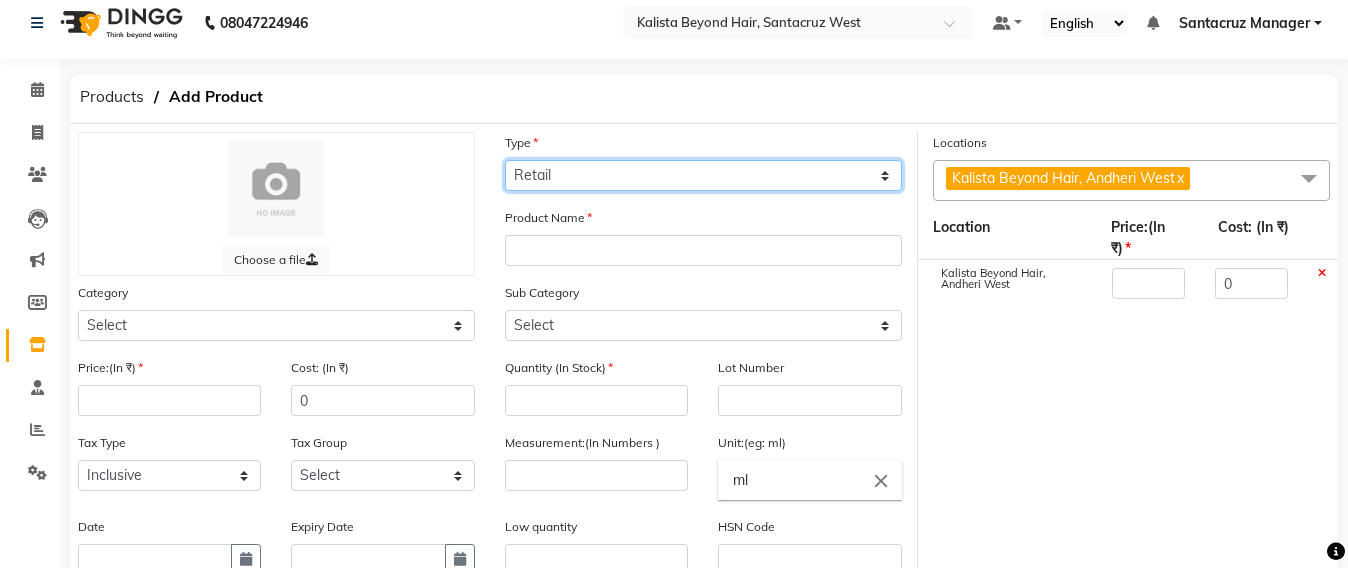click on "Select Type Both Retail Consumable" 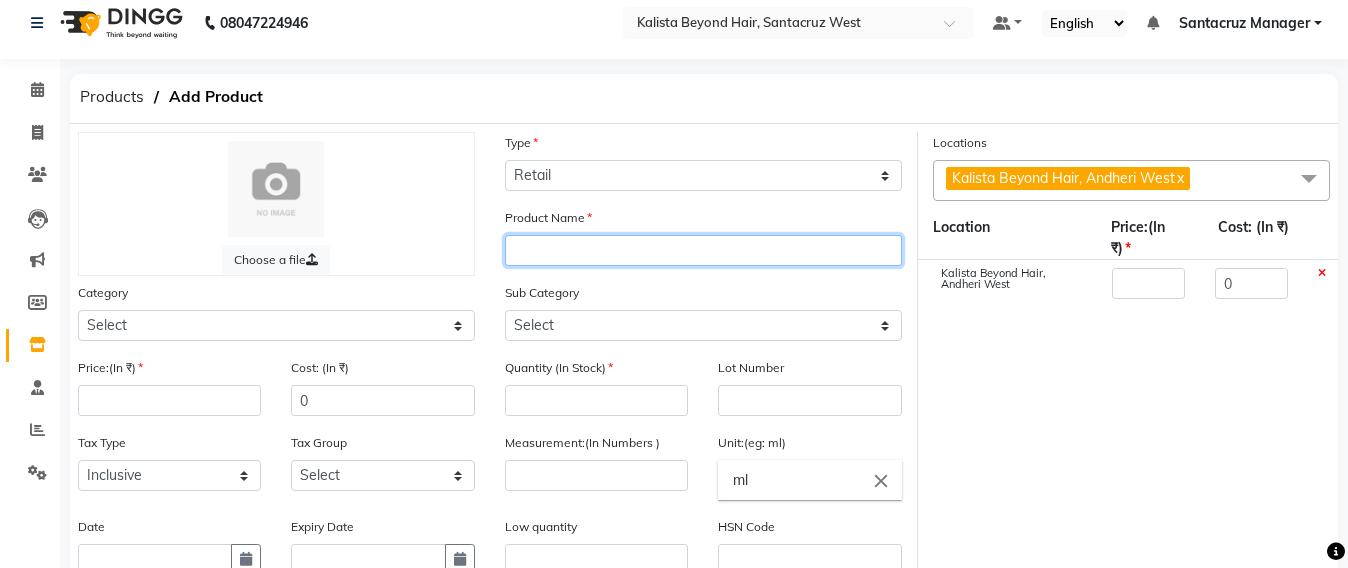 click 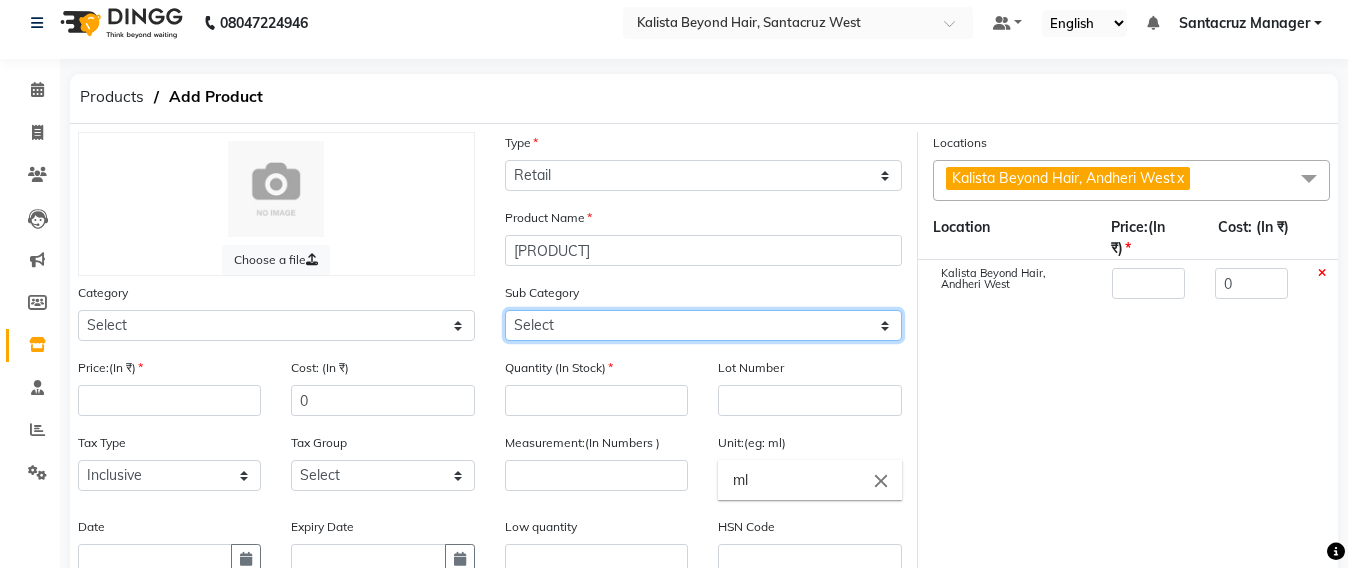 click on "Select Cleanser Facial Moisturiser Serum Toner Sun Care Masks Lip Care Eye Care Body Care Hand & Feet Kit & Combo Treatment Appliances Other Skin" 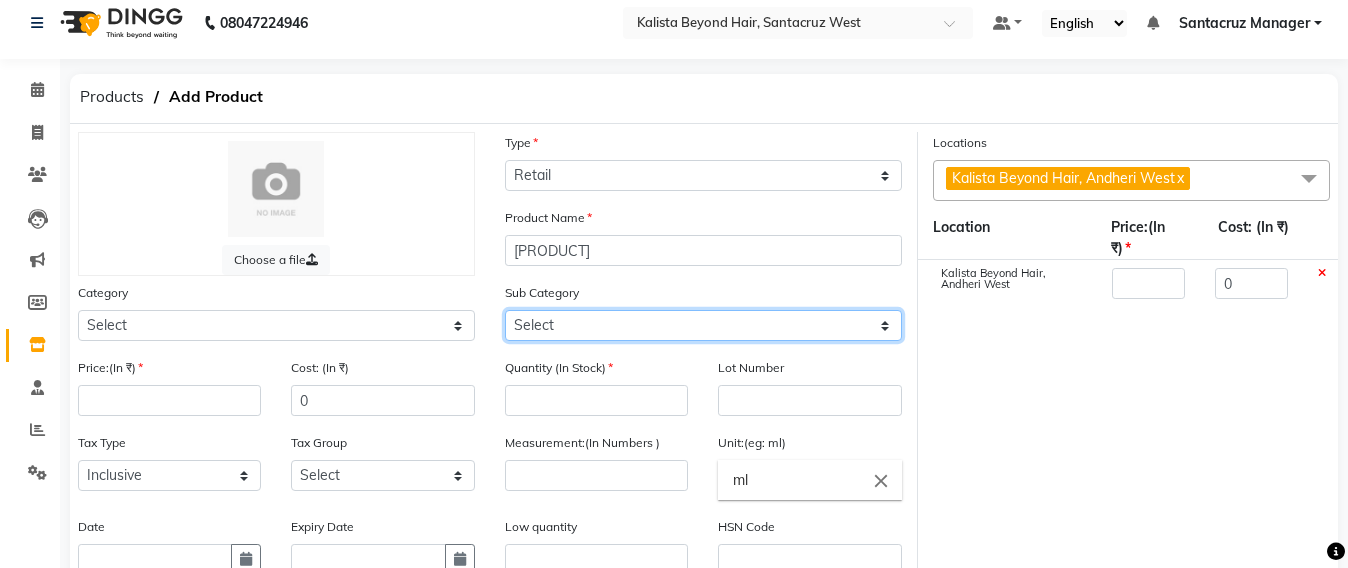 click on "Select Cleanser Facial Moisturiser Serum Toner Sun Care Masks Lip Care Eye Care Body Care Hand & Feet Kit & Combo Treatment Appliances Other Skin" 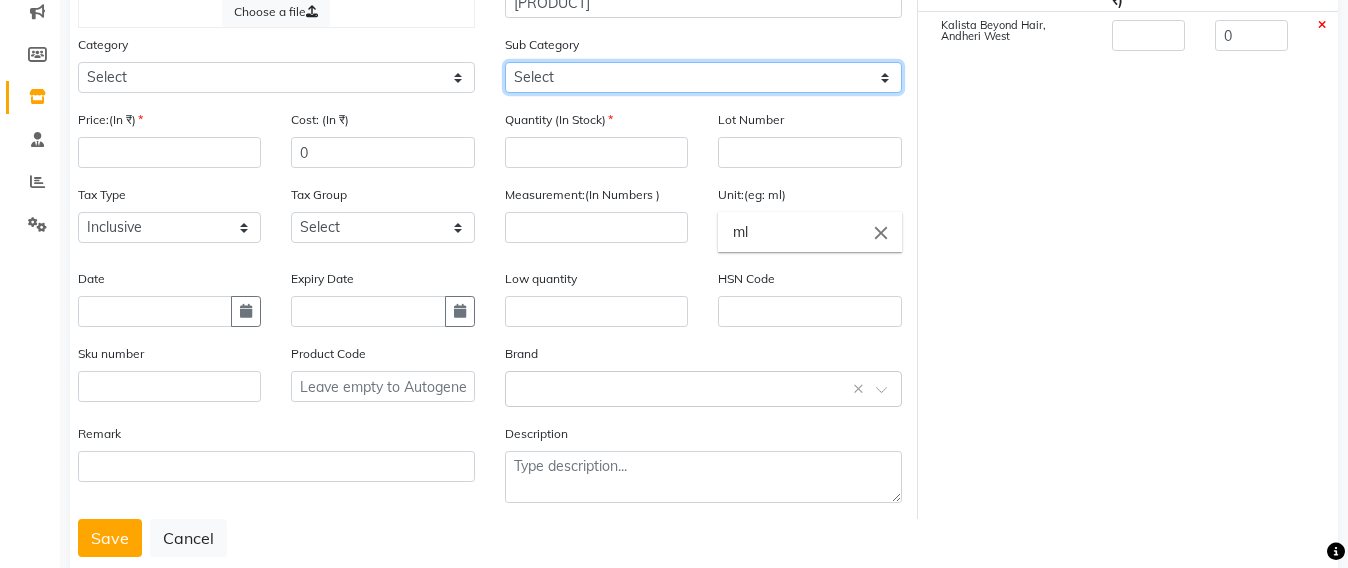 scroll, scrollTop: 263, scrollLeft: 0, axis: vertical 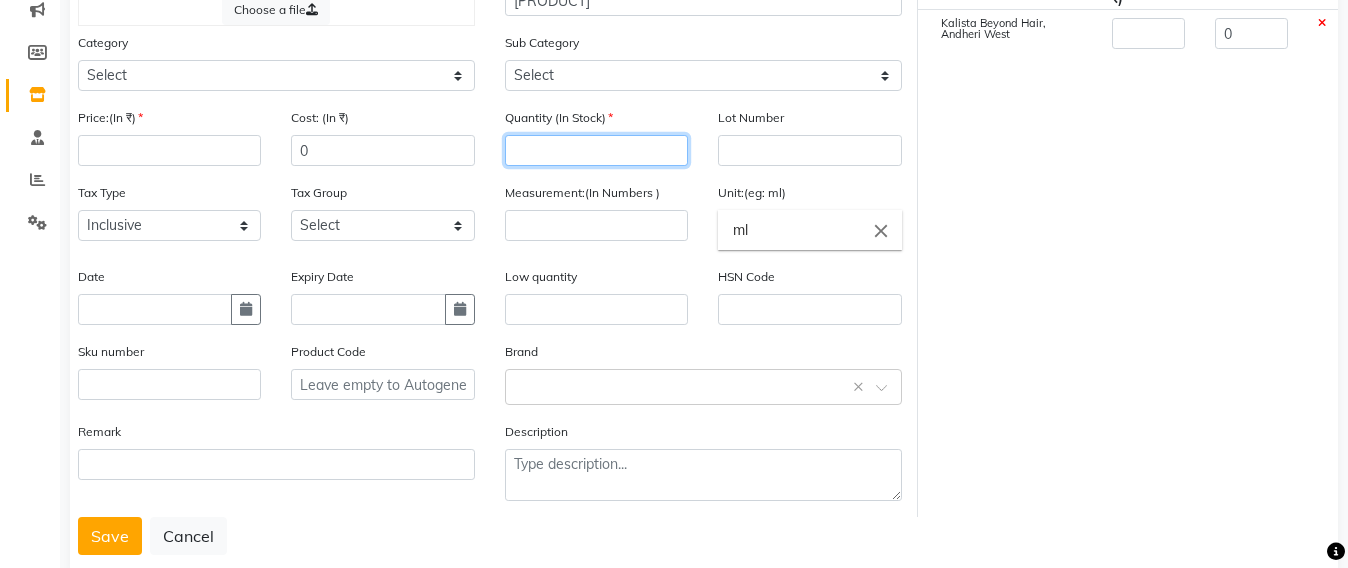 click 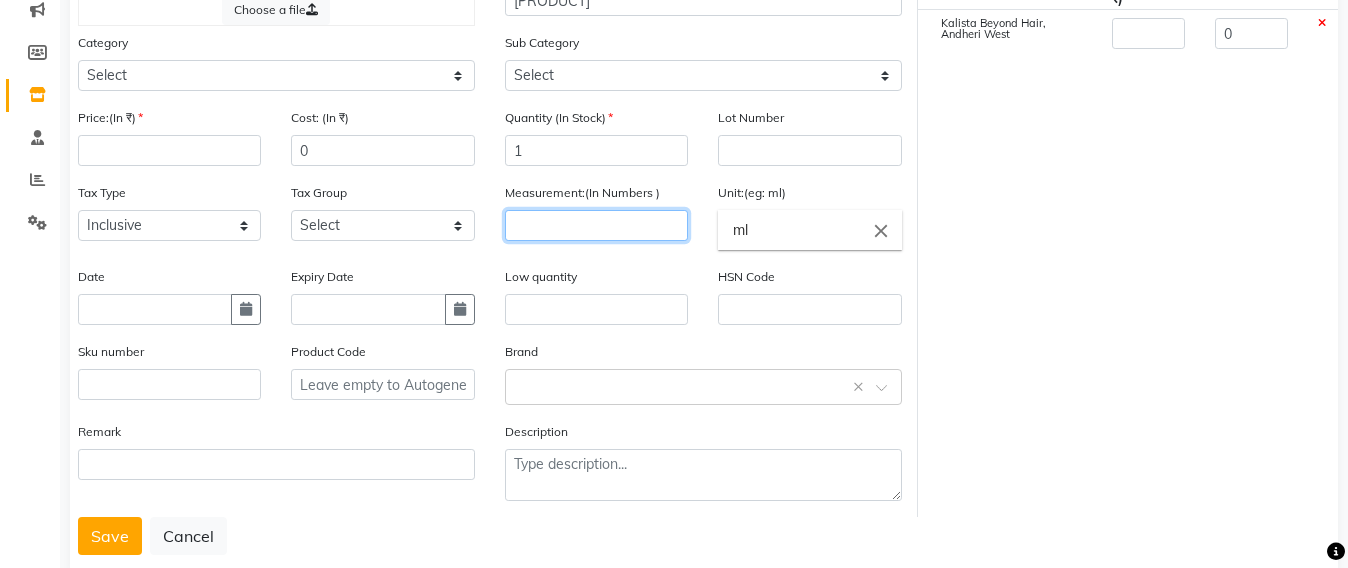 click 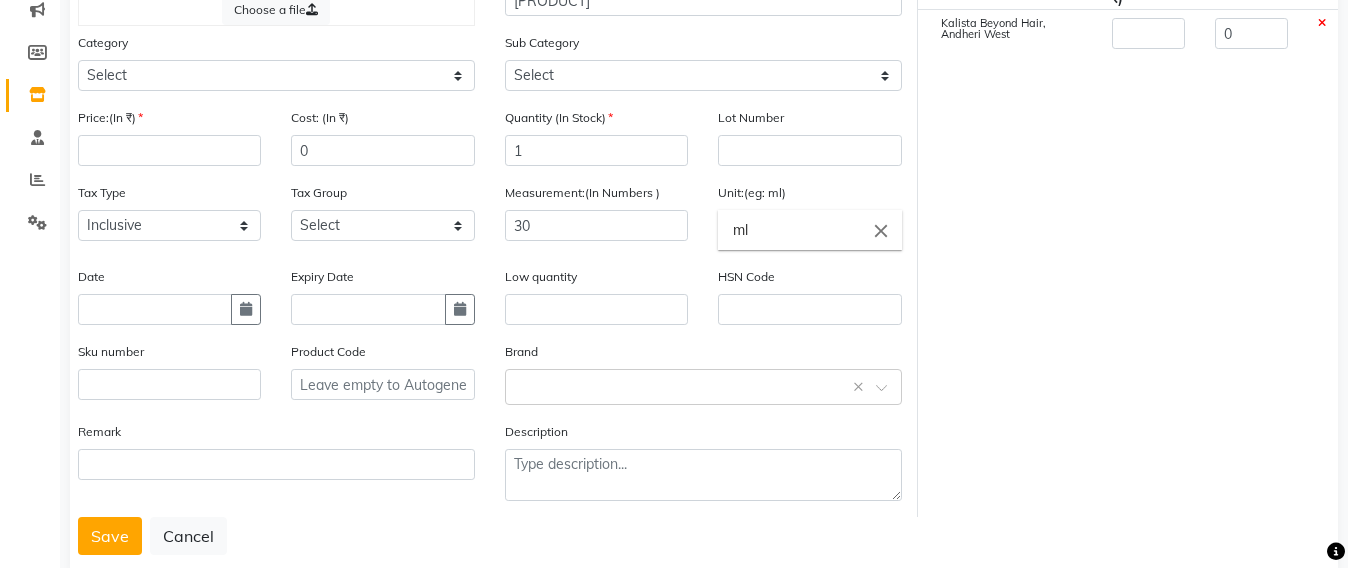 click on "Brand Select brand or add custom brand    ×" 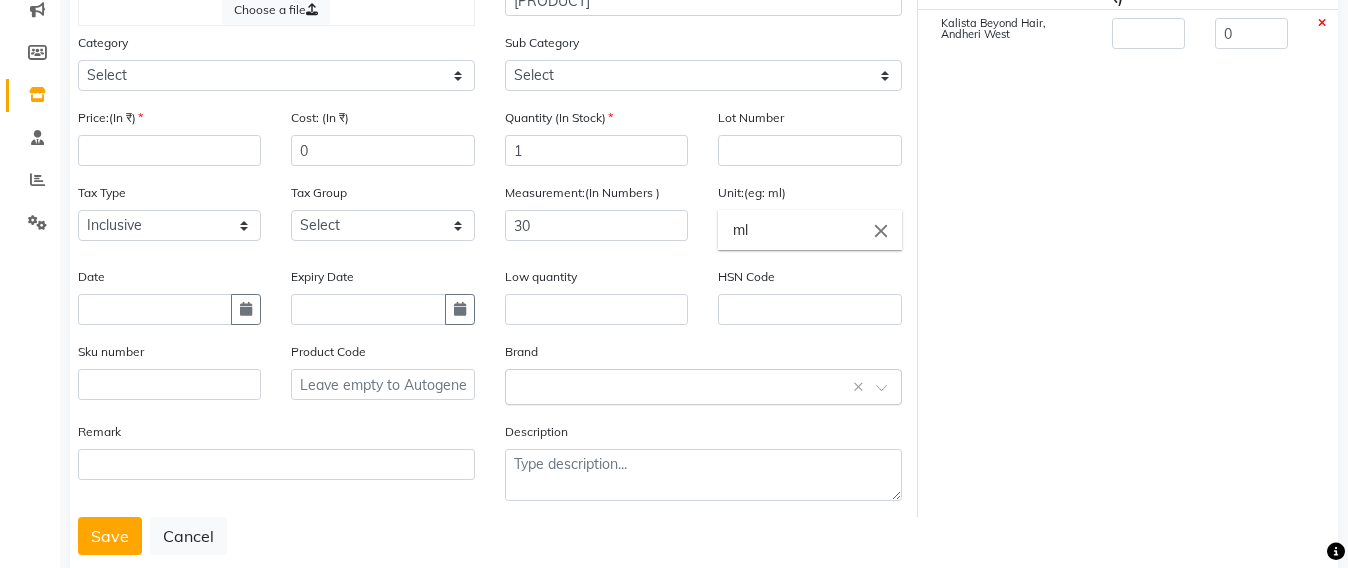 click 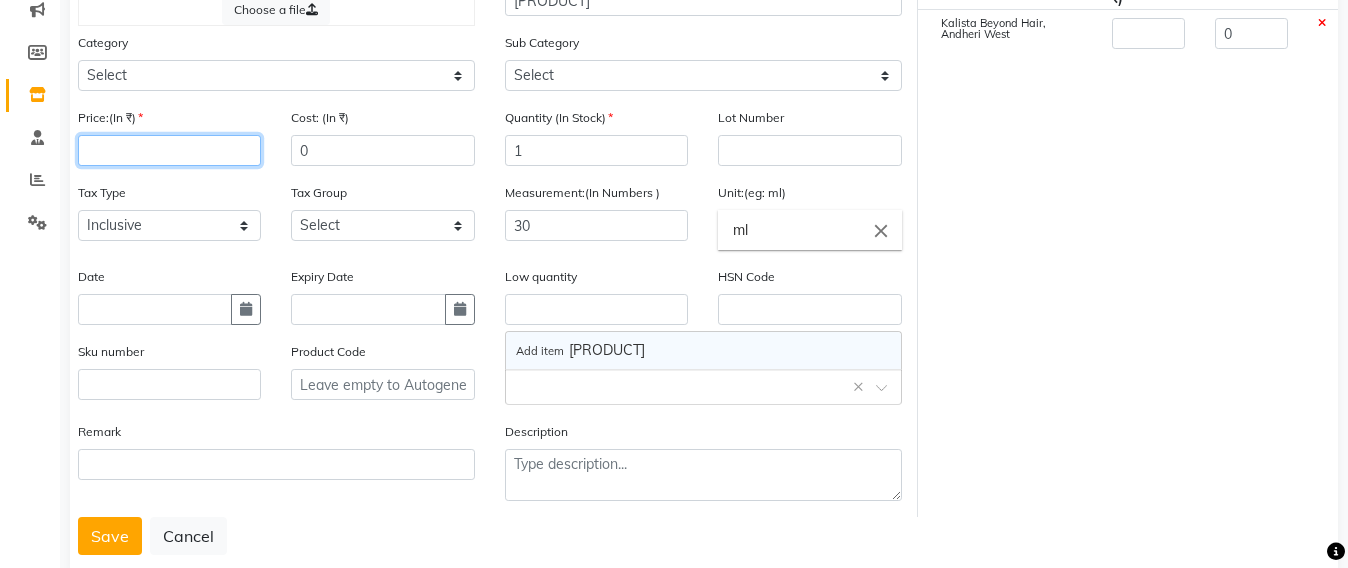 click 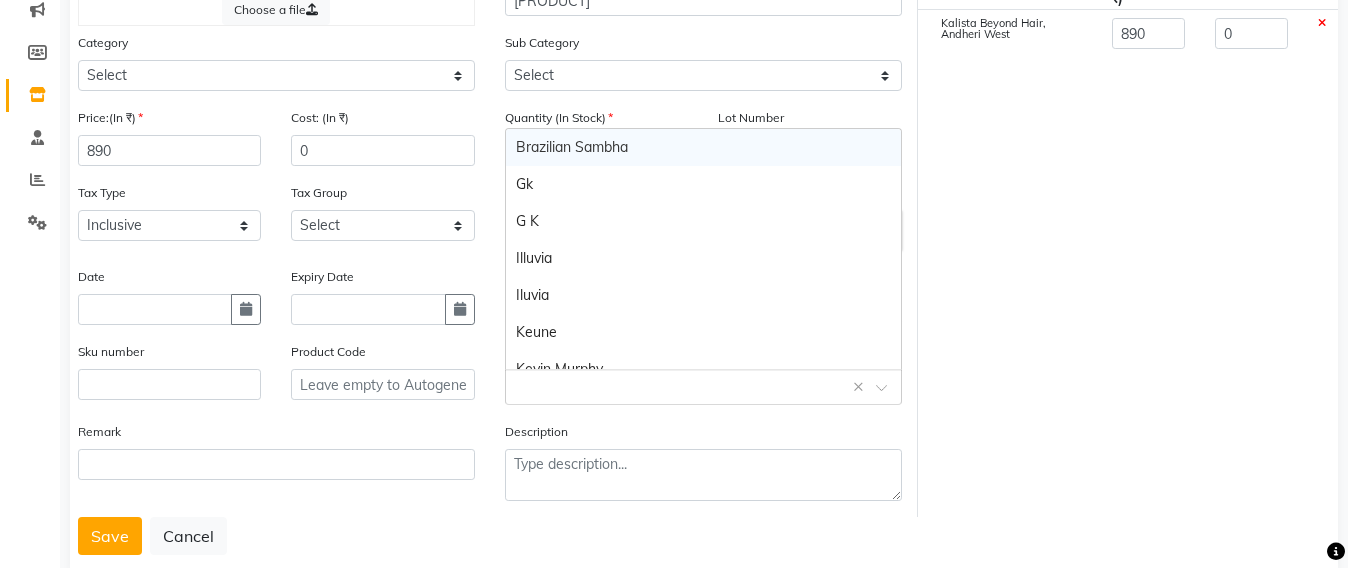 click 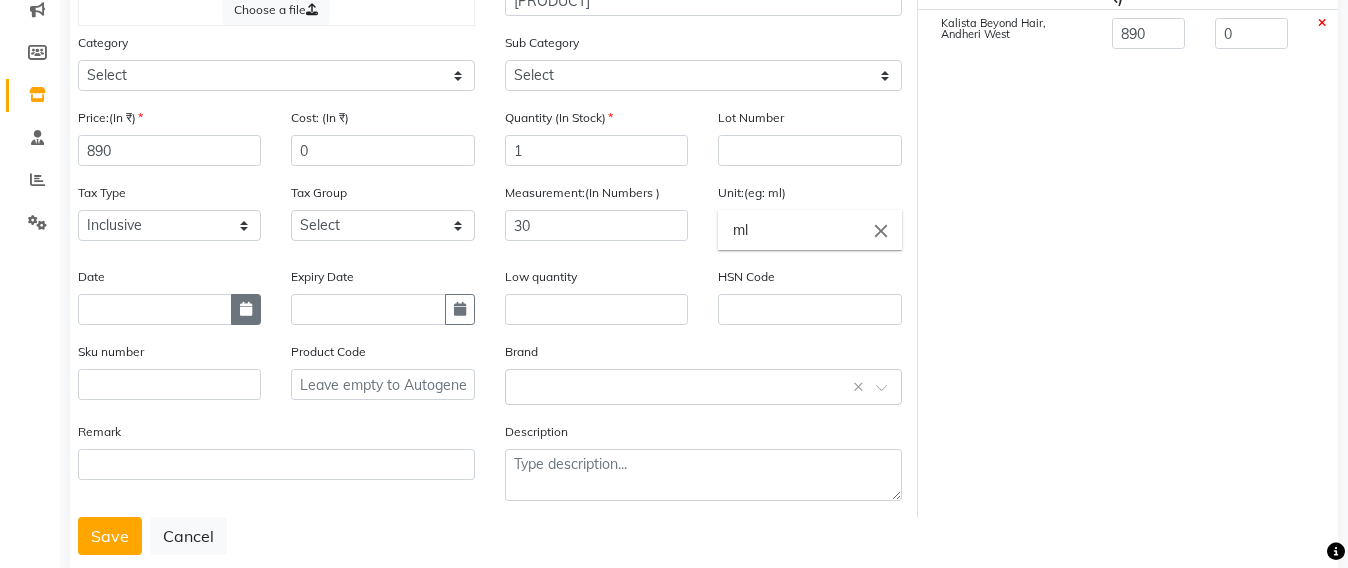 click 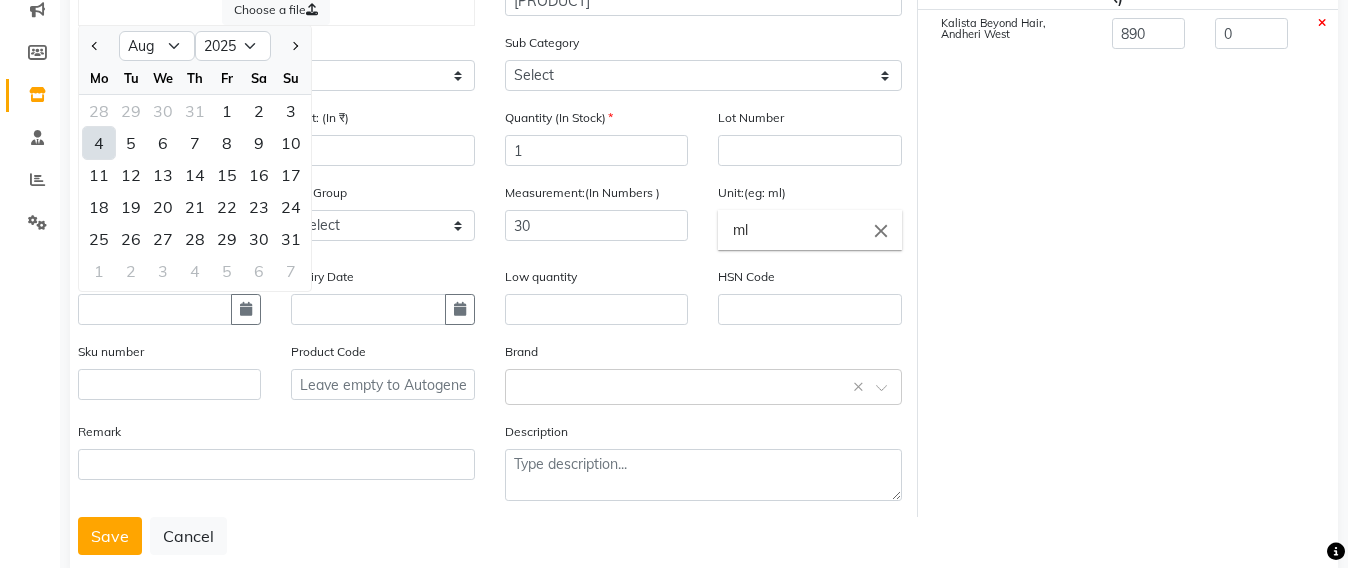 click on "4" 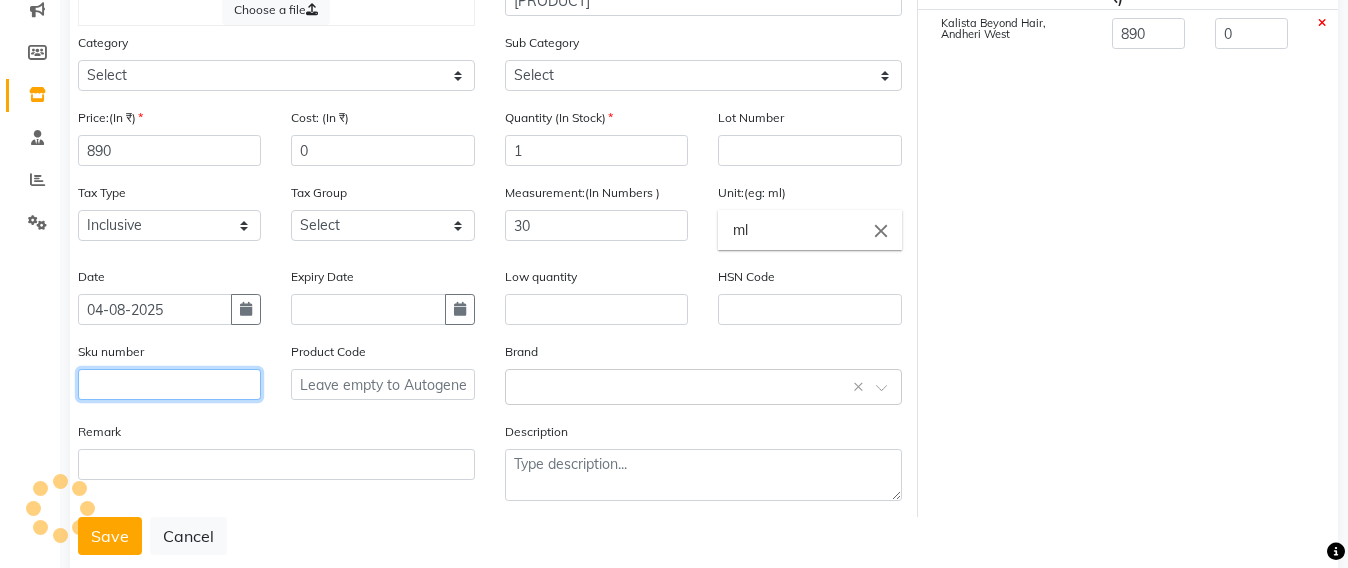 click 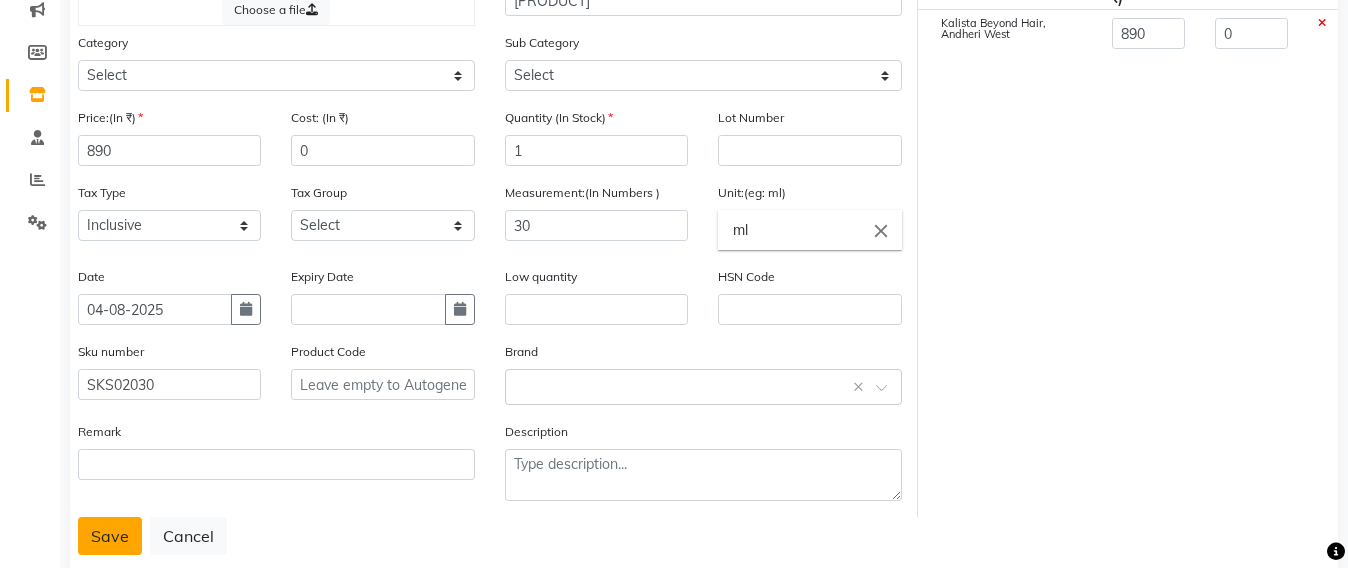 click on "Save" 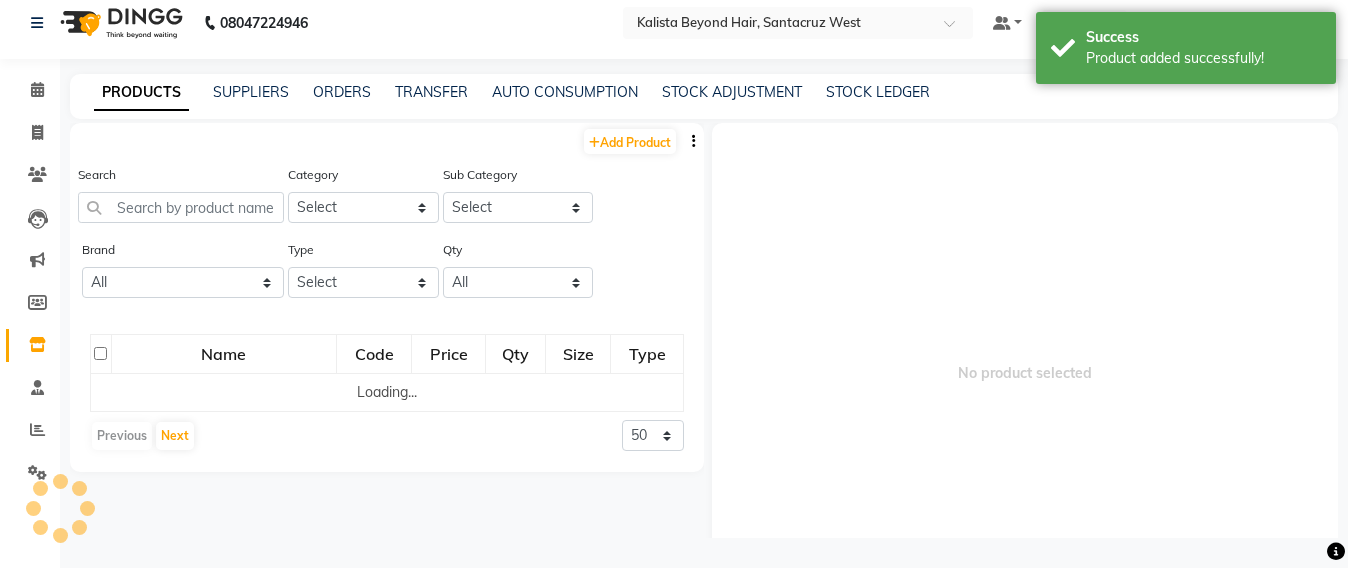 scroll, scrollTop: 13, scrollLeft: 0, axis: vertical 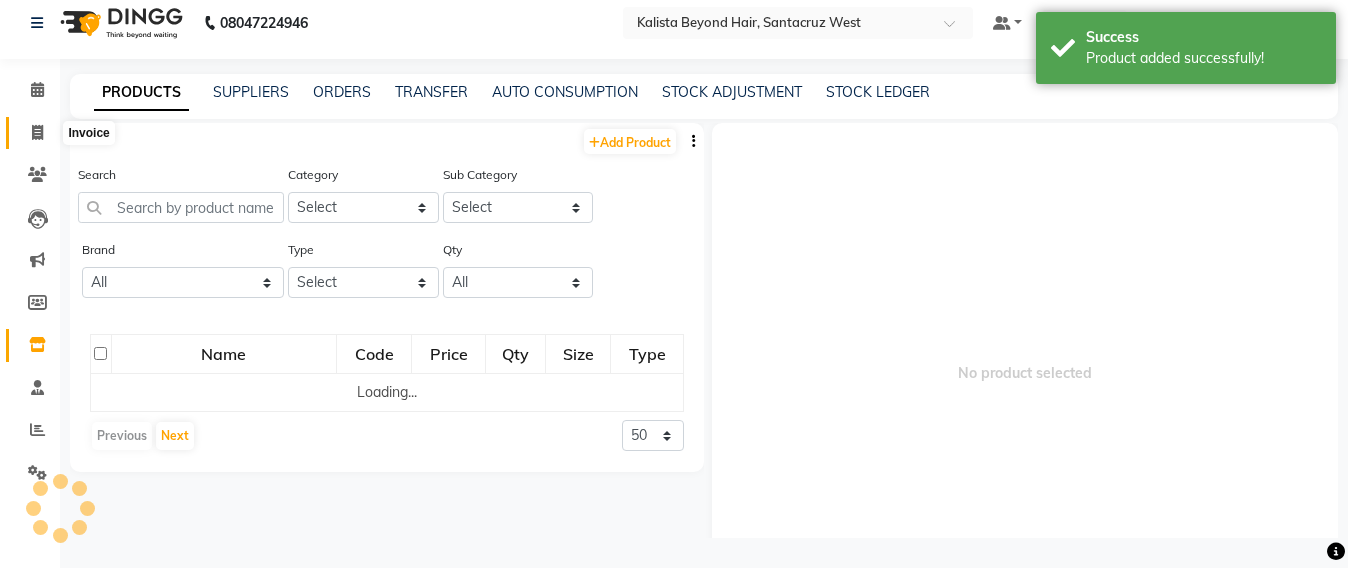 click 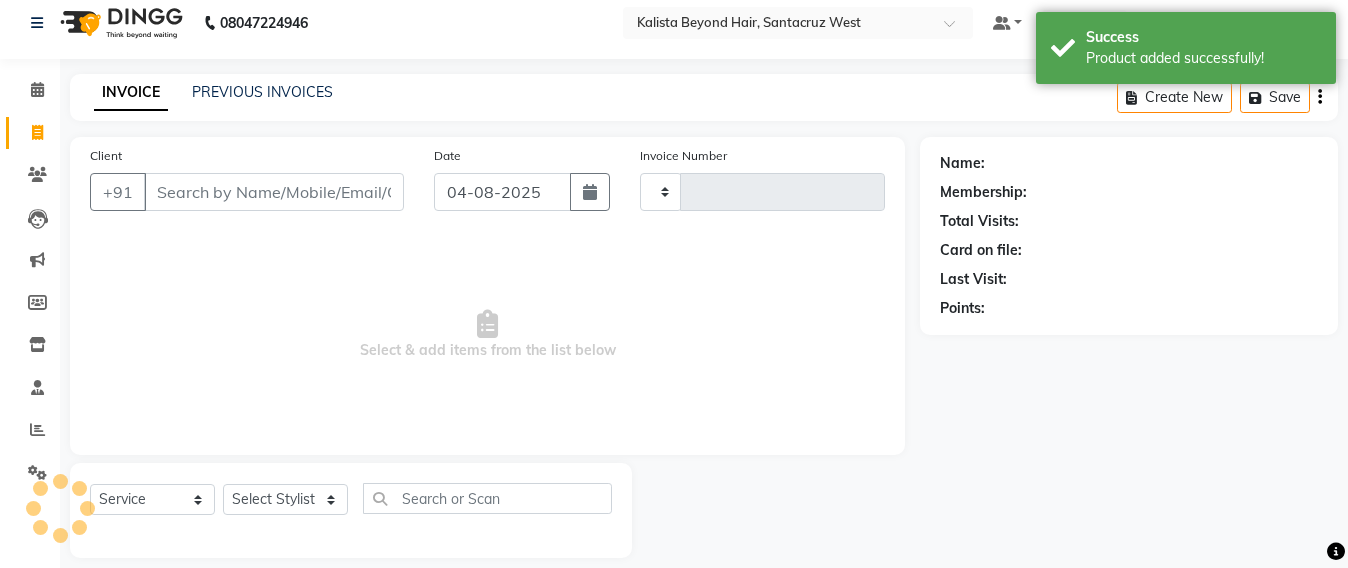 scroll, scrollTop: 33, scrollLeft: 0, axis: vertical 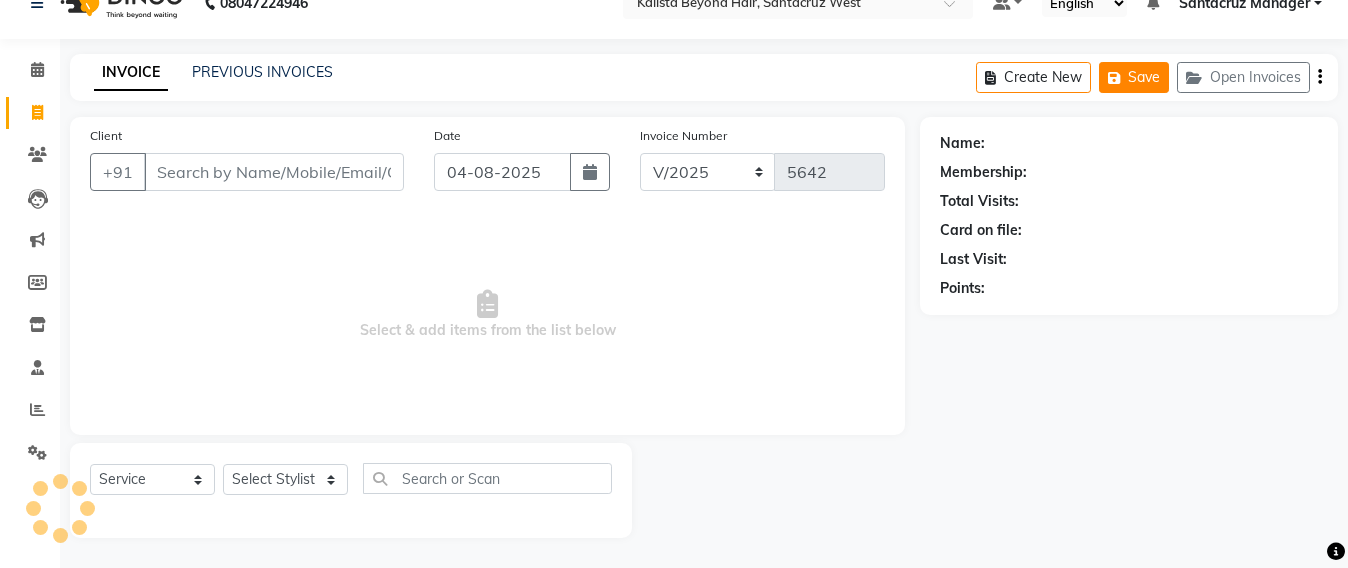 click on "Open Invoices" 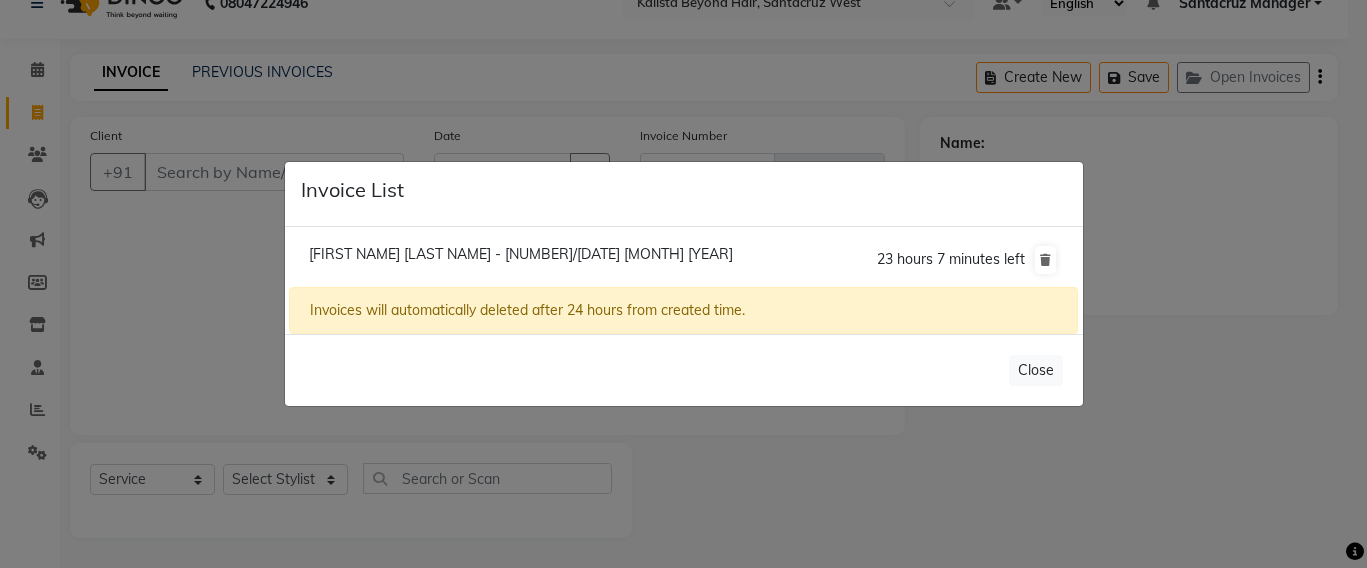click on "[FIRST NAME] [LAST NAME] - [NUMBER]/[DATE] [MONTH] [YEAR]" 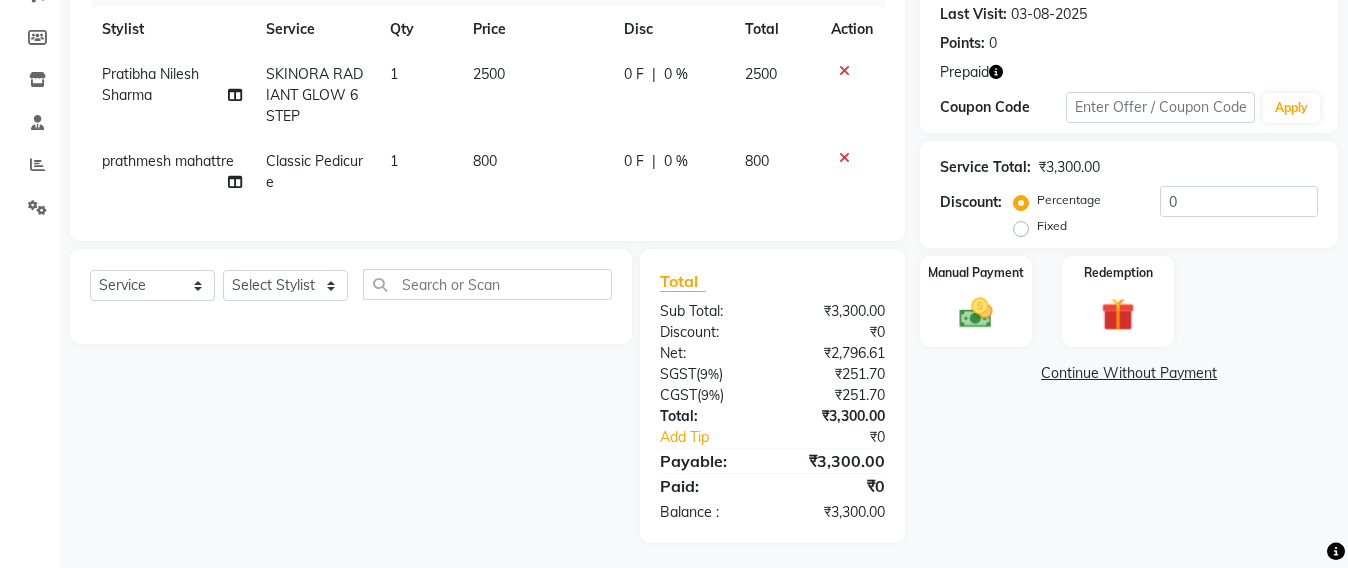 scroll, scrollTop: 283, scrollLeft: 0, axis: vertical 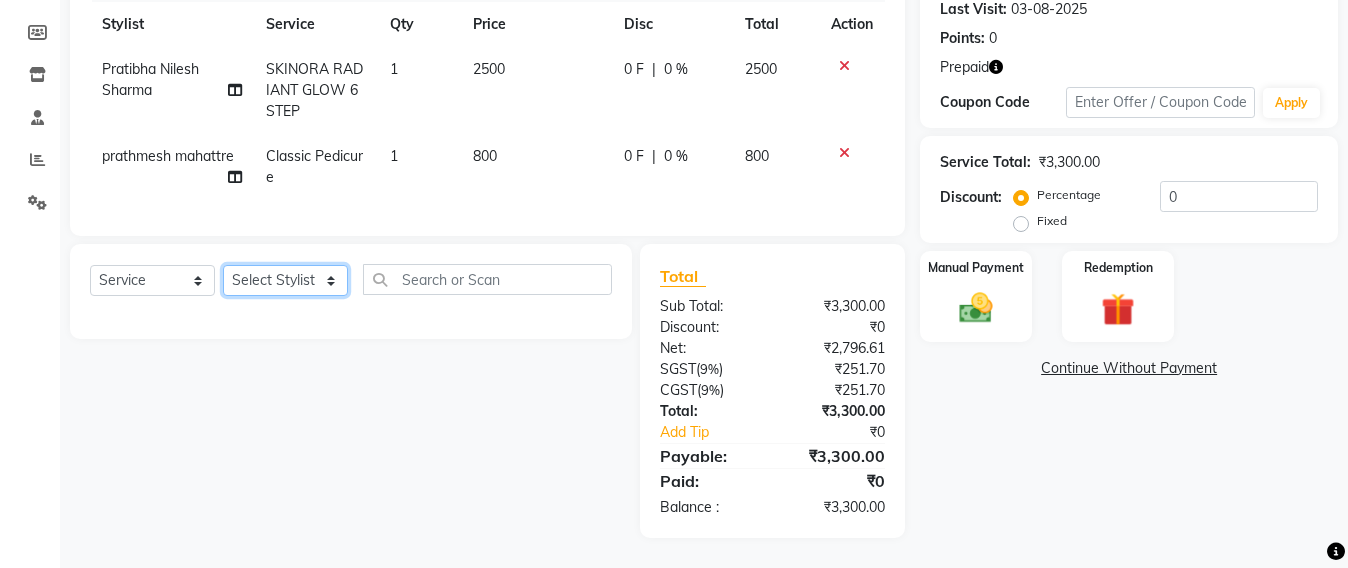 click on "Select Stylist Admin Avesh Sankat AZHER SHAIKH Jayeshree Mahtre Manisha Subodh Shedge Muskaan Pramila Vinayak Mhatre prathmesh mahattre Pratibha Nilesh Sharma RINKI SAV Rosy Sunil Jadhav Sameer shah admin Santacruz Manager SAURAV Siddhi SOMAYANG VASHUM Tejasvi Bhosle" 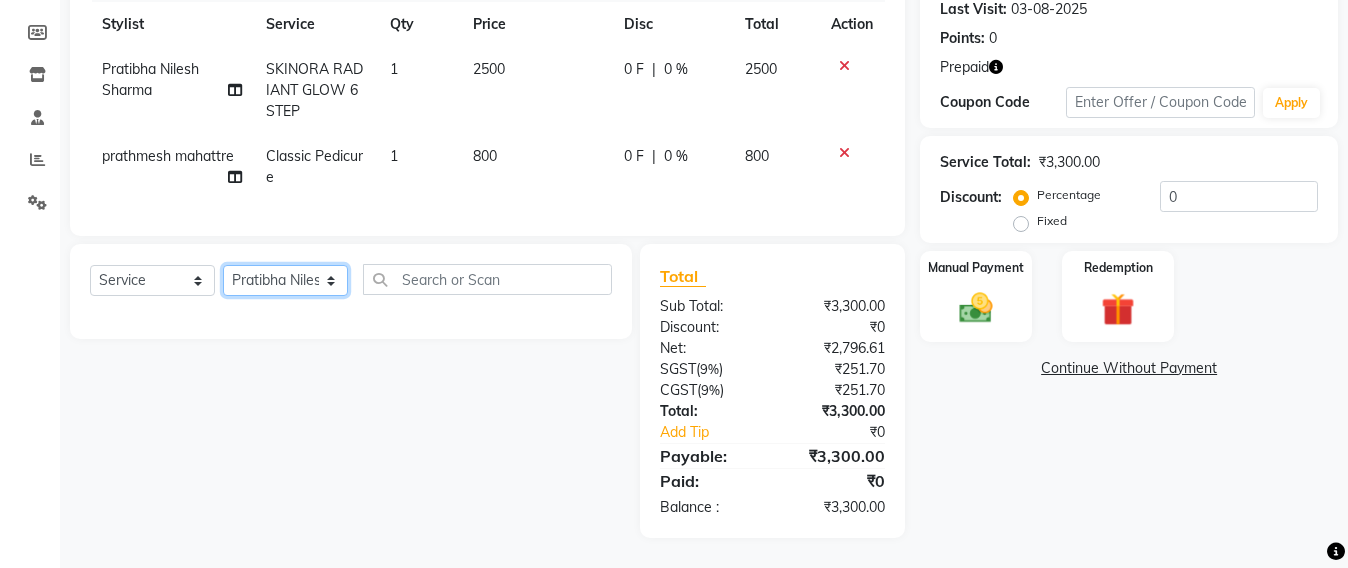 click on "Select Stylist Admin Avesh Sankat AZHER SHAIKH Jayeshree Mahtre Manisha Subodh Shedge Muskaan Pramila Vinayak Mhatre prathmesh mahattre Pratibha Nilesh Sharma RINKI SAV Rosy Sunil Jadhav Sameer shah admin Santacruz Manager SAURAV Siddhi SOMAYANG VASHUM Tejasvi Bhosle" 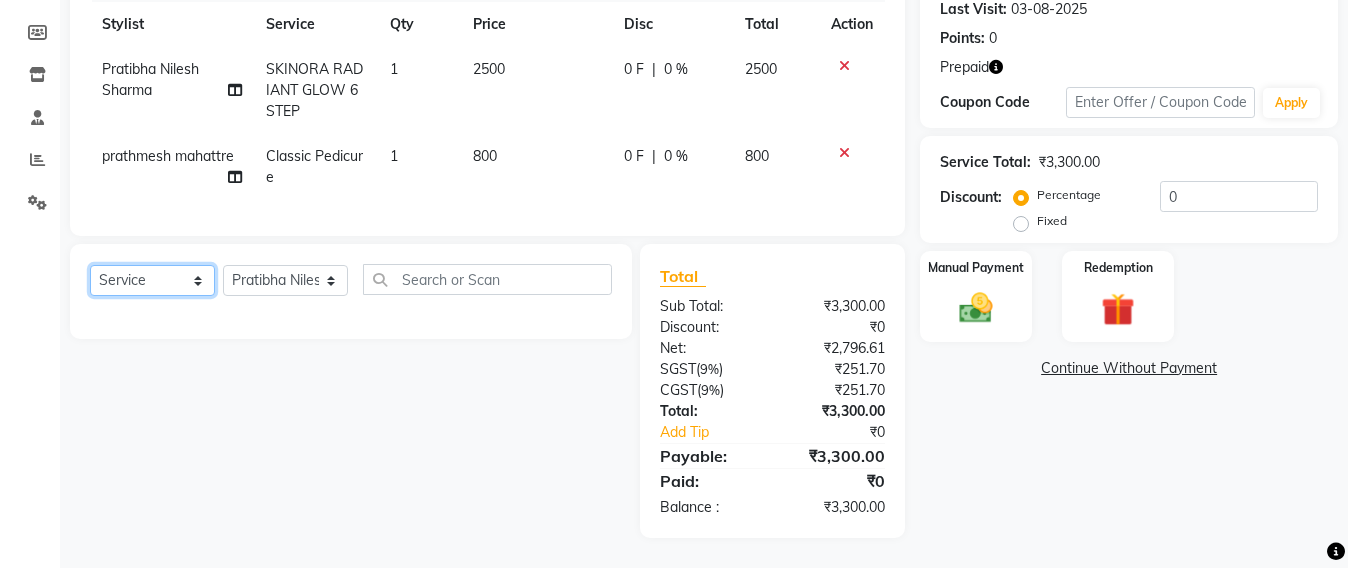click on "Select  Service  Product  Membership  Package Voucher Prepaid Gift Card" 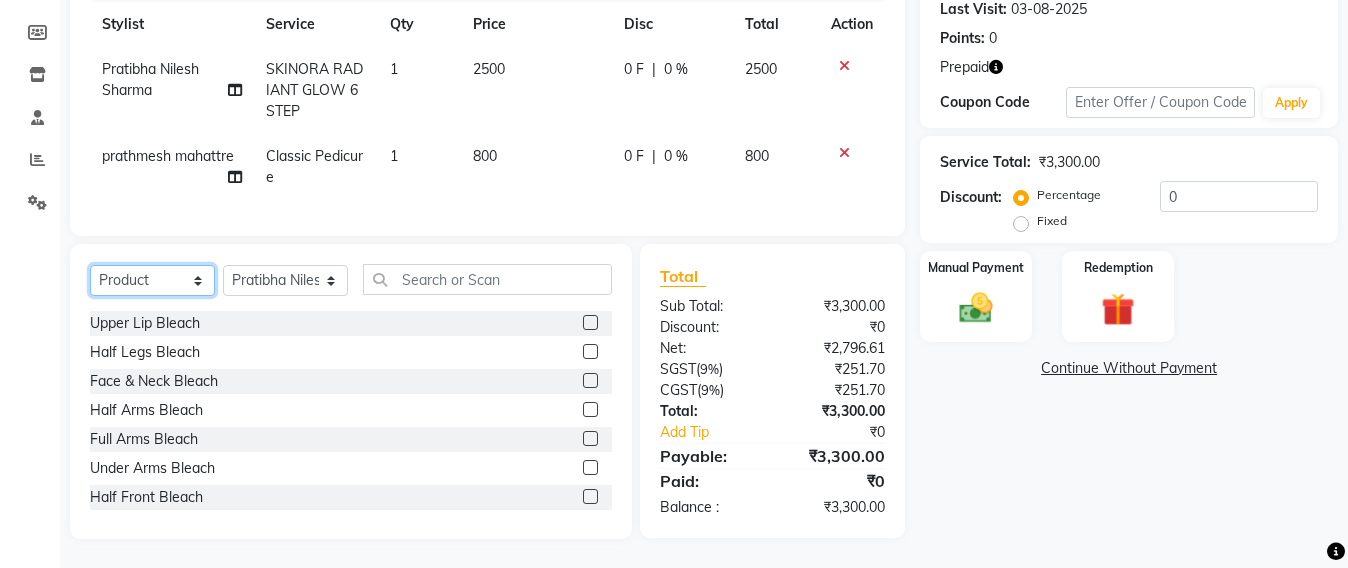 click on "Select  Service  Product  Membership  Package Voucher Prepaid Gift Card" 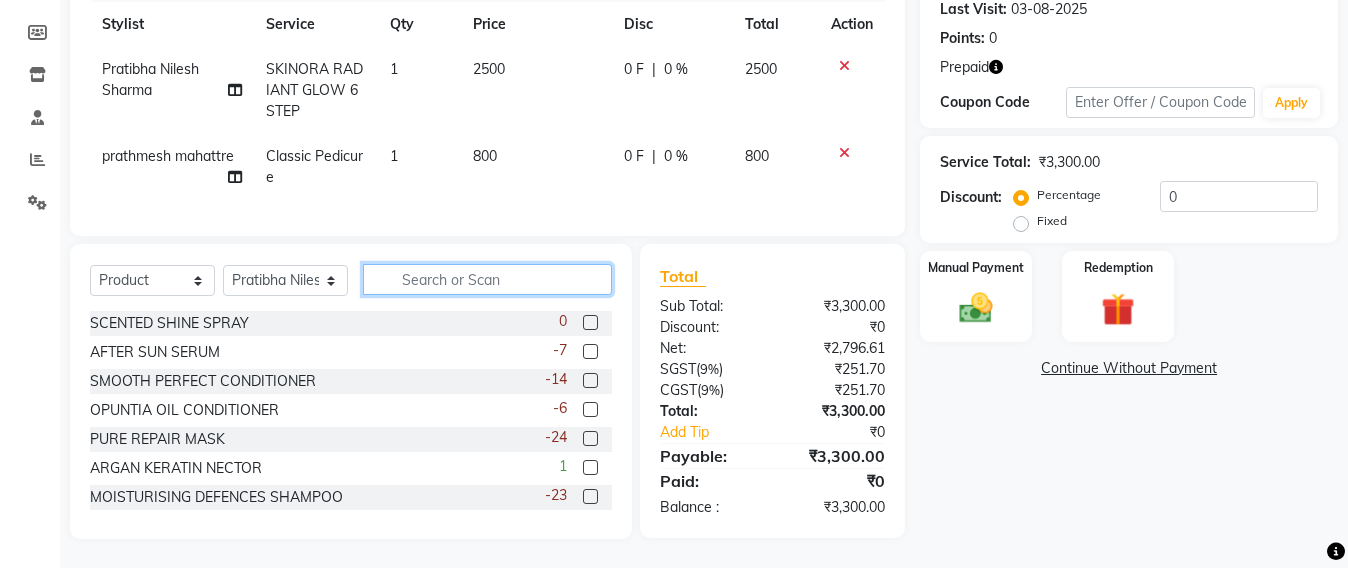 click 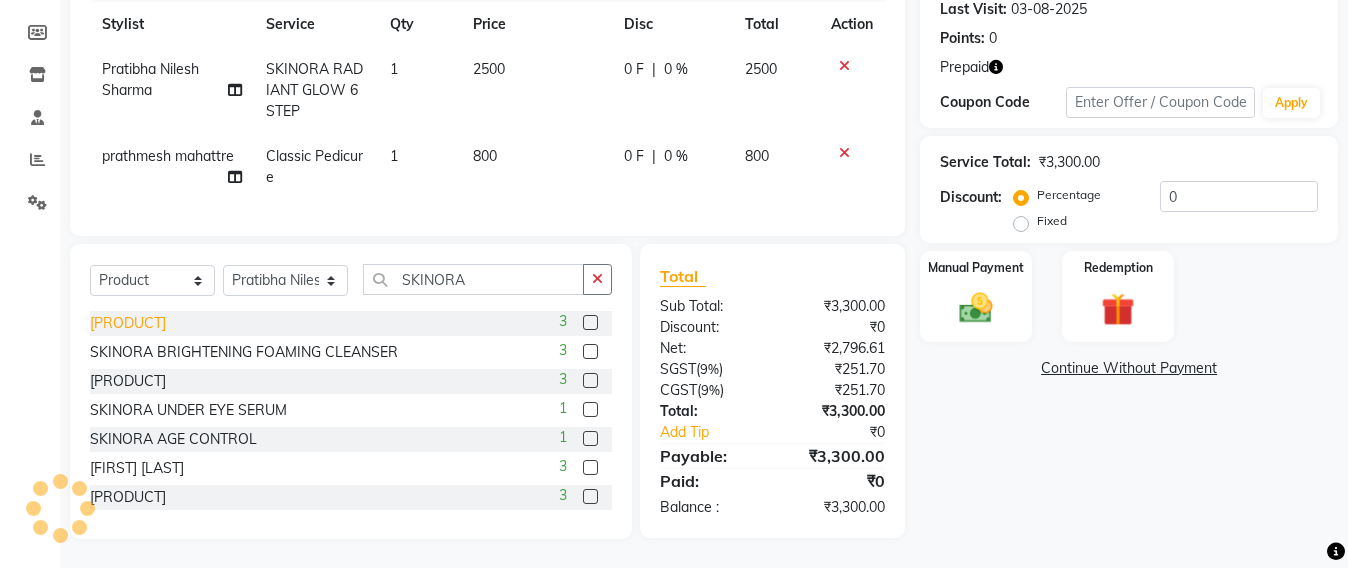 click on "[PRODUCT]" 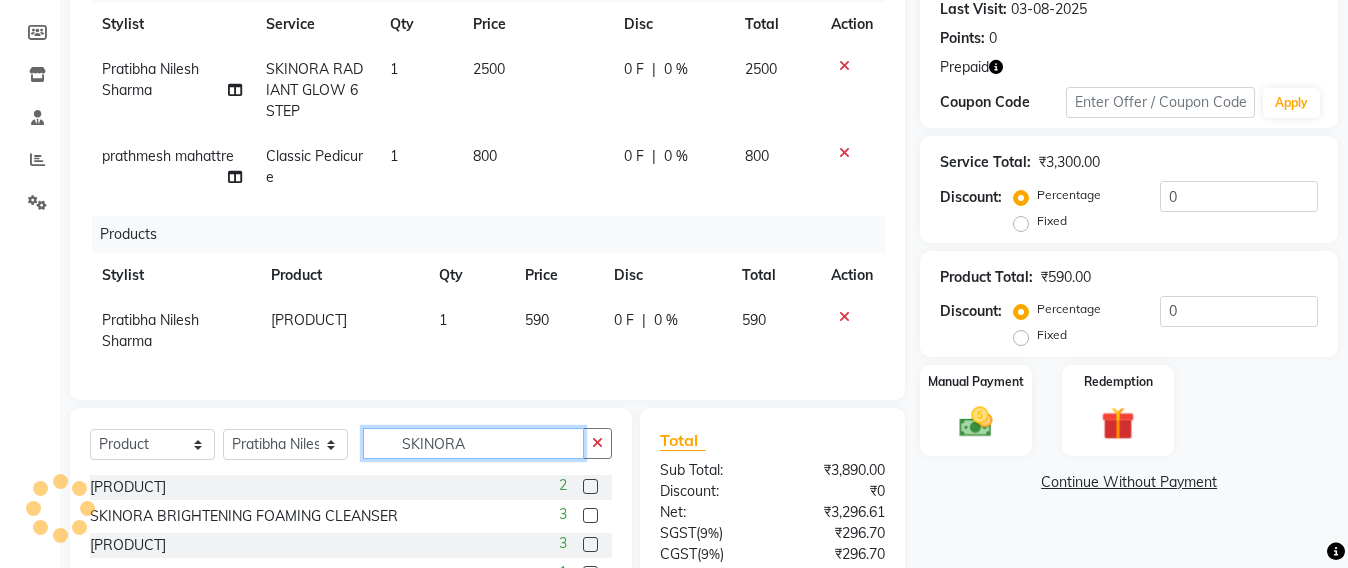click on "SKINORA" 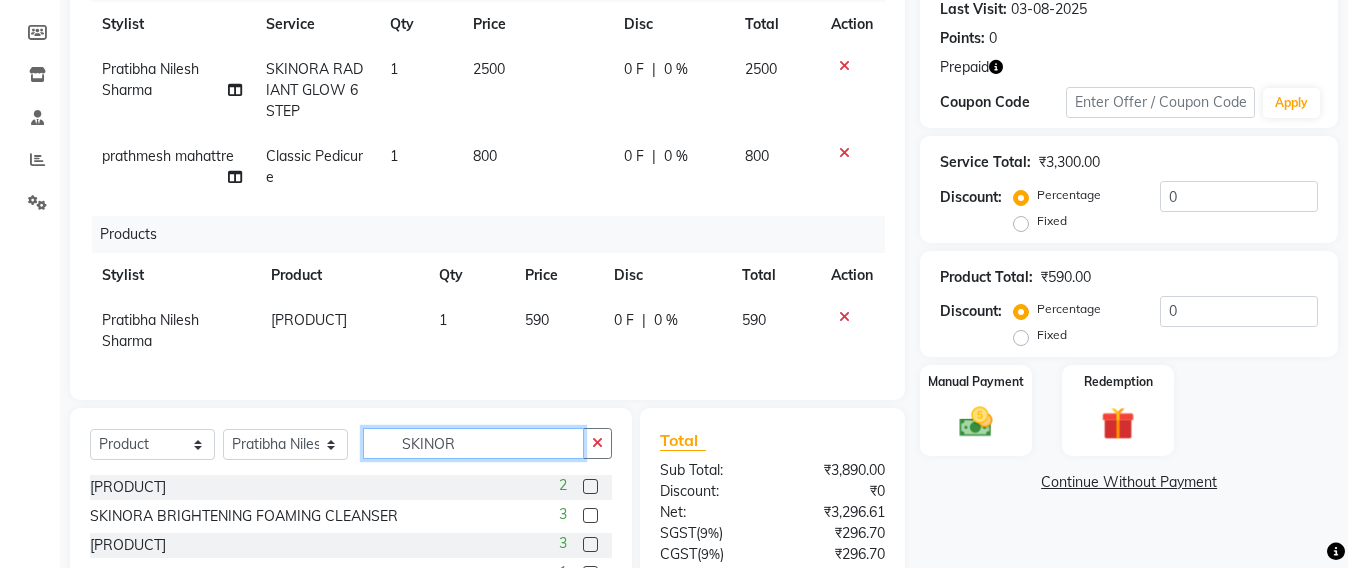 scroll, scrollTop: 32, scrollLeft: 0, axis: vertical 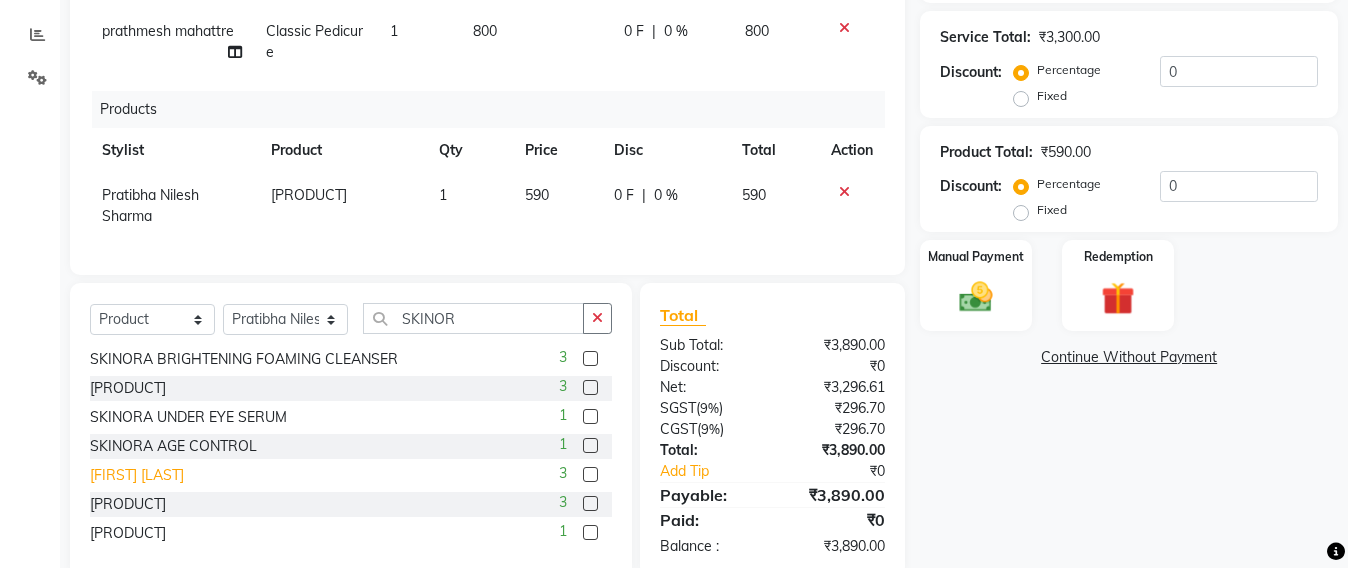 click on "[FIRST] [LAST]" 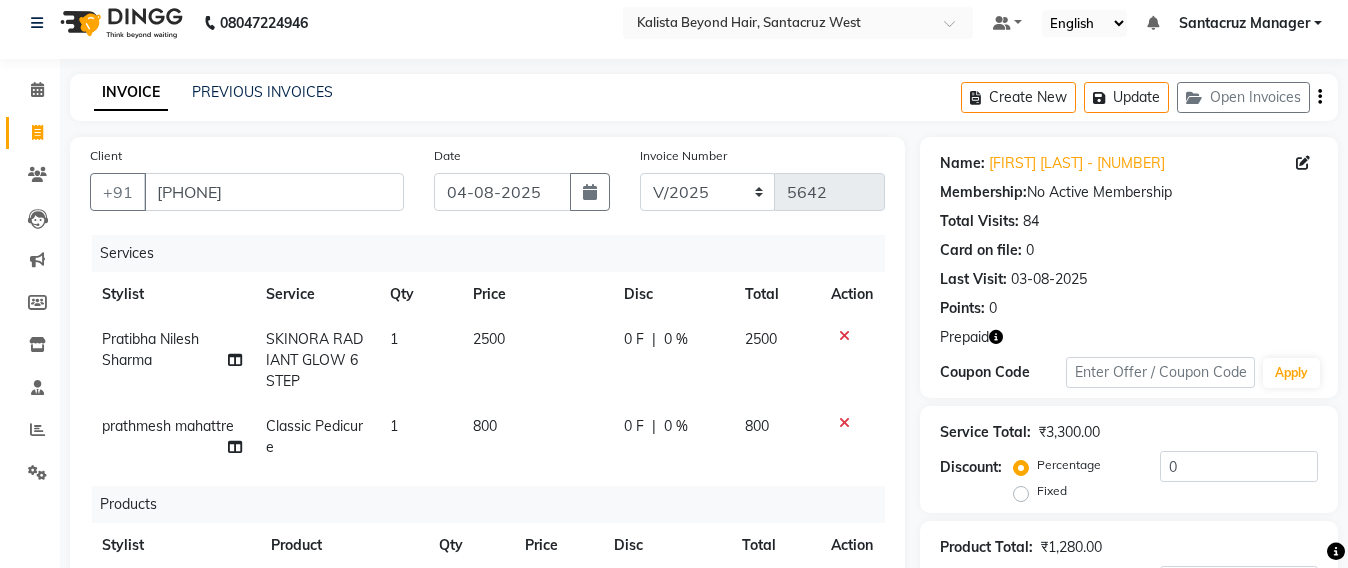 scroll, scrollTop: 0, scrollLeft: 0, axis: both 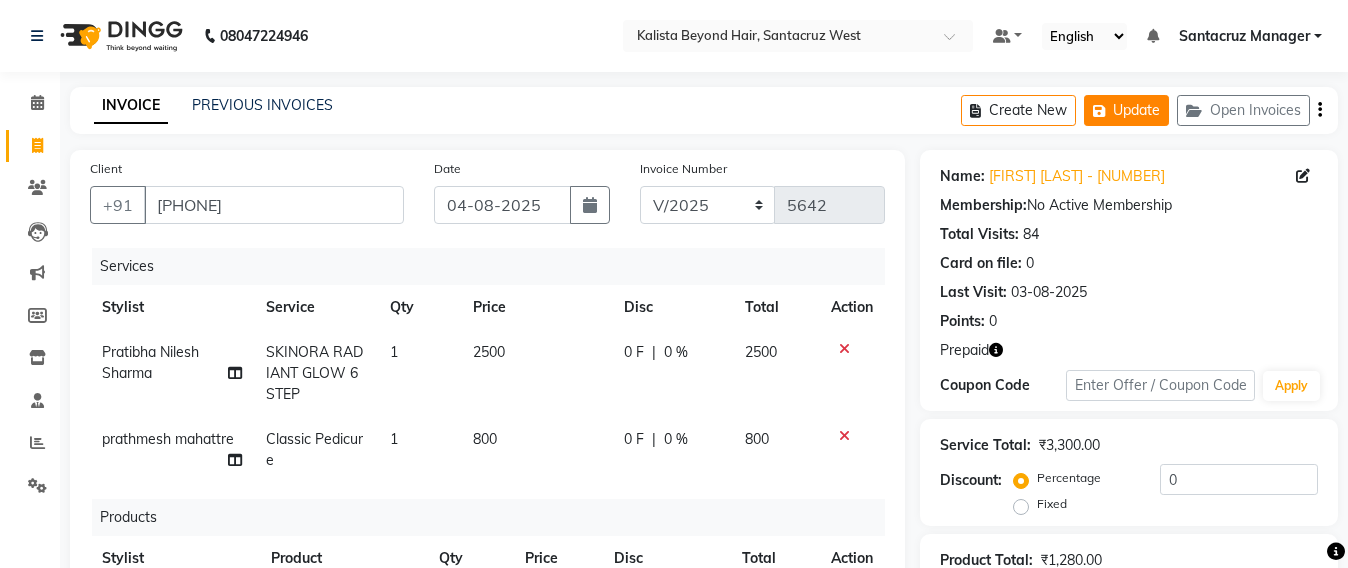 click on "Update" 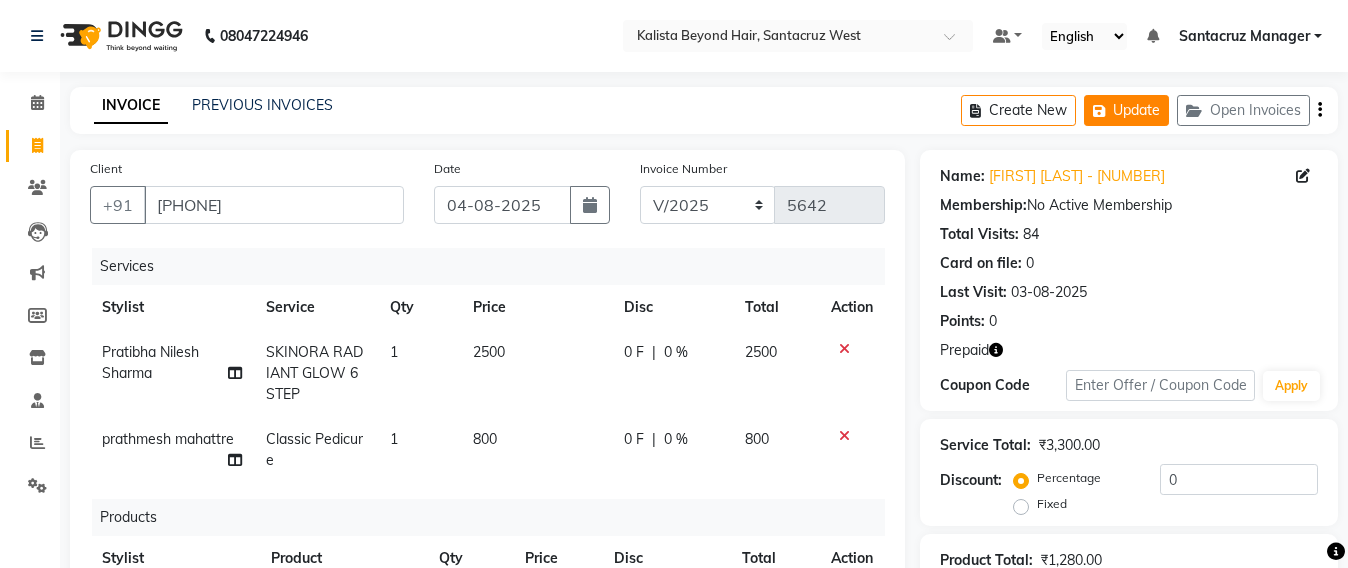click on "Update" 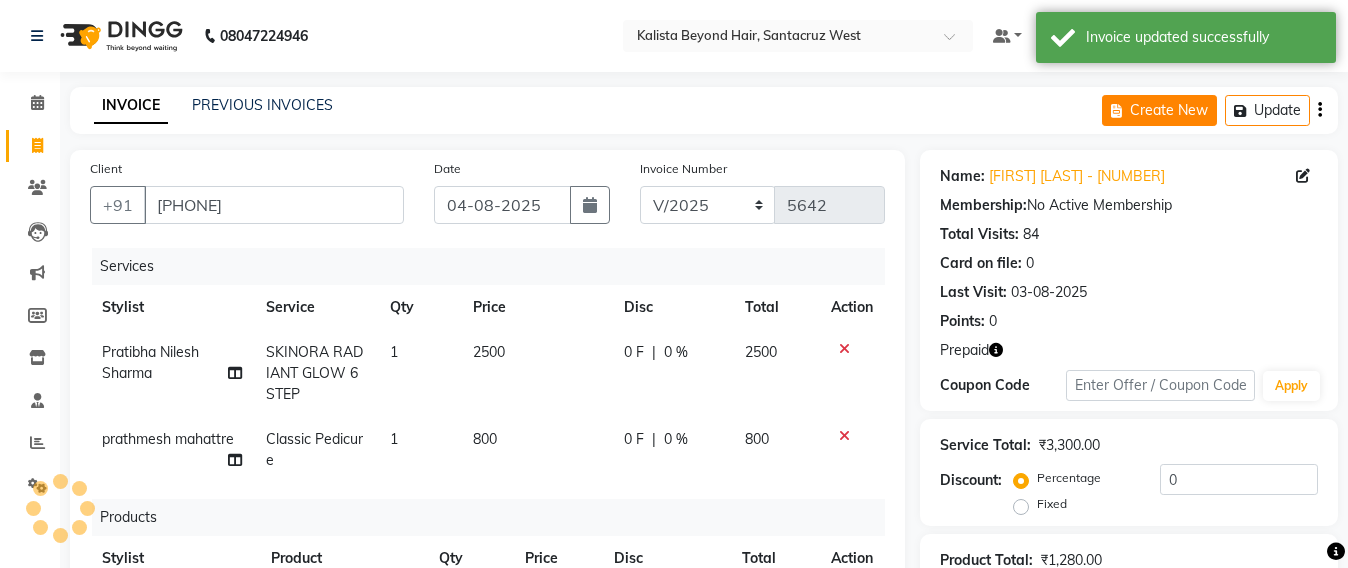 click on "Create New" 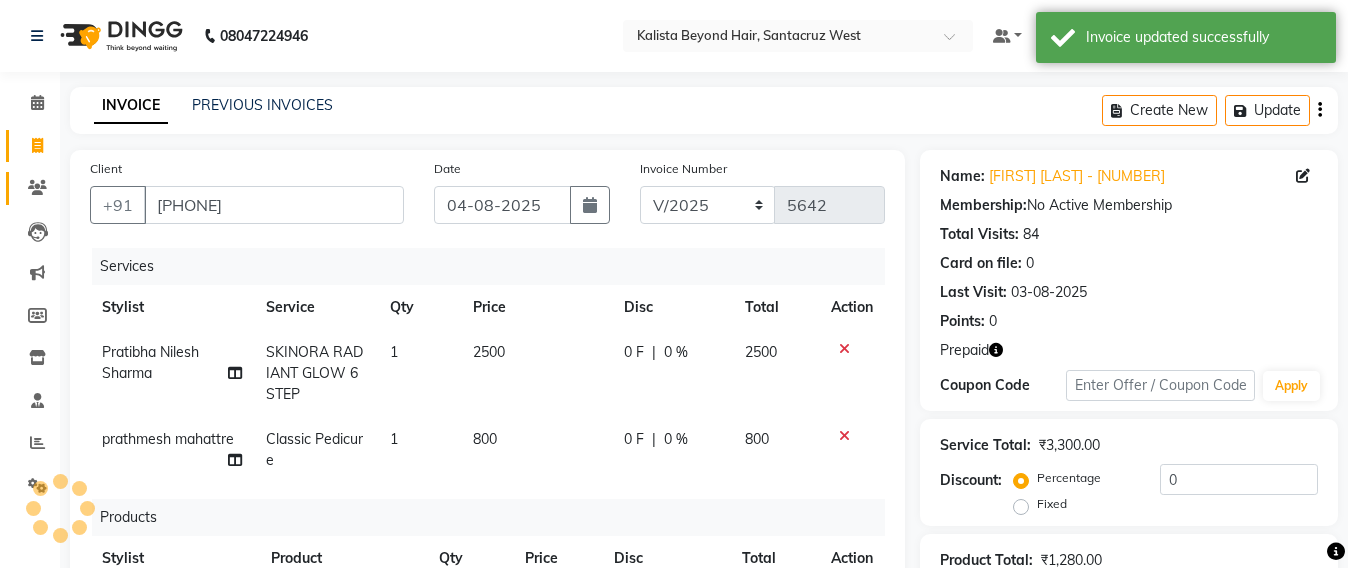 click 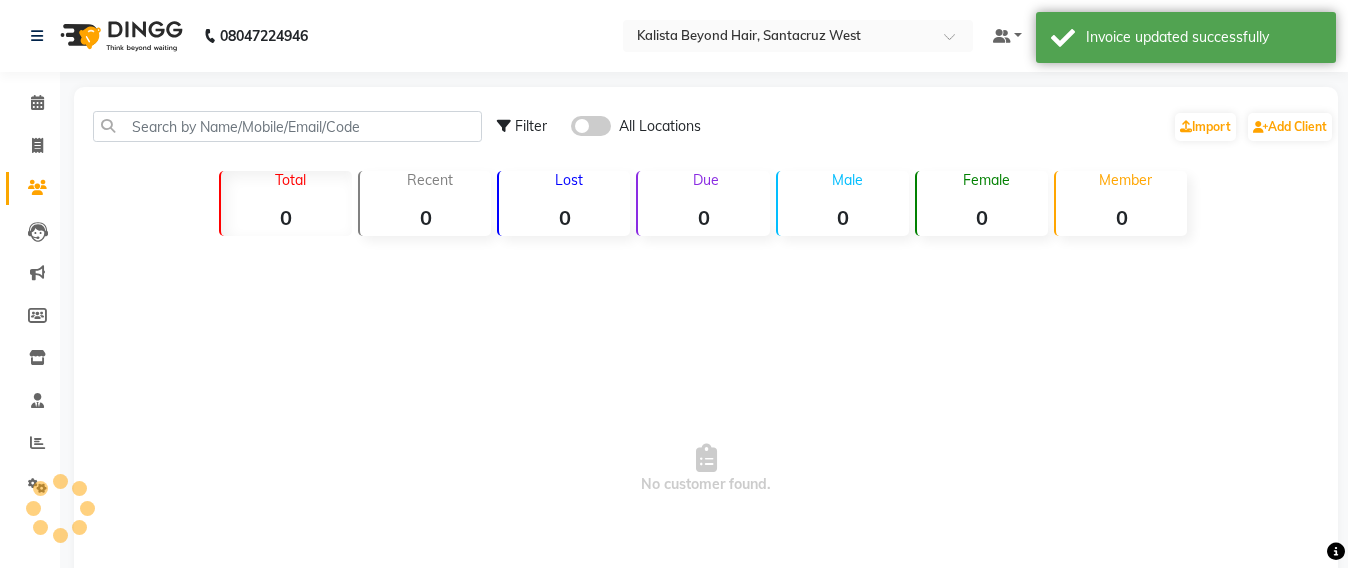 click on "Total  0" 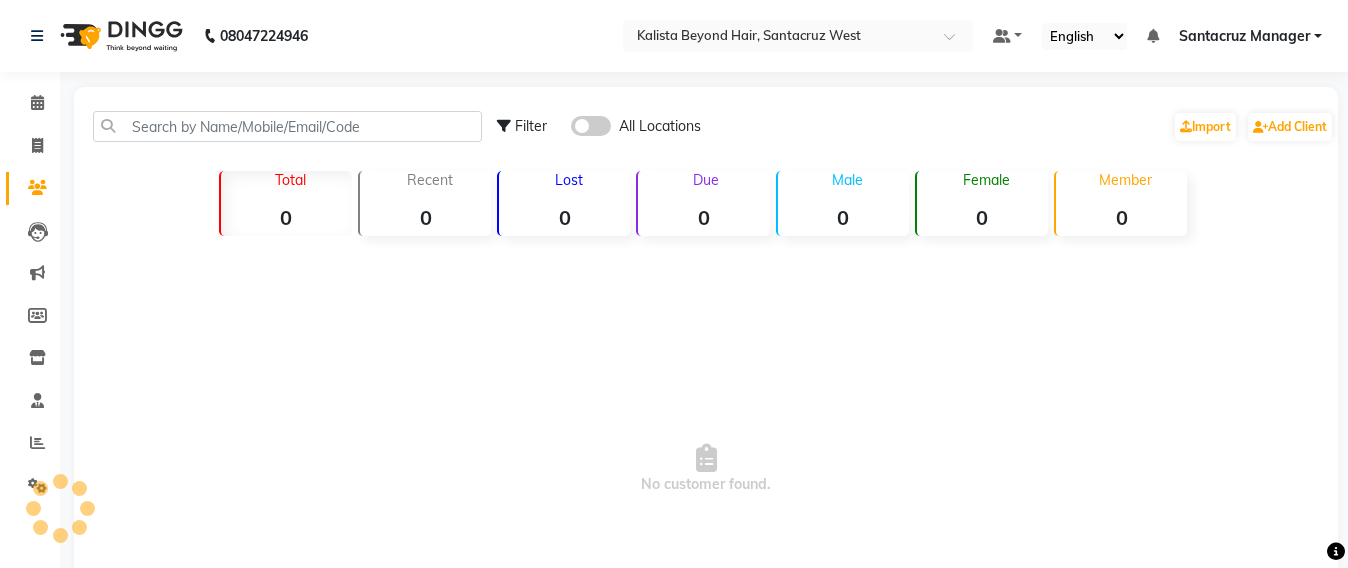 scroll, scrollTop: 33, scrollLeft: 0, axis: vertical 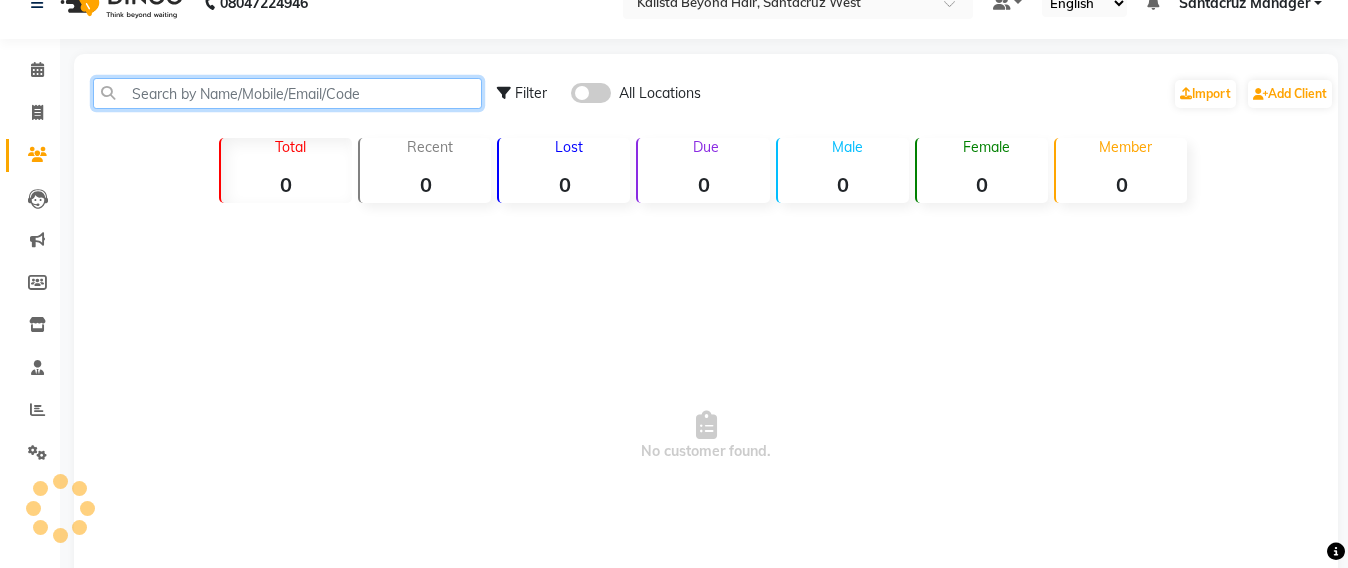 click 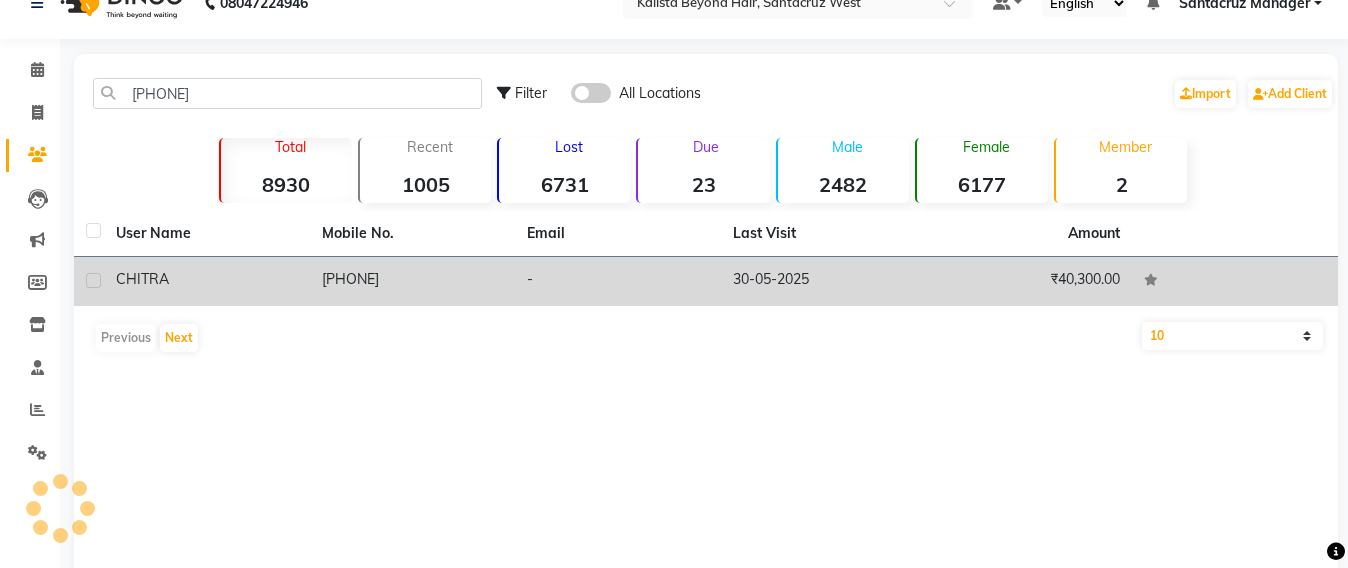 click on "[PHONE]" 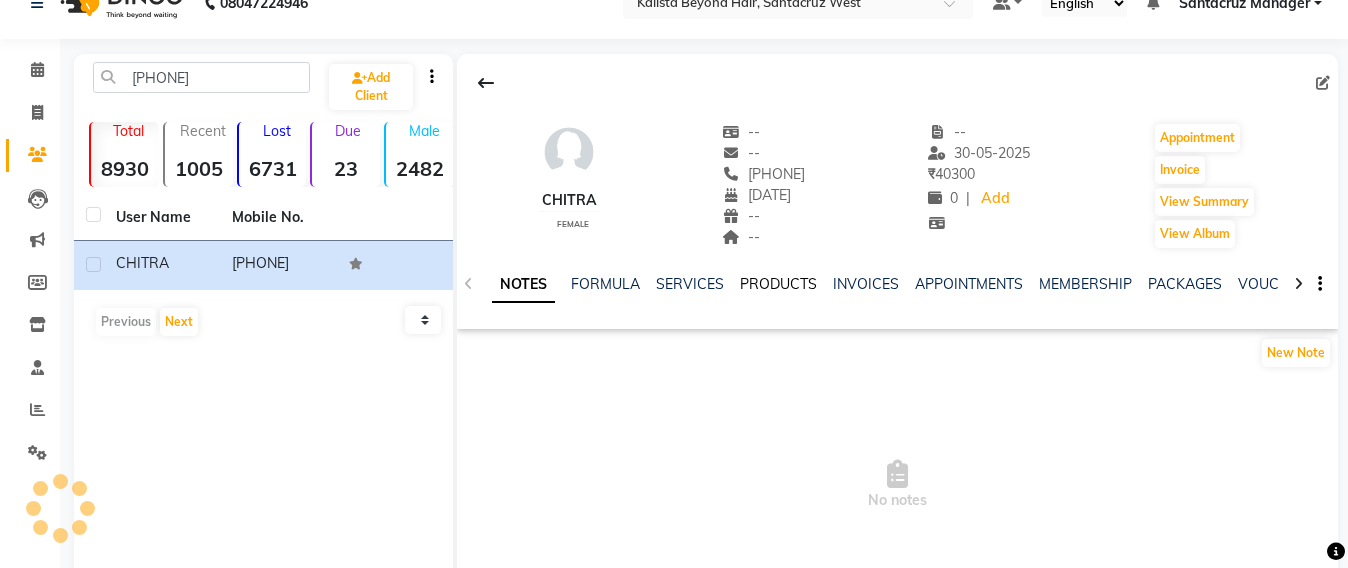 click on "PRODUCTS" 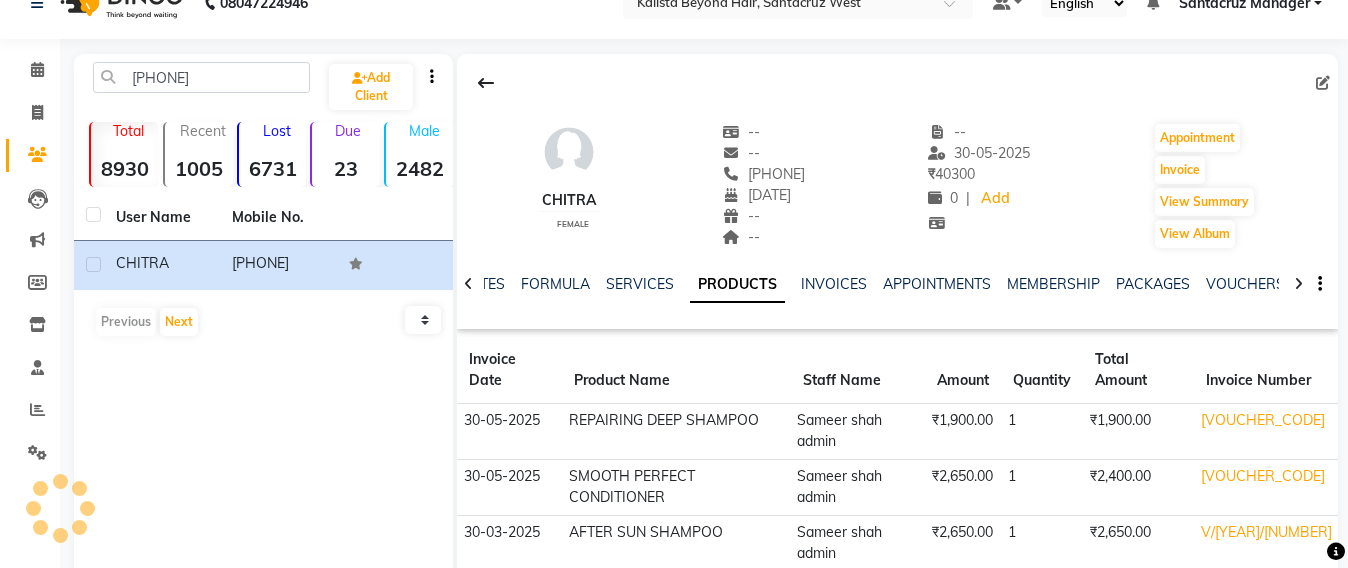 click on "PRODUCTS" 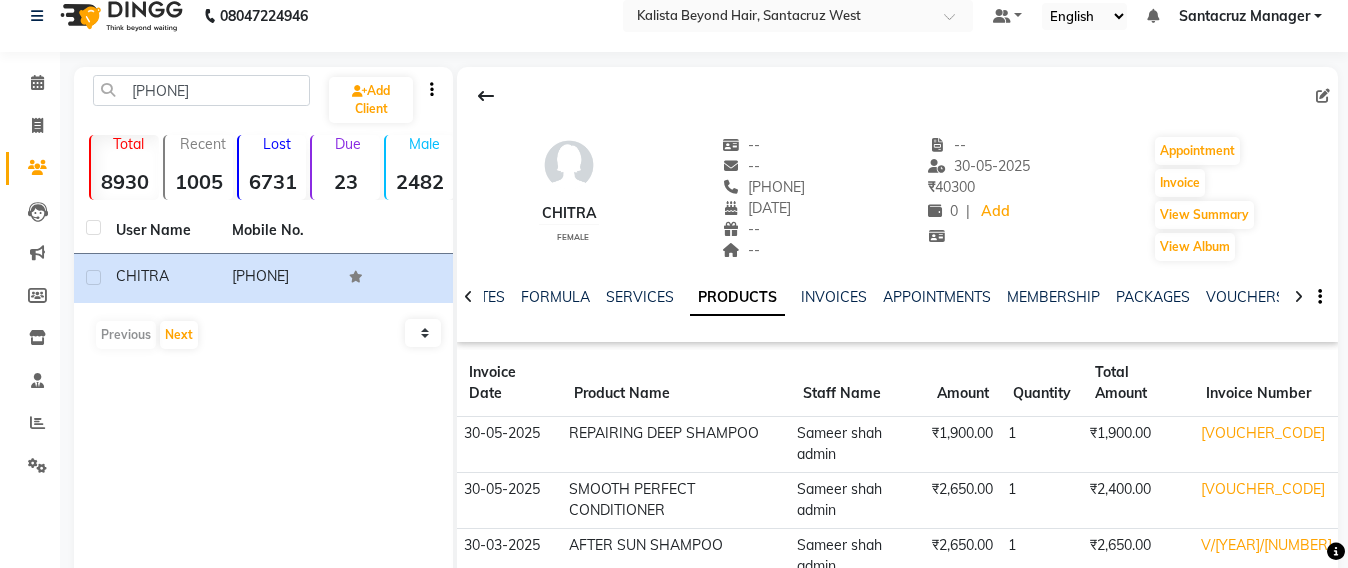 scroll, scrollTop: 0, scrollLeft: 0, axis: both 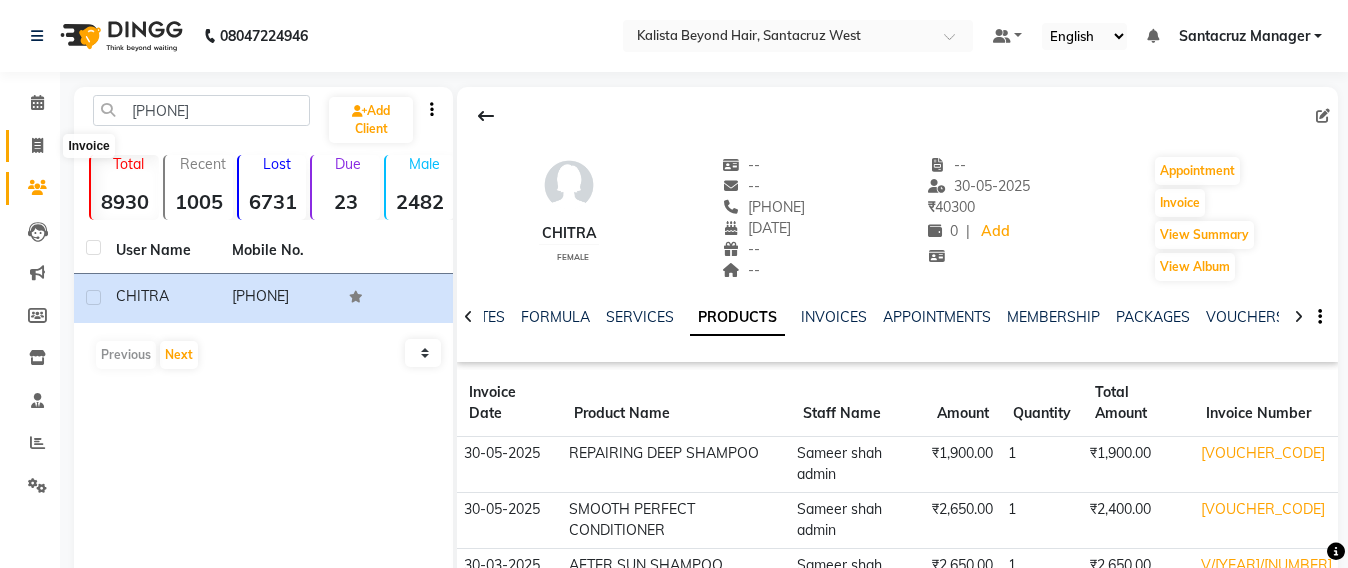 click 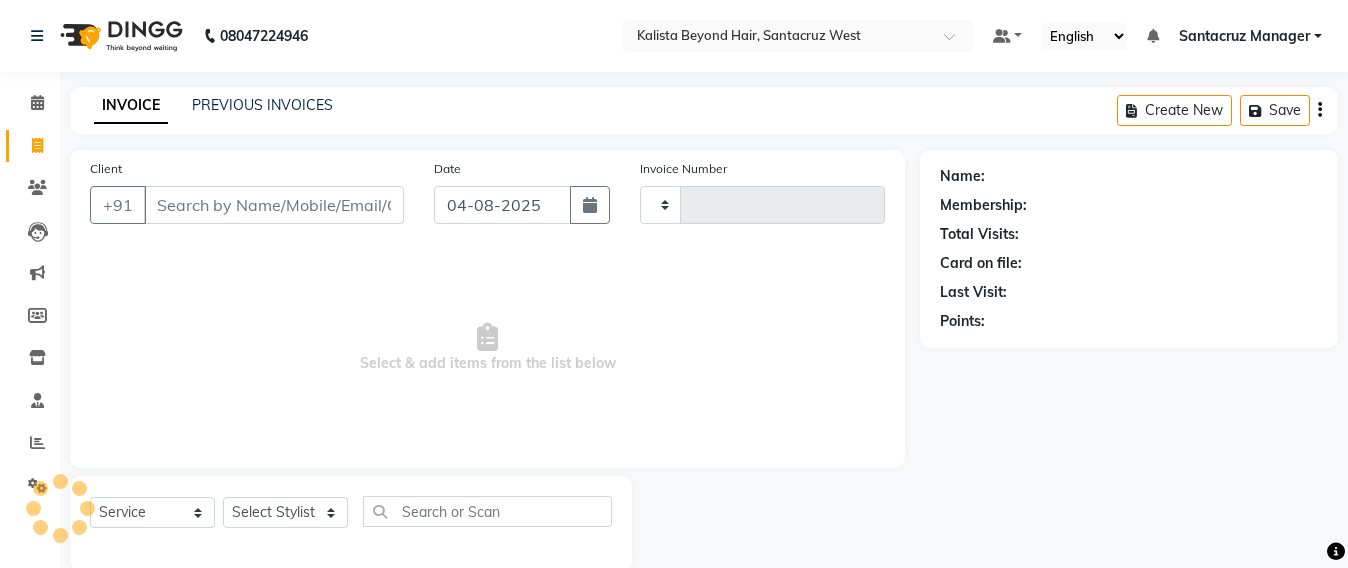 scroll, scrollTop: 33, scrollLeft: 0, axis: vertical 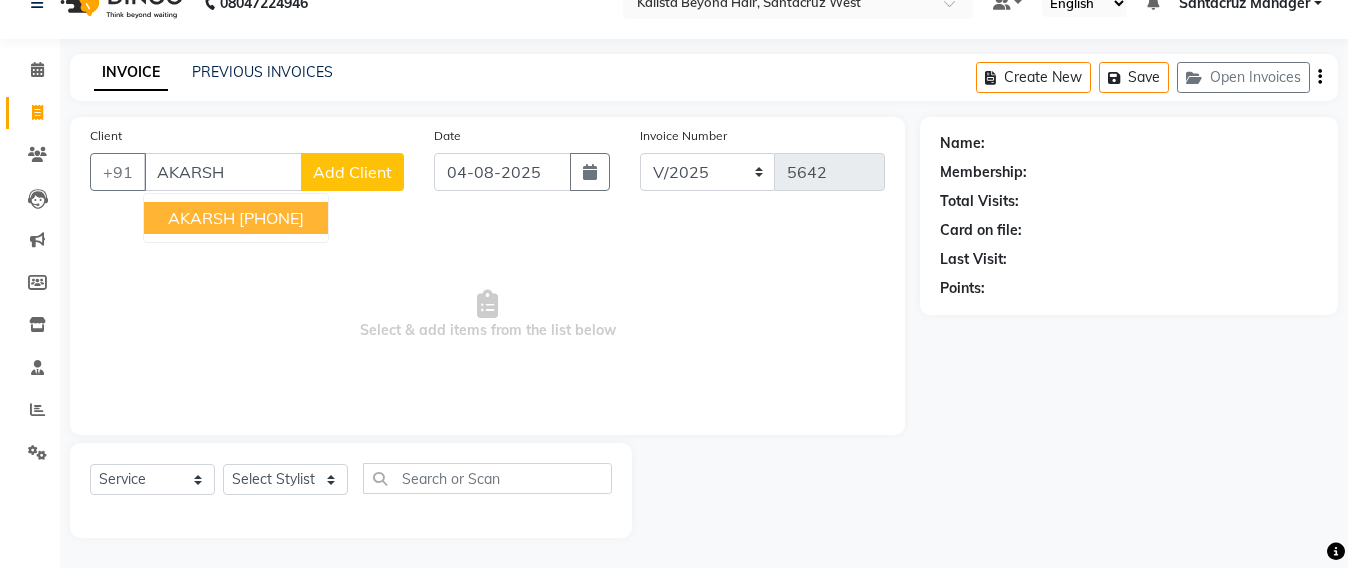 click on "AKARSH" at bounding box center [201, 218] 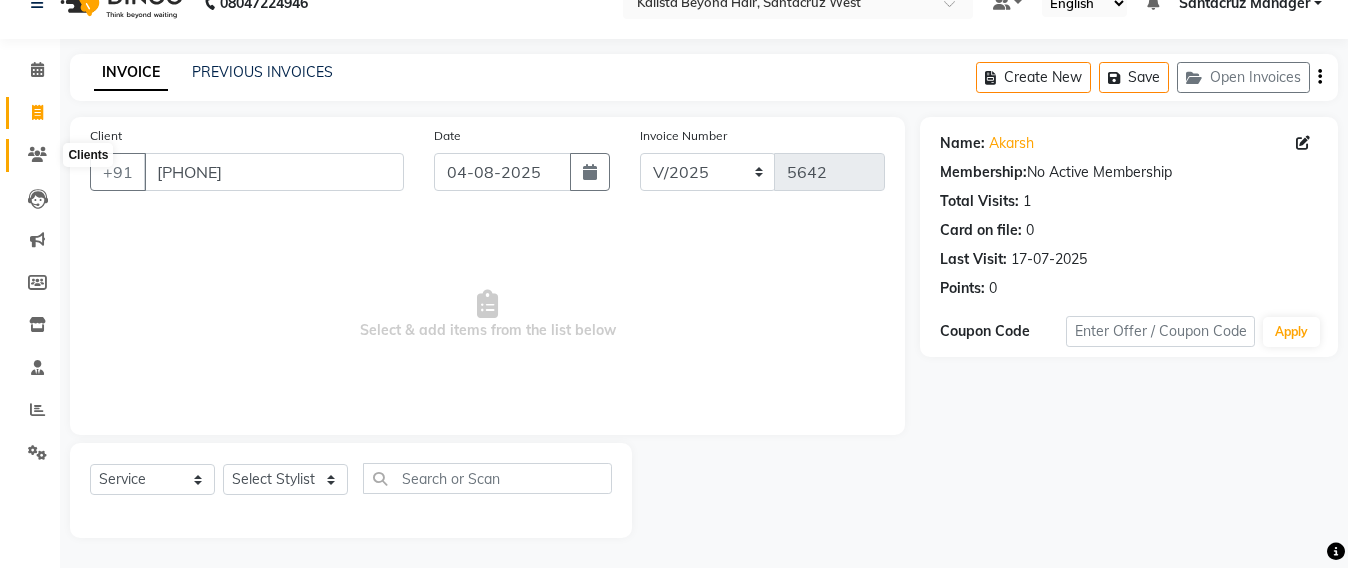 click 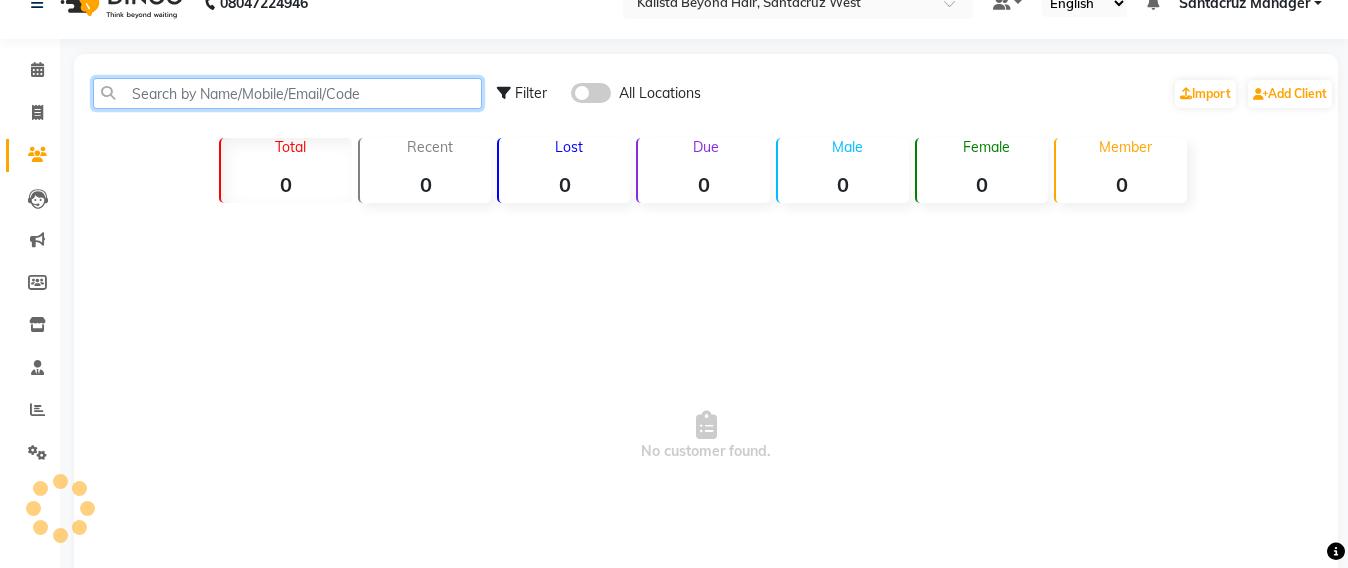 click 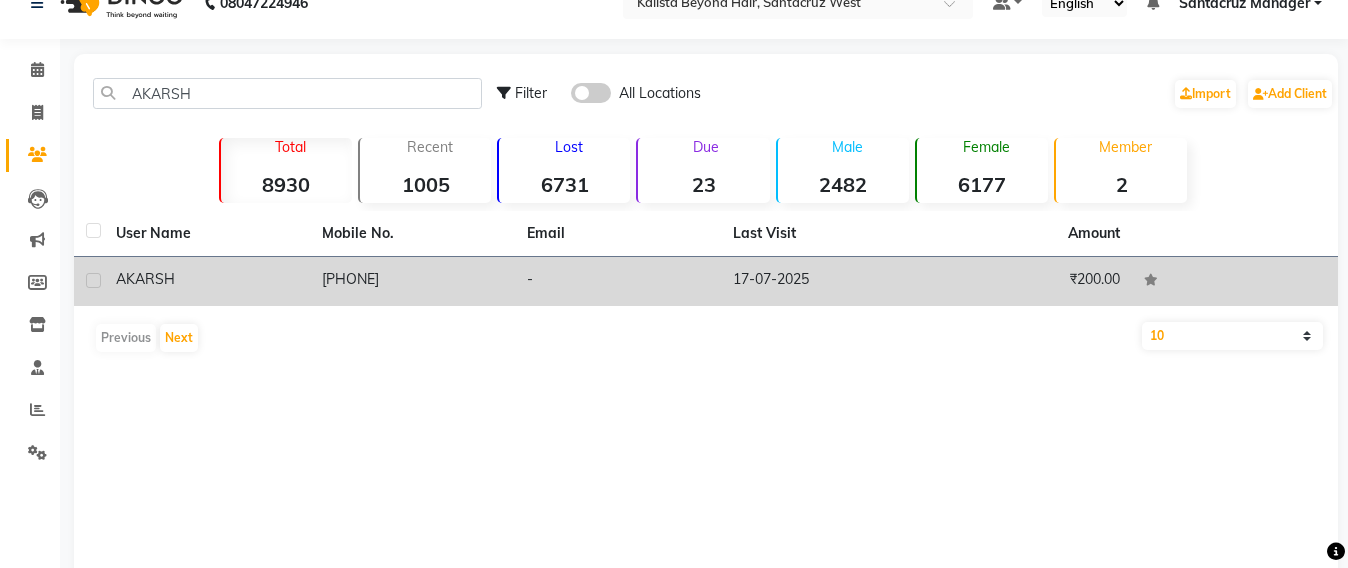 click on "[PHONE]" 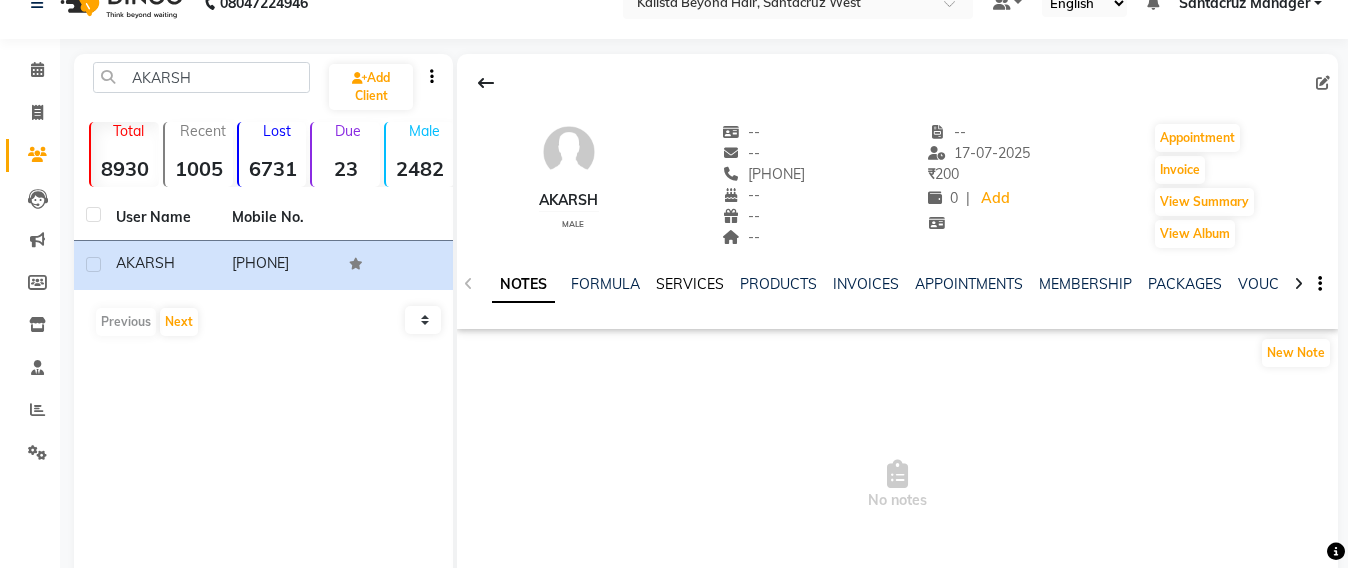 drag, startPoint x: 678, startPoint y: 274, endPoint x: 832, endPoint y: 330, distance: 163.8658 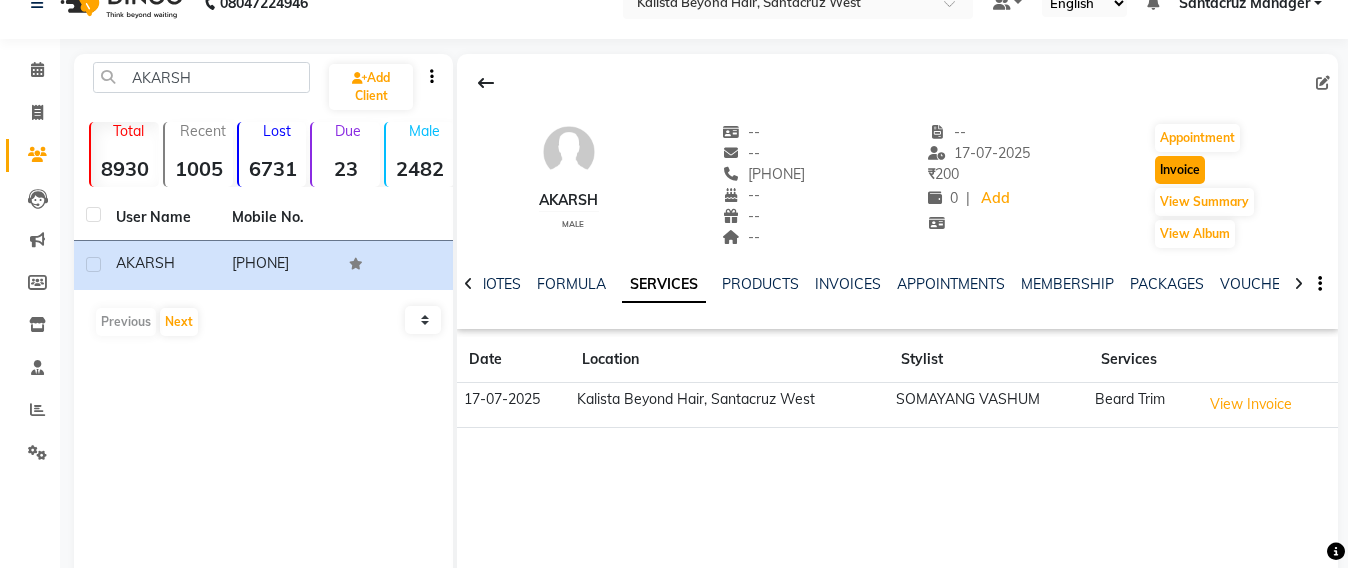 click on "Invoice" 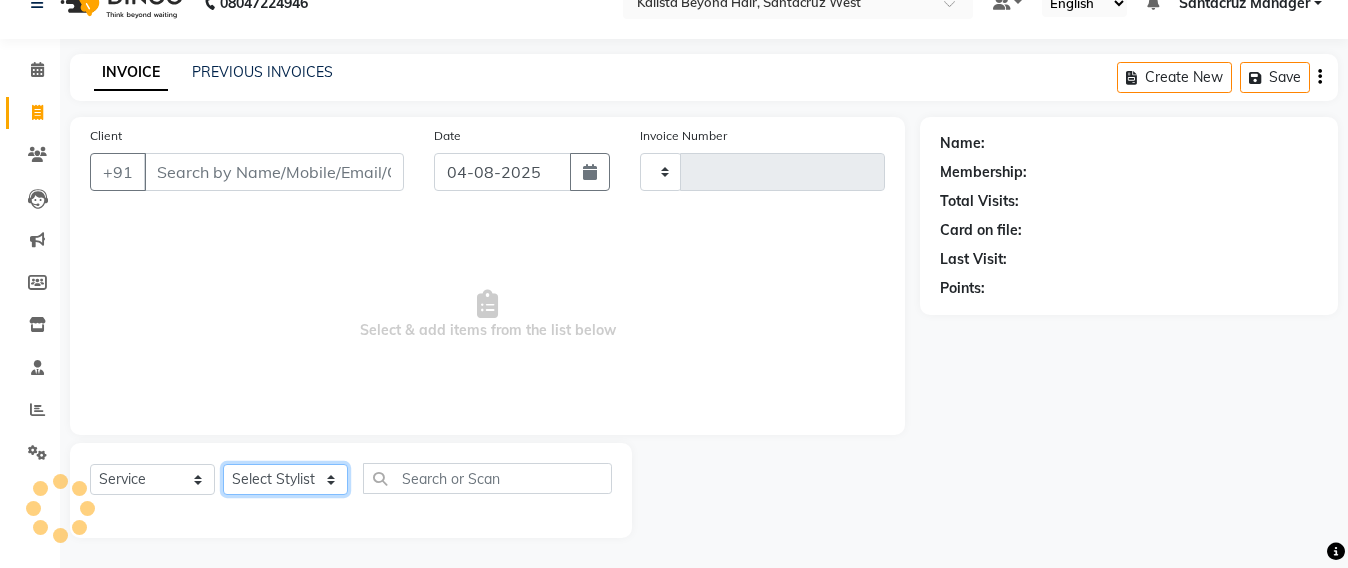 click on "Select Stylist" 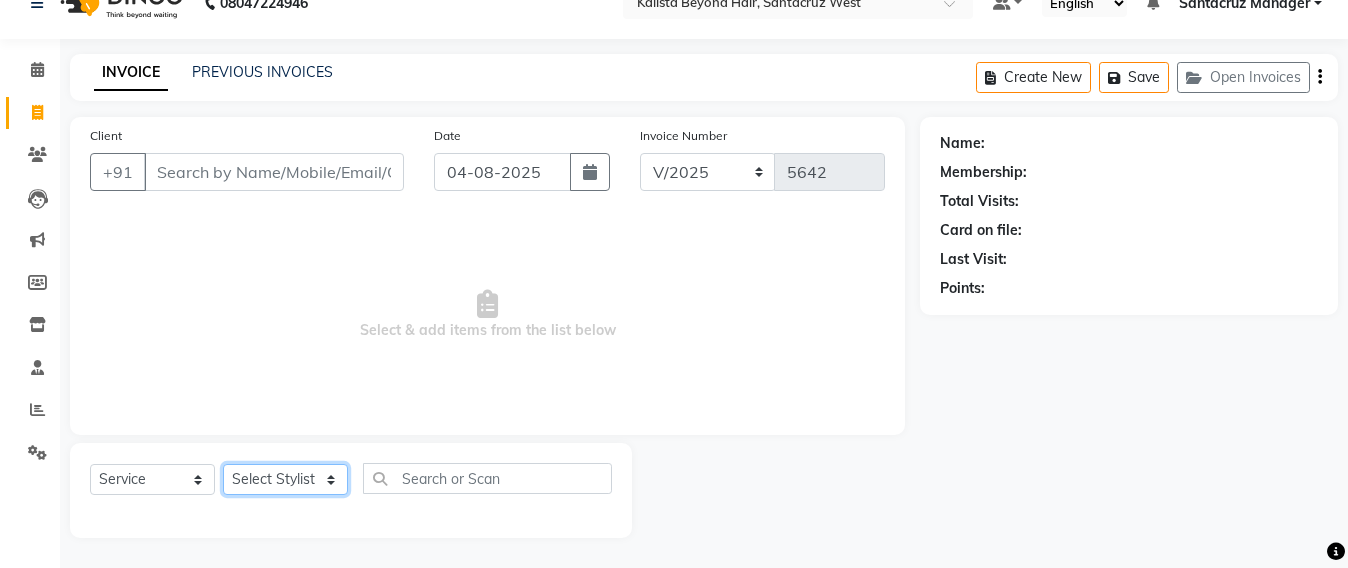 click on "Select Stylist" 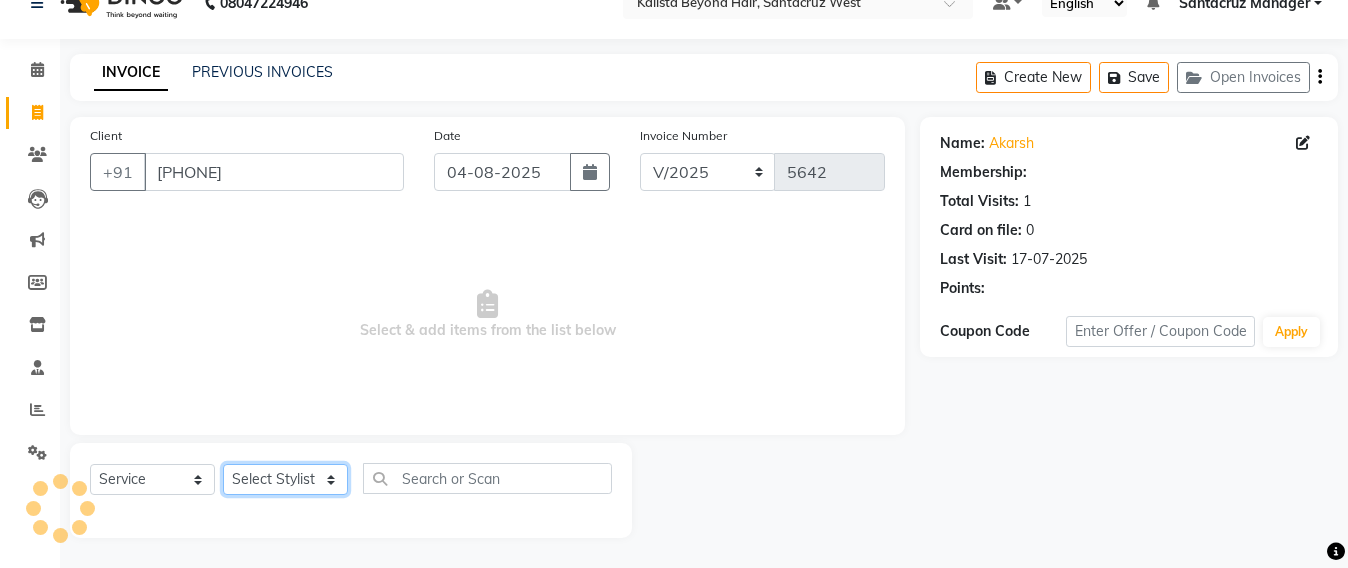click on "Select Stylist Admin Avesh Sankat AZHER SHAIKH Jayeshree Mahtre Manisha Subodh Shedge Muskaan Pramila Vinayak Mhatre prathmesh mahattre Pratibha Nilesh Sharma RINKI SAV Rosy Sunil Jadhav Sameer shah admin Santacruz Manager SAURAV Siddhi SOMAYANG VASHUM Tejasvi Bhosle" 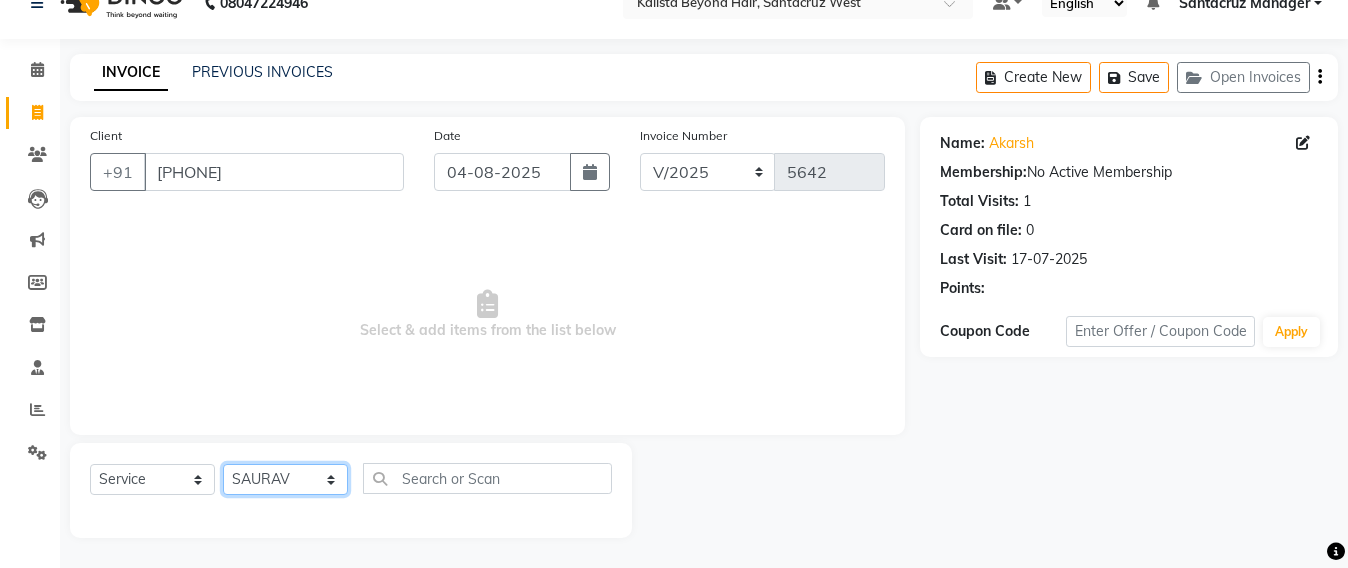 click on "Select Stylist Admin Avesh Sankat AZHER SHAIKH Jayeshree Mahtre Manisha Subodh Shedge Muskaan Pramila Vinayak Mhatre prathmesh mahattre Pratibha Nilesh Sharma RINKI SAV Rosy Sunil Jadhav Sameer shah admin Santacruz Manager SAURAV Siddhi SOMAYANG VASHUM Tejasvi Bhosle" 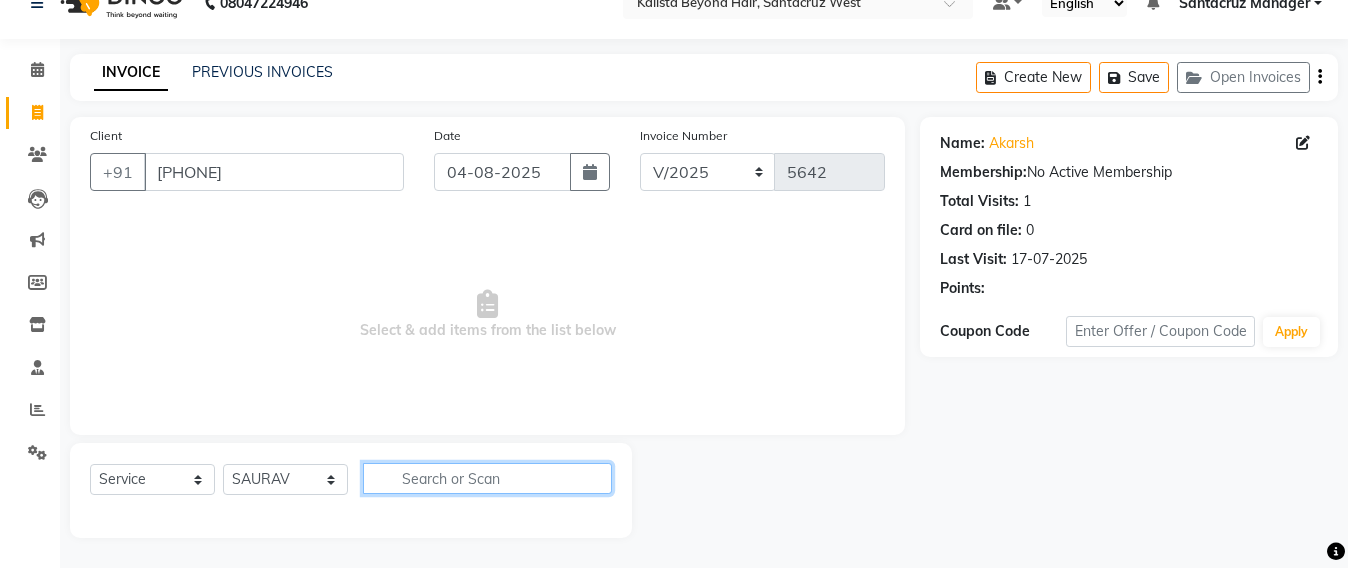 click 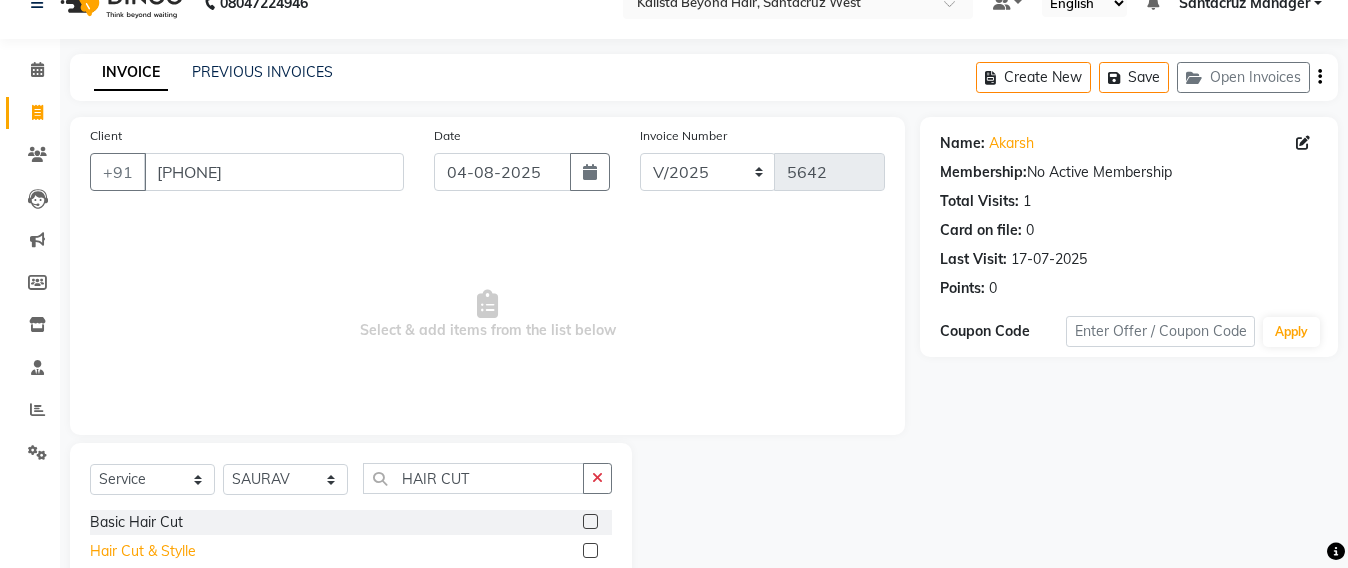 click on "Hair Cut & Stylle" 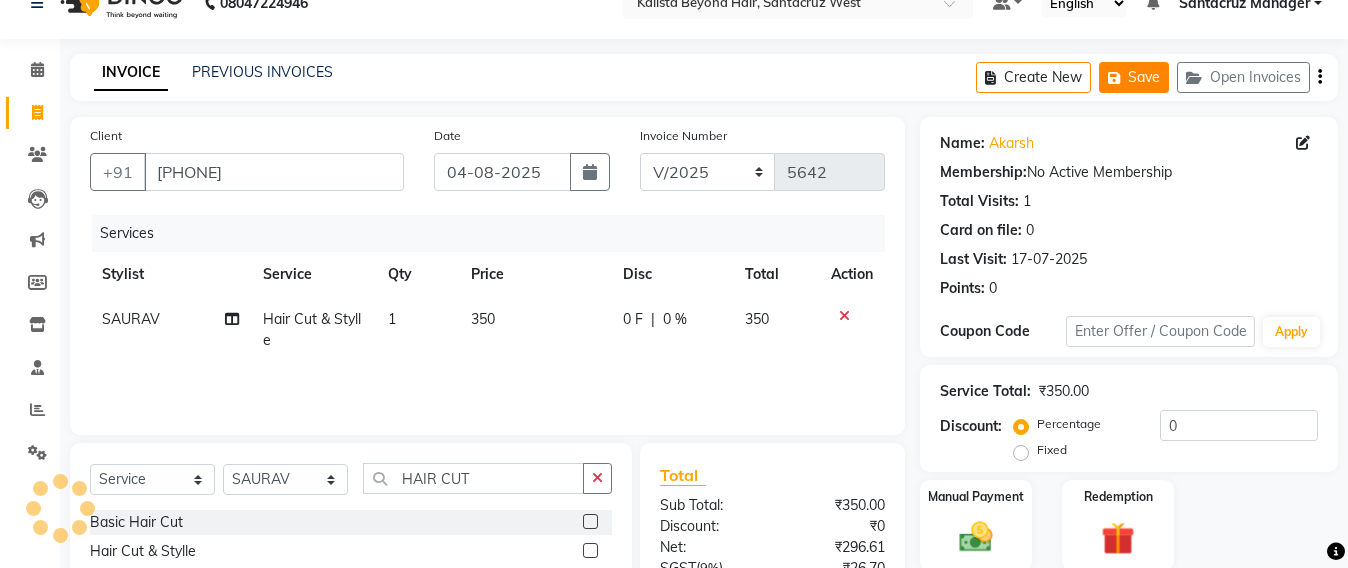 click on "Save" 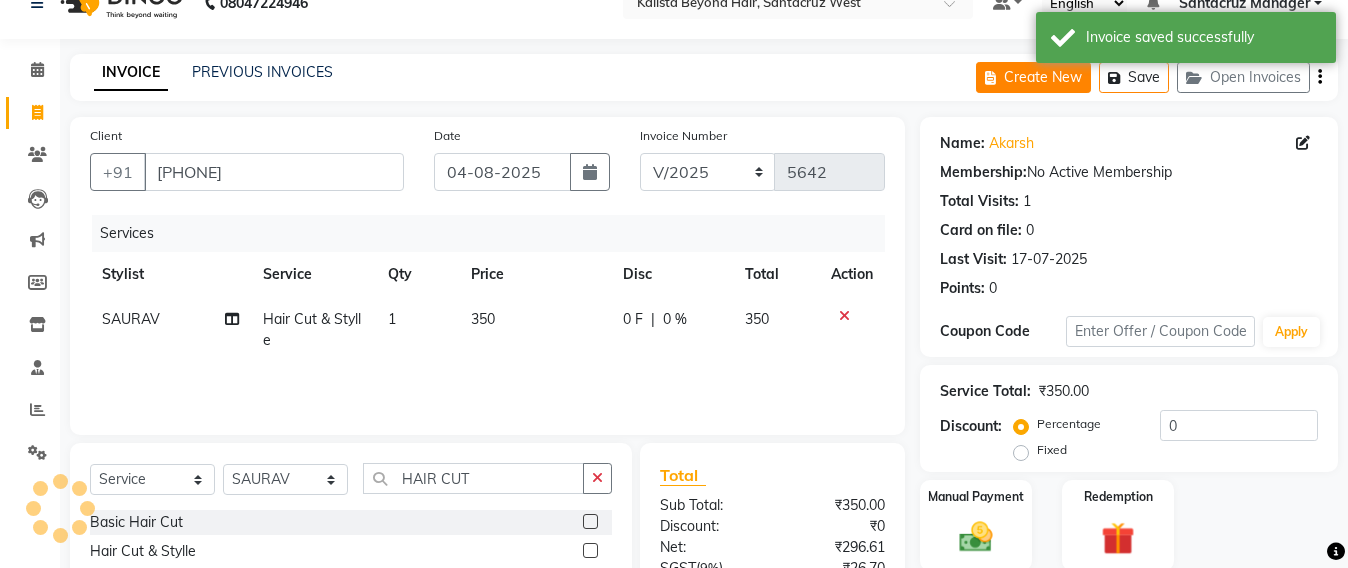 click on "Create New" 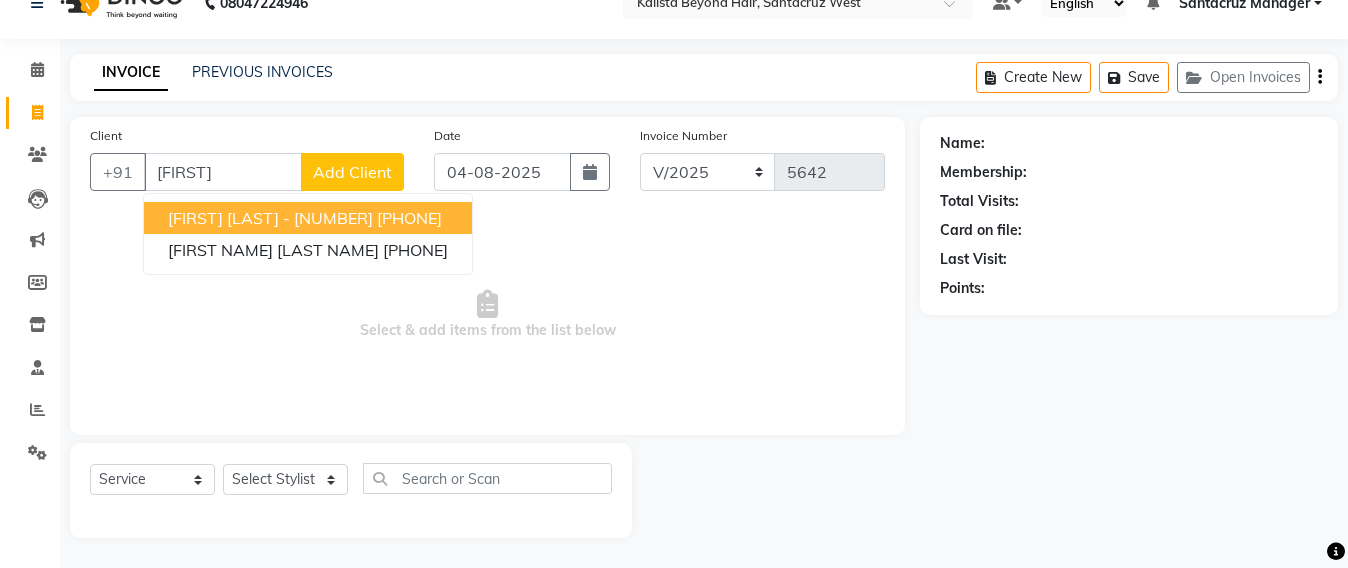 scroll, scrollTop: 33, scrollLeft: 0, axis: vertical 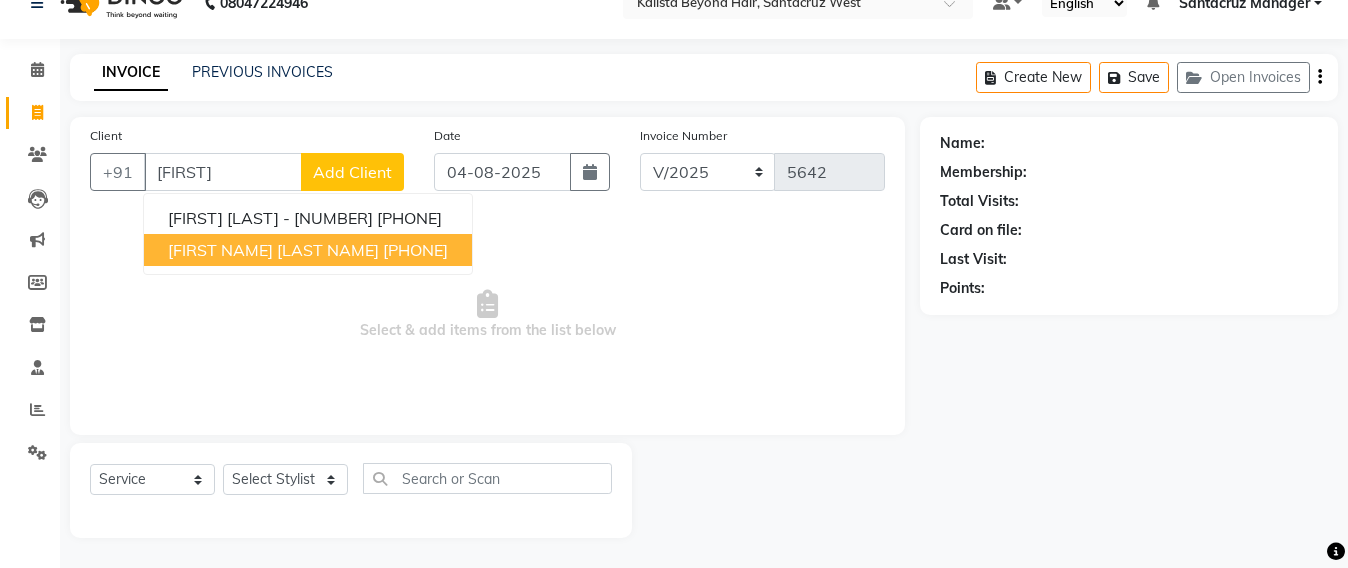 click on "[FIRST NAME] [LAST NAME]" at bounding box center (273, 250) 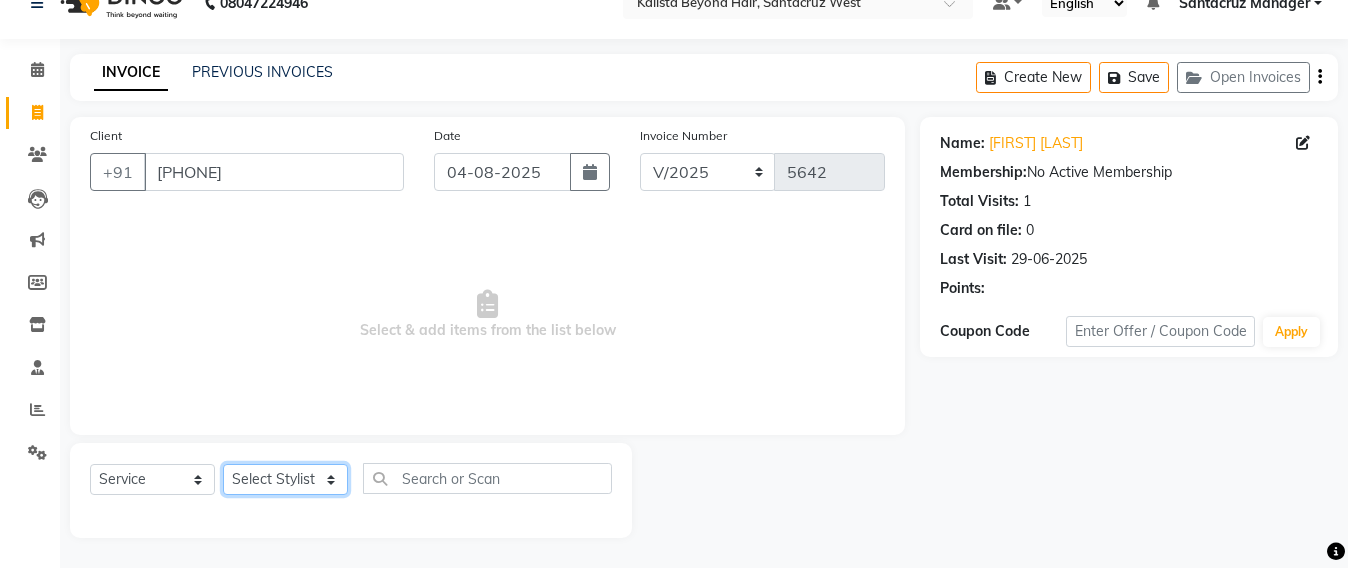 drag, startPoint x: 312, startPoint y: 479, endPoint x: 311, endPoint y: 468, distance: 11.045361 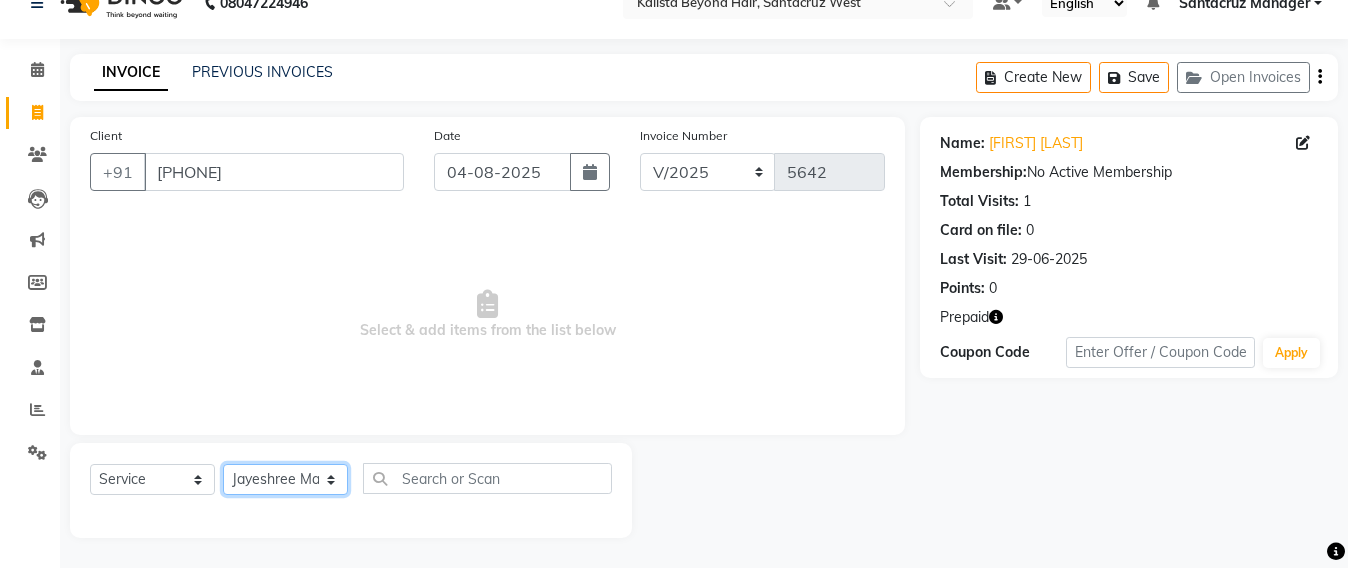 click on "Select Stylist Admin Avesh Sankat AZHER SHAIKH Jayeshree Mahtre Manisha Subodh Shedge Muskaan Pramila Vinayak Mhatre prathmesh mahattre Pratibha Nilesh Sharma RINKI SAV Rosy Sunil Jadhav Sameer shah admin Santacruz Manager SAURAV Siddhi SOMAYANG VASHUM Tejasvi Bhosle" 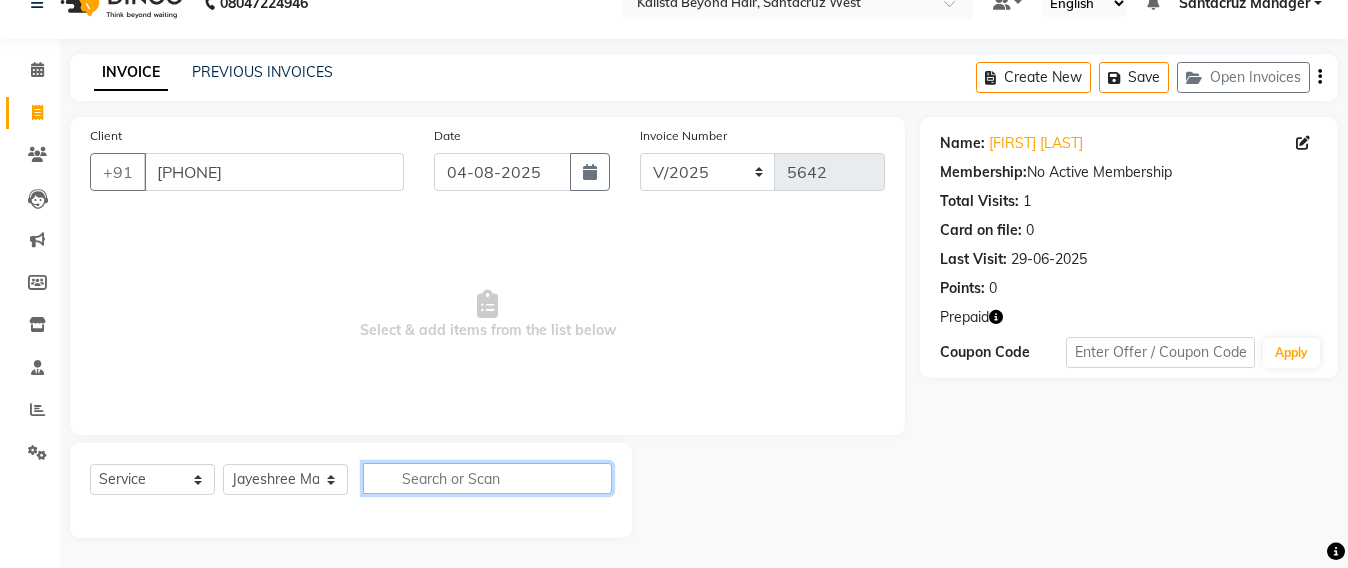 click 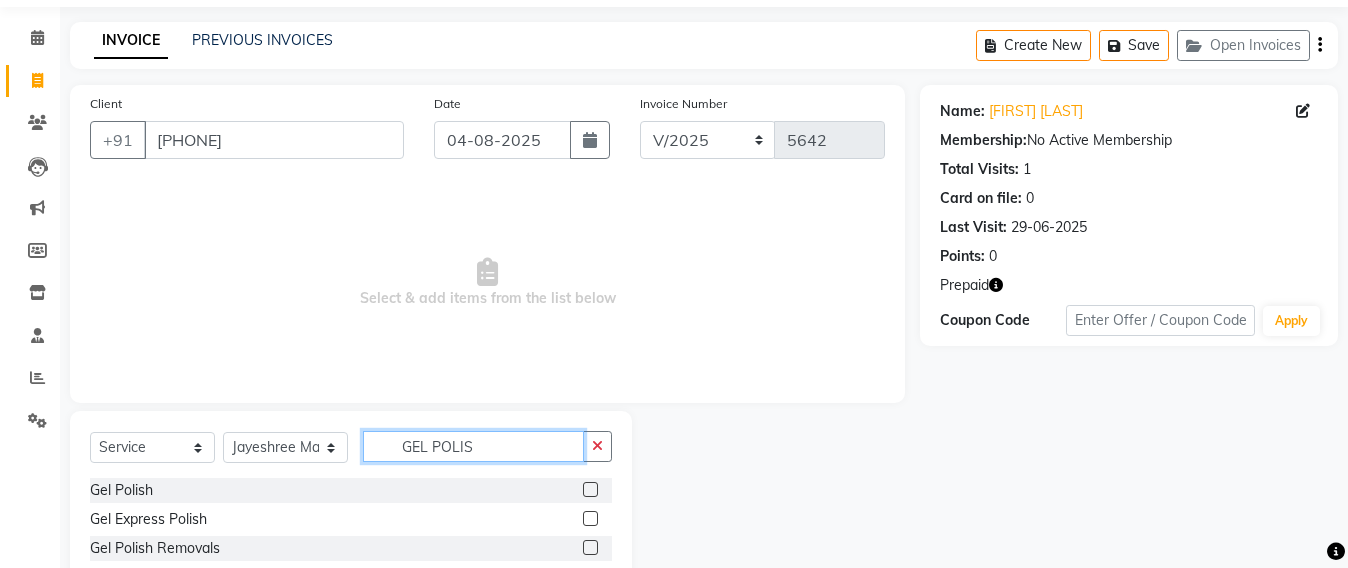 scroll, scrollTop: 149, scrollLeft: 0, axis: vertical 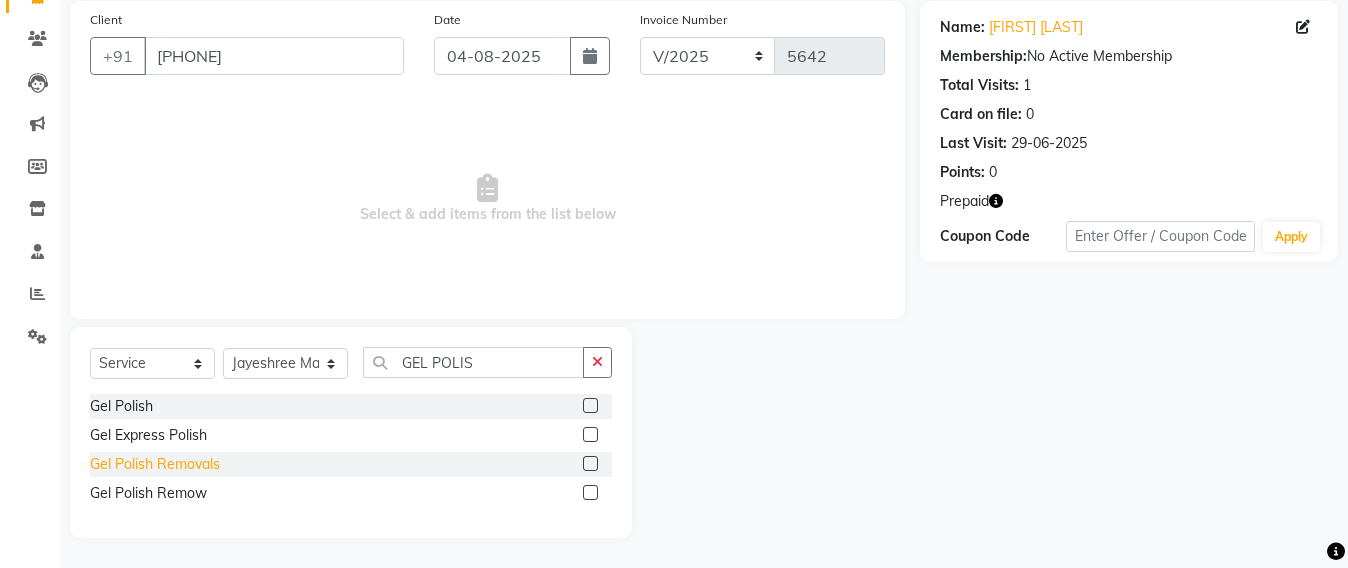 click on "Gel Polish Removals" 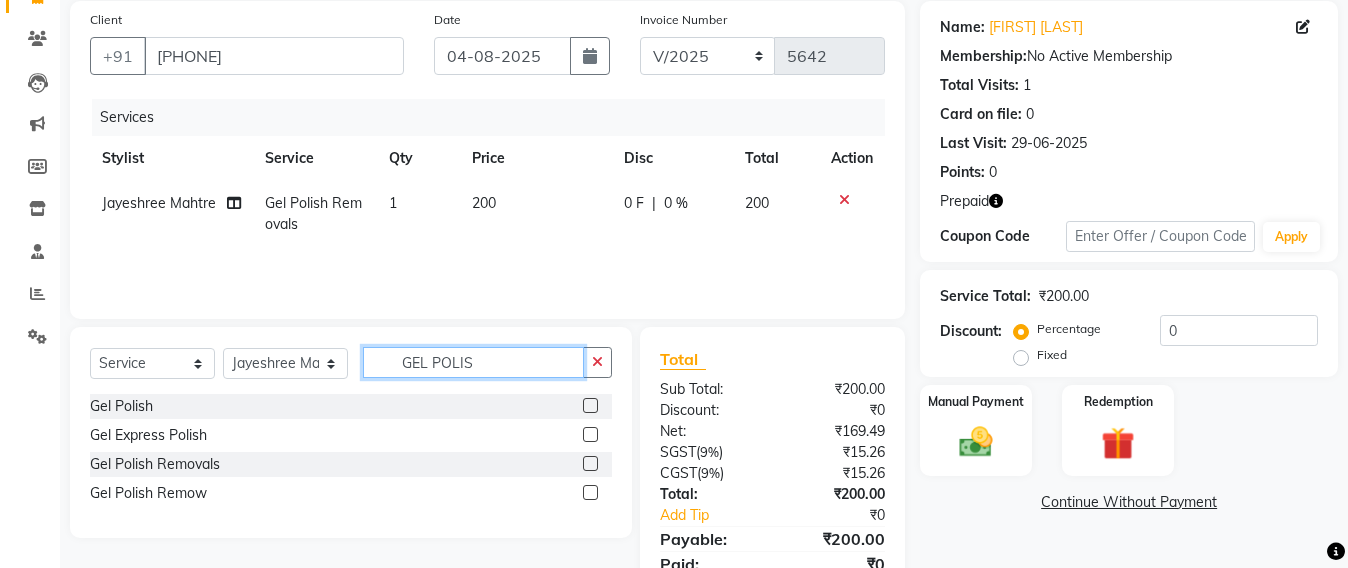 click on "GEL POLIS" 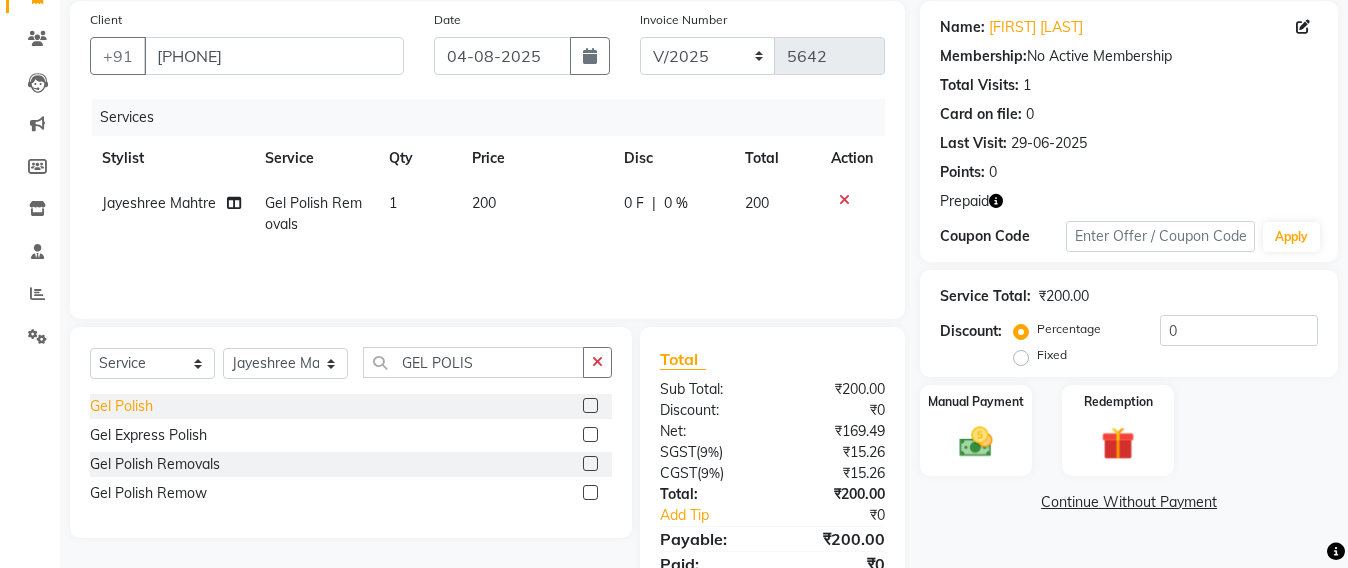 click on "Gel Polish" 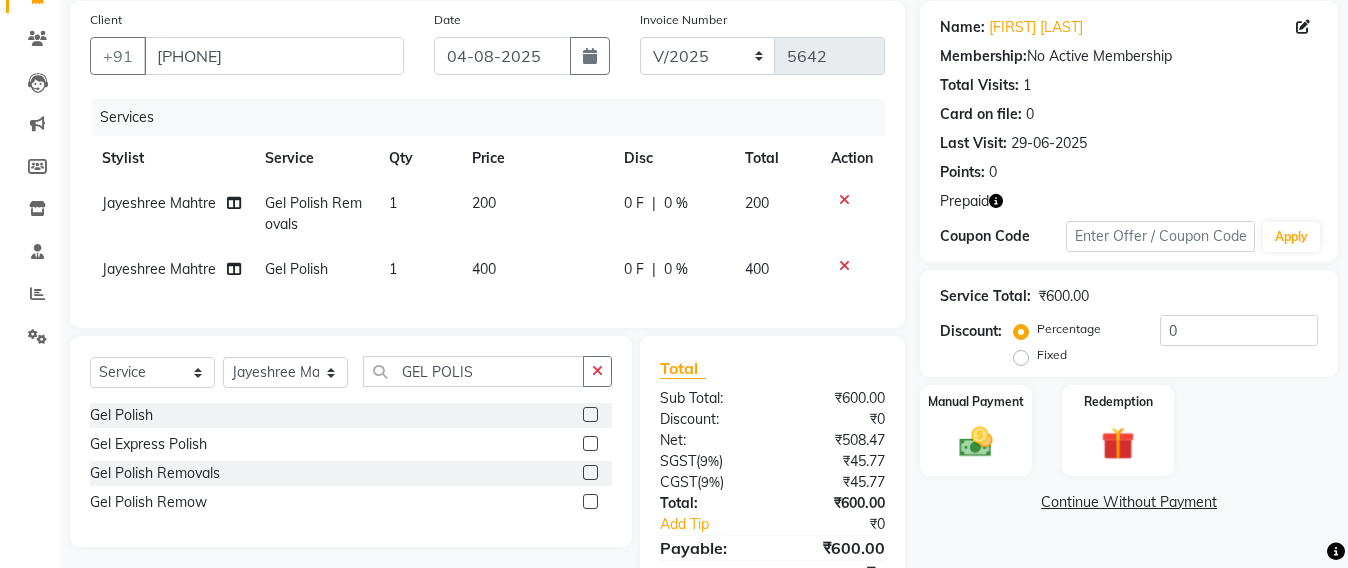 scroll, scrollTop: 24, scrollLeft: 0, axis: vertical 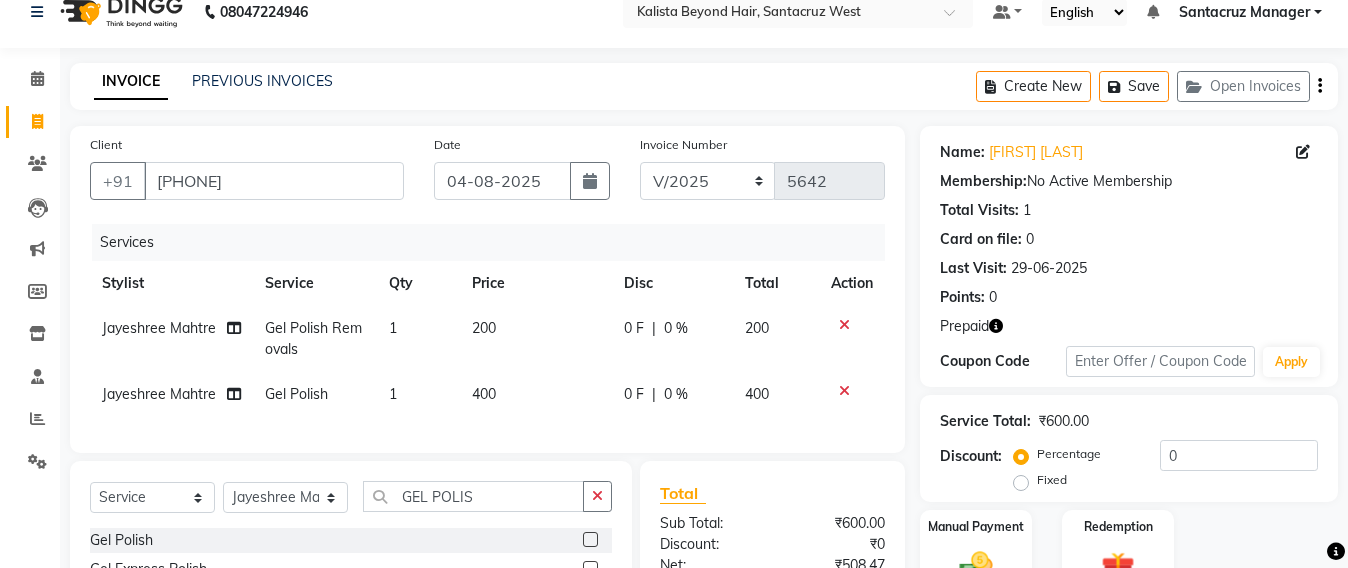 click 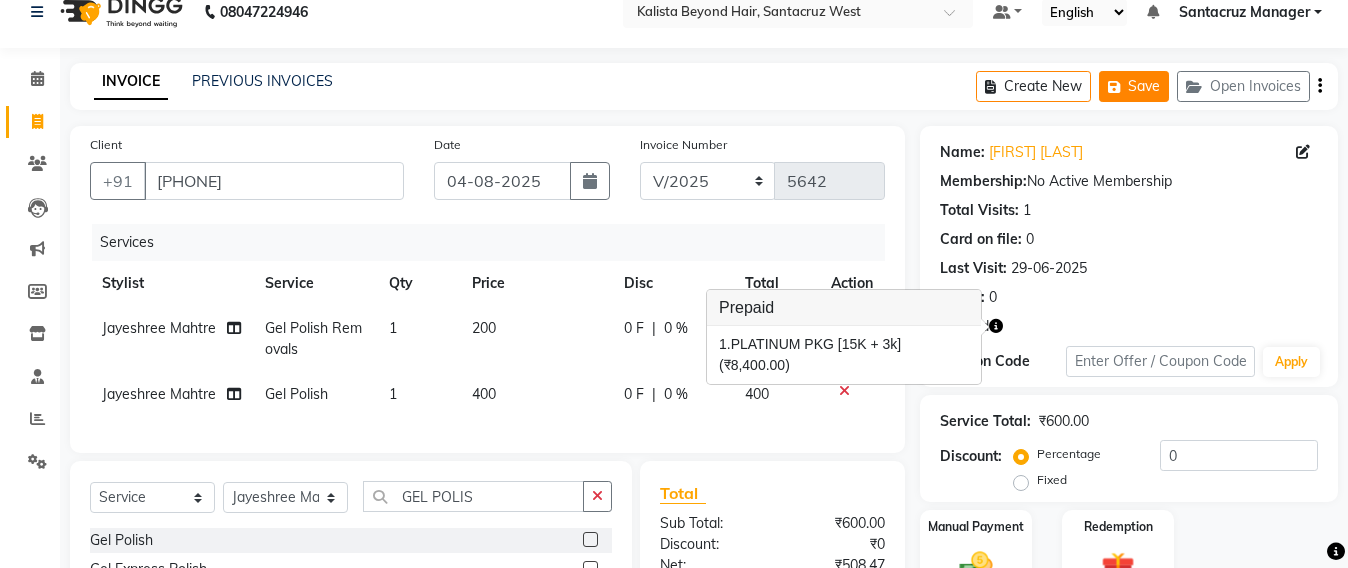 click on "Save" 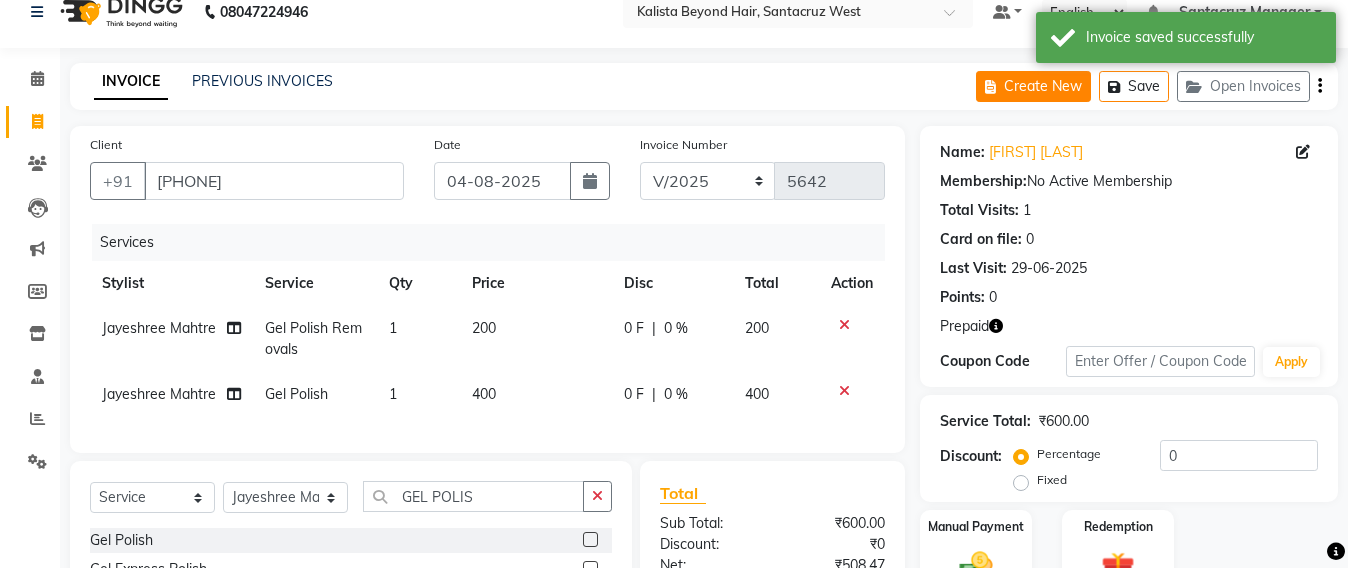 click on "Create New" 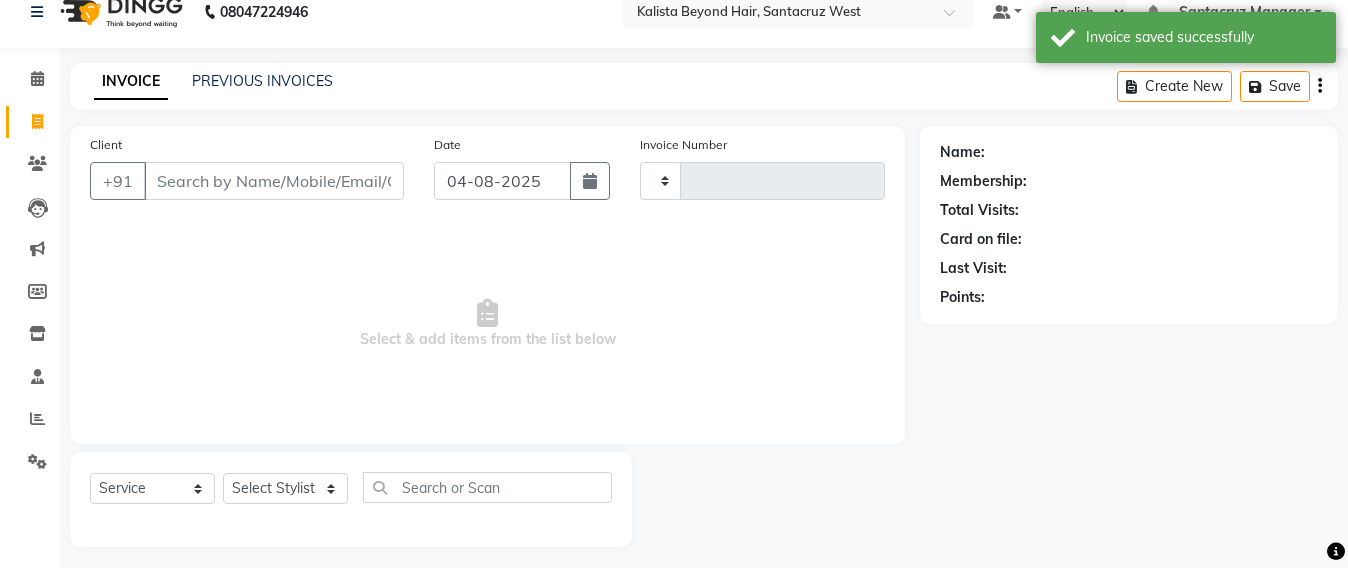 scroll, scrollTop: 33, scrollLeft: 0, axis: vertical 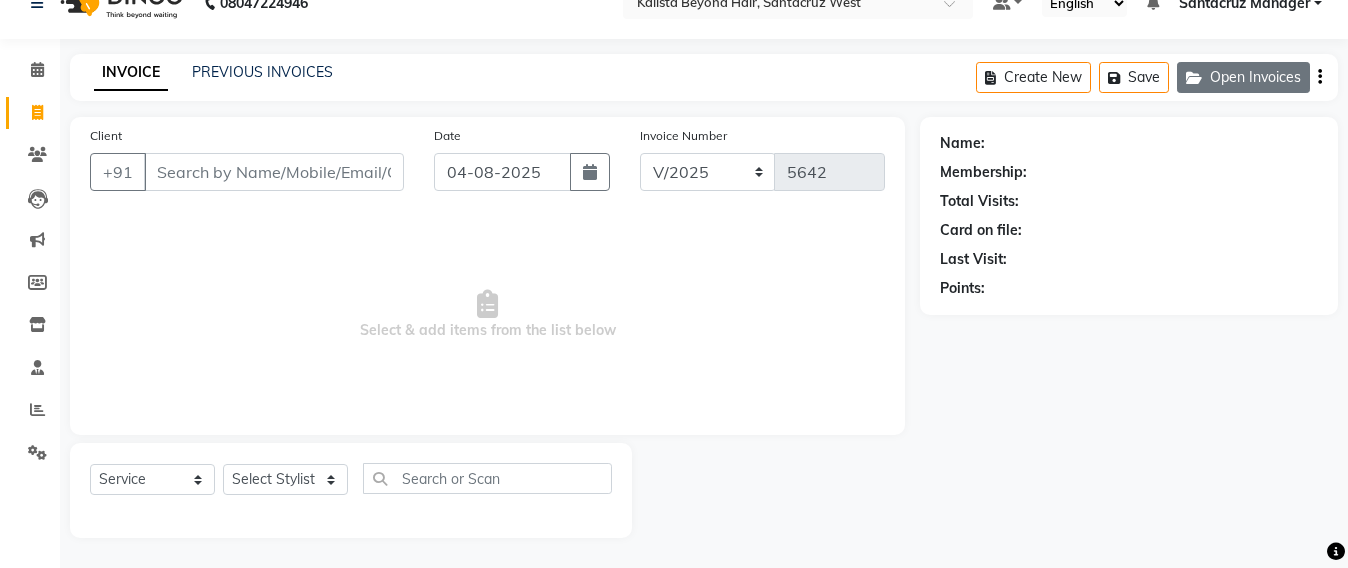 click on "Open Invoices" 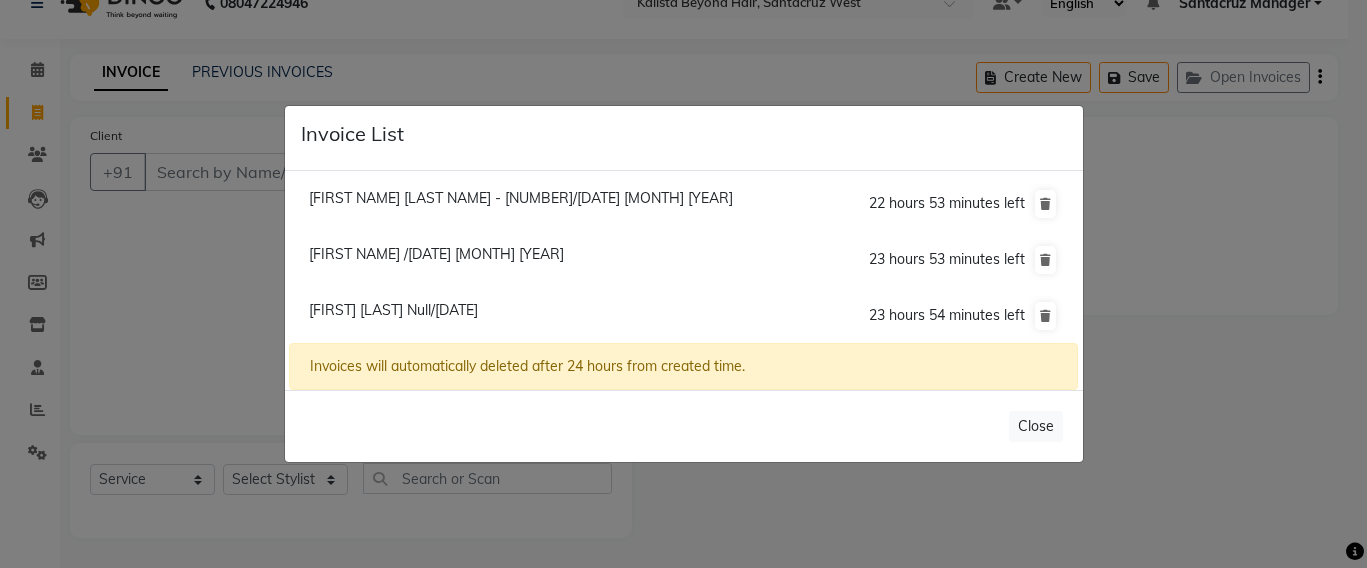click on "[FIRST NAME] [LAST NAME] - [NUMBER]/[DATE] [MONTH] [YEAR]" 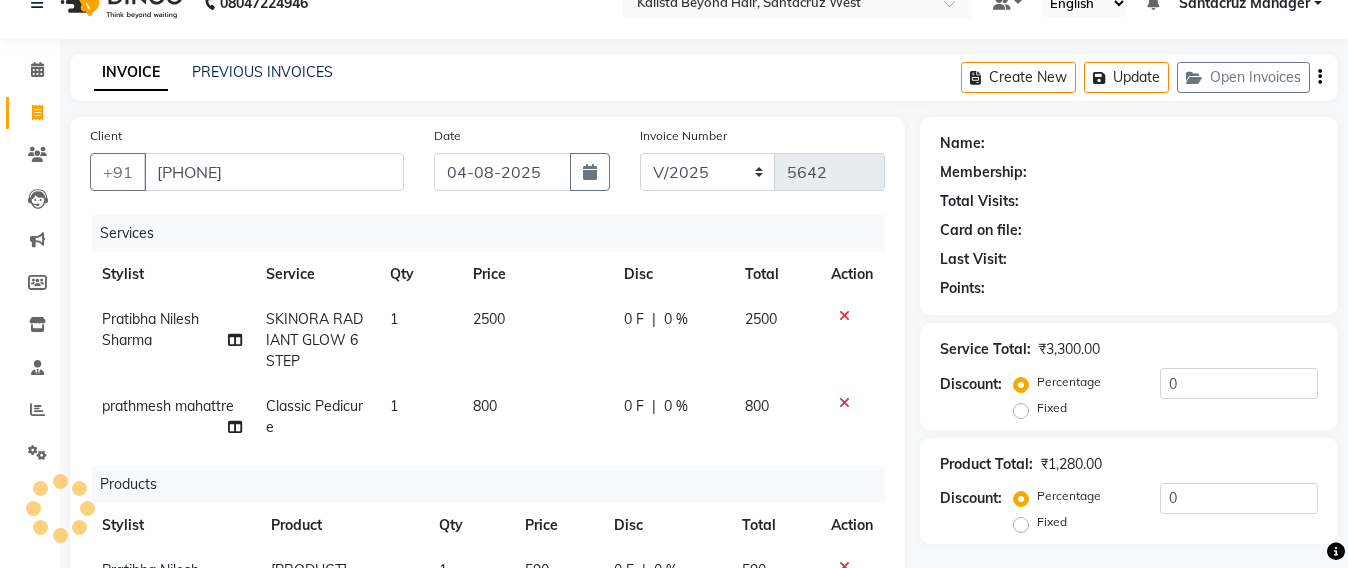 scroll, scrollTop: 283, scrollLeft: 0, axis: vertical 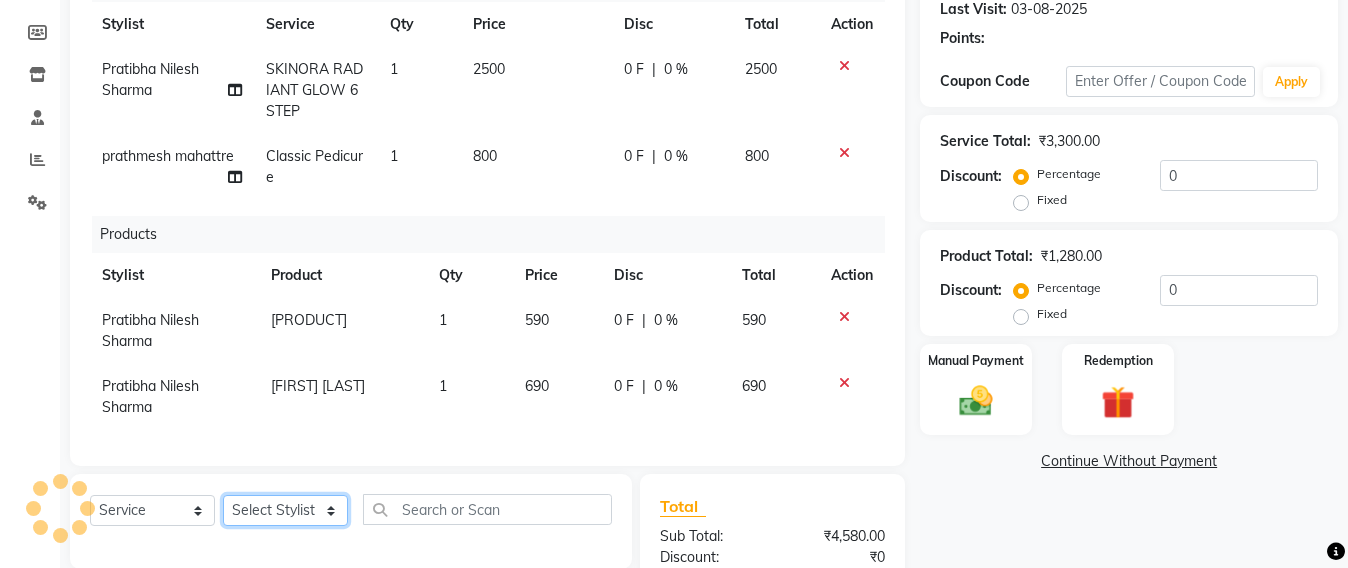 click on "Select Stylist Admin Avesh Sankat AZHER SHAIKH Jayeshree Mahtre Manisha Subodh Shedge Muskaan Pramila Vinayak Mhatre prathmesh mahattre Pratibha Nilesh Sharma RINKI SAV Rosy Sunil Jadhav Sameer shah admin Santacruz Manager SAURAV Siddhi SOMAYANG VASHUM Tejasvi Bhosle" 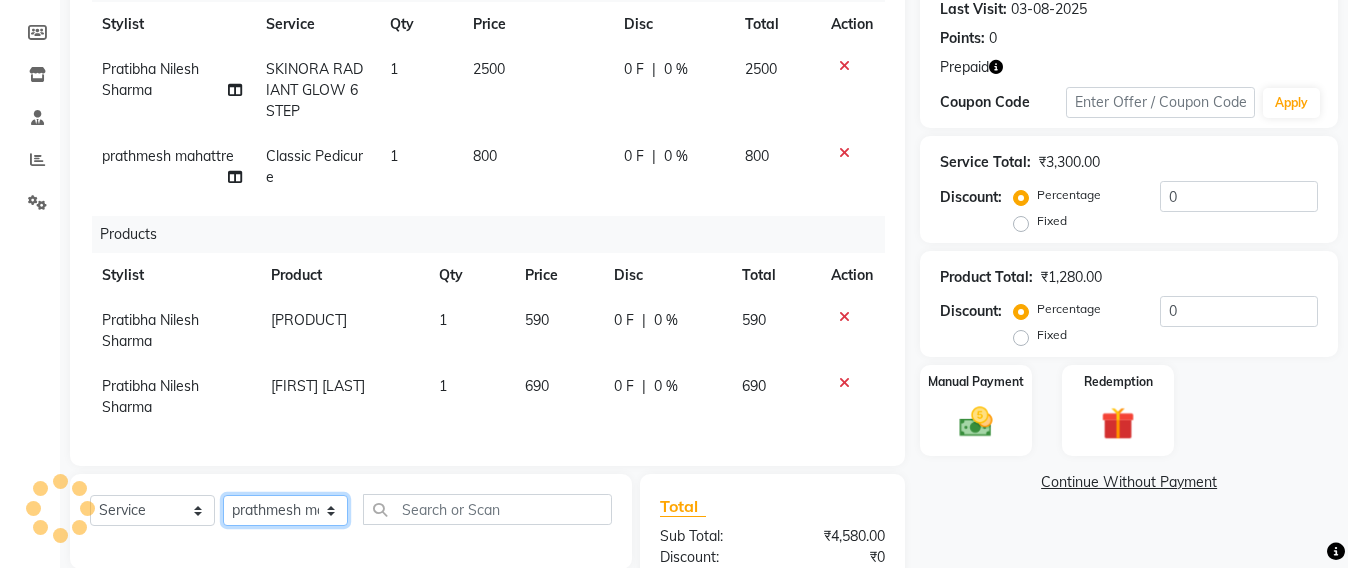 click on "Select Stylist Admin Avesh Sankat AZHER SHAIKH Jayeshree Mahtre Manisha Subodh Shedge Muskaan Pramila Vinayak Mhatre prathmesh mahattre Pratibha Nilesh Sharma RINKI SAV Rosy Sunil Jadhav Sameer shah admin Santacruz Manager SAURAV Siddhi SOMAYANG VASHUM Tejasvi Bhosle" 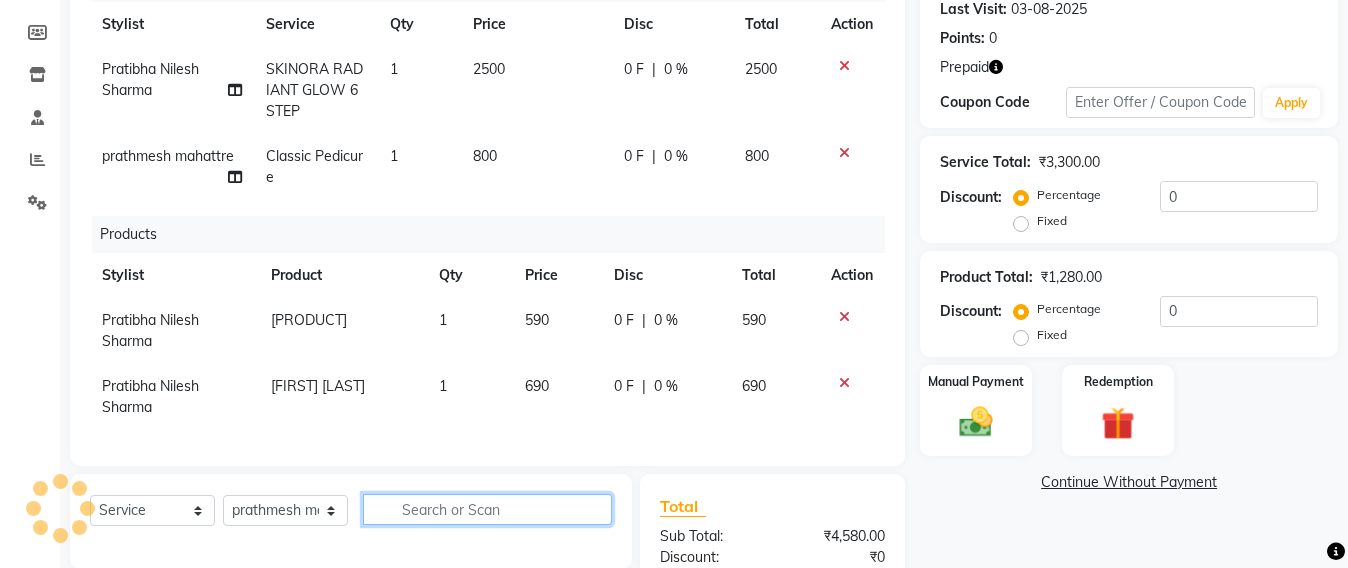 click 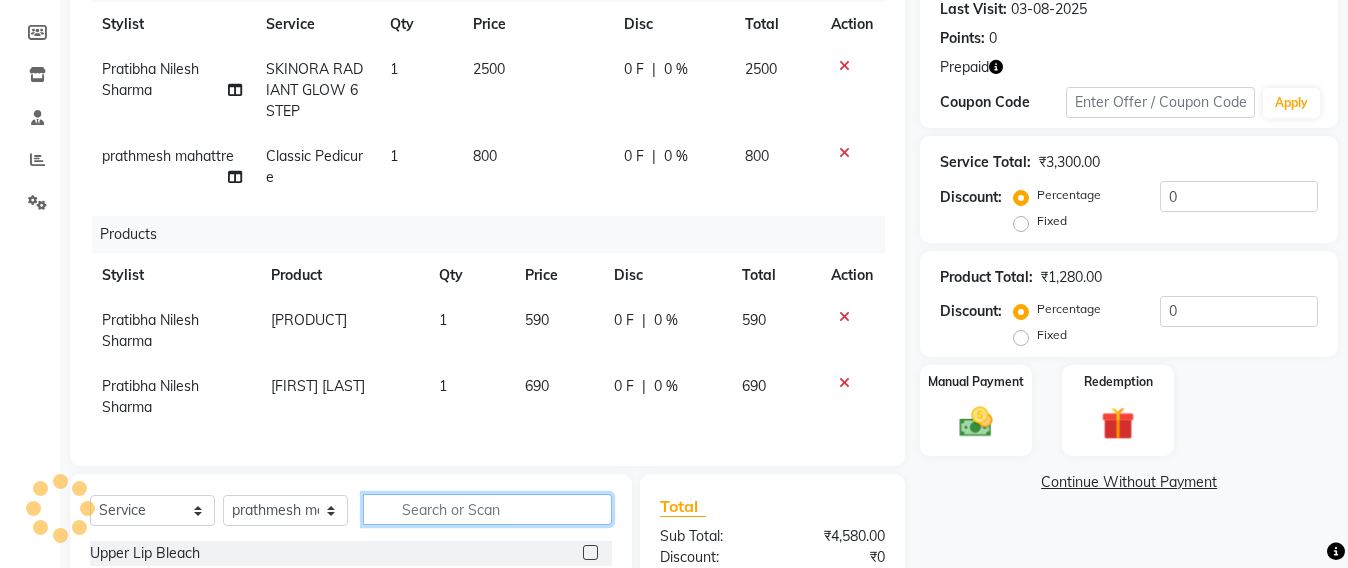 click 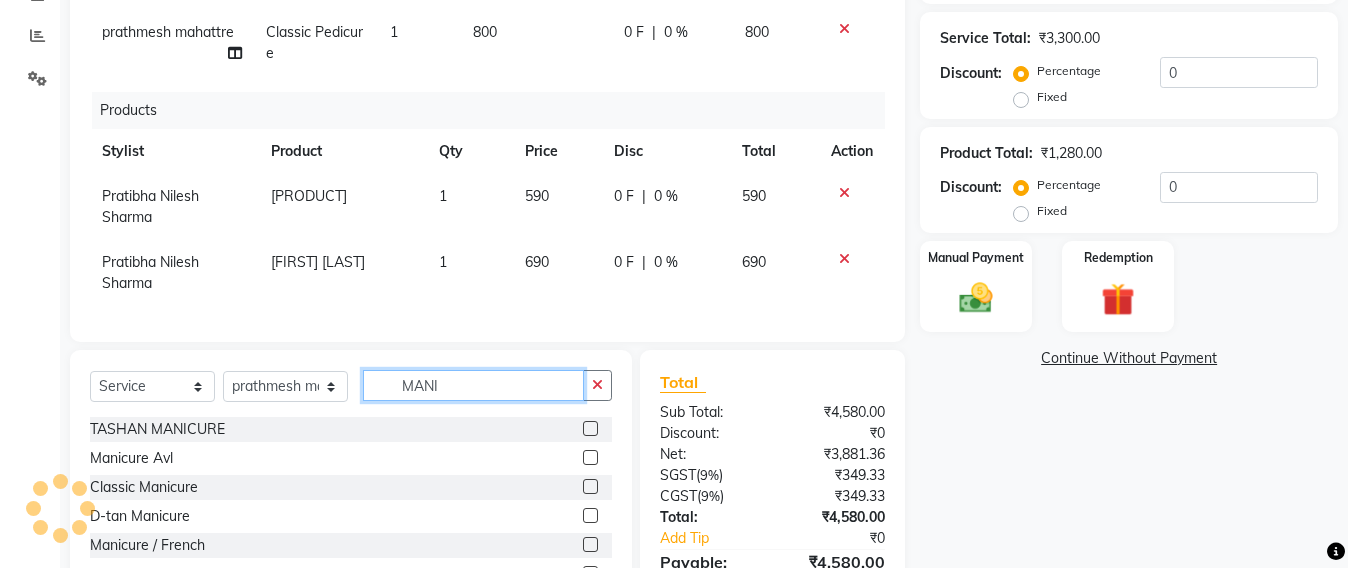 scroll, scrollTop: 408, scrollLeft: 0, axis: vertical 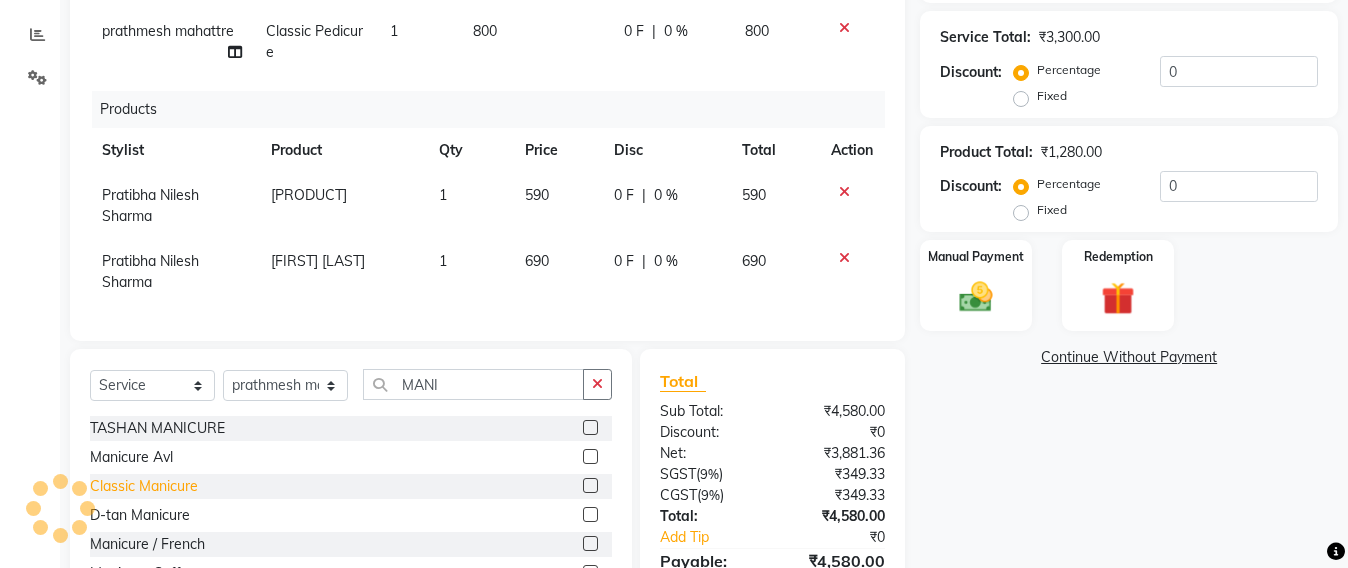 click on "Classic Manicure" 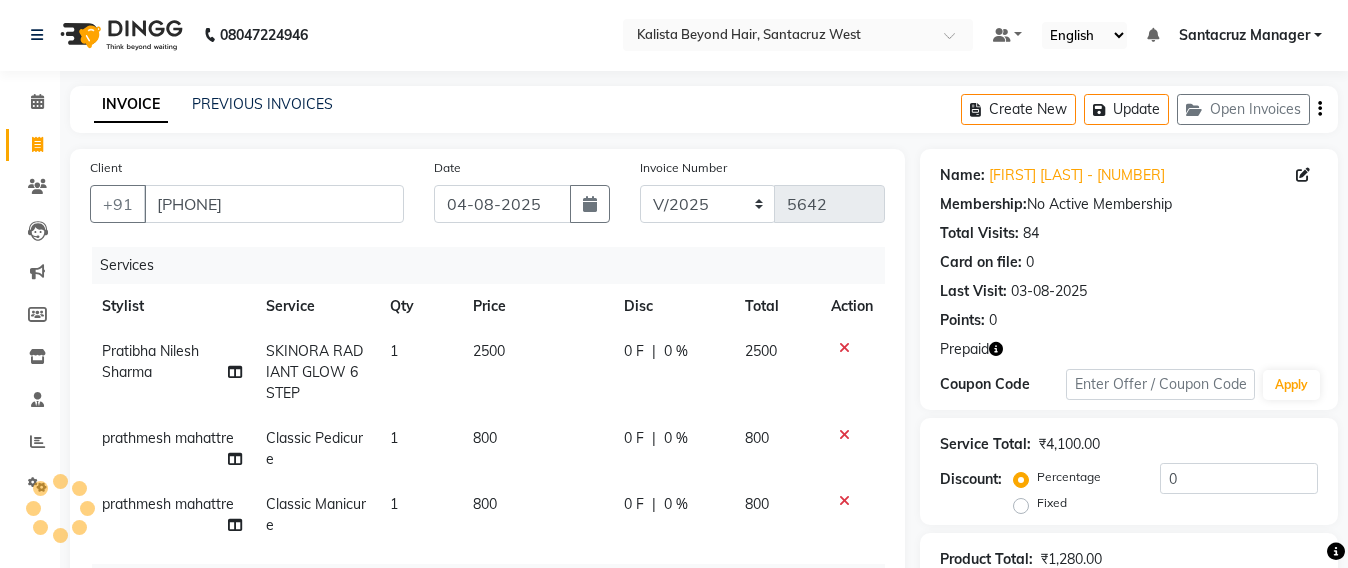 scroll, scrollTop: 0, scrollLeft: 0, axis: both 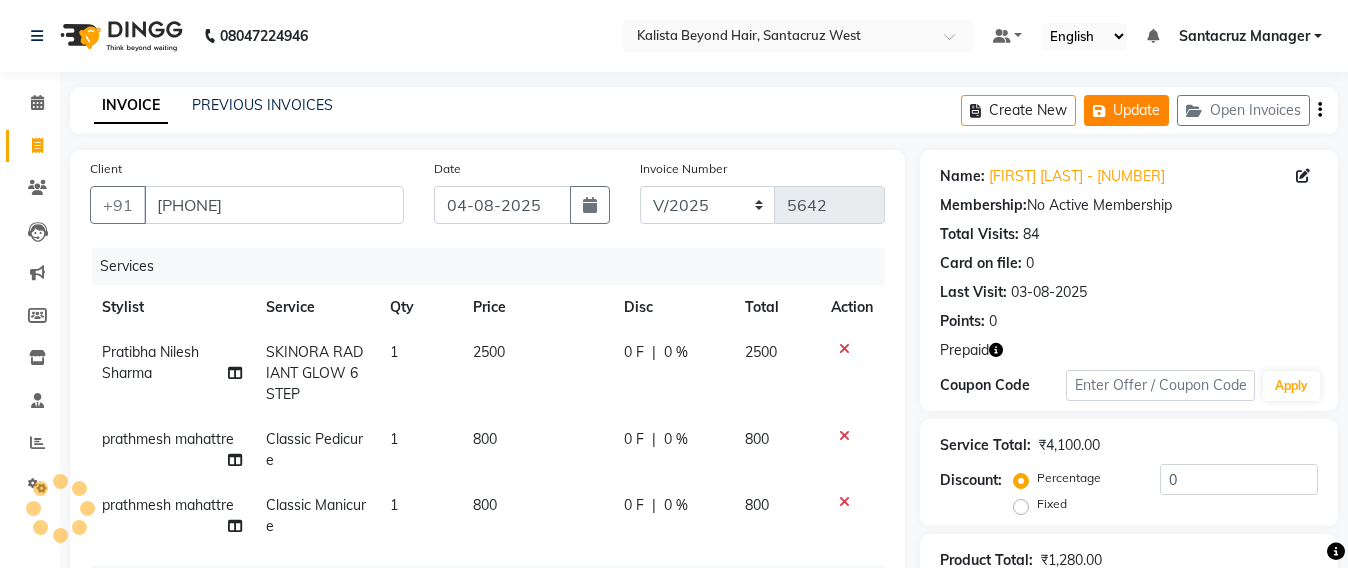 click on "Update" 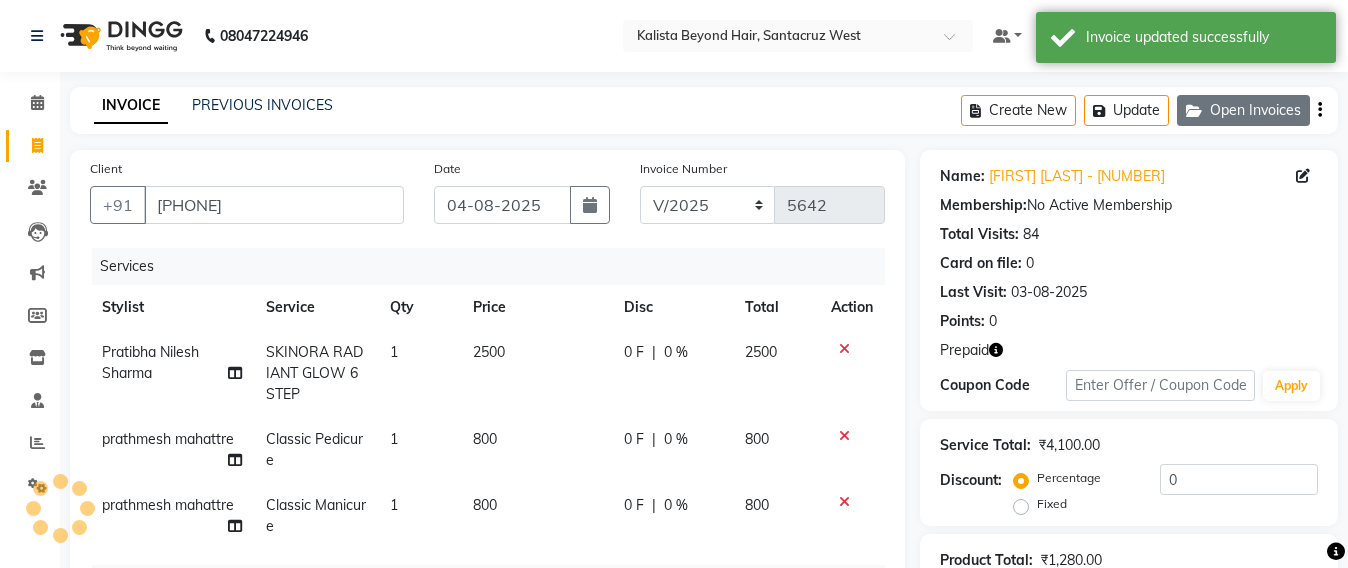 click on "Open Invoices" 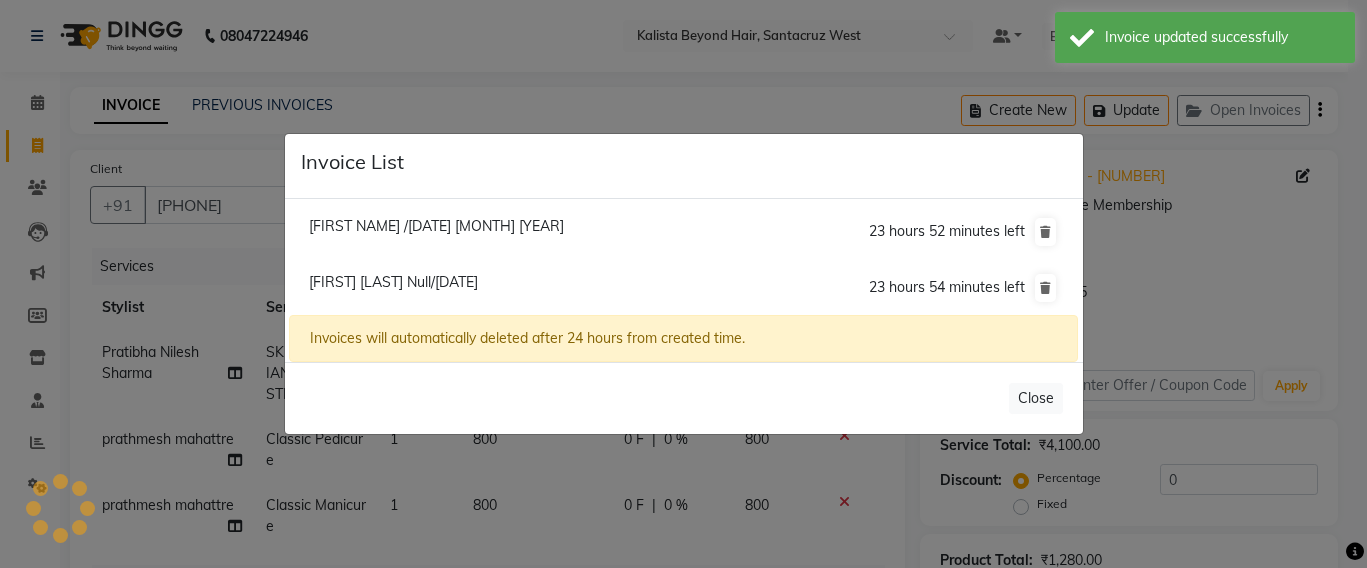 click on "[FIRST NAME] /[DATE] [MONTH] [YEAR]" 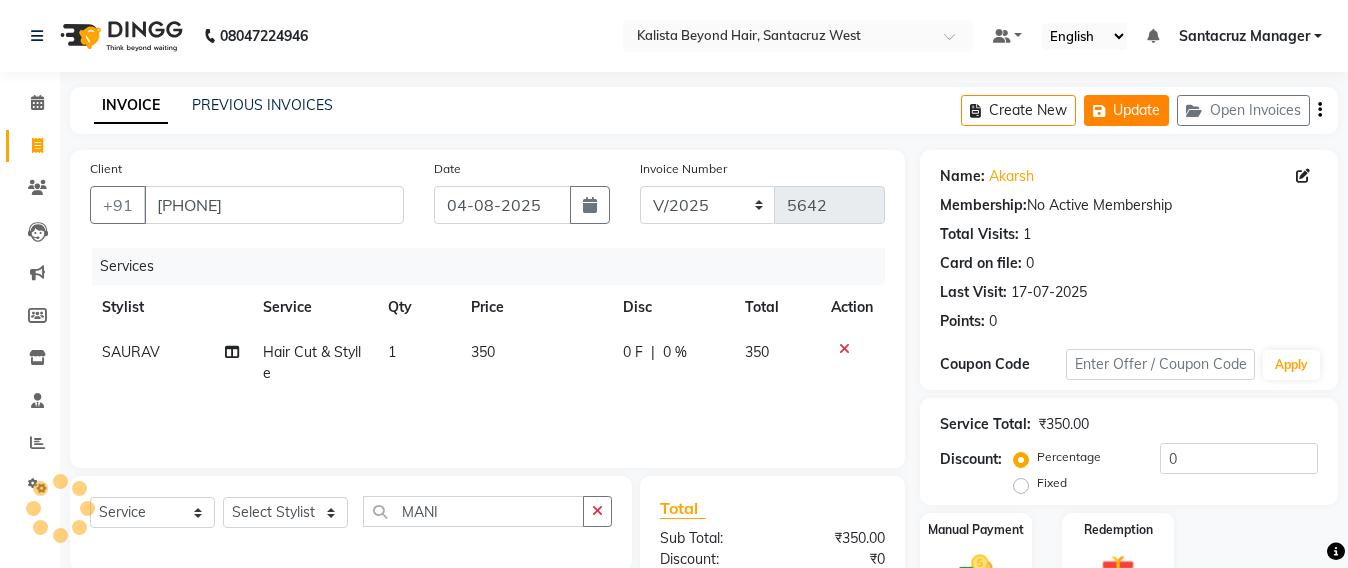 click on "Update" 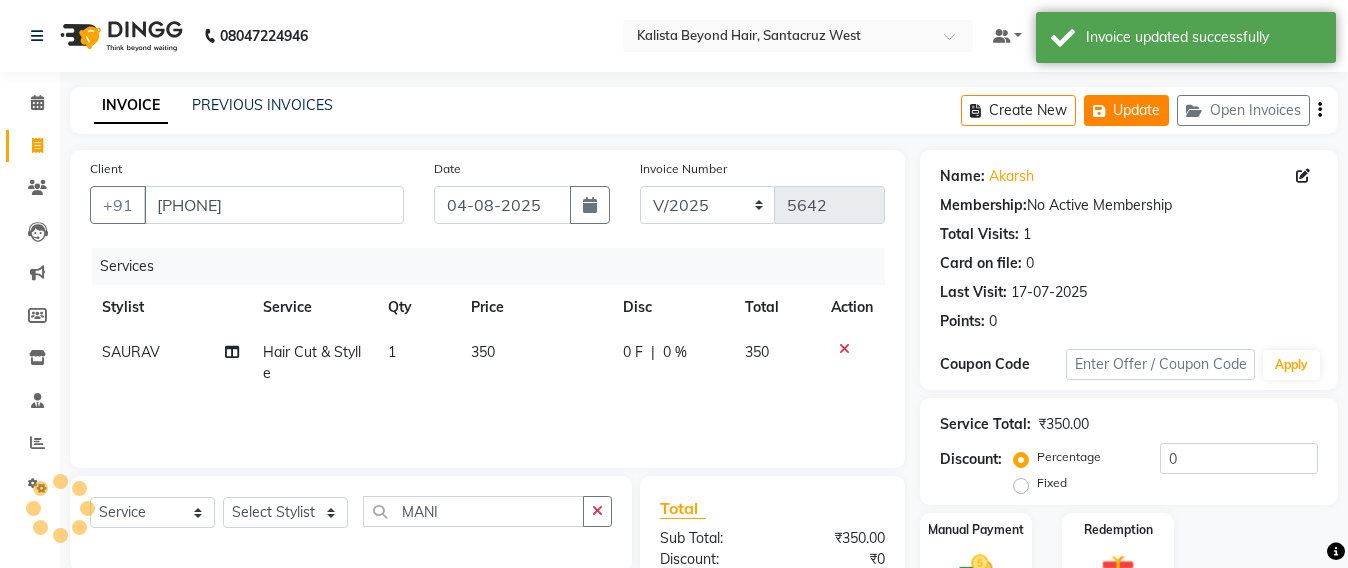 click on "Update" 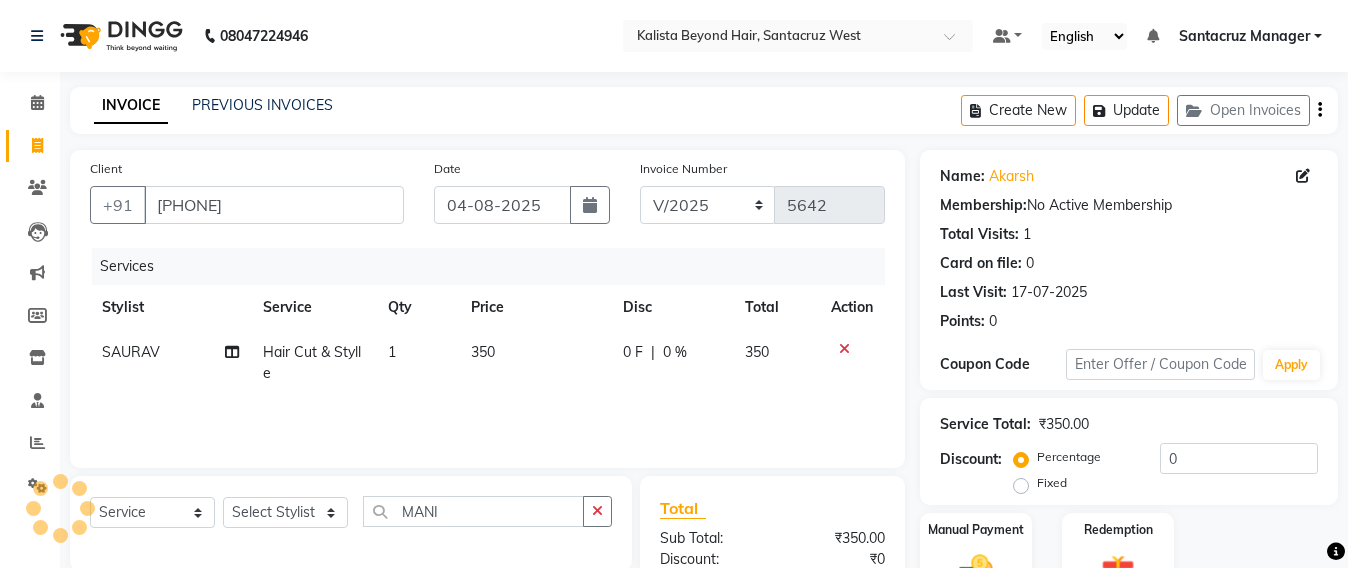 click on "Update" 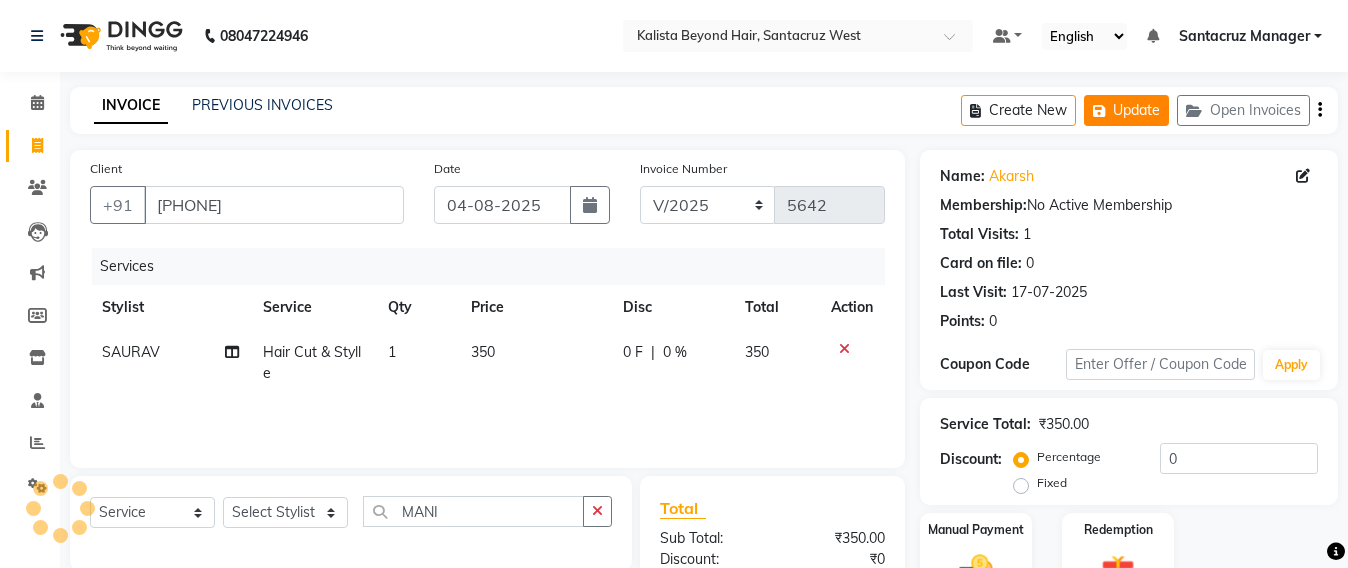 click on "Update" 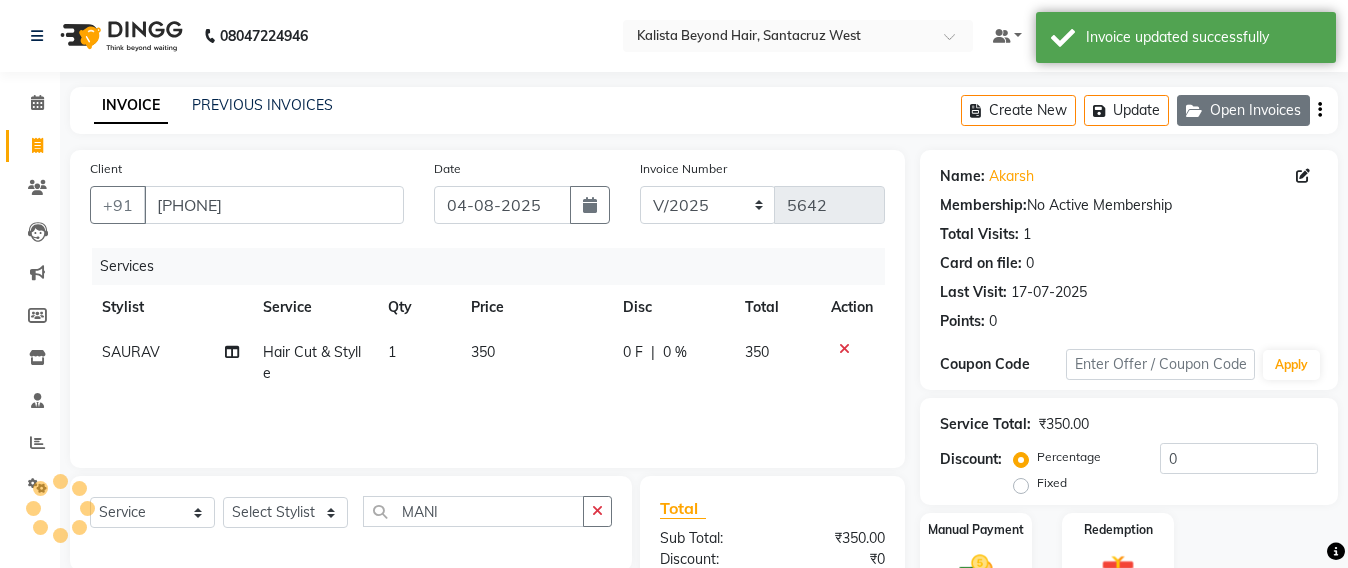 click on "Open Invoices" 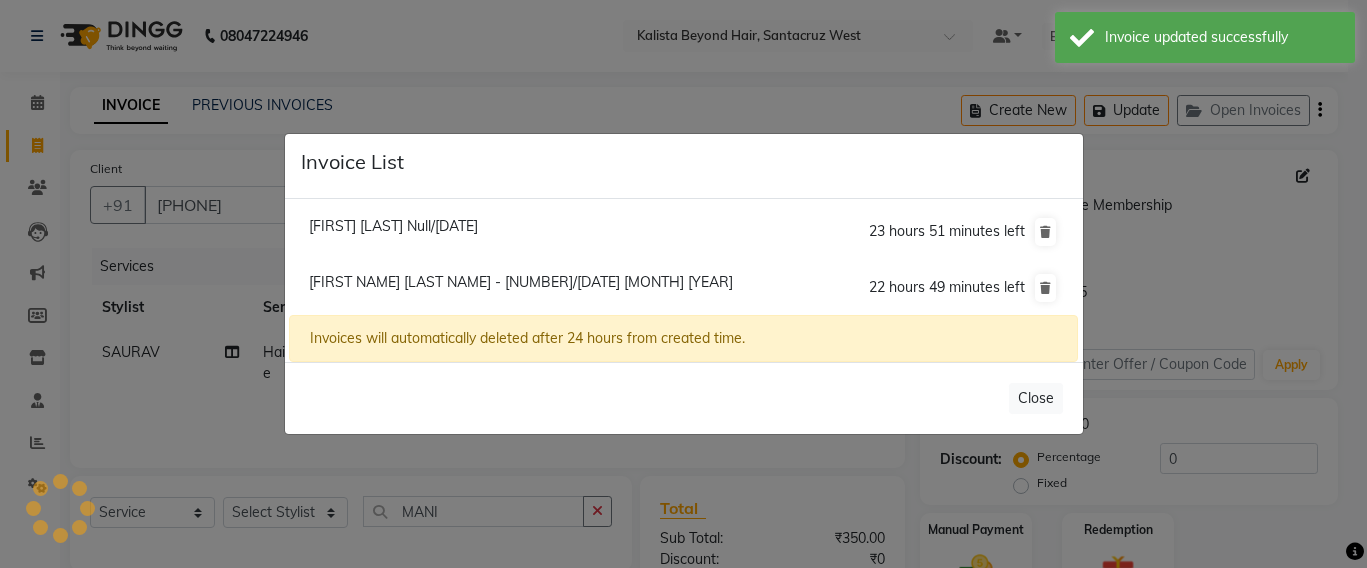click on "[FIRST] [LAST] Null/[DATE]" 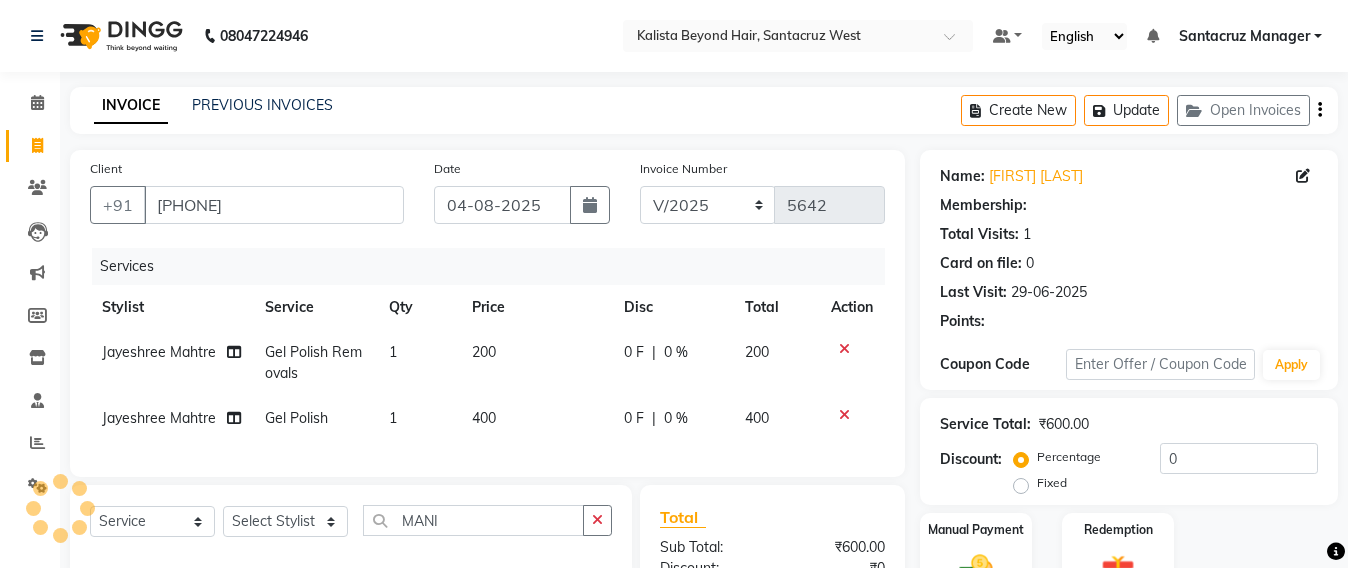 click on "400" 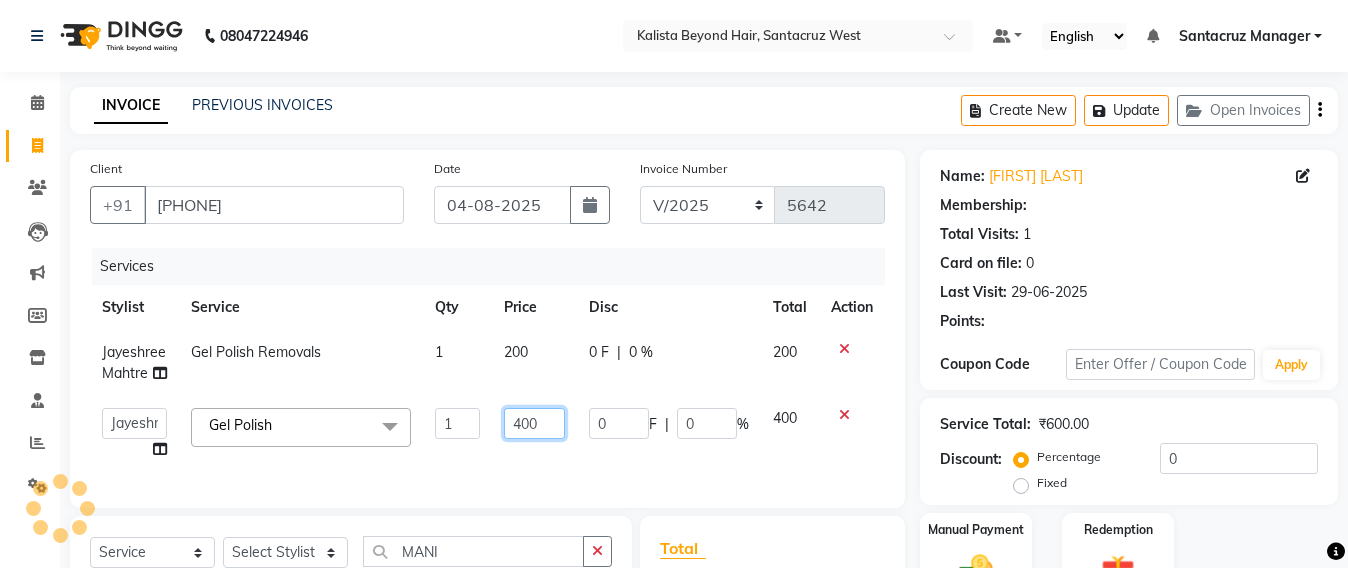 click on "400" 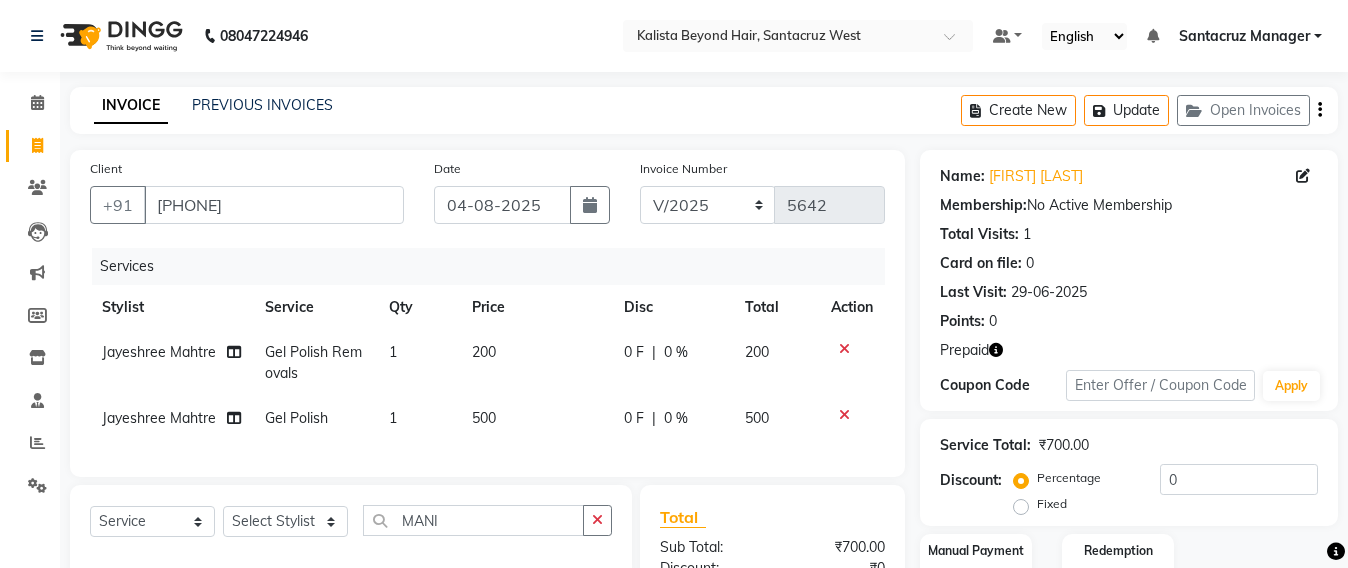 click on "Services Stylist Service Qty Price Disc Total Action [FIRST NAME] [LAST NAME] Gel Polish Removals 1 200 0 F | 0 % 200 [FIRST NAME] [LAST NAME] Gel Polish 1 500 0 F | 0 % 500" 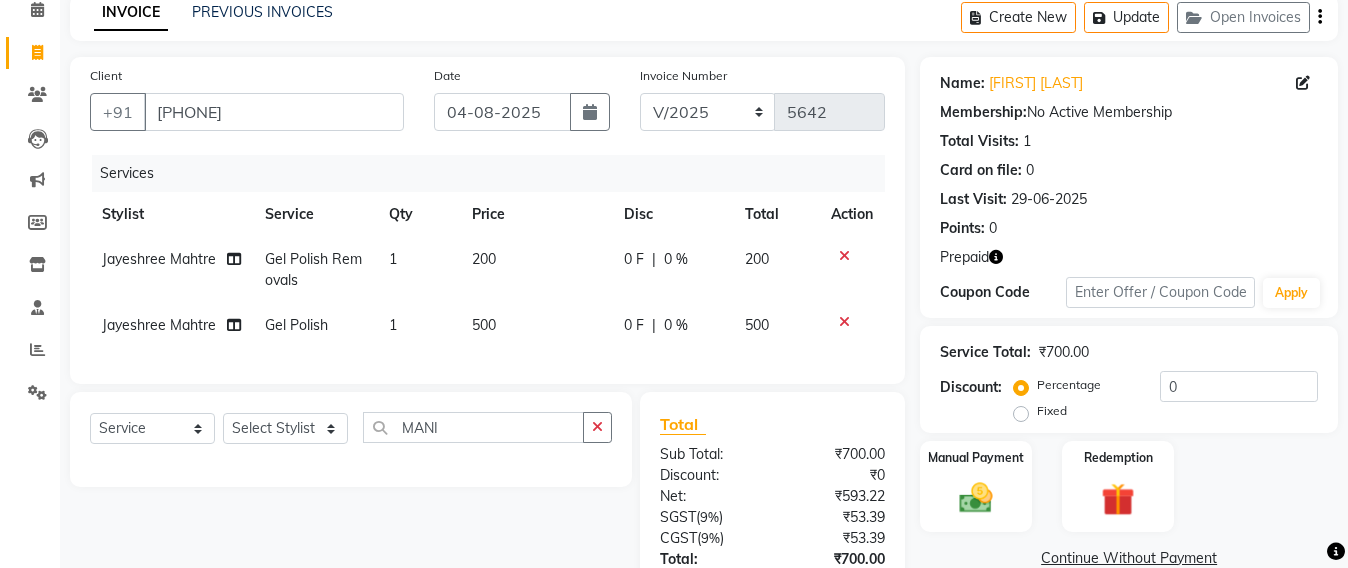scroll, scrollTop: 125, scrollLeft: 0, axis: vertical 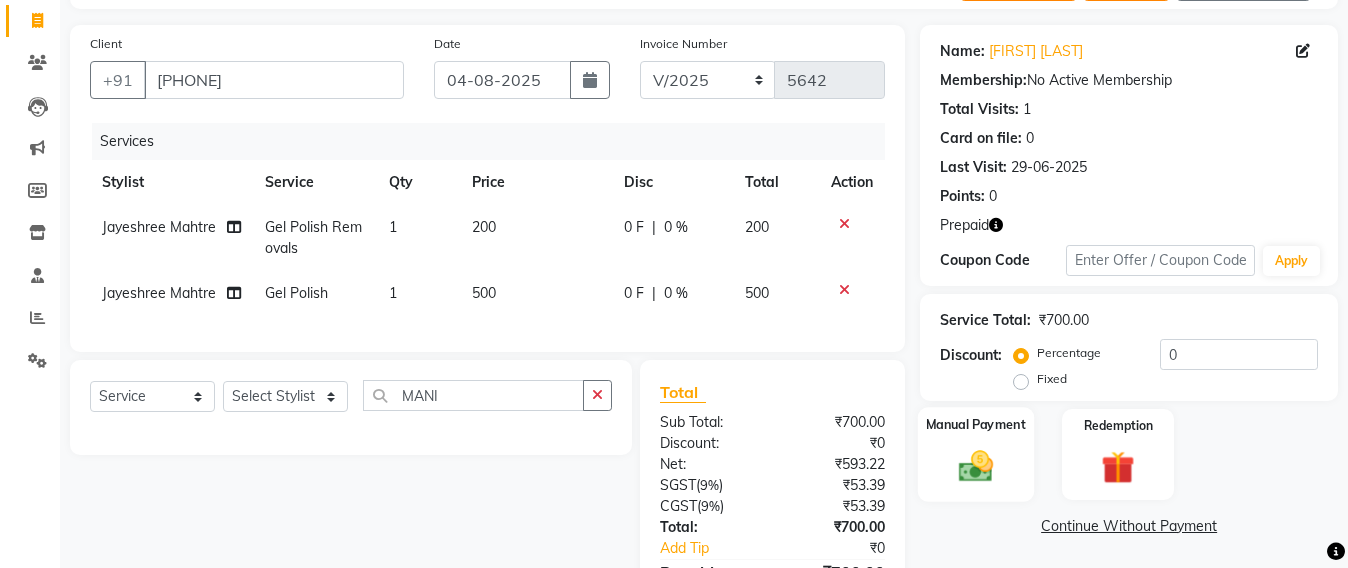 click 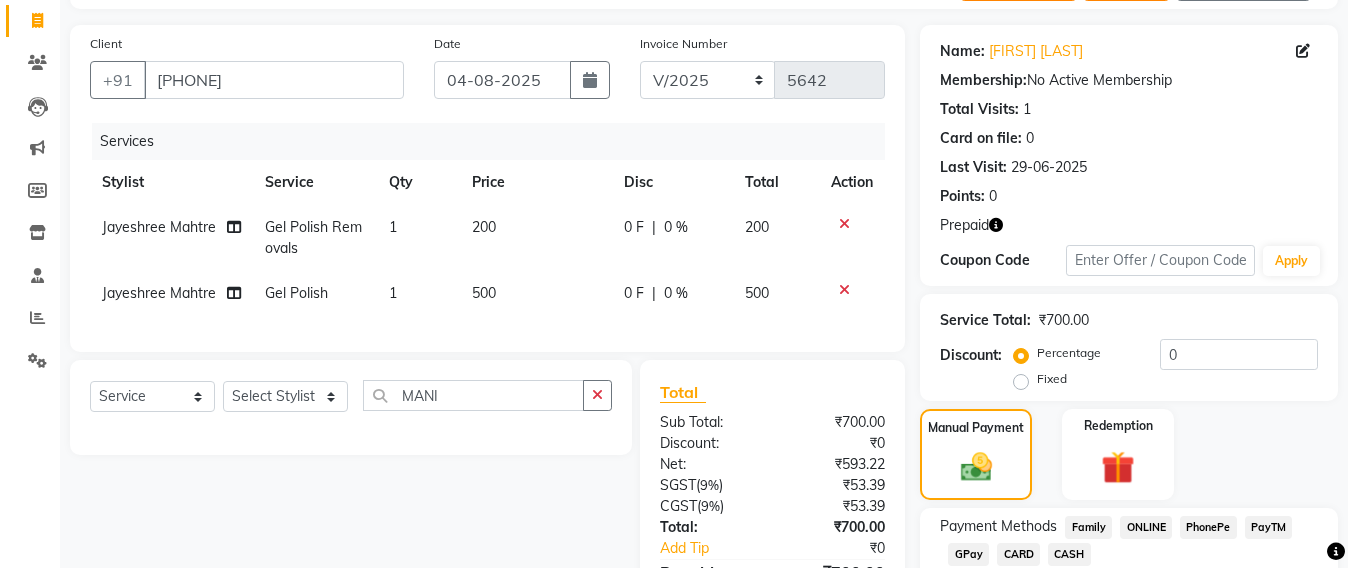 click on "CASH" 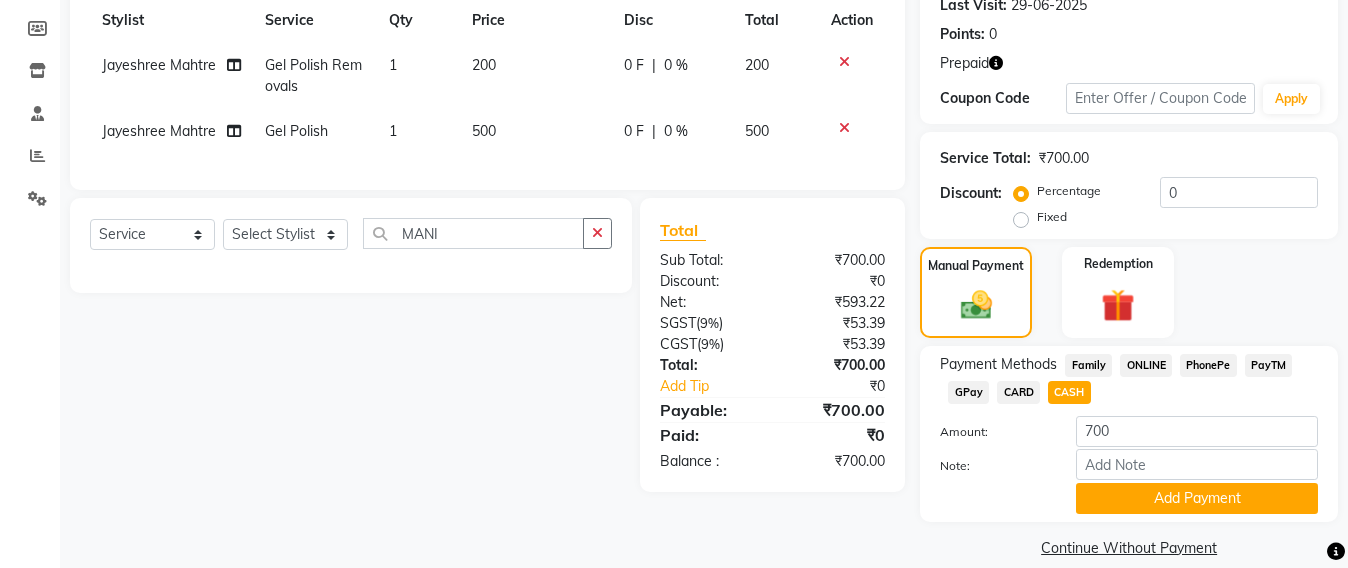 scroll, scrollTop: 312, scrollLeft: 0, axis: vertical 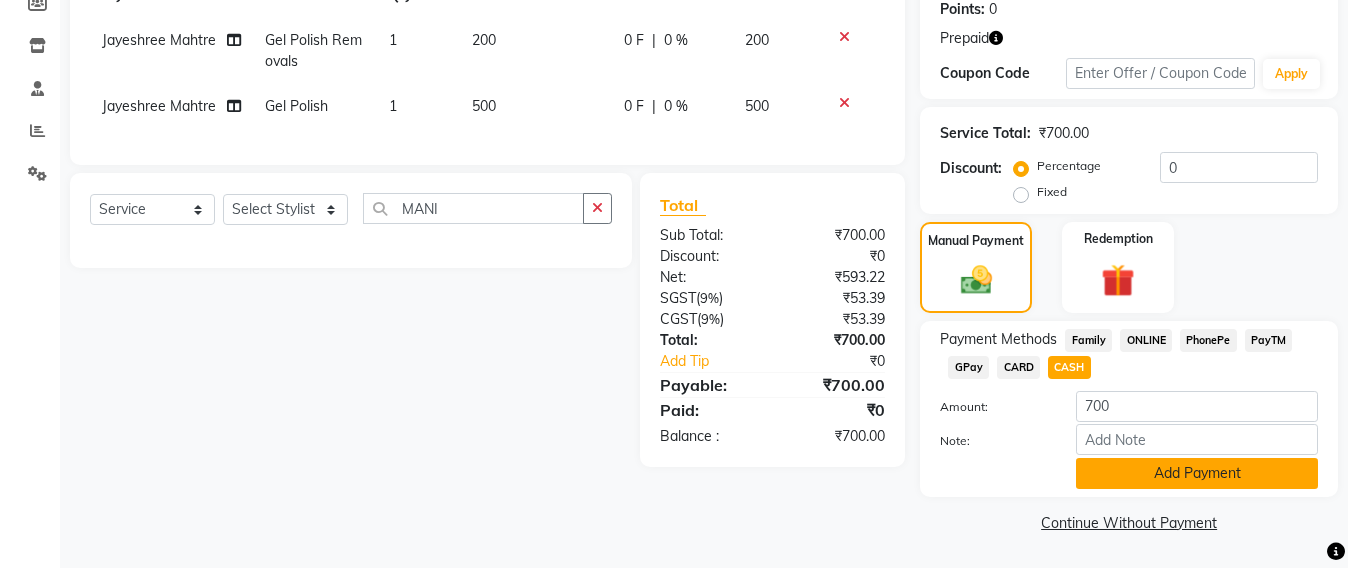 click on "Add Payment" 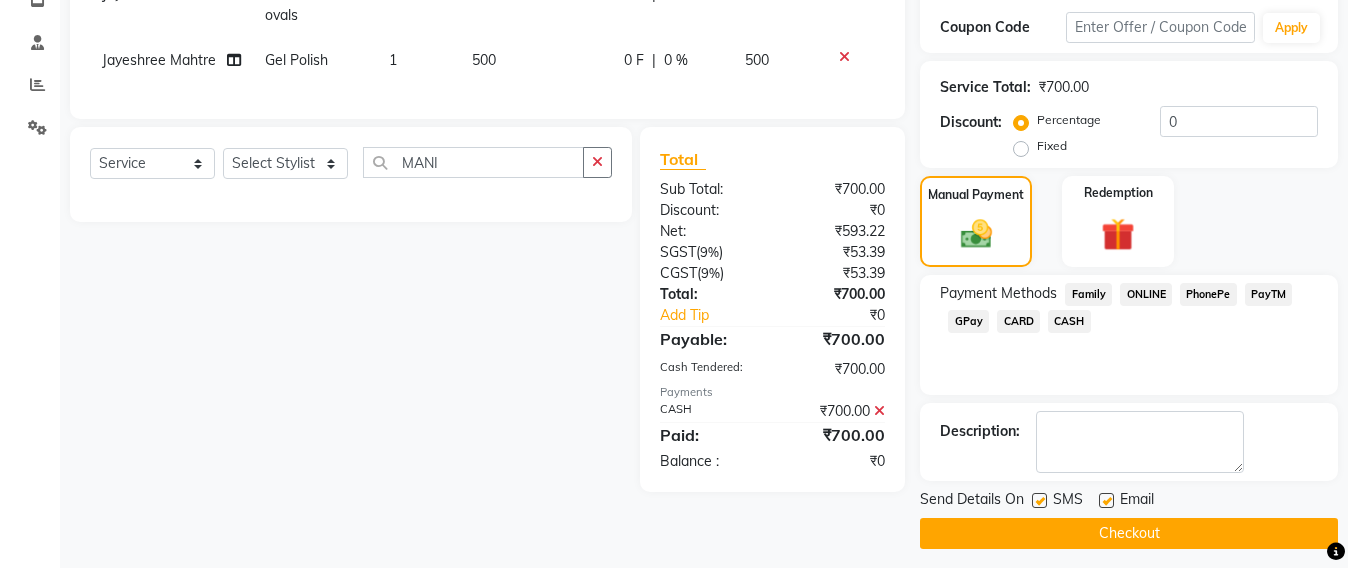 scroll, scrollTop: 369, scrollLeft: 0, axis: vertical 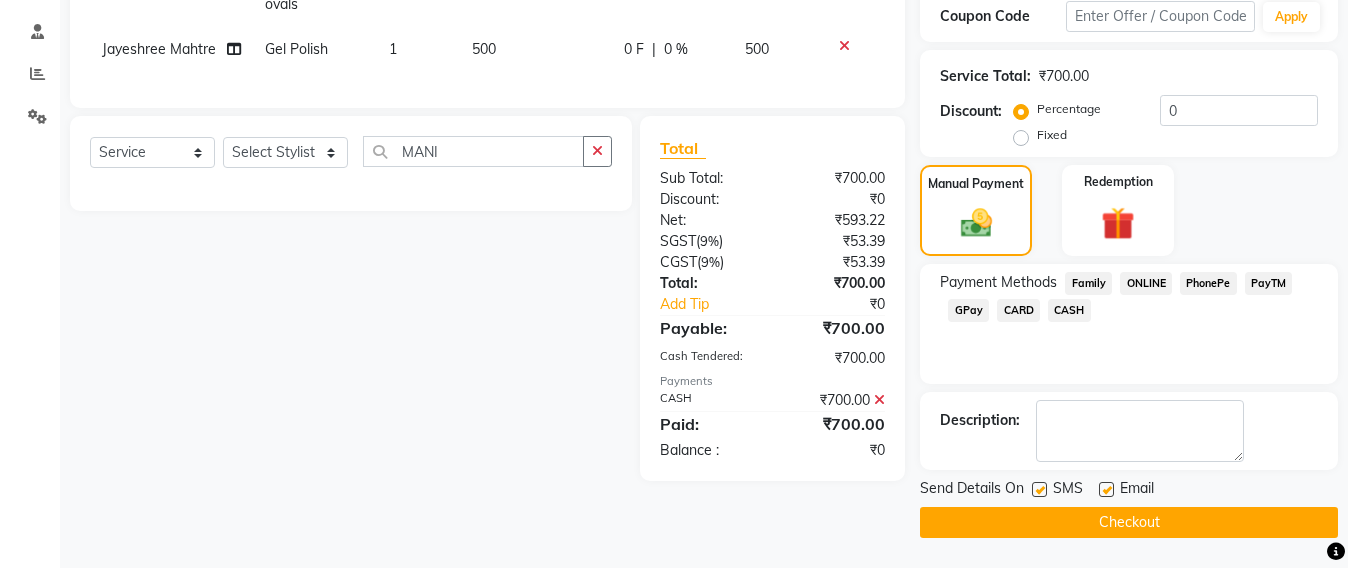 click on "Checkout" 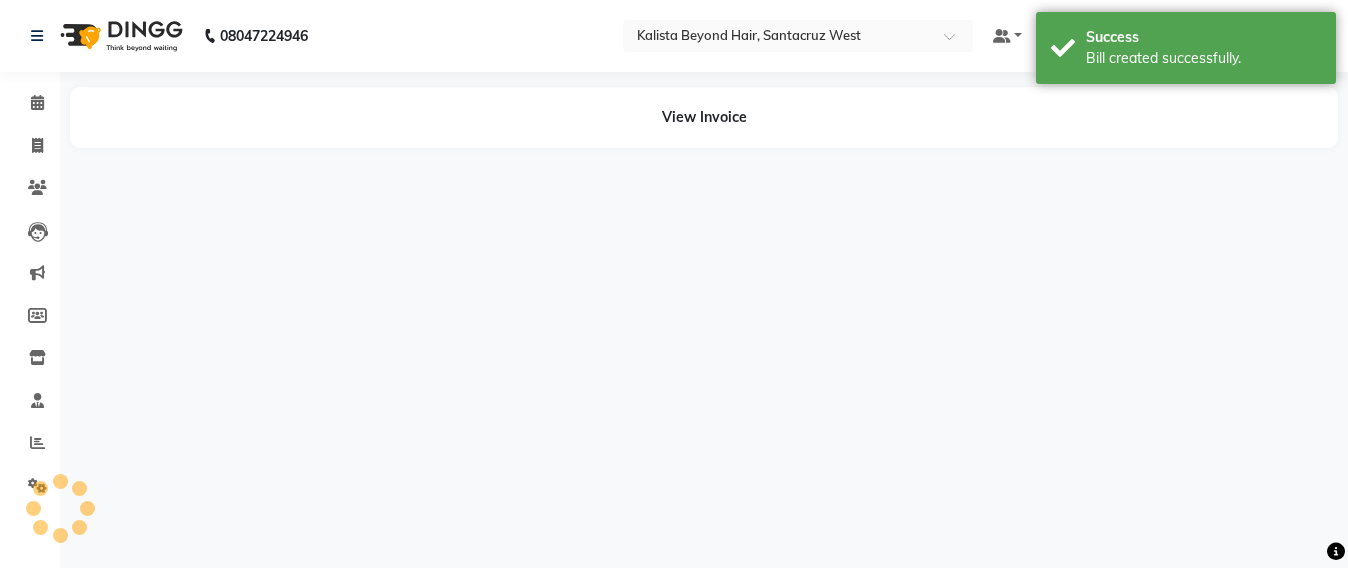 scroll, scrollTop: 0, scrollLeft: 0, axis: both 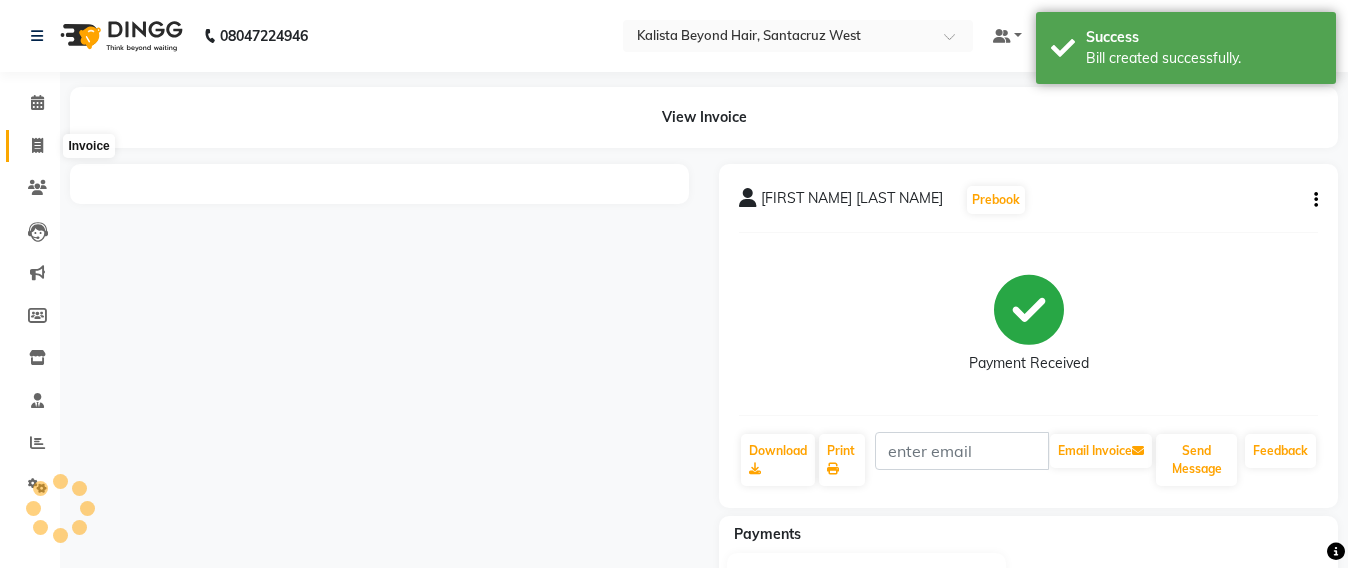 click 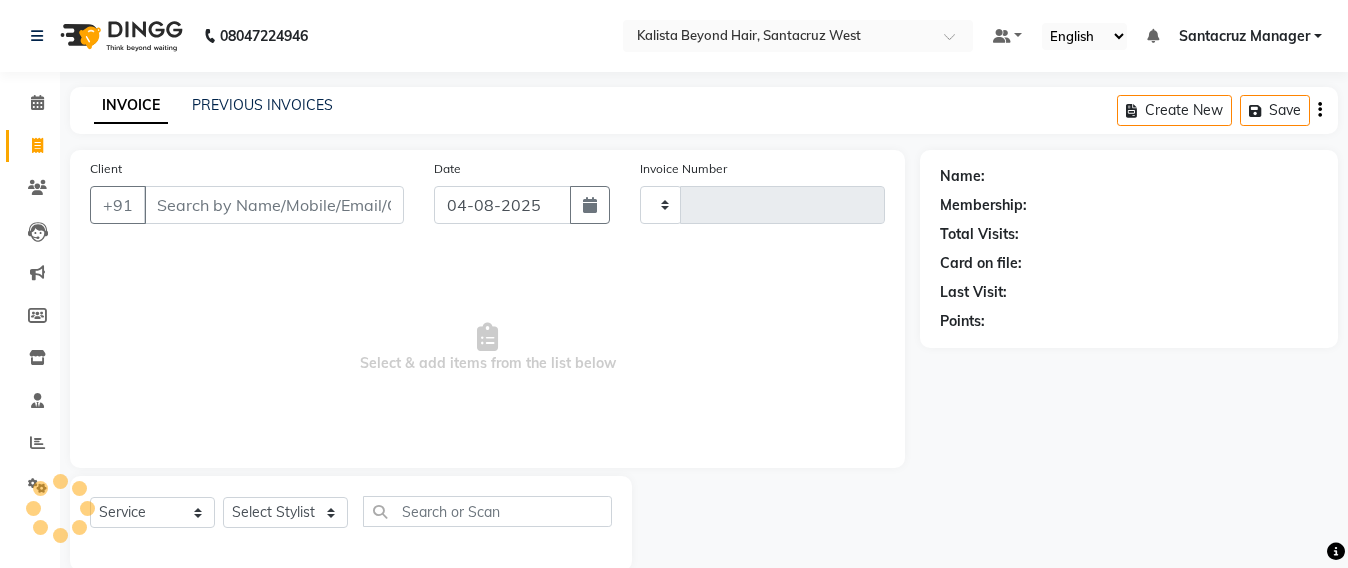 scroll, scrollTop: 33, scrollLeft: 0, axis: vertical 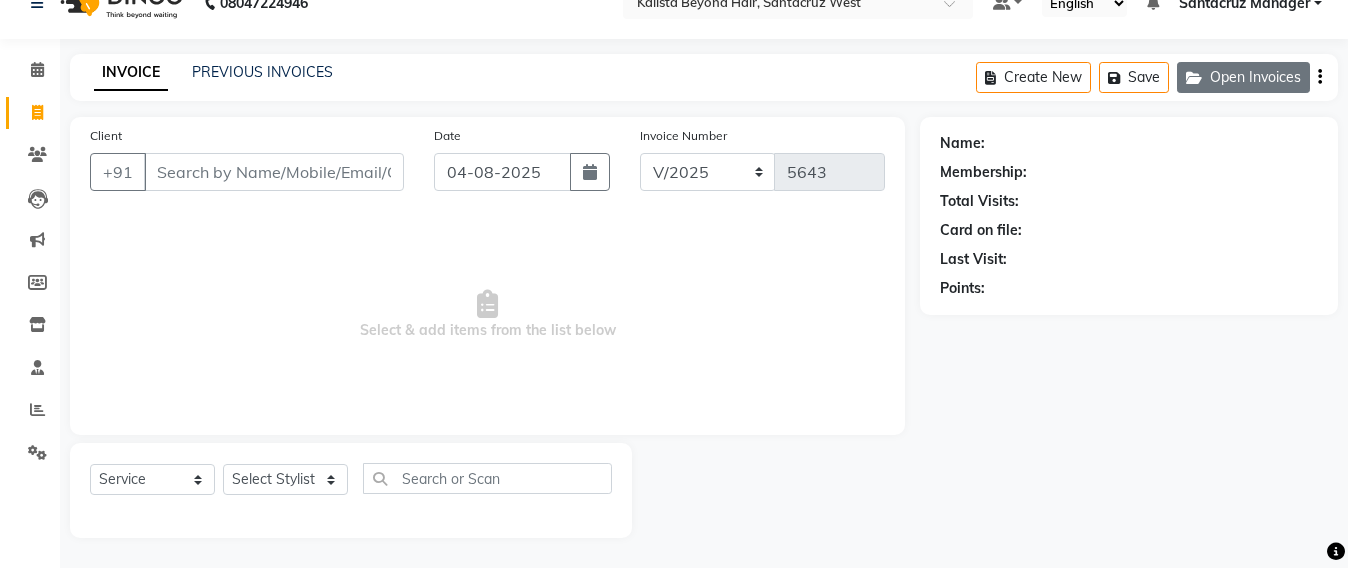 click on "Open Invoices" 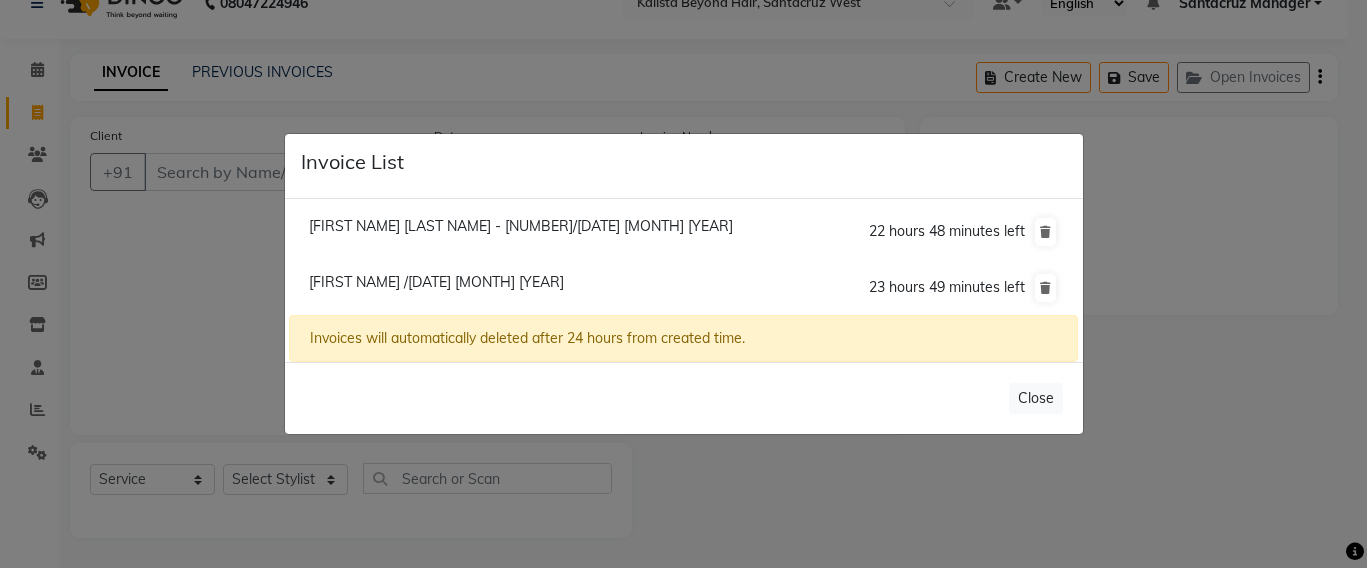 click on "[FIRST NAME] /[DATE] [MONTH] [YEAR]" 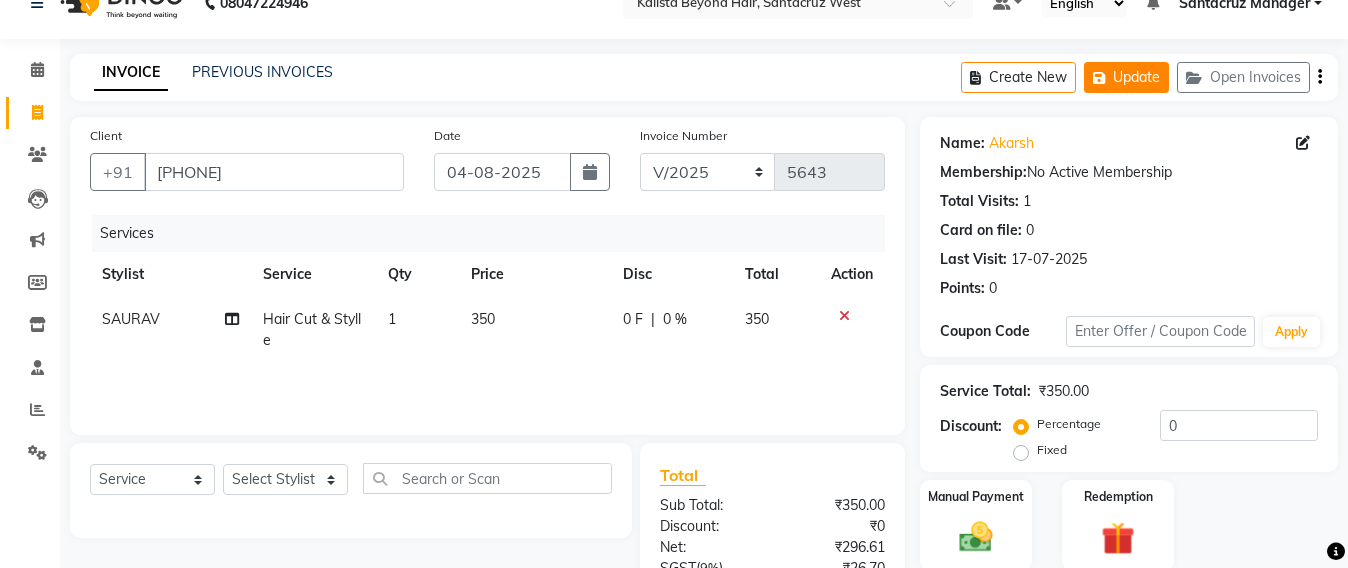 click on "Update" 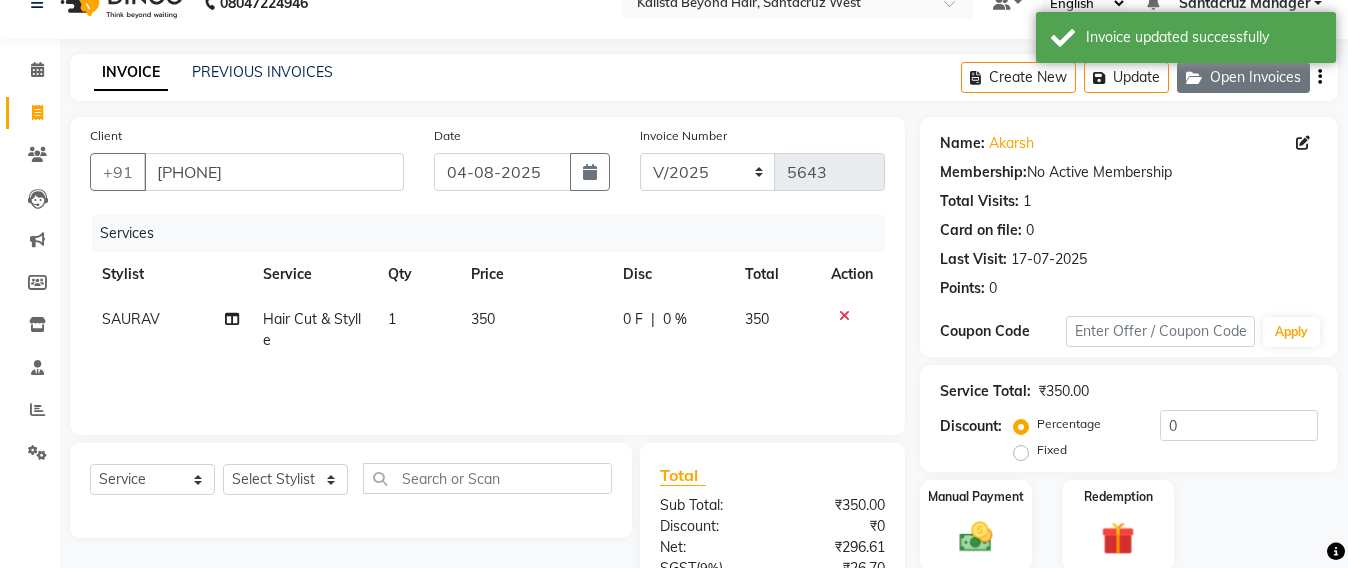 click on "Open Invoices" 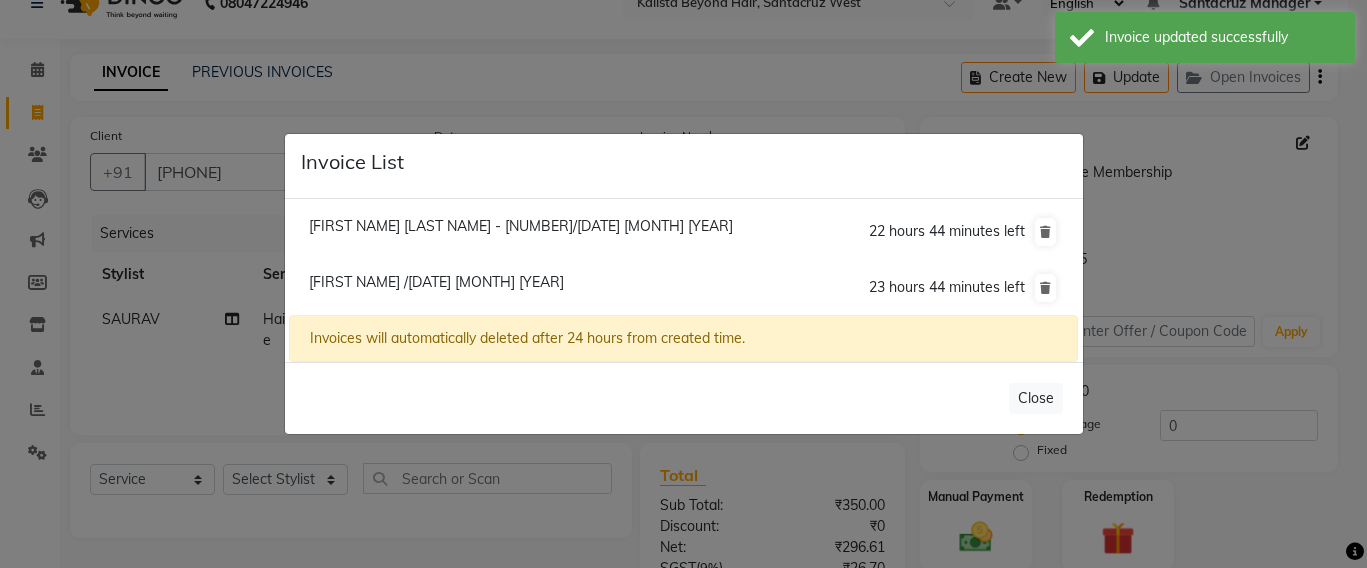 click on "[FIRST NAME] [LAST NAME] - [NUMBER]/[DATE] [MONTH] [YEAR]" 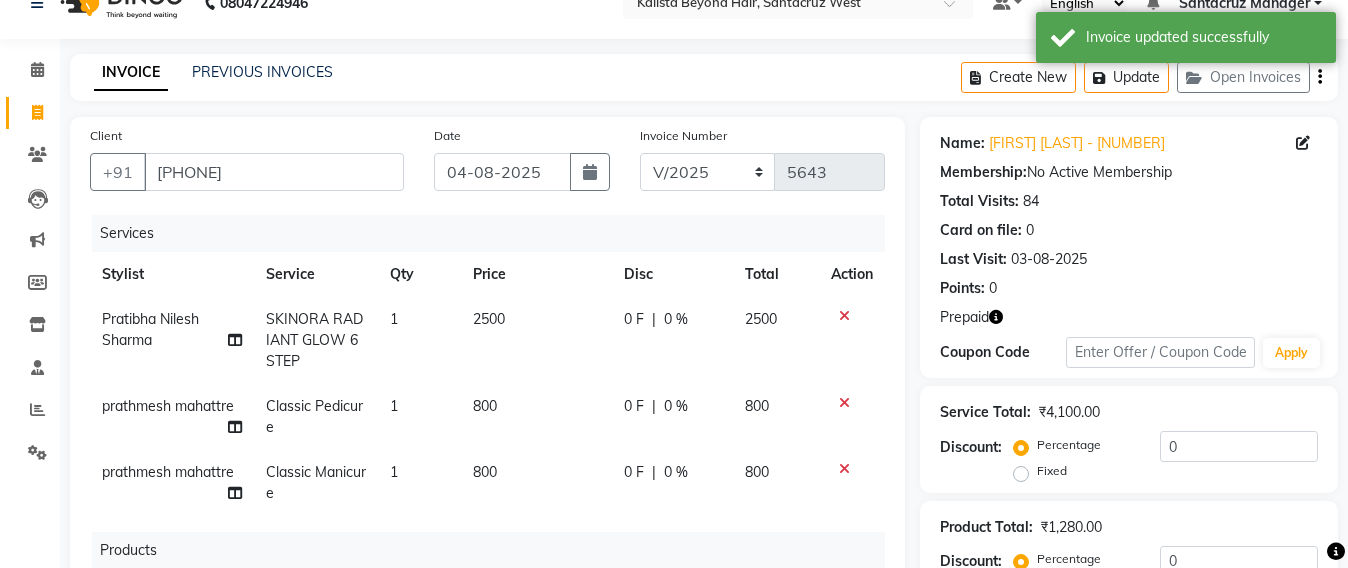 click on "prathmesh mahattre" 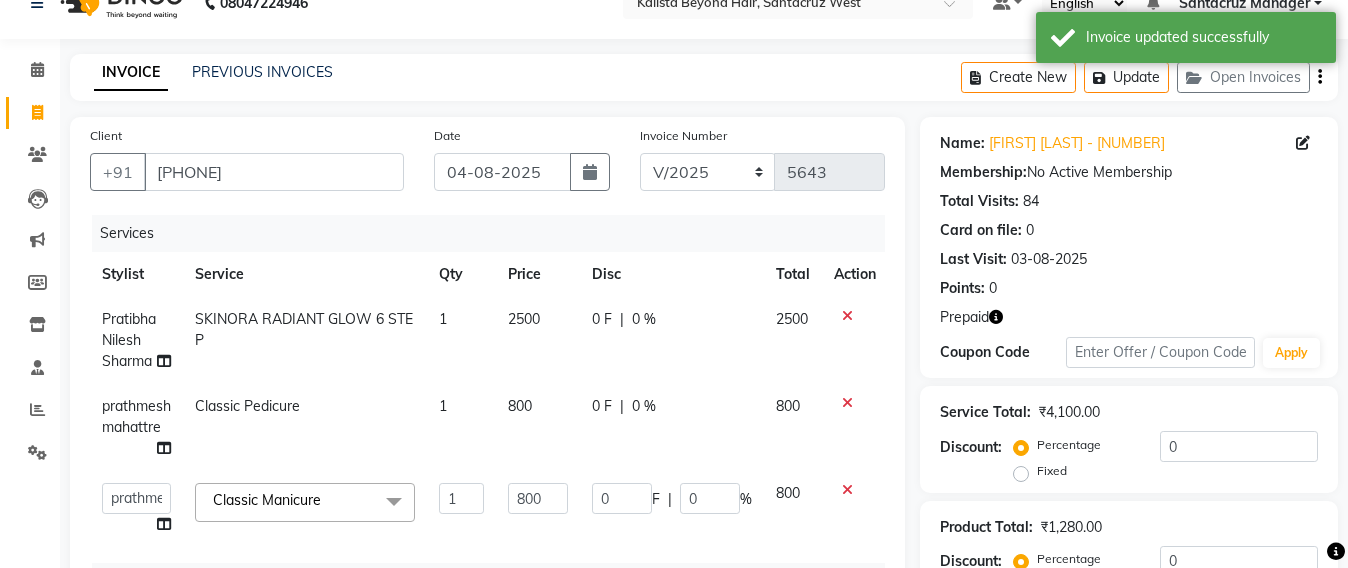 click on "Admin   [FIRST NAME] [LAST NAME]   [FIRST NAME] [LAST NAME]   [FIRST NAME] [LAST NAME]   [FIRST NAME] [LAST NAME]   [FIRST NAME]   [FIRST NAME] [LAST NAME]   [FIRST NAME] [LAST NAME]   [FIRST NAME] [LAST NAME]   [FIRST NAME] [LAST NAME]   [FIRST NAME] [LAST NAME] admin   [FIRST NAME] [LAST NAME] [TITLE]   [FIRST NAME]   [FIRST NAME]   [FIRST NAME] [LAST NAME]   [FIRST NAME] [LAST NAME]" 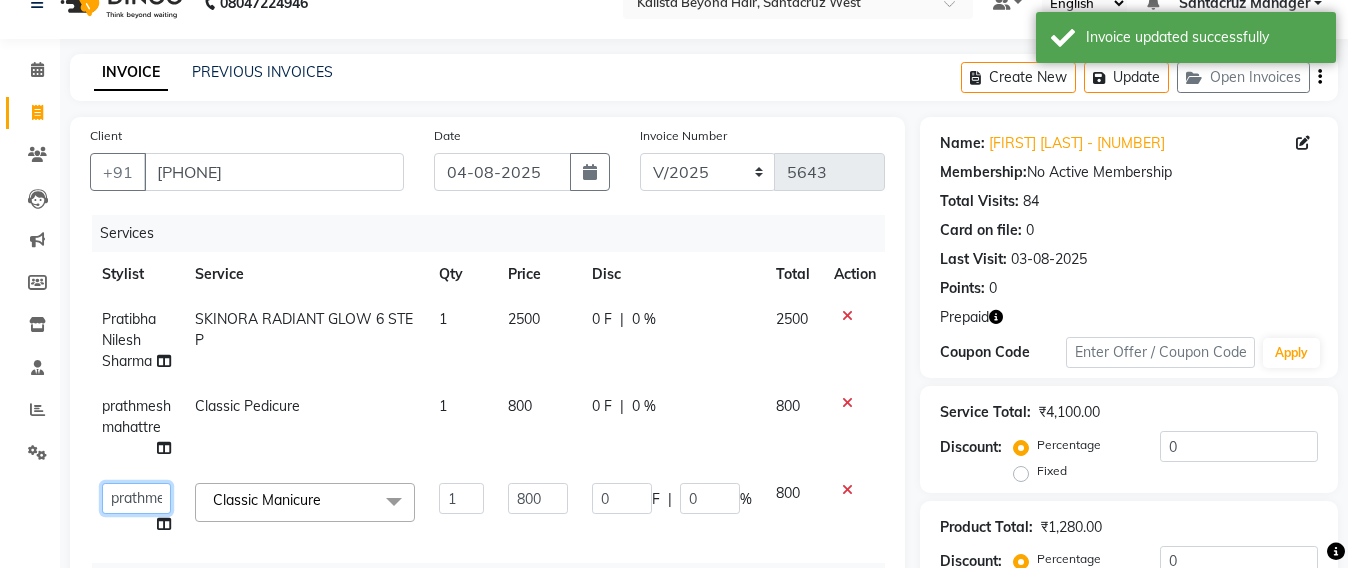 click on "Admin   [FIRST NAME] [LAST NAME]   [FIRST NAME] [LAST NAME]   [FIRST NAME] [LAST NAME]   [FIRST NAME] [LAST NAME]   [FIRST NAME]   [FIRST NAME] [LAST NAME]   [FIRST NAME] [LAST NAME]   [FIRST NAME] [LAST NAME]   [FIRST NAME] [LAST NAME]   [FIRST NAME] [LAST NAME] admin   [FIRST NAME] [LAST NAME] [TITLE]   [FIRST NAME]   [FIRST NAME]   [FIRST NAME] [LAST NAME]   [FIRST NAME] [LAST NAME]" 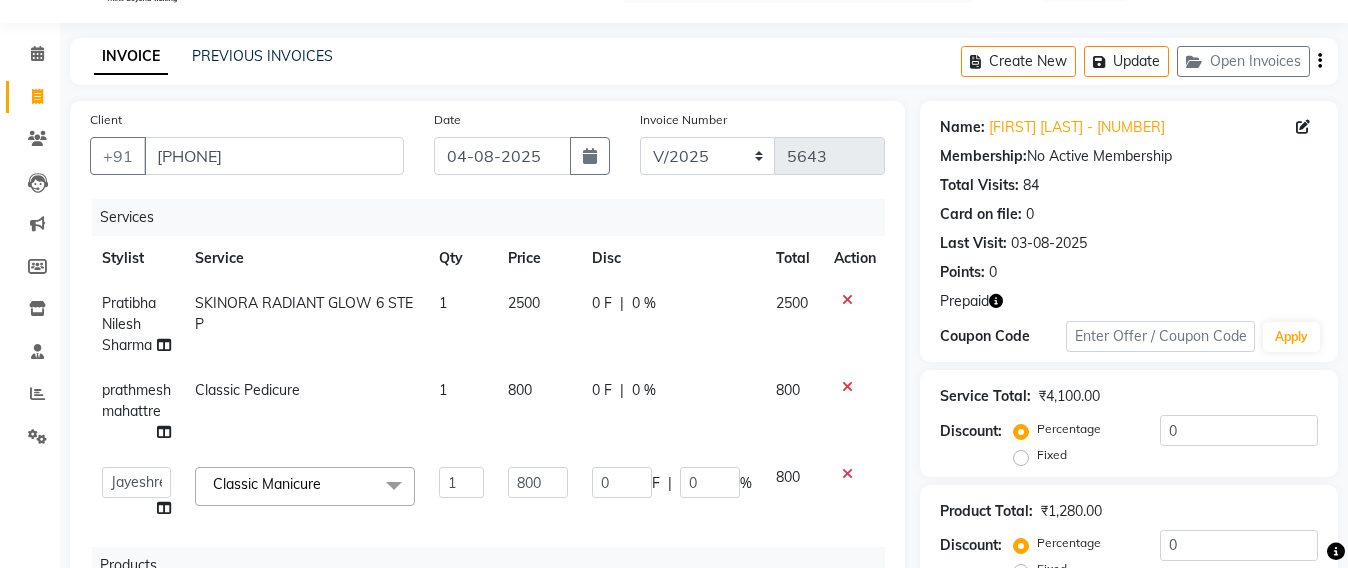 scroll, scrollTop: 0, scrollLeft: 0, axis: both 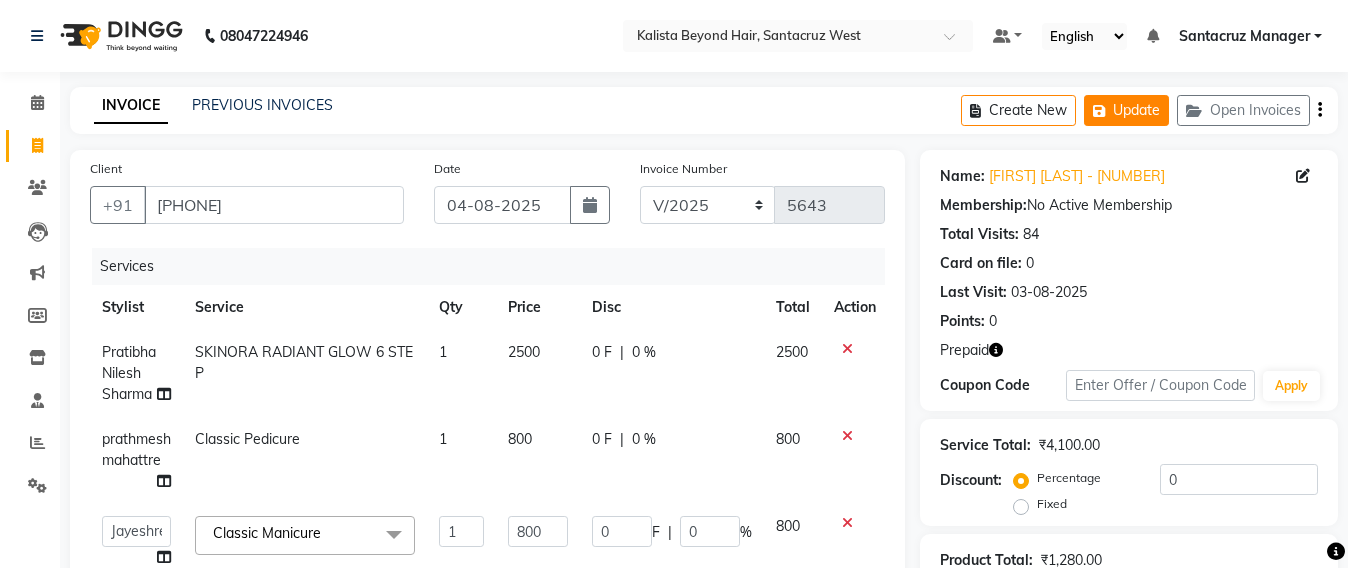 click 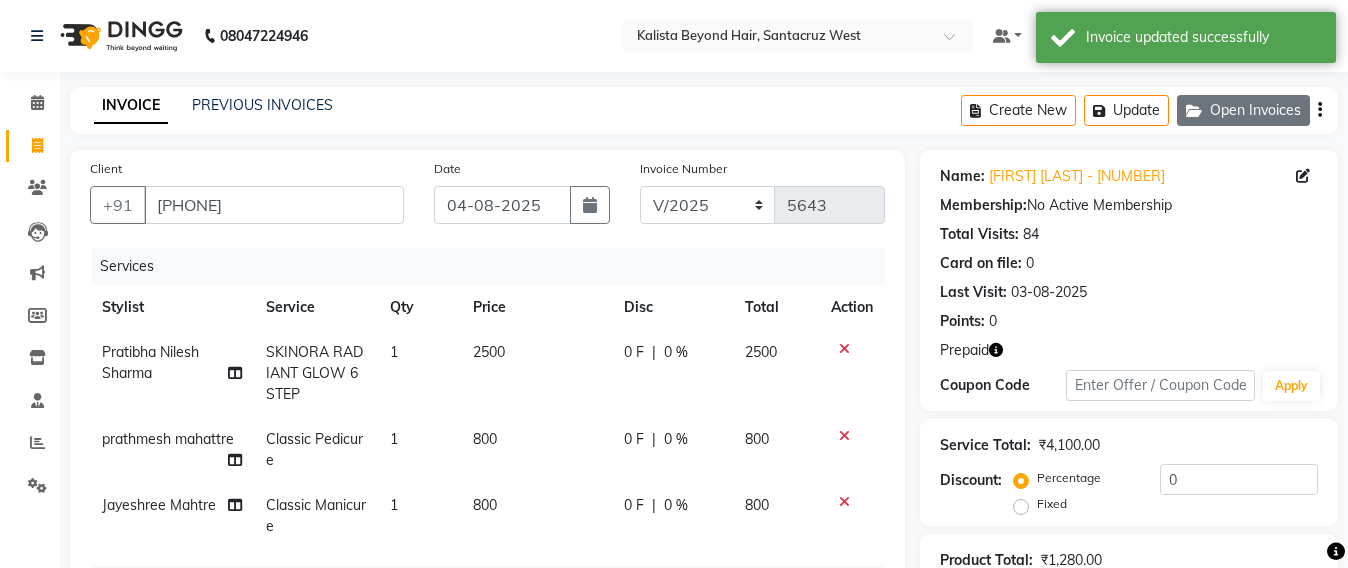 click on "Open Invoices" 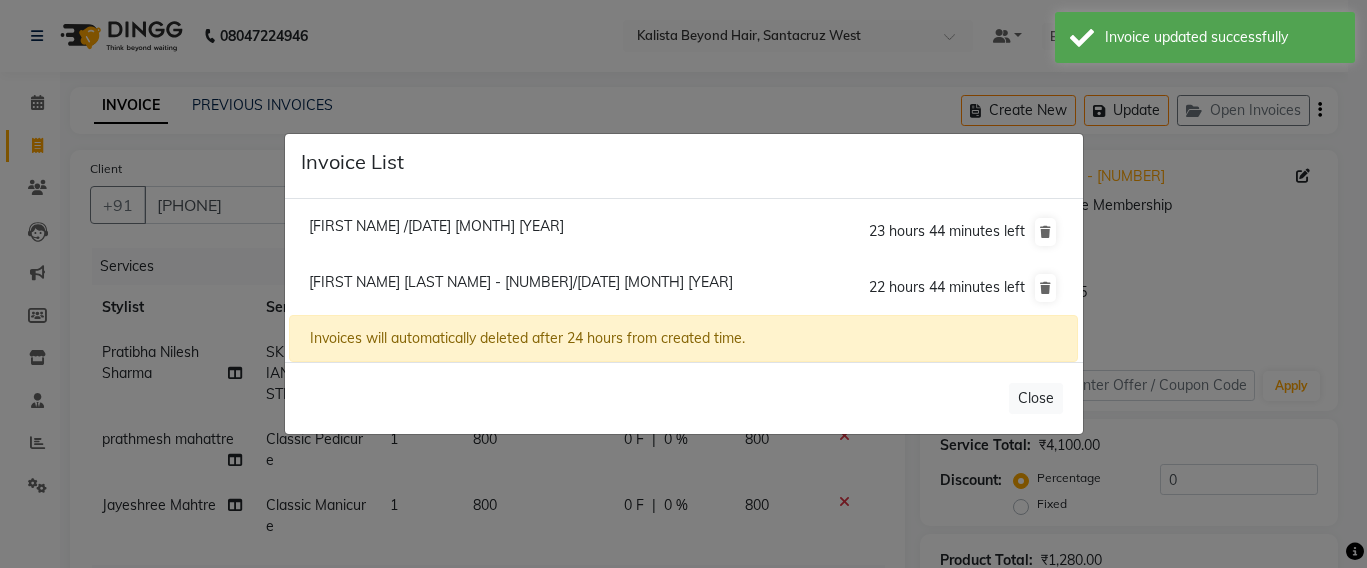 click on "Invoice List  [FIRST] /[DATE]  [TIME] left  [FIRST] [LAST] - [NUMBER]/[DATE]  [TIME] left  Invoices will automatically deleted after 24 hours from created time.   Close" 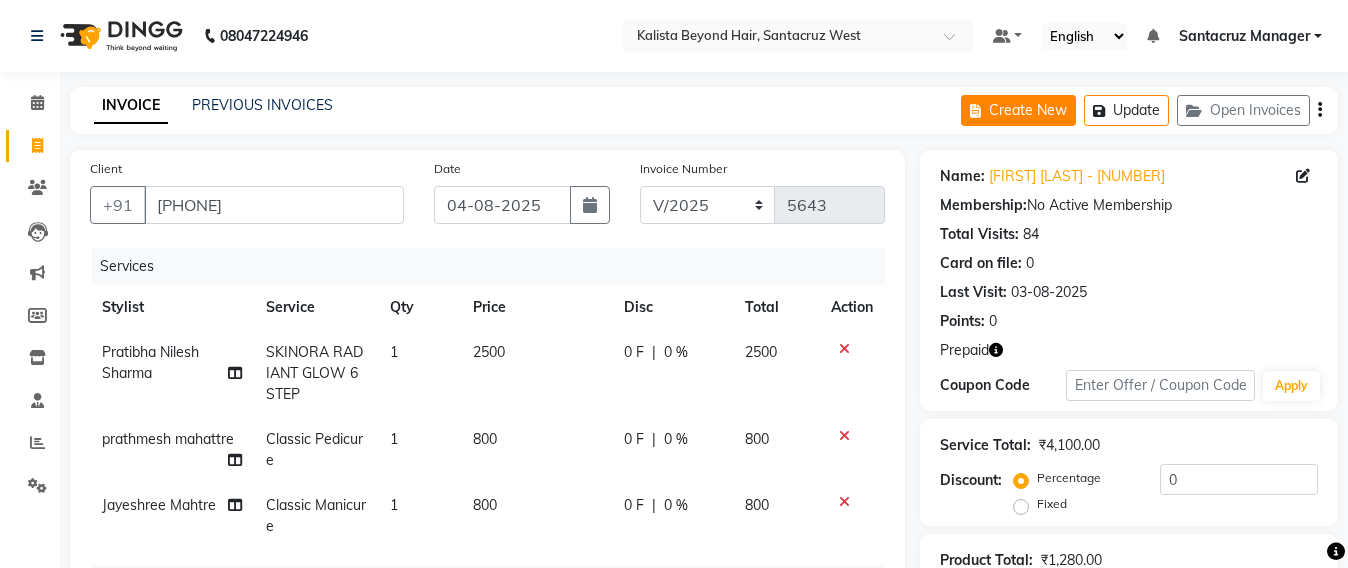 click on "Create New" 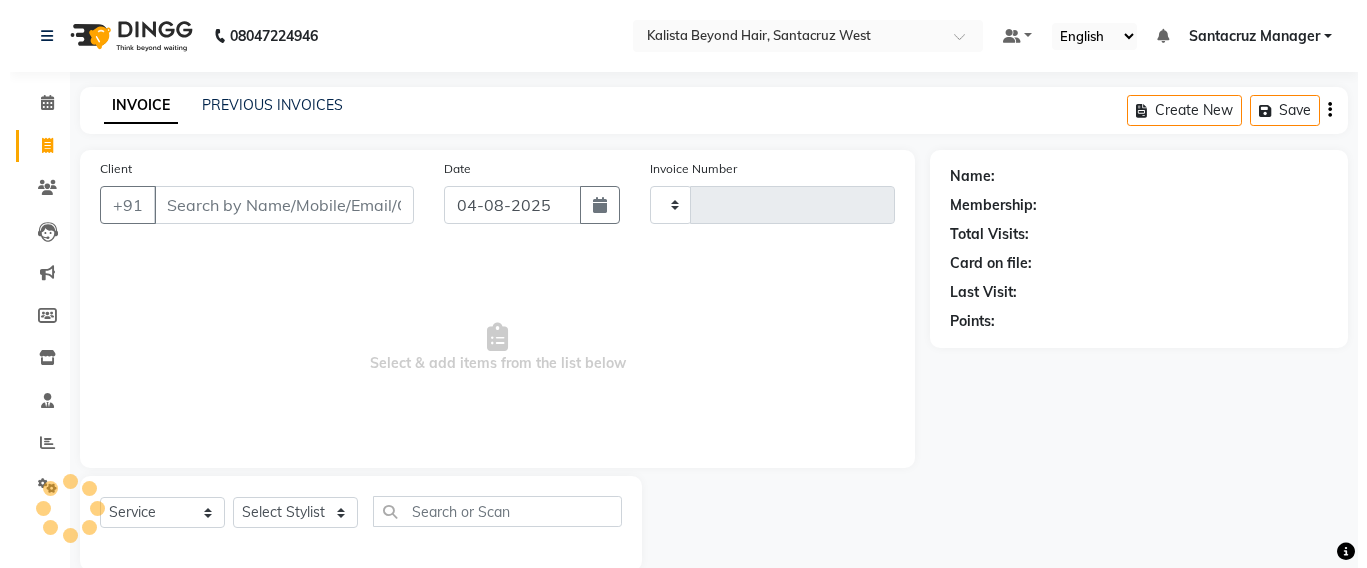 scroll, scrollTop: 33, scrollLeft: 0, axis: vertical 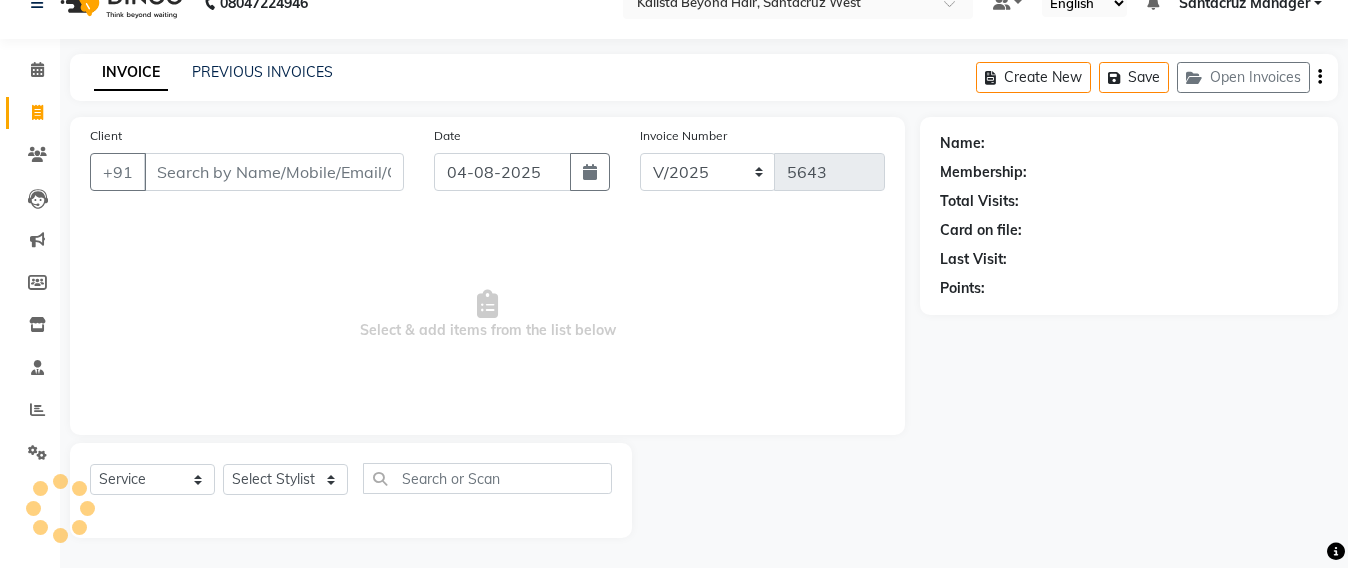 click on "Client" at bounding box center (274, 172) 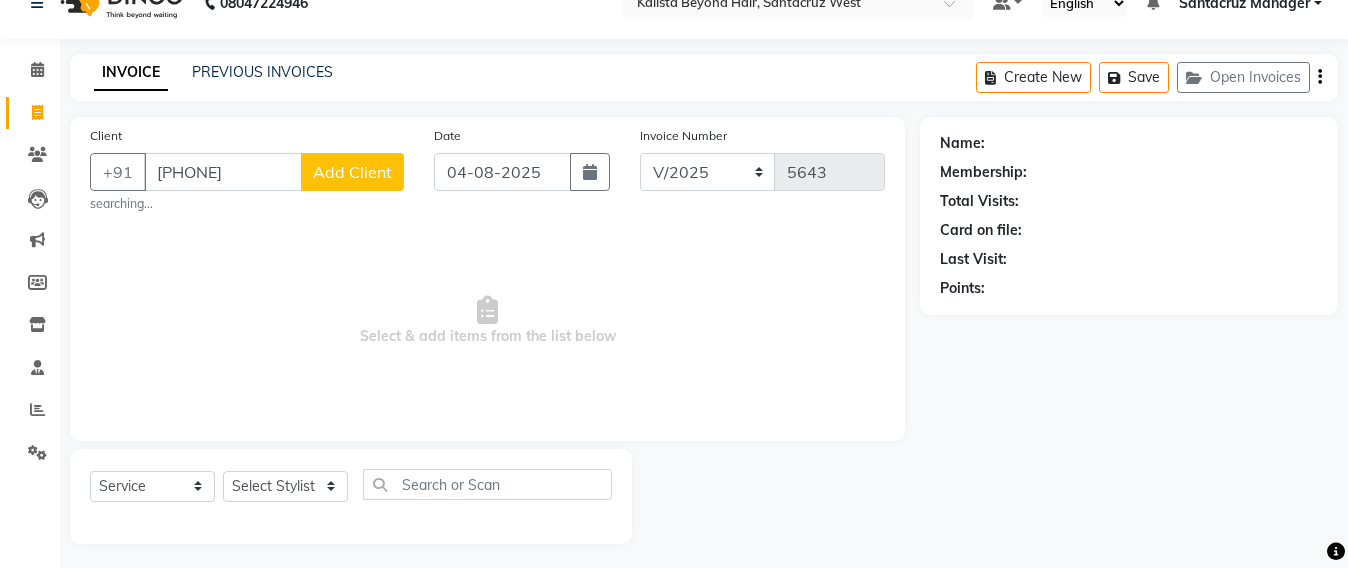 click on "Add Client" 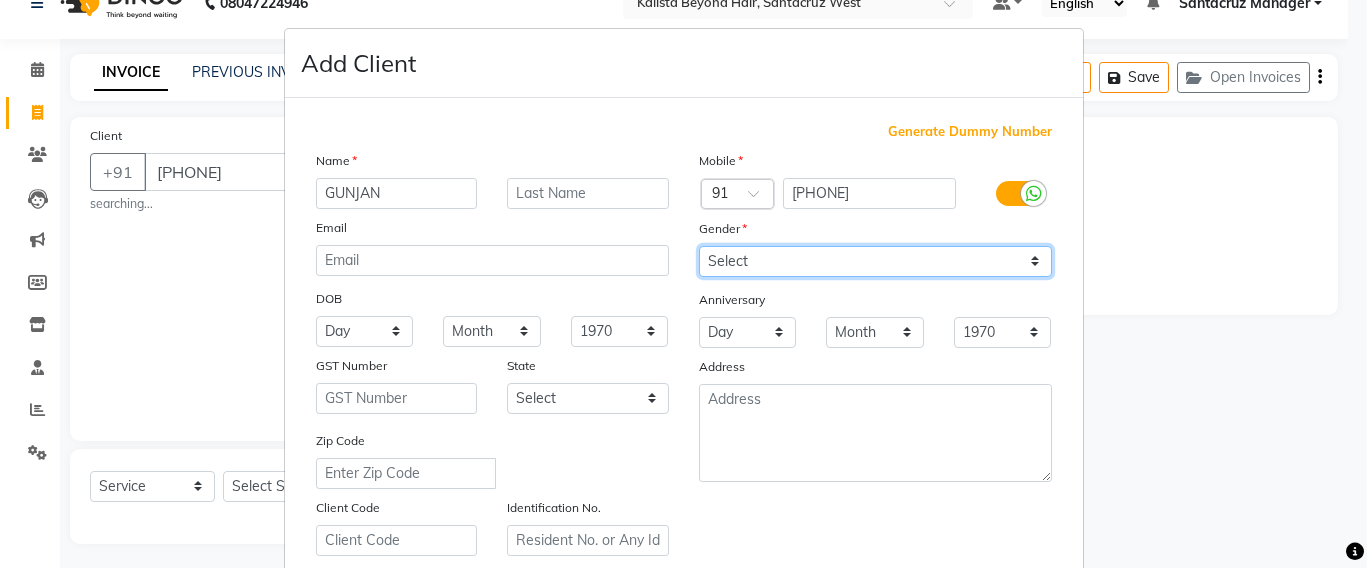 click on "Select Male Female Other Prefer Not To Say" at bounding box center [875, 261] 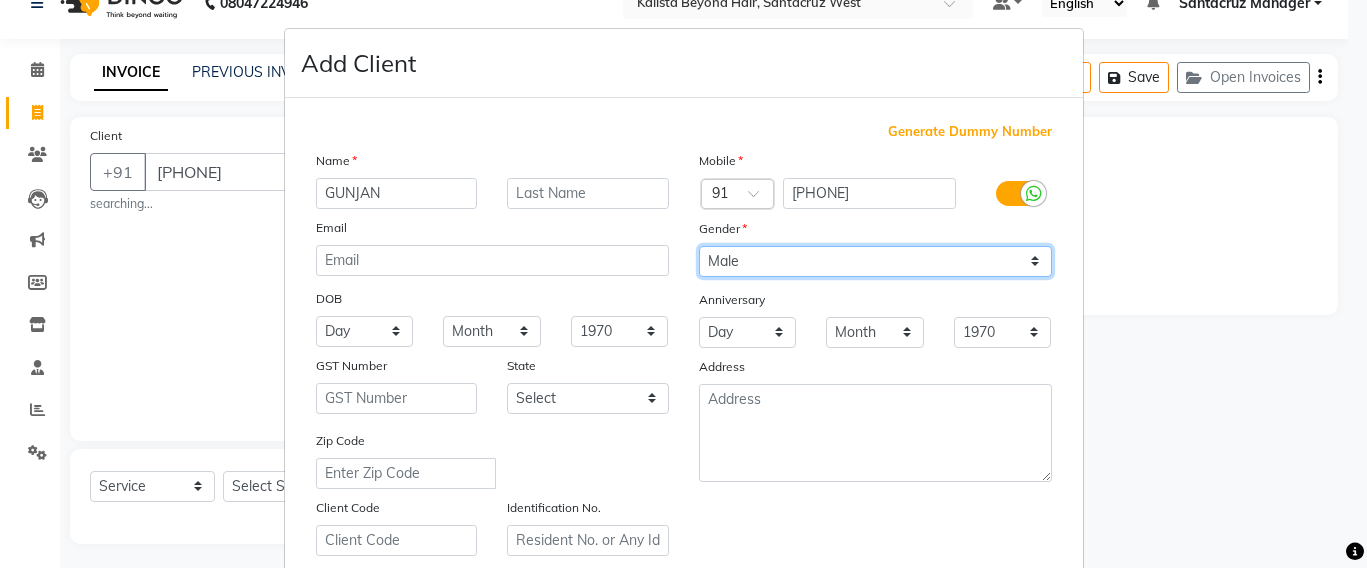 click on "Select Male Female Other Prefer Not To Say" at bounding box center (875, 261) 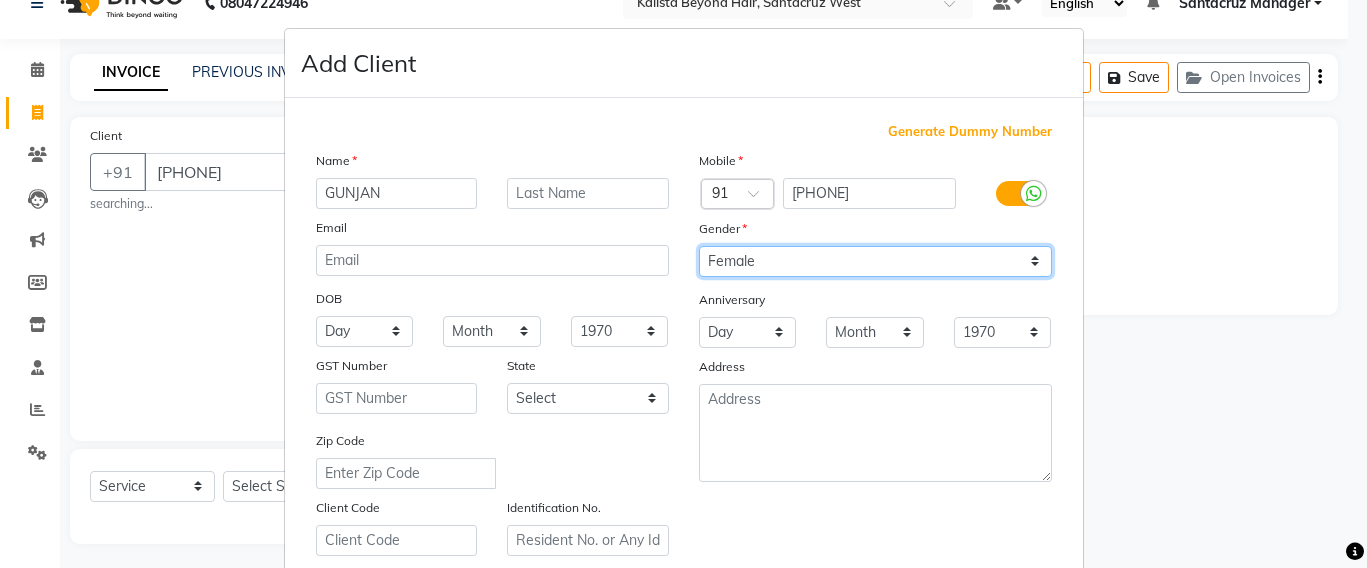 click on "Select Male Female Other Prefer Not To Say" at bounding box center [875, 261] 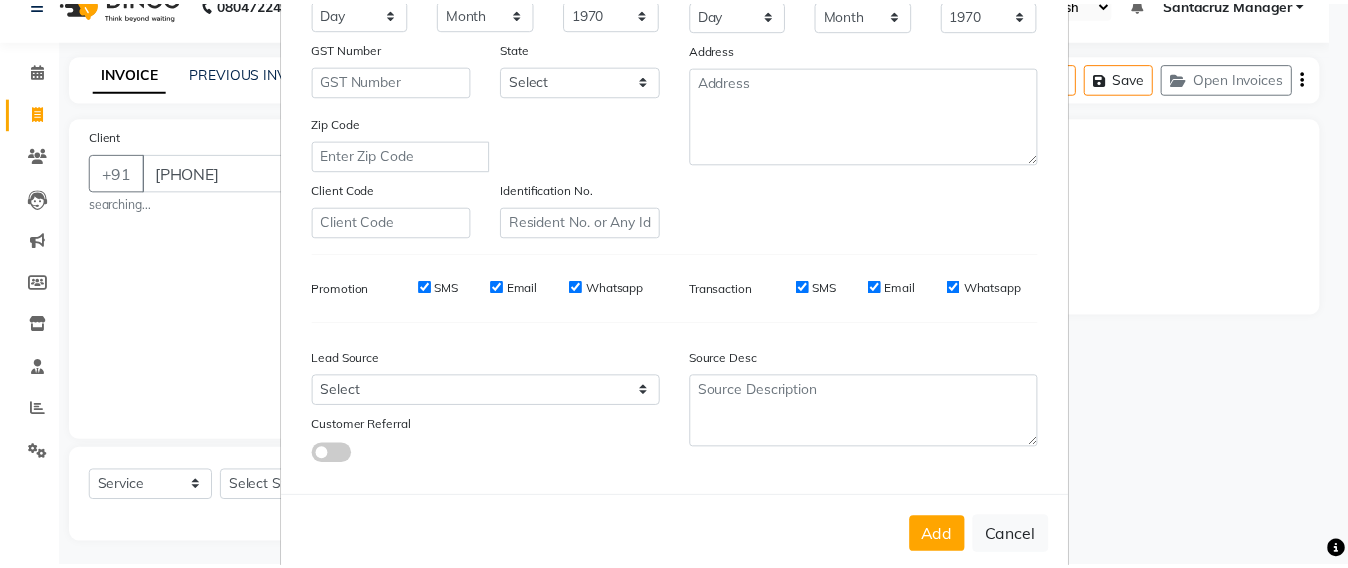 scroll, scrollTop: 355, scrollLeft: 0, axis: vertical 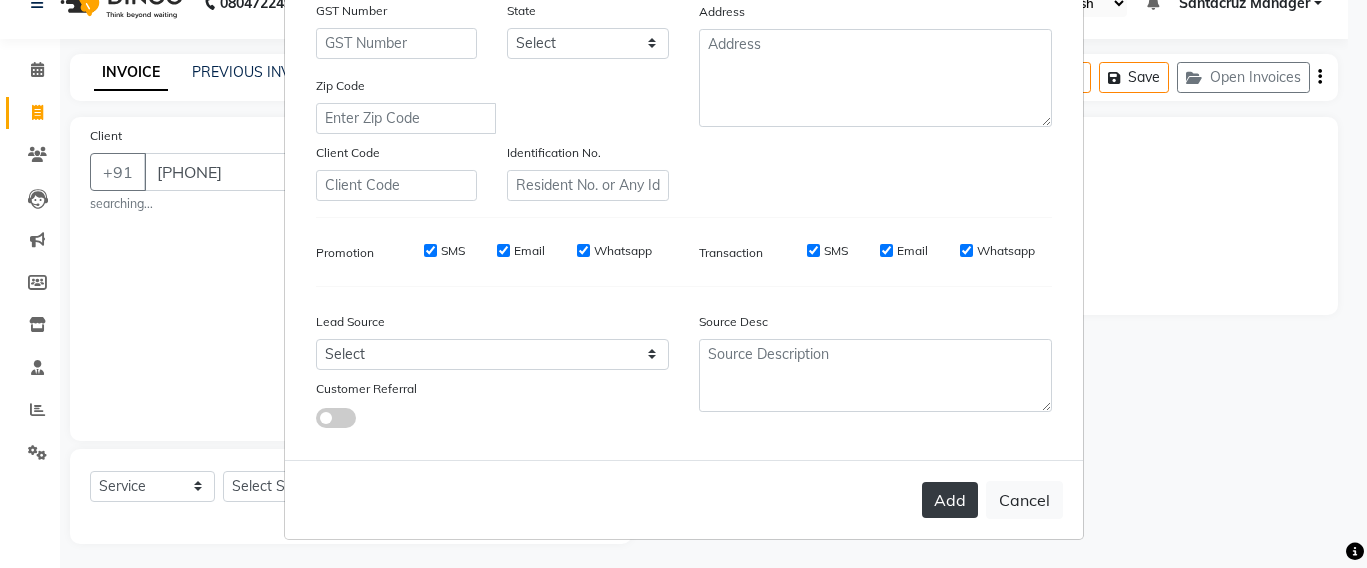 click on "Add" at bounding box center (950, 500) 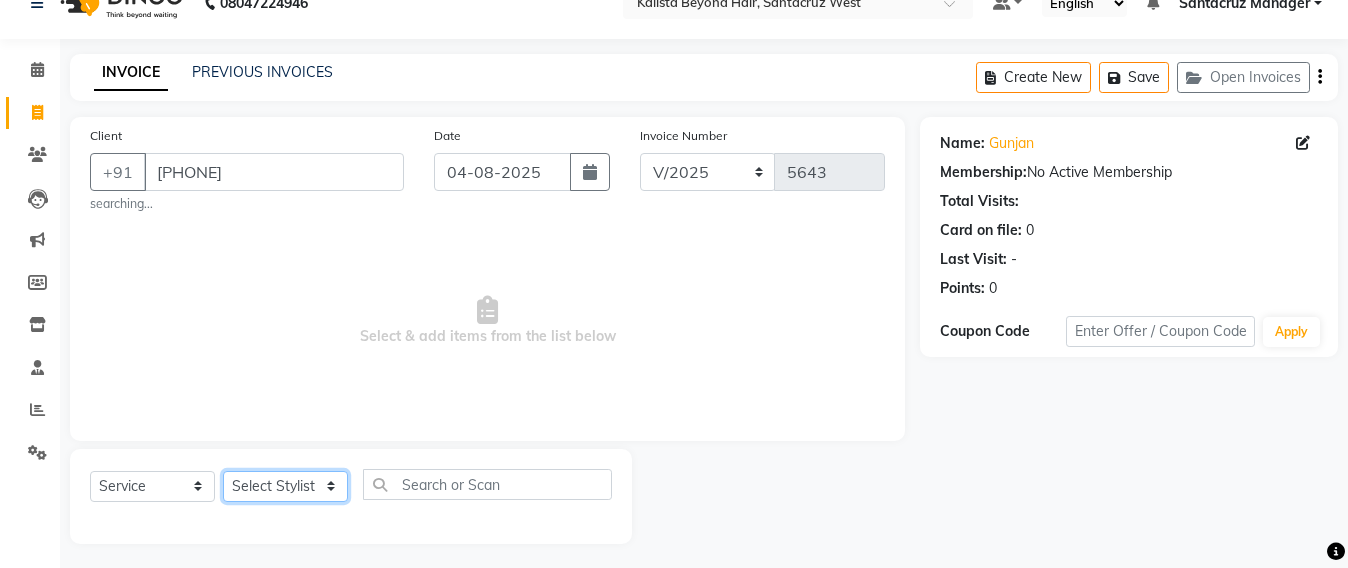 drag, startPoint x: 302, startPoint y: 485, endPoint x: 300, endPoint y: 473, distance: 12.165525 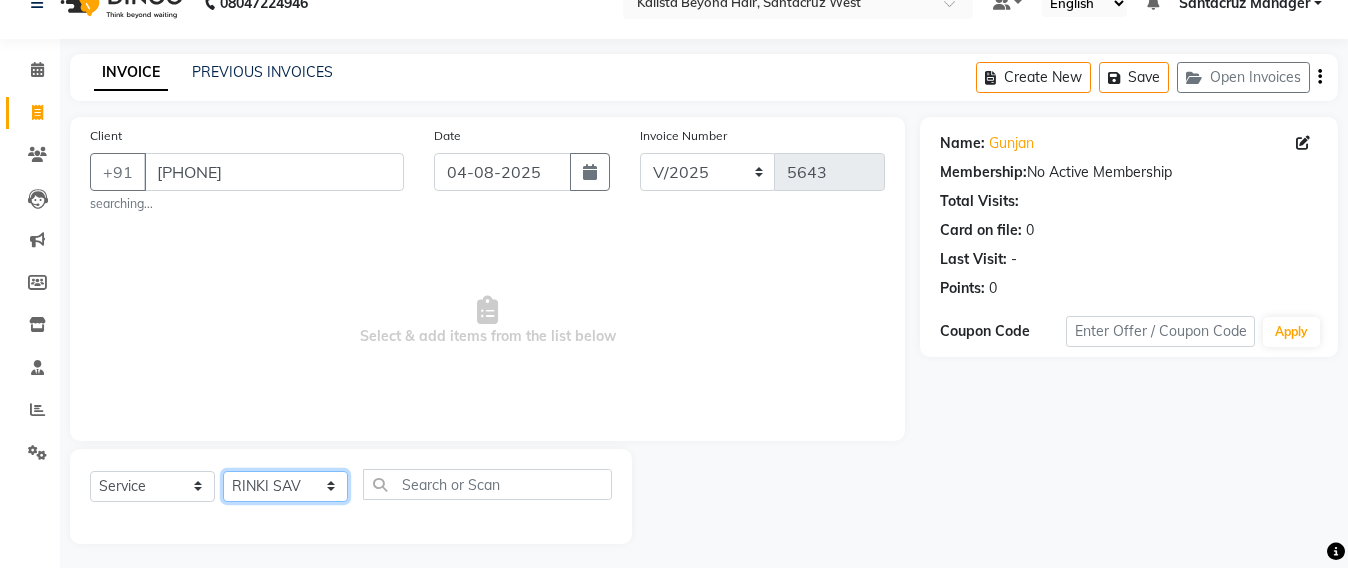 click on "Select Stylist Admin Avesh Sankat AZHER SHAIKH Jayeshree Mahtre Manisha Subodh Shedge Muskaan Pramila Vinayak Mhatre prathmesh mahattre Pratibha Nilesh Sharma RINKI SAV Rosy Sunil Jadhav Sameer shah admin Santacruz Manager SAURAV Siddhi SOMAYANG VASHUM Tejasvi Bhosle" 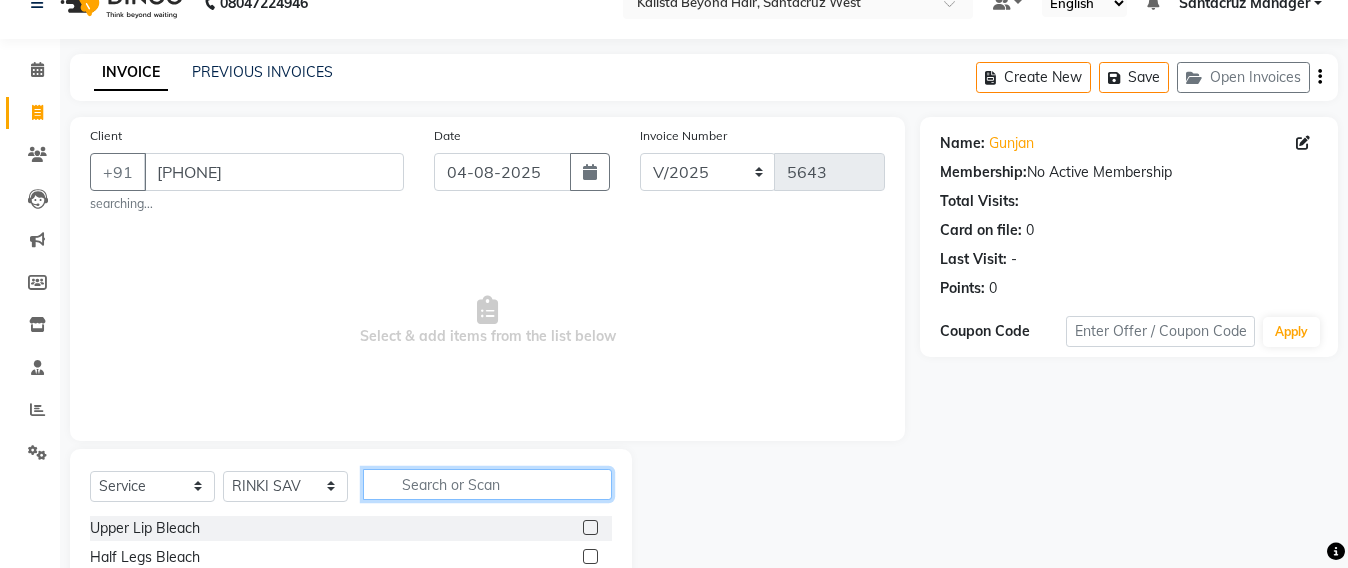 click 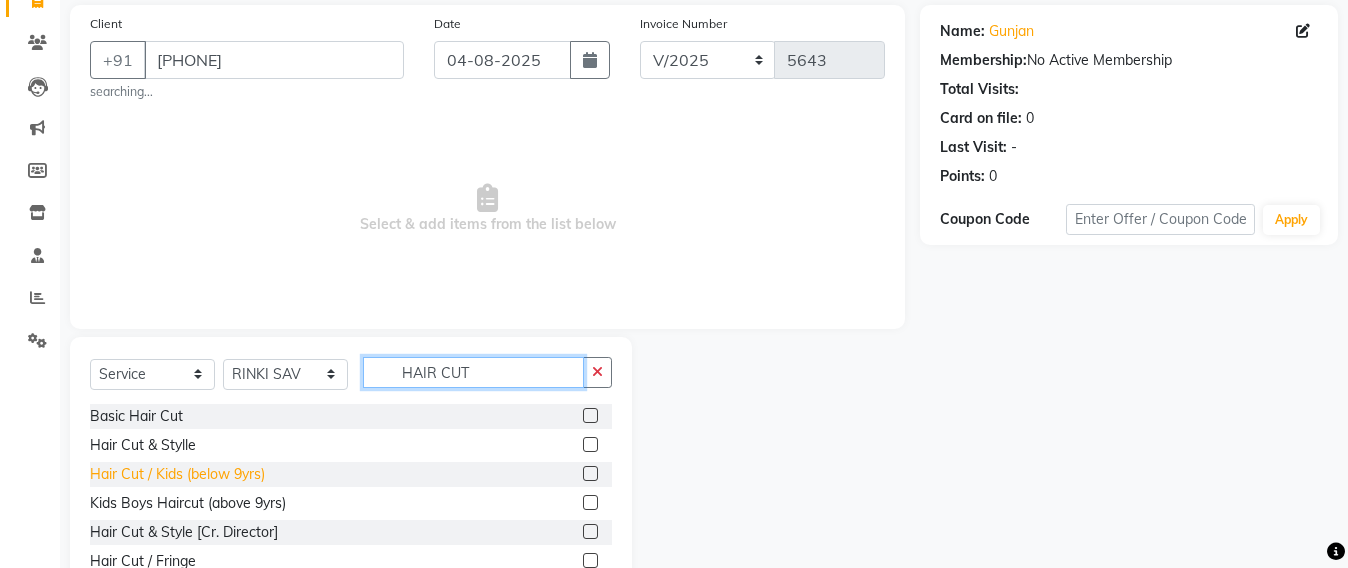 scroll, scrollTop: 158, scrollLeft: 0, axis: vertical 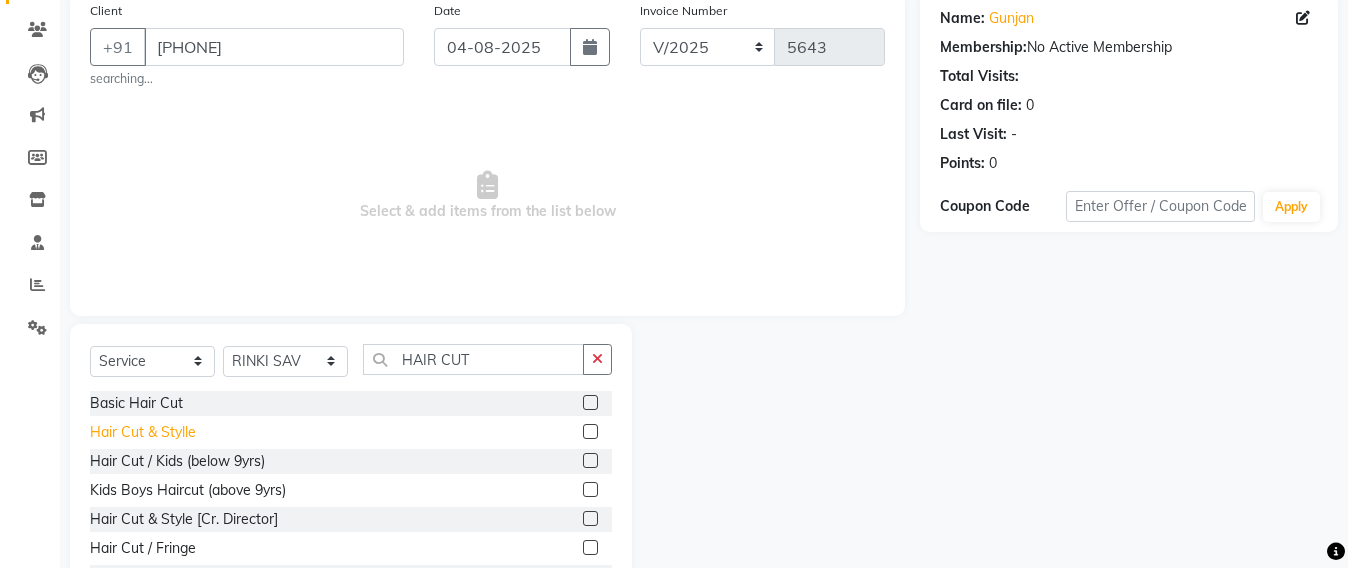 click on "Hair Cut & Stylle" 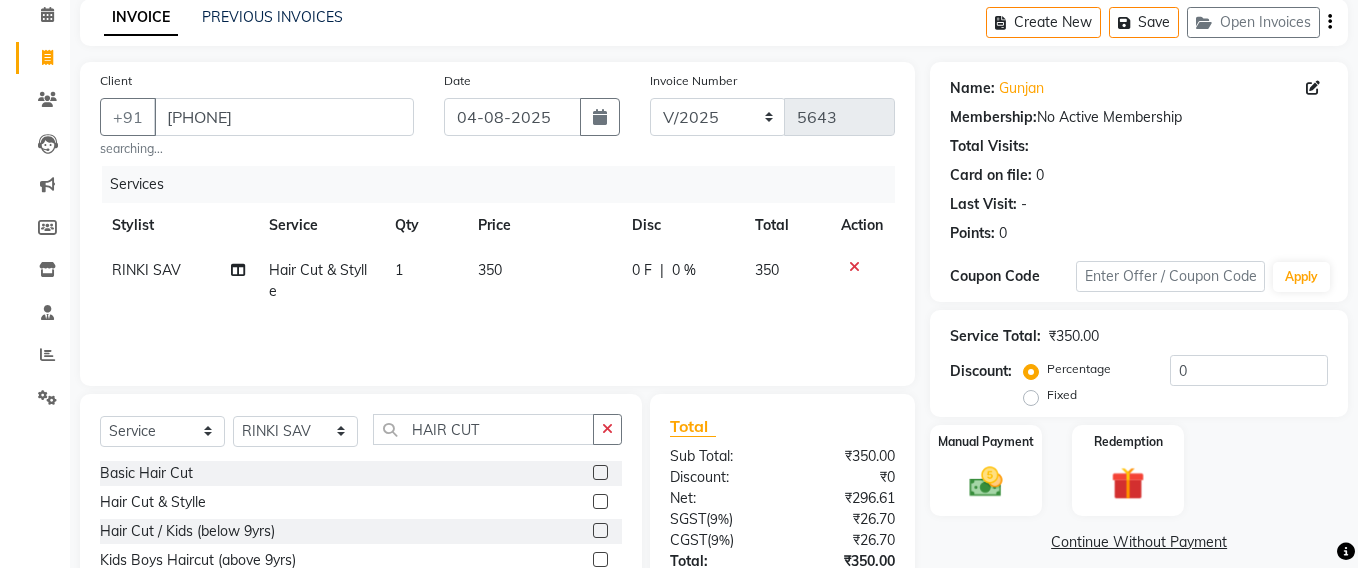 scroll, scrollTop: 33, scrollLeft: 0, axis: vertical 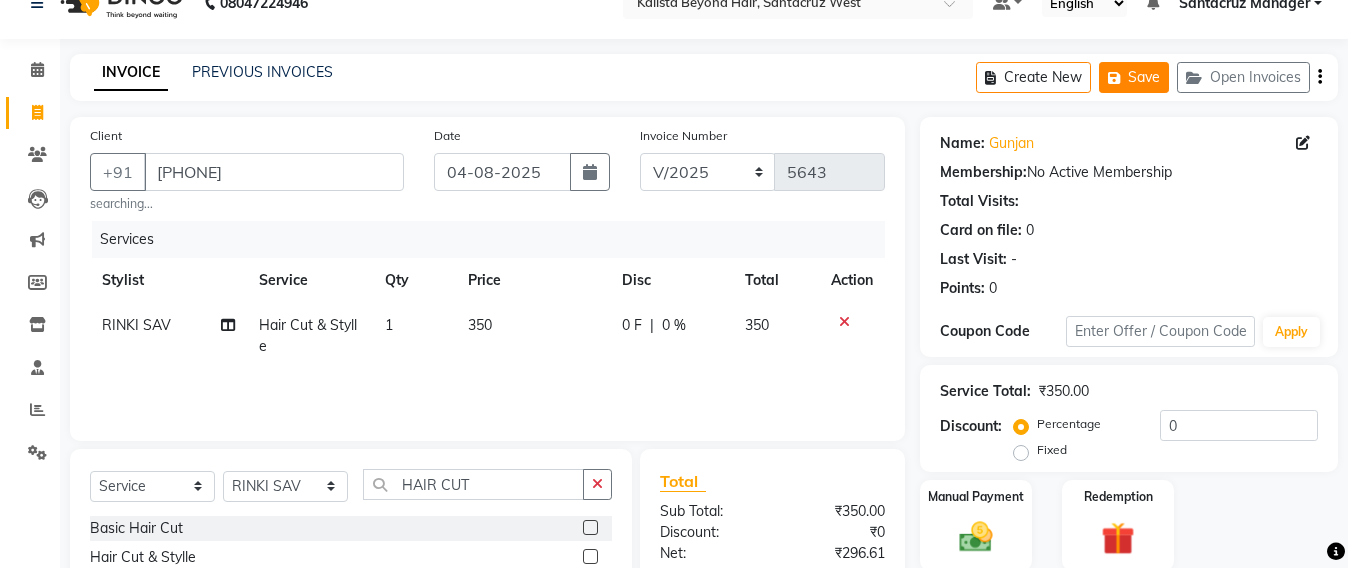 click on "Save" 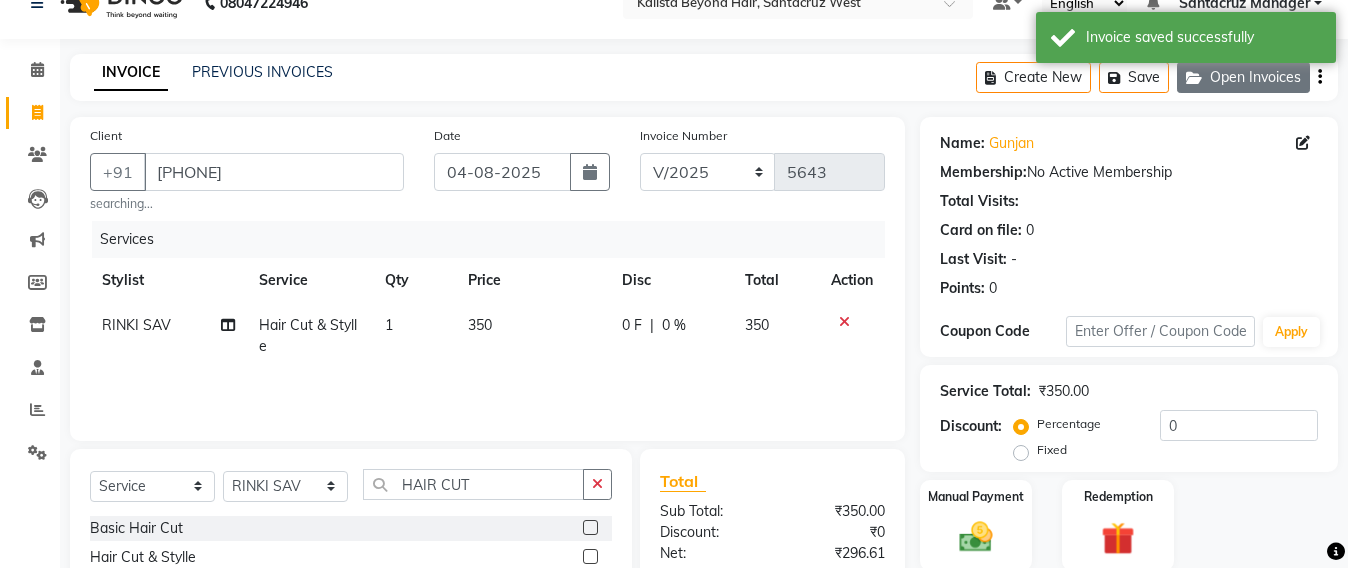 click on "Open Invoices" 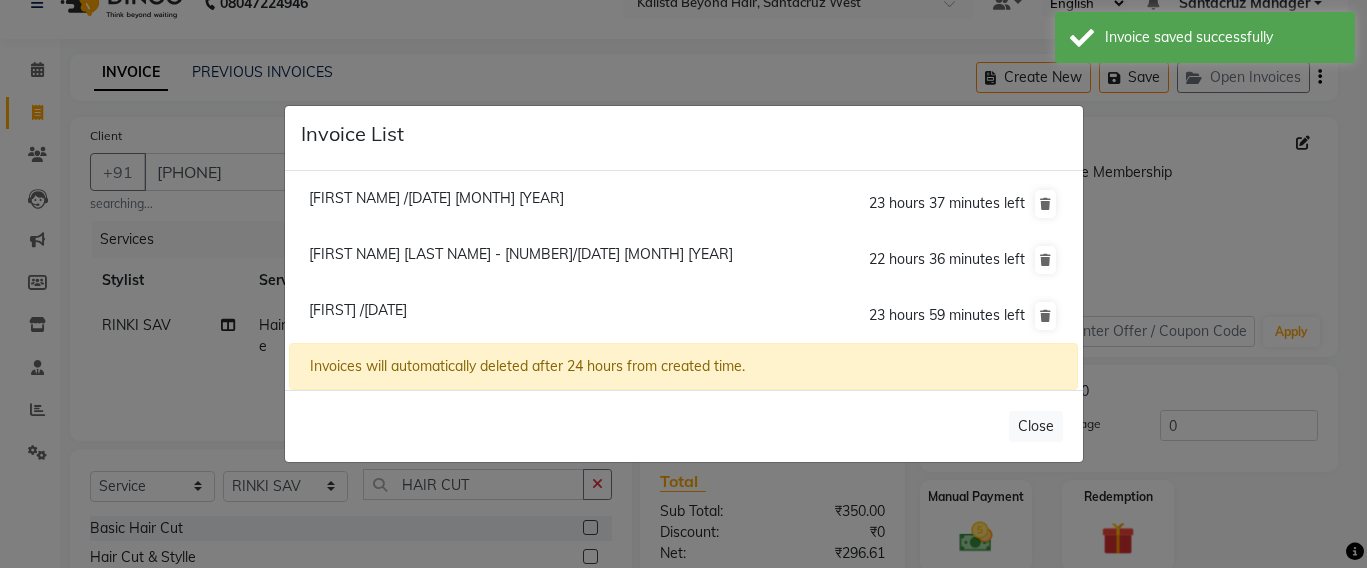 click on "[FIRST NAME] /[DATE] [MONTH] [YEAR]" 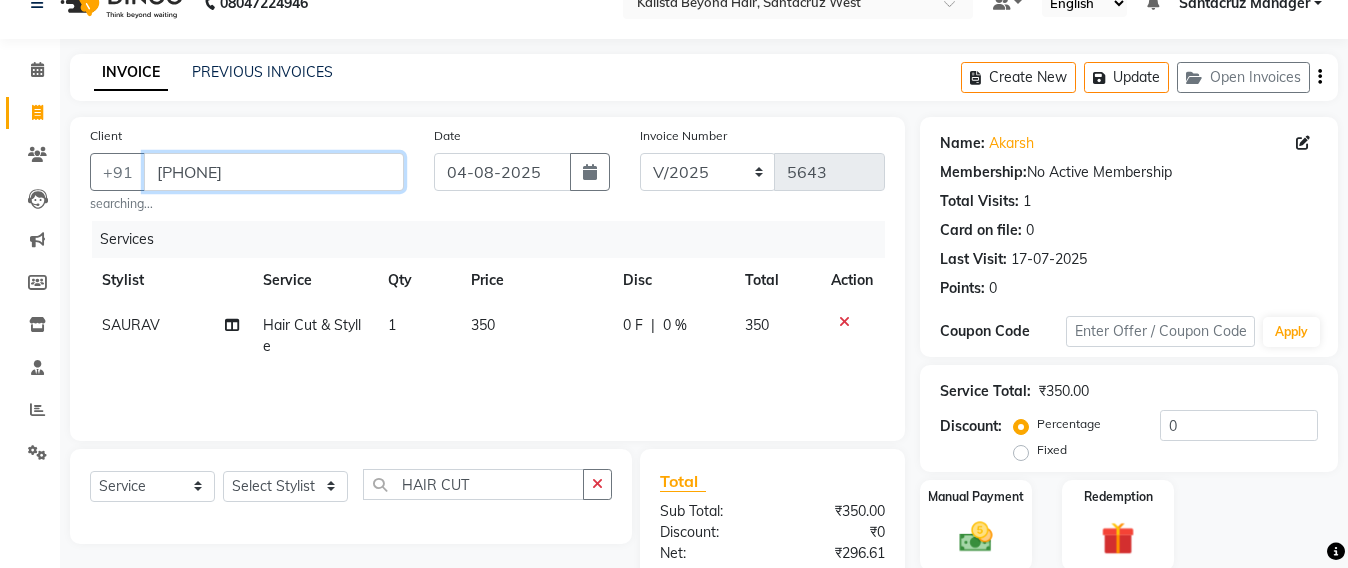 click on "[PHONE]" at bounding box center [274, 172] 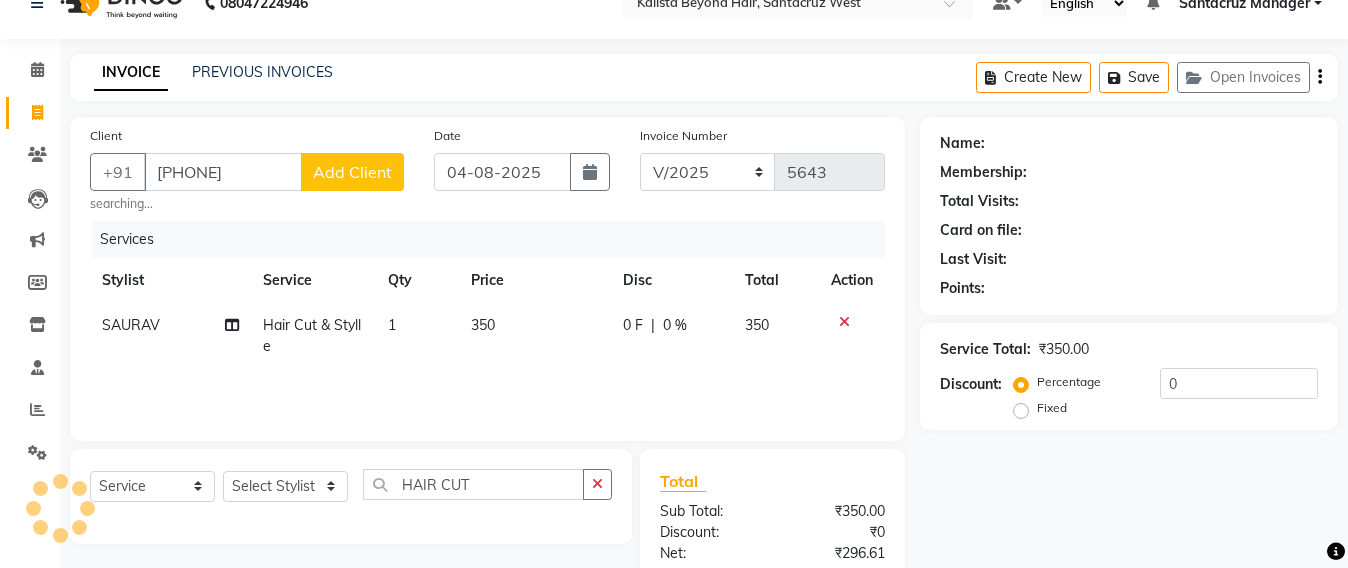 click on "Add Client" 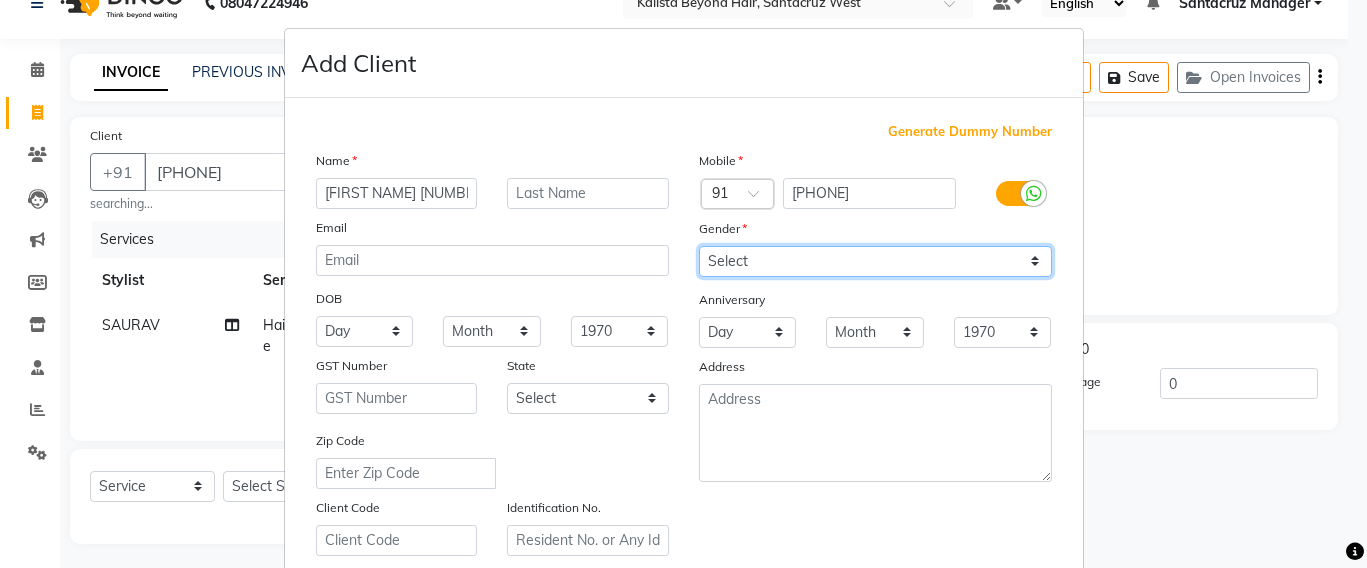 drag, startPoint x: 1016, startPoint y: 258, endPoint x: 1010, endPoint y: 274, distance: 17.088007 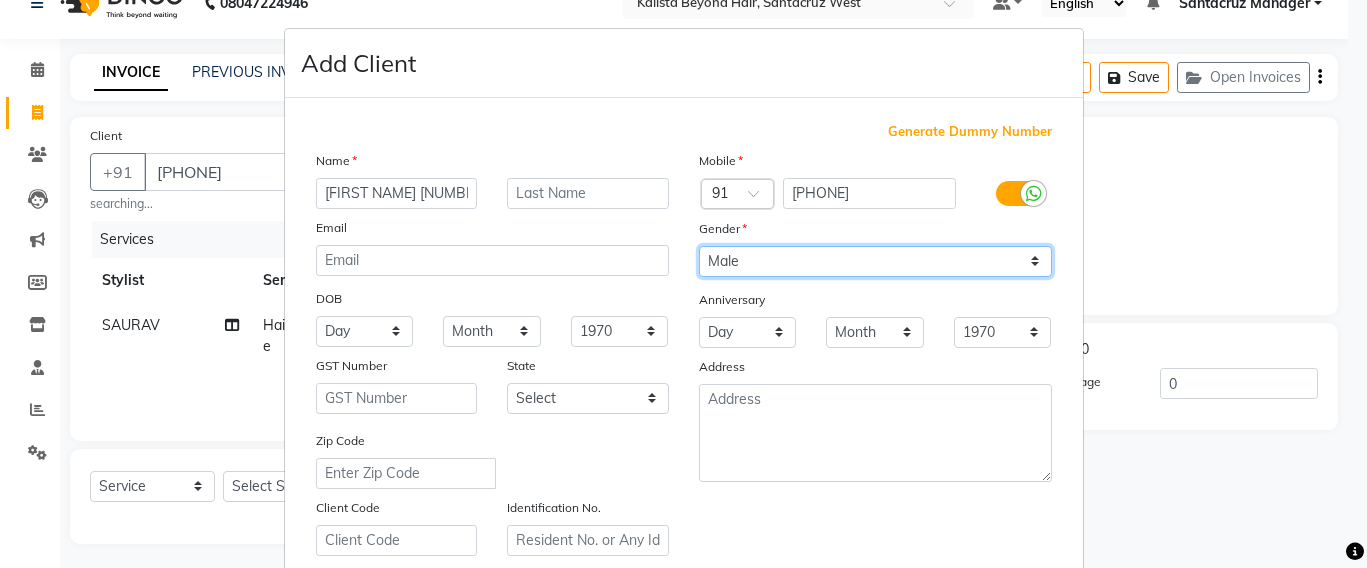 click on "Select Male Female Other Prefer Not To Say" at bounding box center [875, 261] 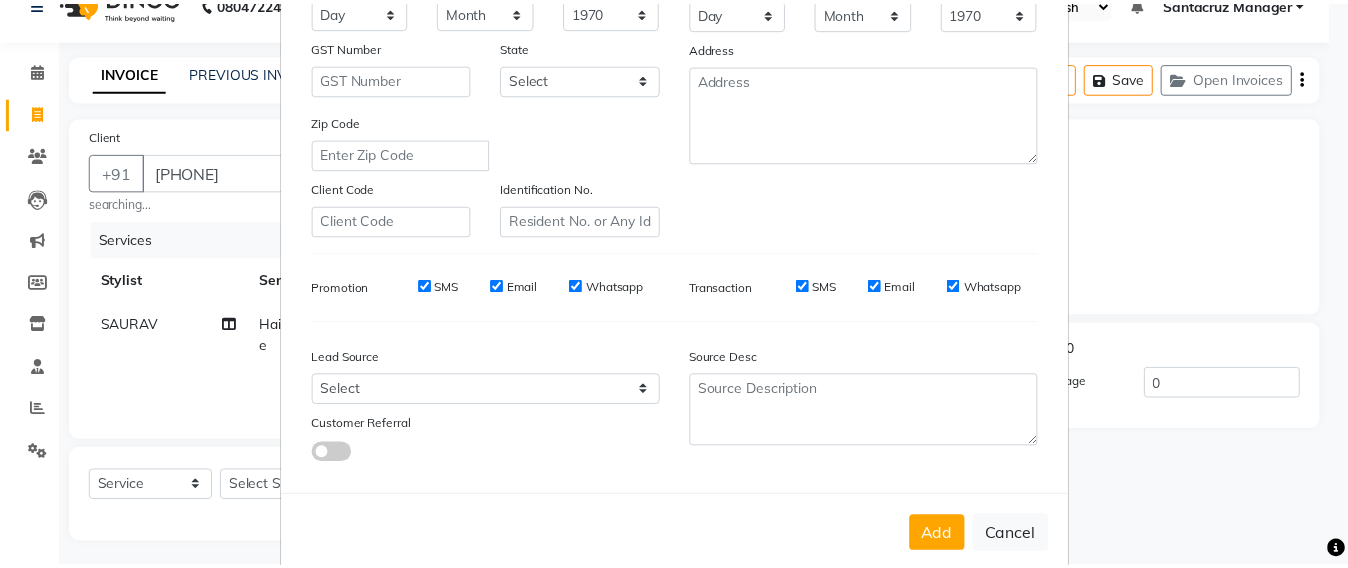 scroll, scrollTop: 355, scrollLeft: 0, axis: vertical 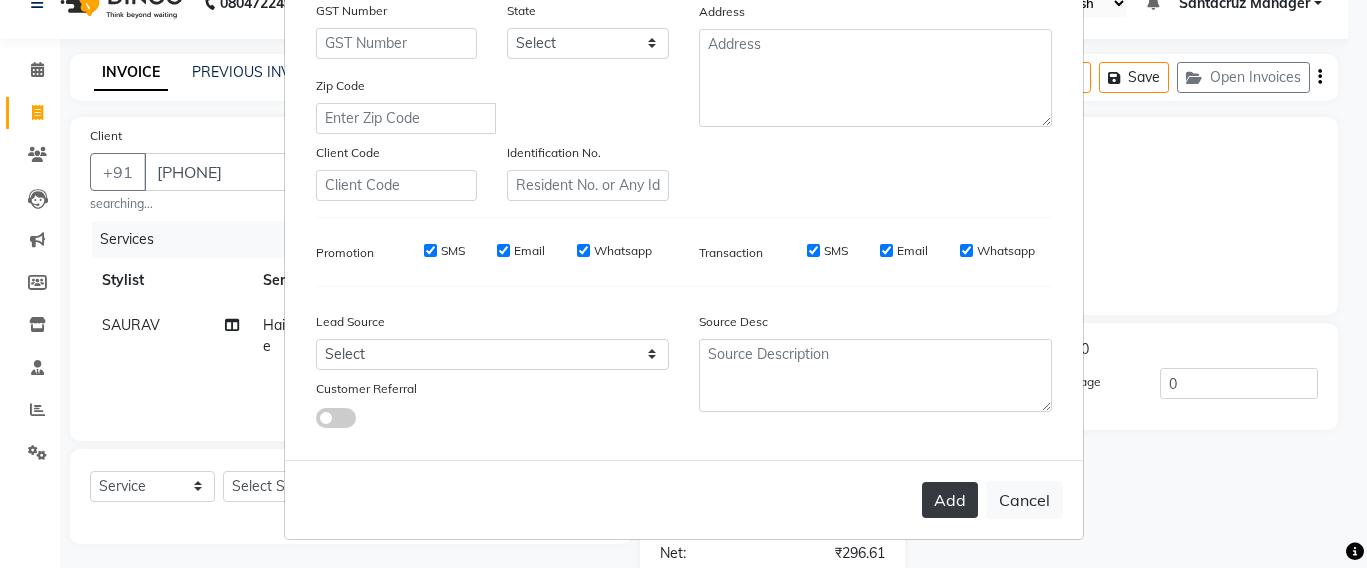 click on "Add" at bounding box center (950, 500) 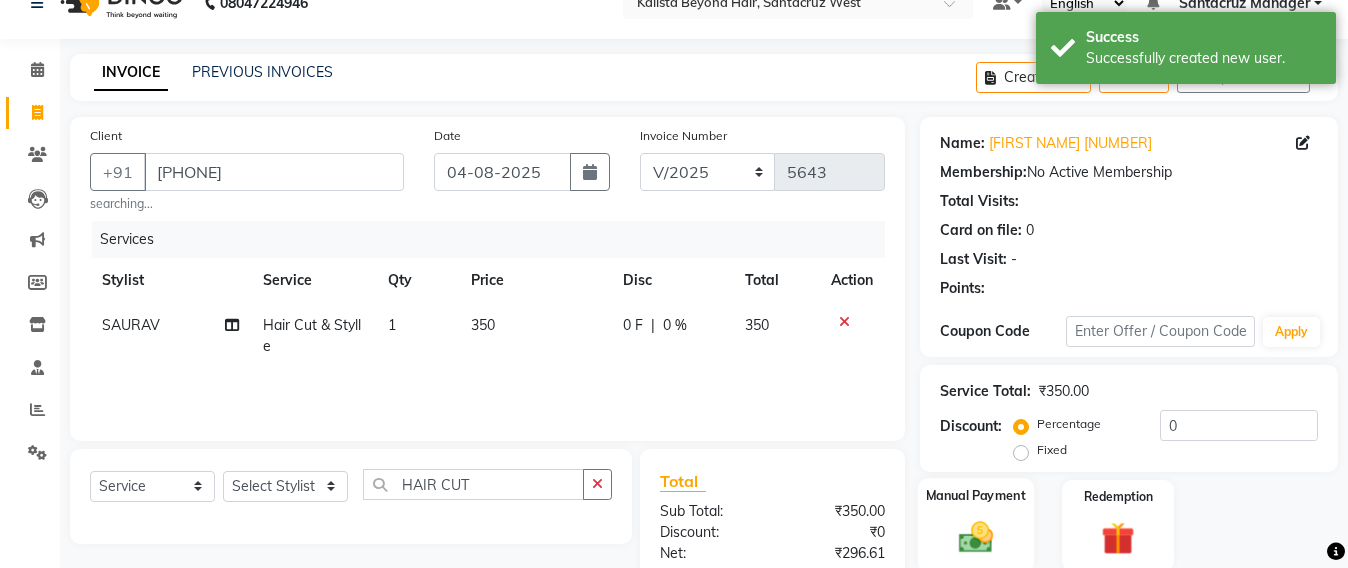 click 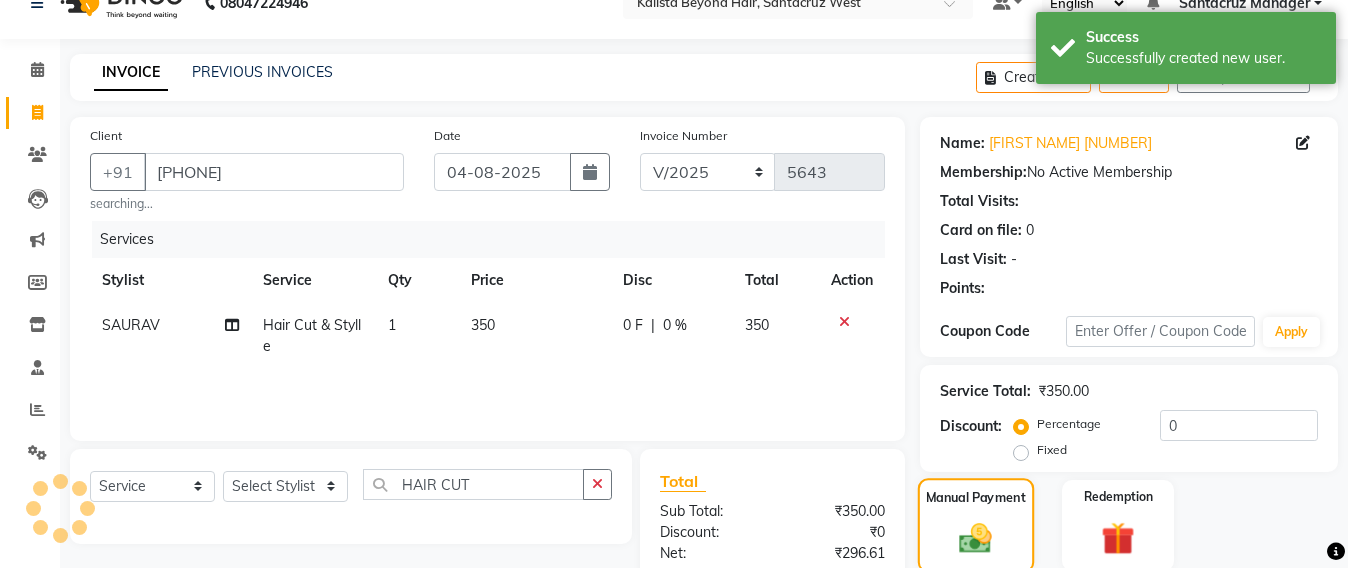 scroll, scrollTop: 238, scrollLeft: 0, axis: vertical 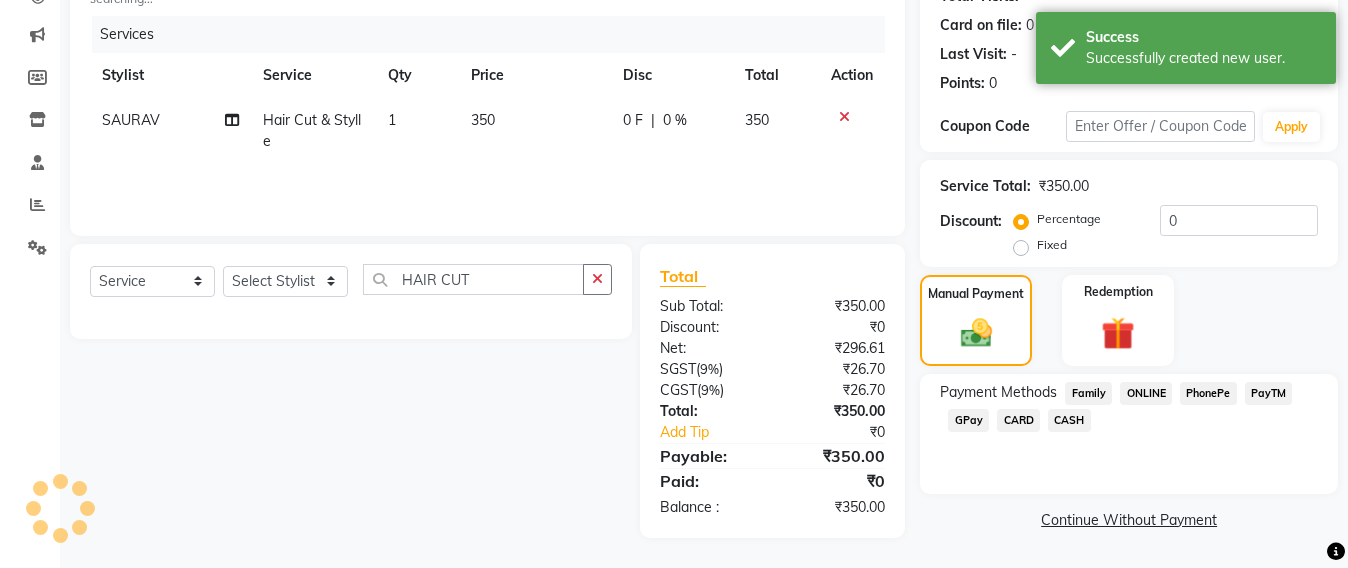 click on "PayTM" 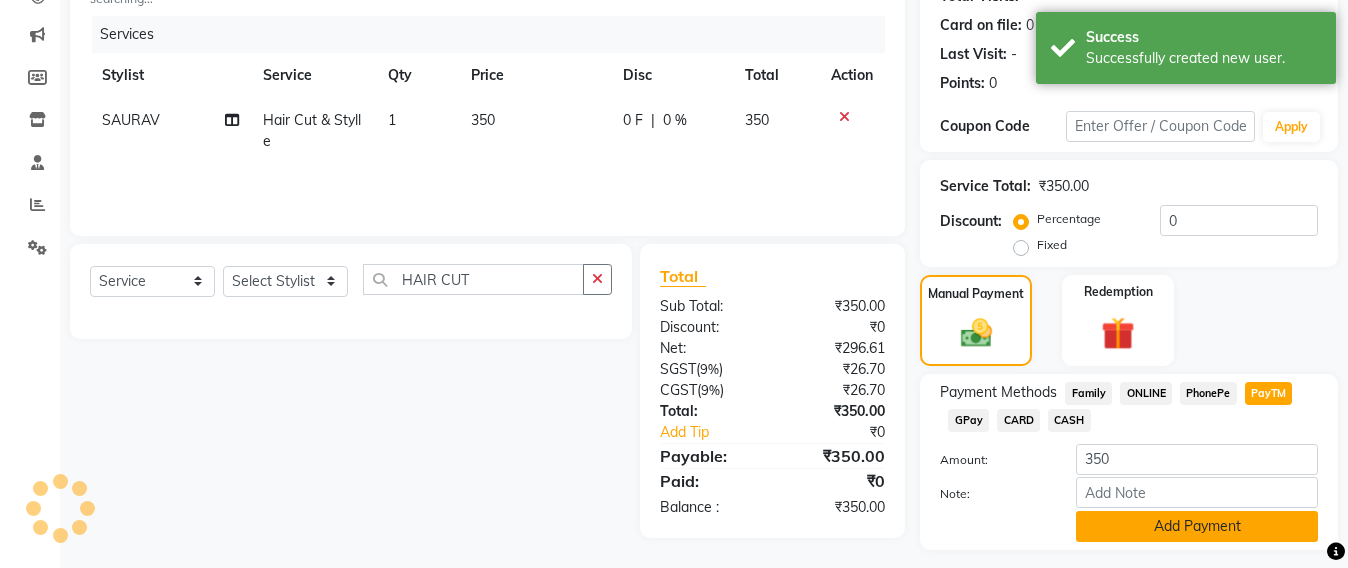 click on "Add Payment" 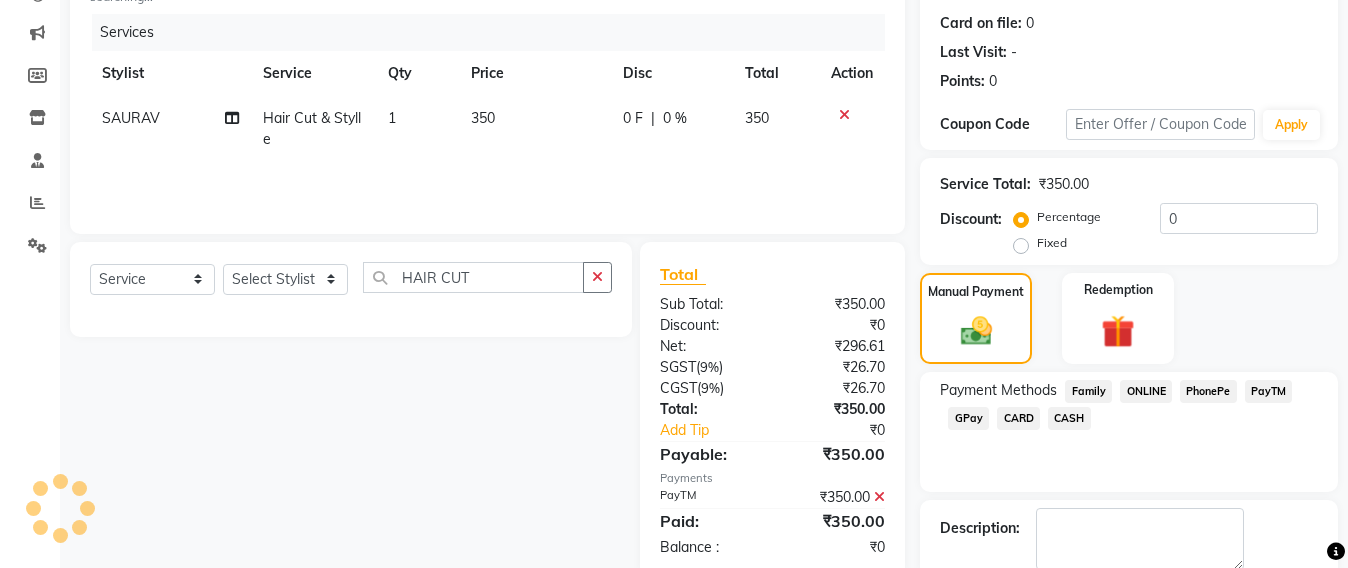 scroll, scrollTop: 348, scrollLeft: 0, axis: vertical 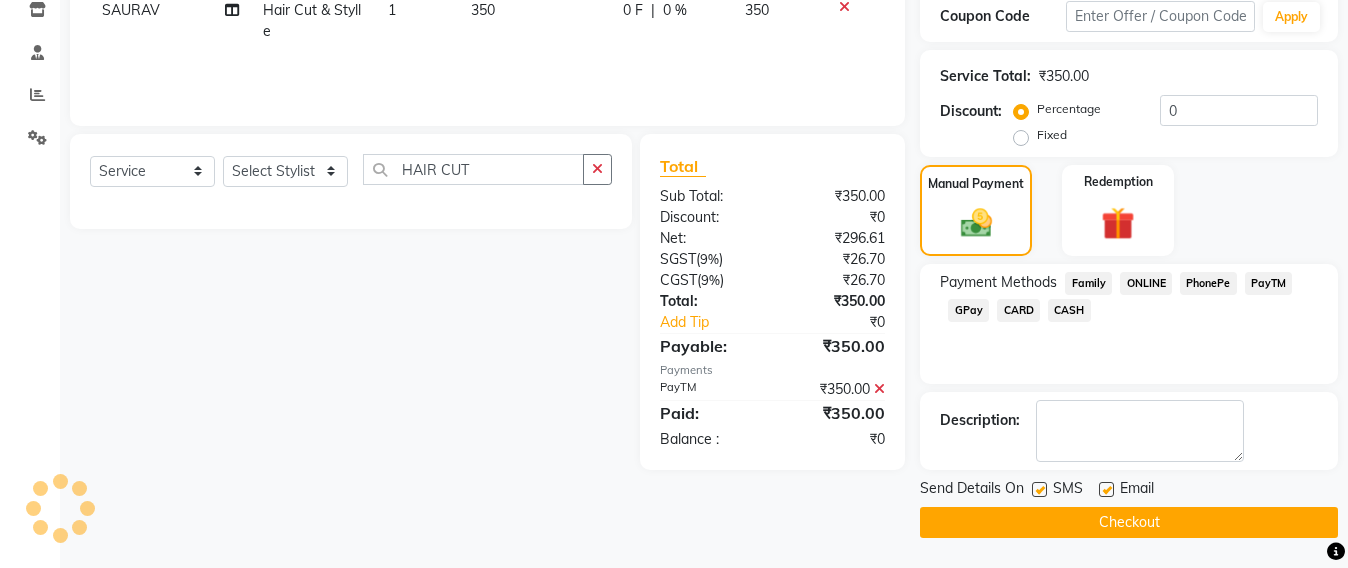 click on "Checkout" 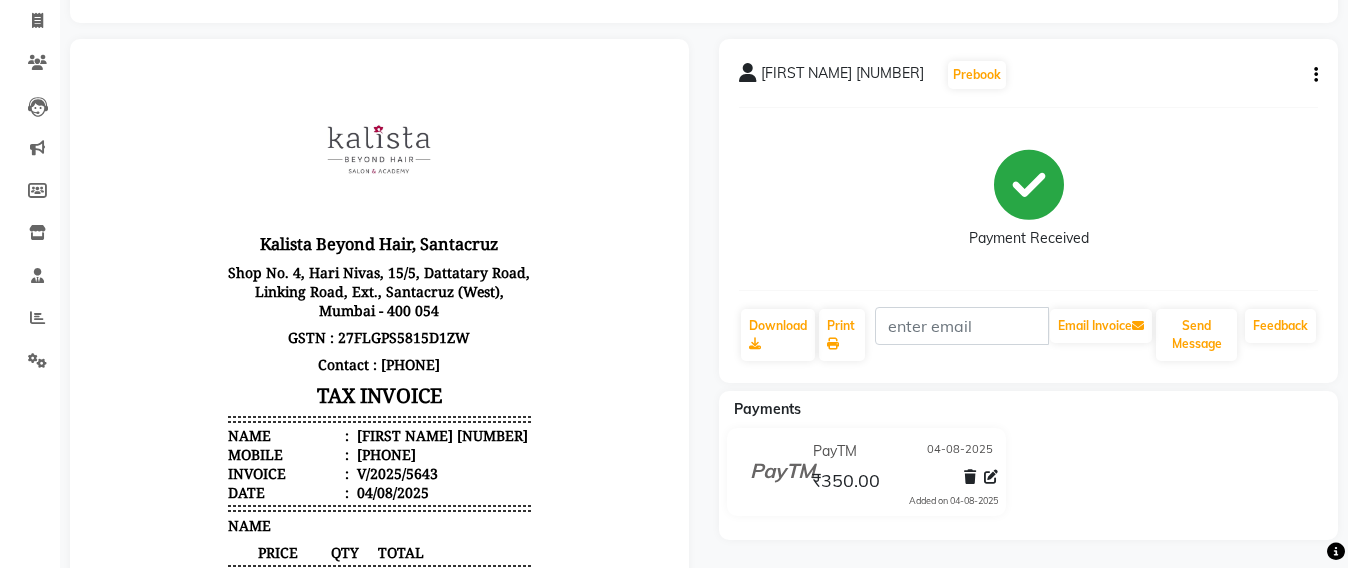 scroll, scrollTop: 0, scrollLeft: 0, axis: both 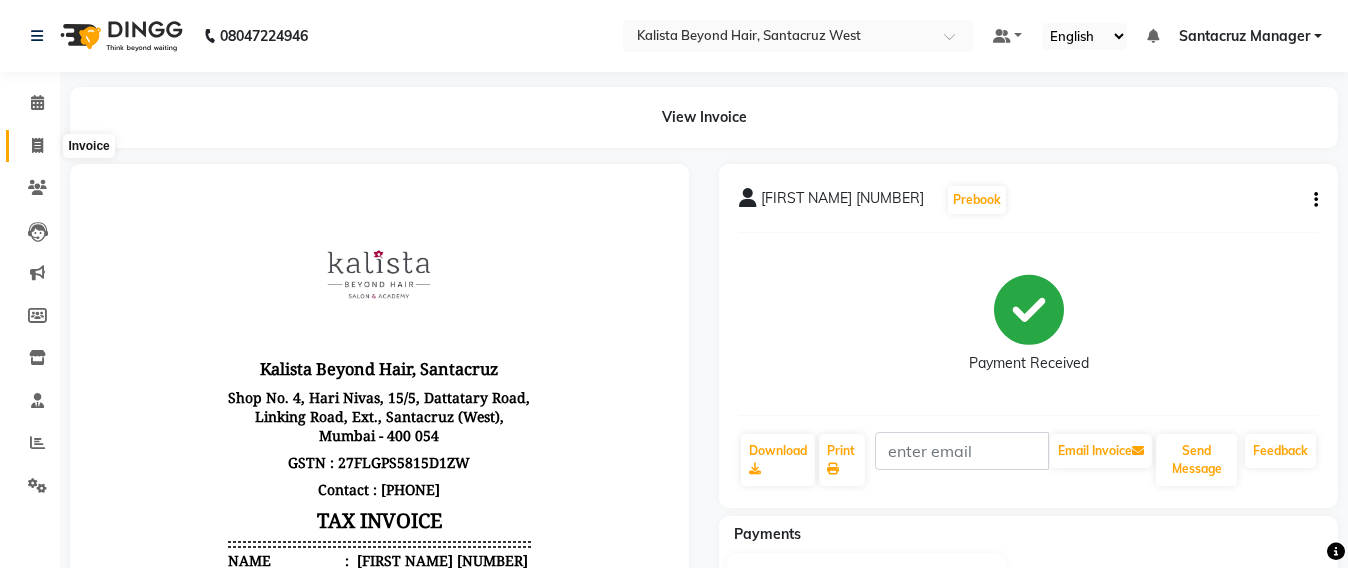 click 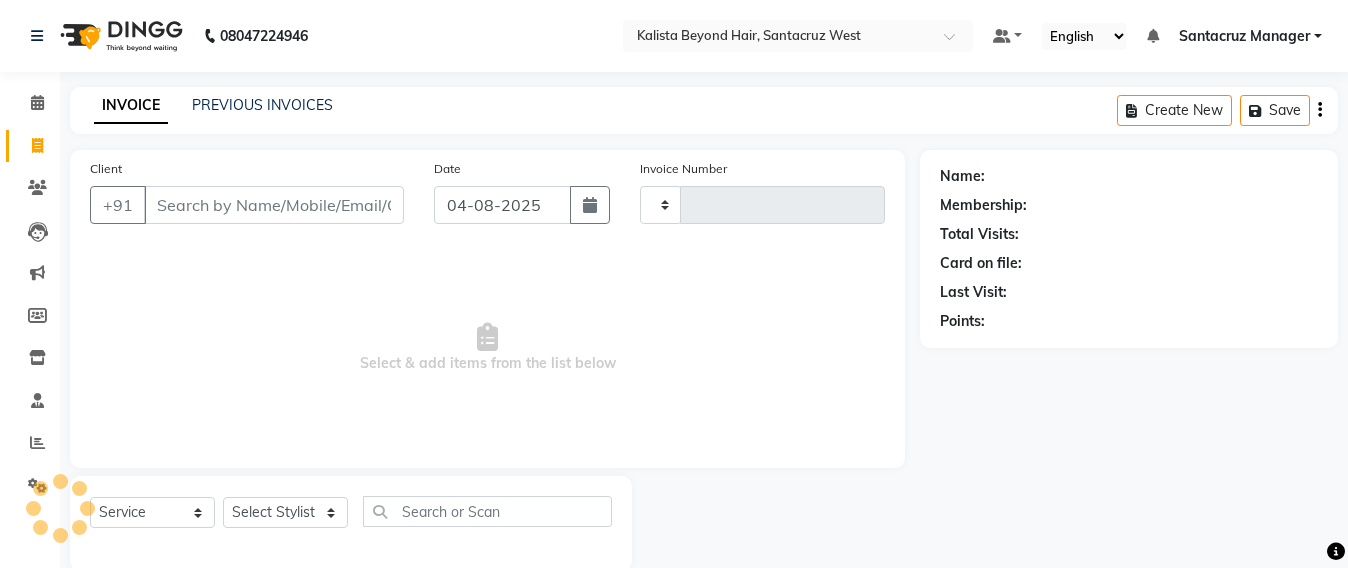 scroll, scrollTop: 33, scrollLeft: 0, axis: vertical 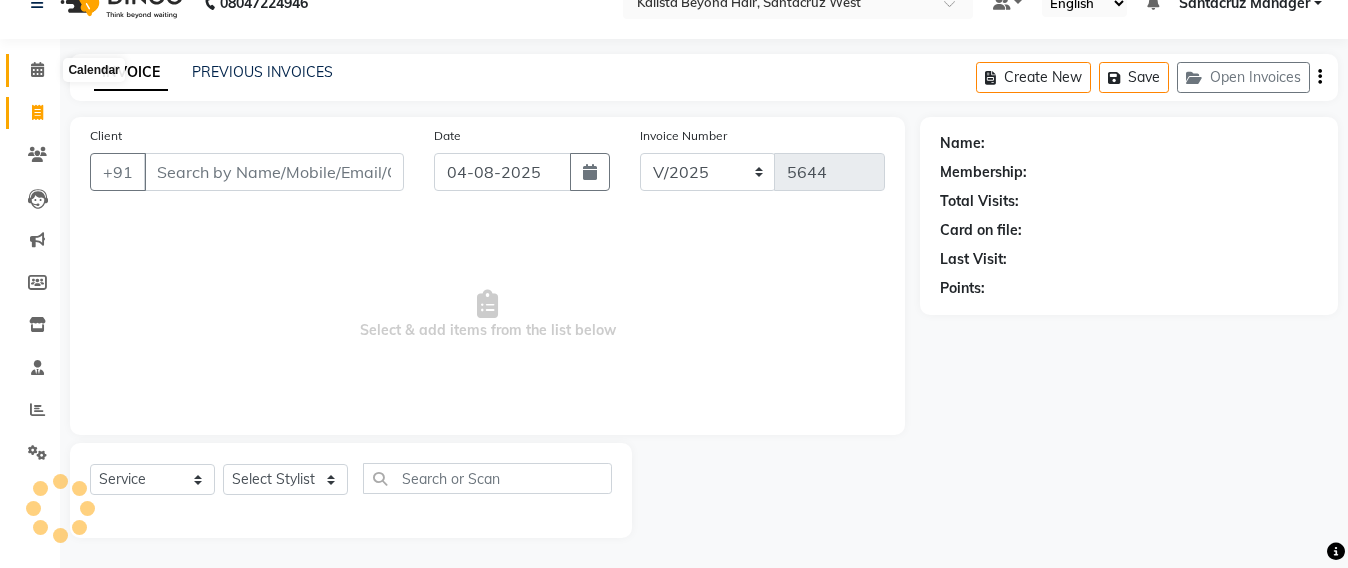click 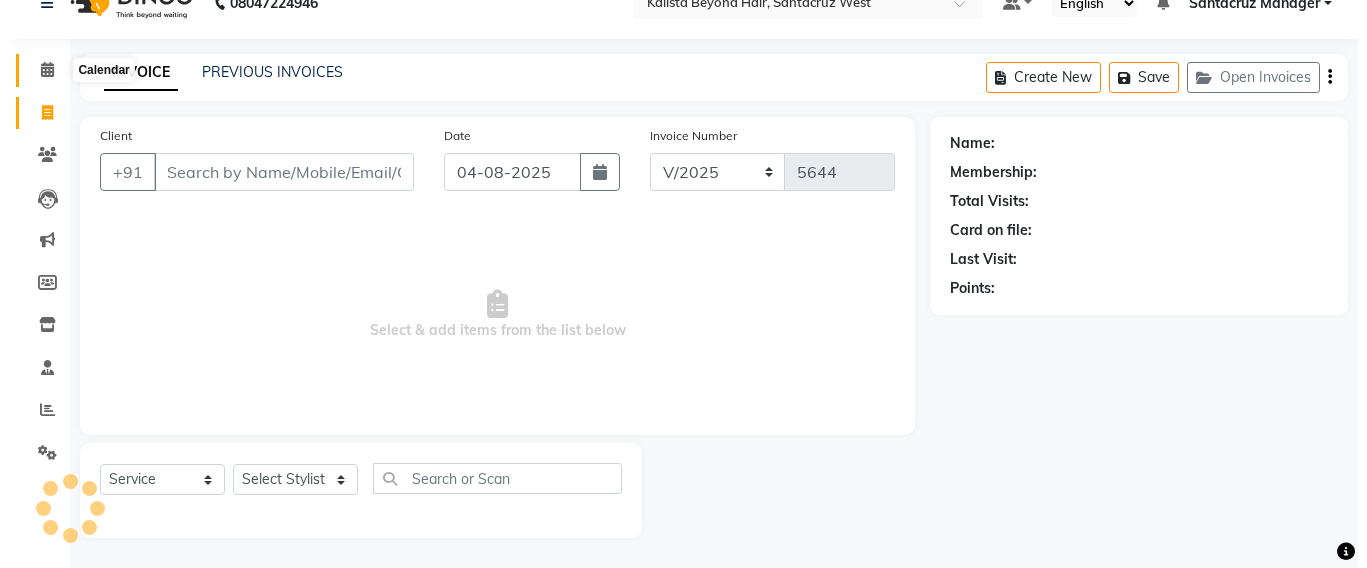scroll, scrollTop: 0, scrollLeft: 0, axis: both 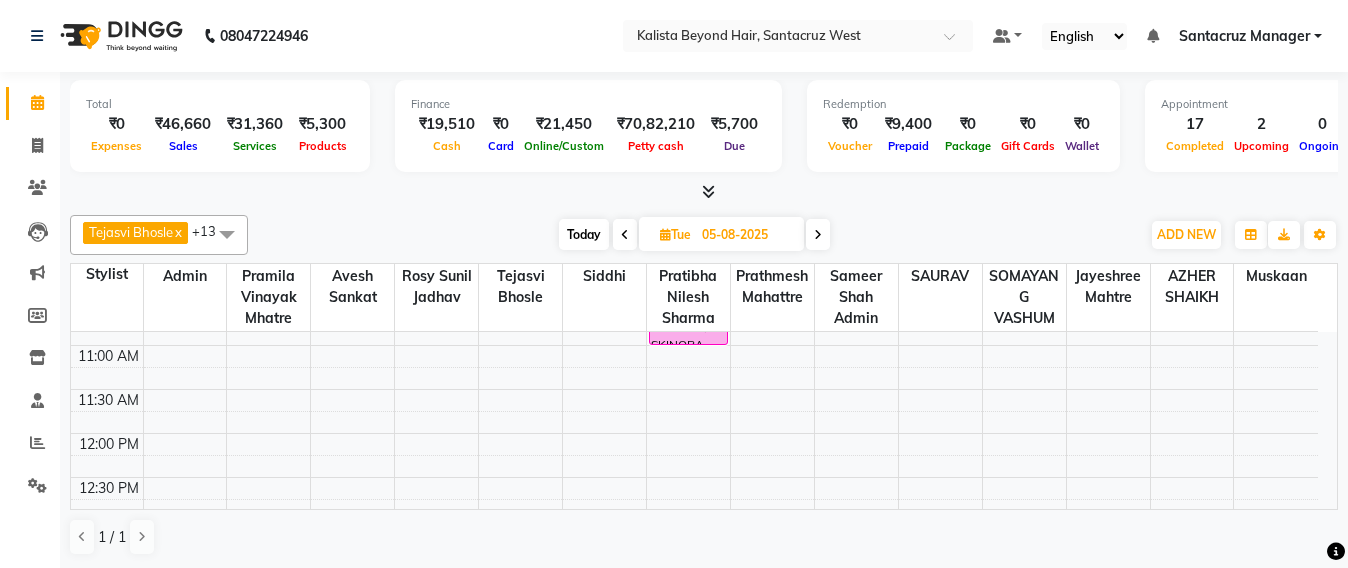 click on "[FIRST NAME] [LAST NAME], [TIME]-[TIME], [PRODUCT]     [FIRST NAME] - [NUMBER], [TIME]-[TIME], [SERVICE] [PRICE]" at bounding box center [694, 653] 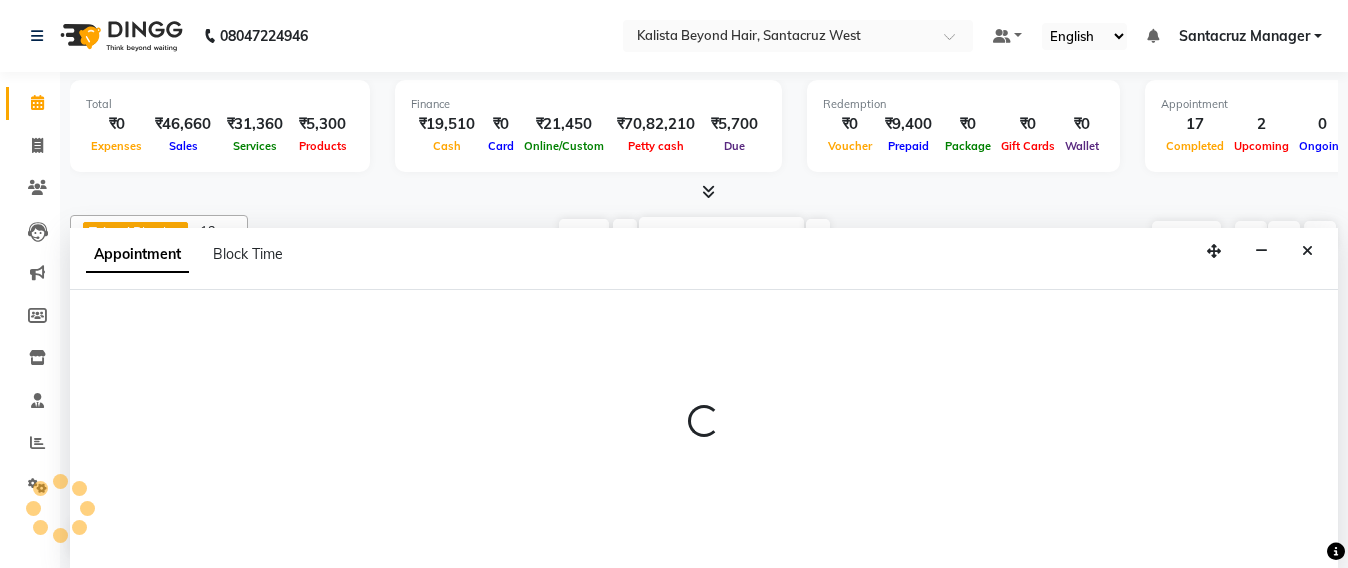 scroll, scrollTop: 1, scrollLeft: 0, axis: vertical 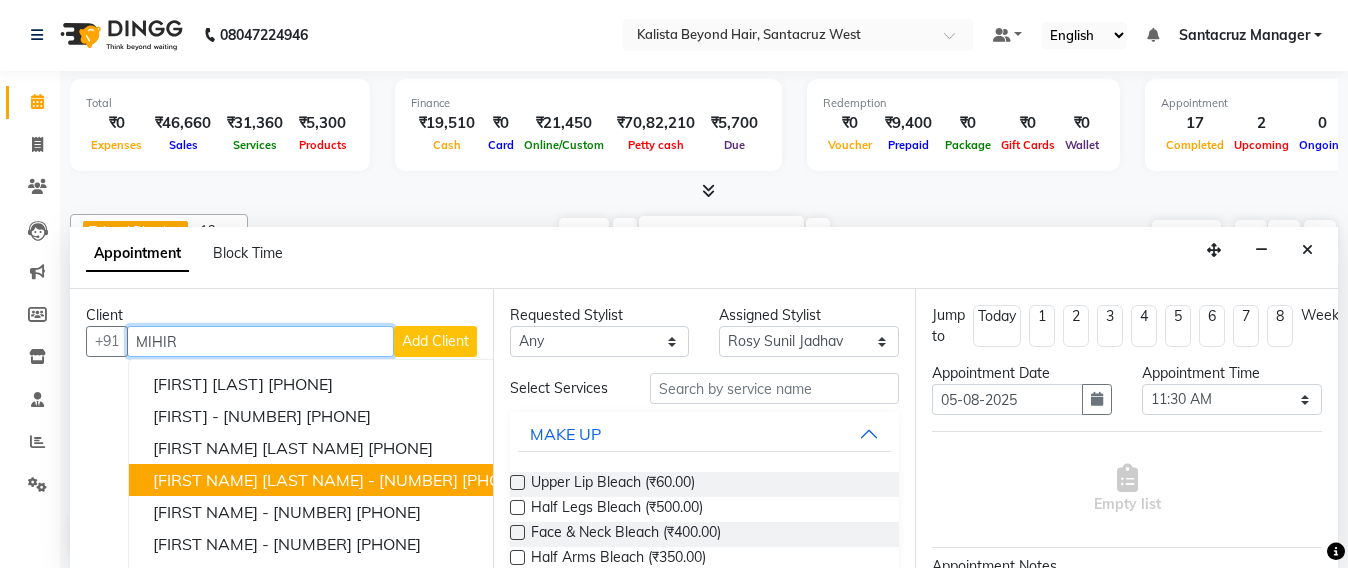 click on "[PHONE]" at bounding box center (494, 480) 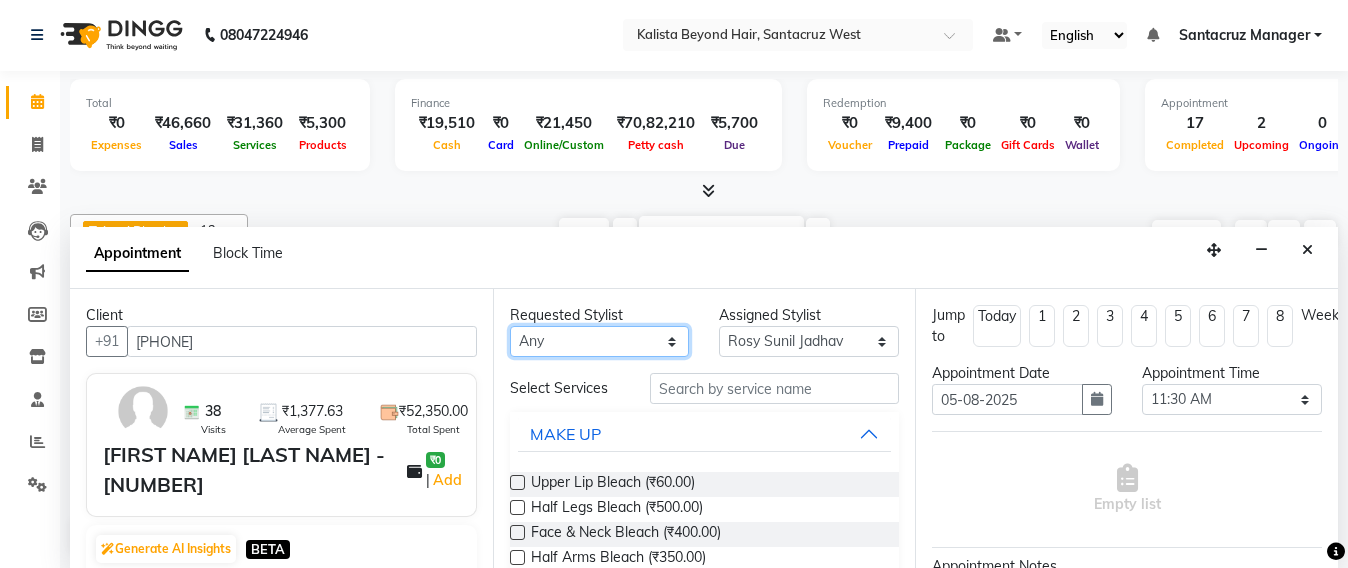 click on "Any Admin Avesh Sankat AZHER SHAIKH Jayeshree Mahtre Manisha Subodh Shedge Muskaan Pramila Vinayak Mhatre prathmesh mahattre Pratibha Nilesh Sharma RINKI SAV Rosy Sunil Jadhav Sameer shah admin SAURAV Siddhi SOMAYANG VASHUM Tejasvi Bhosle" at bounding box center (600, 341) 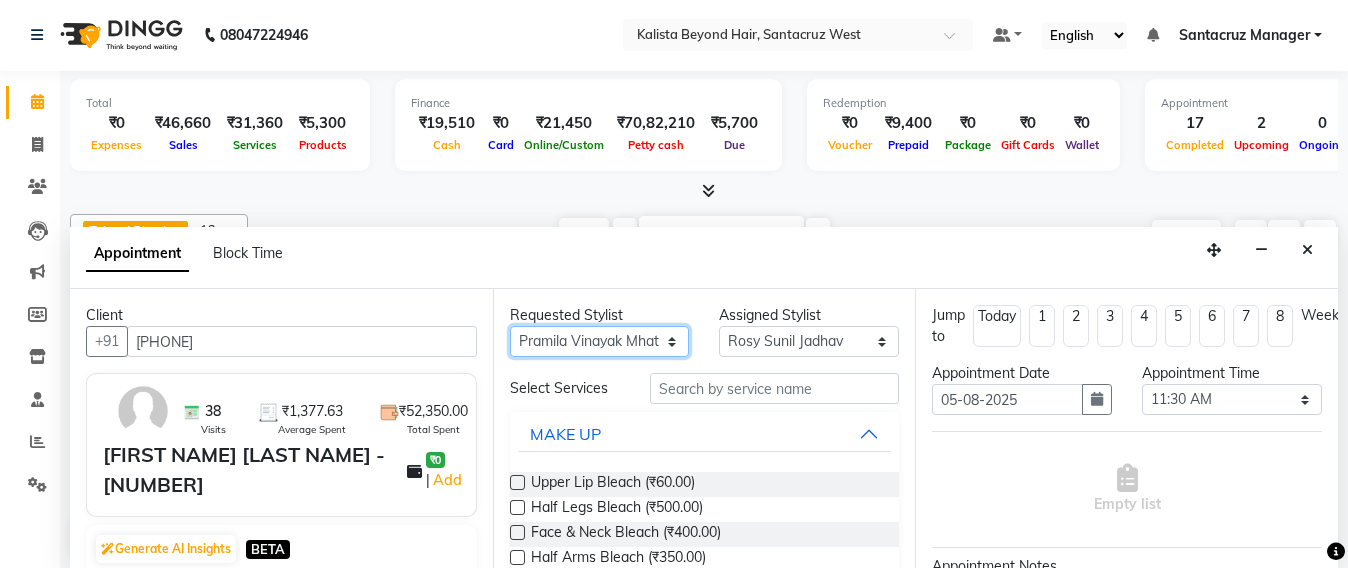 click on "Any Admin Avesh Sankat AZHER SHAIKH Jayeshree Mahtre Manisha Subodh Shedge Muskaan Pramila Vinayak Mhatre prathmesh mahattre Pratibha Nilesh Sharma RINKI SAV Rosy Sunil Jadhav Sameer shah admin SAURAV Siddhi SOMAYANG VASHUM Tejasvi Bhosle" at bounding box center (600, 341) 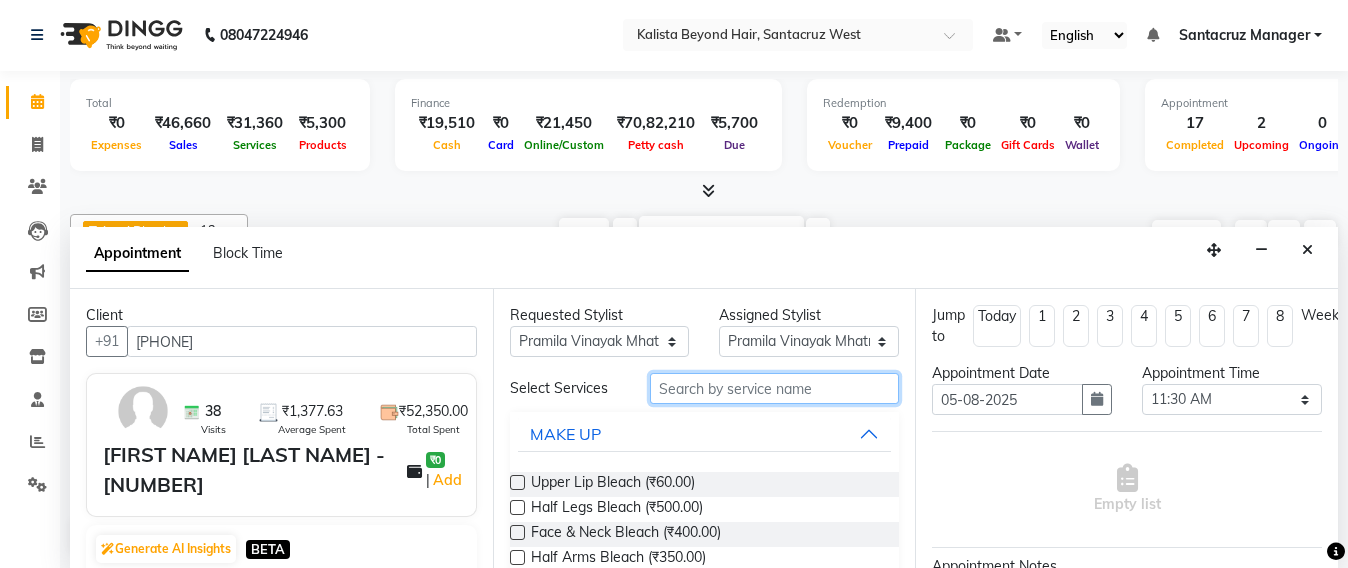 click at bounding box center [775, 388] 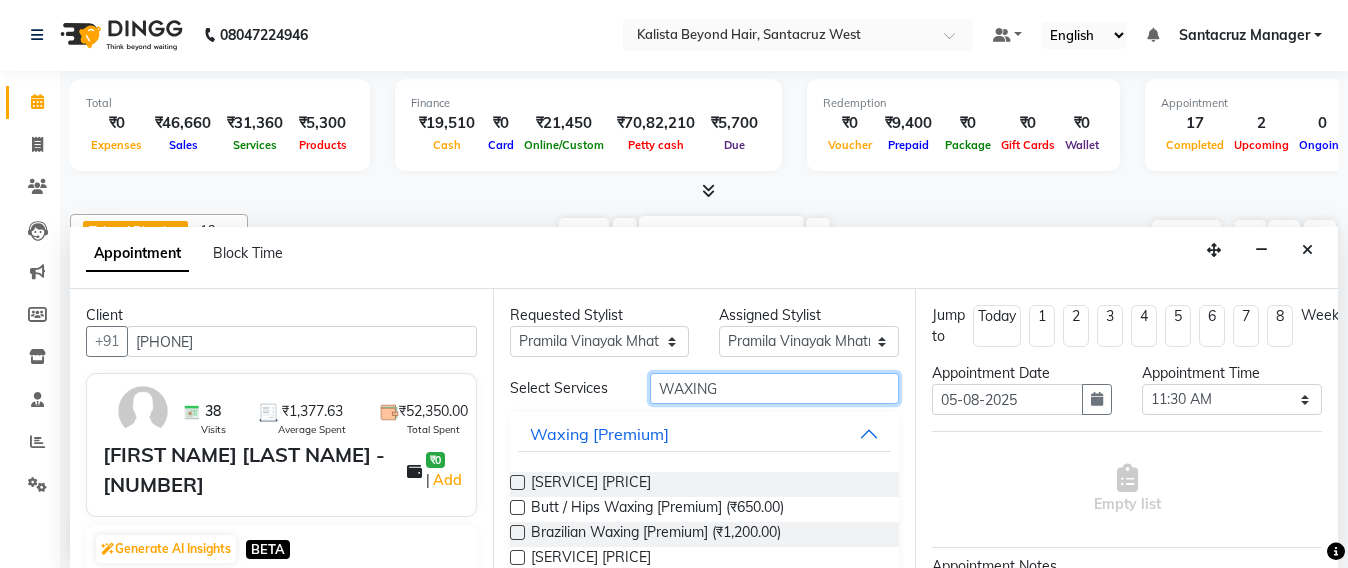 scroll, scrollTop: 125, scrollLeft: 0, axis: vertical 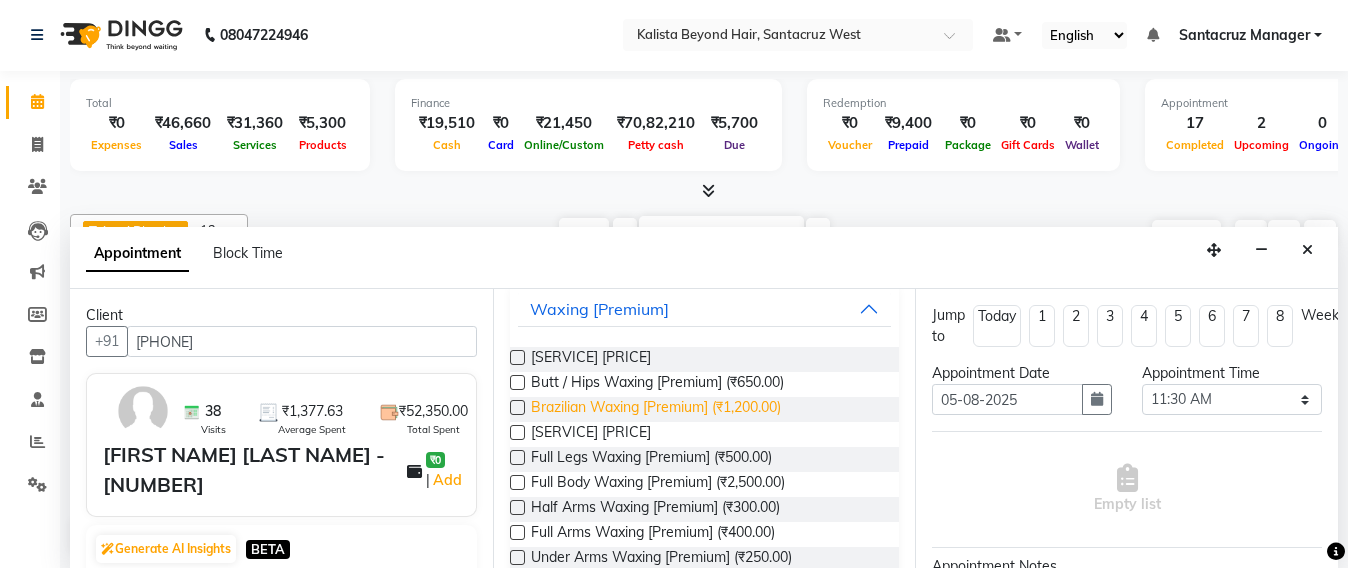 click on "Brazilian Waxing [Premium] (₹1,200.00)" at bounding box center (656, 409) 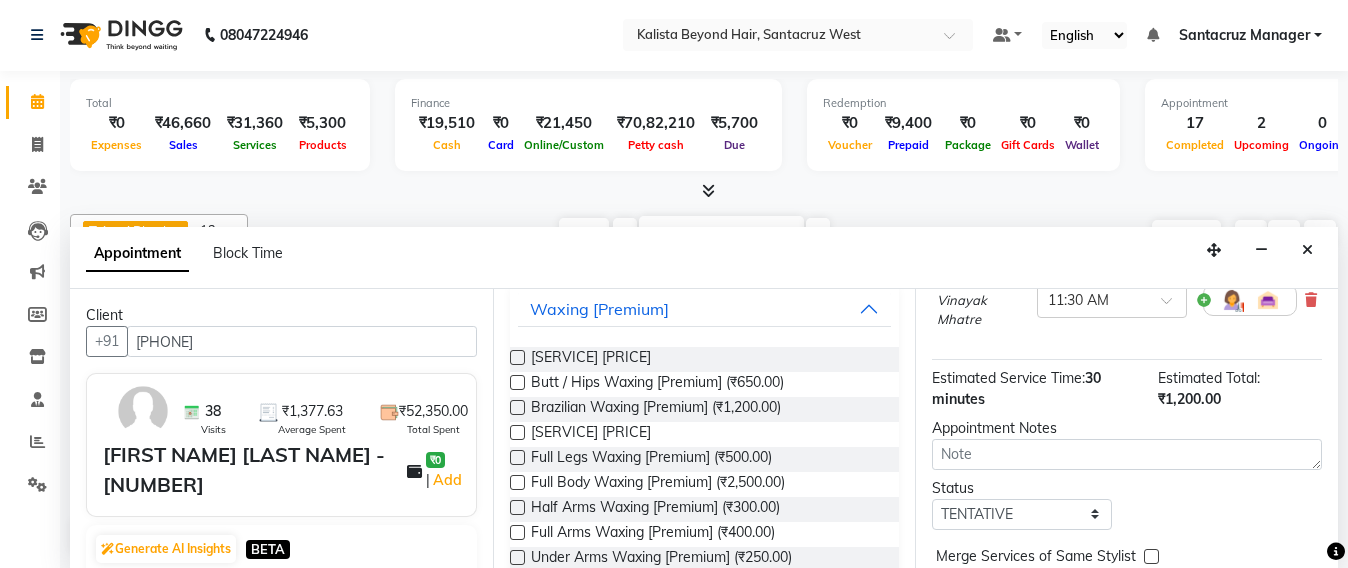 scroll, scrollTop: 250, scrollLeft: 0, axis: vertical 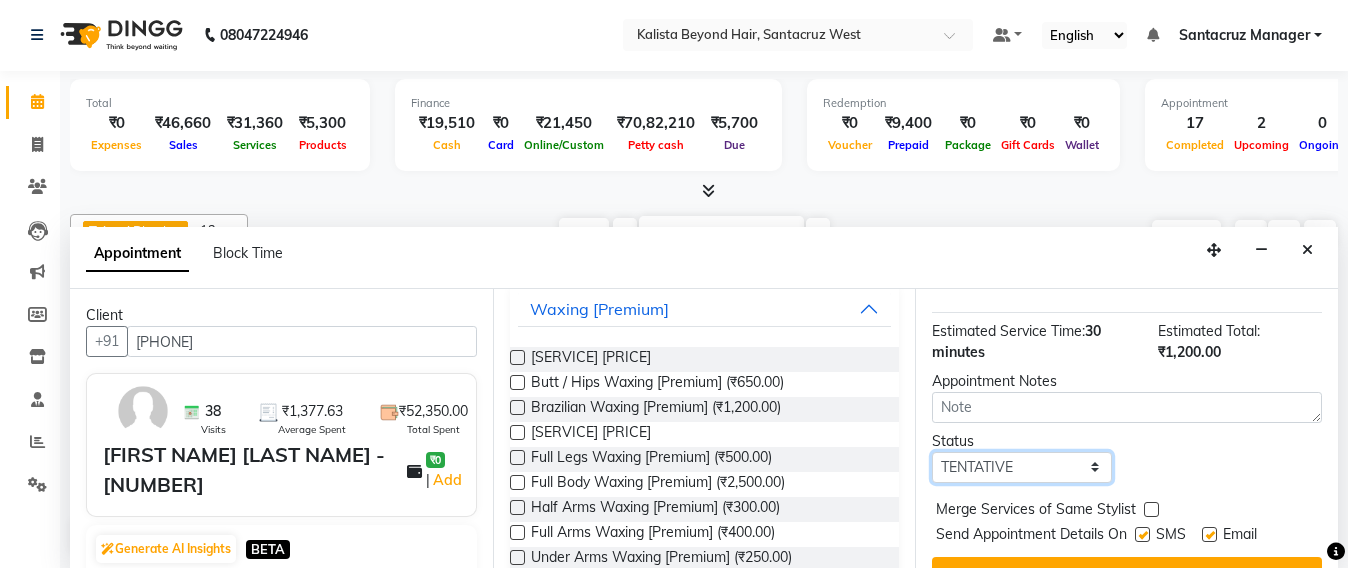 drag, startPoint x: 1068, startPoint y: 471, endPoint x: 1068, endPoint y: 454, distance: 17 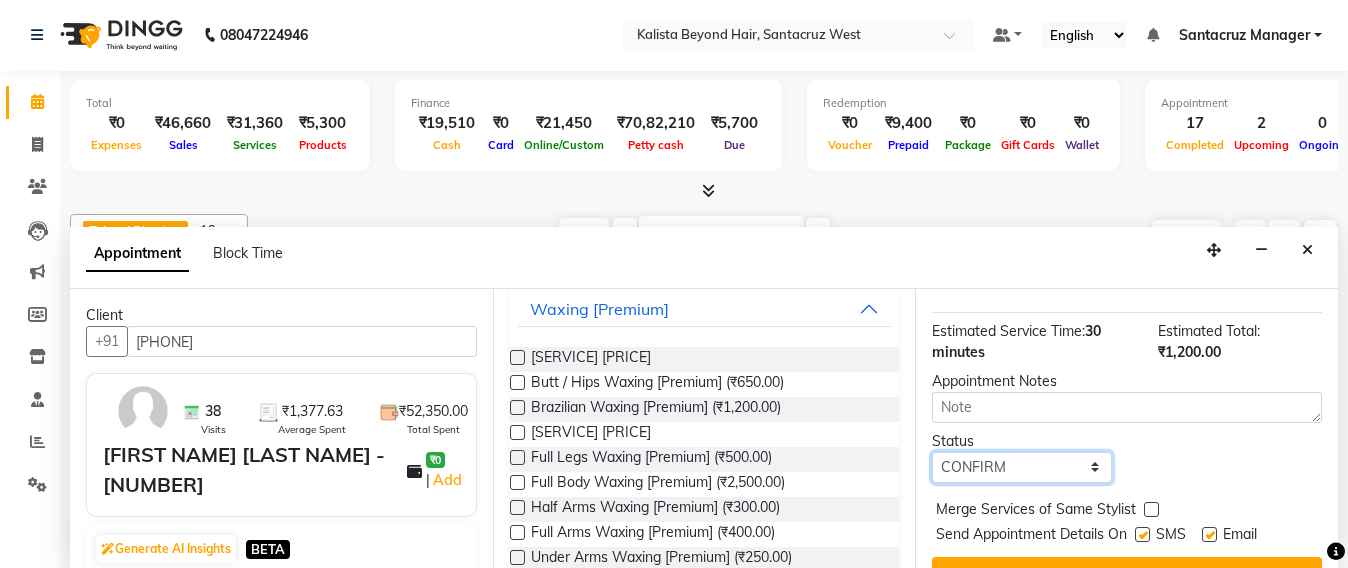 click on "Select TENTATIVE CONFIRM UPCOMING" at bounding box center [1022, 467] 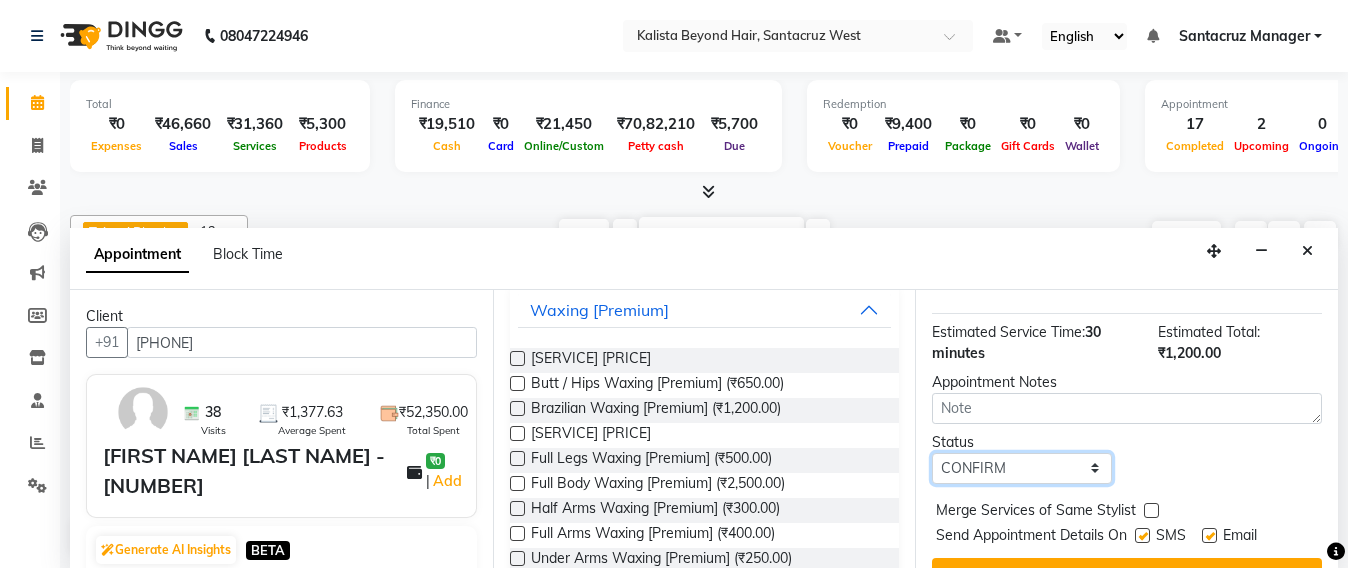 scroll, scrollTop: 1, scrollLeft: 0, axis: vertical 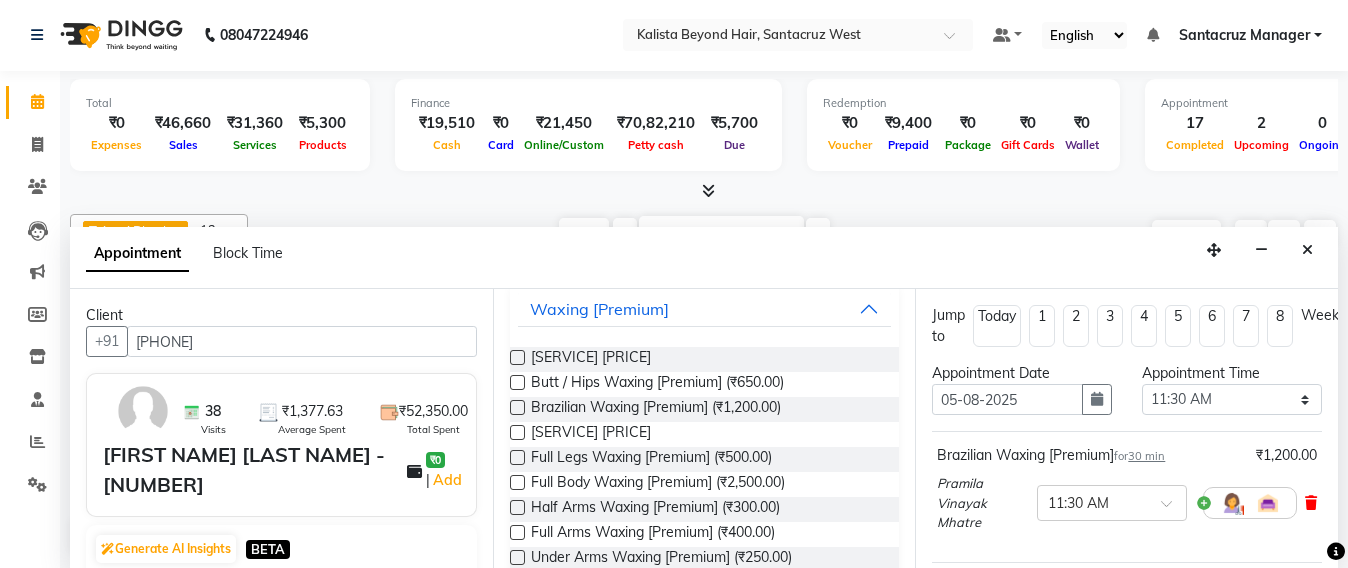 click at bounding box center (1311, 503) 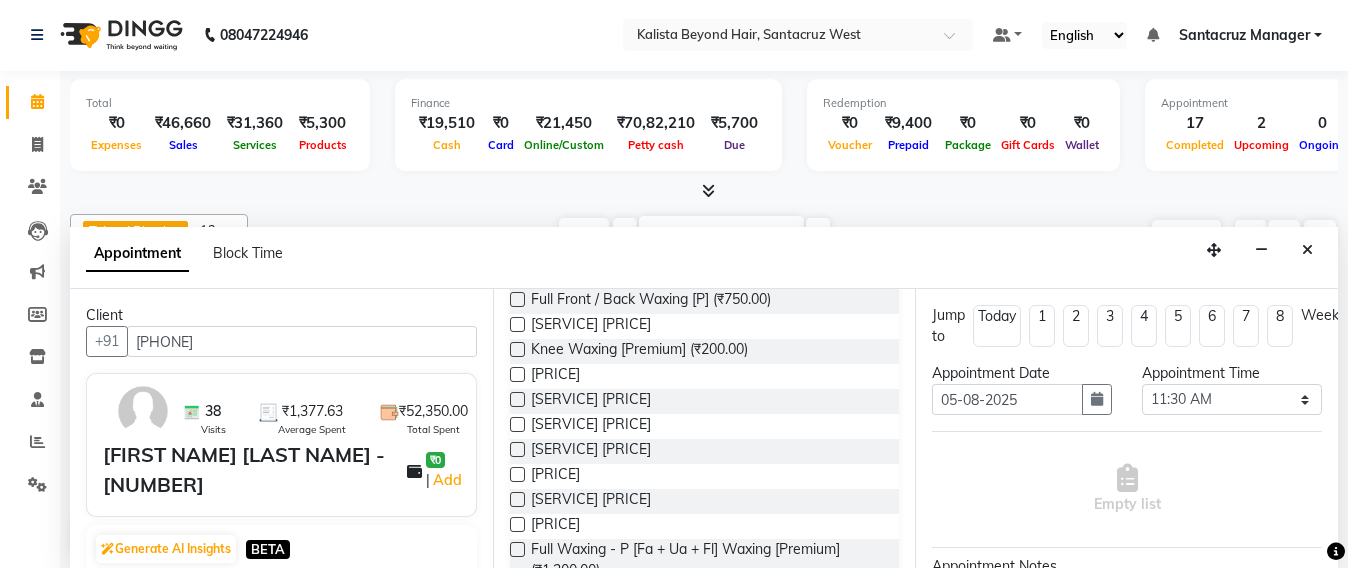 scroll, scrollTop: 250, scrollLeft: 0, axis: vertical 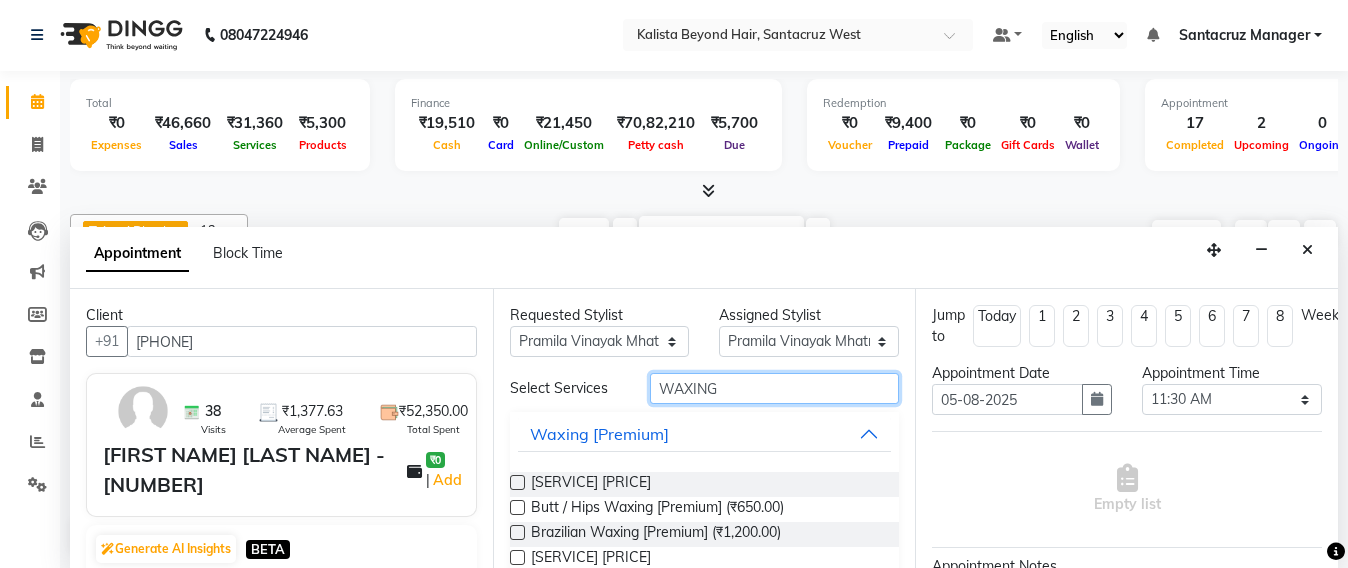 click on "WAXING" at bounding box center (775, 388) 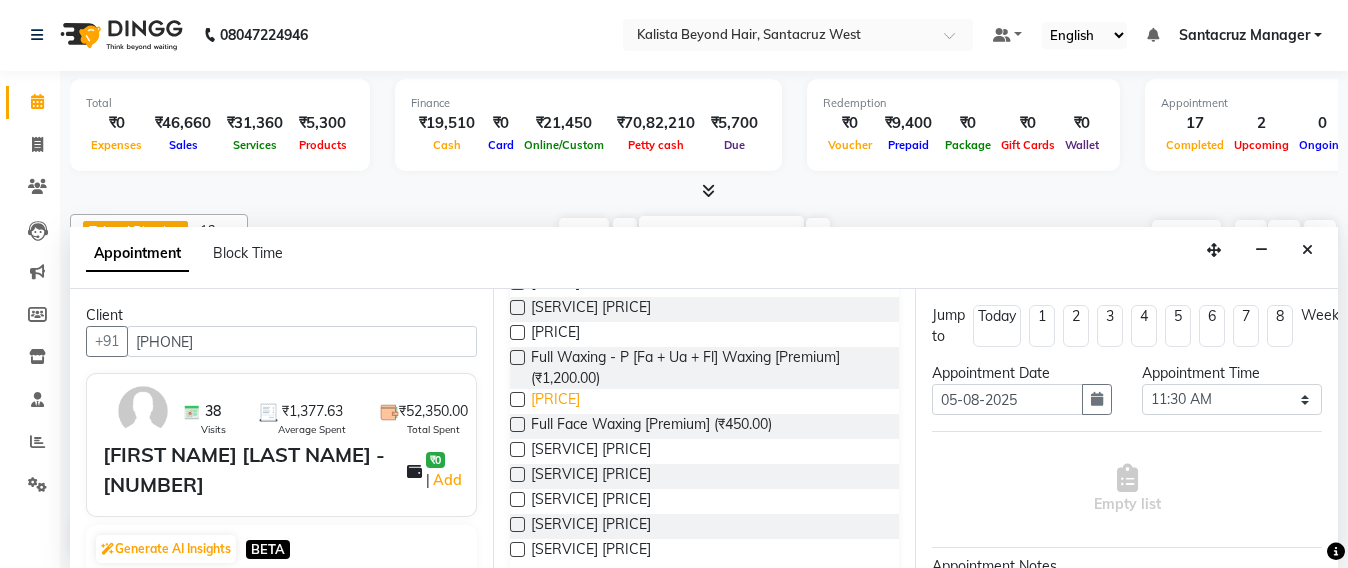 scroll, scrollTop: 500, scrollLeft: 0, axis: vertical 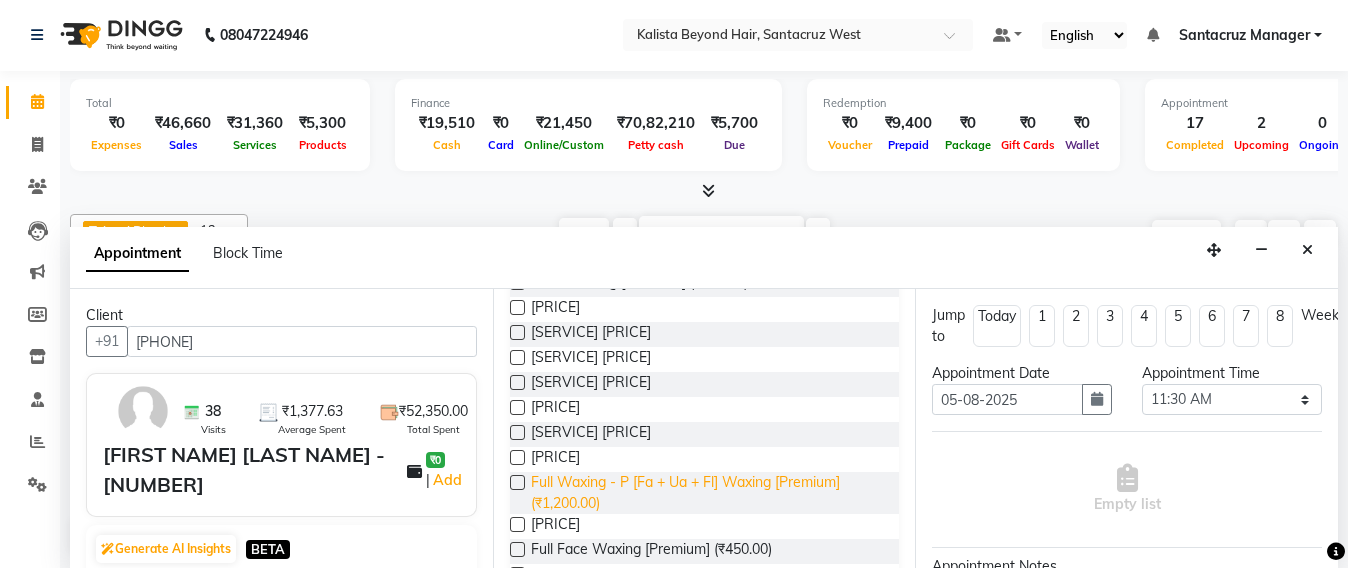 click on "Full Waxing - P [Fa + Ua + Fl] Waxing [Premium] (₹1,200.00)" at bounding box center (707, 493) 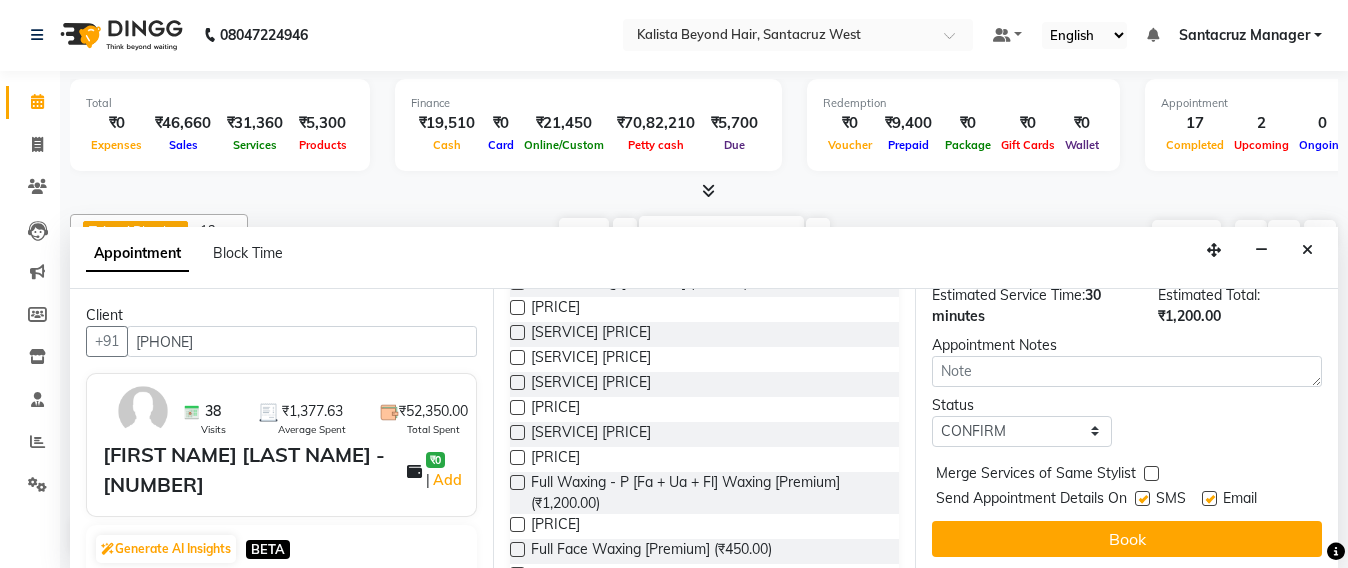 scroll, scrollTop: 331, scrollLeft: 0, axis: vertical 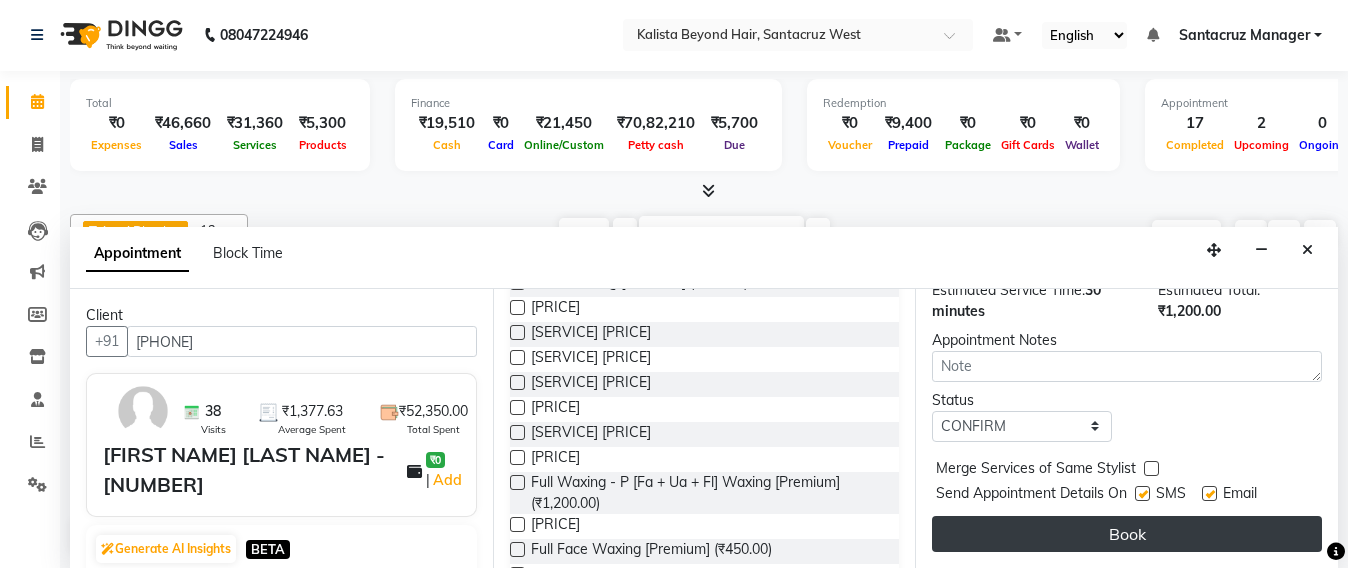 click on "Book" at bounding box center [1127, 534] 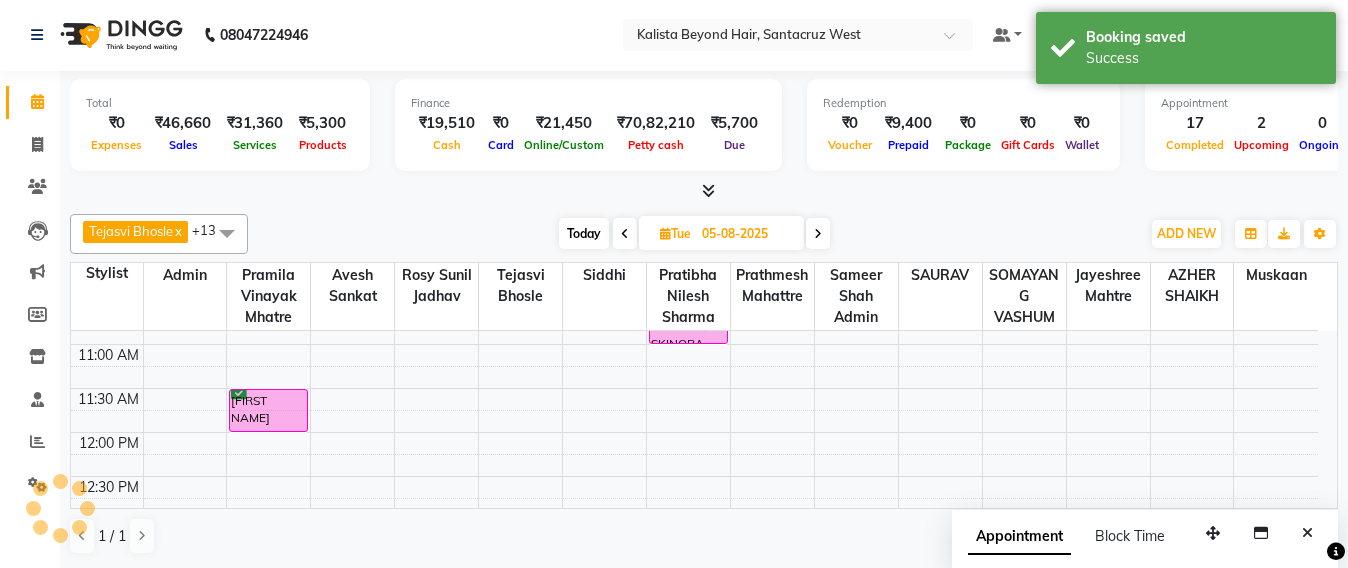 scroll, scrollTop: 0, scrollLeft: 0, axis: both 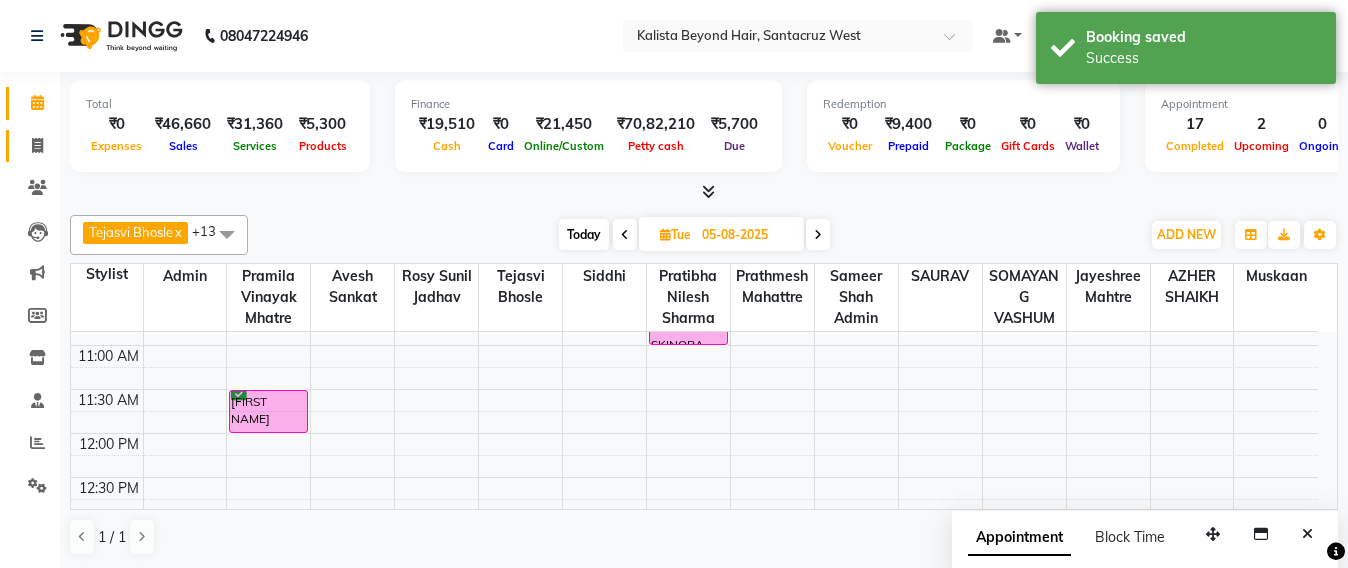 click on "Invoice" 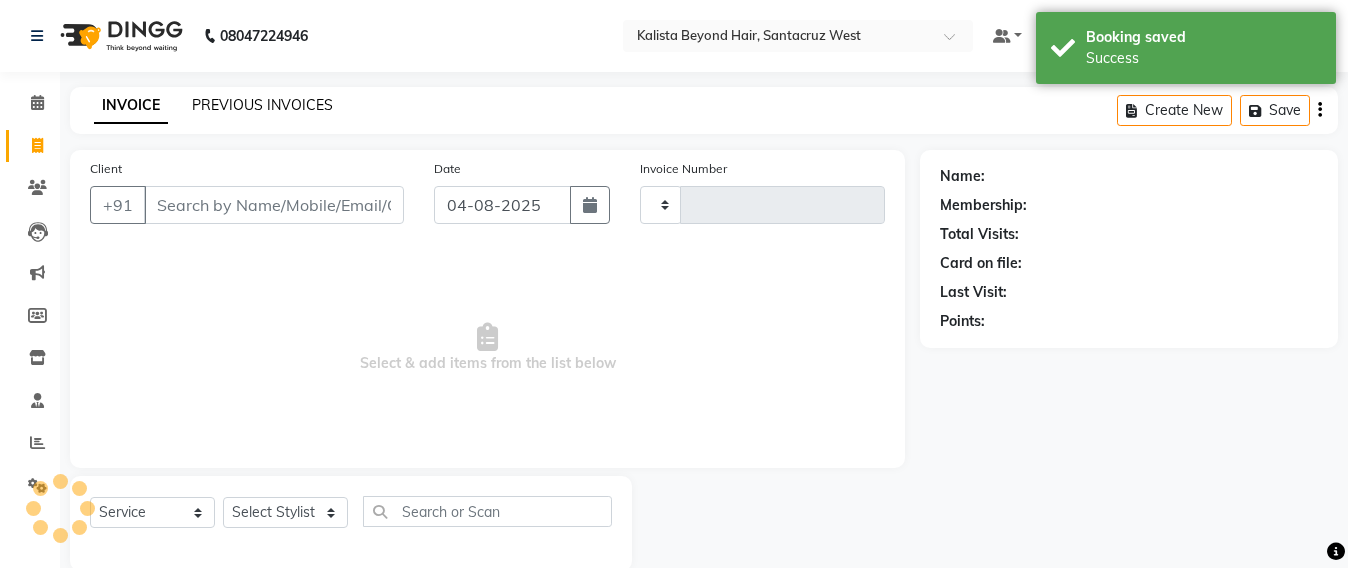 click on "PREVIOUS INVOICES" 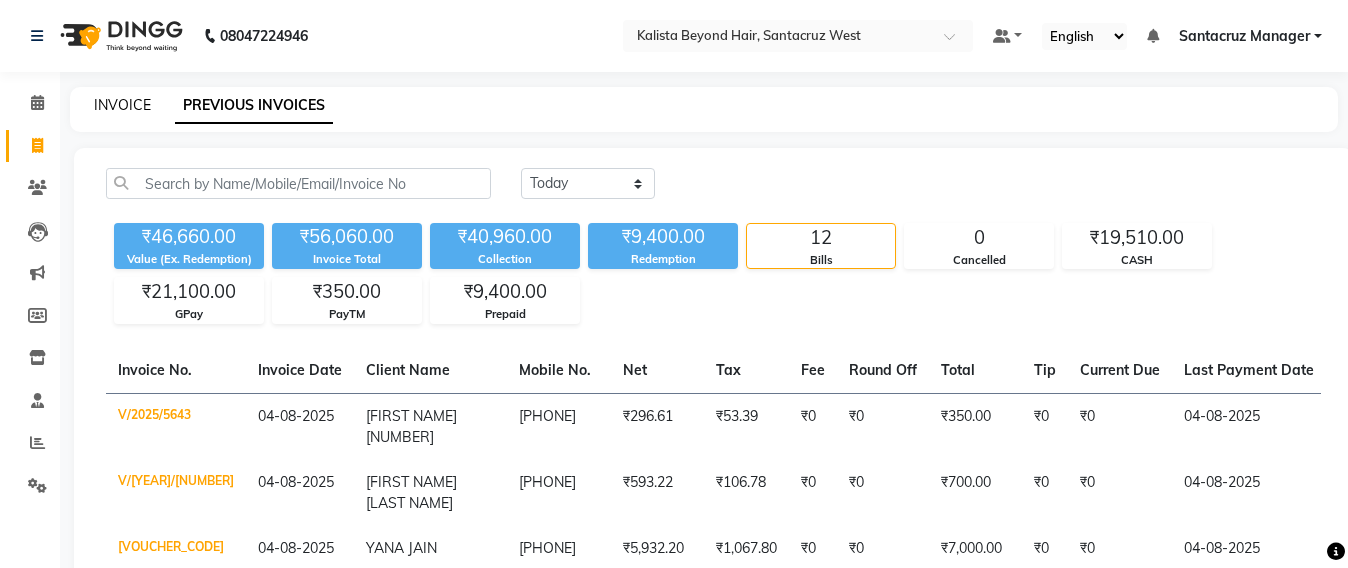 click on "INVOICE" 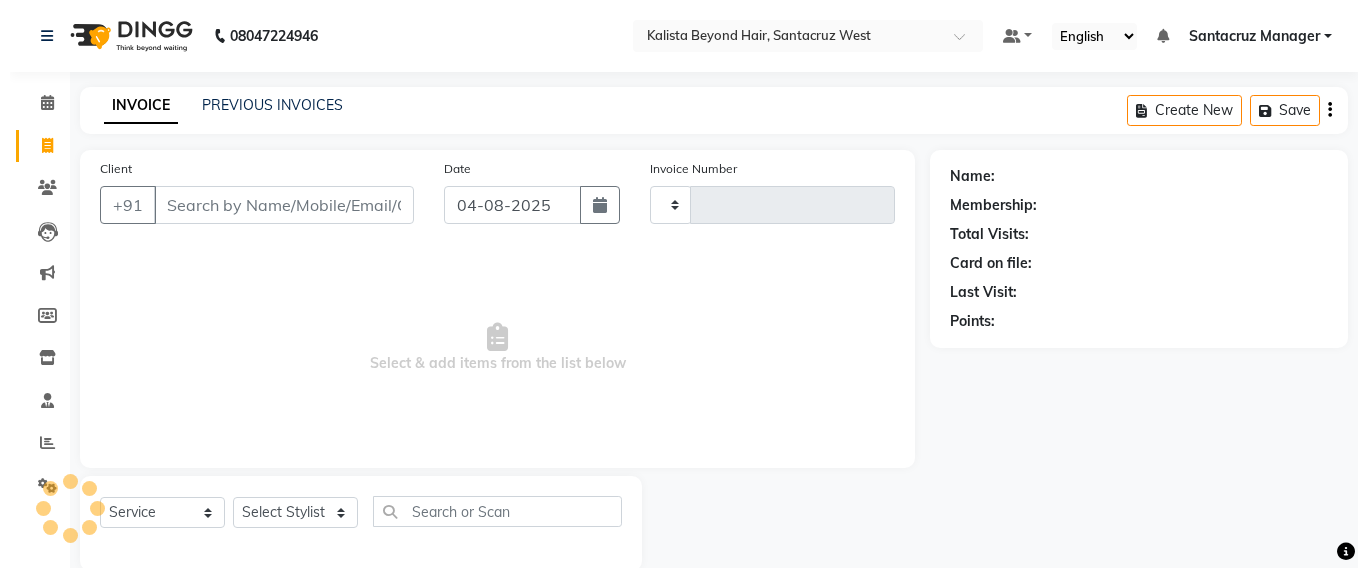 scroll, scrollTop: 33, scrollLeft: 0, axis: vertical 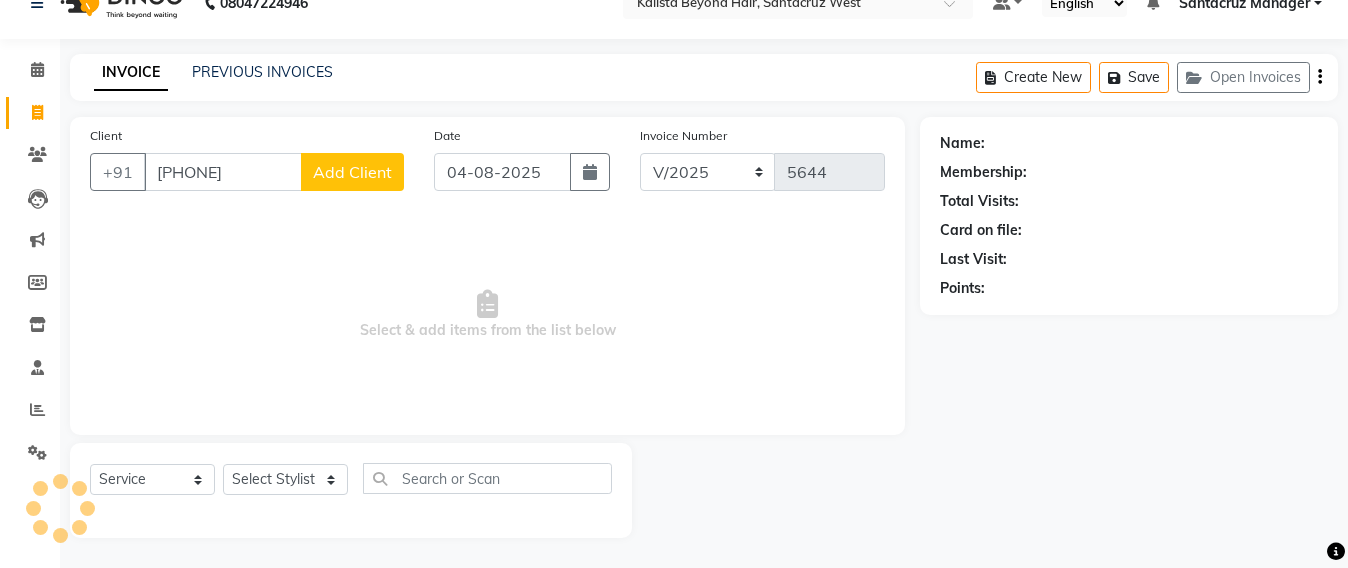 click on "Add Client" 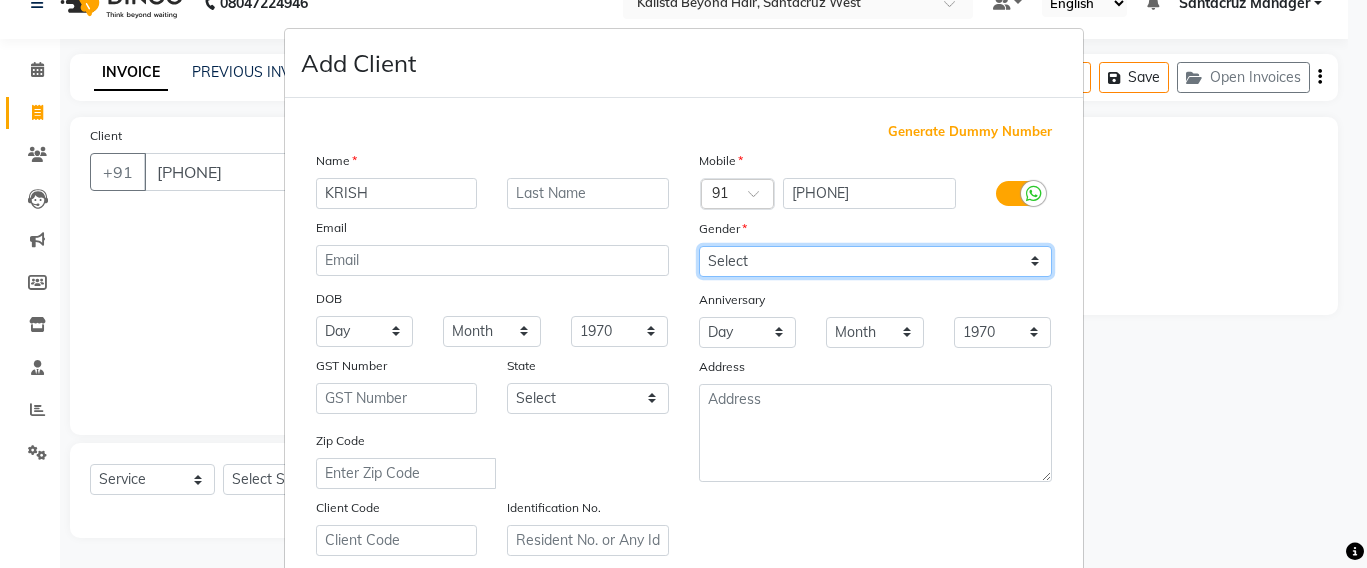 drag, startPoint x: 869, startPoint y: 259, endPoint x: 869, endPoint y: 271, distance: 12 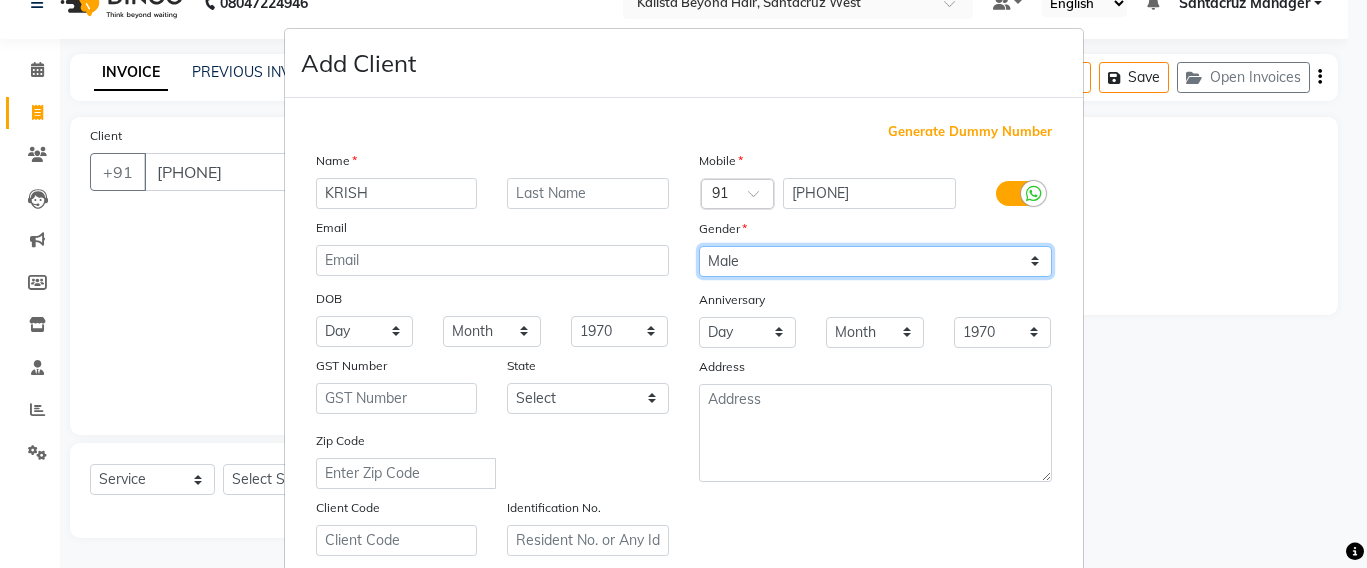 click on "Select Male Female Other Prefer Not To Say" at bounding box center [875, 261] 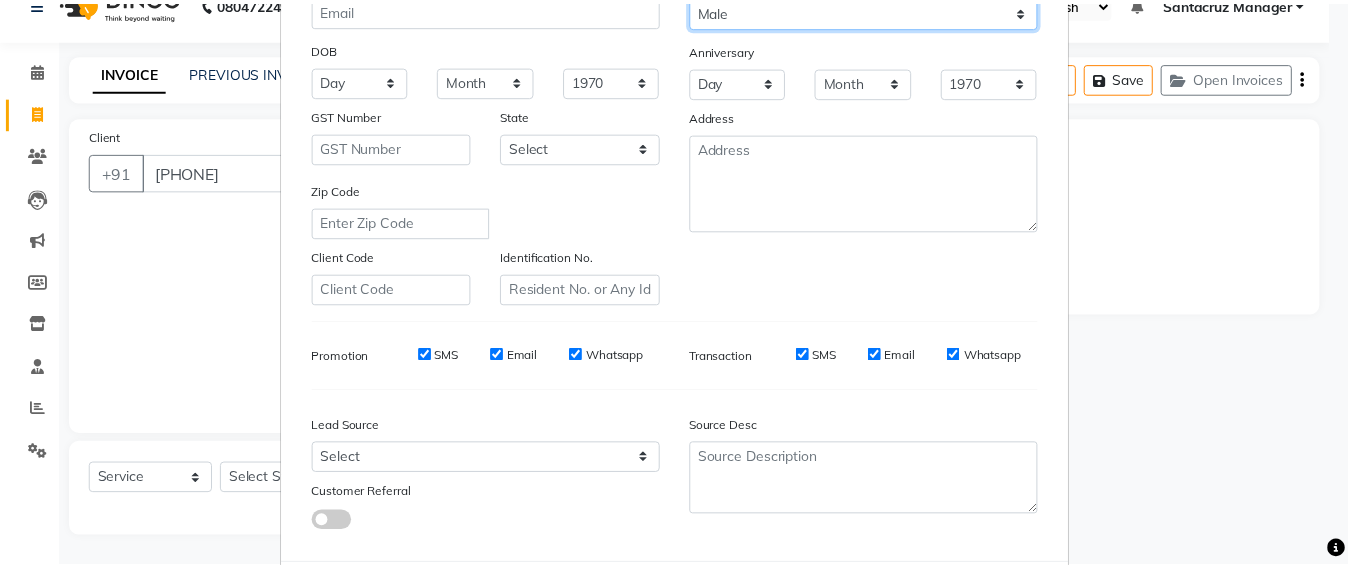 scroll, scrollTop: 355, scrollLeft: 0, axis: vertical 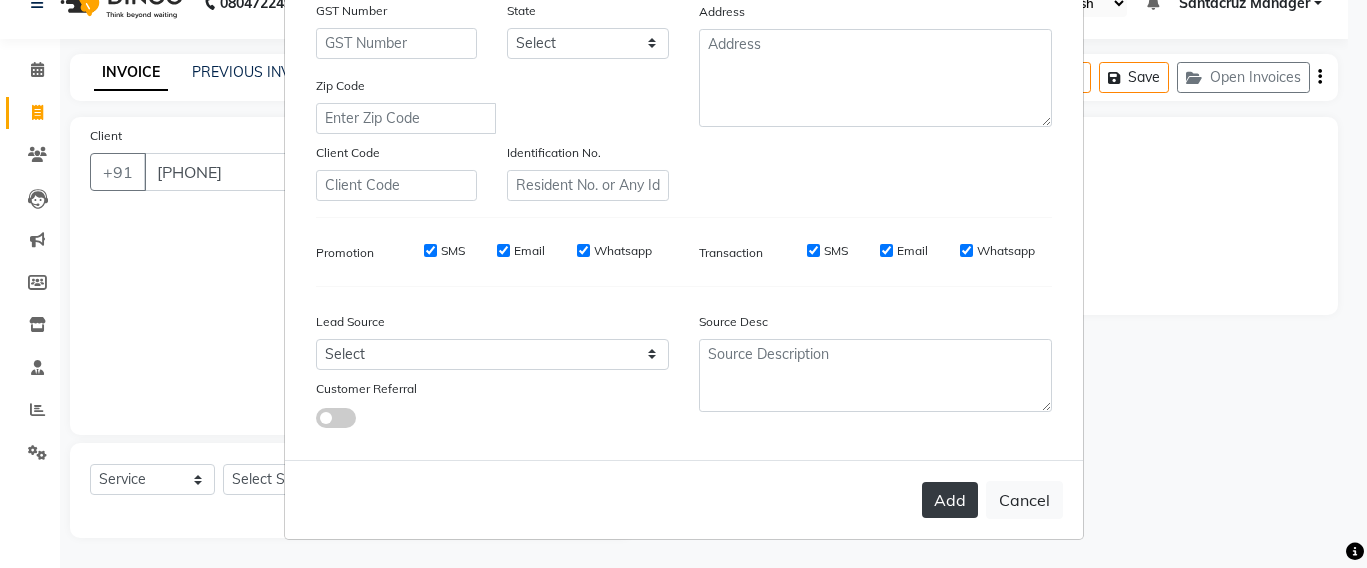 click on "Add" at bounding box center [950, 500] 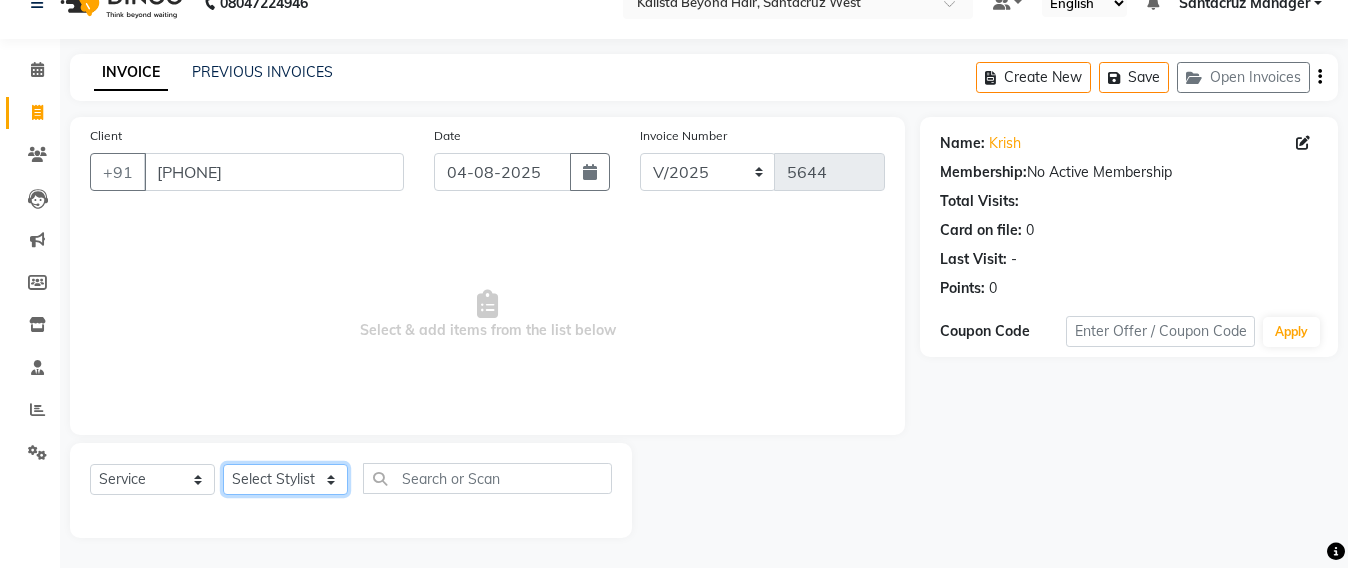 click on "Select Stylist Admin Avesh Sankat AZHER SHAIKH Jayeshree Mahtre Manisha Subodh Shedge Muskaan Pramila Vinayak Mhatre prathmesh mahattre Pratibha Nilesh Sharma RINKI SAV Rosy Sunil Jadhav Sameer shah admin Santacruz Manager SAURAV Siddhi SOMAYANG VASHUM Tejasvi Bhosle" 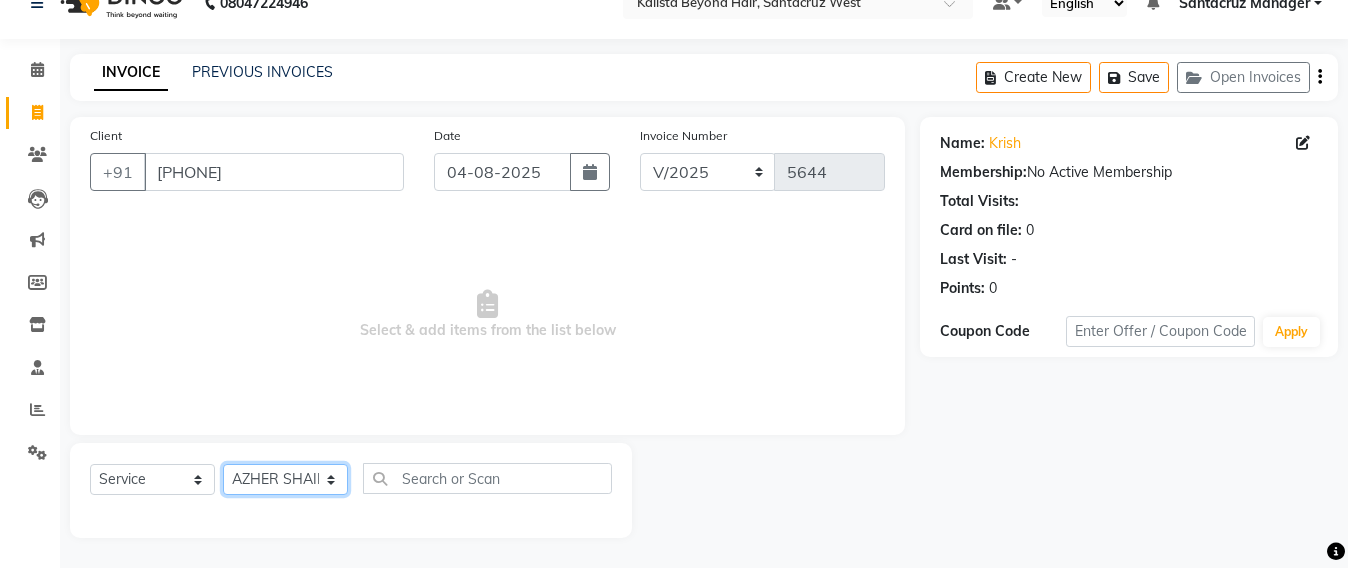 click on "Select Stylist Admin Avesh Sankat AZHER SHAIKH Jayeshree Mahtre Manisha Subodh Shedge Muskaan Pramila Vinayak Mhatre prathmesh mahattre Pratibha Nilesh Sharma RINKI SAV Rosy Sunil Jadhav Sameer shah admin Santacruz Manager SAURAV Siddhi SOMAYANG VASHUM Tejasvi Bhosle" 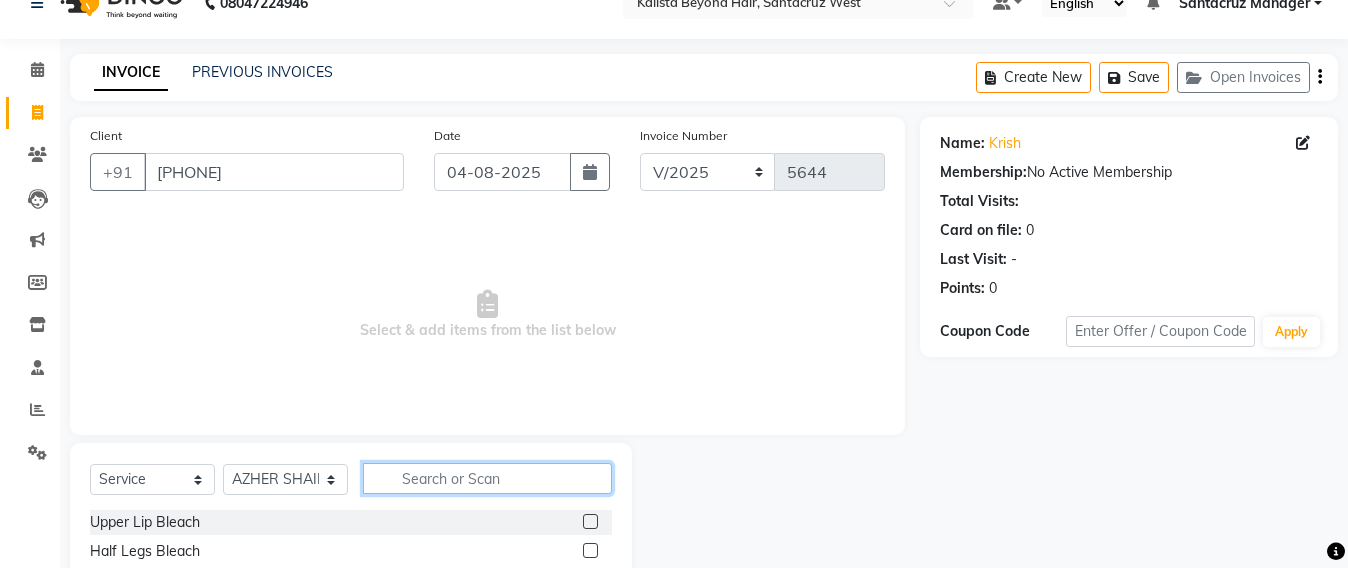 click 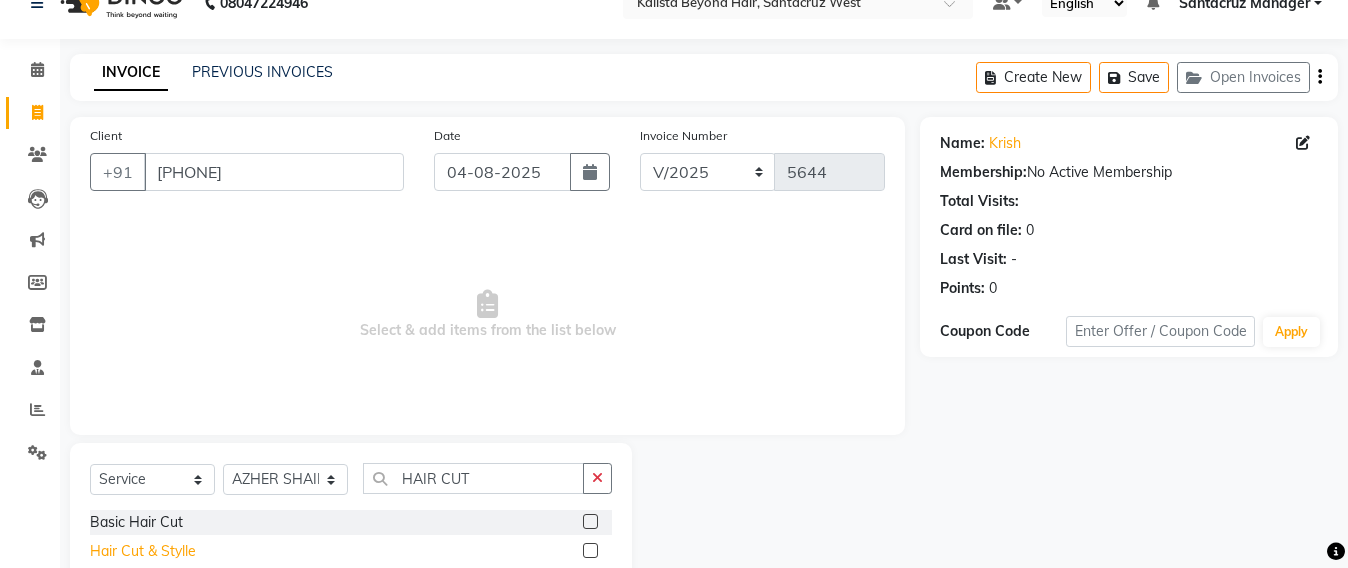 click on "Hair Cut & Stylle" 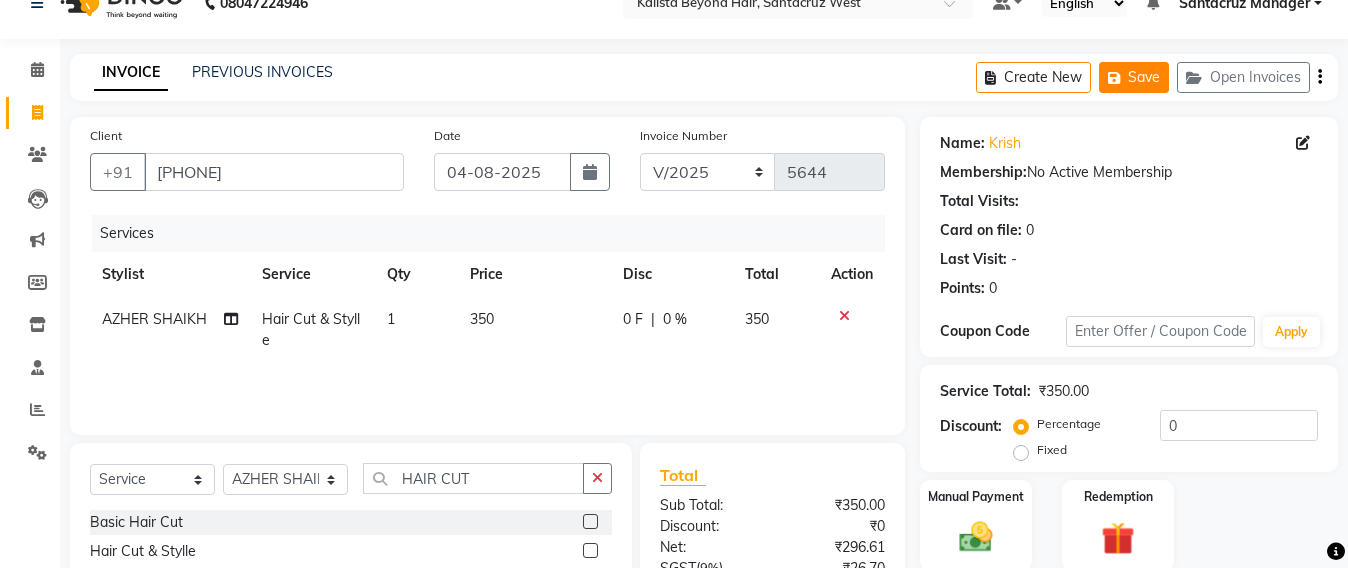 click on "Save" 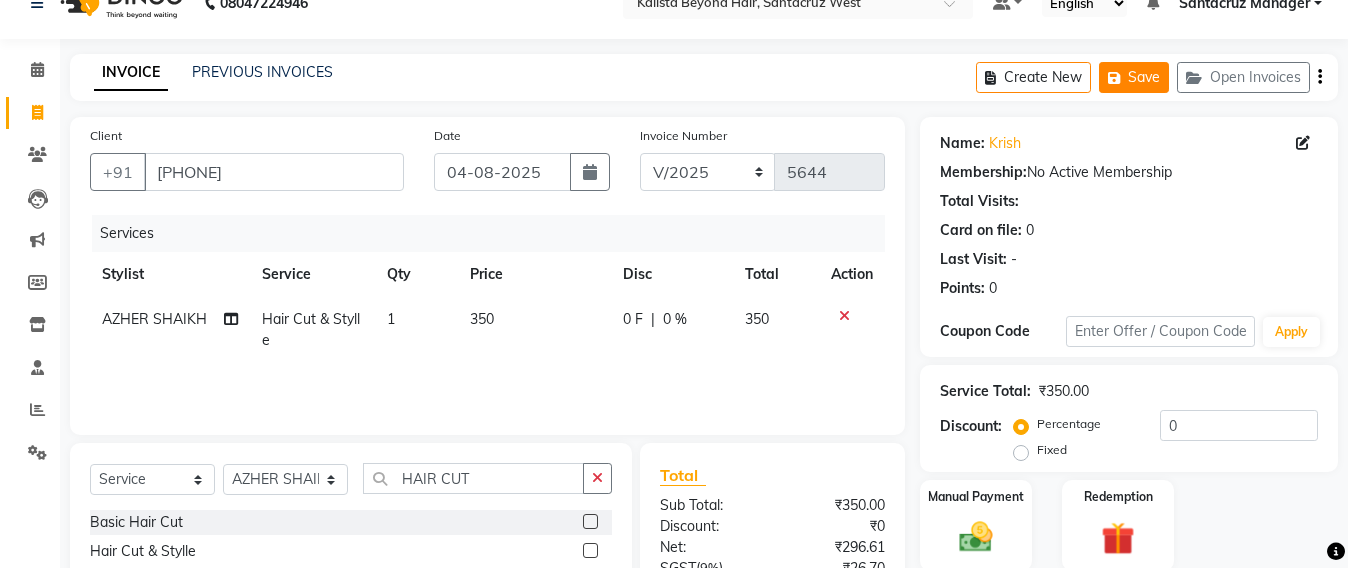 click on "Save" 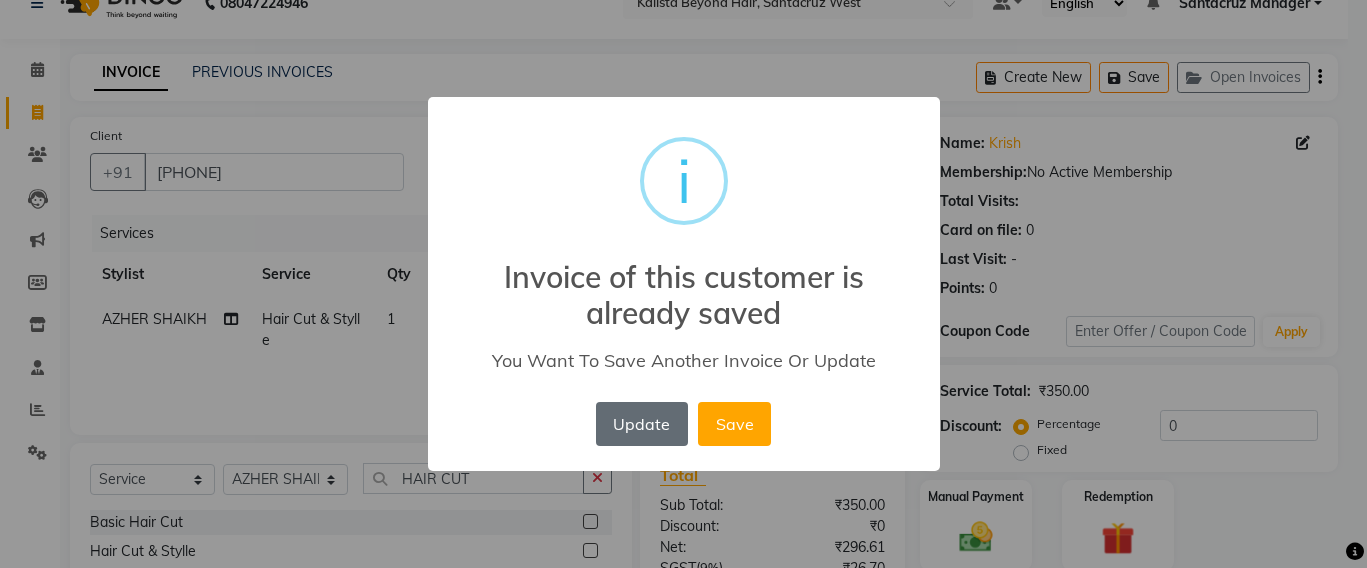 click on "Update" at bounding box center (642, 424) 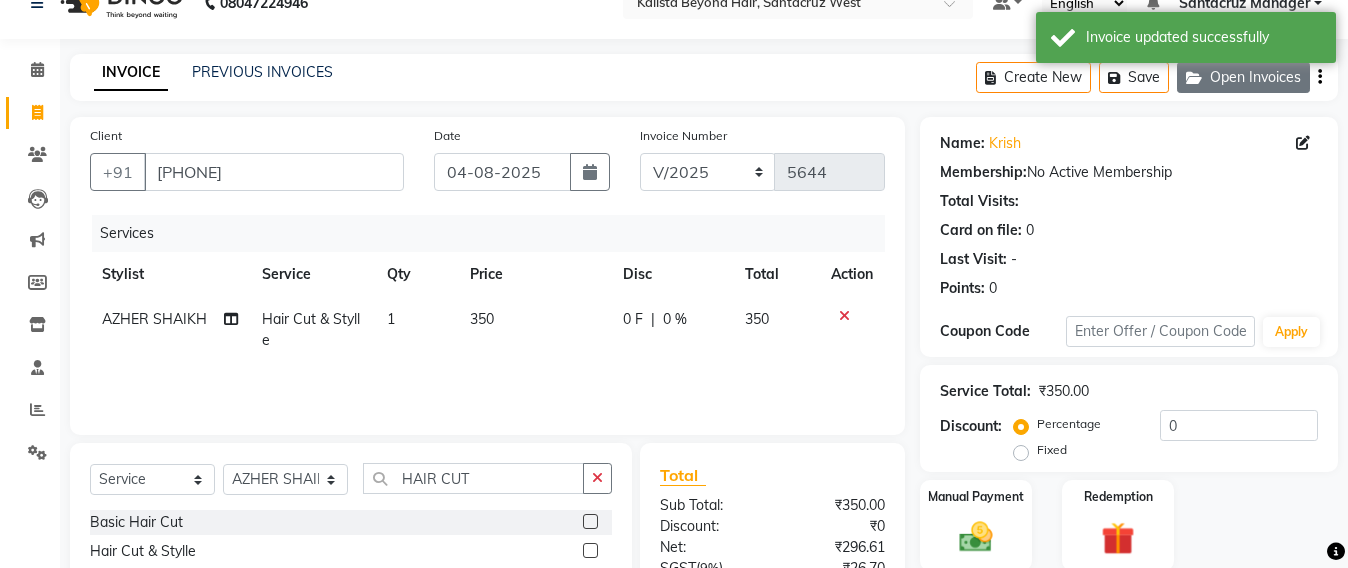 click on "Open Invoices" 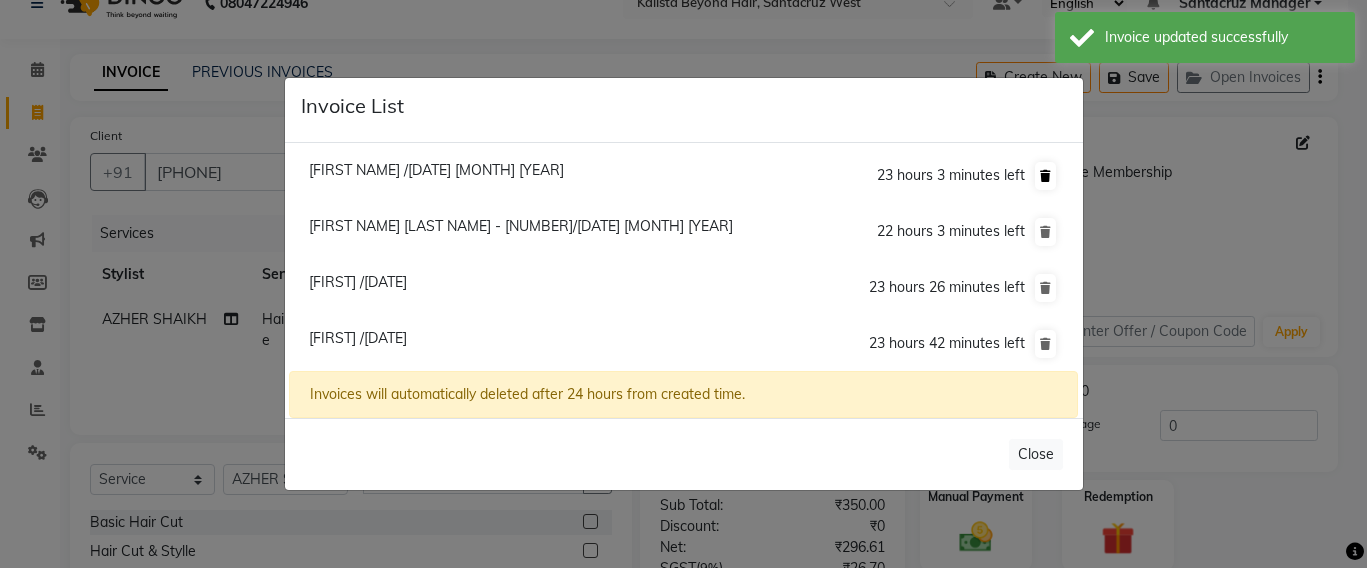 click 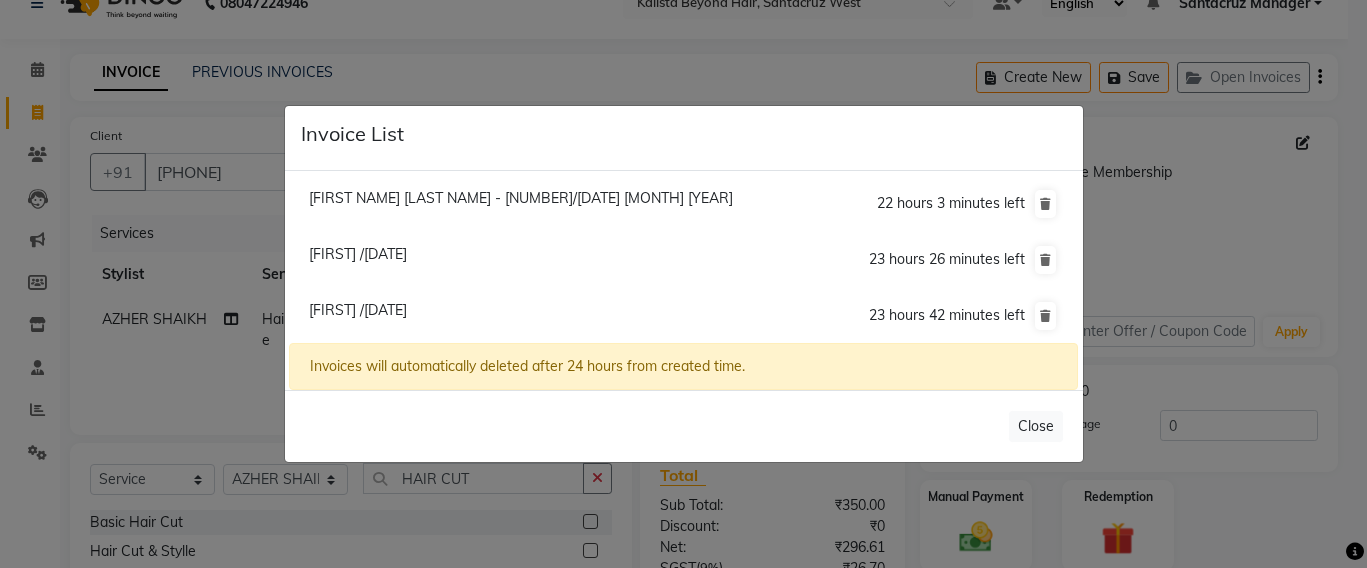 click on "[FIRST] /[DATE]" 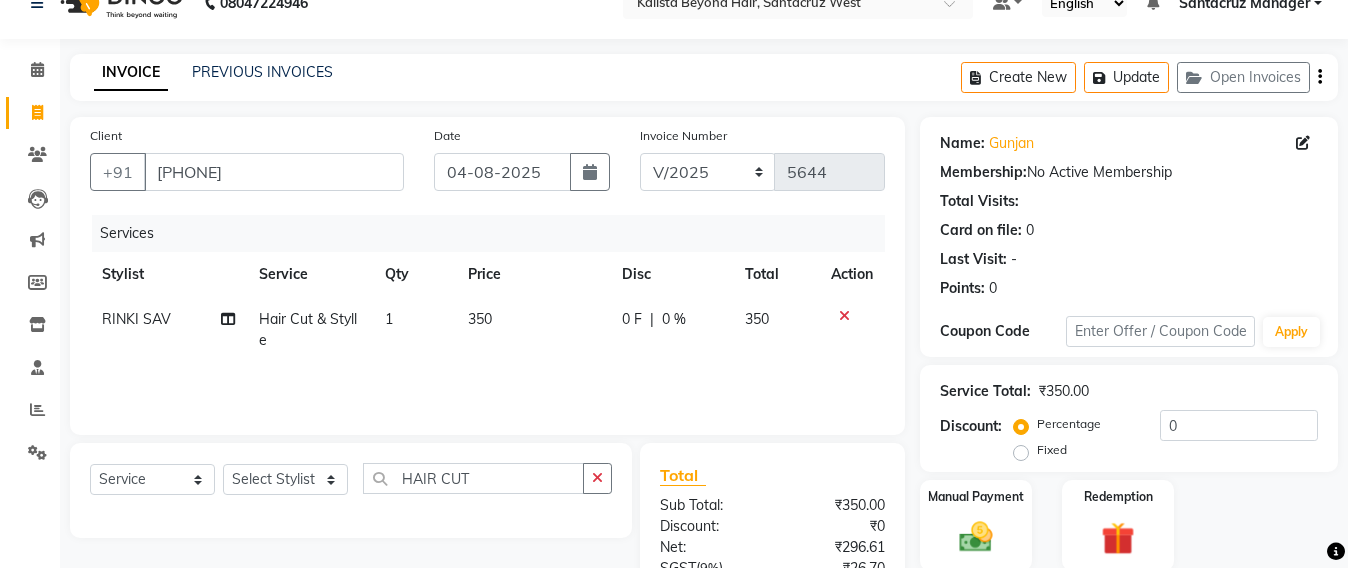 click 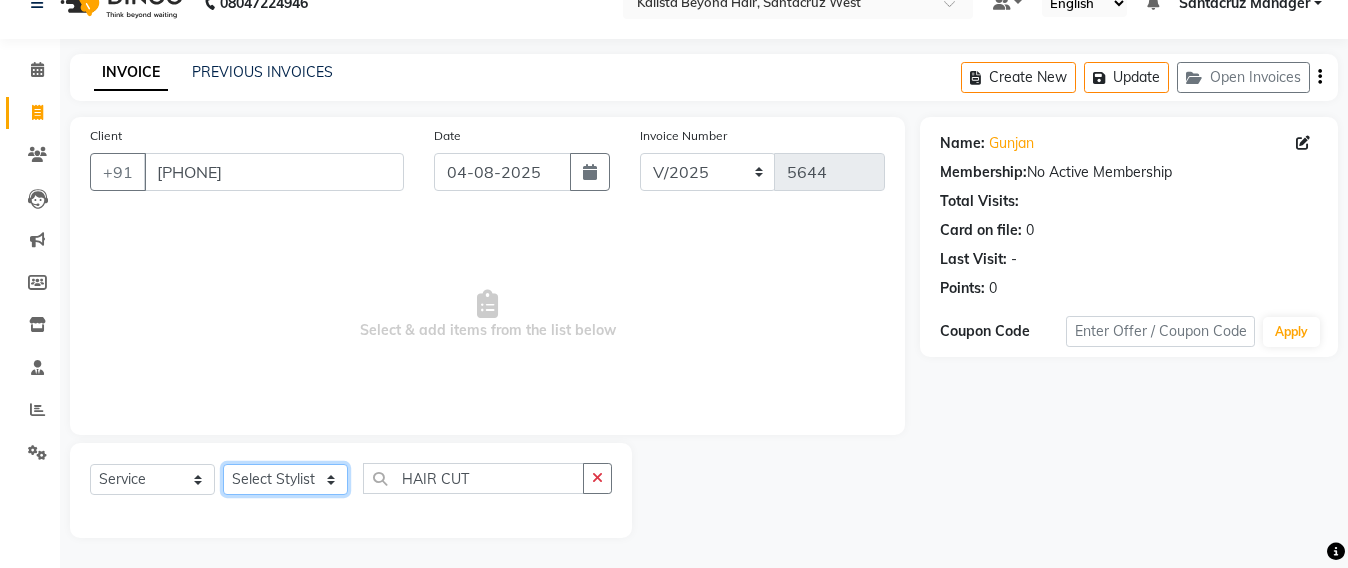 click on "Select Stylist Admin Avesh Sankat AZHER SHAIKH Jayeshree Mahtre Manisha Subodh Shedge Muskaan Pramila Vinayak Mhatre prathmesh mahattre Pratibha Nilesh Sharma RINKI SAV Rosy Sunil Jadhav Sameer shah admin Santacruz Manager SAURAV Siddhi SOMAYANG VASHUM Tejasvi Bhosle" 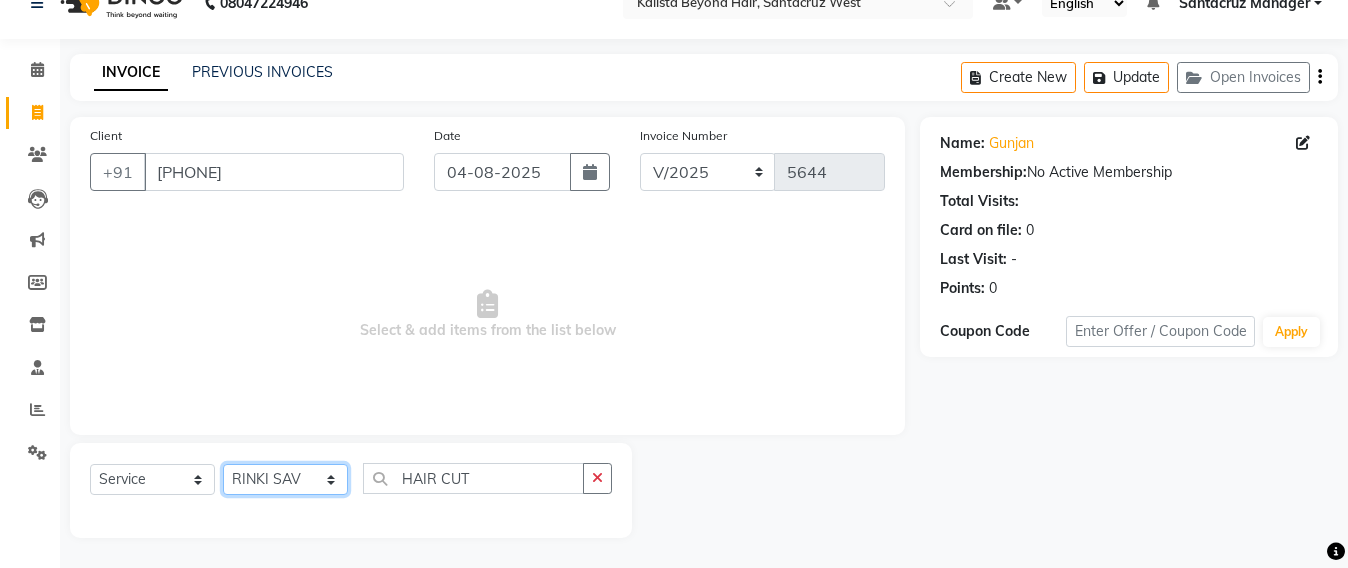click on "Select Stylist Admin Avesh Sankat AZHER SHAIKH Jayeshree Mahtre Manisha Subodh Shedge Muskaan Pramila Vinayak Mhatre prathmesh mahattre Pratibha Nilesh Sharma RINKI SAV Rosy Sunil Jadhav Sameer shah admin Santacruz Manager SAURAV Siddhi SOMAYANG VASHUM Tejasvi Bhosle" 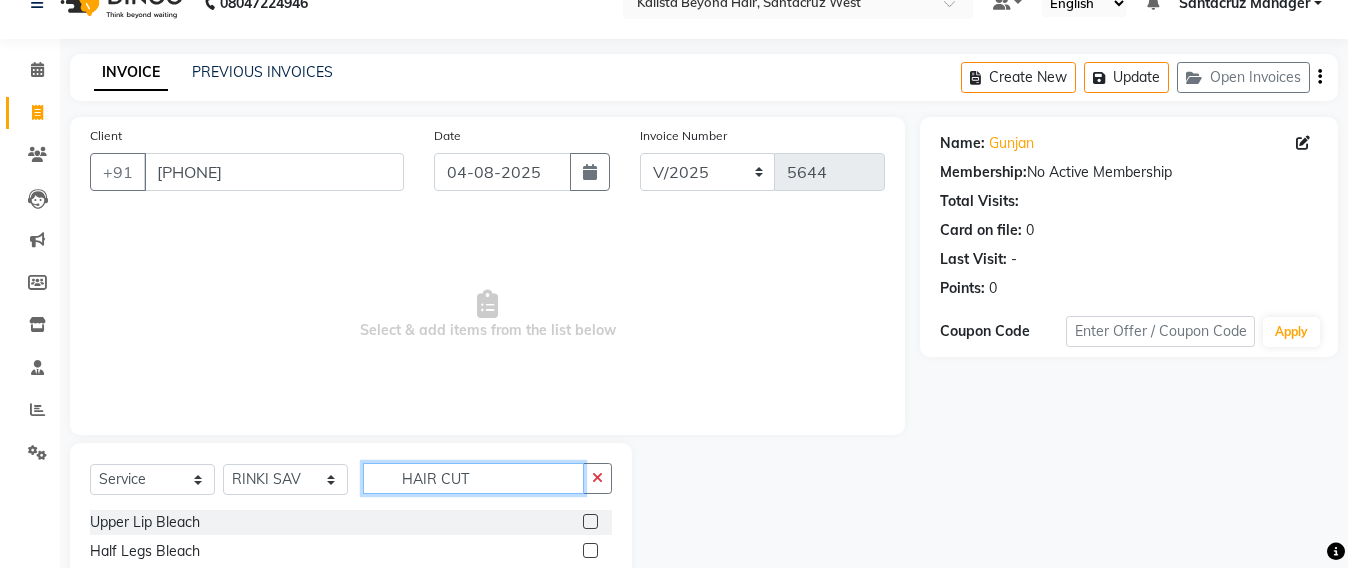 click on "HAIR CUT" 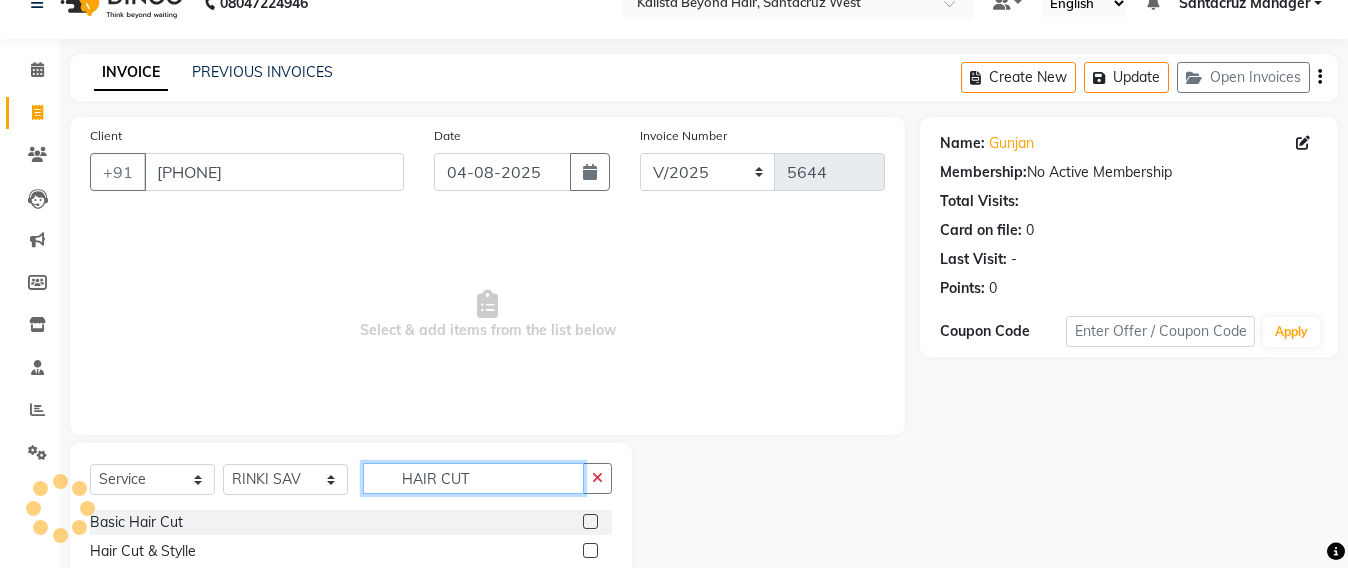 scroll, scrollTop: 233, scrollLeft: 0, axis: vertical 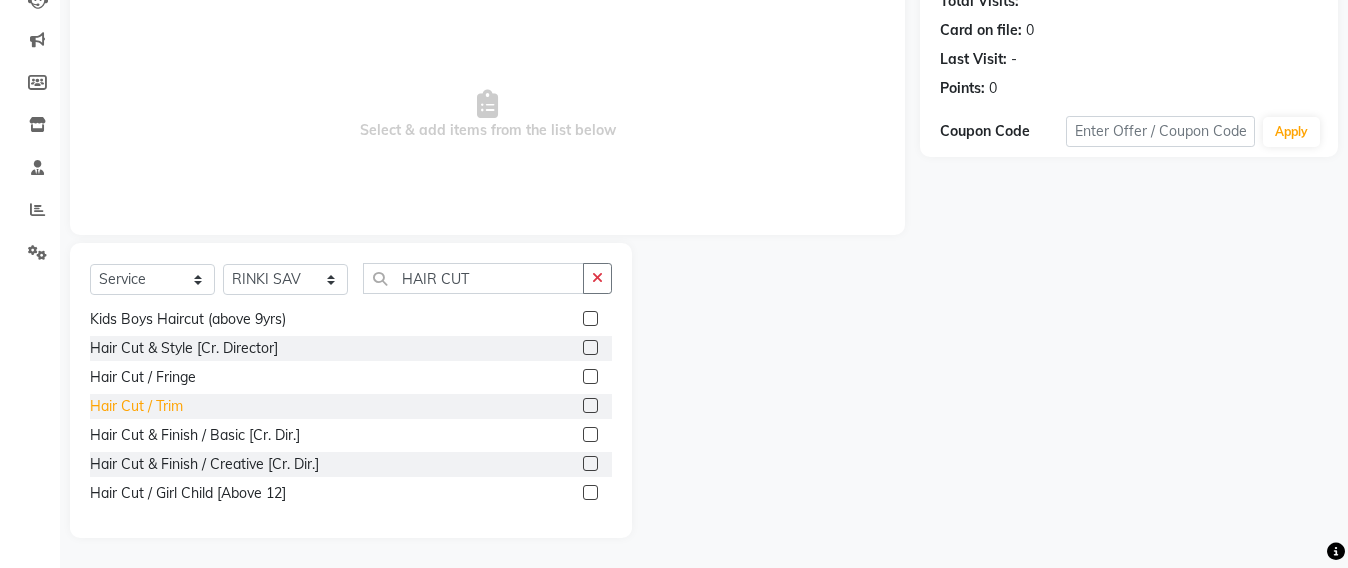 click on "Hair Cut / Trim" 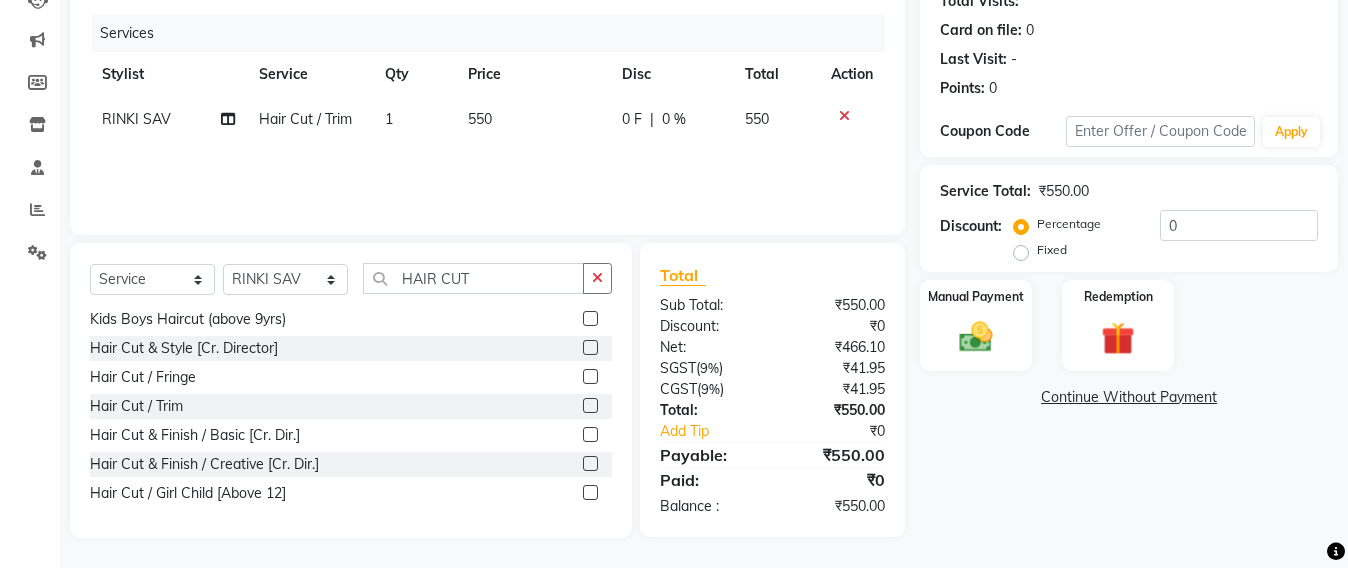 click on "550" 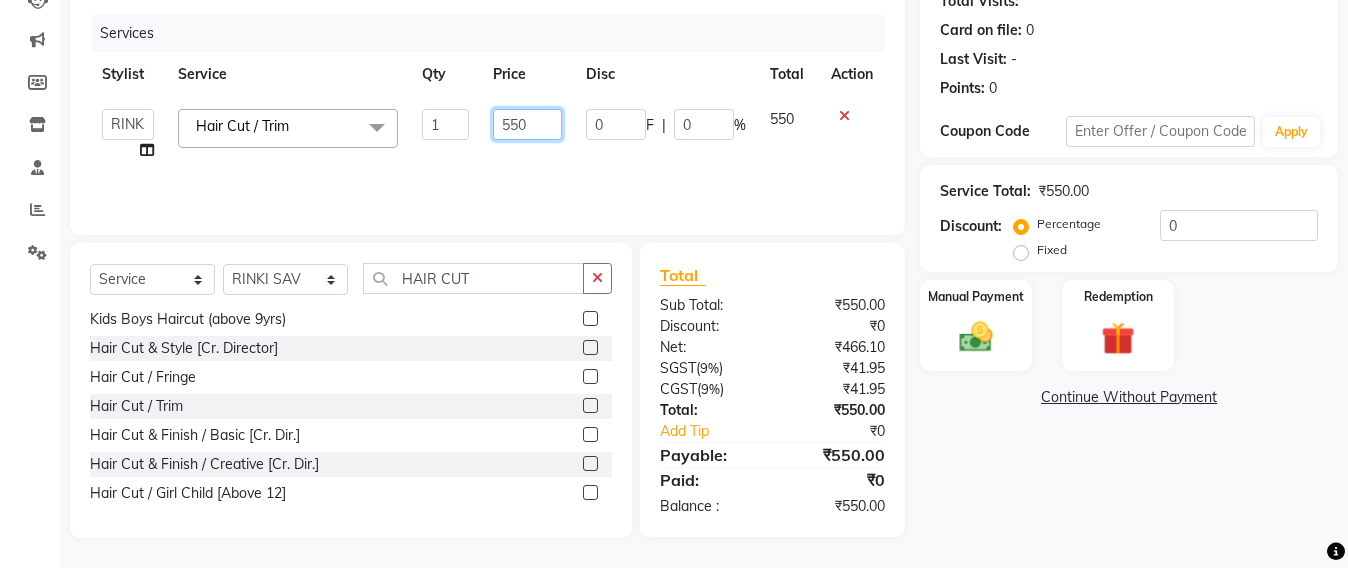 click on "550" 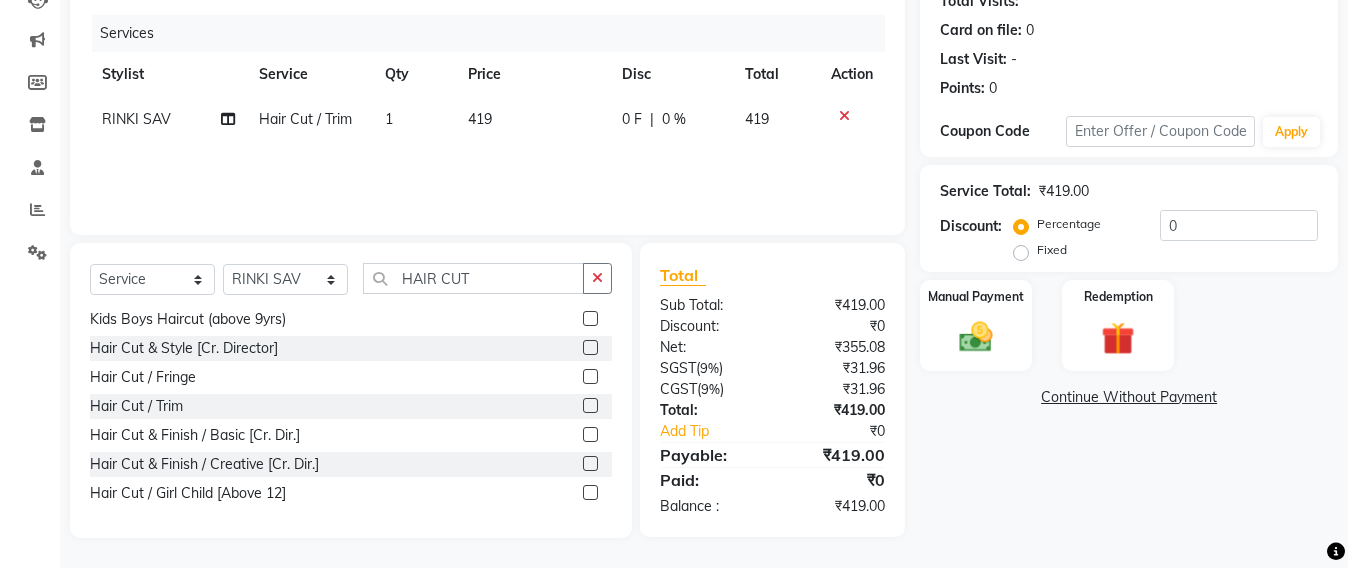 click on "Services Stylist Service Qty Price Disc Total Action [FIRST NAME] [LAST NAME] Hair Cut / Trim 1 419 0 F | 0 % 419" 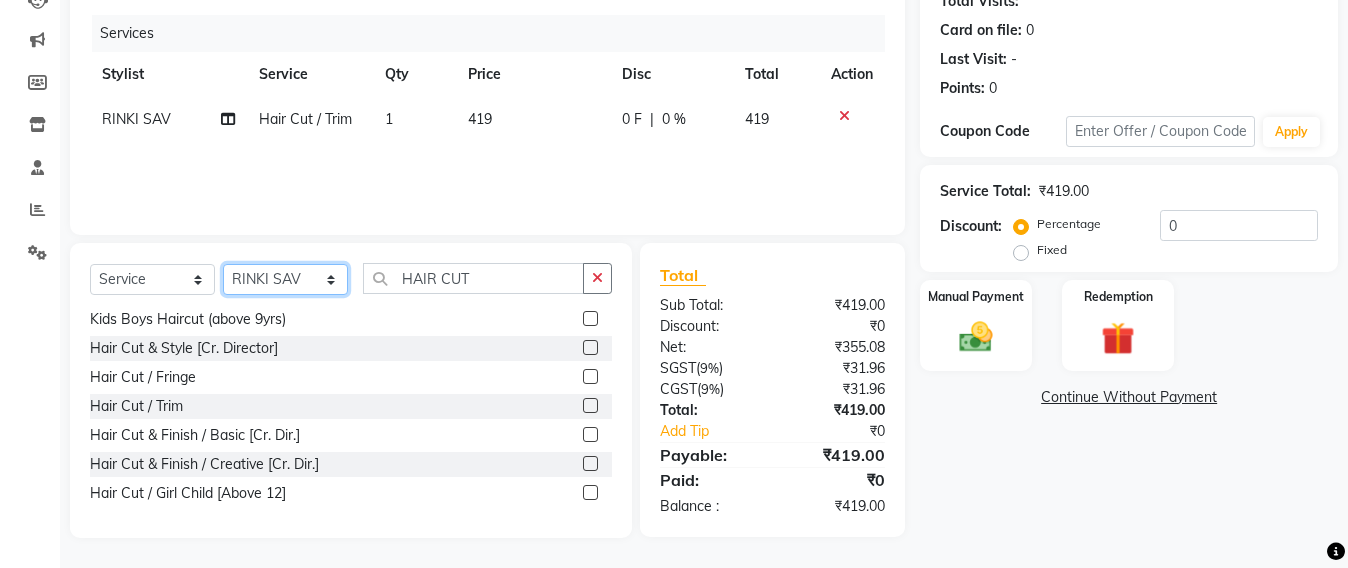 click on "Select Stylist Admin Avesh Sankat AZHER SHAIKH Jayeshree Mahtre Manisha Subodh Shedge Muskaan Pramila Vinayak Mhatre prathmesh mahattre Pratibha Nilesh Sharma RINKI SAV Rosy Sunil Jadhav Sameer shah admin Santacruz Manager SAURAV Siddhi SOMAYANG VASHUM Tejasvi Bhosle" 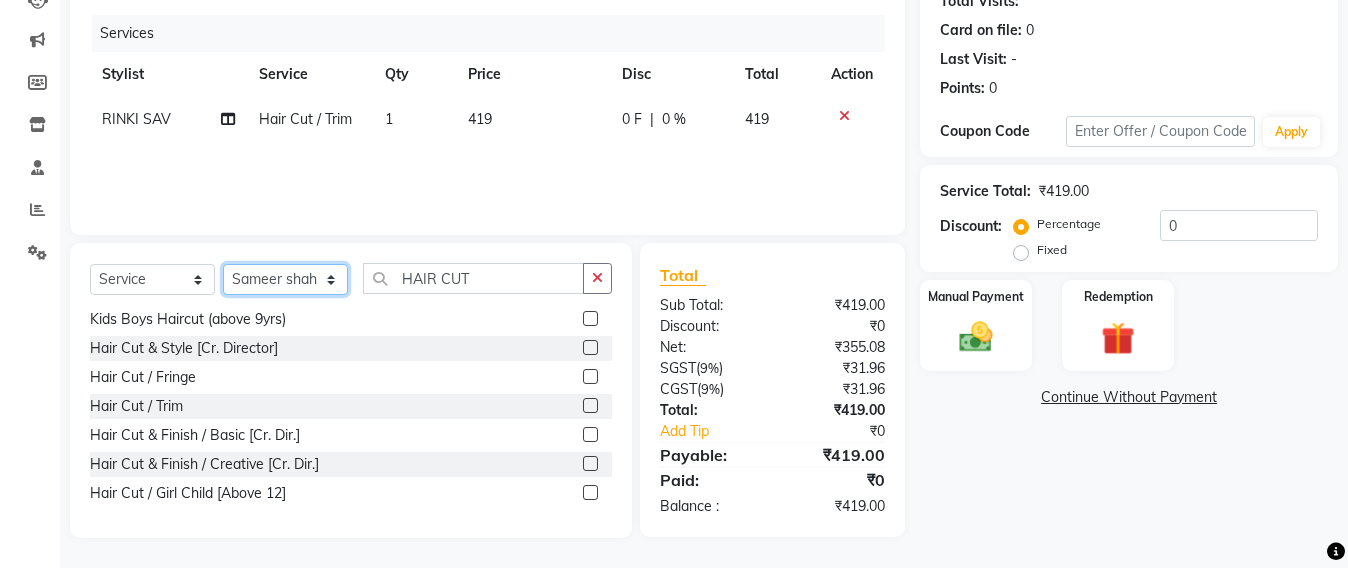 click on "Select Stylist Admin Avesh Sankat AZHER SHAIKH Jayeshree Mahtre Manisha Subodh Shedge Muskaan Pramila Vinayak Mhatre prathmesh mahattre Pratibha Nilesh Sharma RINKI SAV Rosy Sunil Jadhav Sameer shah admin Santacruz Manager SAURAV Siddhi SOMAYANG VASHUM Tejasvi Bhosle" 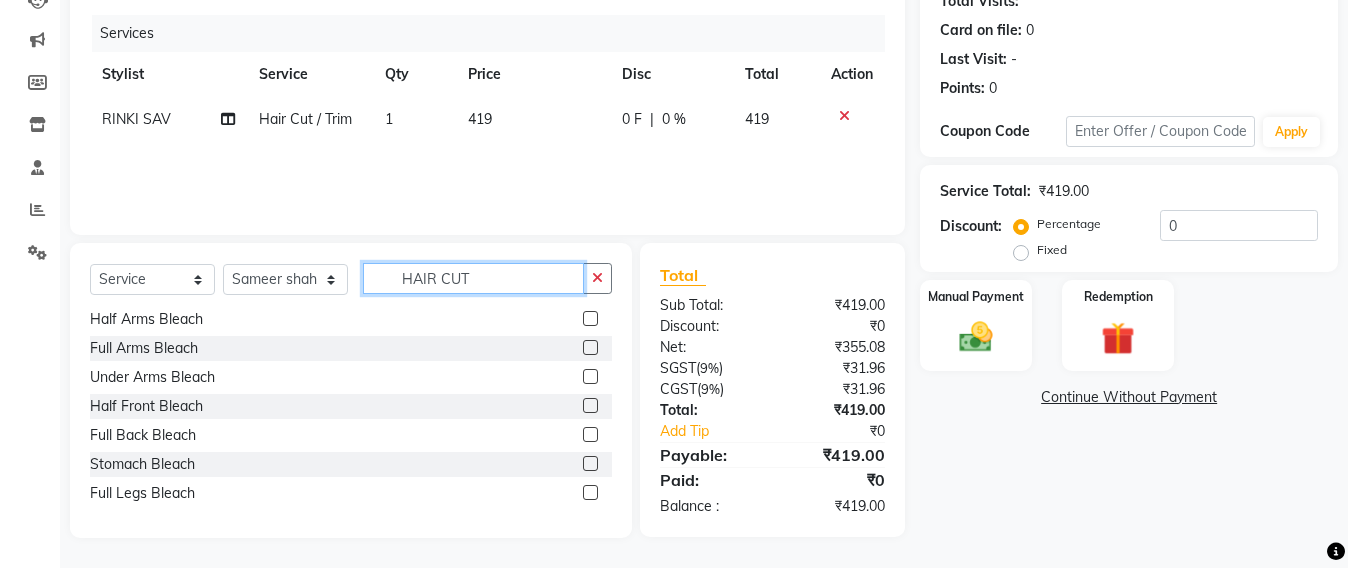 click on "HAIR CUT" 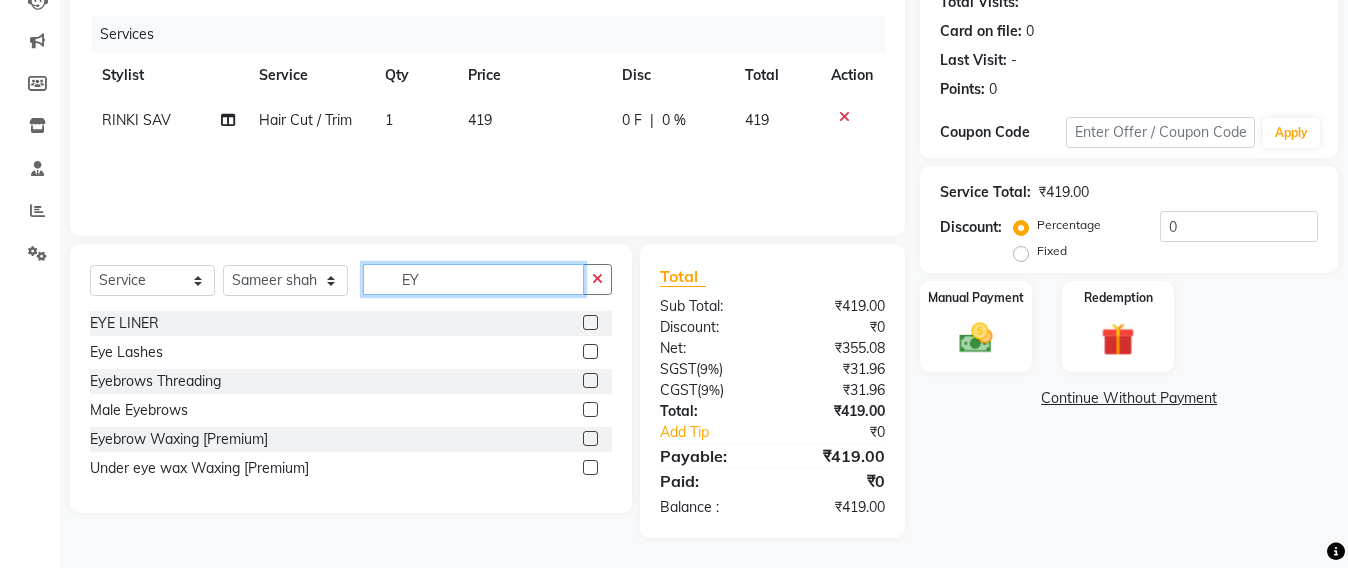 scroll, scrollTop: 0, scrollLeft: 0, axis: both 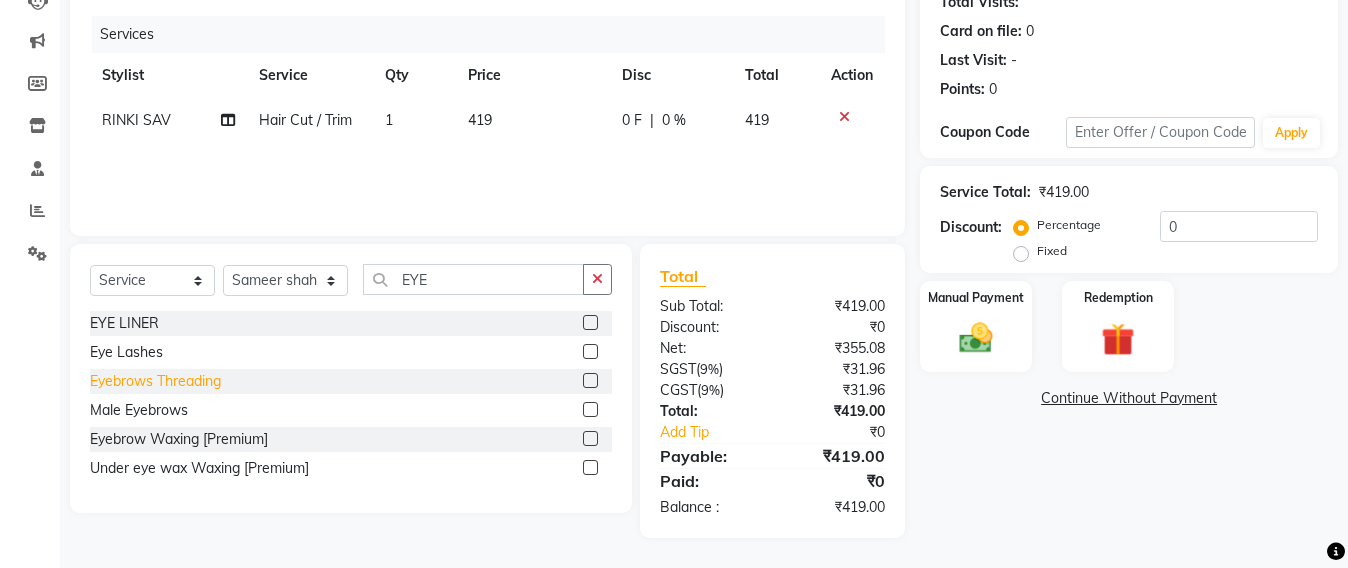 click on "Eyebrows Threading" 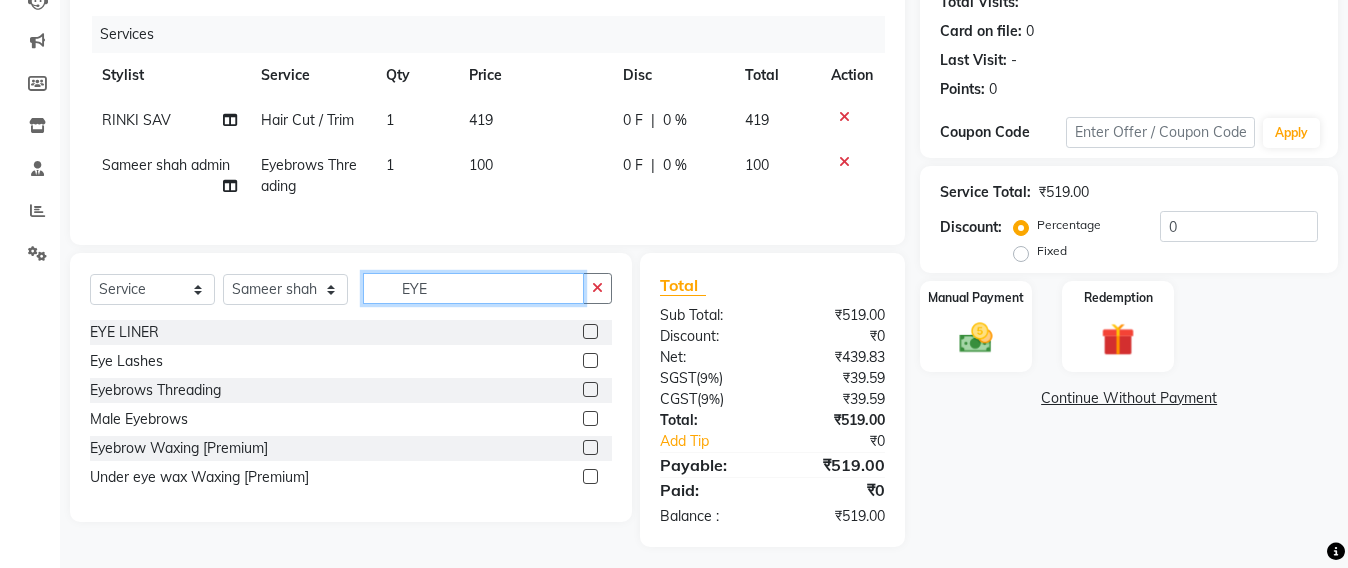 click on "EYE" 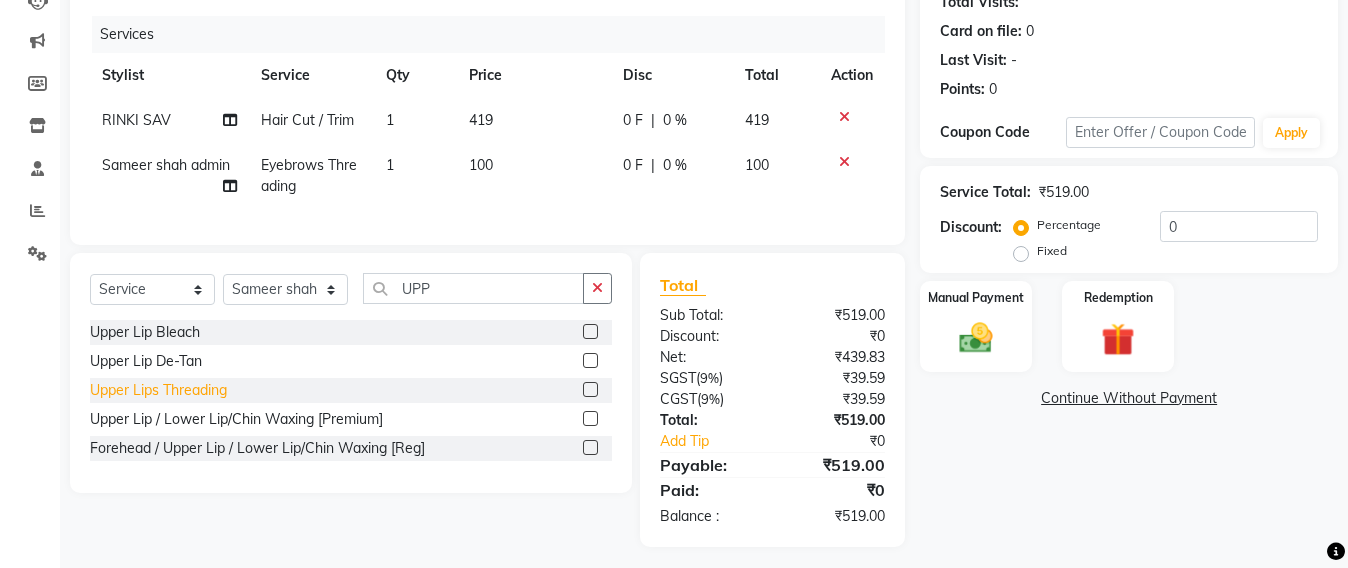 click on "Upper Lips Threading" 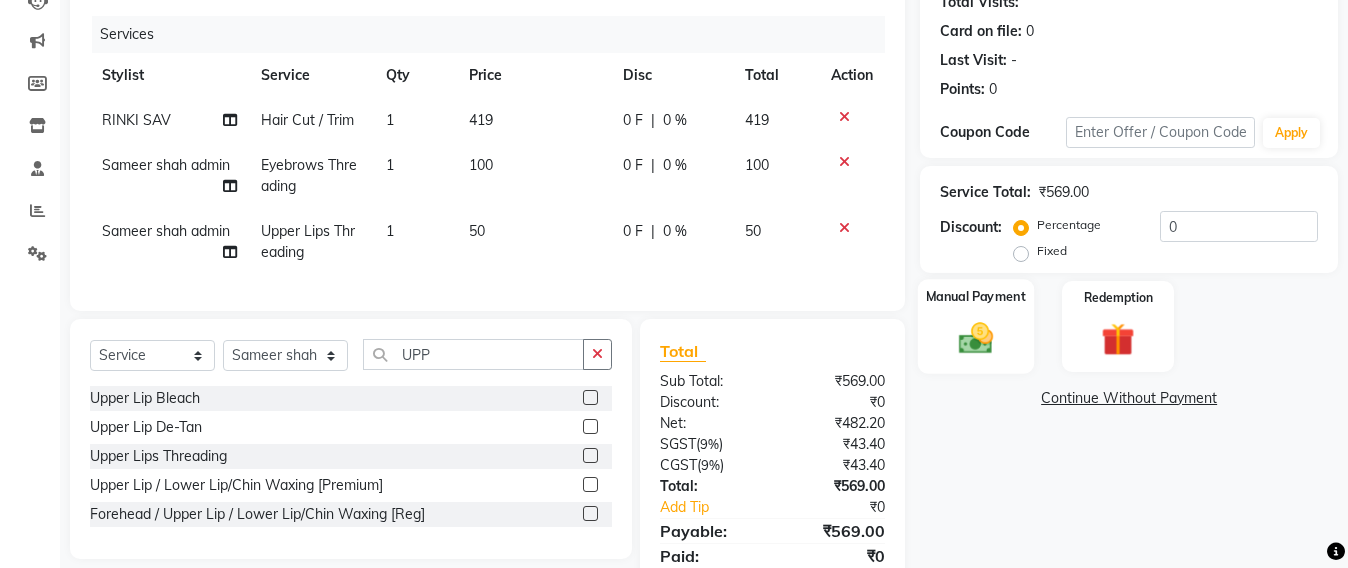 click 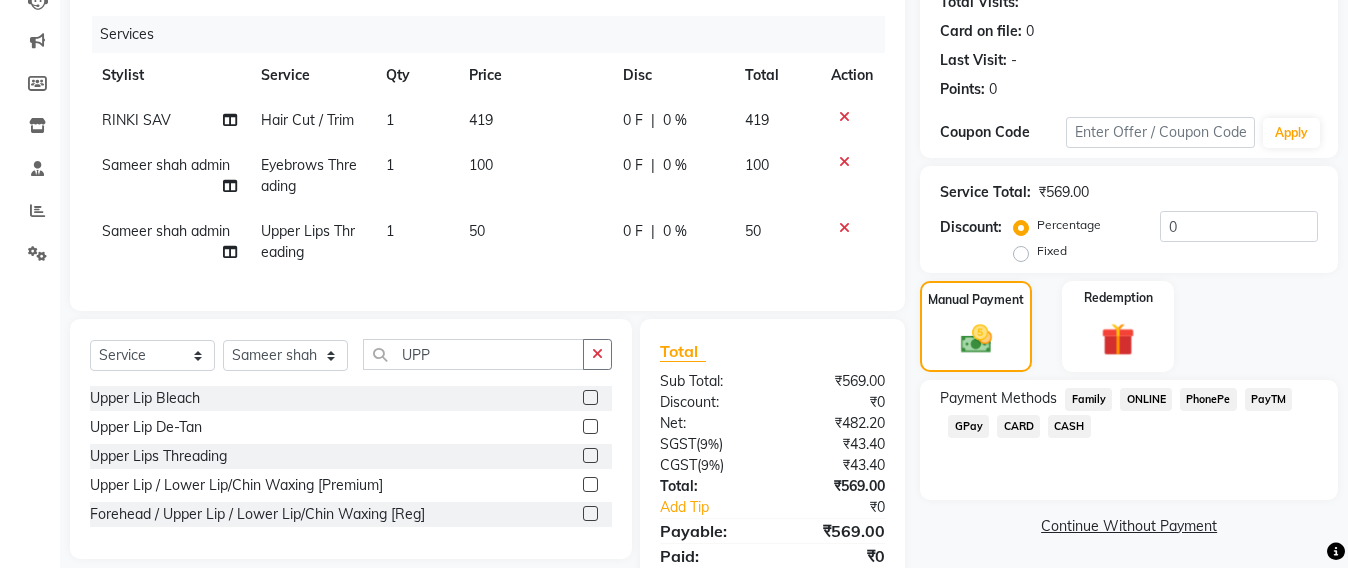 click on "GPay" 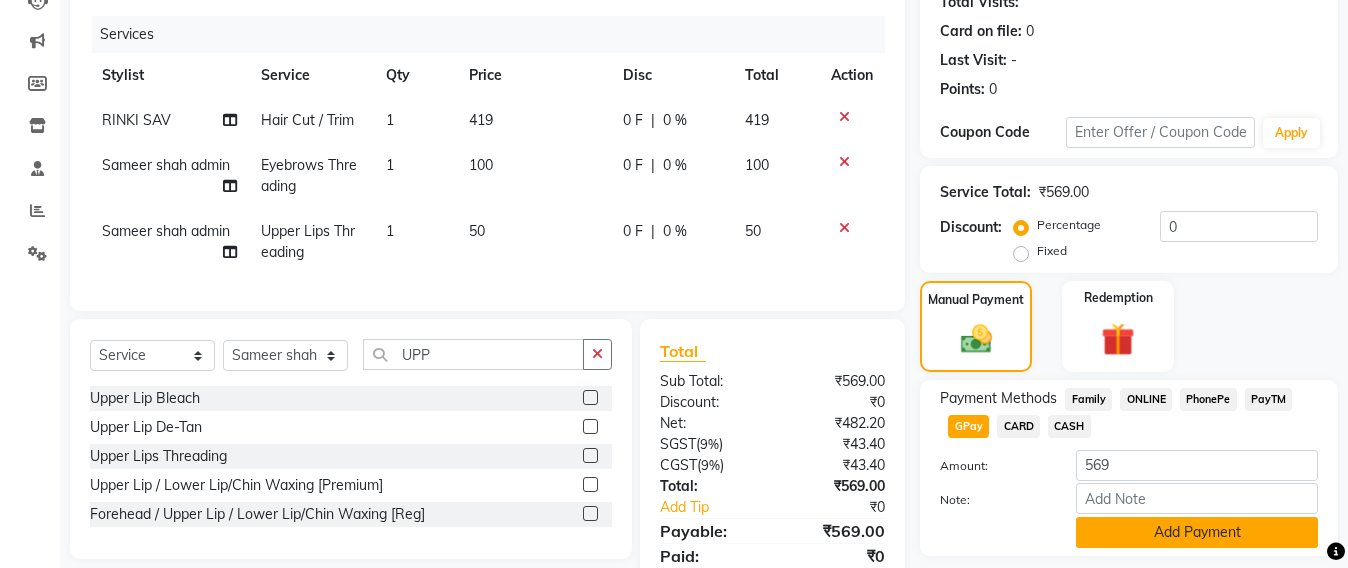 click on "Add Payment" 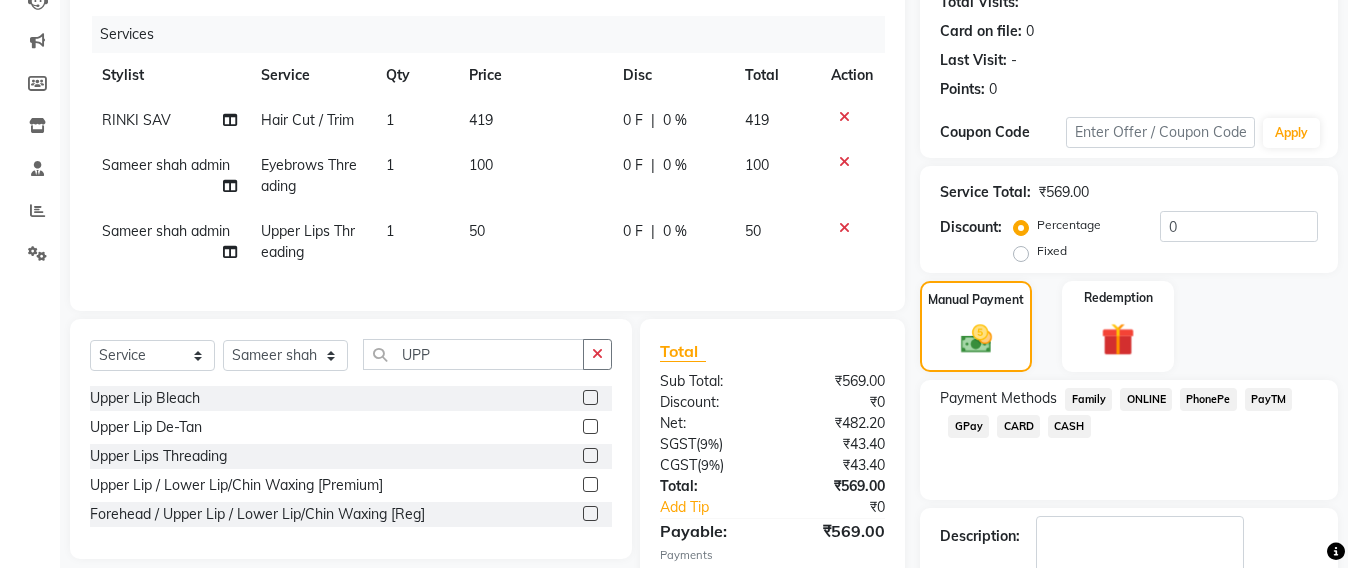 click on "GPay" 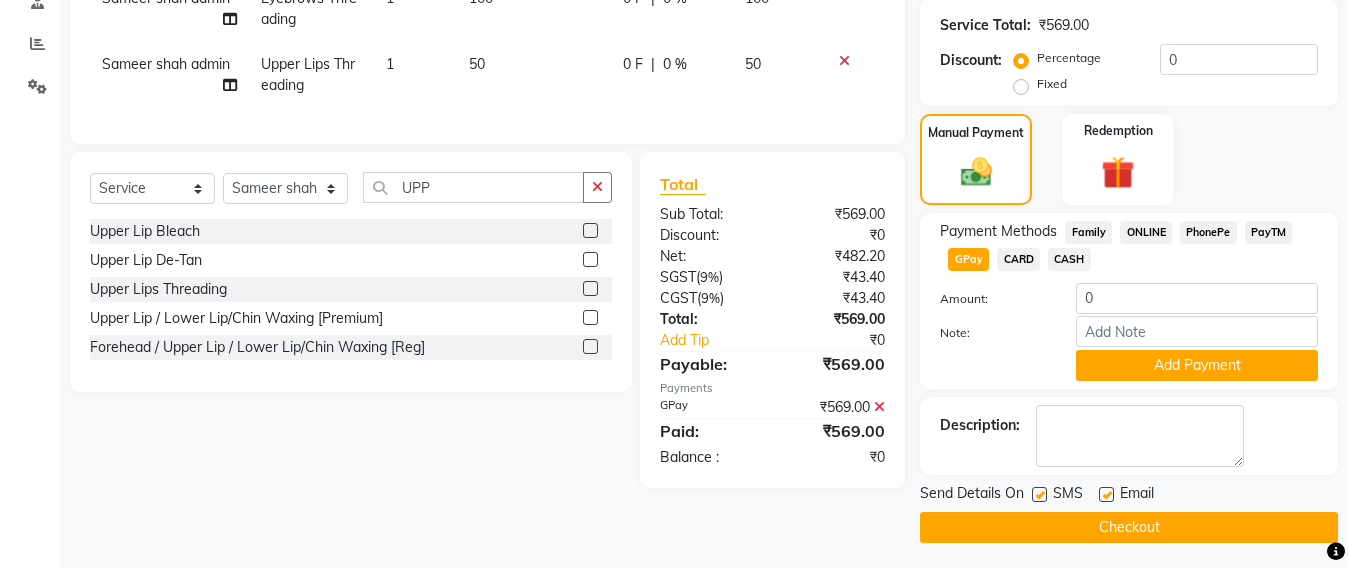 scroll, scrollTop: 404, scrollLeft: 0, axis: vertical 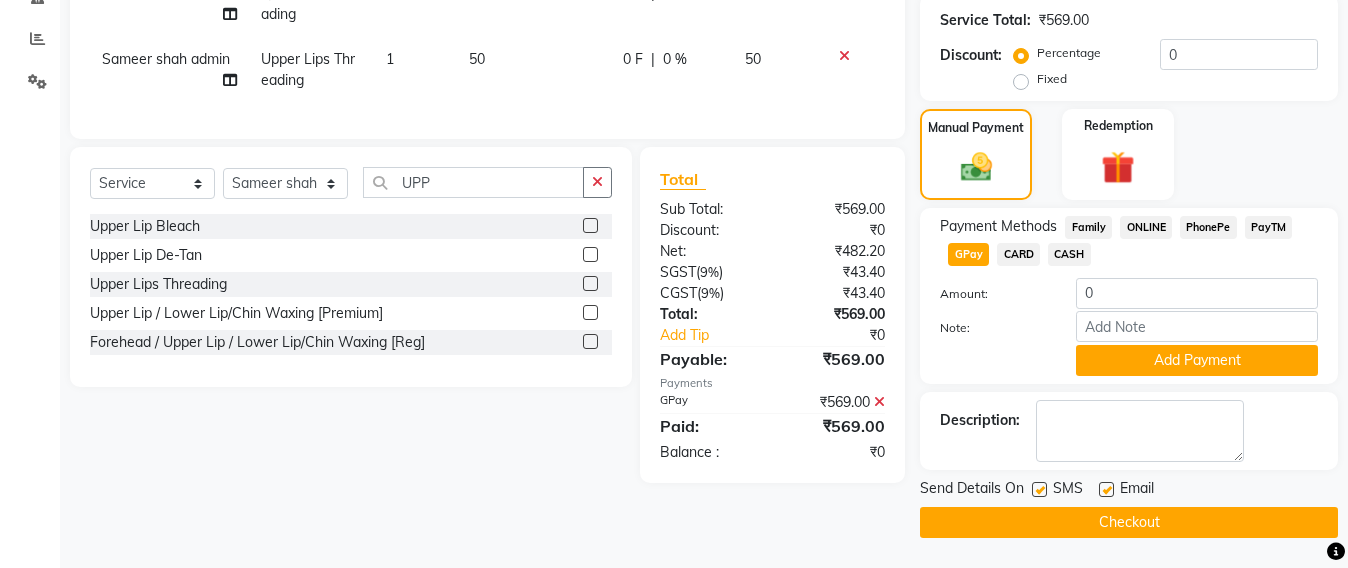 click 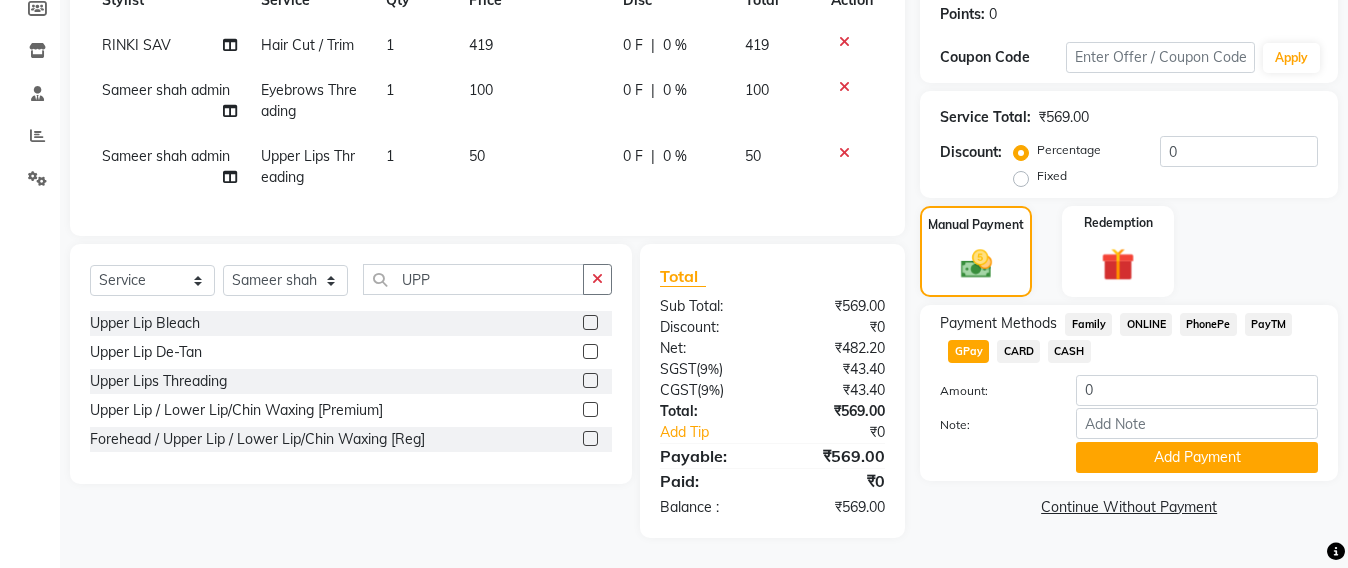 click on "0 F | 0 %" 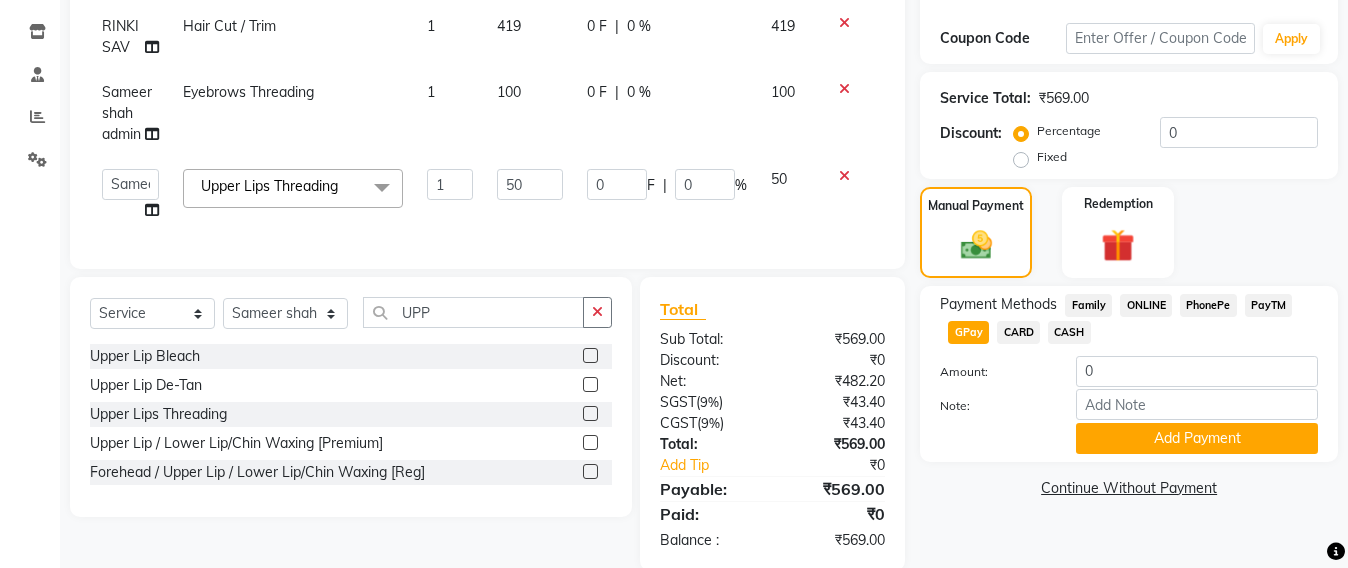 scroll, scrollTop: 378, scrollLeft: 0, axis: vertical 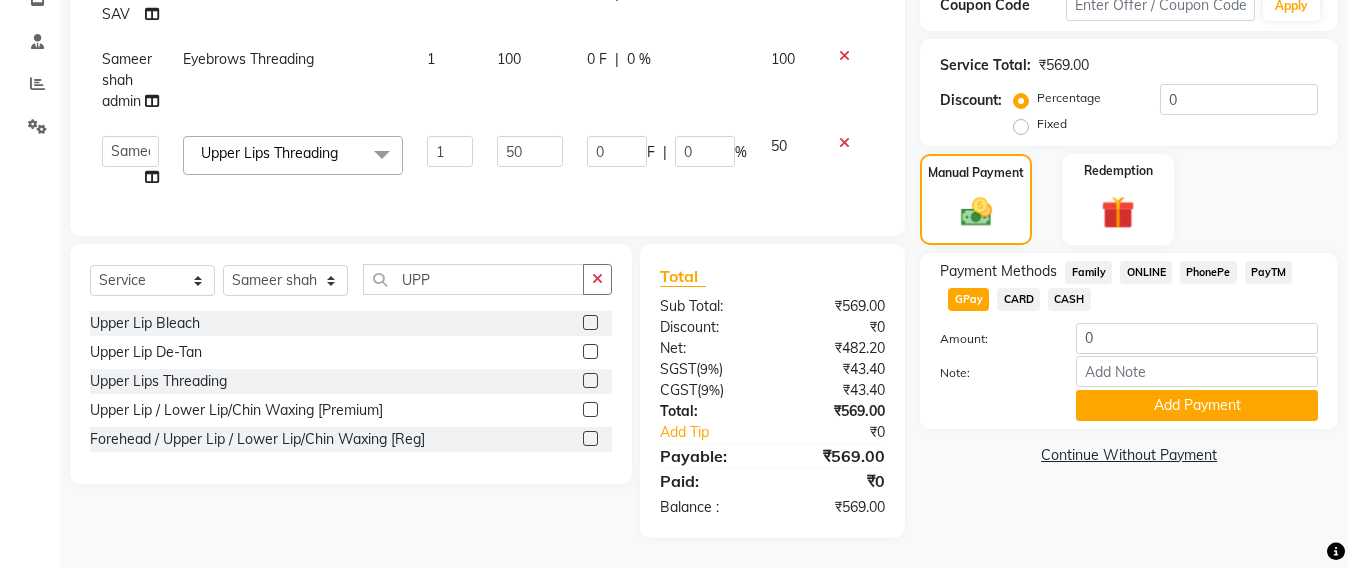 click on "CASH" 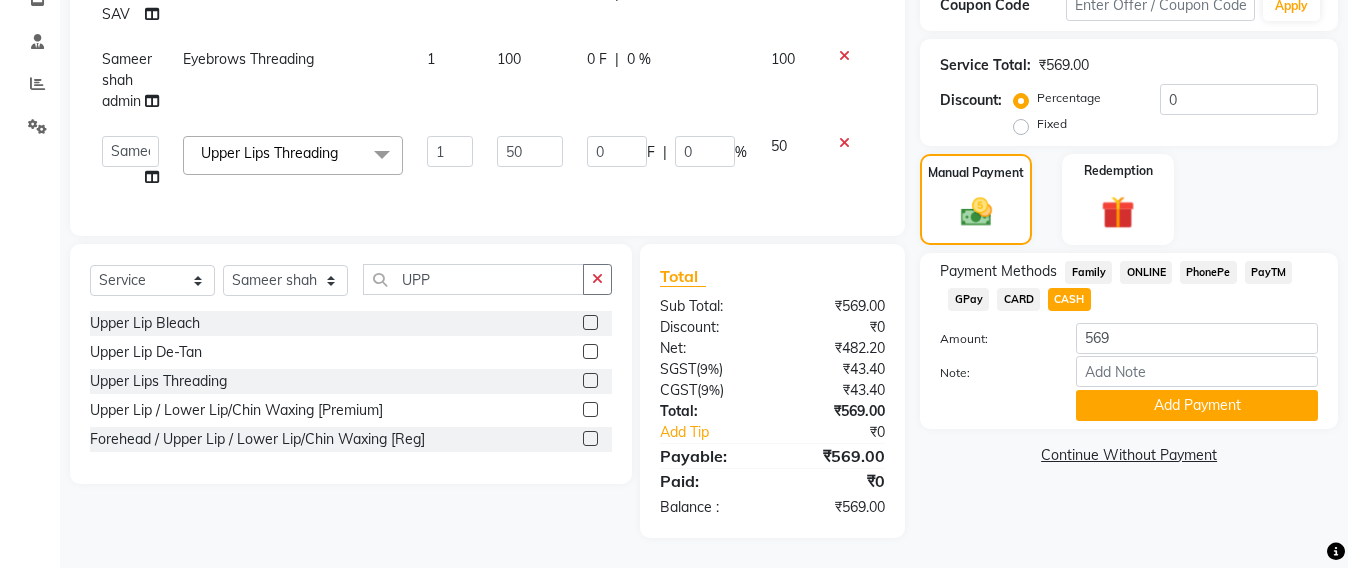 click on "GPay" 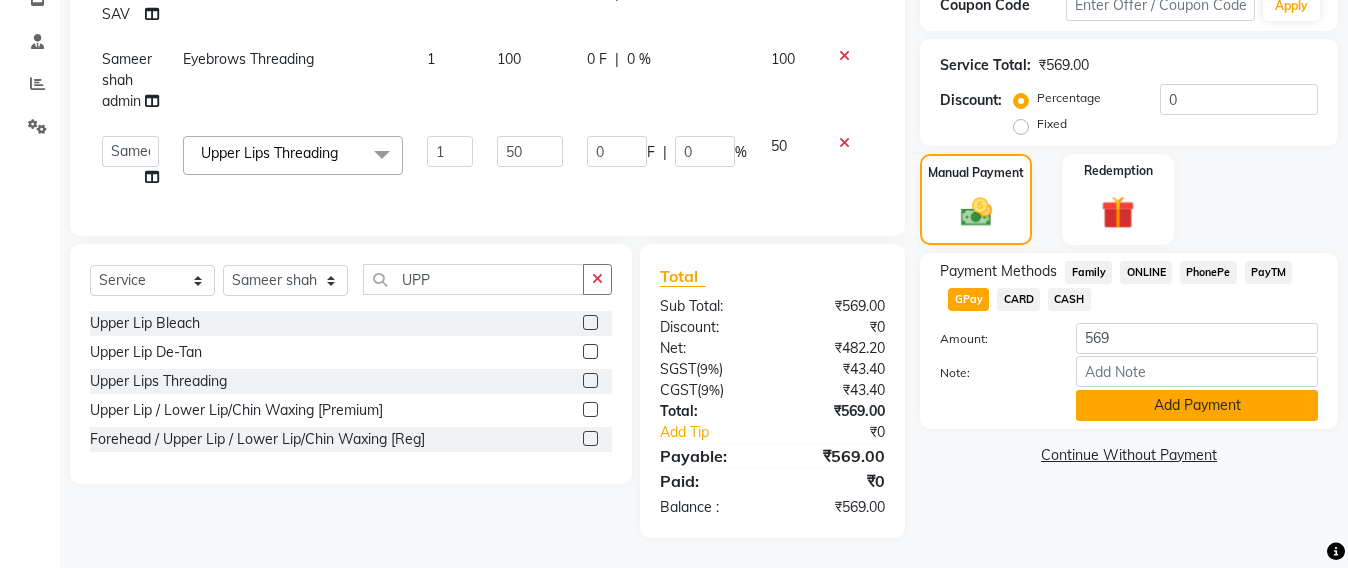click on "Add Payment" 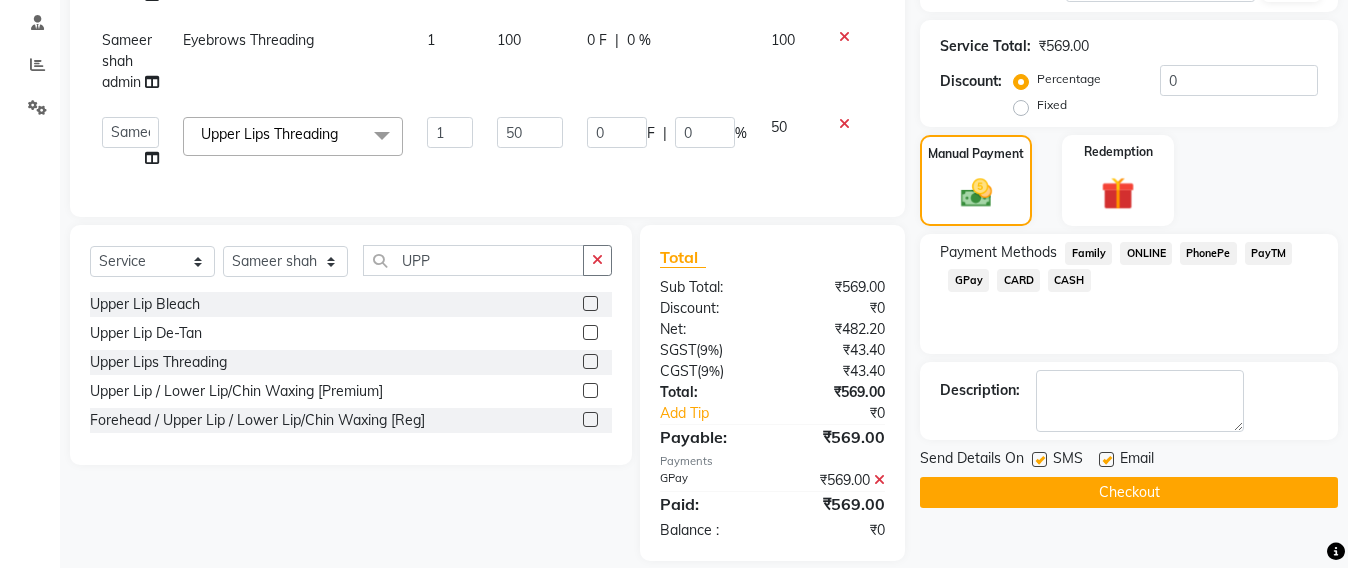 click on "Checkout" 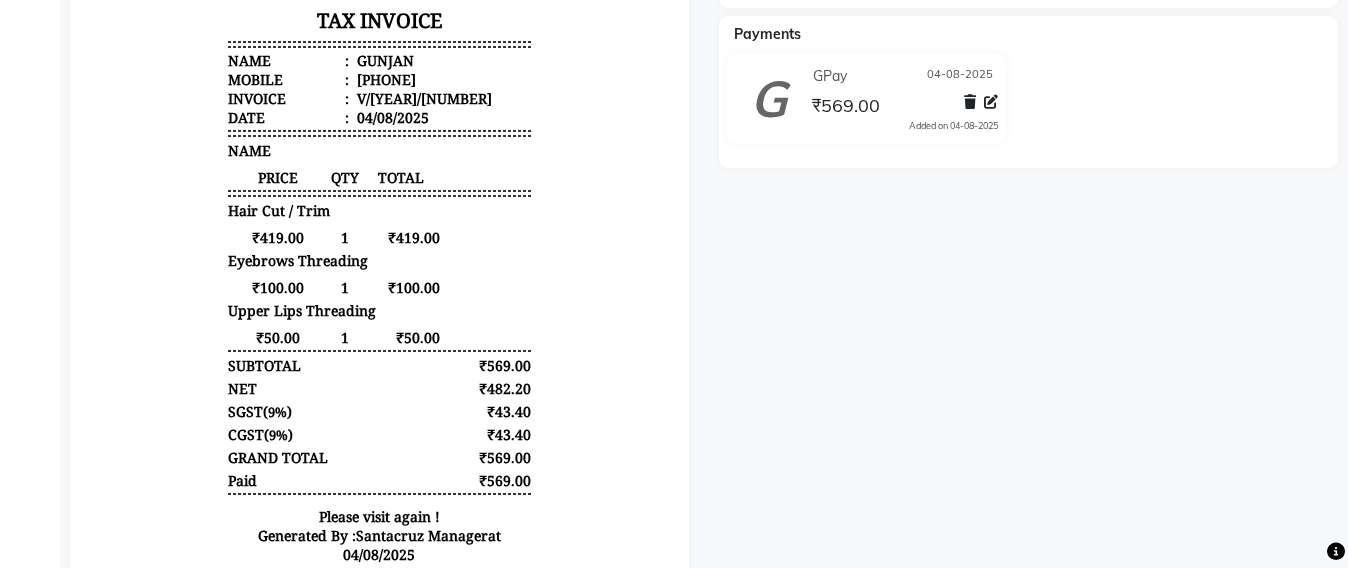 scroll, scrollTop: 0, scrollLeft: 0, axis: both 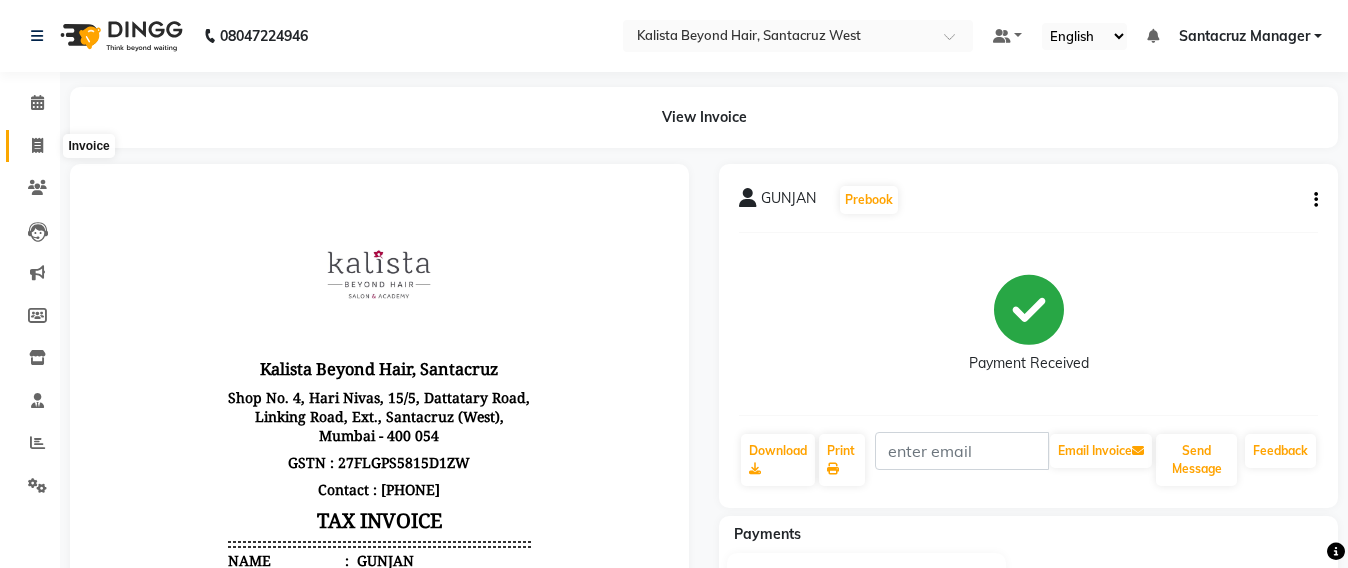 click 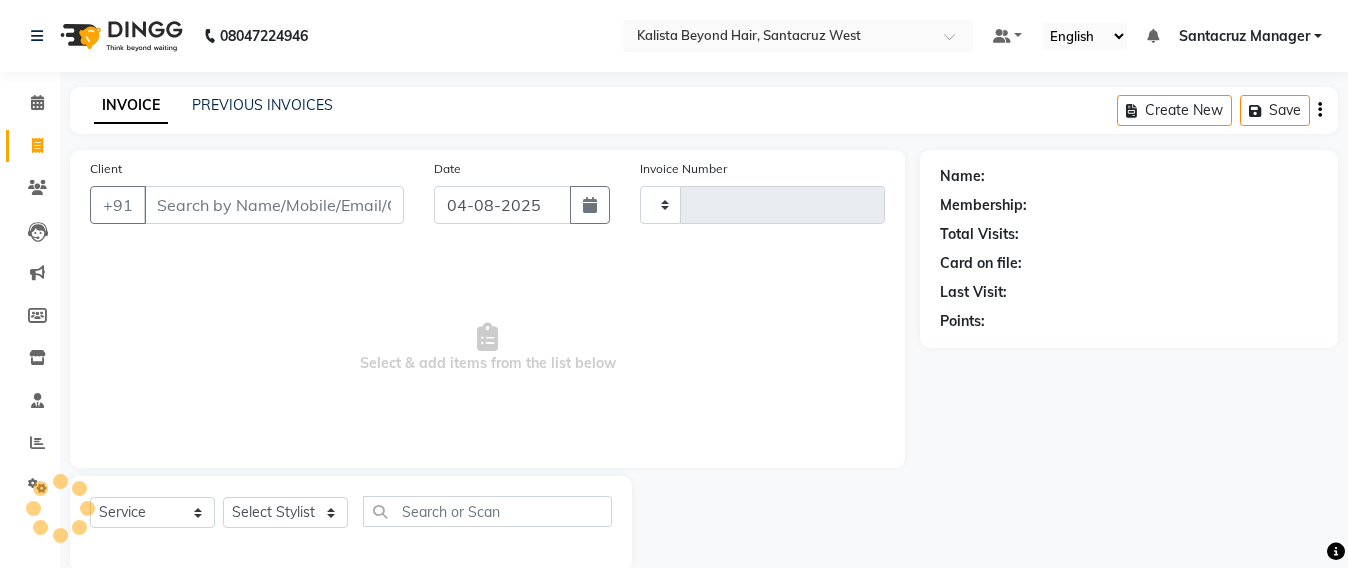 scroll, scrollTop: 33, scrollLeft: 0, axis: vertical 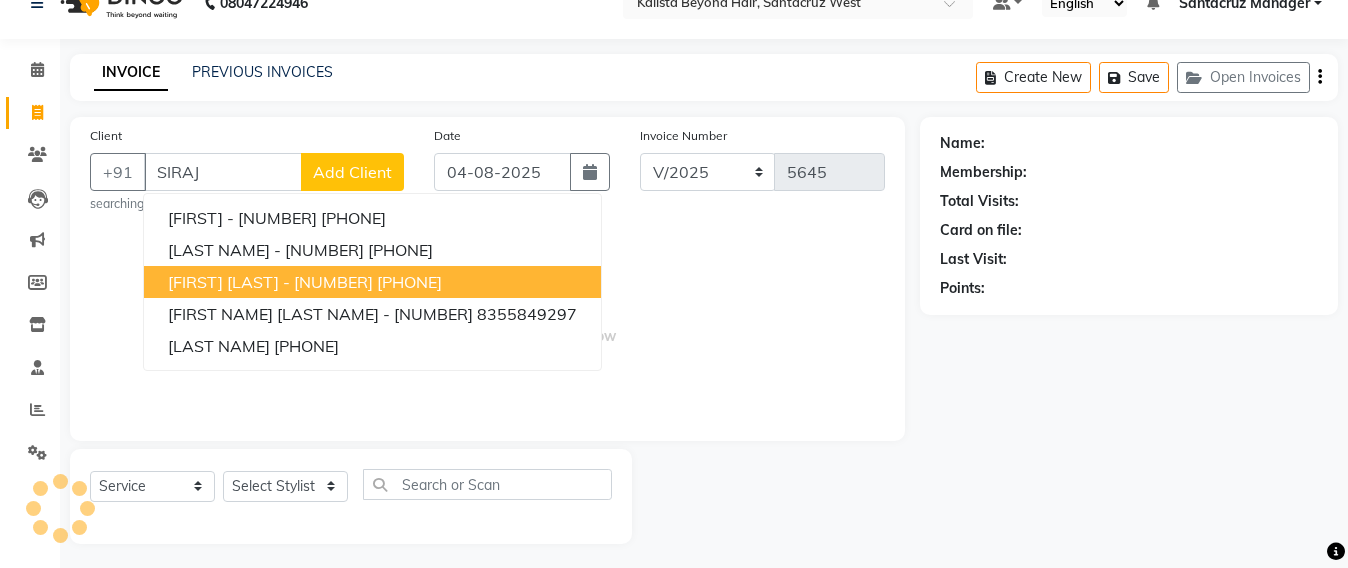 click on "[FIRST] [LAST] - [NUMBER]" at bounding box center [270, 282] 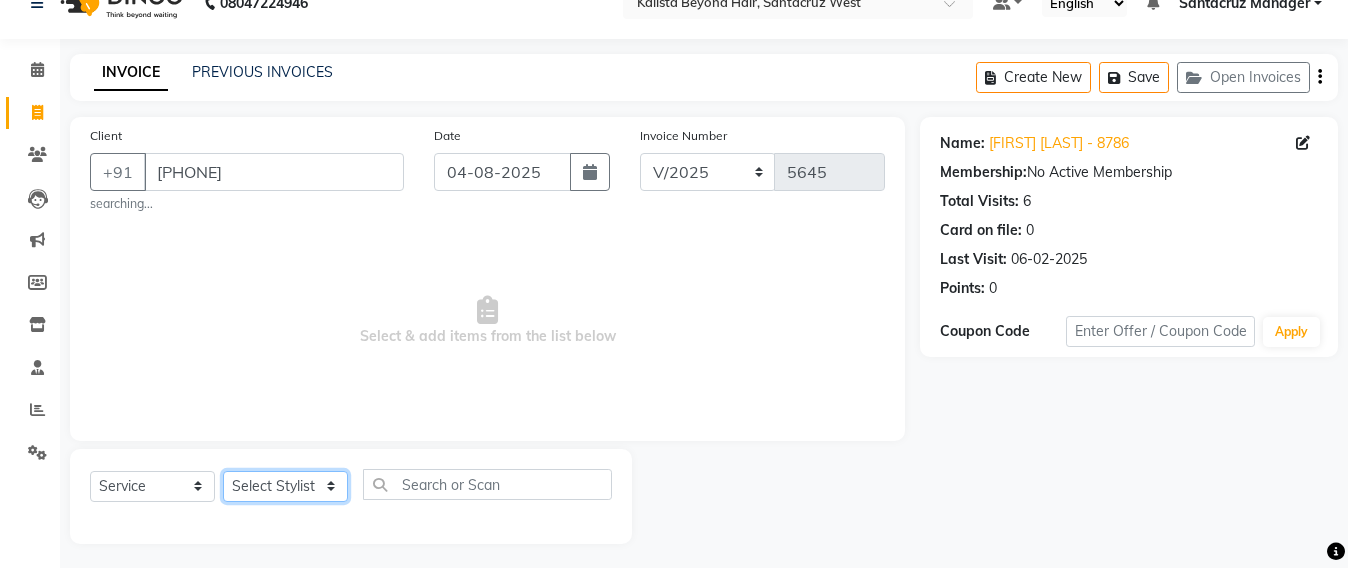 click on "Select Stylist Admin Avesh Sankat AZHER SHAIKH Jayeshree Mahtre Manisha Subodh Shedge Muskaan Pramila Vinayak Mhatre prathmesh mahattre Pratibha Nilesh Sharma RINKI SAV Rosy Sunil Jadhav Sameer shah admin Santacruz Manager SAURAV Siddhi SOMAYANG VASHUM Tejasvi Bhosle" 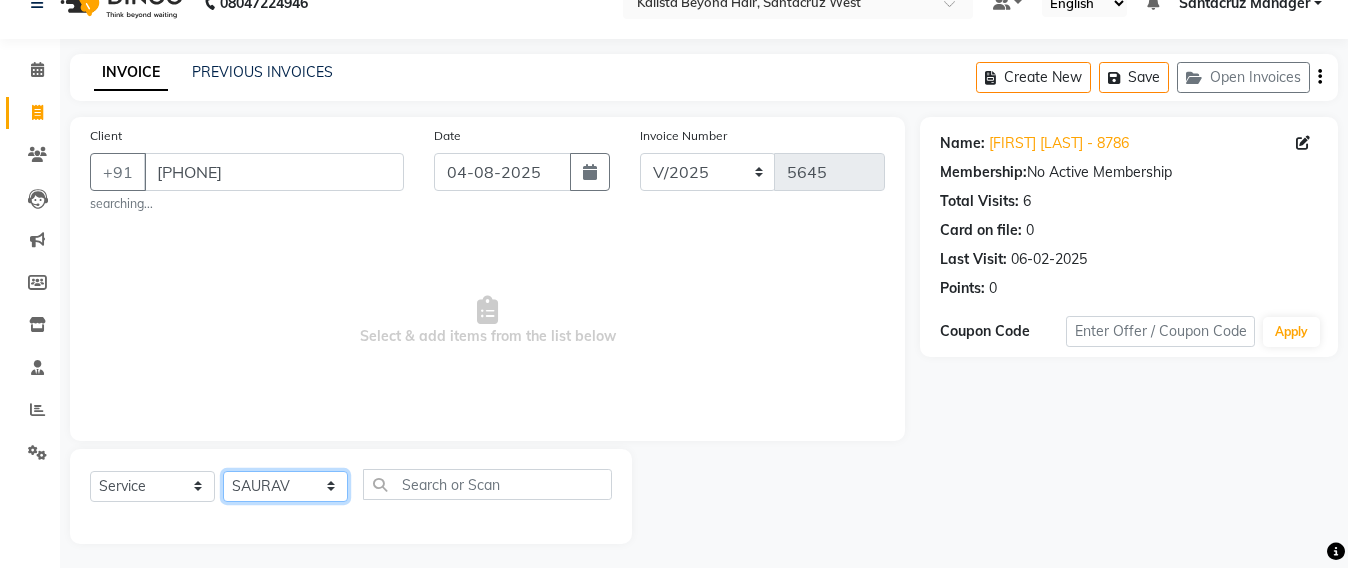 click on "Select Stylist Admin Avesh Sankat AZHER SHAIKH Jayeshree Mahtre Manisha Subodh Shedge Muskaan Pramila Vinayak Mhatre prathmesh mahattre Pratibha Nilesh Sharma RINKI SAV Rosy Sunil Jadhav Sameer shah admin Santacruz Manager SAURAV Siddhi SOMAYANG VASHUM Tejasvi Bhosle" 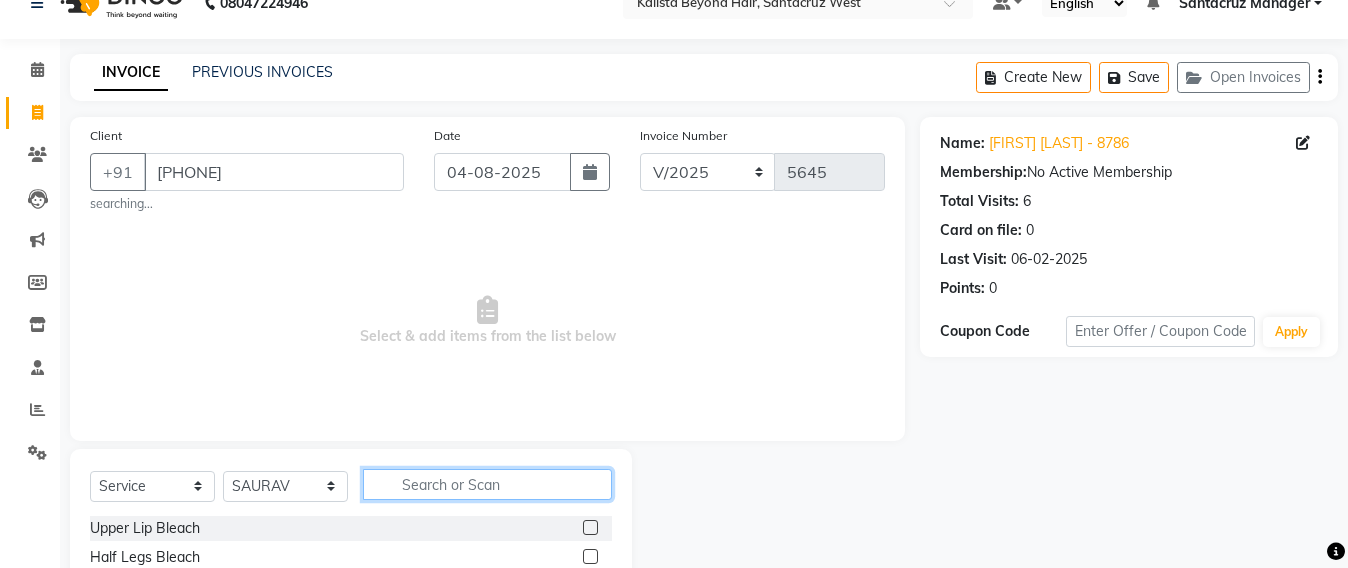 click 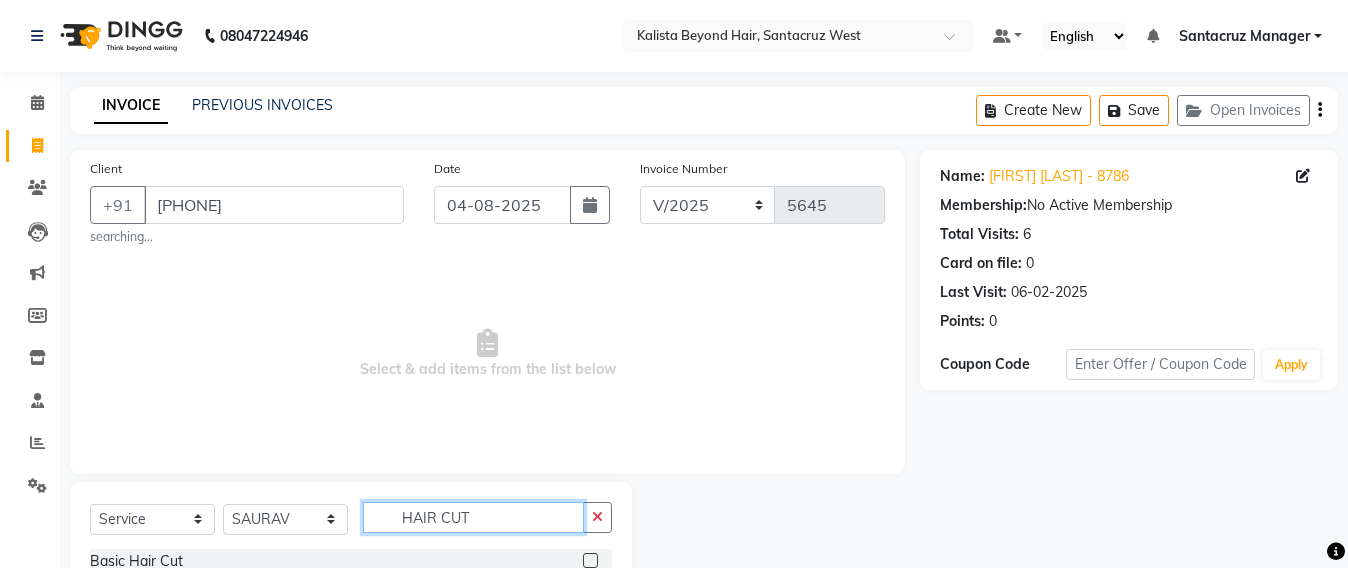 scroll, scrollTop: 239, scrollLeft: 0, axis: vertical 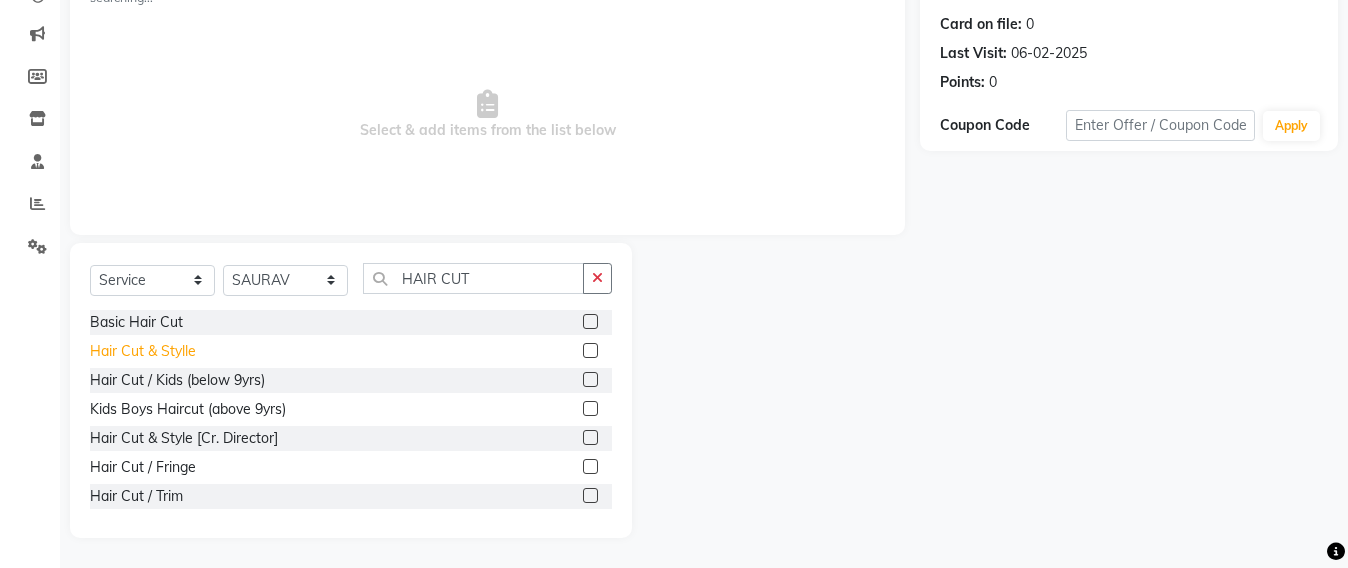 click on "Hair Cut & Stylle" 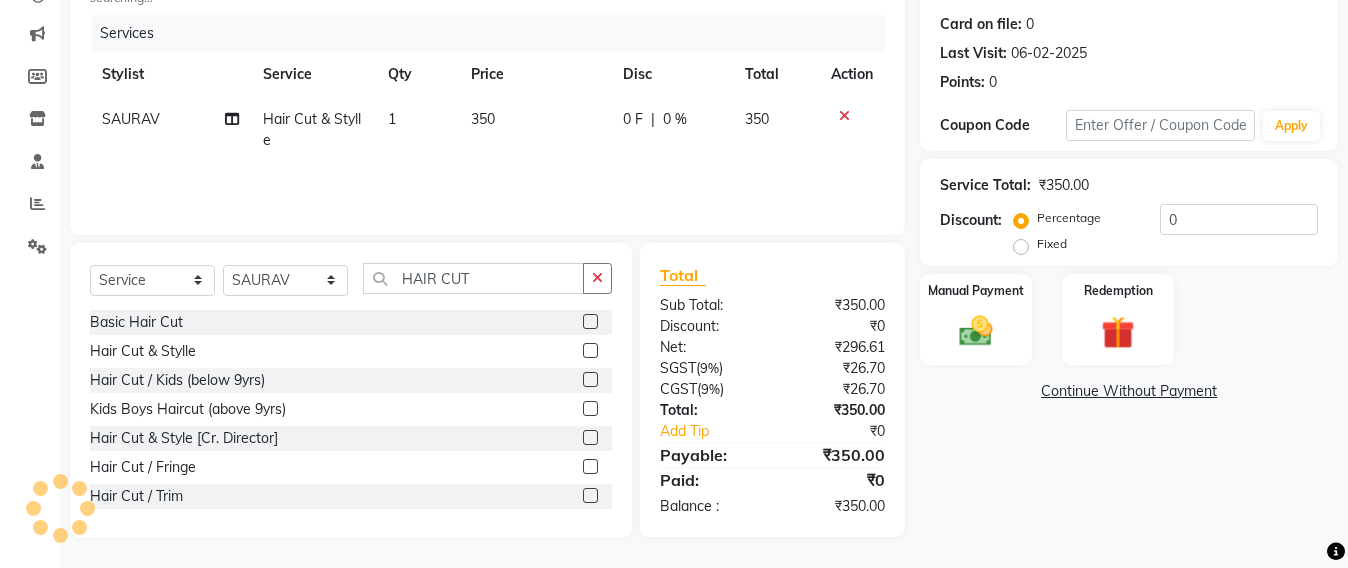 scroll, scrollTop: 0, scrollLeft: 0, axis: both 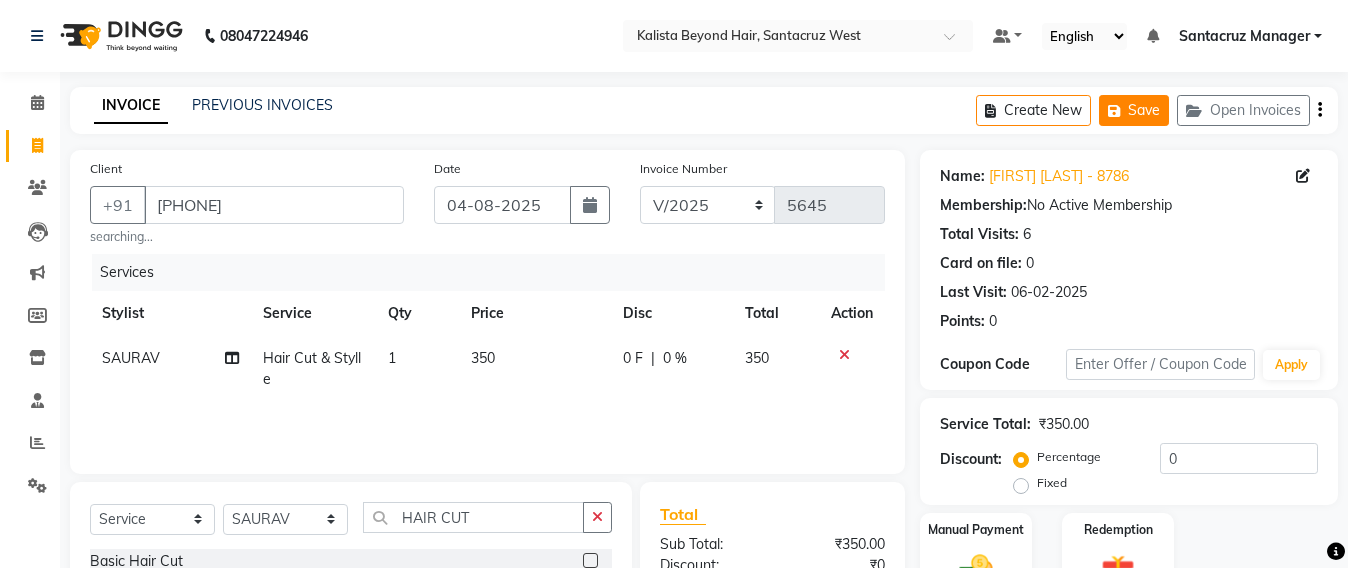 click on "Save" 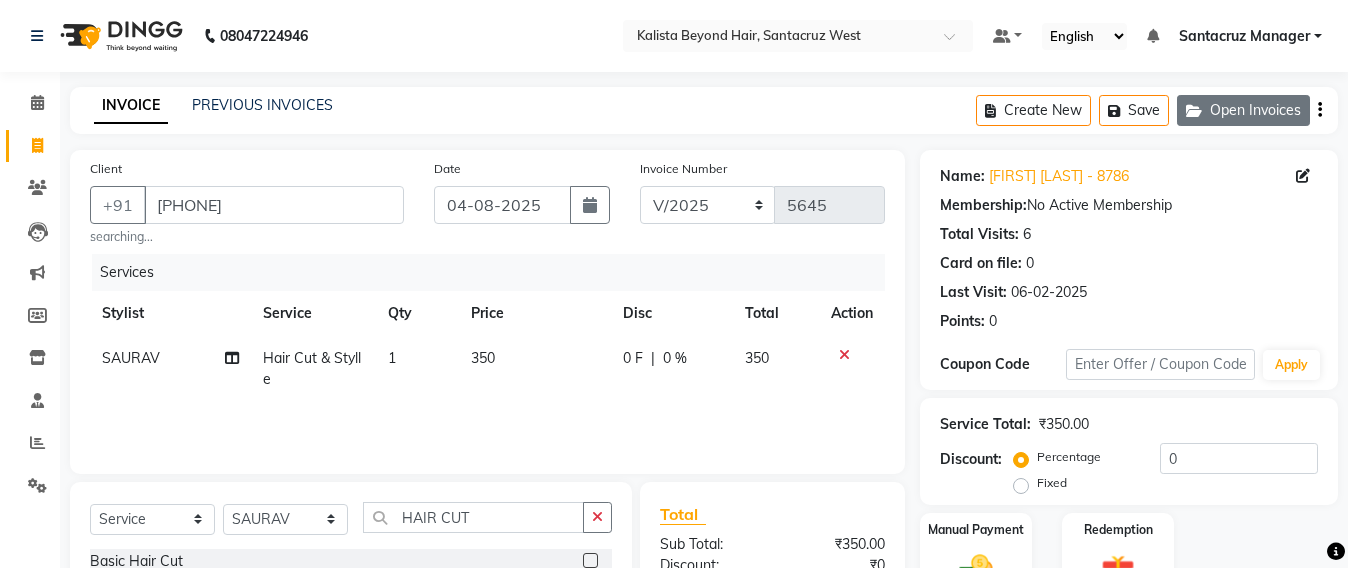click on "Open Invoices" 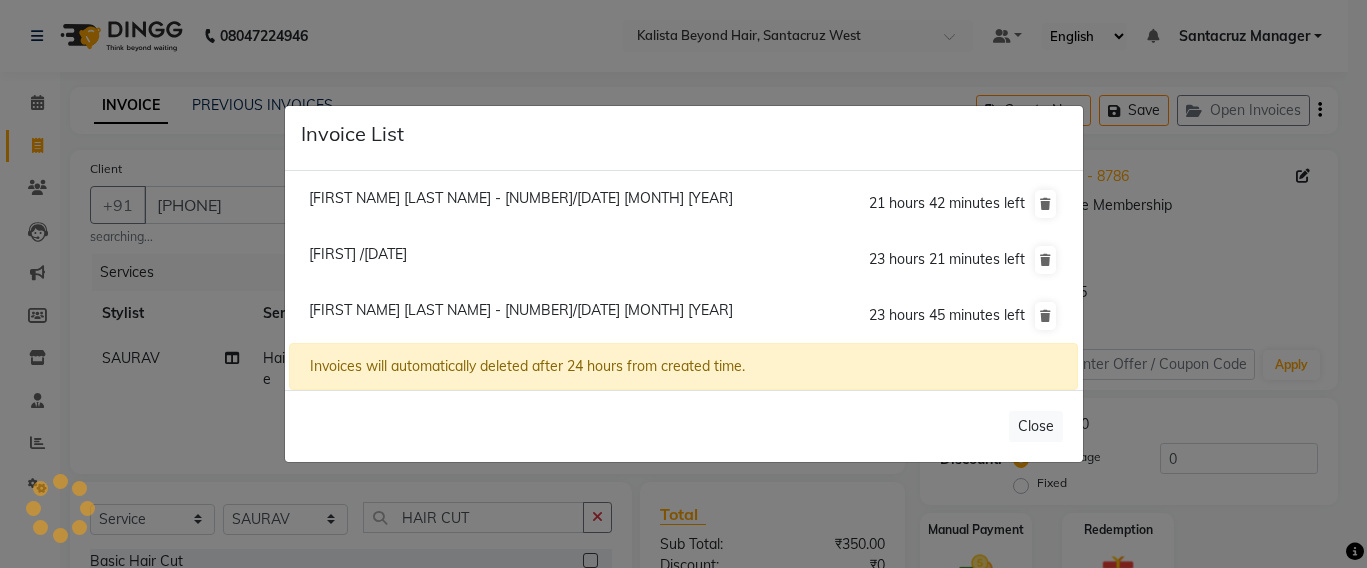 click on "Invoice List  [FIRST NAME] [LAST NAME] - [NUMBER]/[DATE] [MONTH] [YEAR]  [NUMBER] hours [NUMBER] minutes left  [FIRST NAME] /[DATE] [MONTH] [YEAR]  [NUMBER] hours [NUMBER] minutes left  [FIRST NAME] [LAST NAME] - [NUMBER]/[DATE] [MONTH] [YEAR]  [NUMBER] hours [NUMBER] minutes left  Invoices will automatically deleted after [NUMBER] hours from created time.   Close" 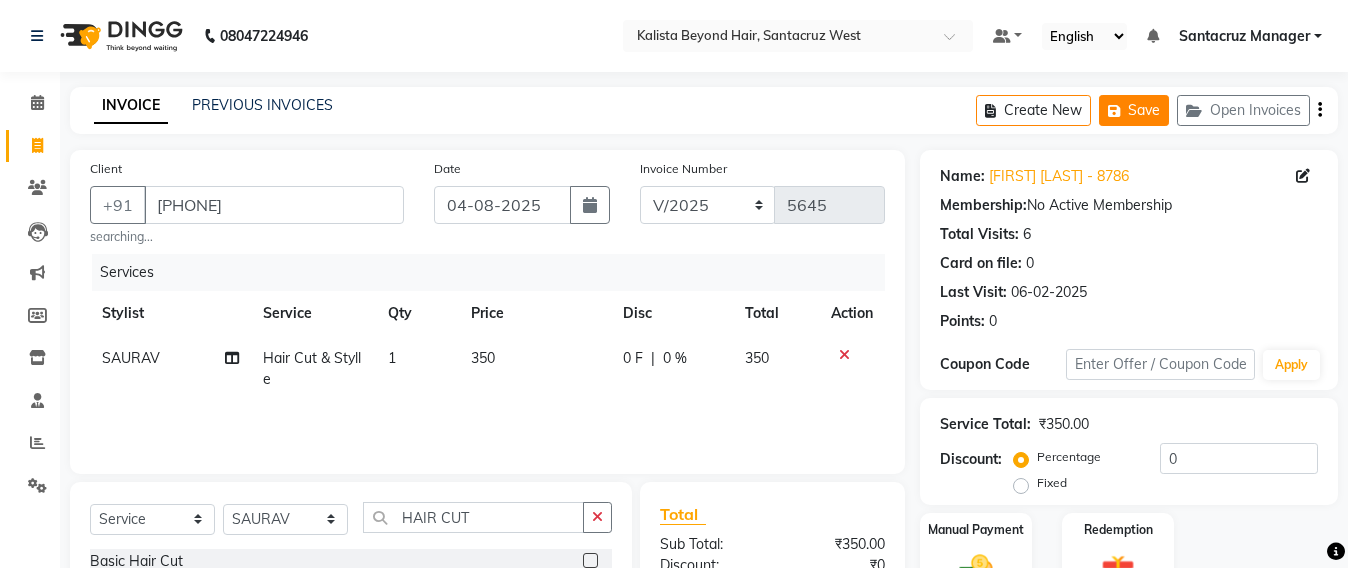 click on "Save" 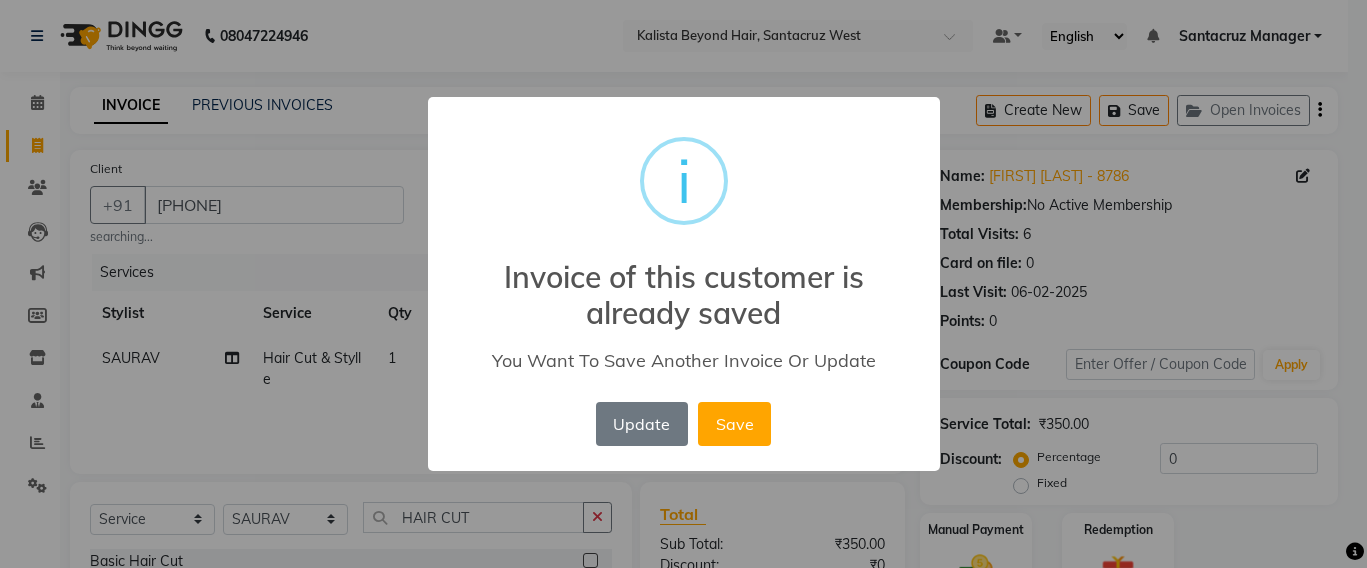 drag, startPoint x: 629, startPoint y: 417, endPoint x: 132, endPoint y: 362, distance: 500.034 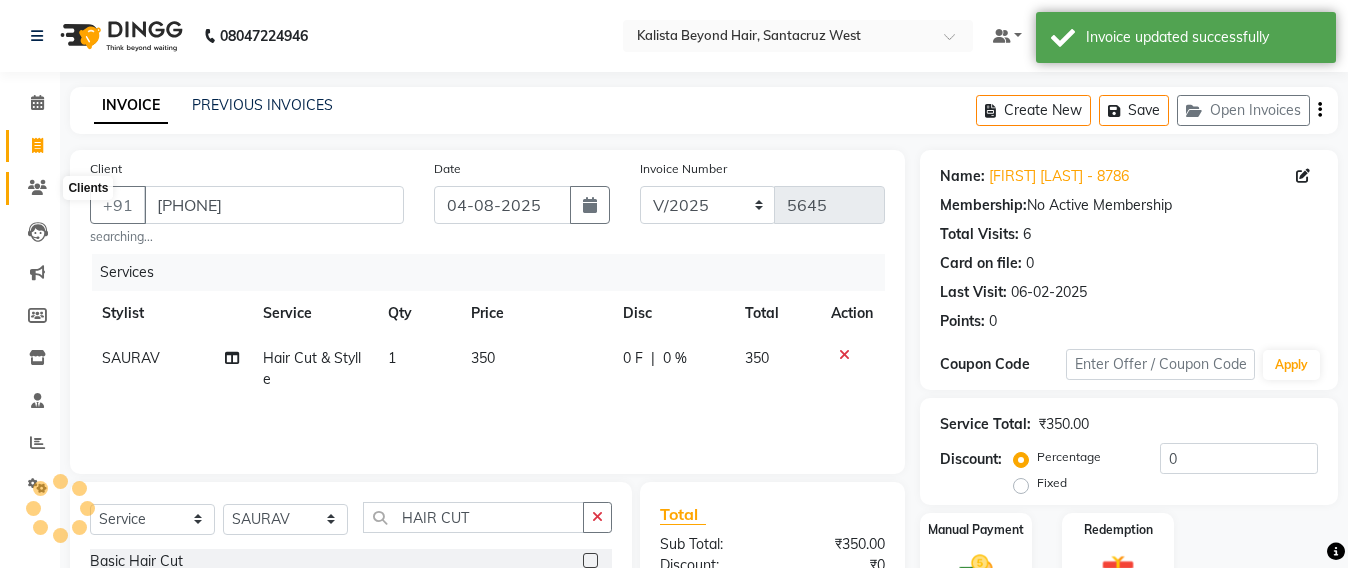 click 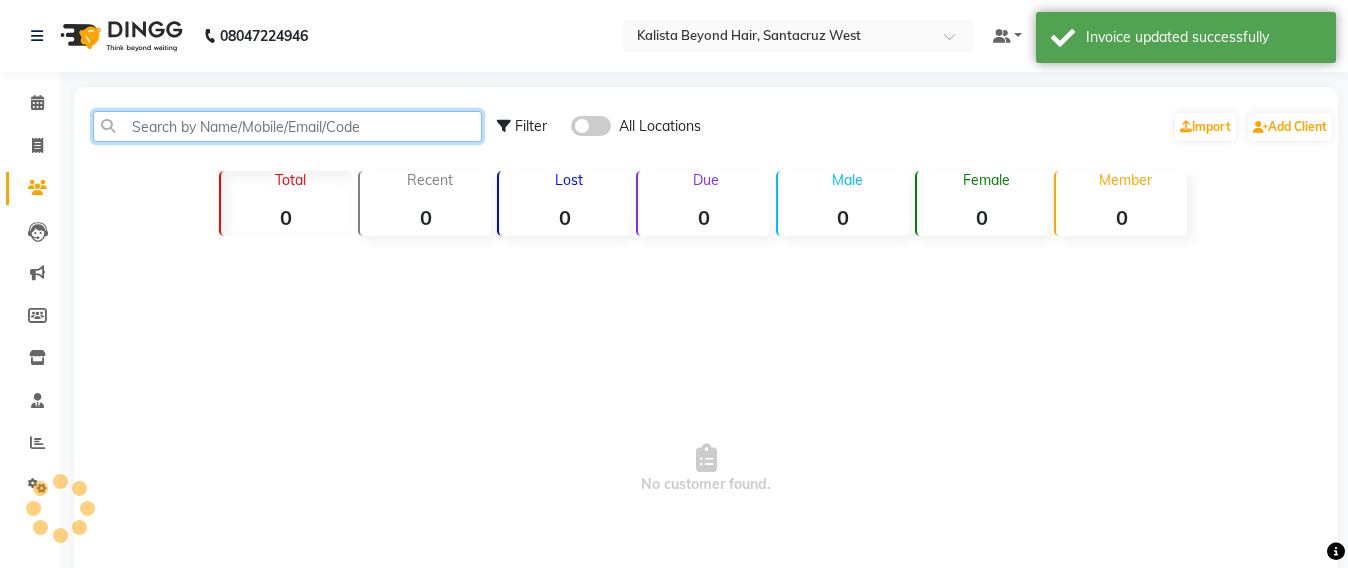 click 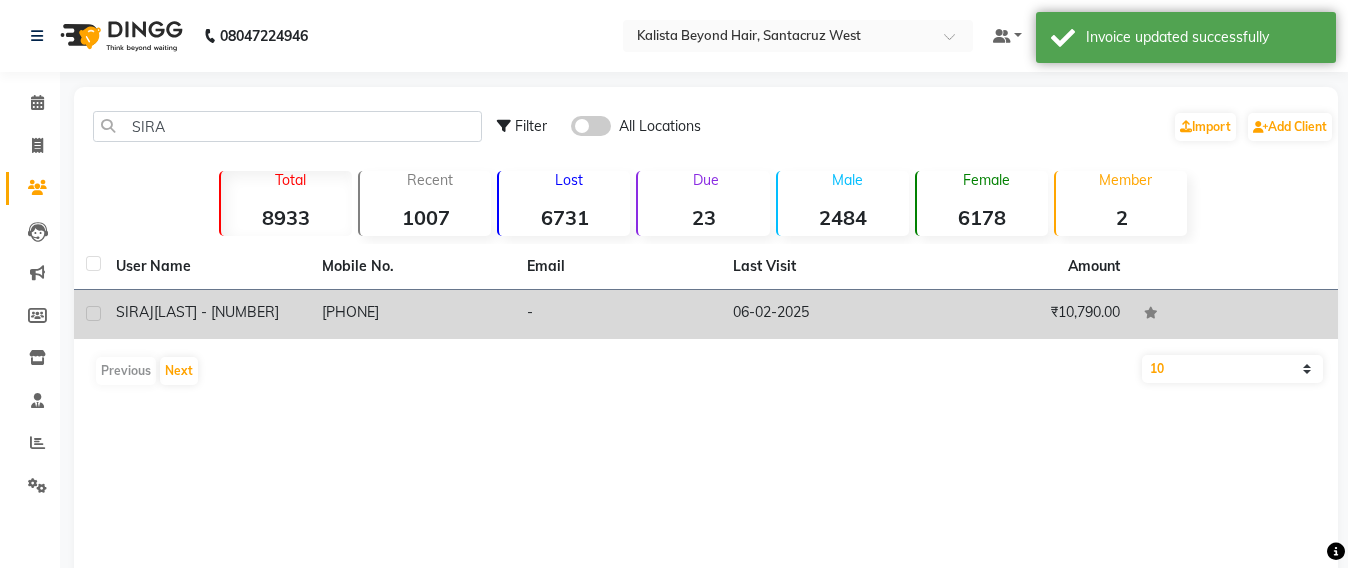 click on "[PHONE]" 